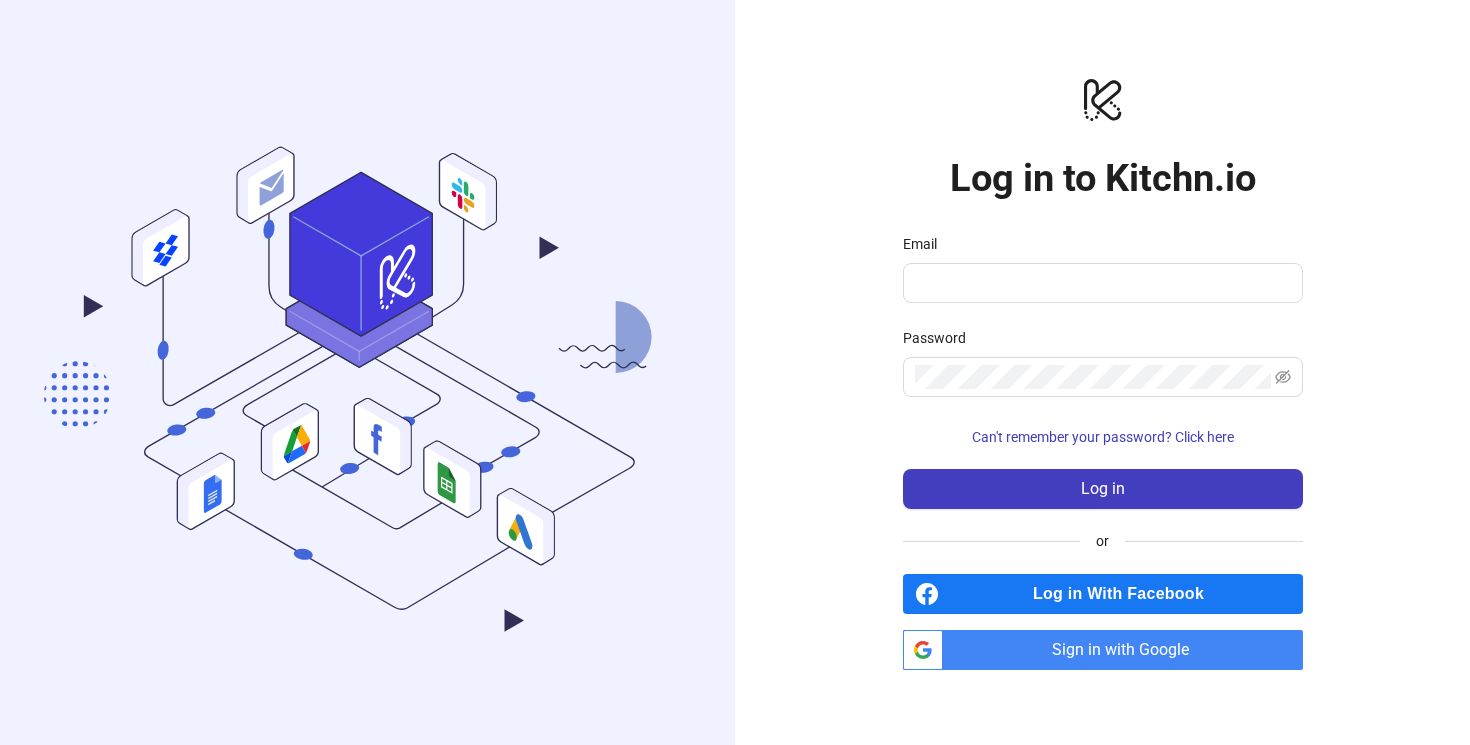 scroll, scrollTop: 0, scrollLeft: 0, axis: both 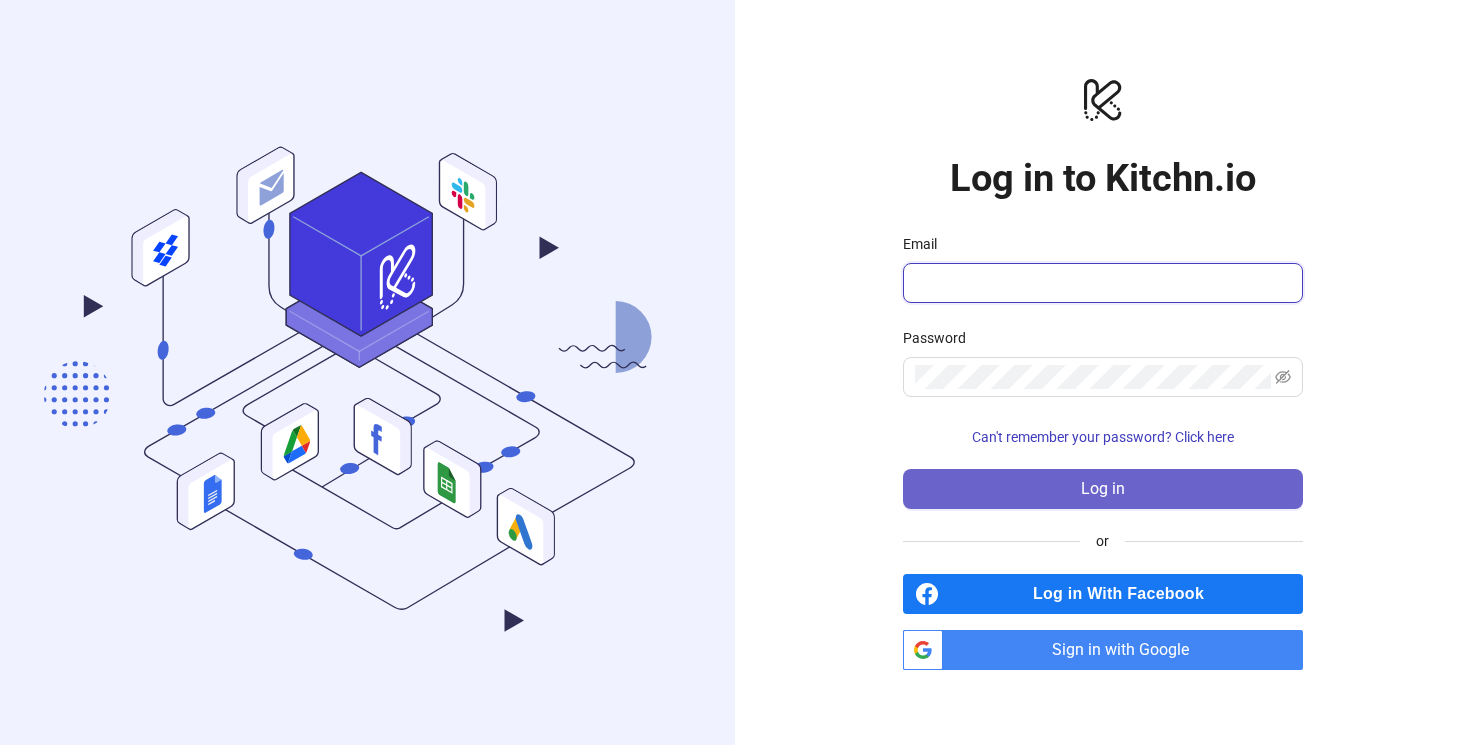 type on "**********" 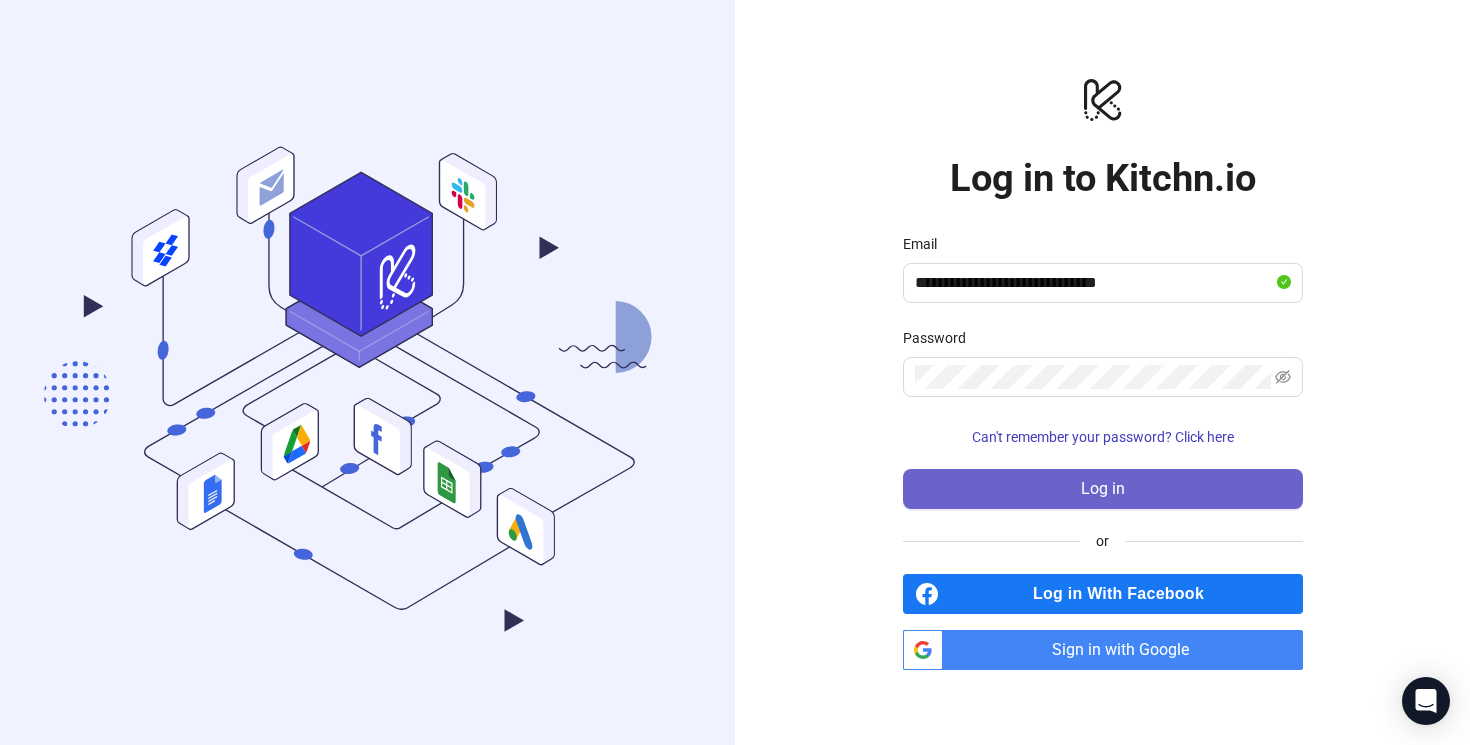 click on "Log in" at bounding box center (1103, 489) 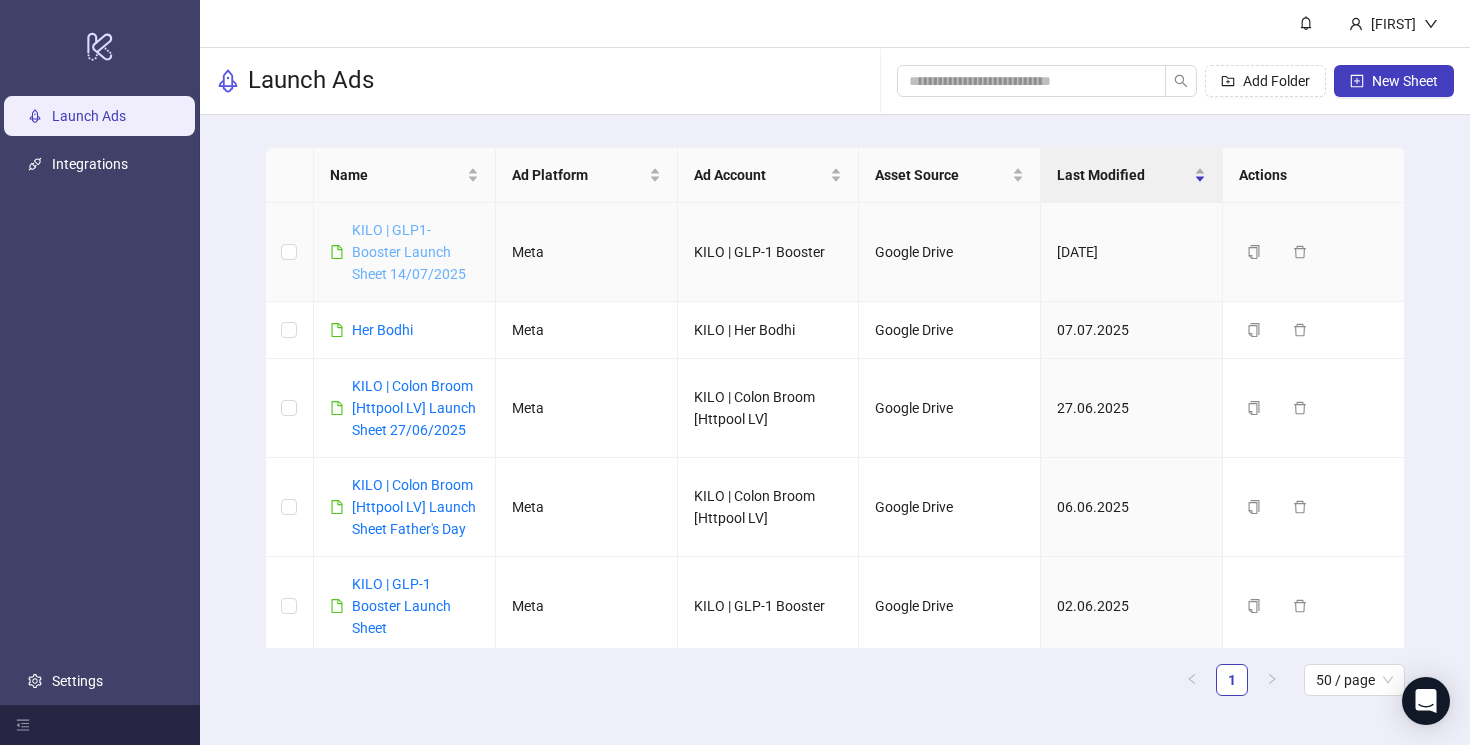 click on "KILO | GLP1-Booster Launch Sheet 14/07/2025" at bounding box center (409, 252) 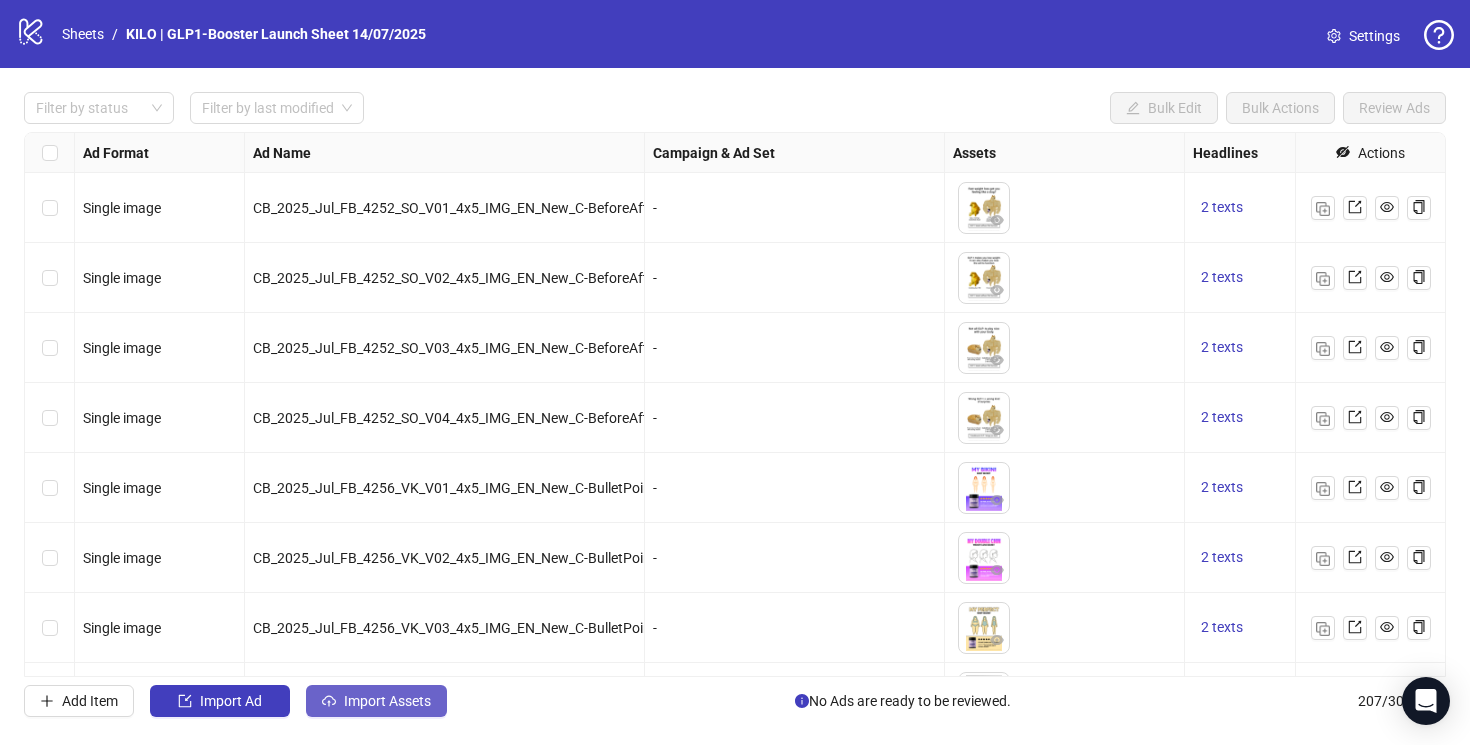 click on "Import Assets" at bounding box center [387, 701] 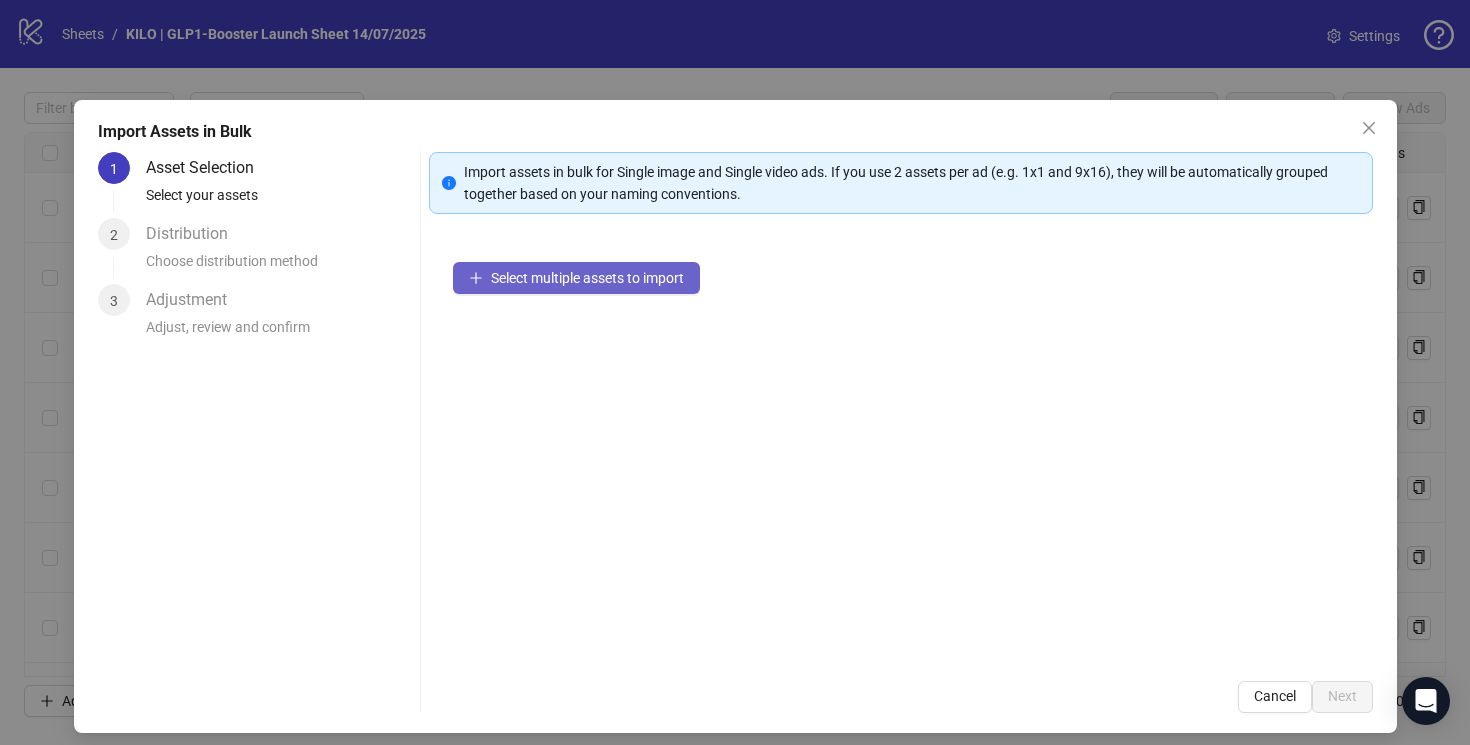 click on "Select multiple assets to import" at bounding box center (576, 278) 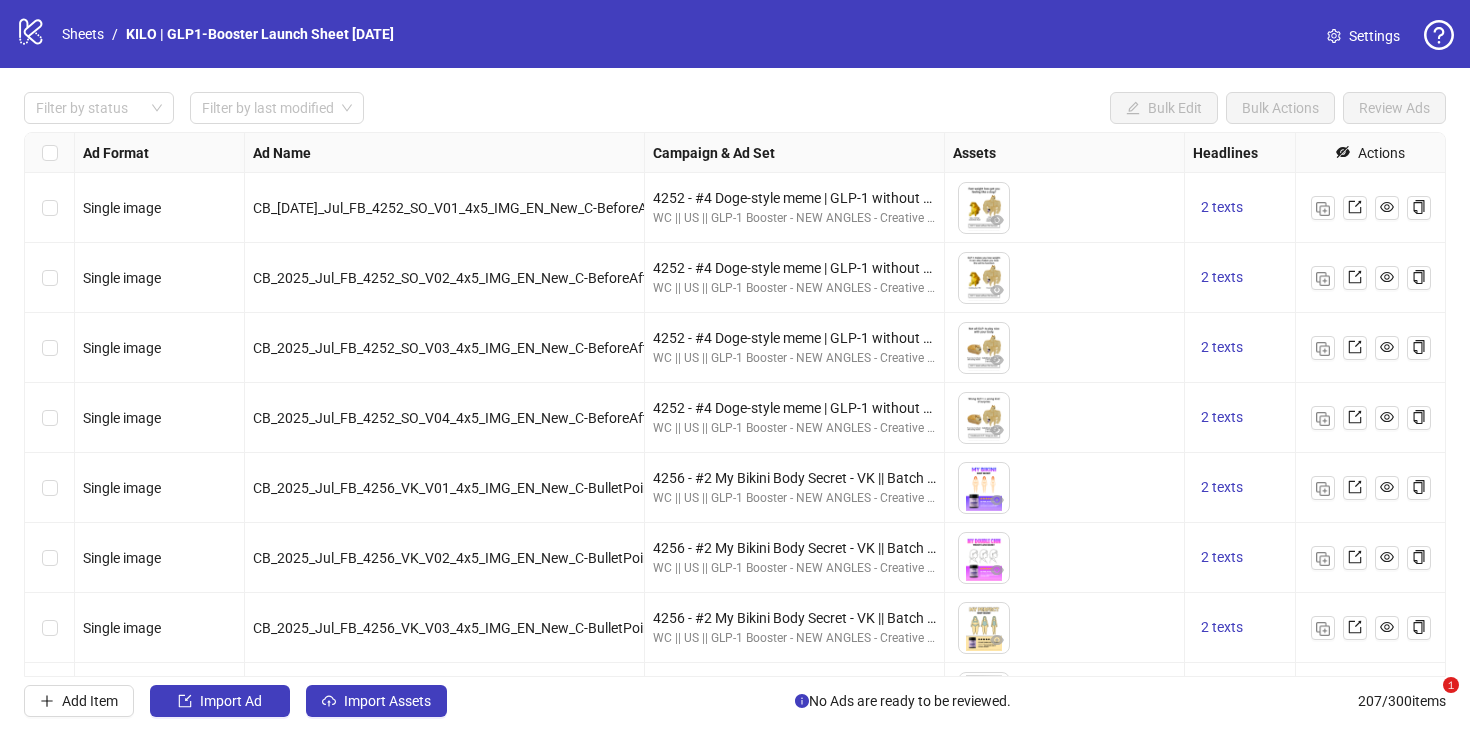 scroll, scrollTop: 0, scrollLeft: 0, axis: both 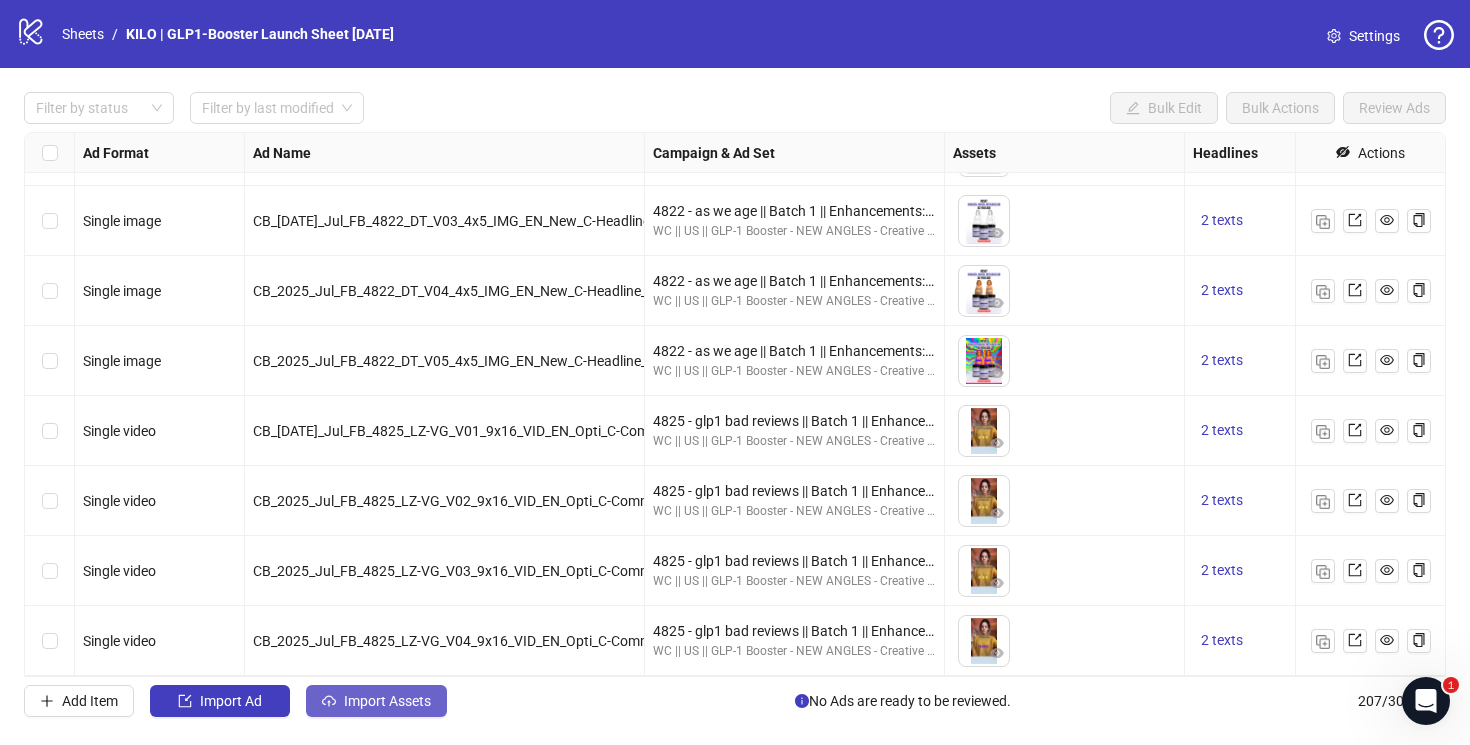 click on "Import Assets" at bounding box center (387, 701) 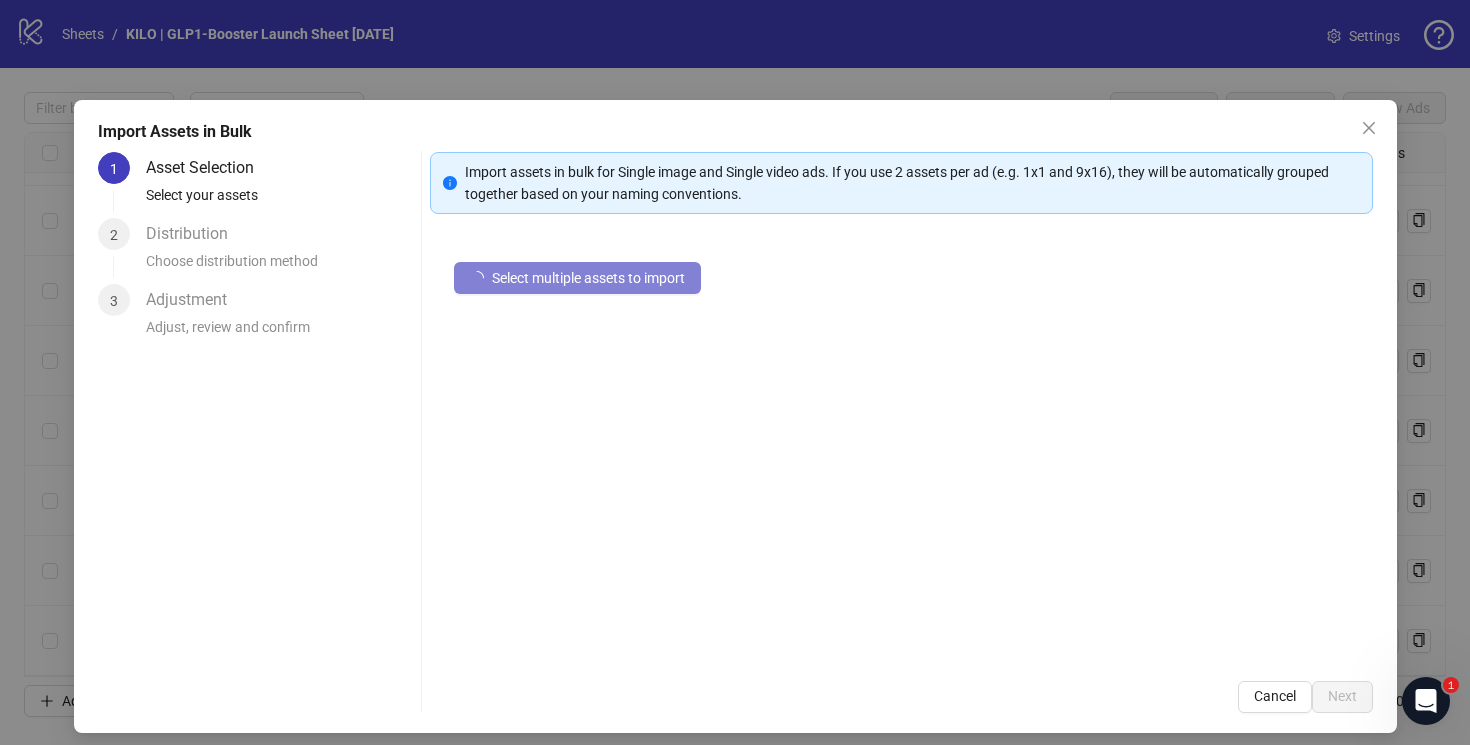 click on "1 Asset Selection Select your assets 2 Distribution Choose distribution method 3 Adjustment Adjust, review and confirm" at bounding box center [255, 432] 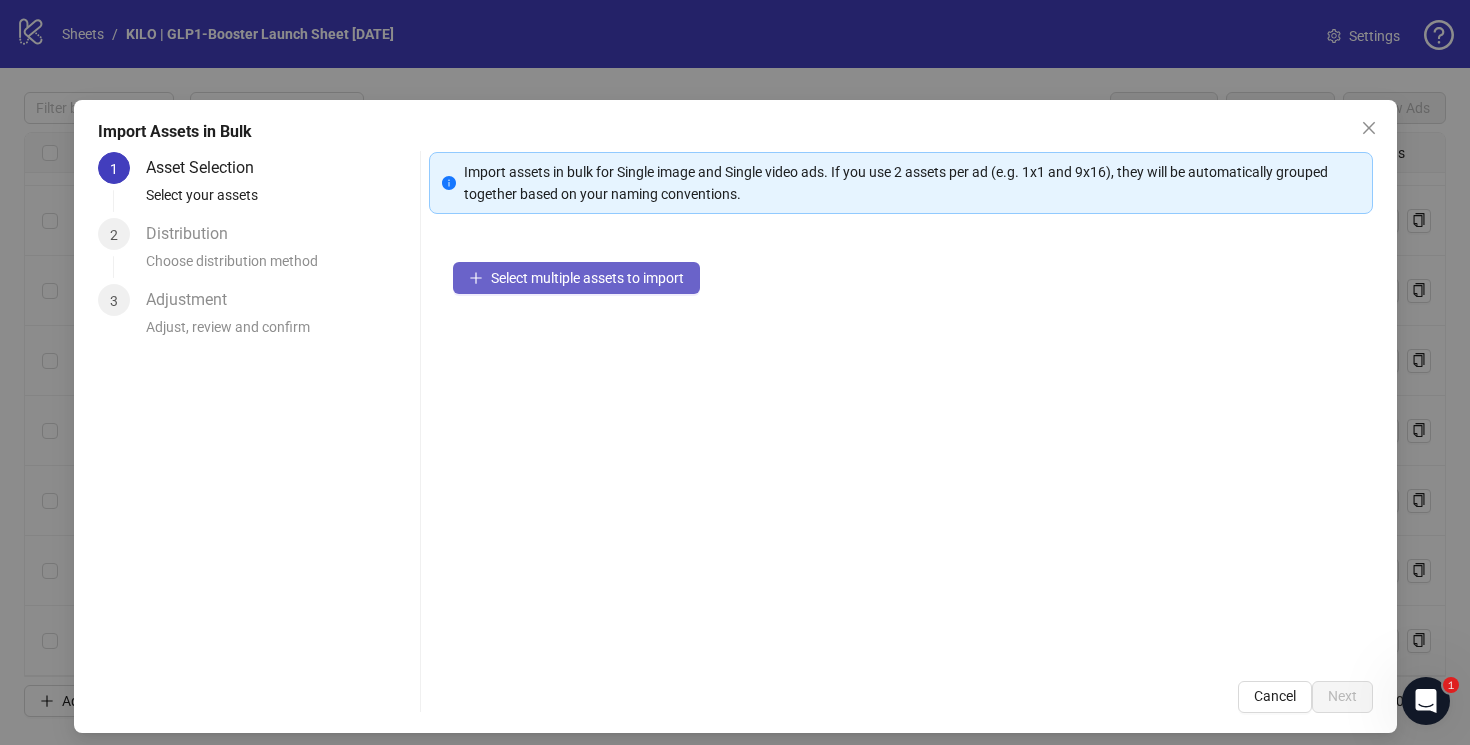 click on "Select multiple assets to import" at bounding box center [587, 278] 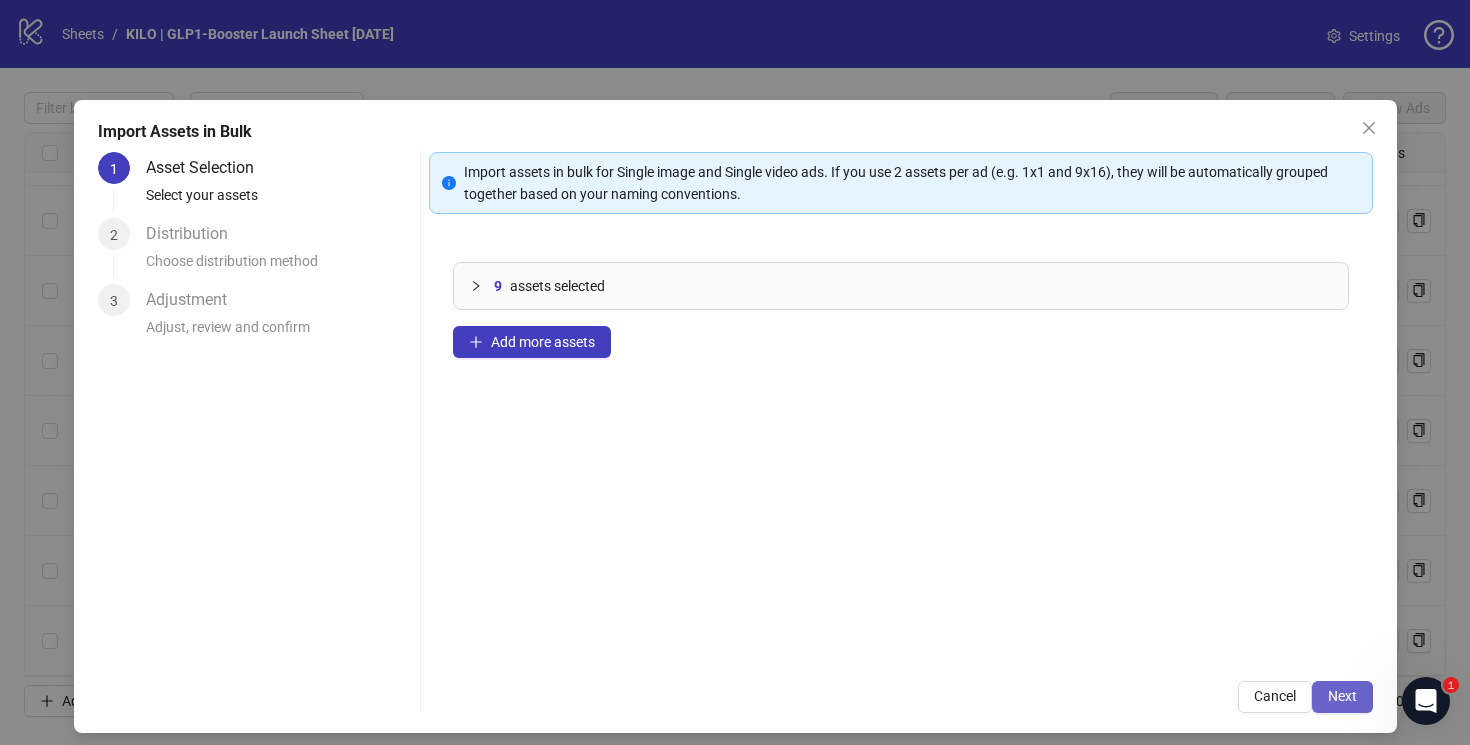 click on "Next" at bounding box center (1342, 697) 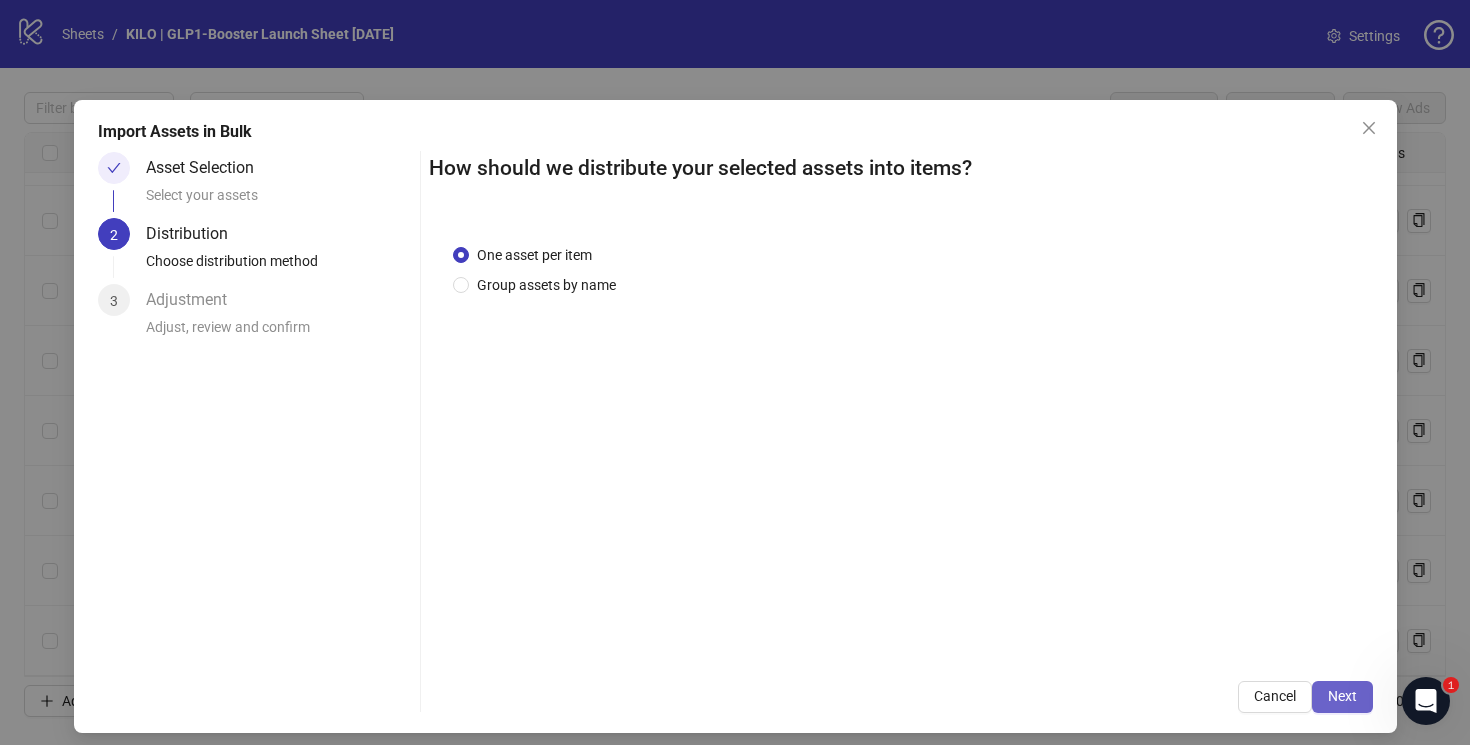 click on "Next" at bounding box center [1342, 697] 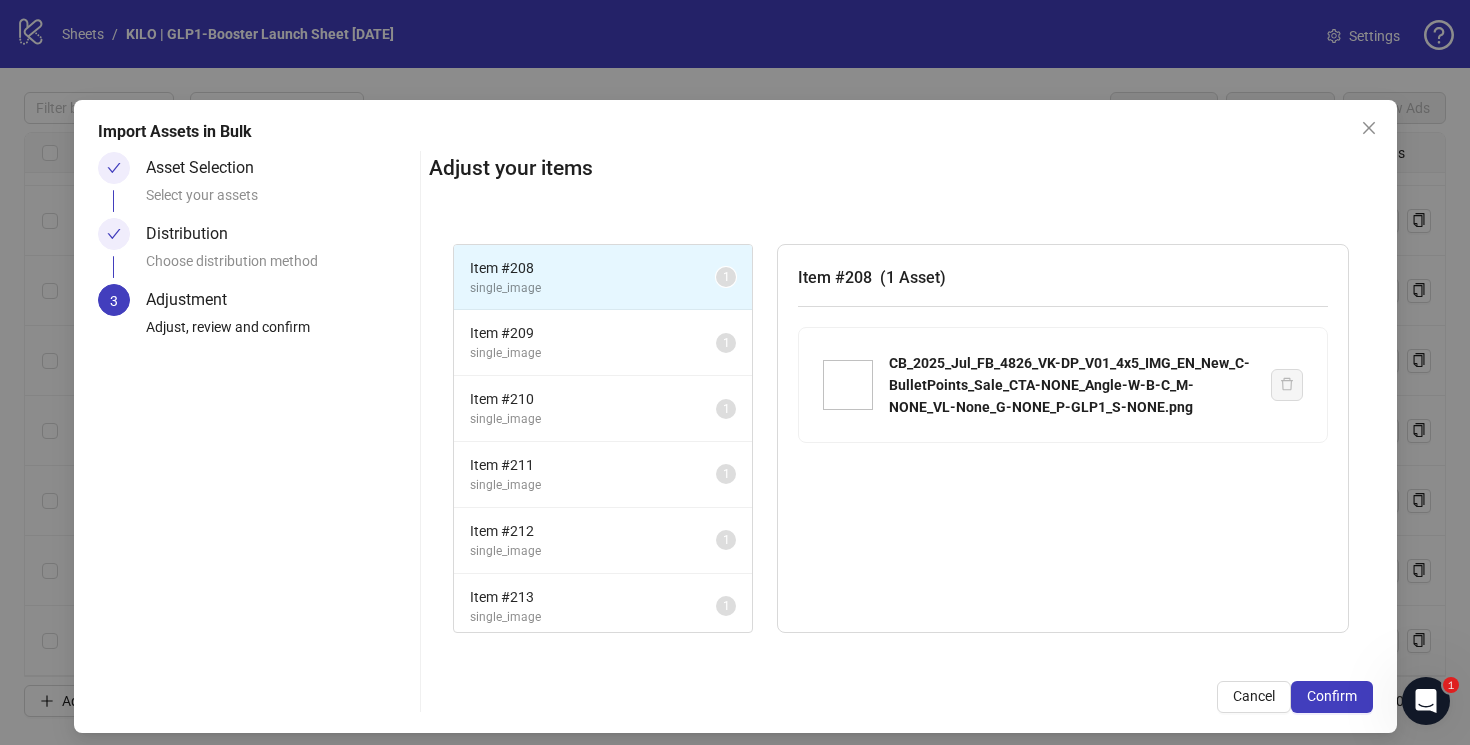 click on "Confirm" at bounding box center (1332, 697) 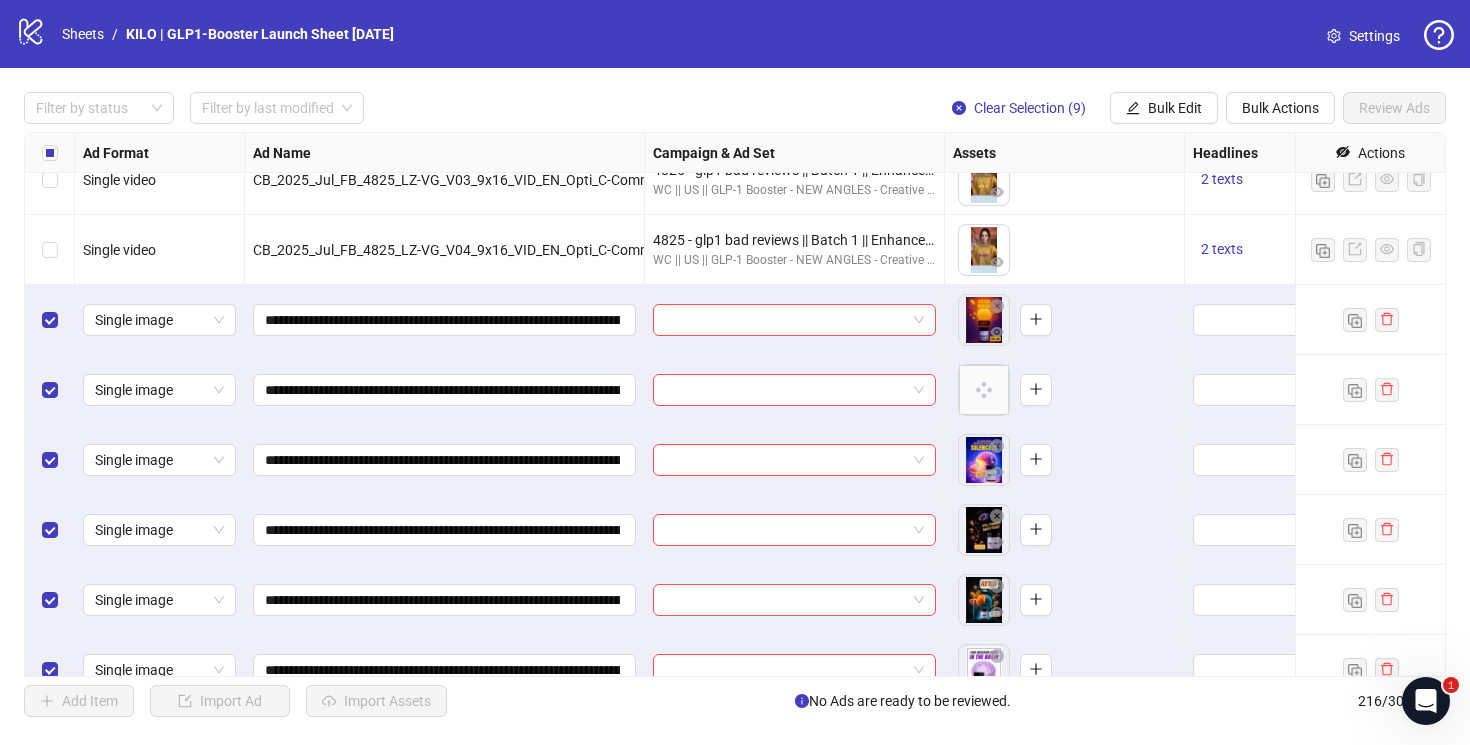 scroll, scrollTop: 14342, scrollLeft: 0, axis: vertical 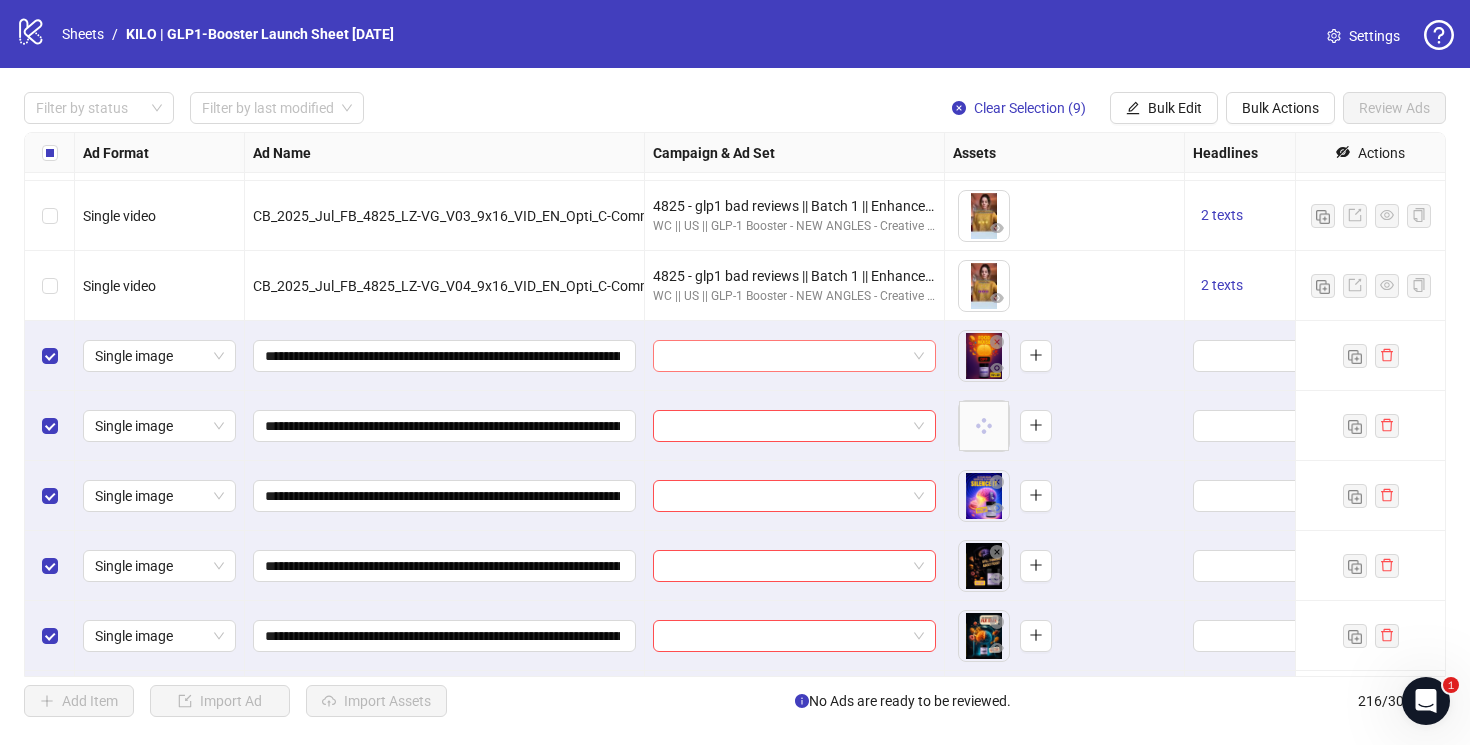 click at bounding box center [785, 356] 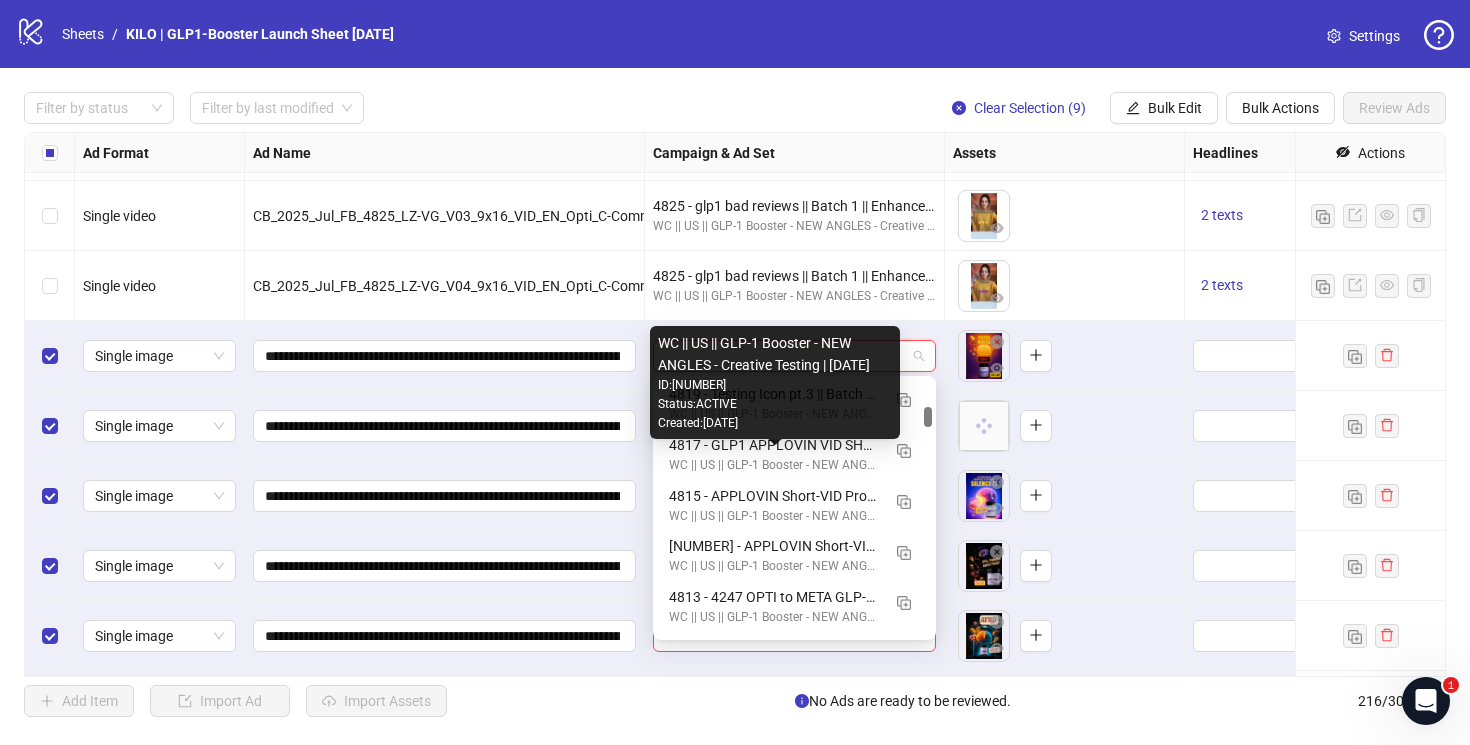 scroll, scrollTop: 869, scrollLeft: 0, axis: vertical 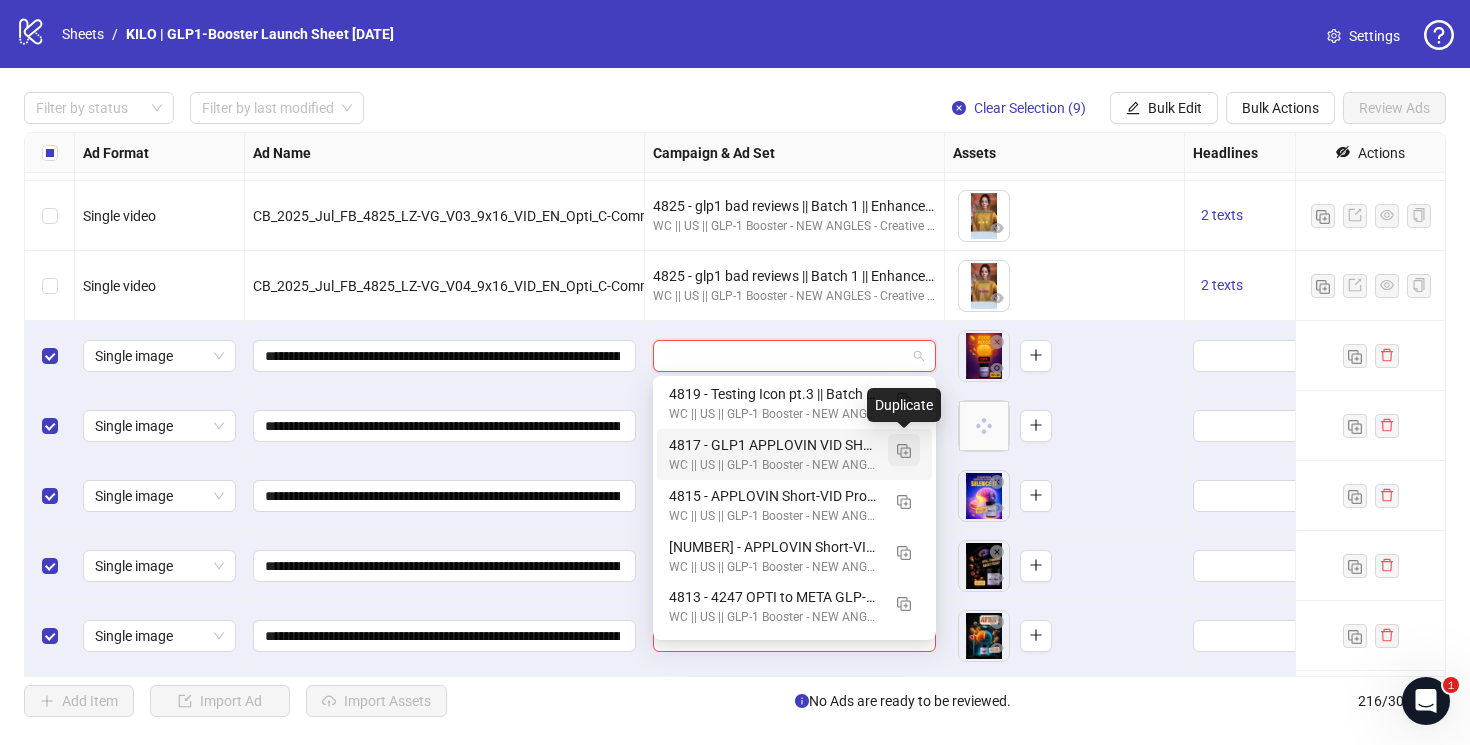 click at bounding box center (904, 451) 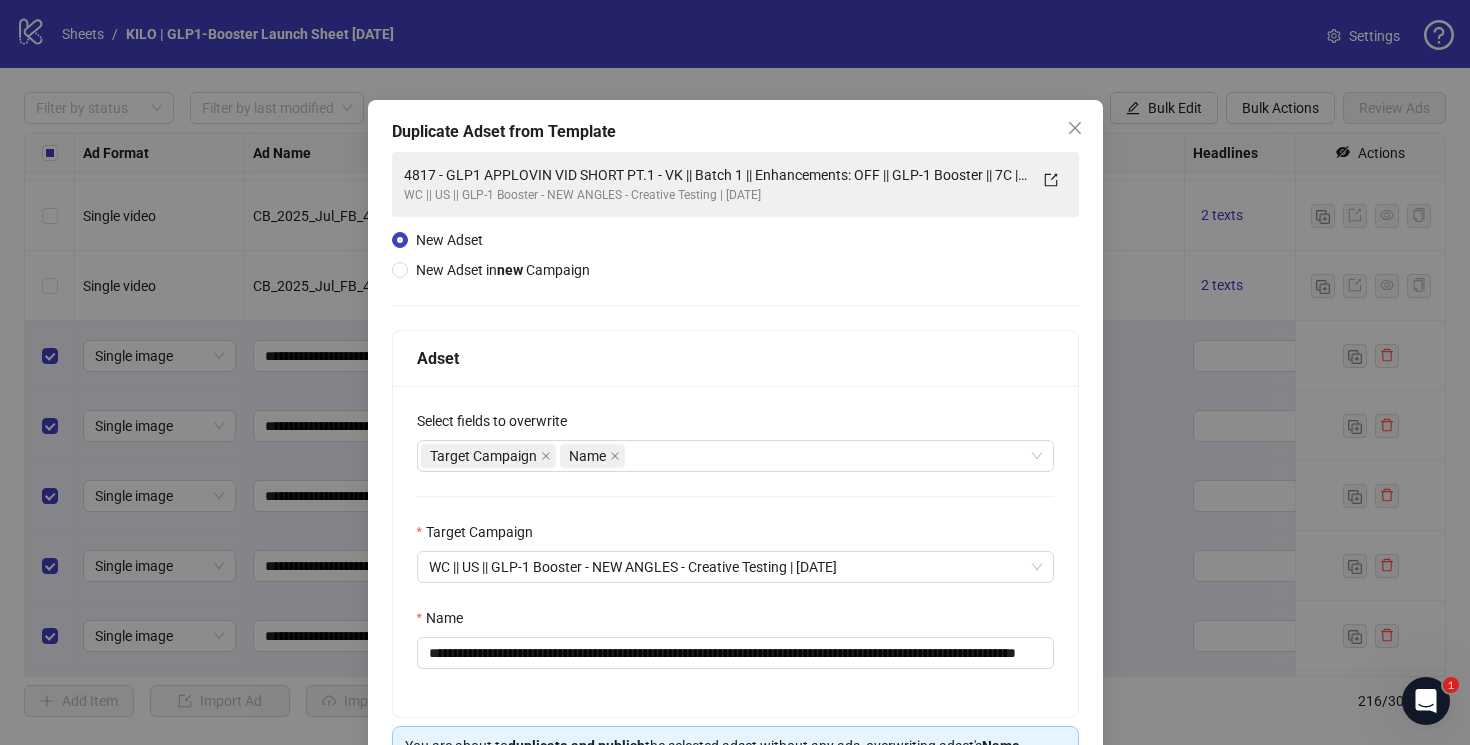 scroll, scrollTop: 132, scrollLeft: 0, axis: vertical 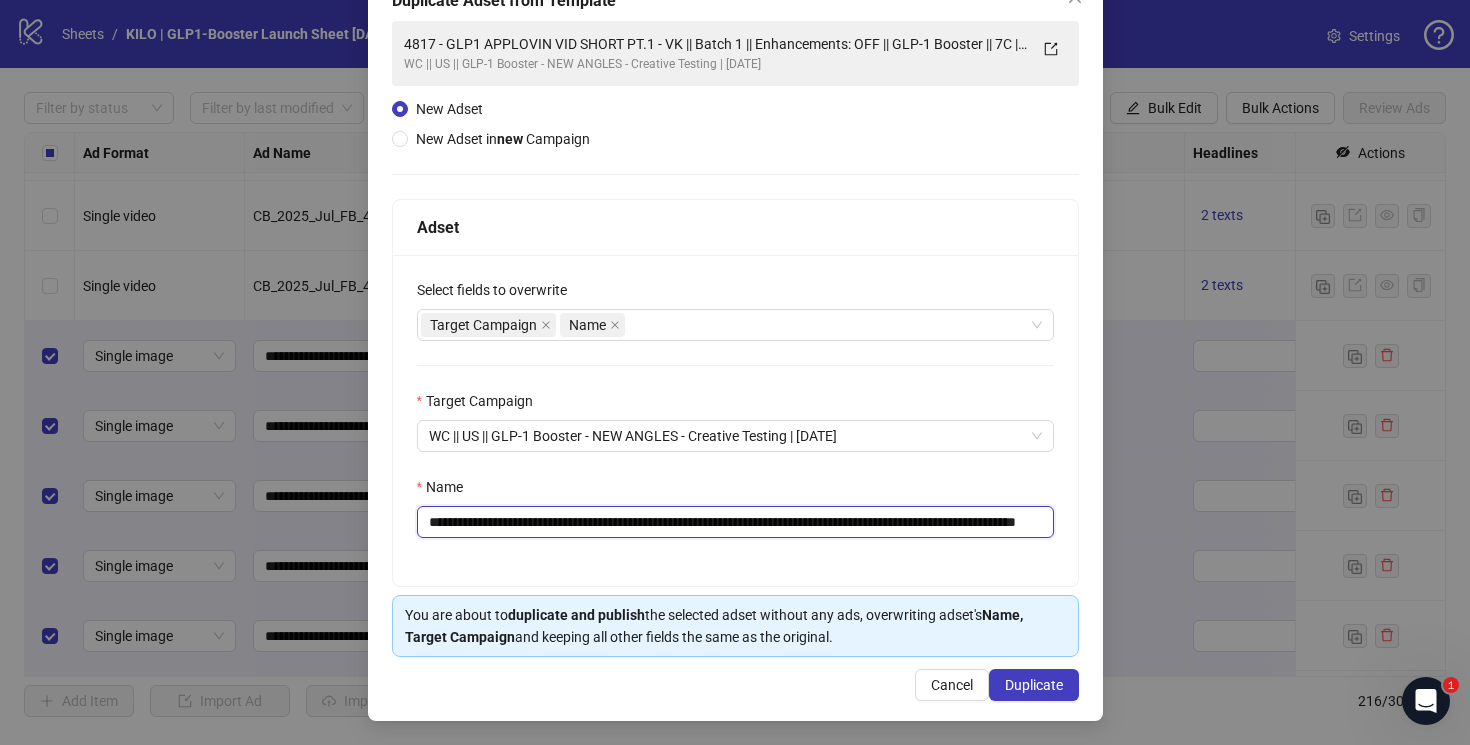 drag, startPoint x: 705, startPoint y: 521, endPoint x: 247, endPoint y: 521, distance: 458 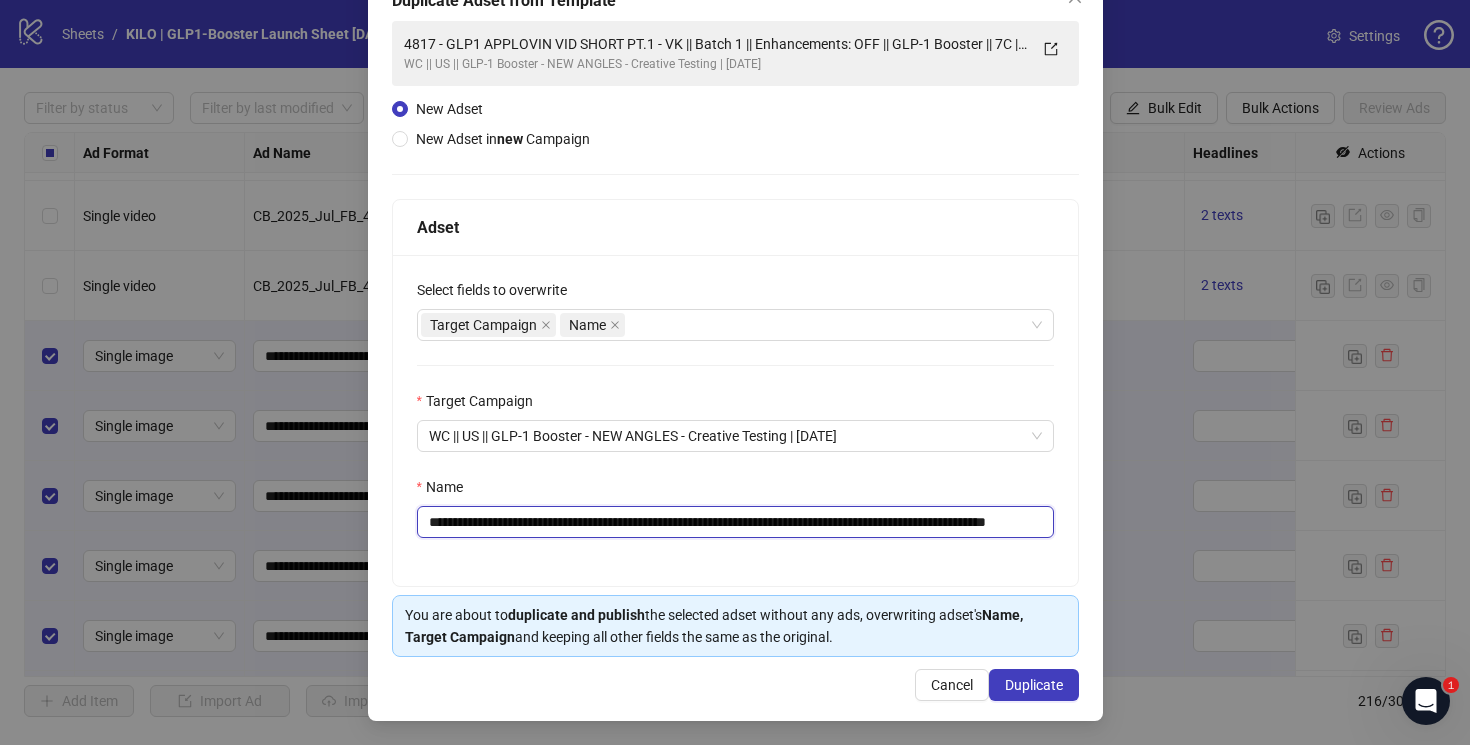 click on "**********" at bounding box center [735, 522] 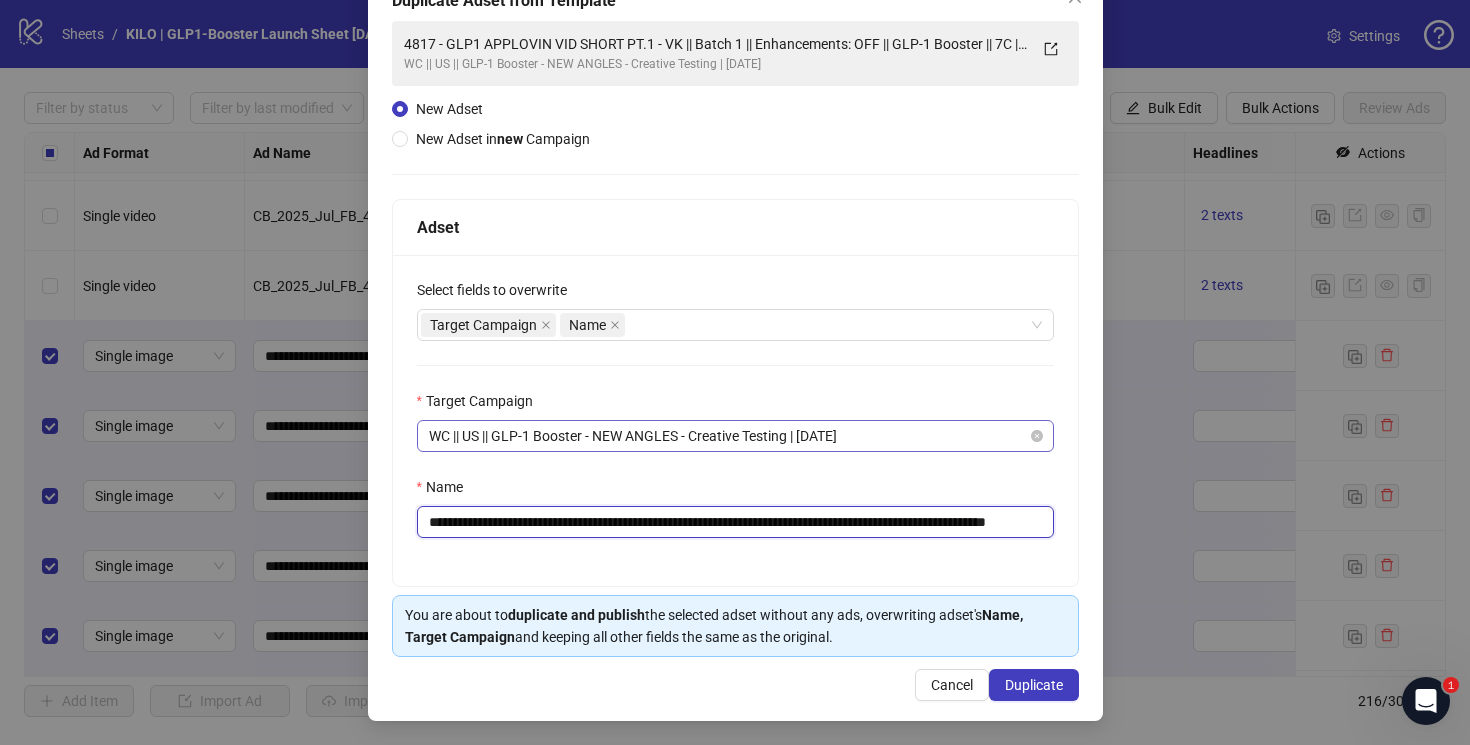 click on "WC || US || GLP-1 Booster - NEW ANGLES - Creative Testing | [DATE]" at bounding box center (735, 436) 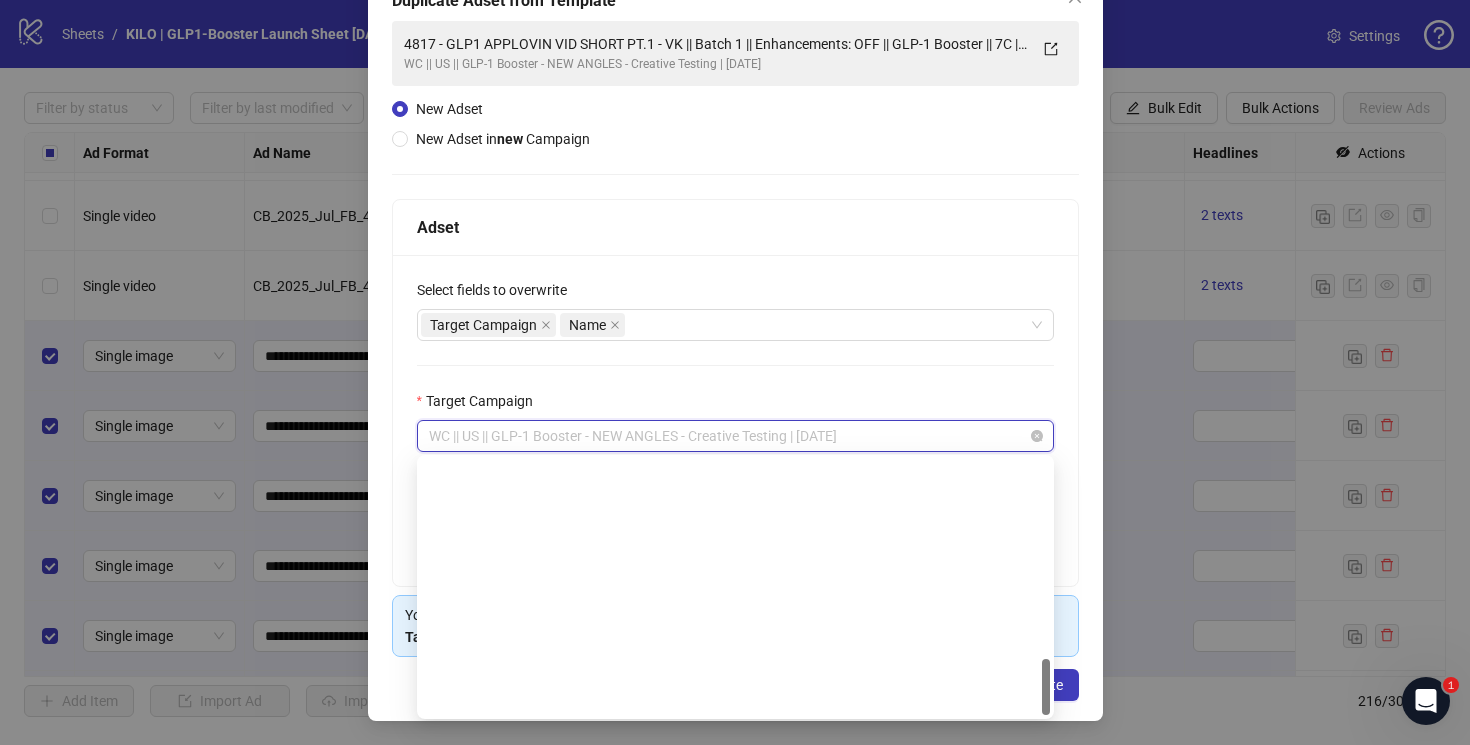 scroll, scrollTop: 898, scrollLeft: 0, axis: vertical 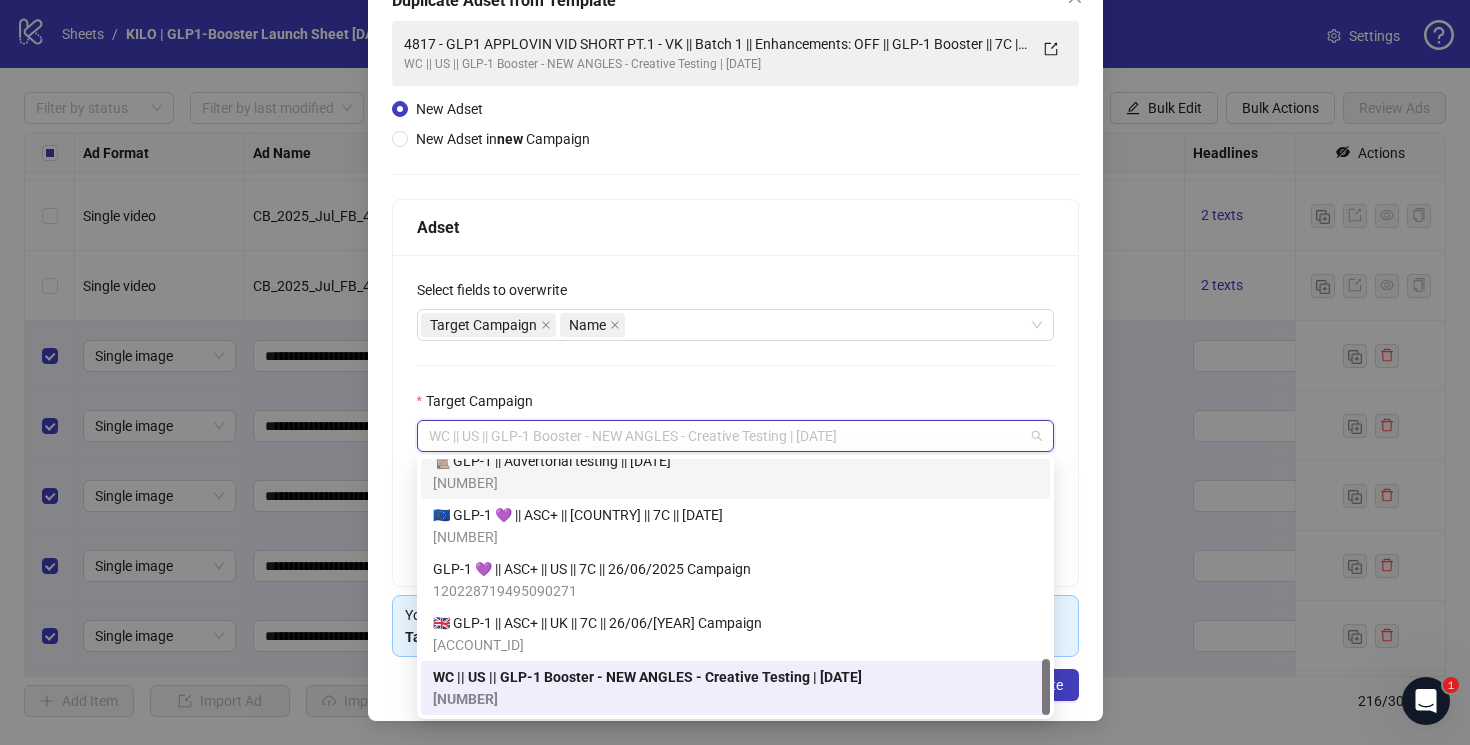 click on "**********" at bounding box center (735, 420) 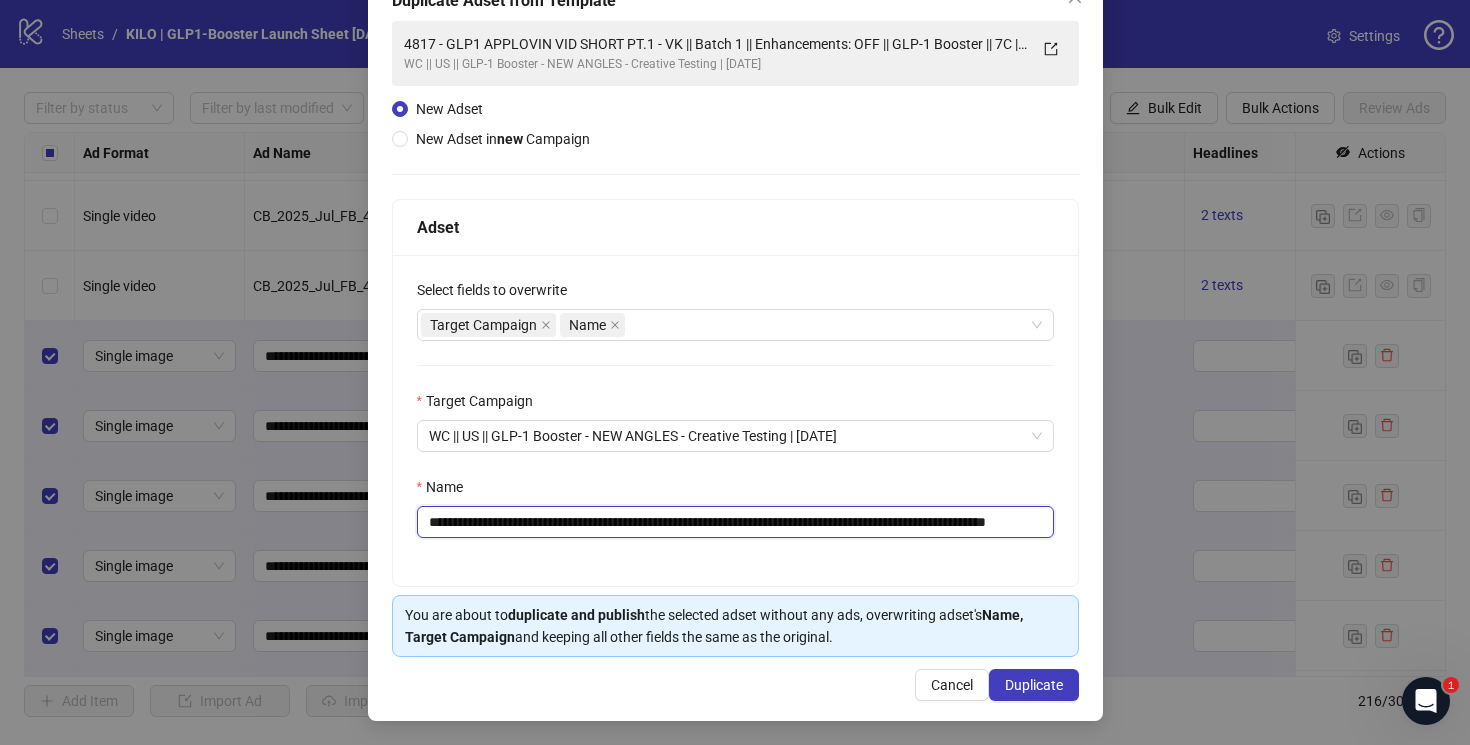scroll, scrollTop: 0, scrollLeft: 96, axis: horizontal 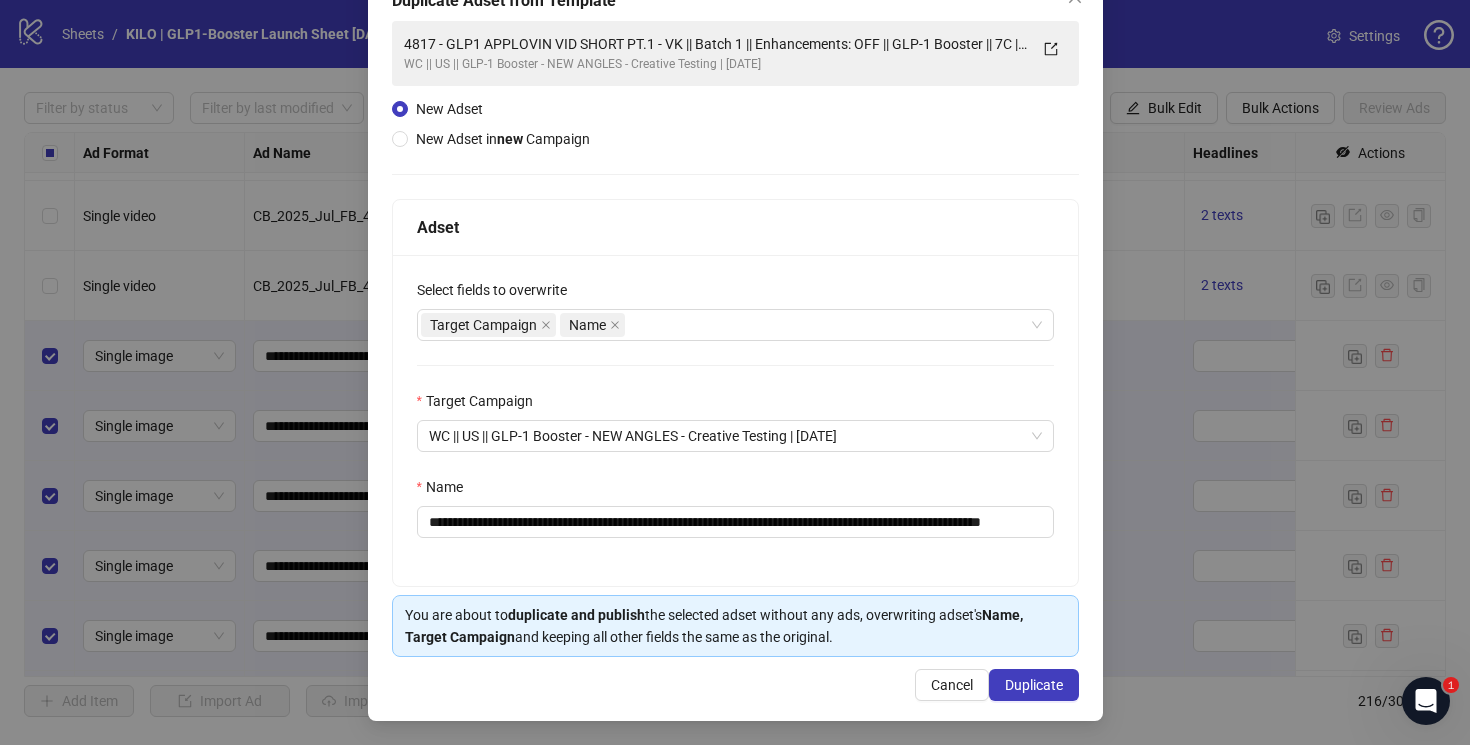 click on "**********" at bounding box center (735, 428) 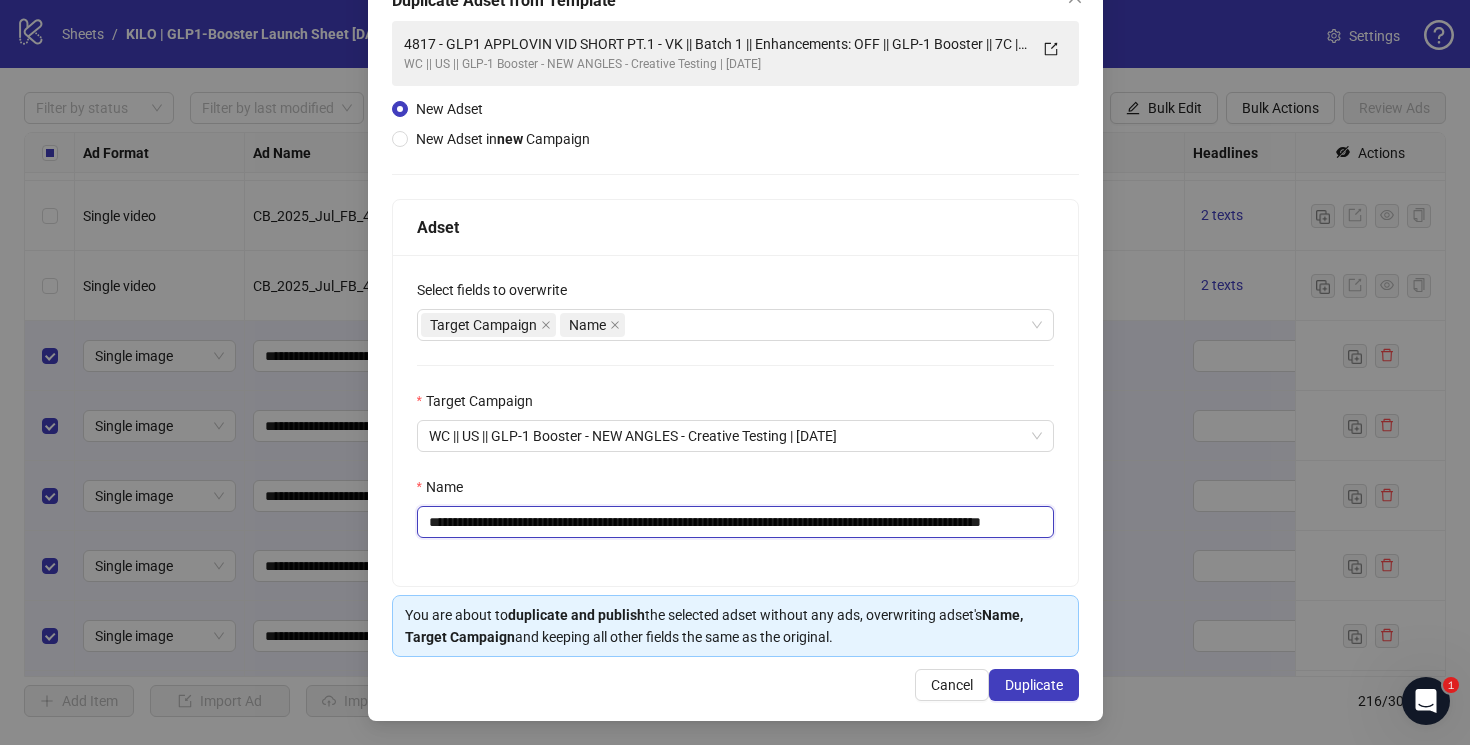 click on "**********" at bounding box center [735, 522] 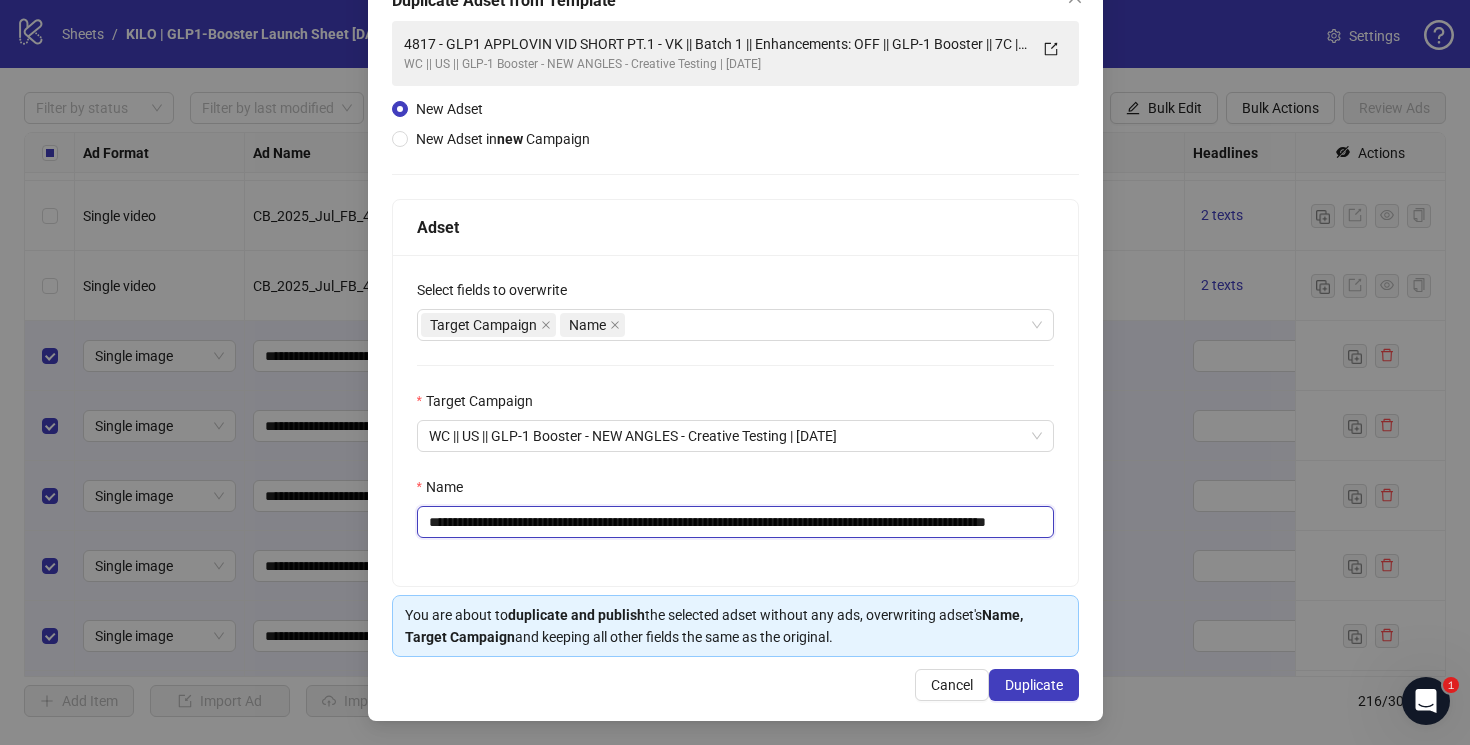 click on "**********" at bounding box center [735, 522] 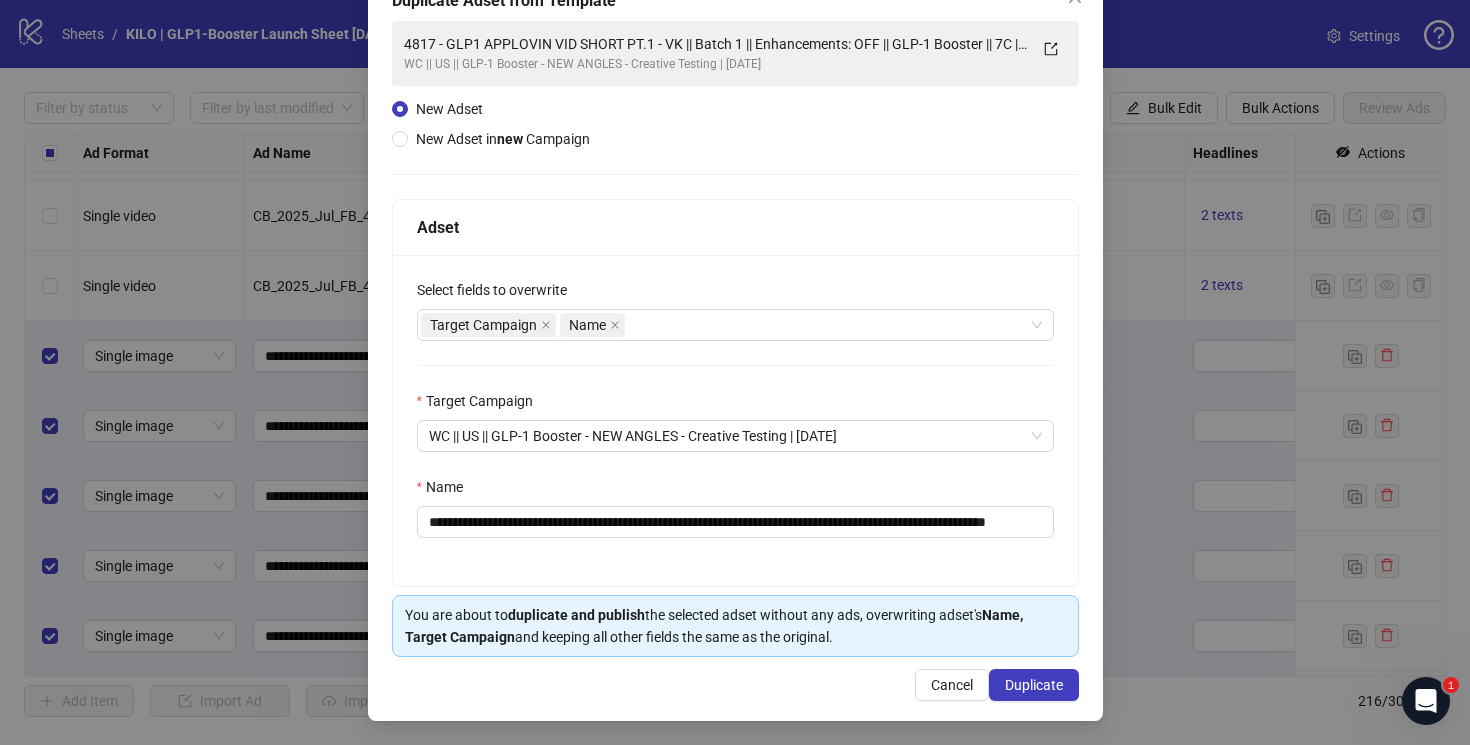 scroll, scrollTop: 0, scrollLeft: 0, axis: both 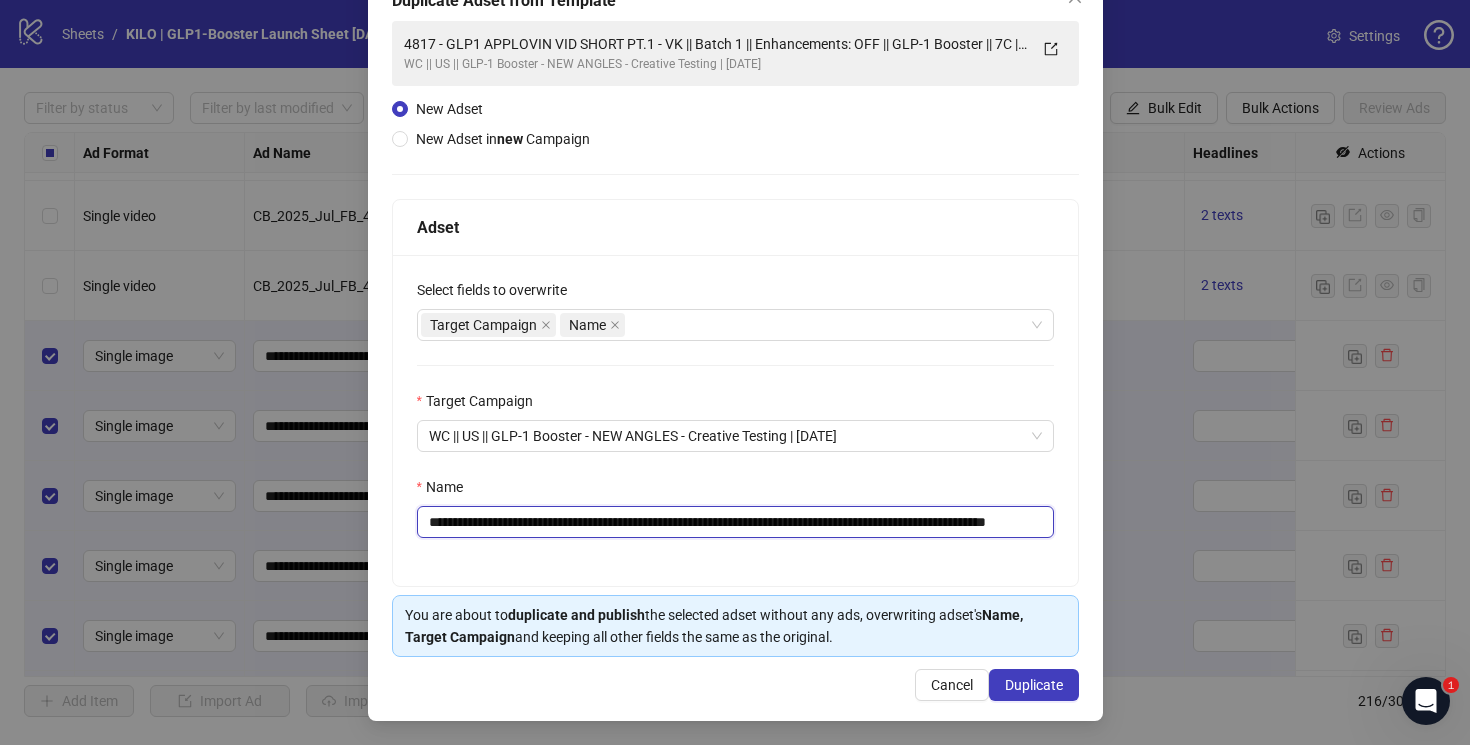 drag, startPoint x: 1007, startPoint y: 530, endPoint x: 1061, endPoint y: 530, distance: 54 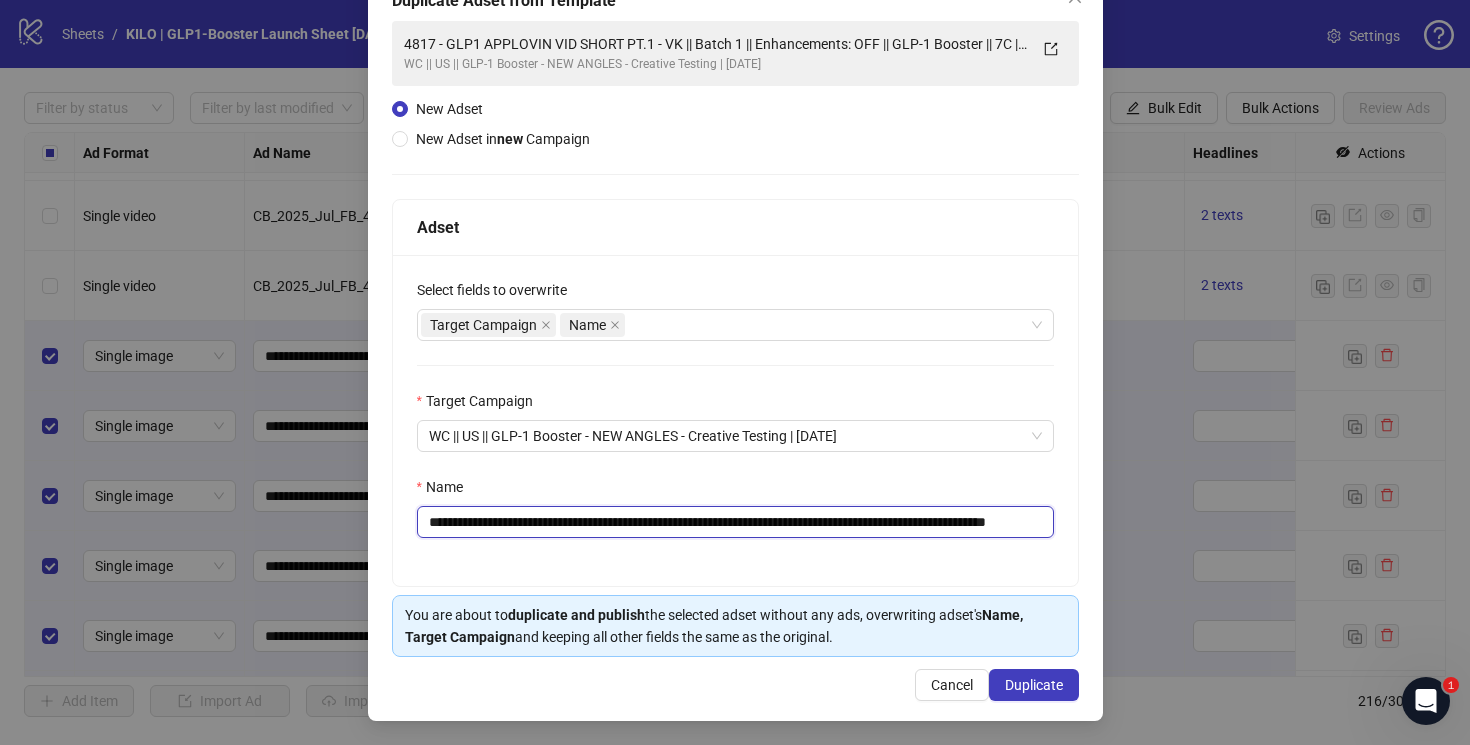 drag, startPoint x: 998, startPoint y: 525, endPoint x: 1114, endPoint y: 525, distance: 116 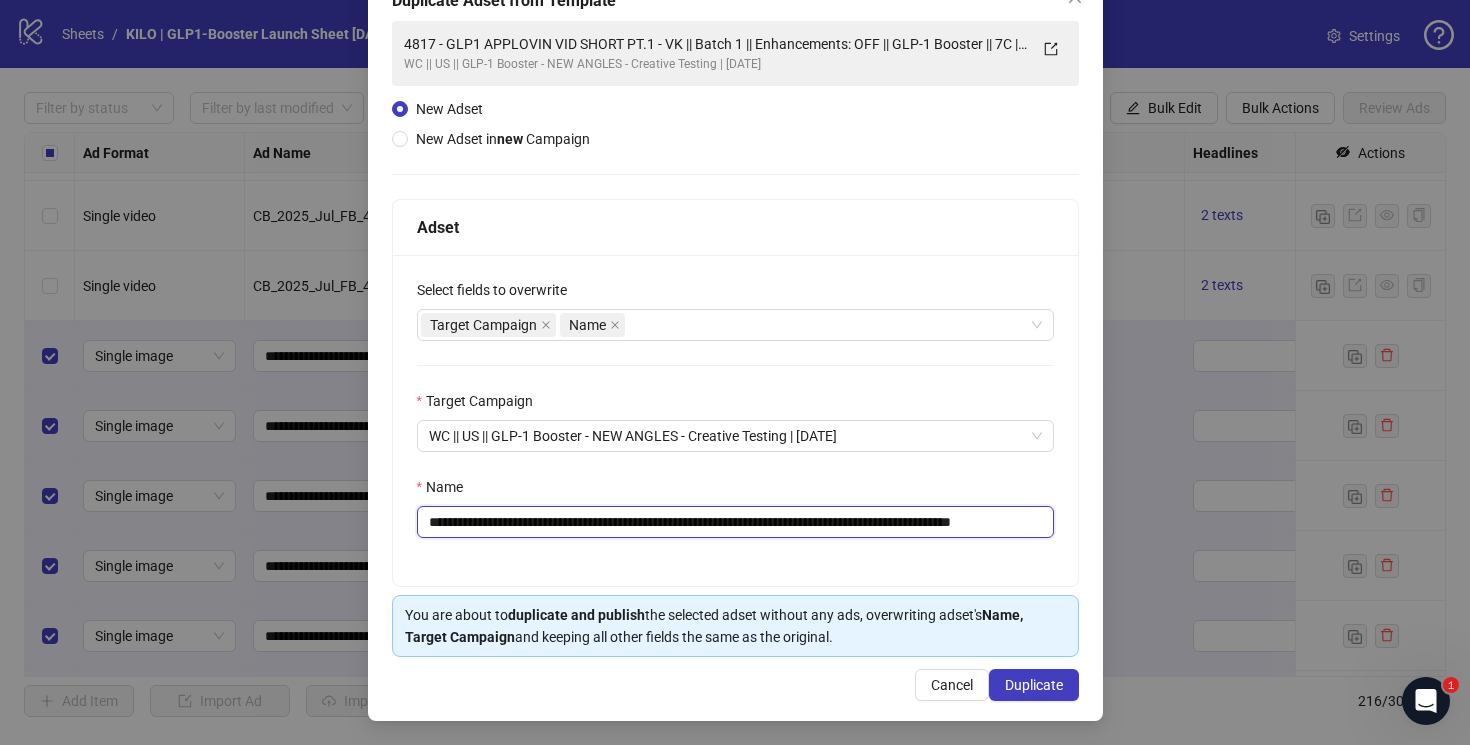 scroll, scrollTop: 0, scrollLeft: 53, axis: horizontal 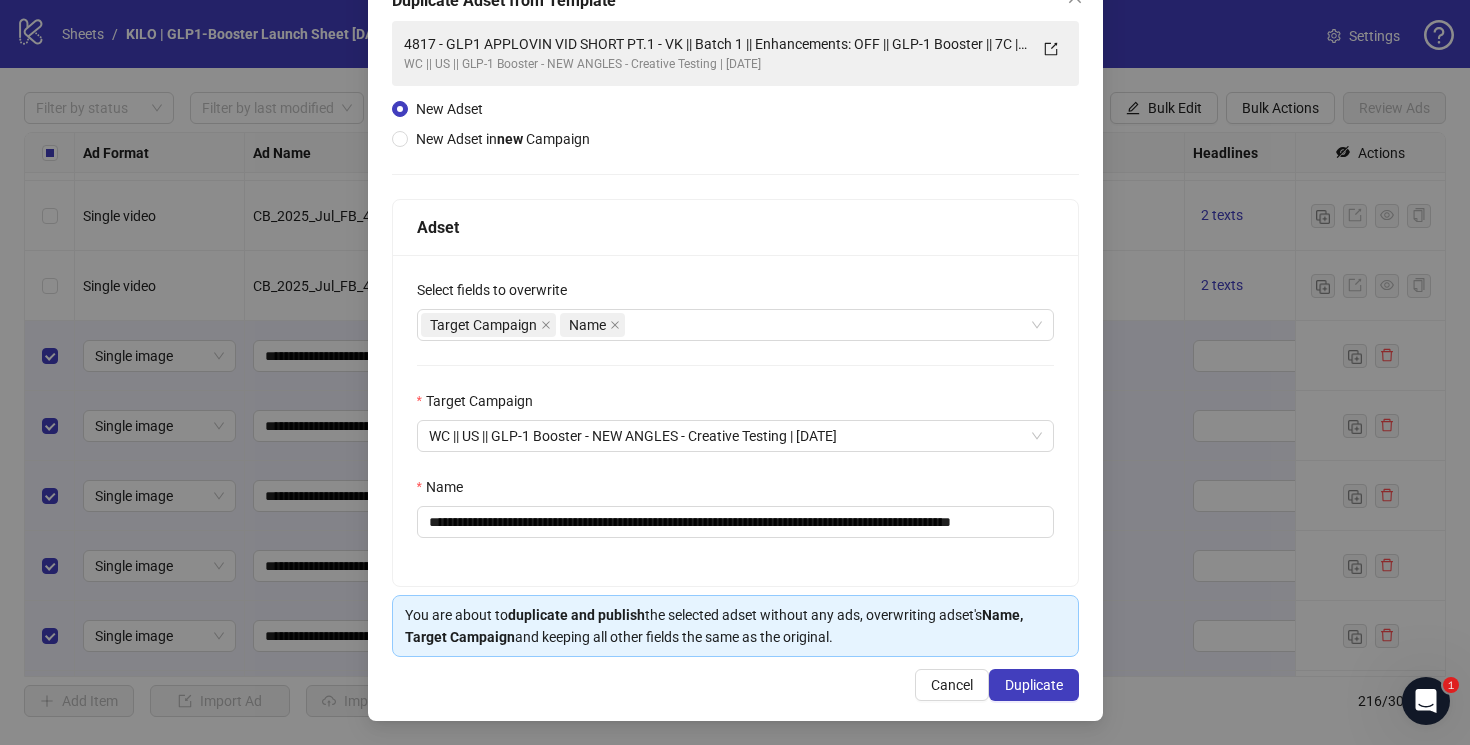 click on "**********" at bounding box center (735, 420) 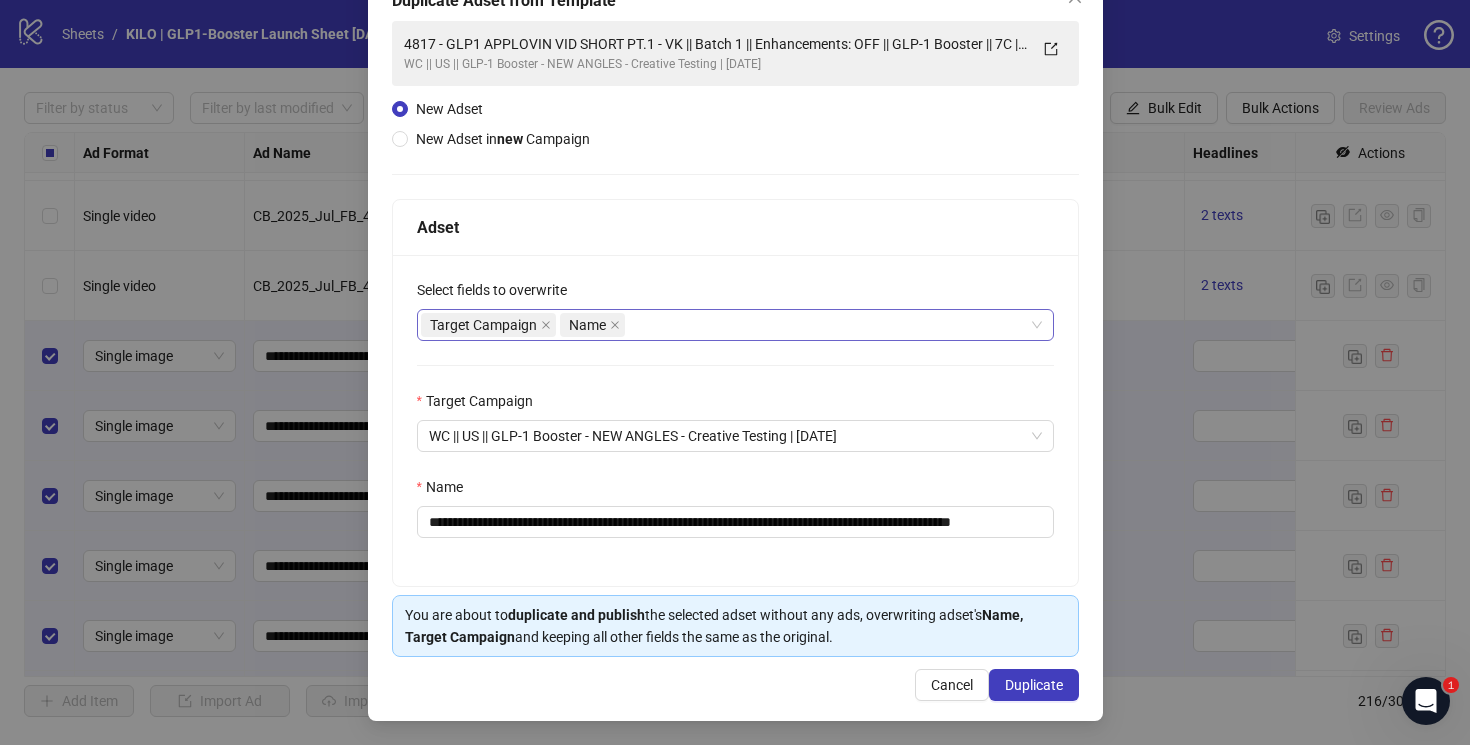 click on "Target Campaign Name" at bounding box center (725, 325) 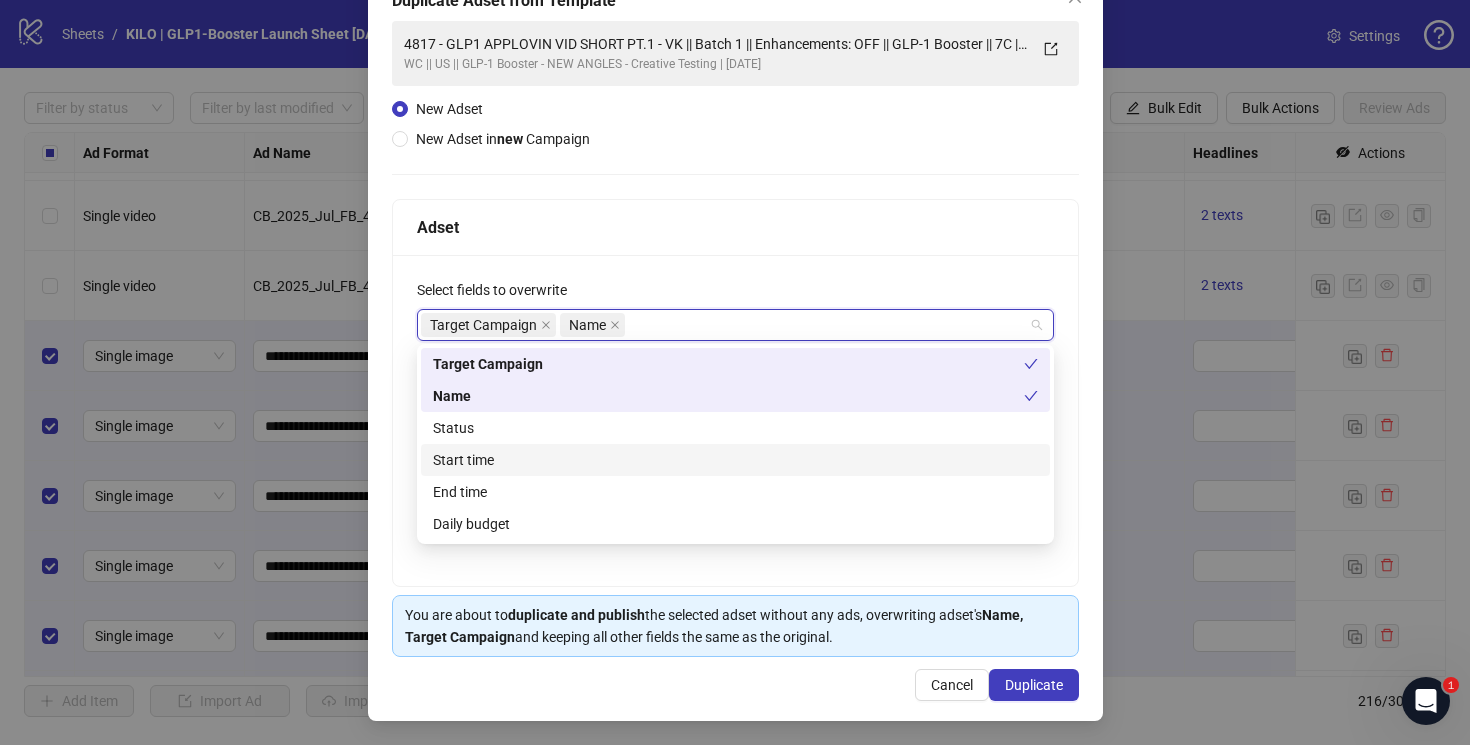 click on "Start time" at bounding box center (735, 460) 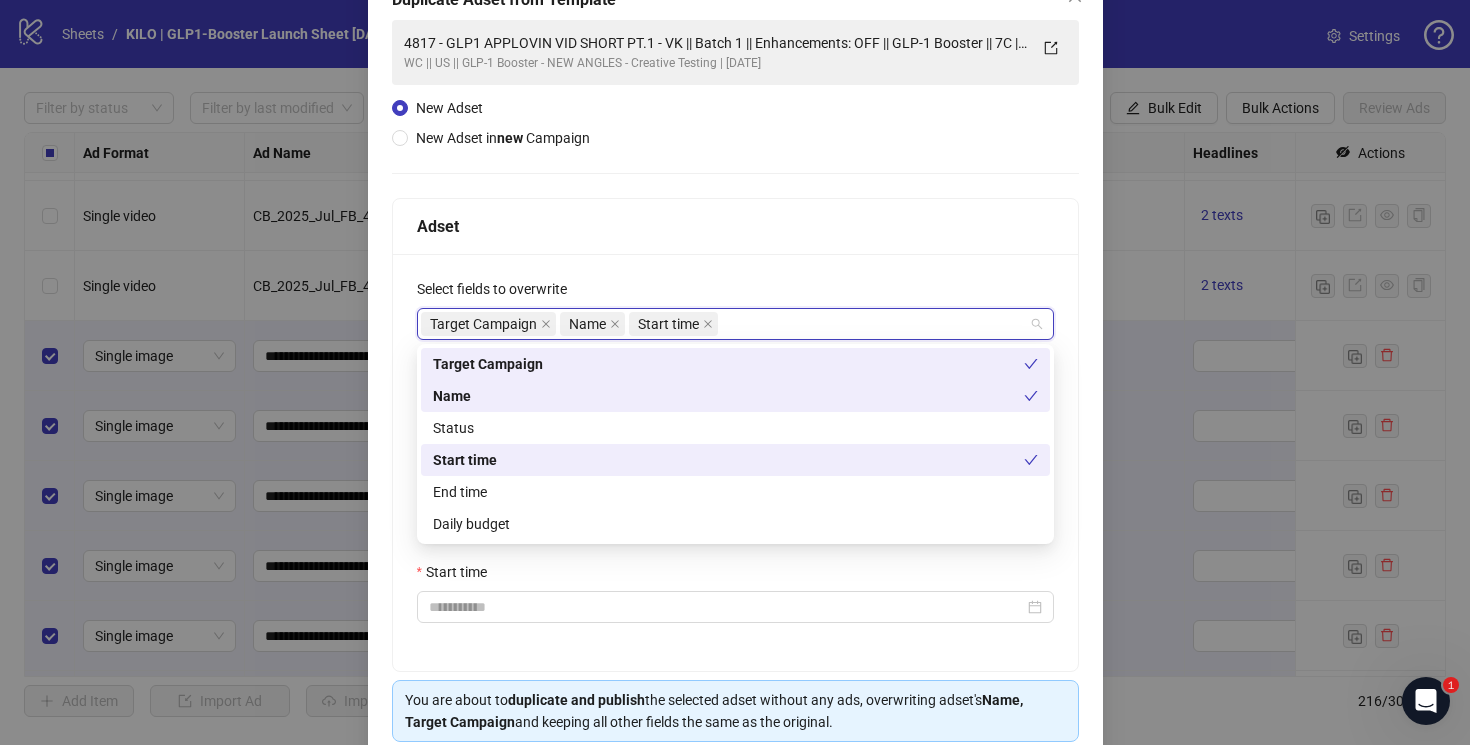click on "Adset" at bounding box center (735, 226) 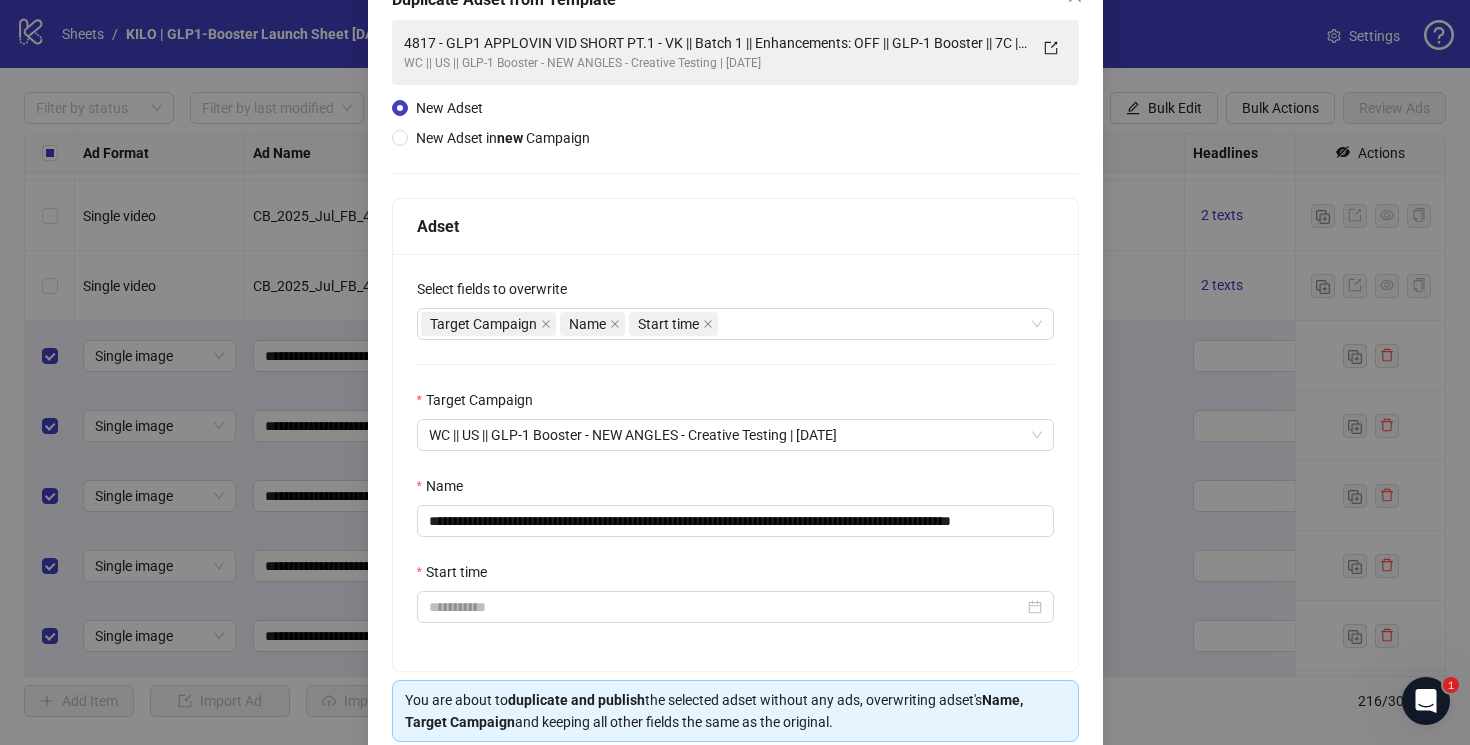 scroll, scrollTop: 218, scrollLeft: 0, axis: vertical 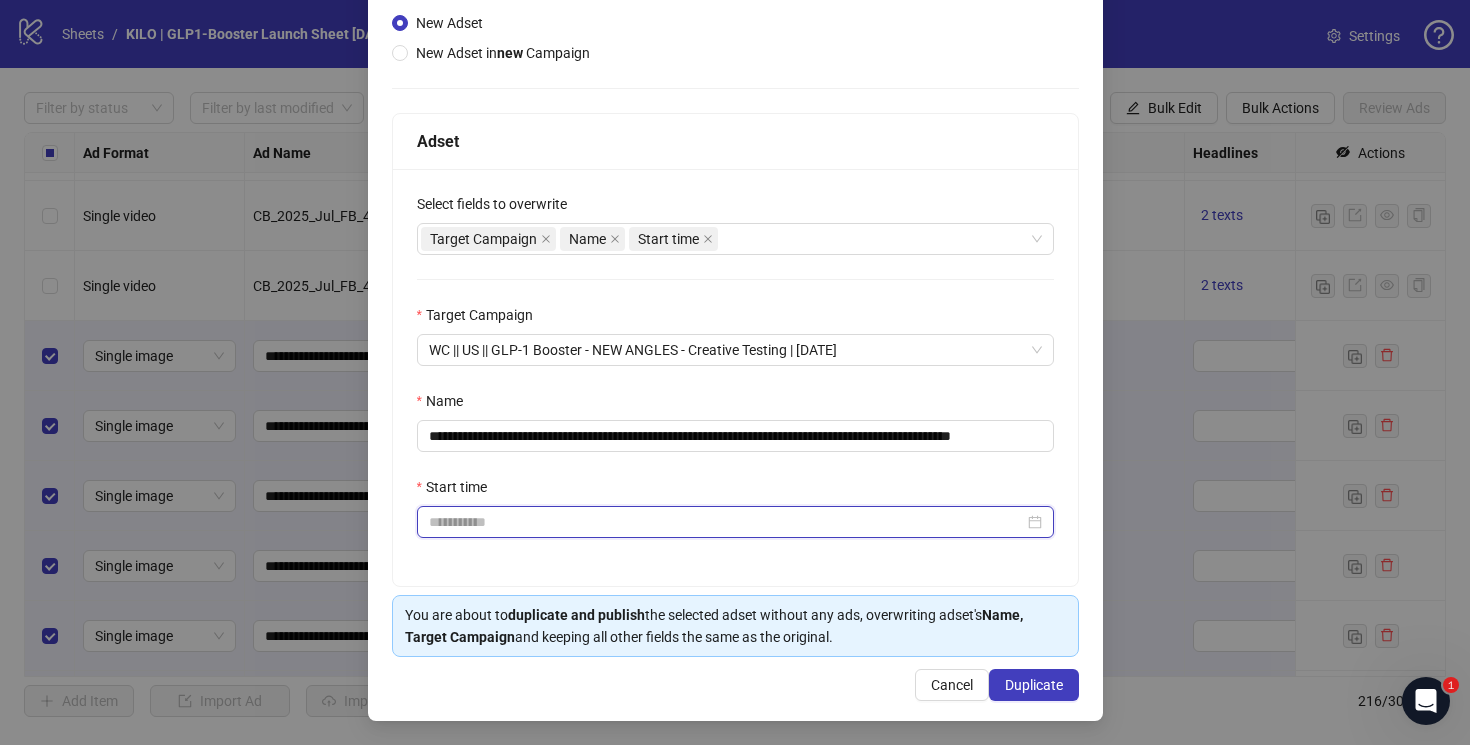 click on "Start time" at bounding box center [726, 522] 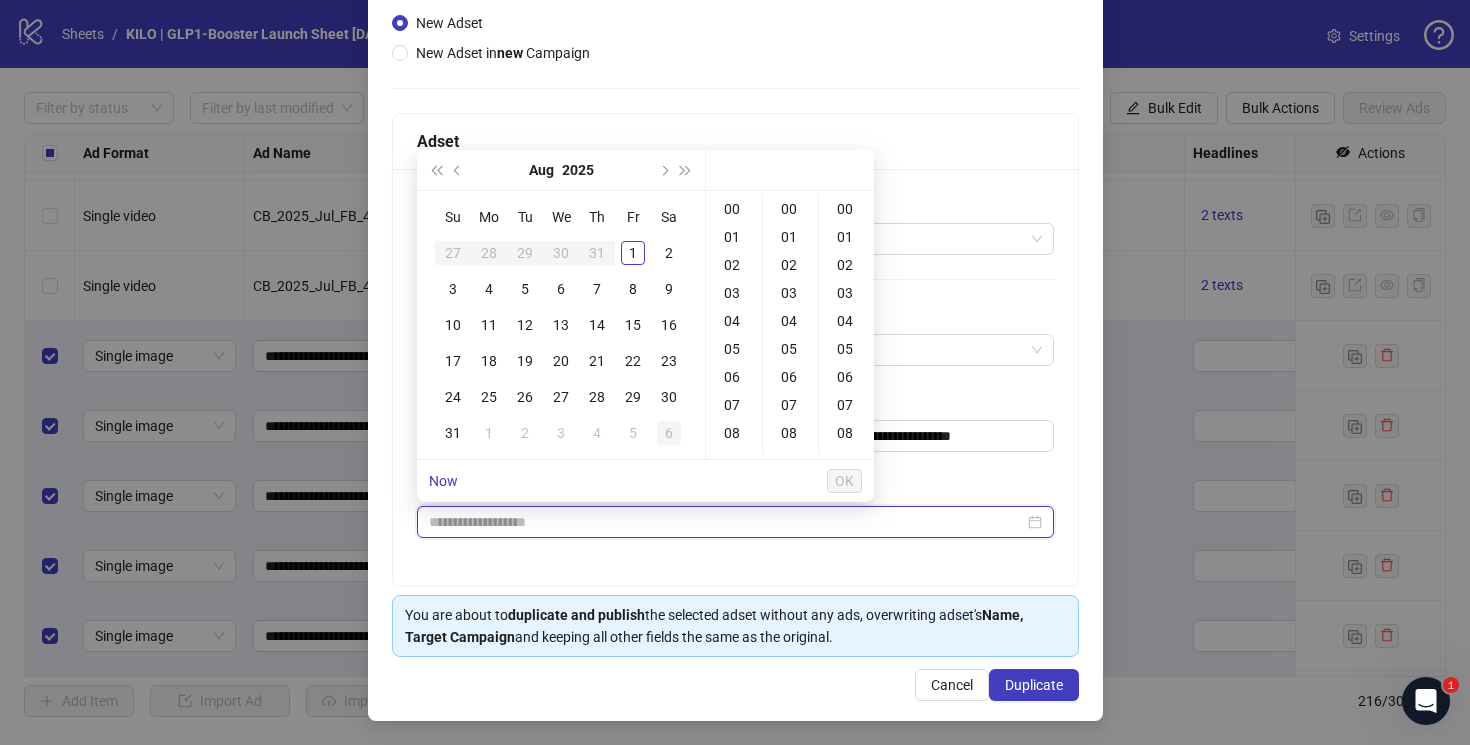 type on "**********" 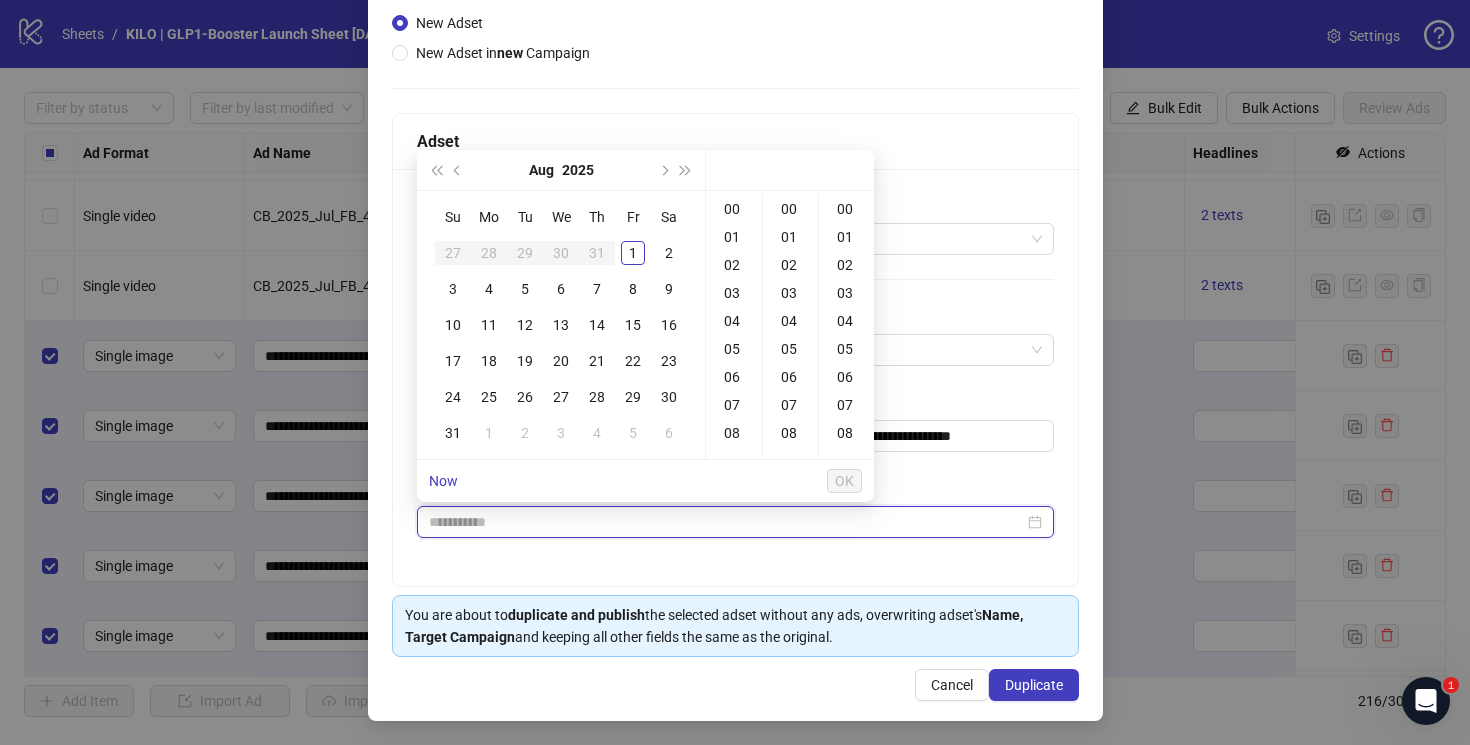 type on "**********" 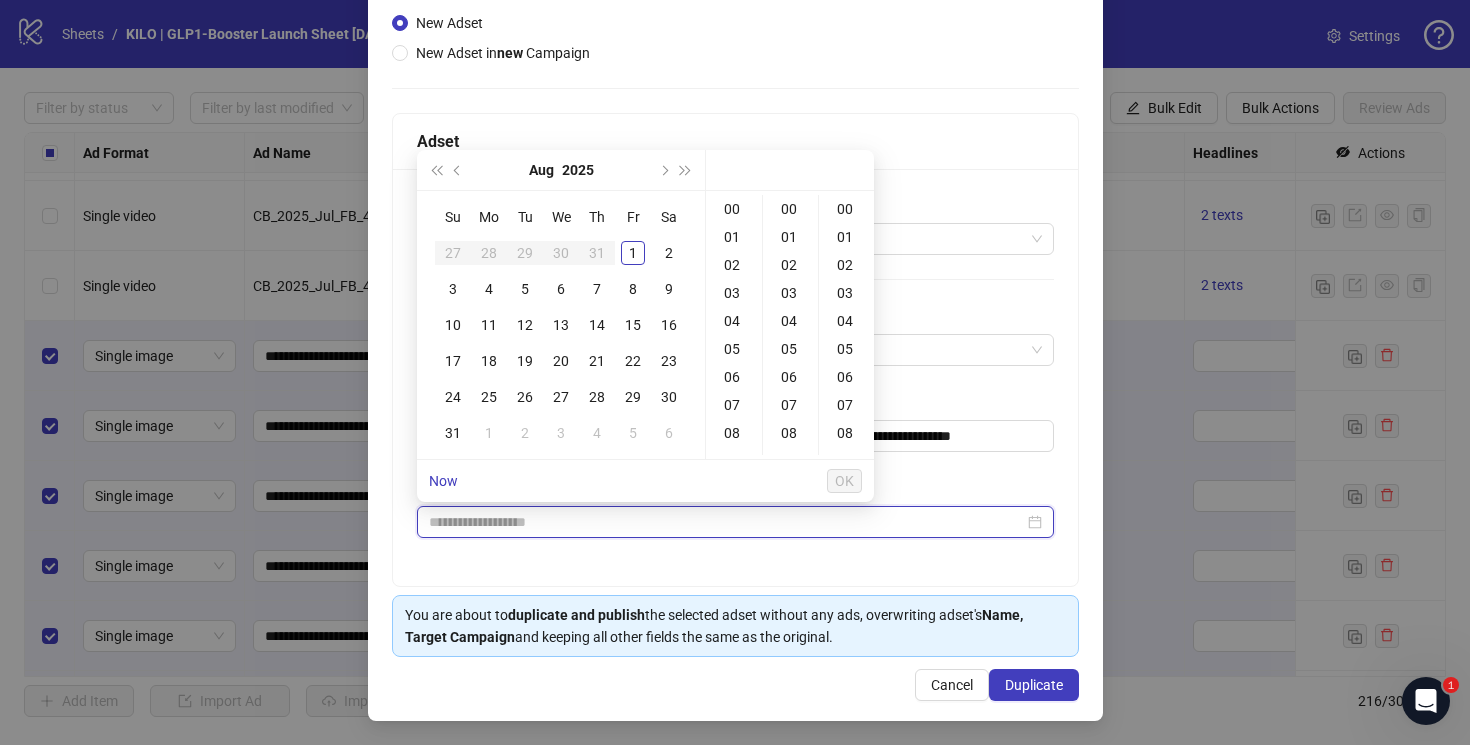 type on "**********" 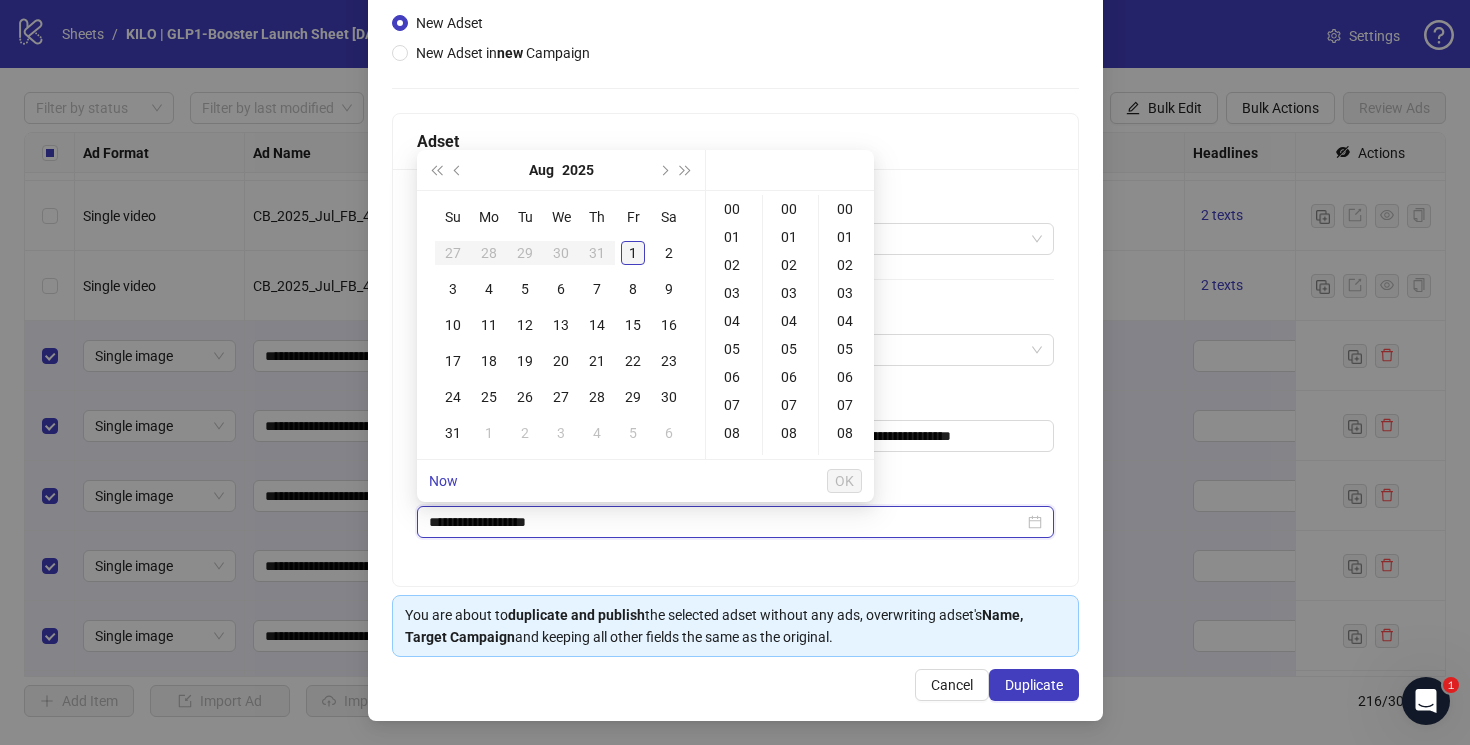 type on "**********" 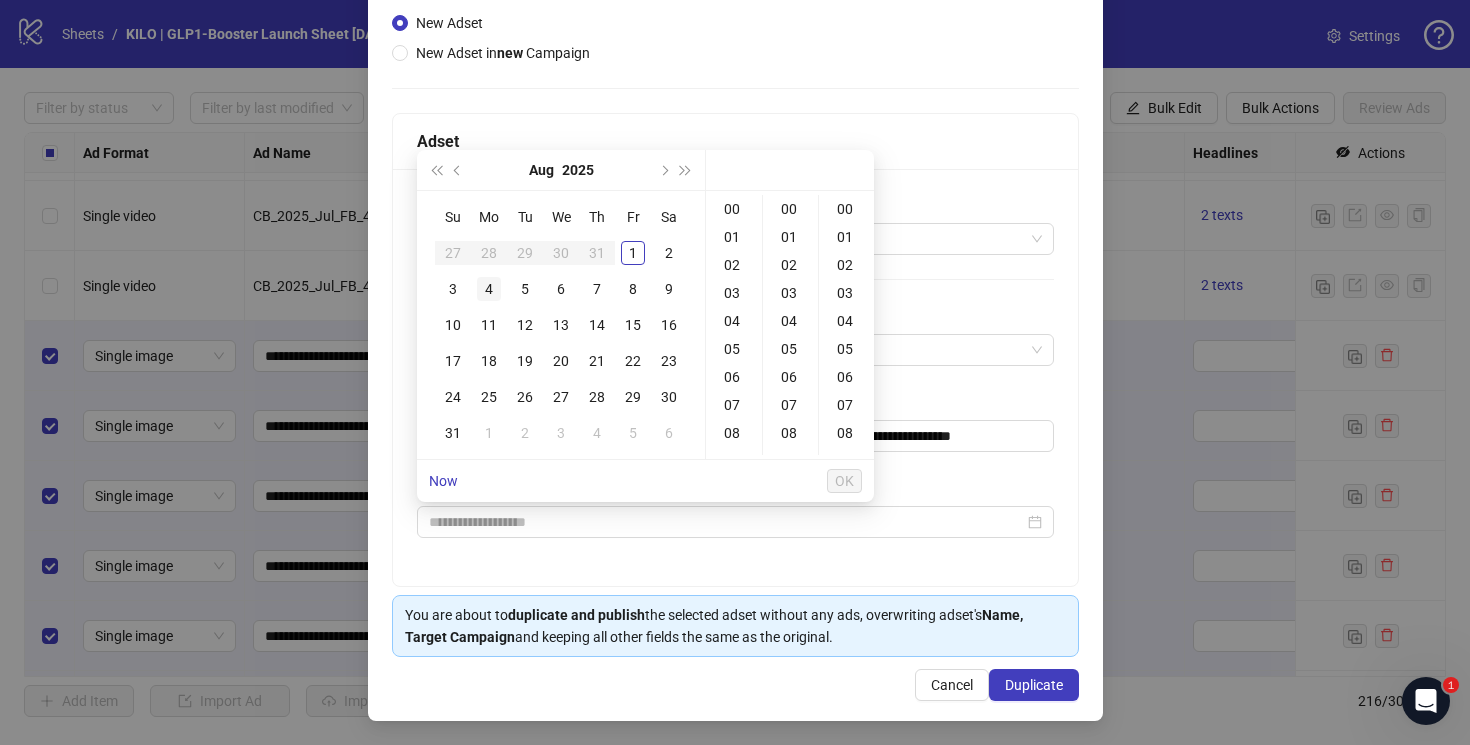 click on "4" at bounding box center (489, 289) 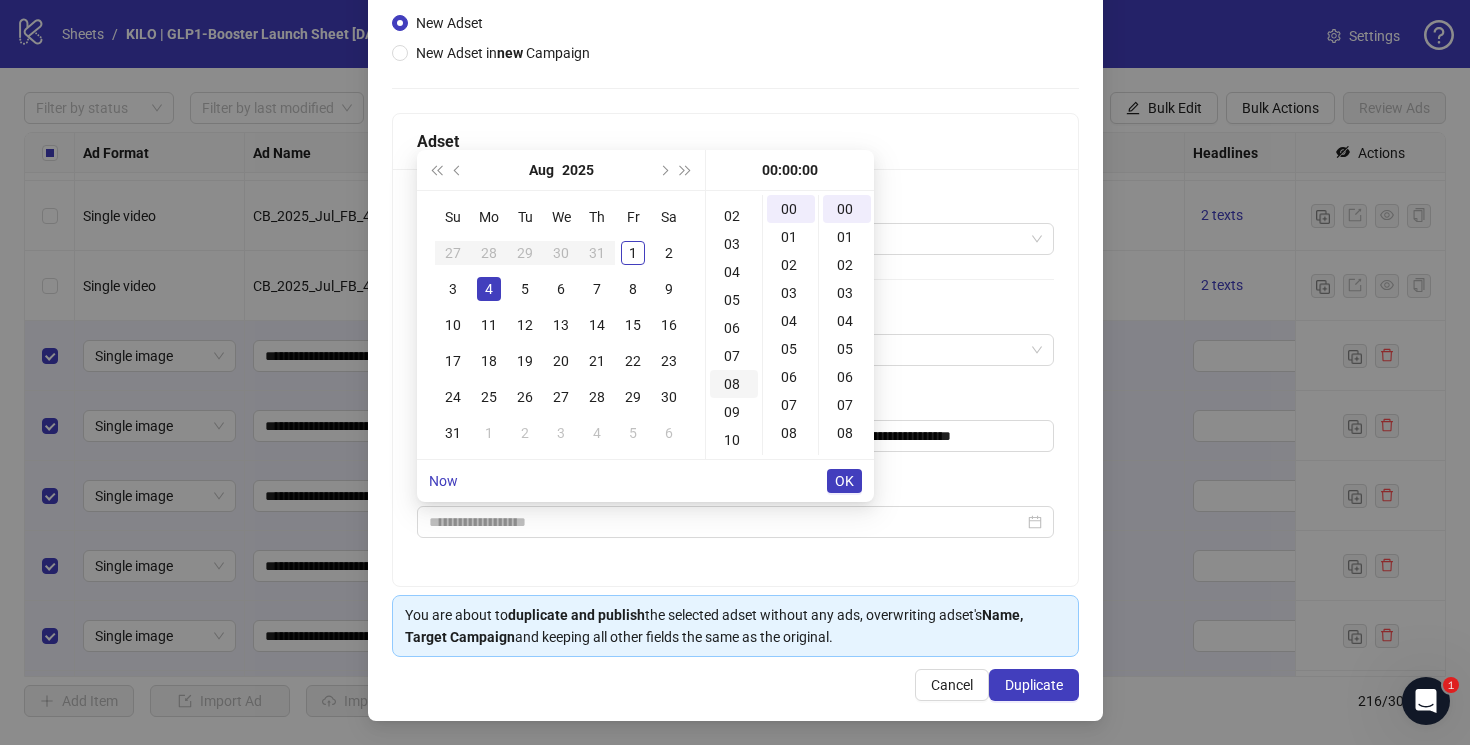 click on "08" at bounding box center (734, 384) 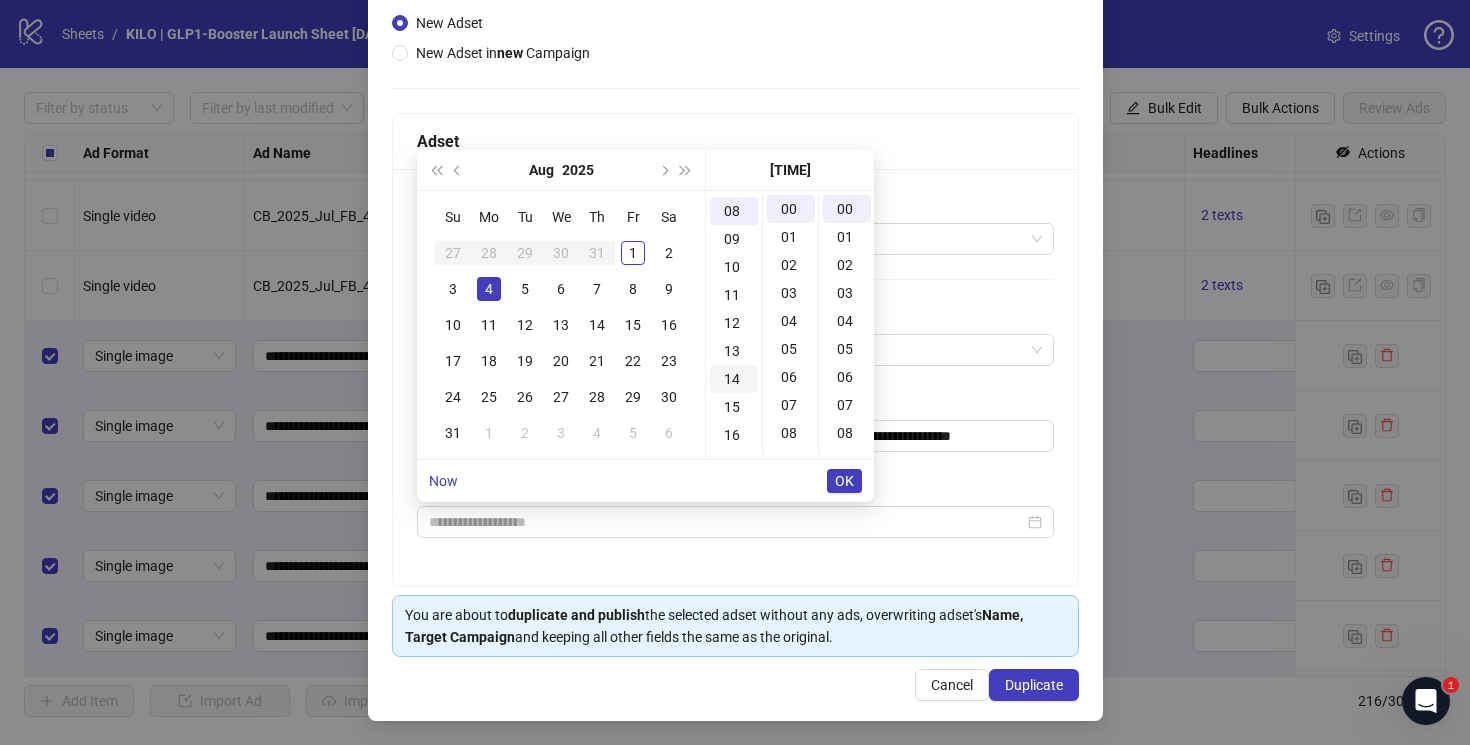 scroll, scrollTop: 224, scrollLeft: 0, axis: vertical 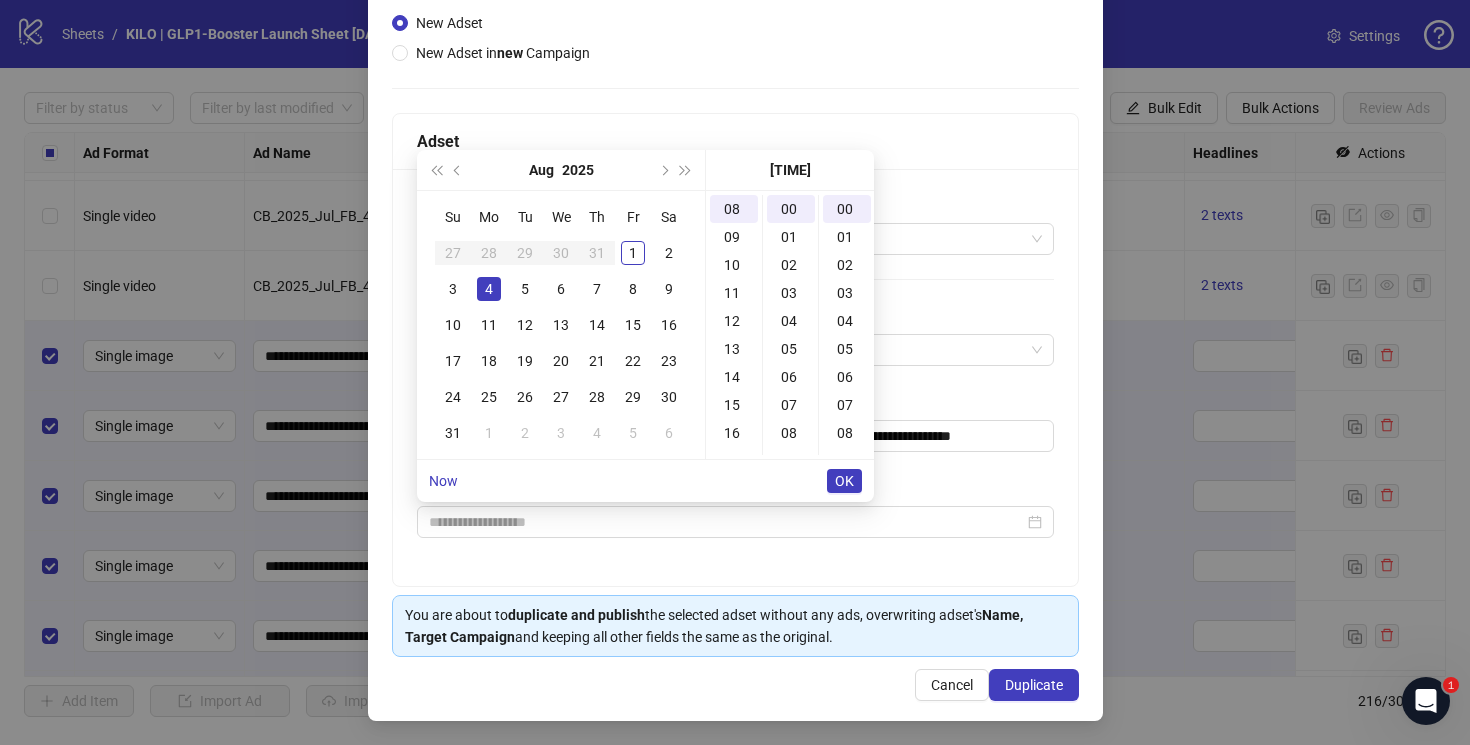 type on "**********" 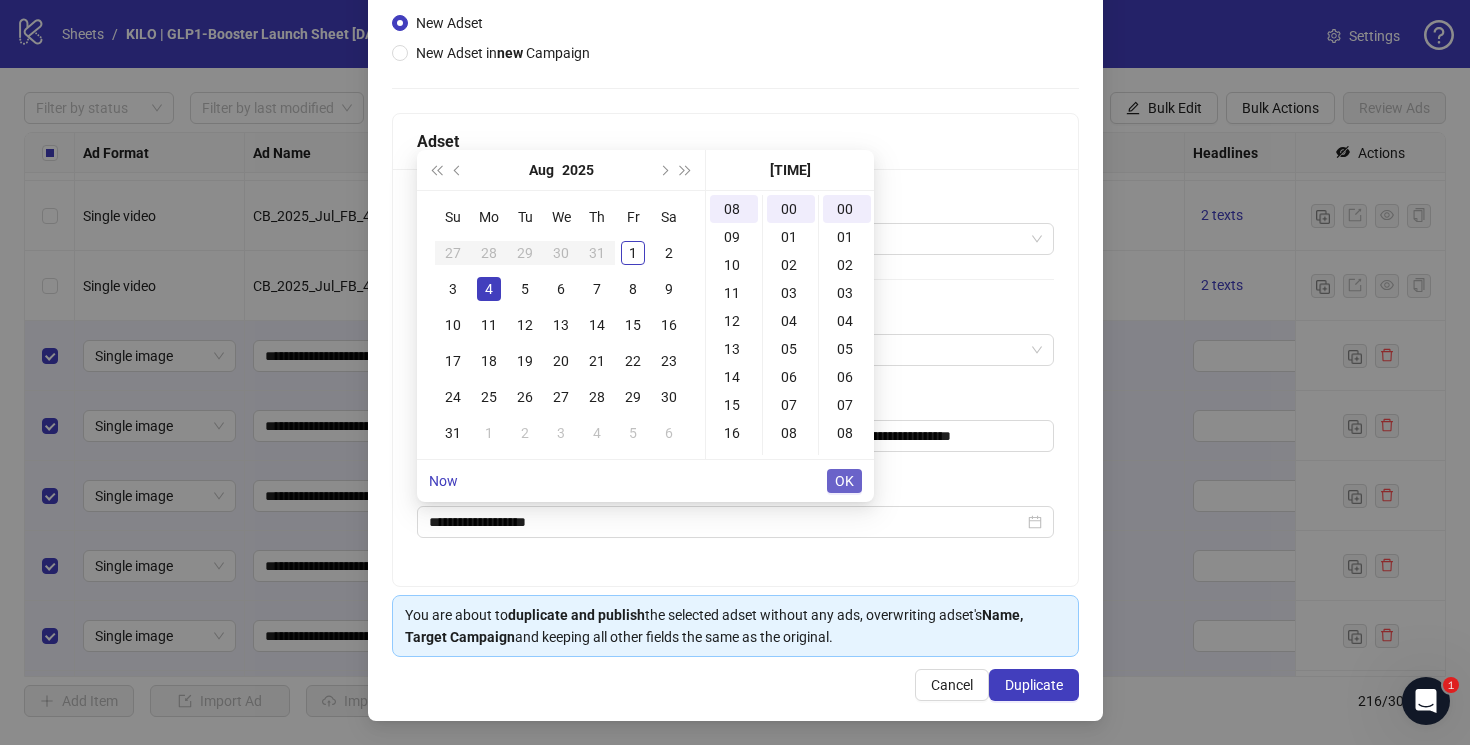 click on "OK" at bounding box center [844, 481] 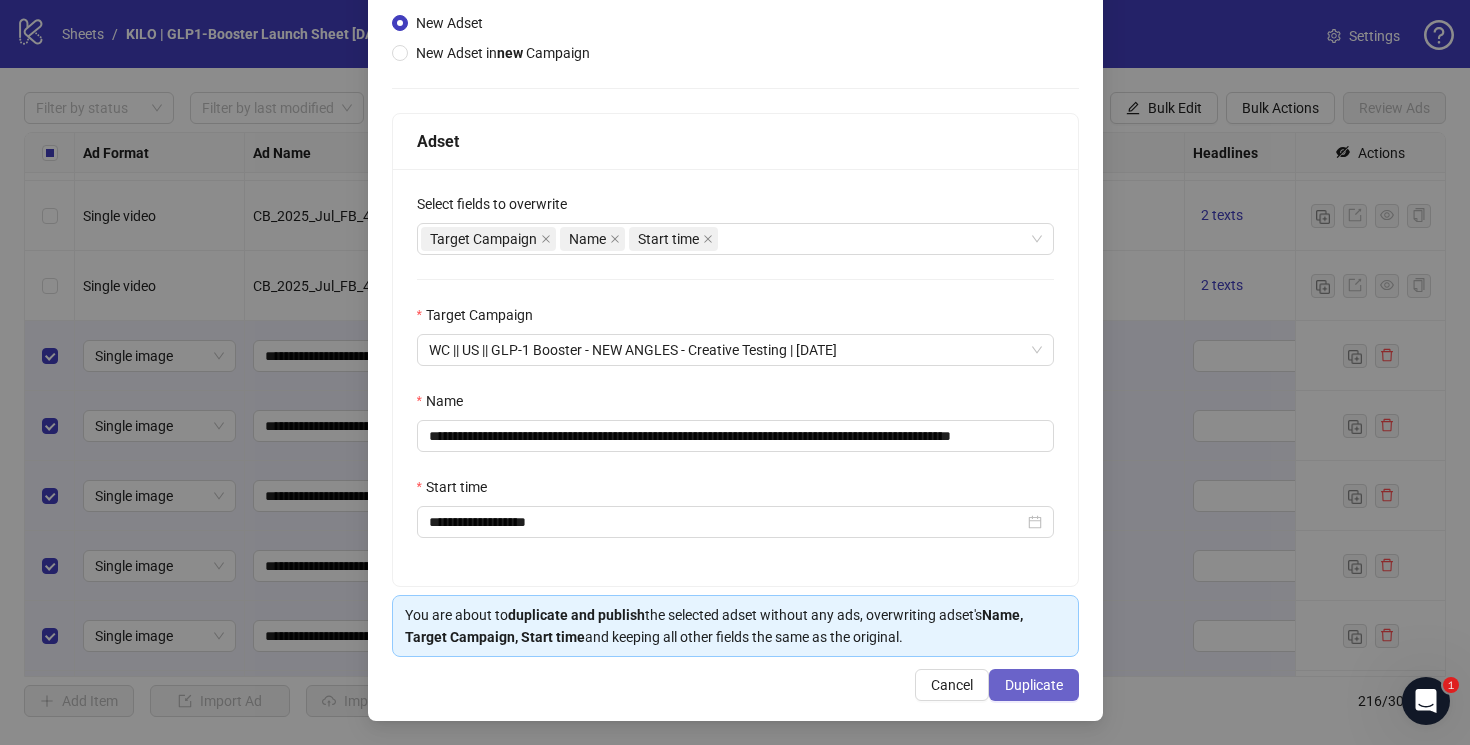 click on "Duplicate" at bounding box center (1034, 685) 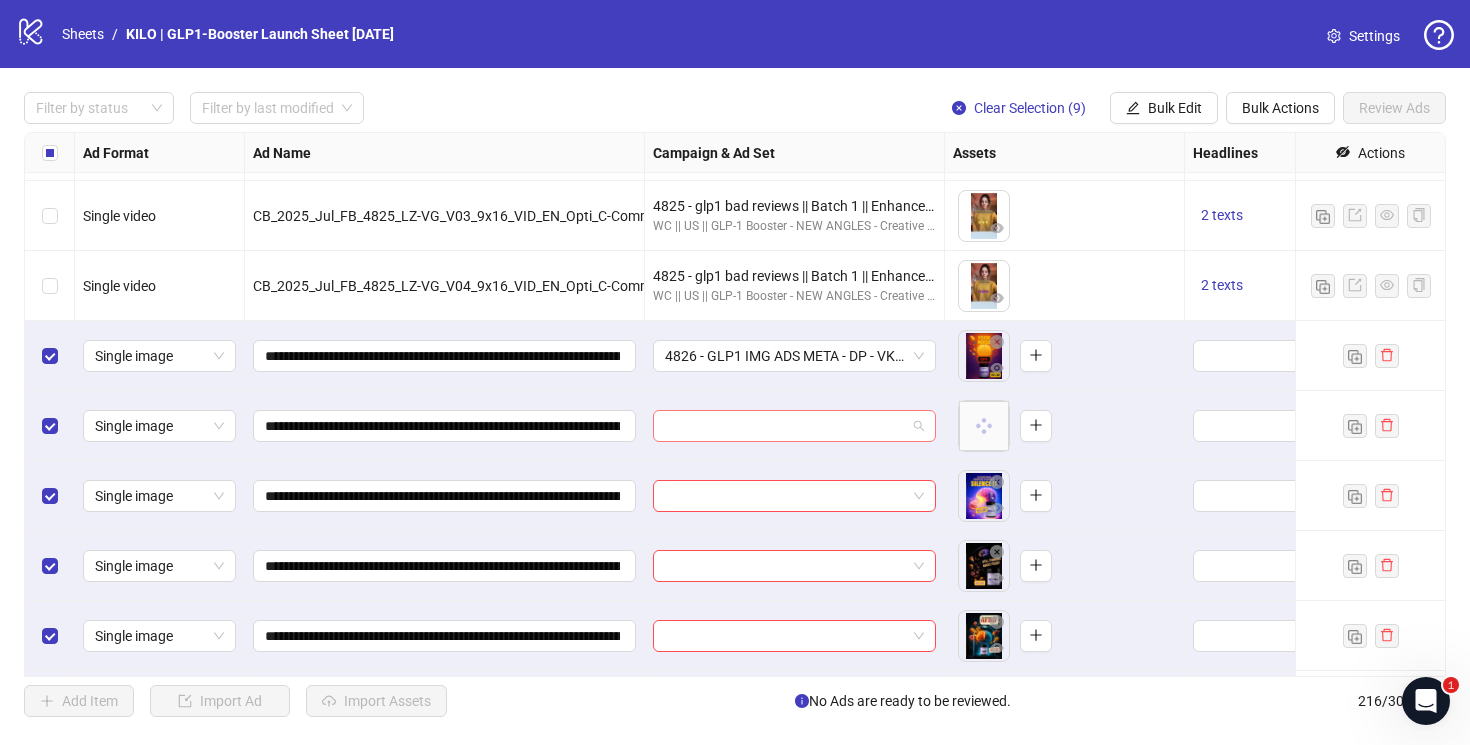 click at bounding box center [785, 426] 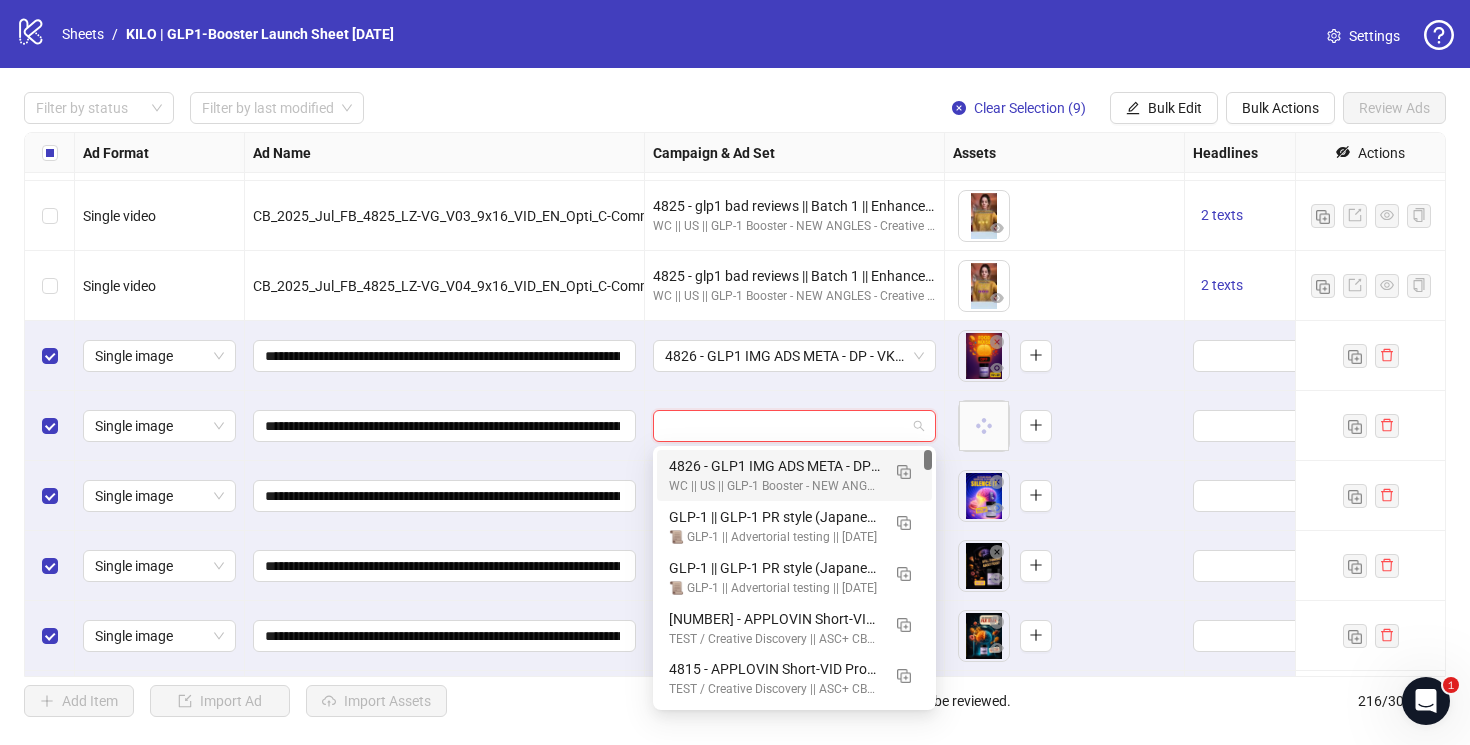 click on "4826 - GLP1 IMG ADS META - DP - VK || Batch 1 || Enhancements: OFF || GLP-1 Booster || 7C || 01/08/25w31" at bounding box center [774, 466] 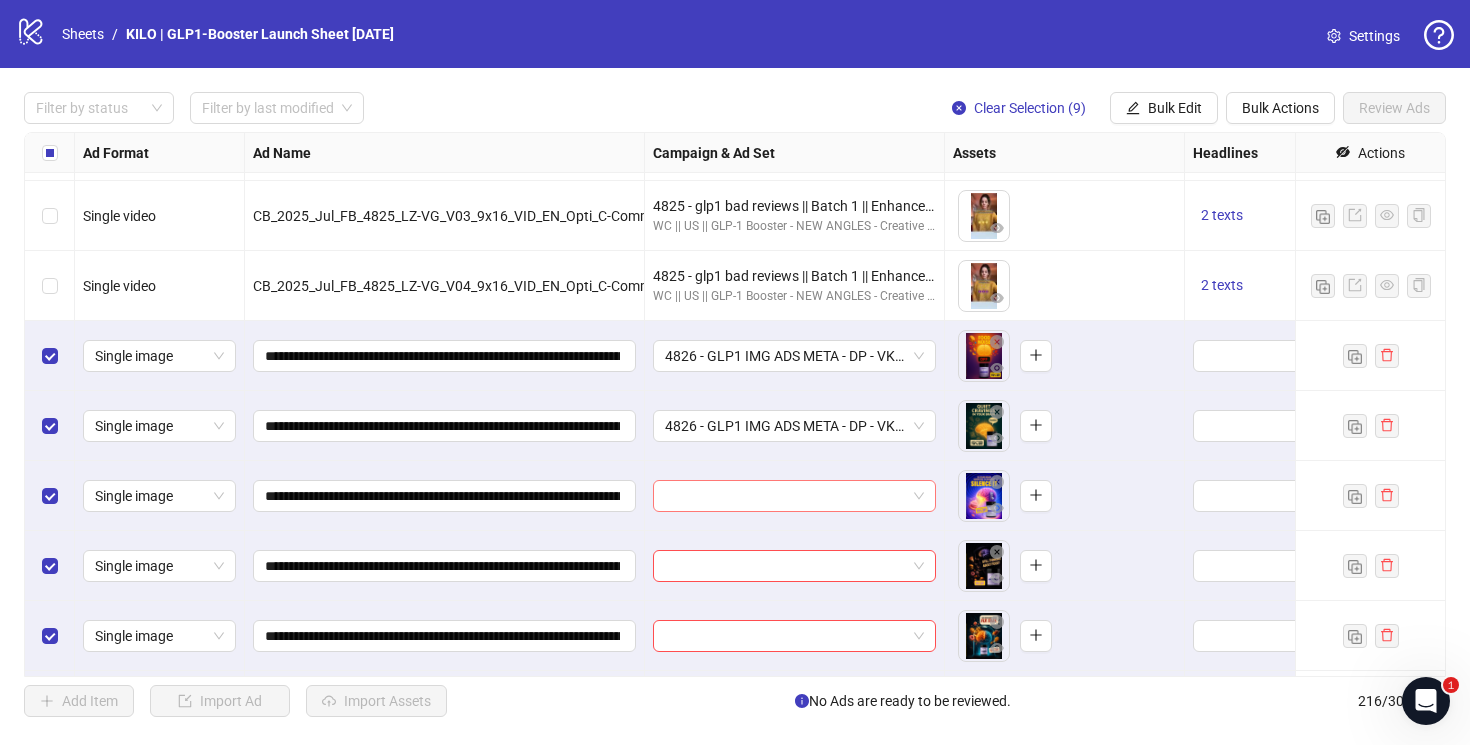 click at bounding box center [785, 496] 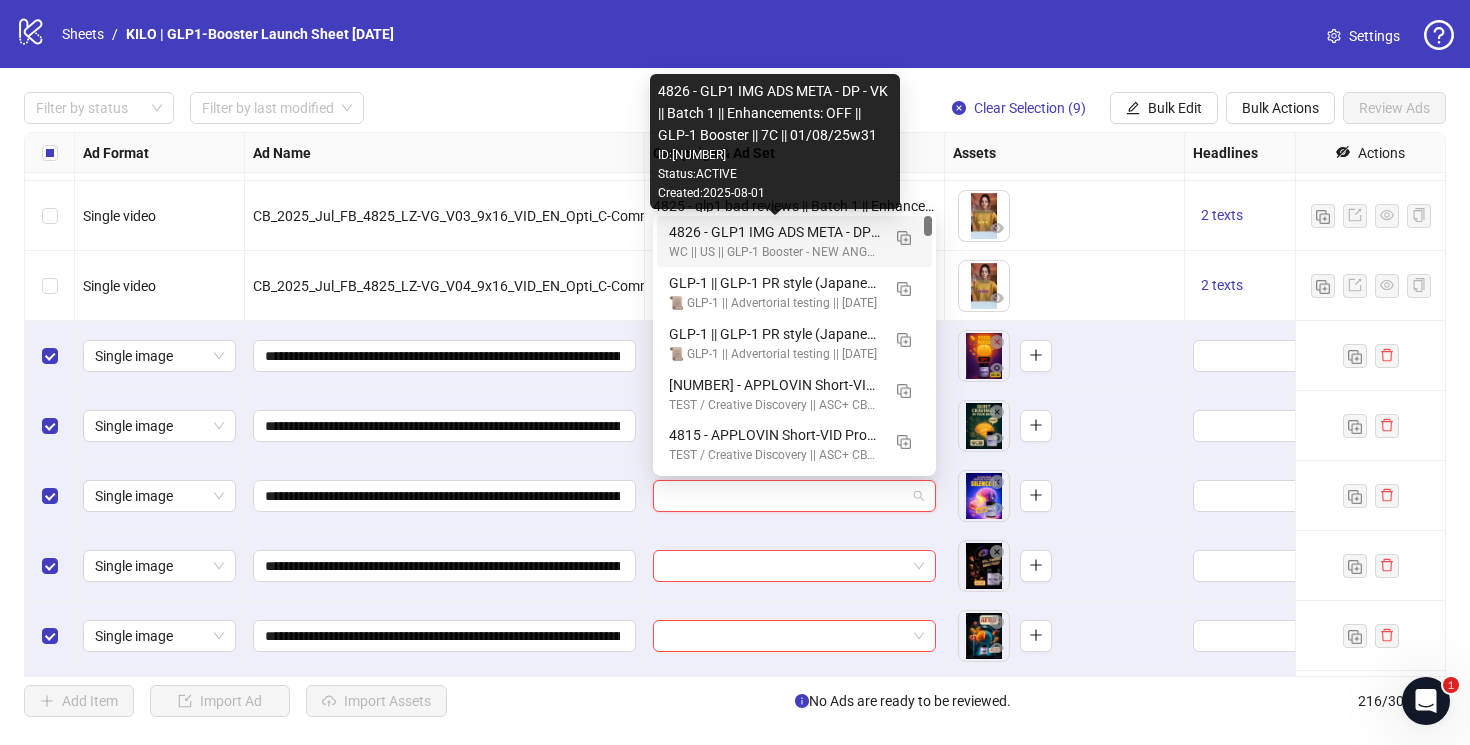 click on "4826 - GLP1 IMG ADS META - DP - VK || Batch 1 || Enhancements: OFF || GLP-1 Booster || 7C || 01/08/25w31" at bounding box center (774, 232) 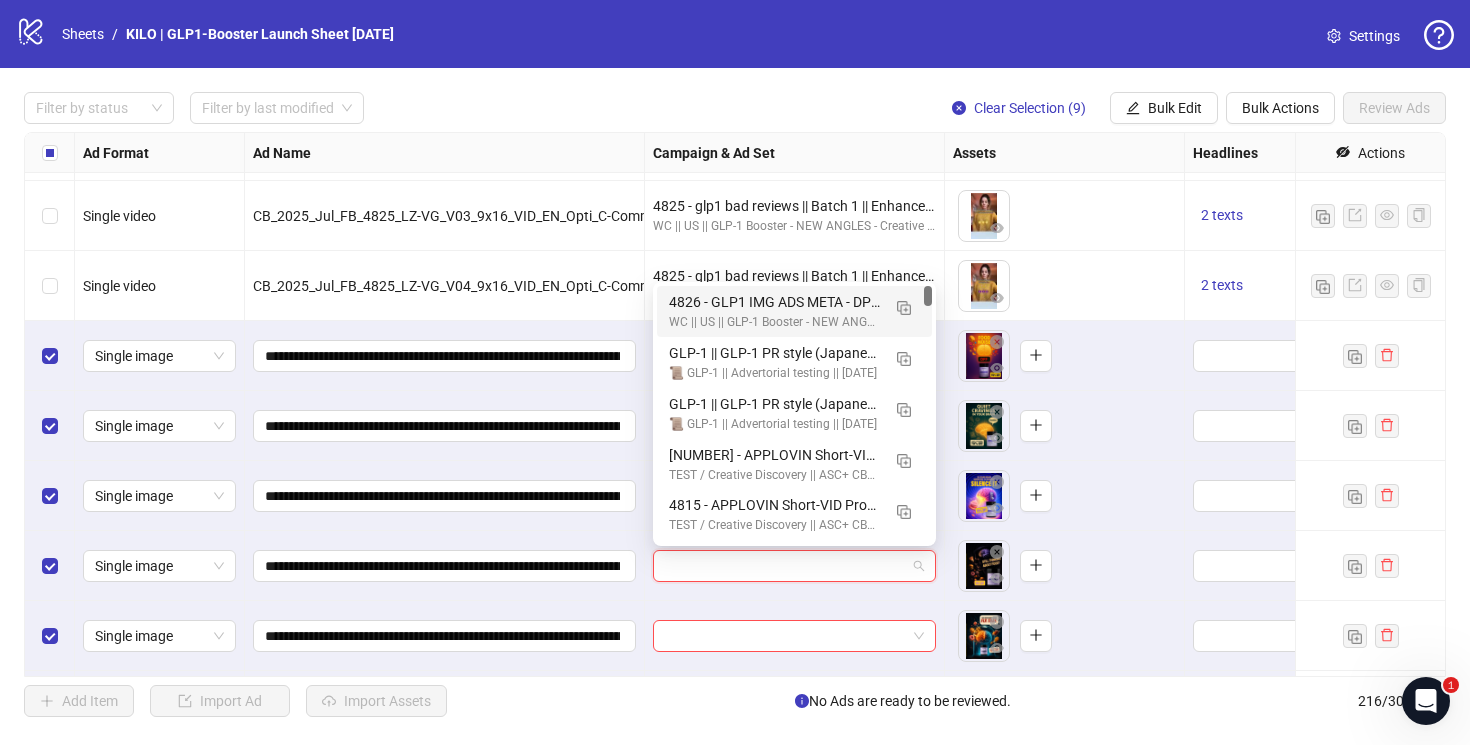 click at bounding box center (785, 566) 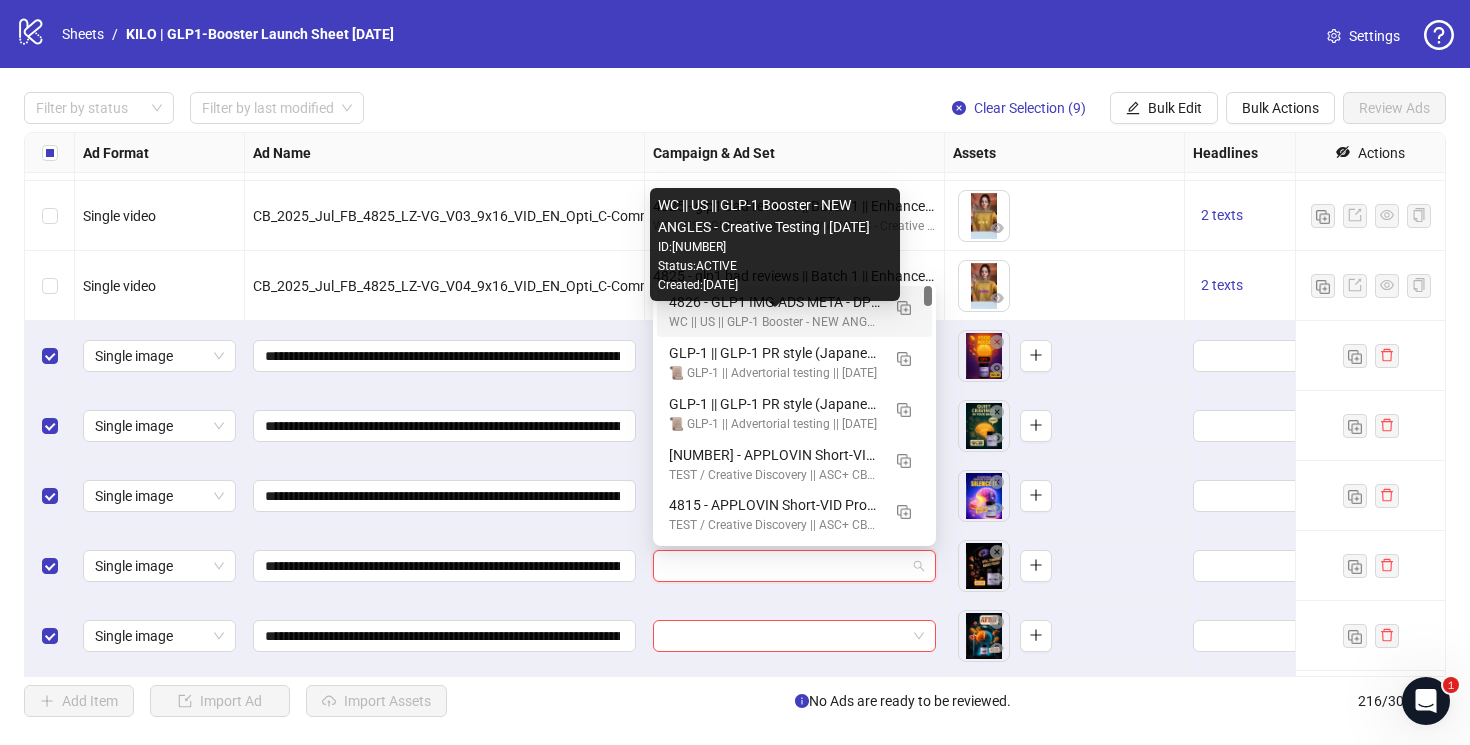 click on "WC || US || GLP-1 Booster - NEW ANGLES - Creative Testing | [DATE]" at bounding box center (774, 322) 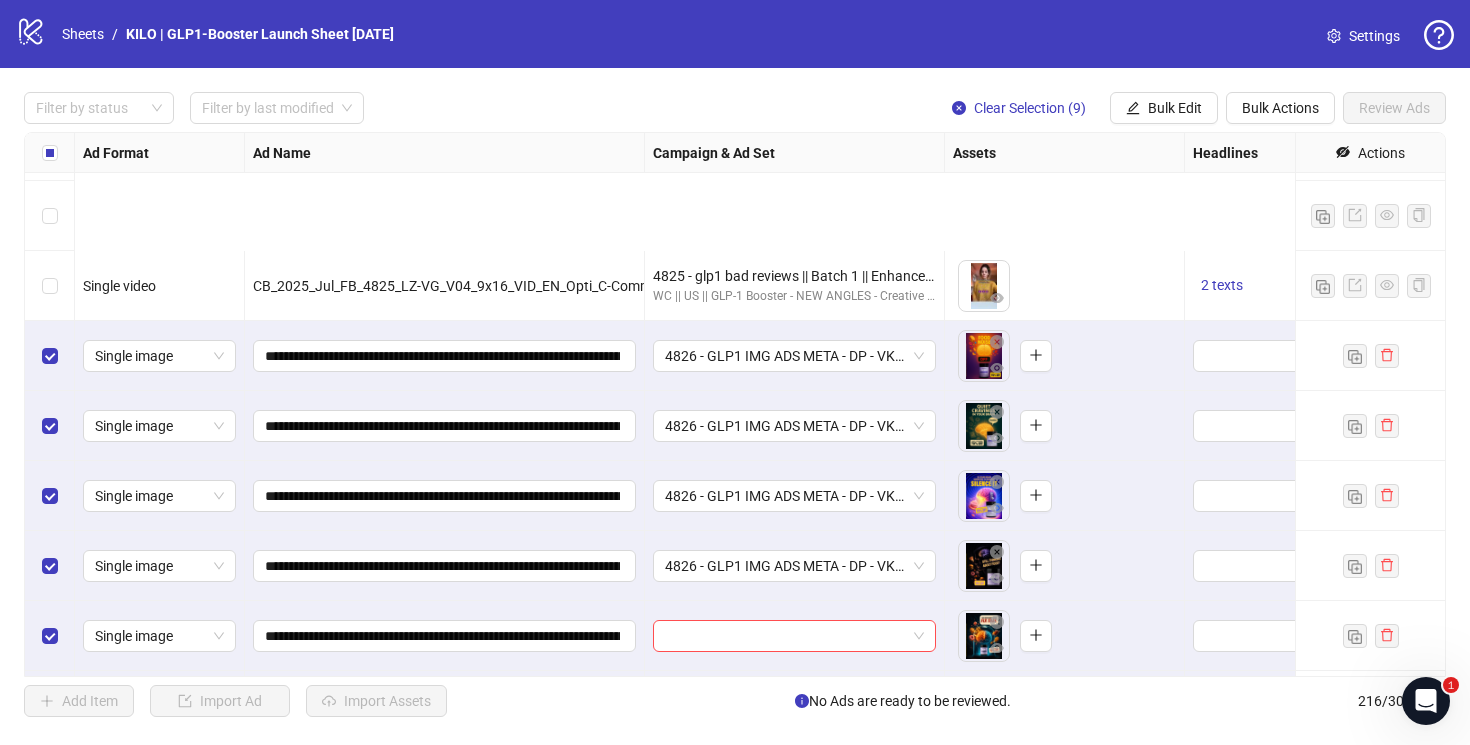 scroll, scrollTop: 14561, scrollLeft: 0, axis: vertical 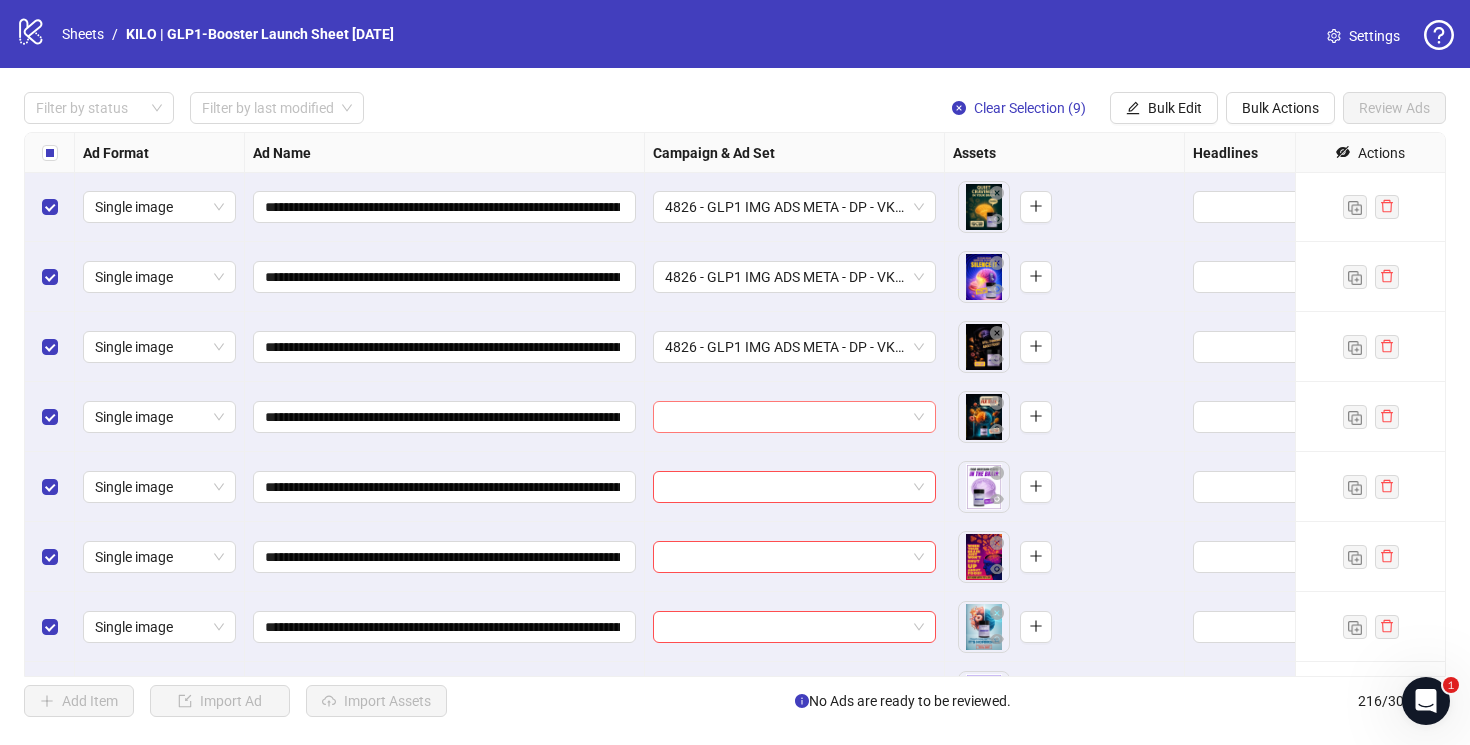 click at bounding box center [785, 417] 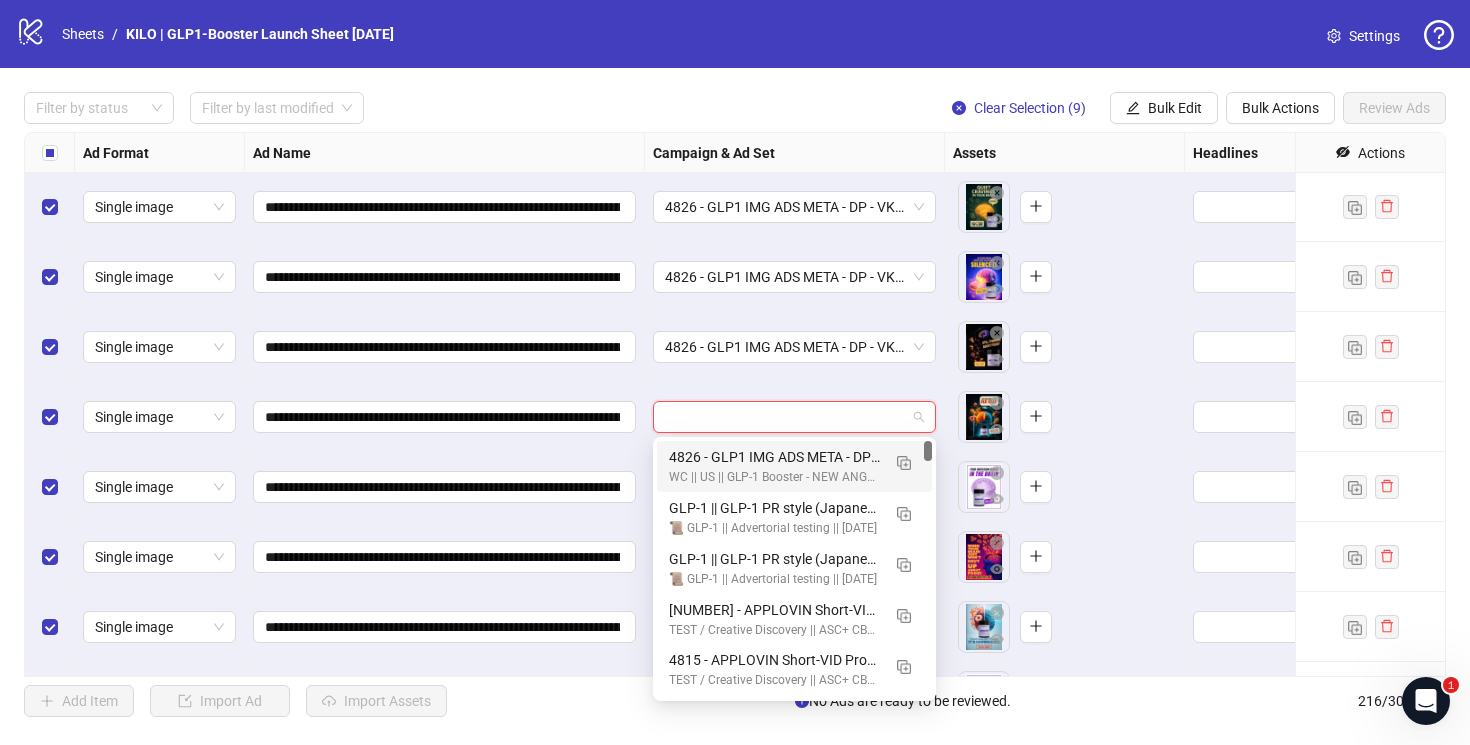 click on "4826 - GLP1 IMG ADS META - DP - VK || Batch 1 || Enhancements: OFF || GLP-1 Booster || 7C || 01/08/25w31" at bounding box center (774, 457) 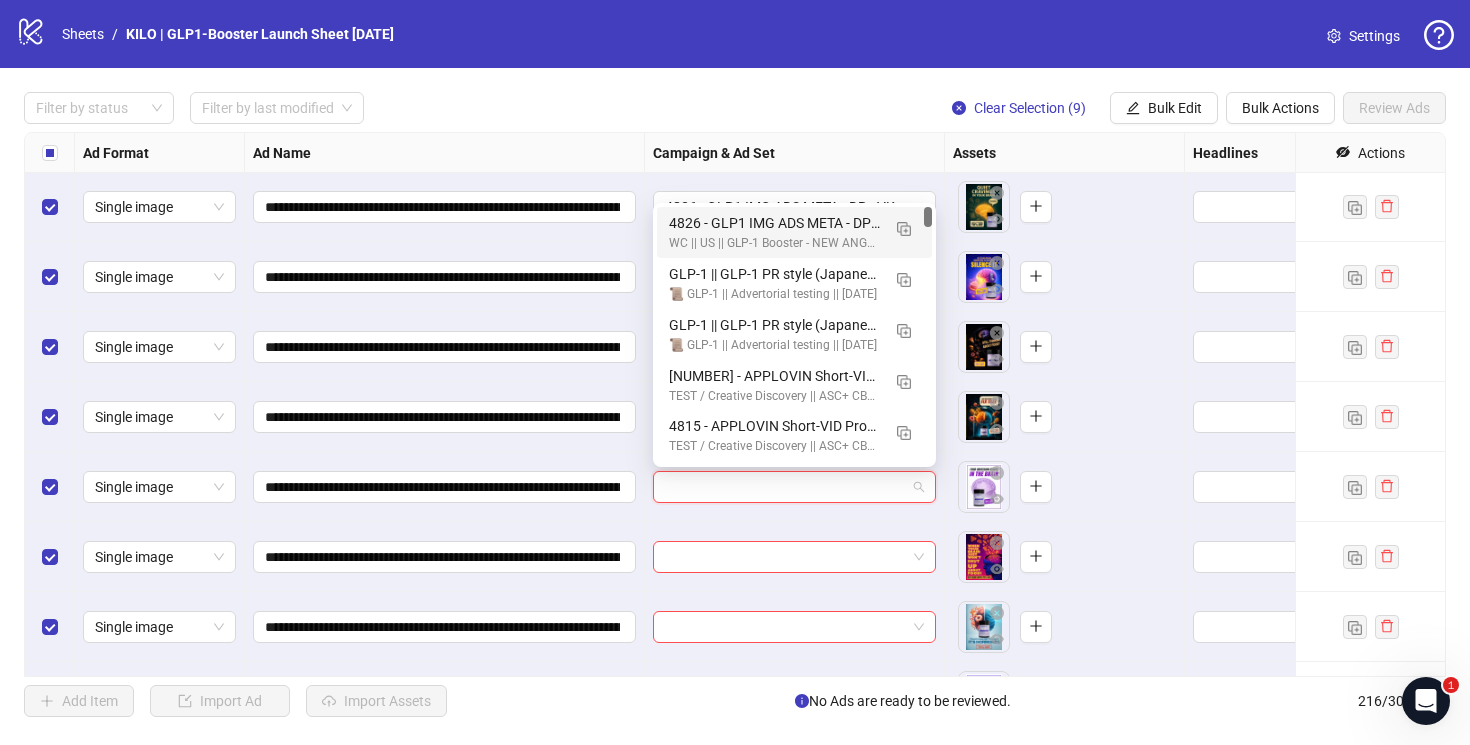 click at bounding box center [785, 487] 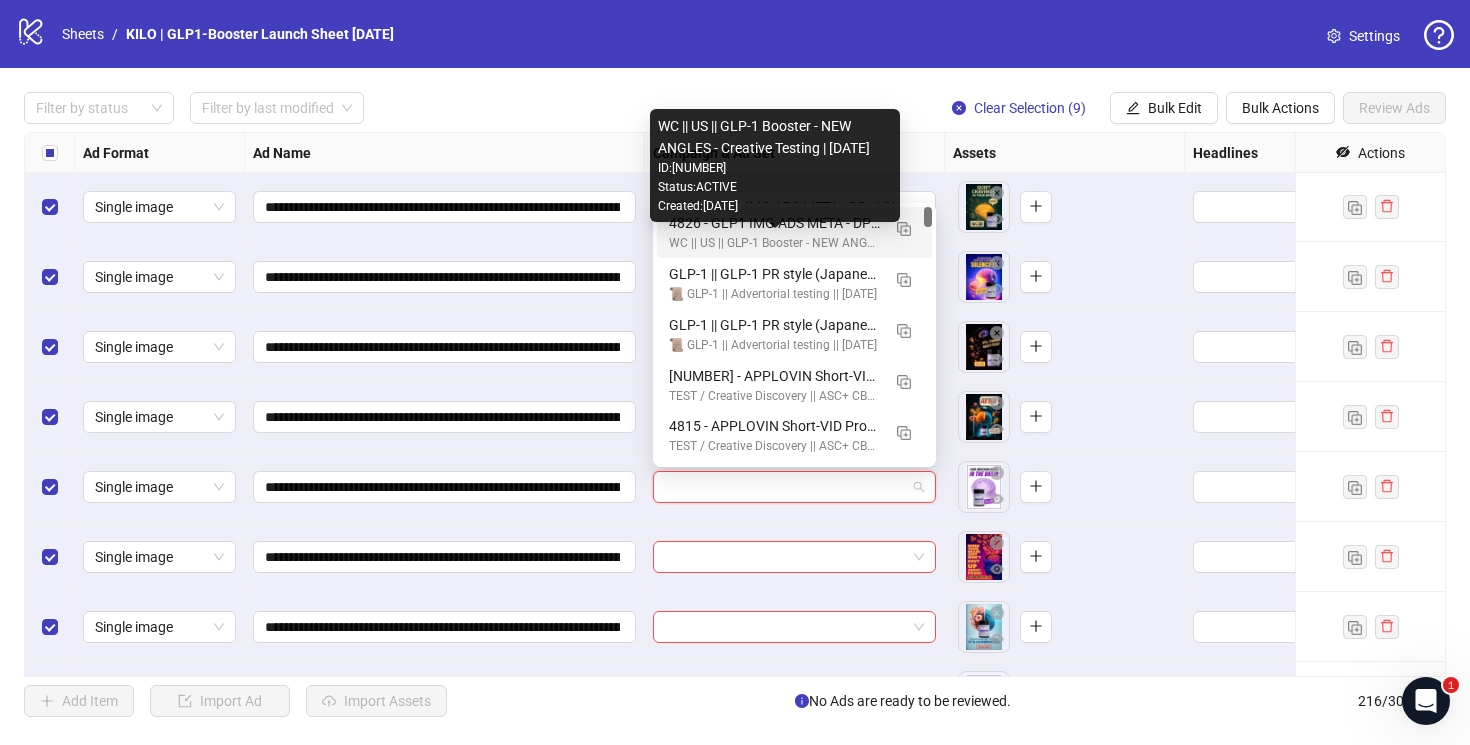 click on "WC || US || GLP-1 Booster - NEW ANGLES - Creative Testing | [DATE]" at bounding box center [774, 243] 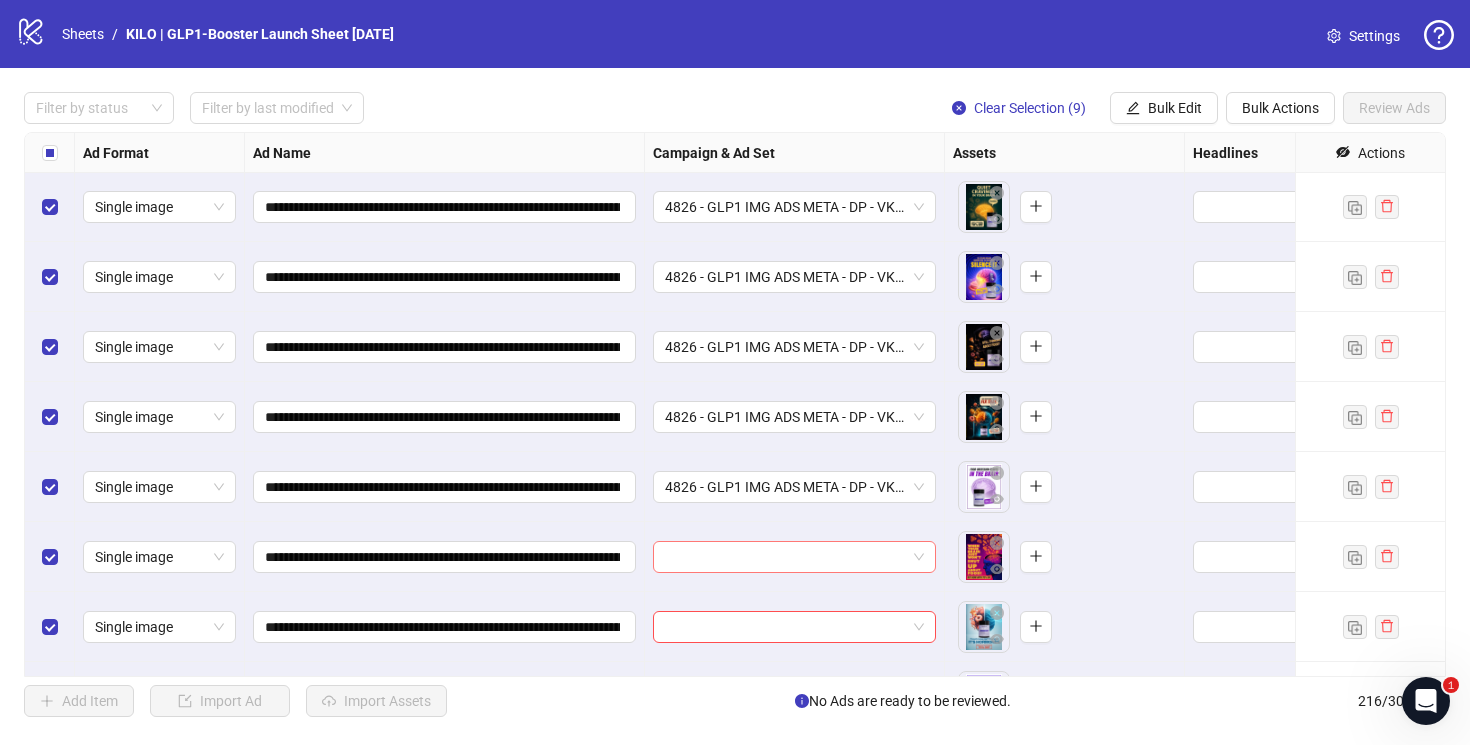 click at bounding box center [785, 557] 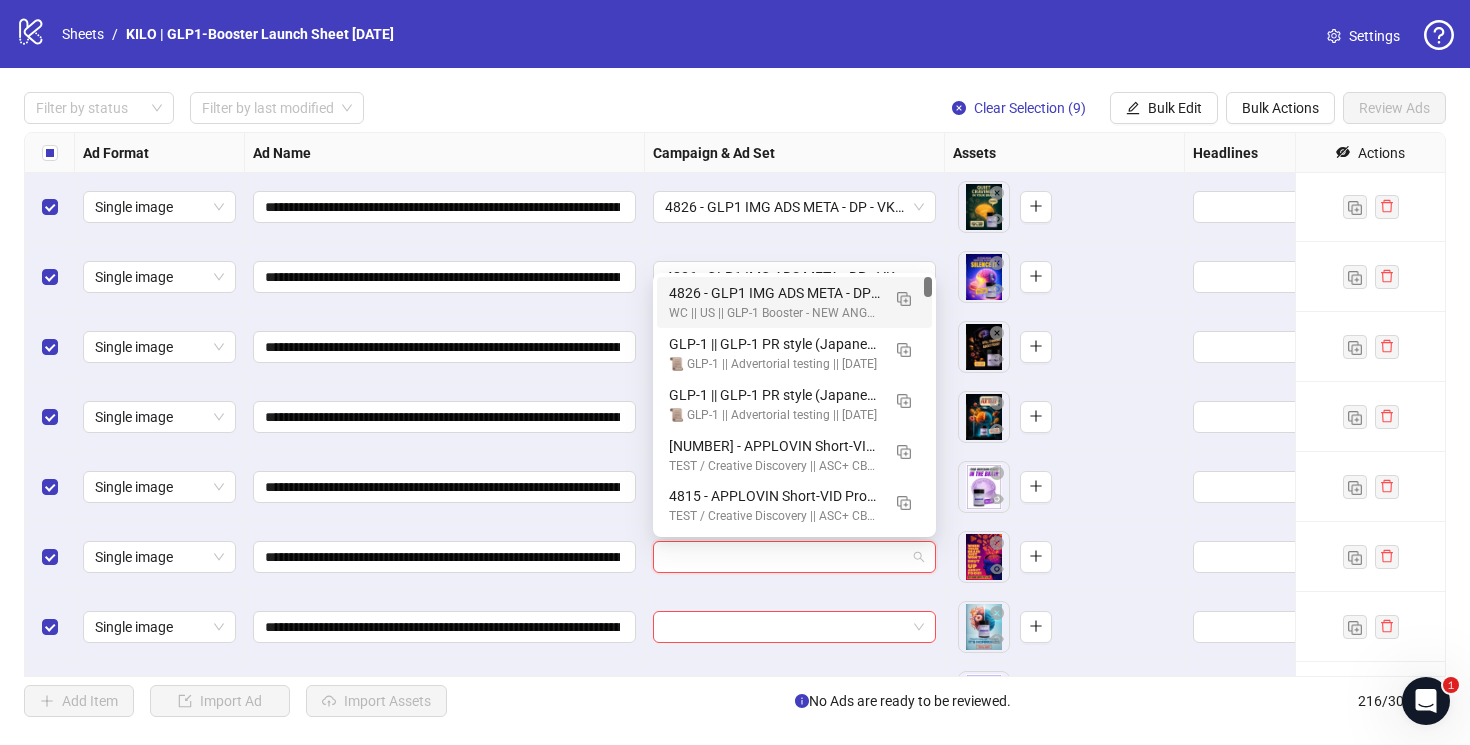 click on "4826 - GLP1 IMG ADS META - DP - VK || Batch 1 || Enhancements: OFF || GLP-1 Booster || 7C || 01/08/25w31" at bounding box center (774, 293) 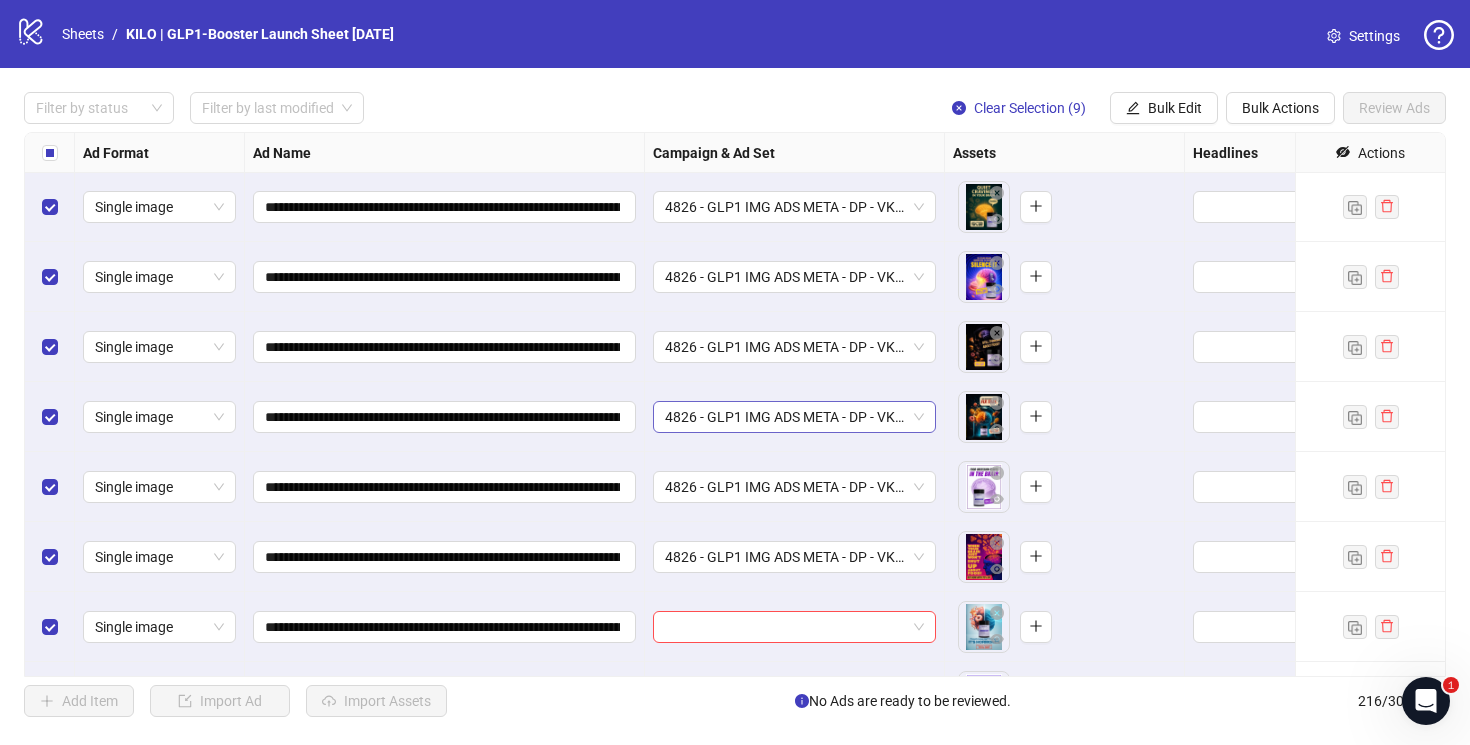 scroll, scrollTop: 14617, scrollLeft: 0, axis: vertical 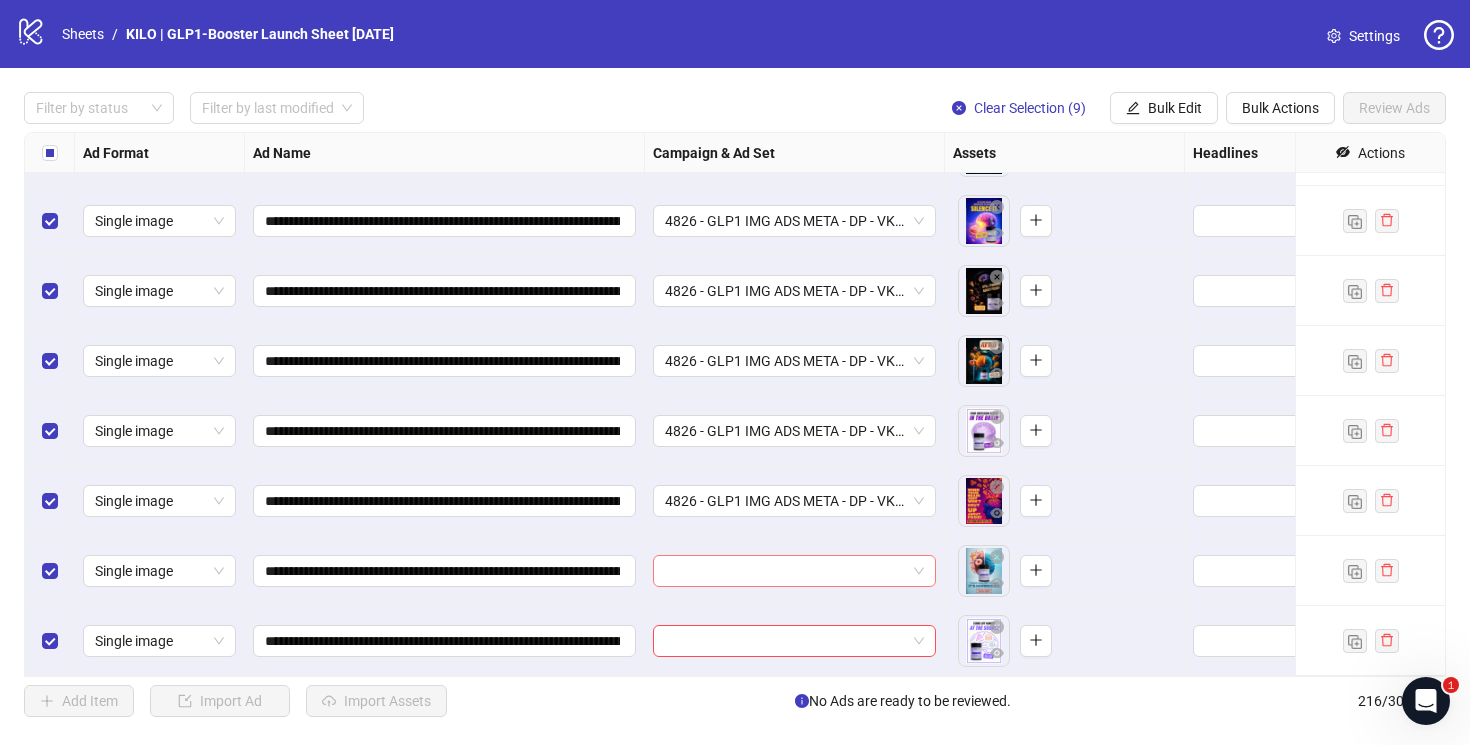 click at bounding box center (785, 571) 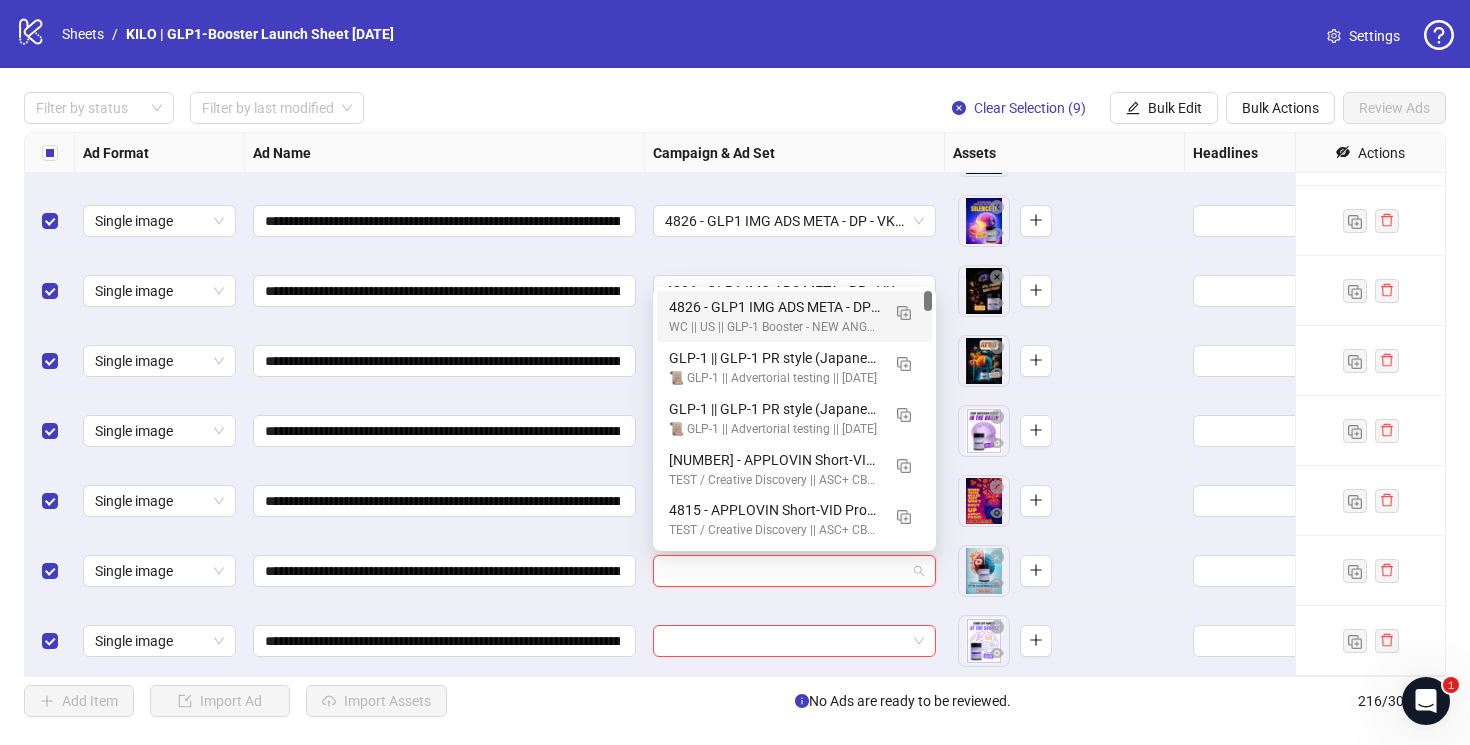 click on "4826 - GLP1 IMG ADS META - DP - VK || Batch 1 || Enhancements: OFF || GLP-1 Booster || 7C || 01/08/25w31" at bounding box center [774, 307] 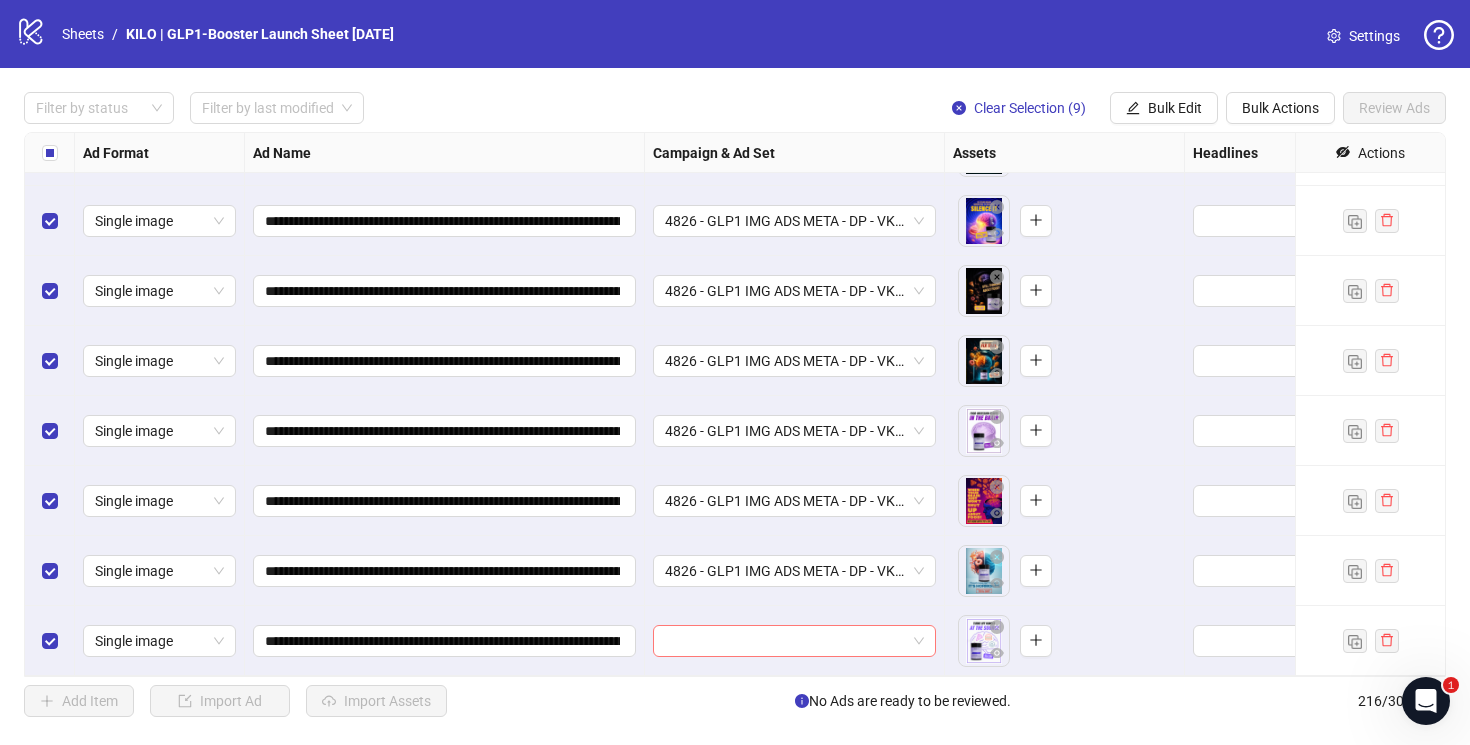 click at bounding box center (785, 641) 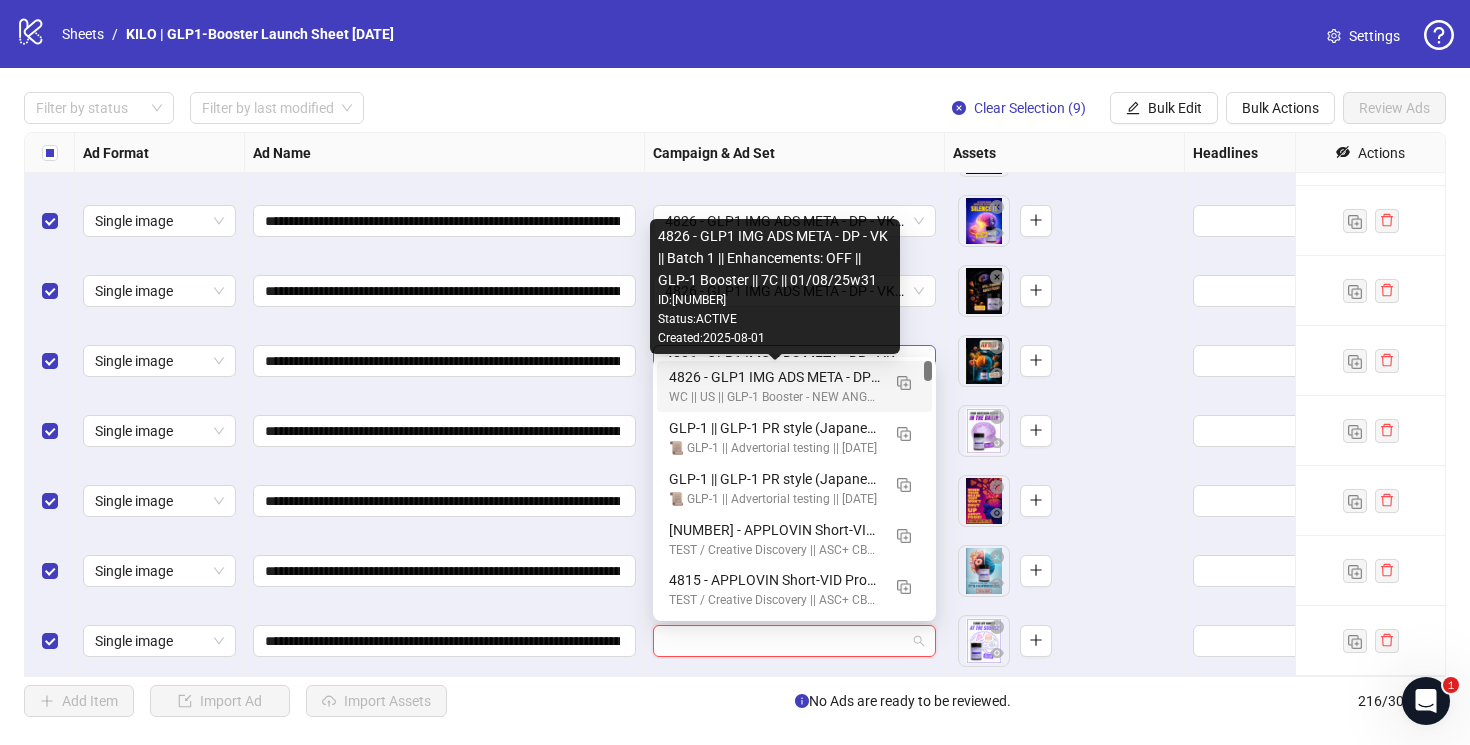 click on "4826 - GLP1 IMG ADS META - DP - VK || Batch 1 || Enhancements: OFF || GLP-1 Booster || 7C || 01/08/25w31" at bounding box center (774, 377) 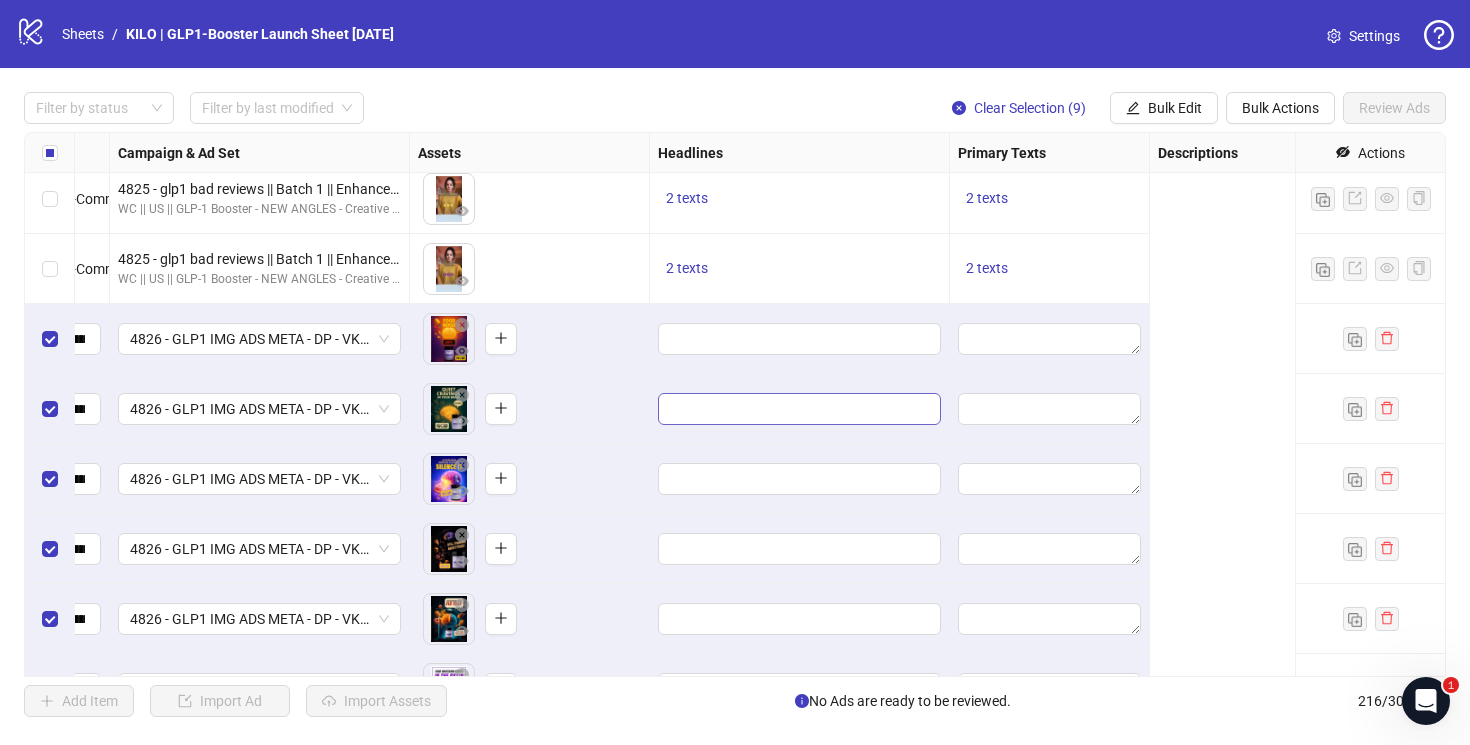 scroll, scrollTop: 14359, scrollLeft: 0, axis: vertical 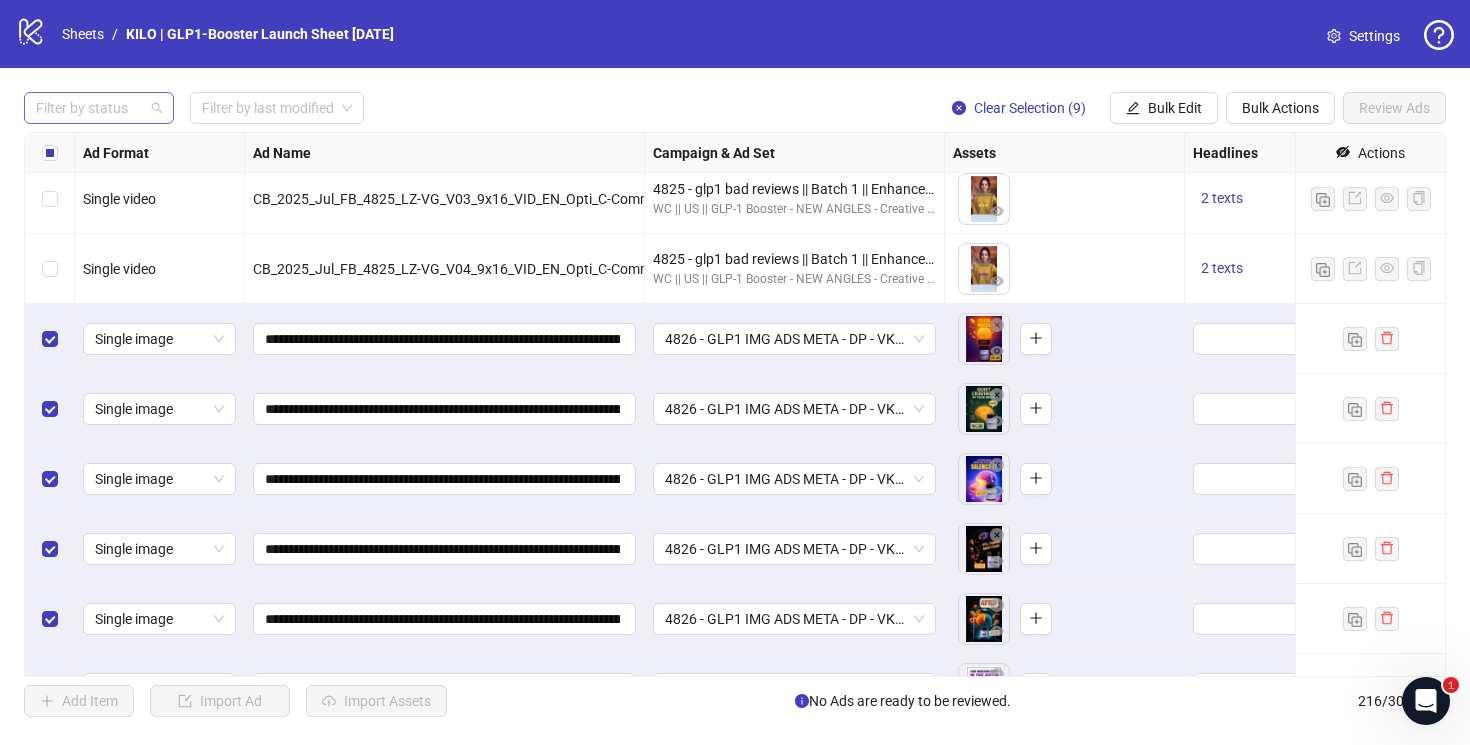 click at bounding box center (88, 108) 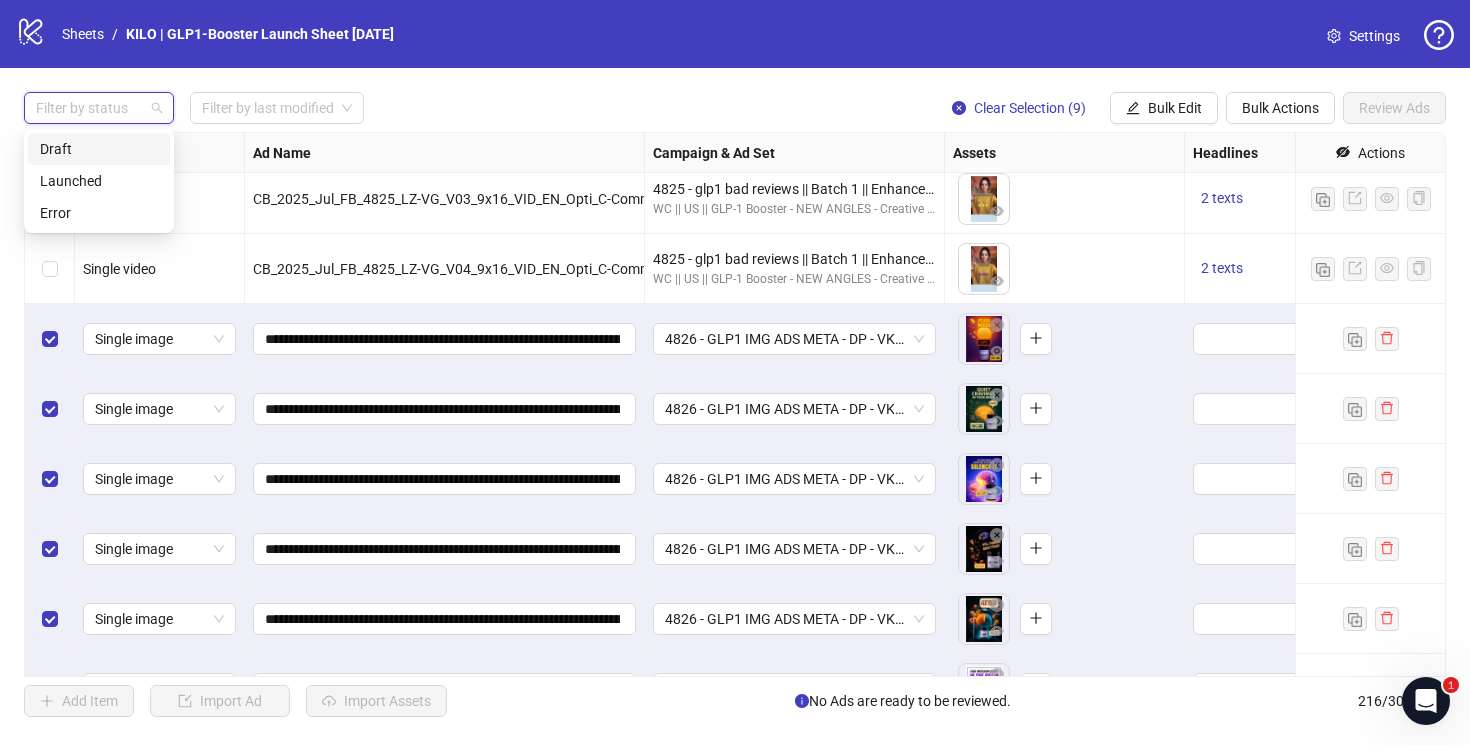 drag, startPoint x: 80, startPoint y: 148, endPoint x: 94, endPoint y: 148, distance: 14 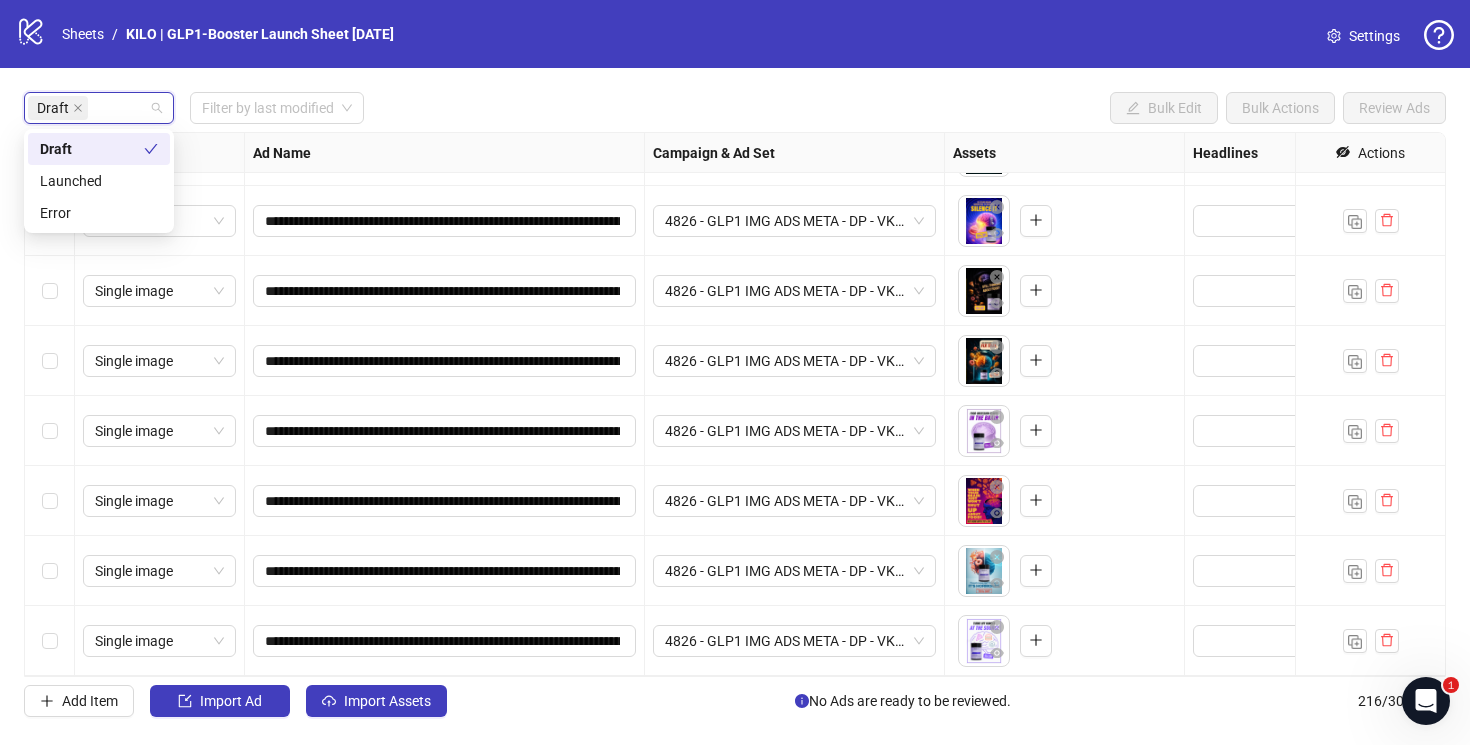 scroll, scrollTop: 127, scrollLeft: 0, axis: vertical 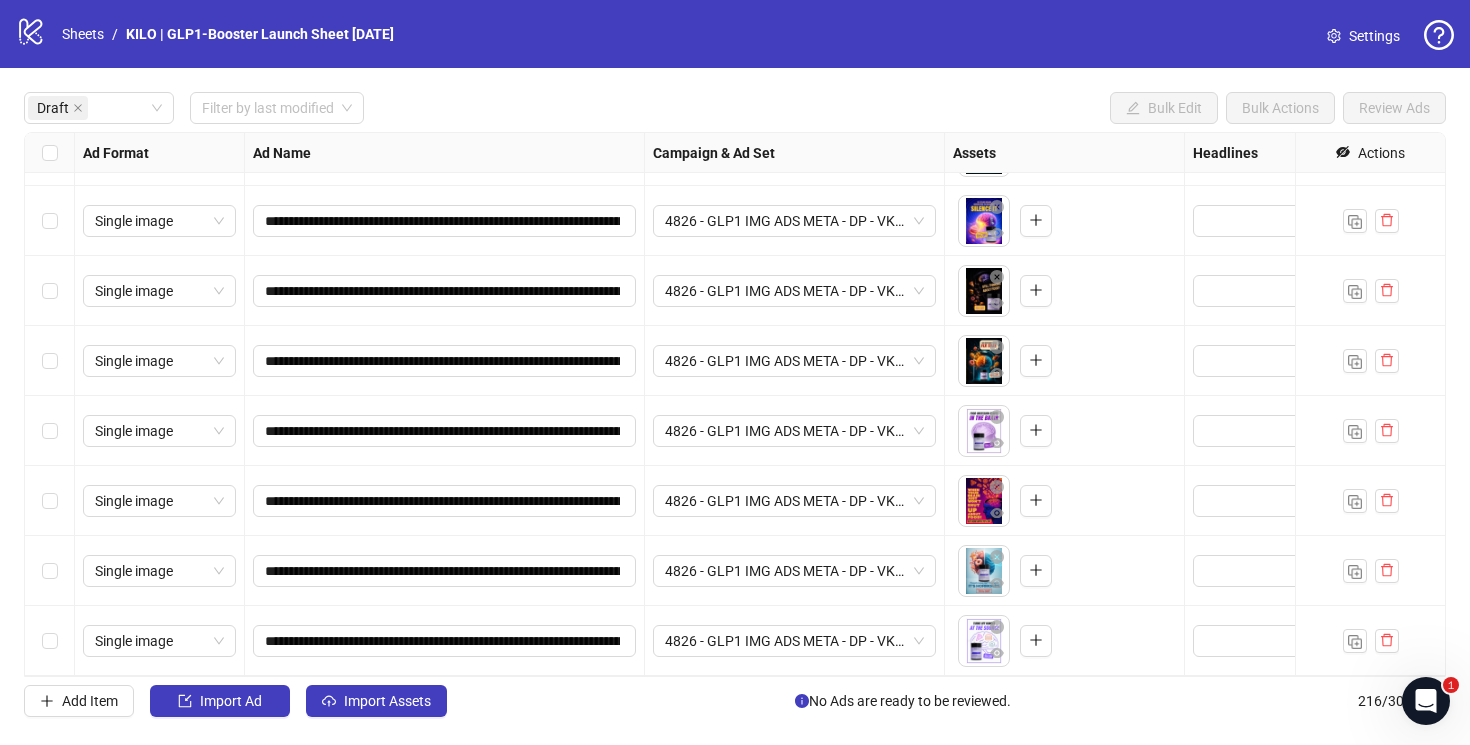 click on "**********" at bounding box center (735, 404) 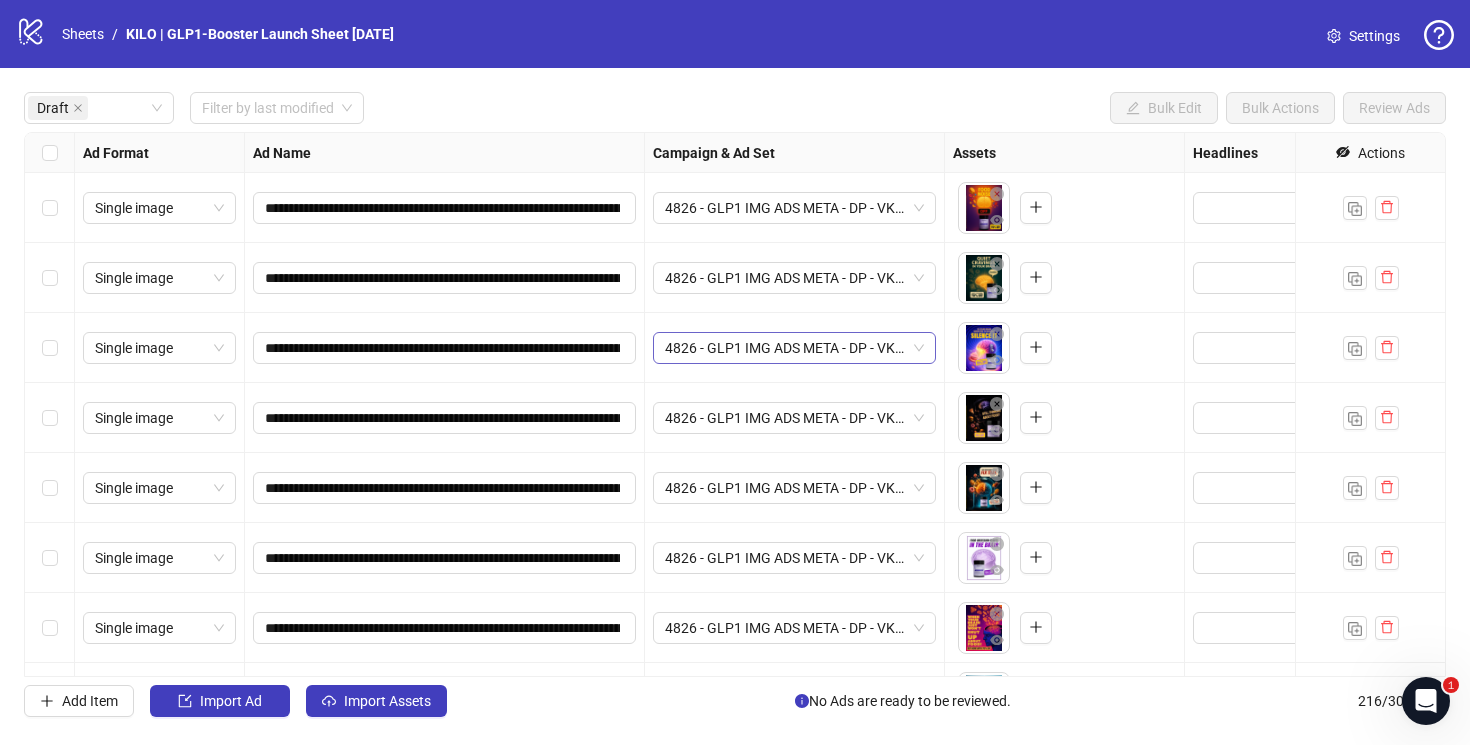 scroll, scrollTop: 127, scrollLeft: 0, axis: vertical 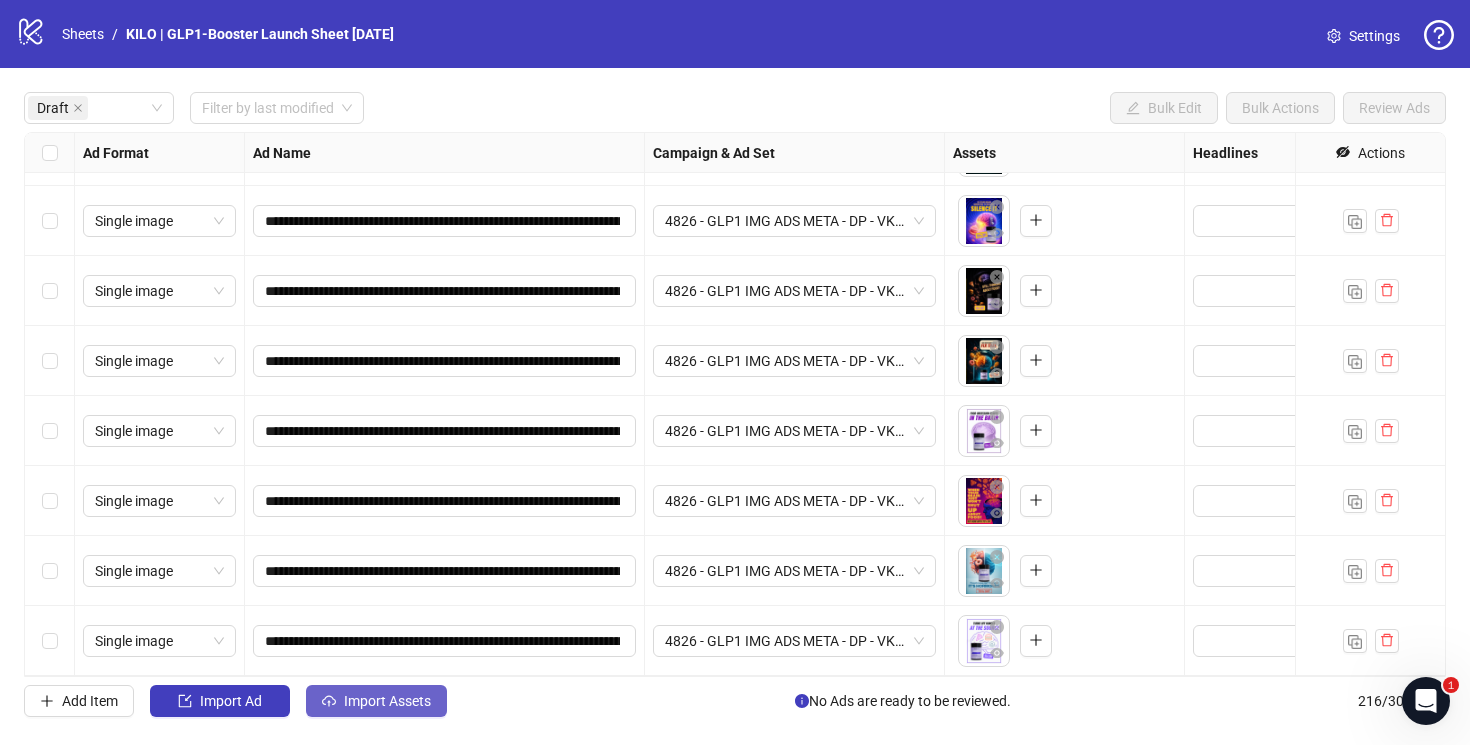 click on "Import Assets" at bounding box center [387, 701] 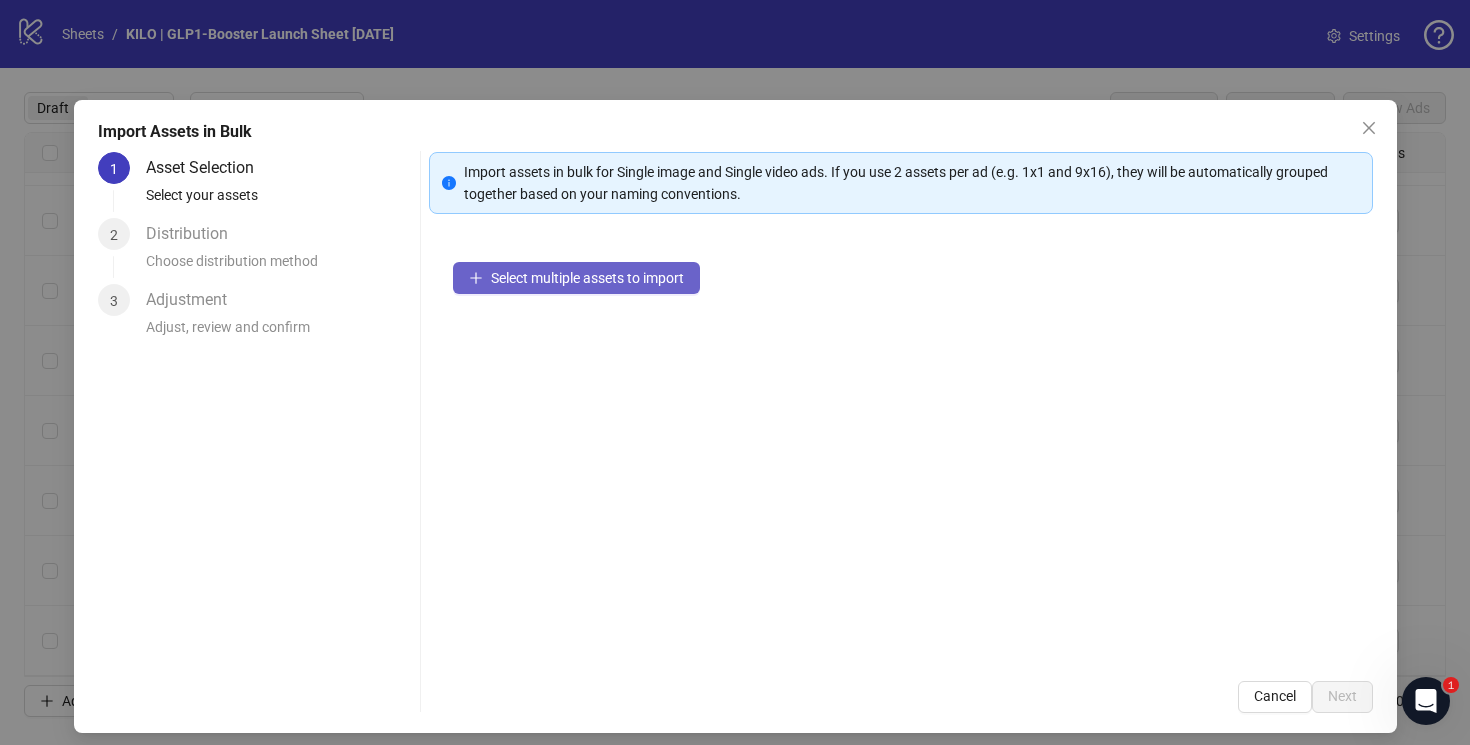 click on "Select multiple assets to import" at bounding box center [587, 278] 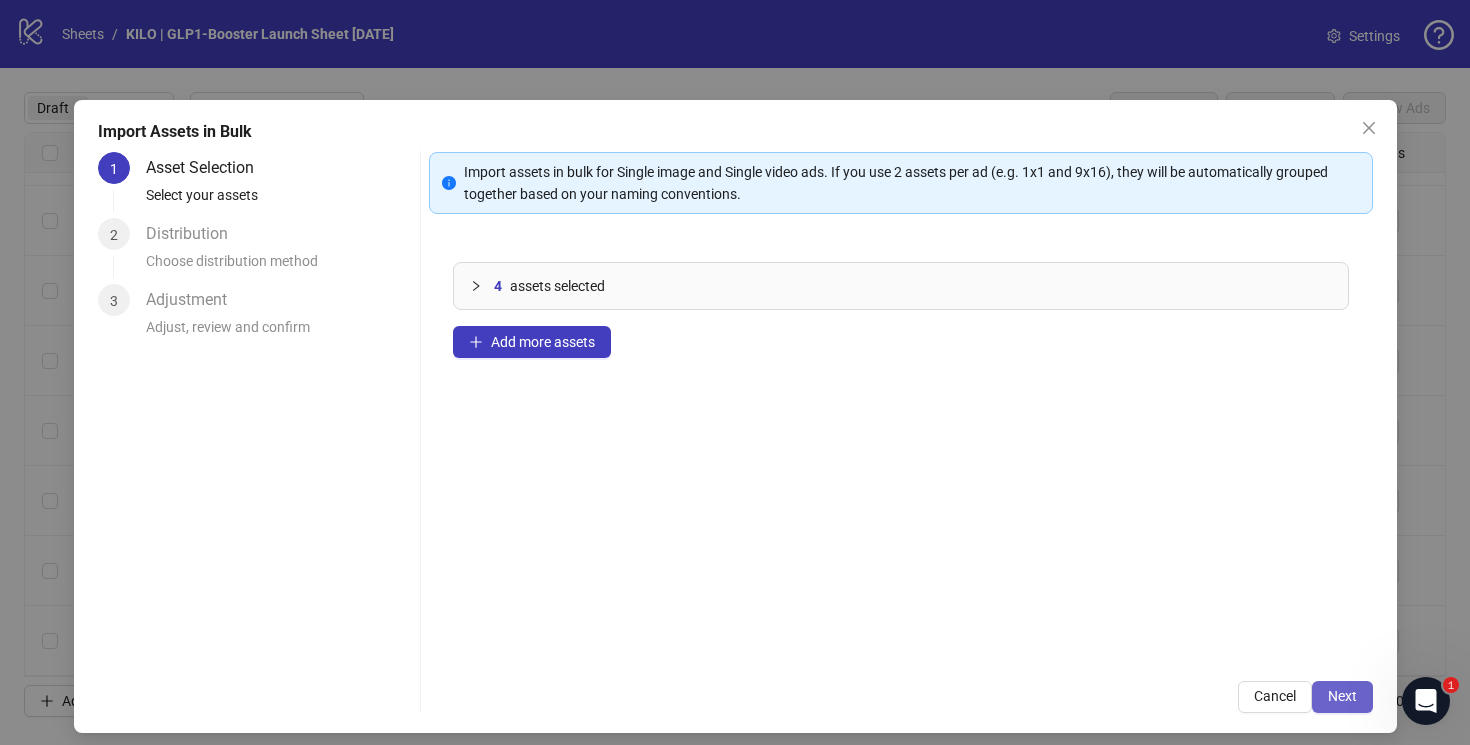 click on "Next" at bounding box center [1342, 696] 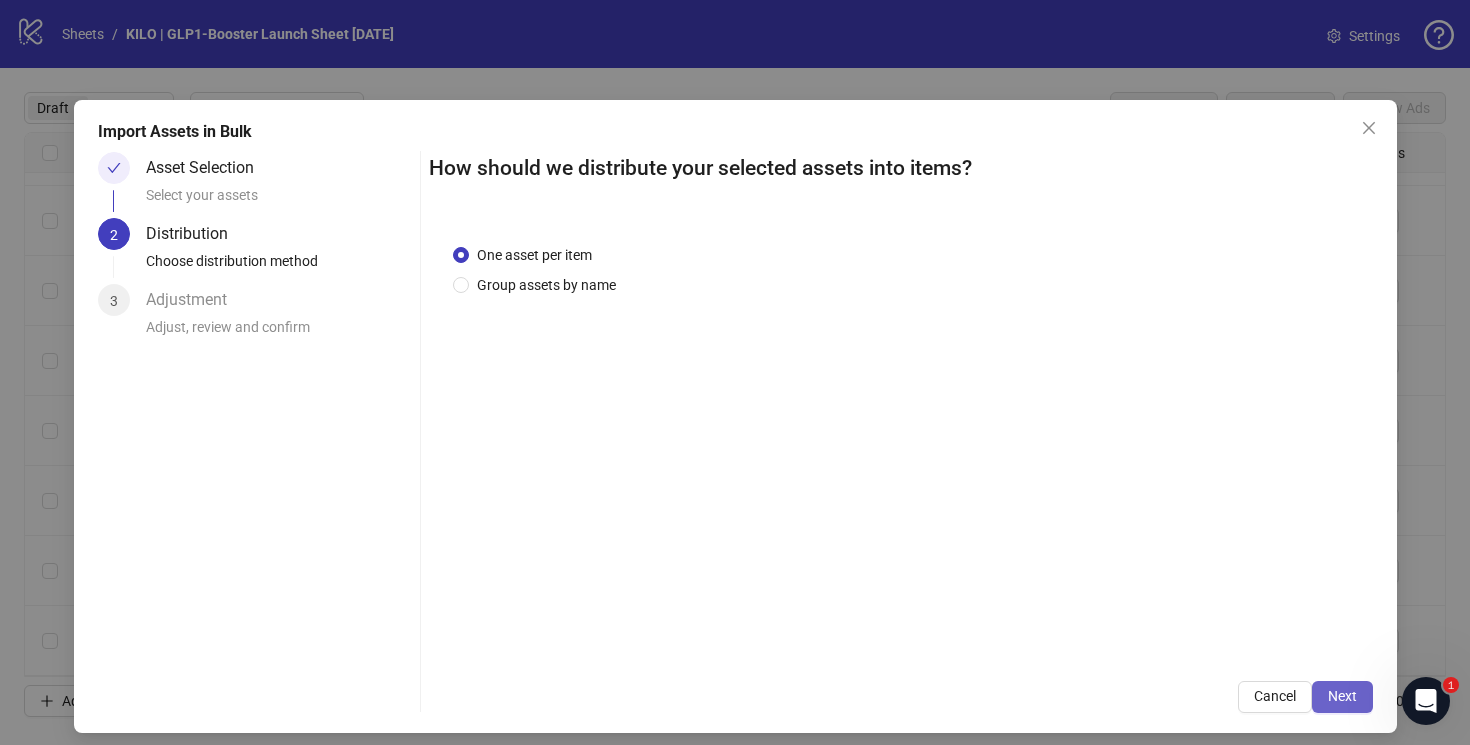 click on "Next" at bounding box center [1342, 696] 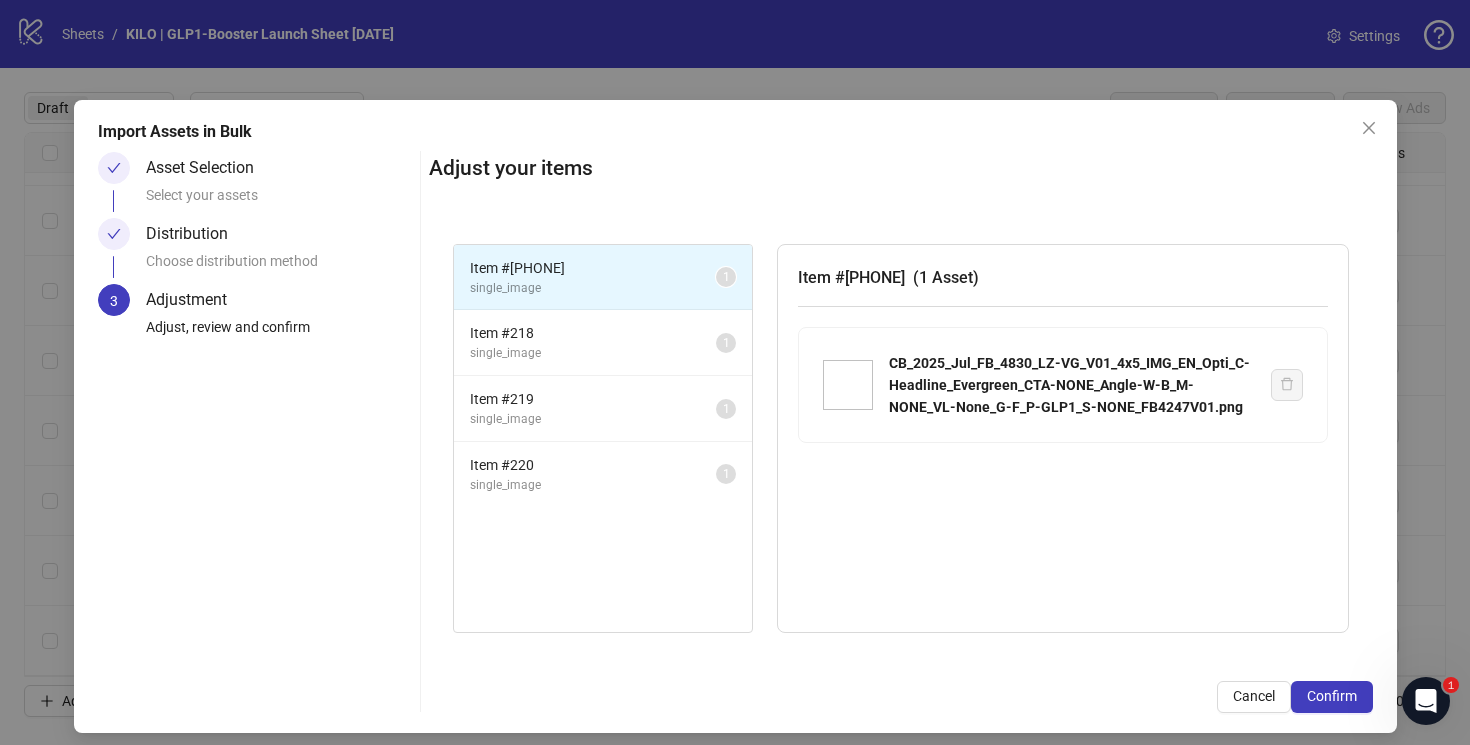 click on "Confirm" at bounding box center (1332, 696) 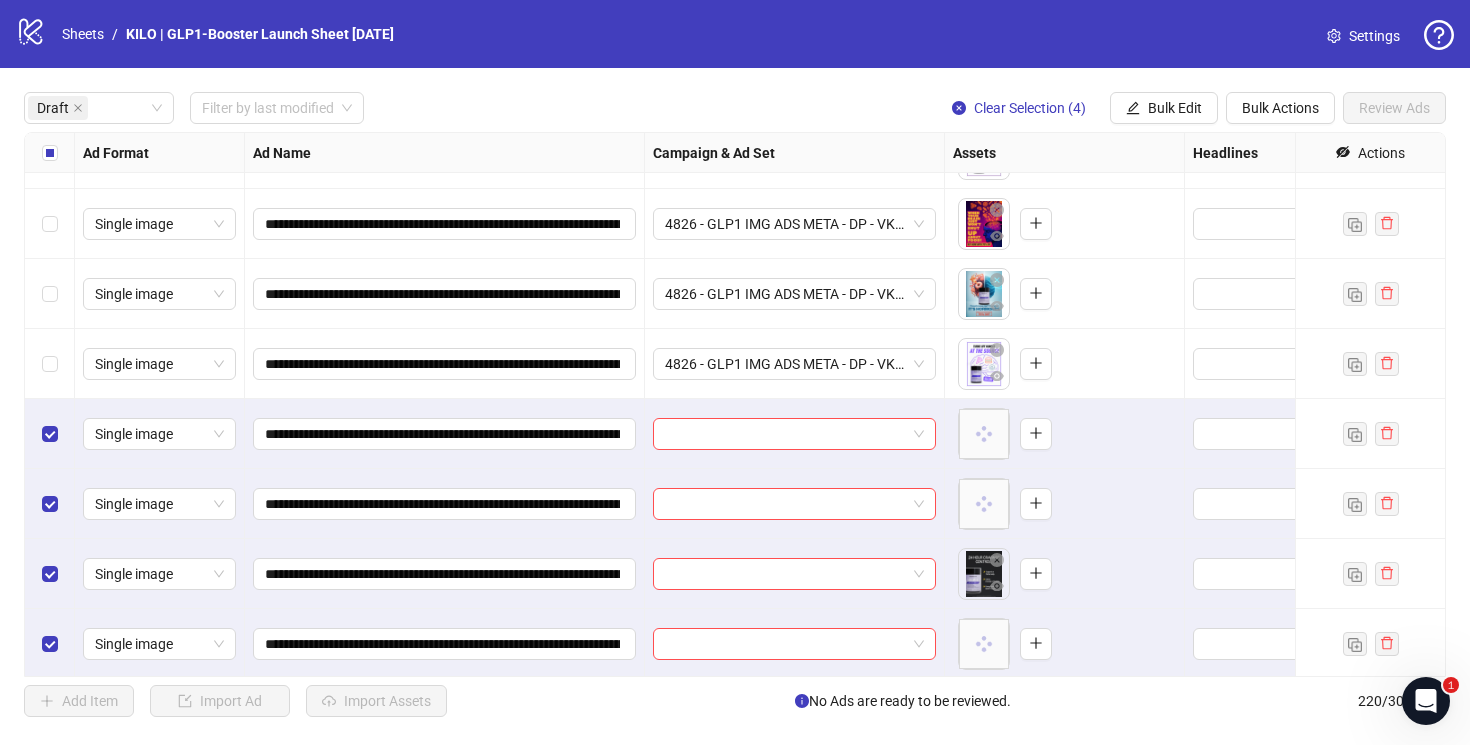 scroll, scrollTop: 407, scrollLeft: 0, axis: vertical 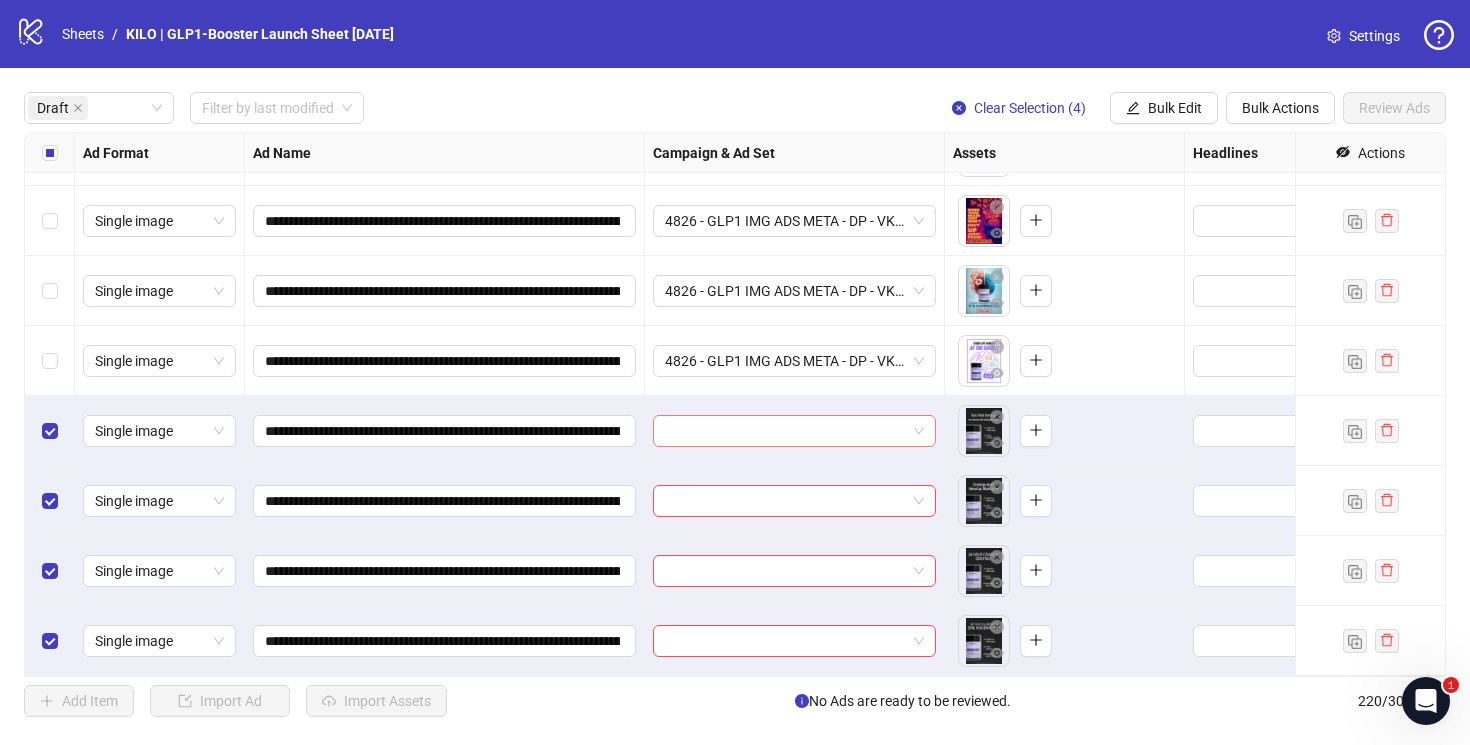 click at bounding box center [785, 431] 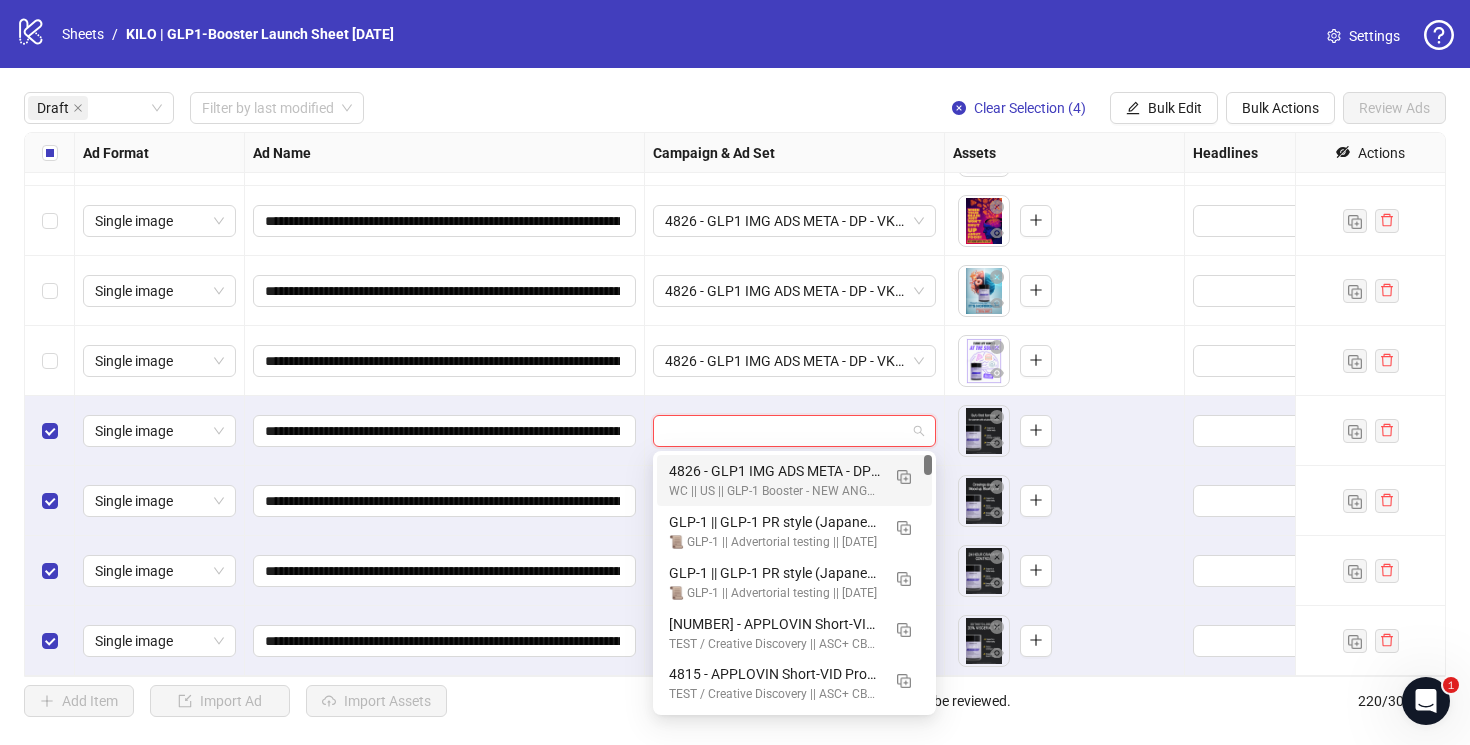 click at bounding box center [795, 431] 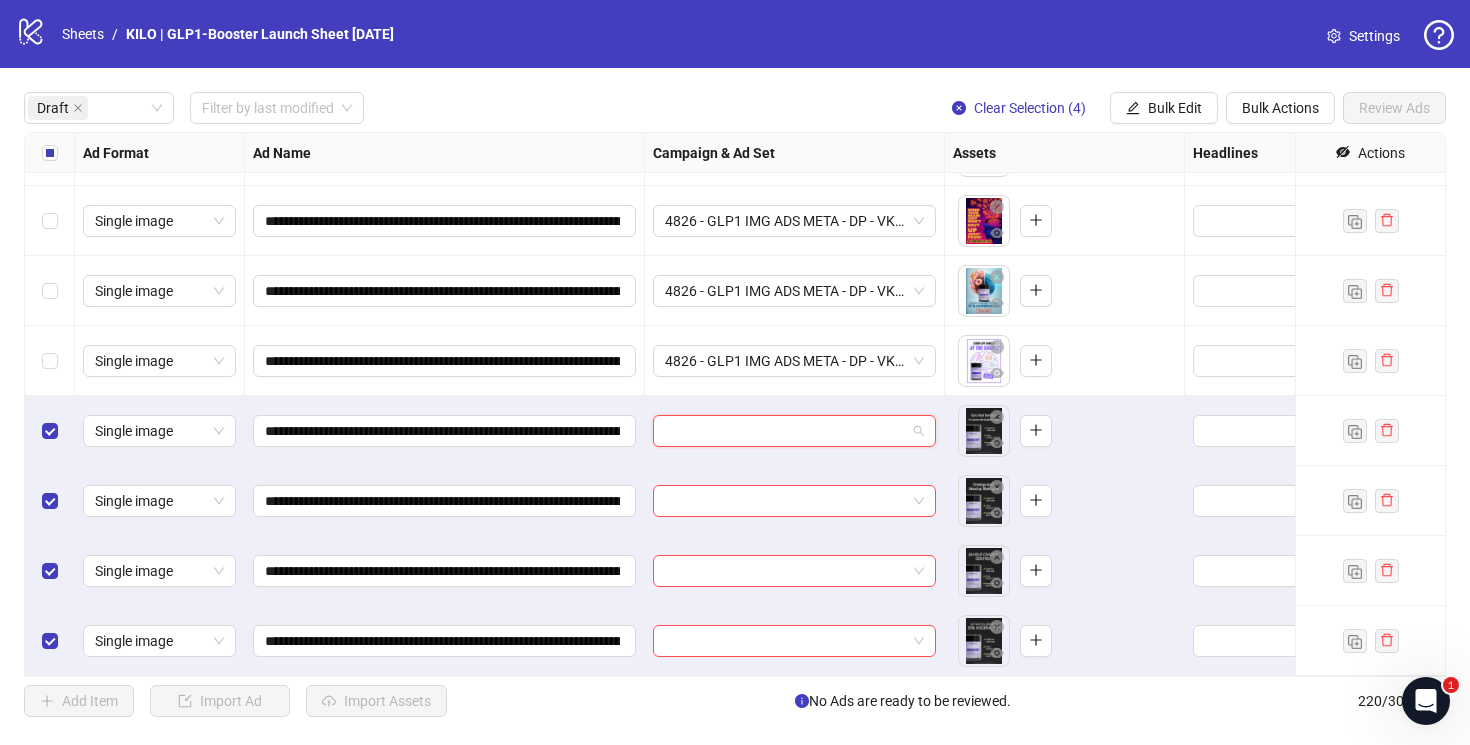 click at bounding box center (785, 431) 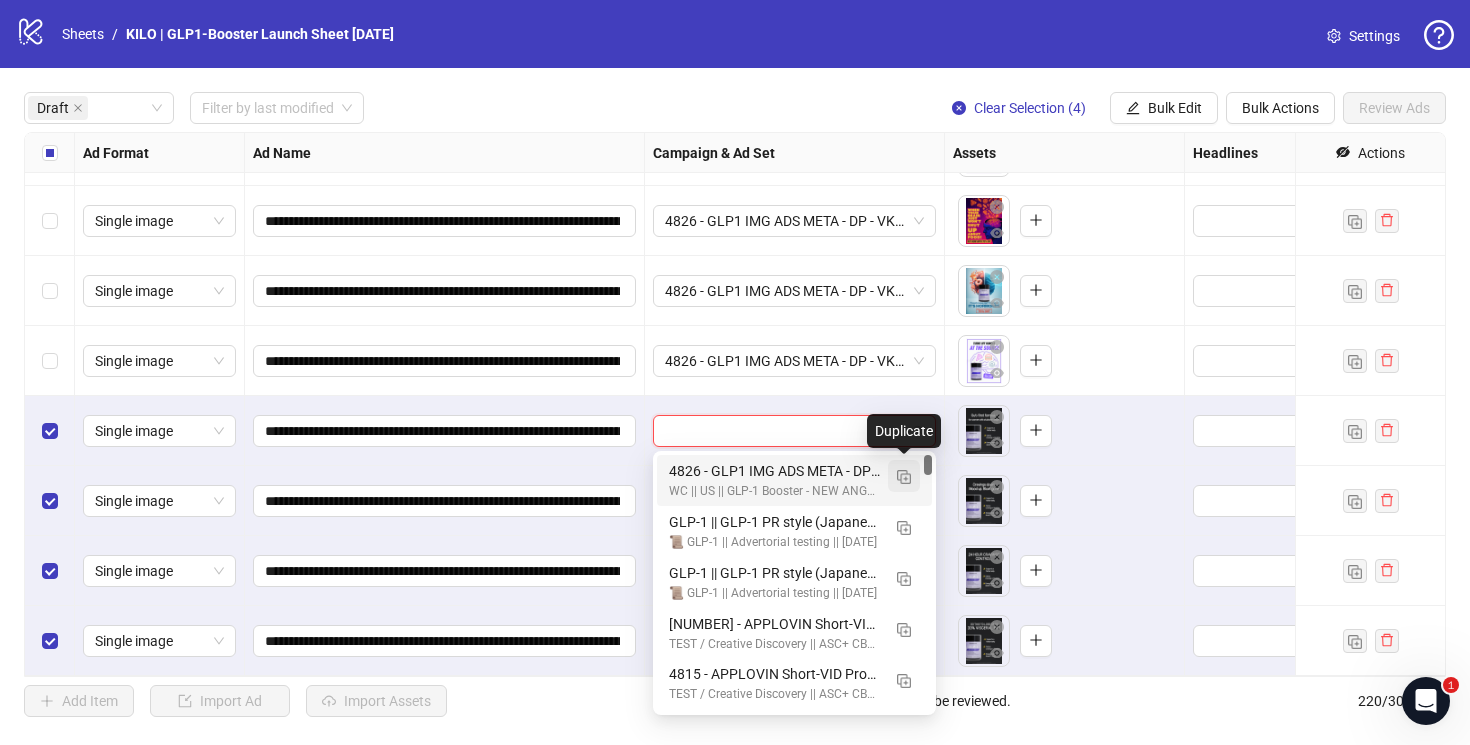 click at bounding box center (904, 477) 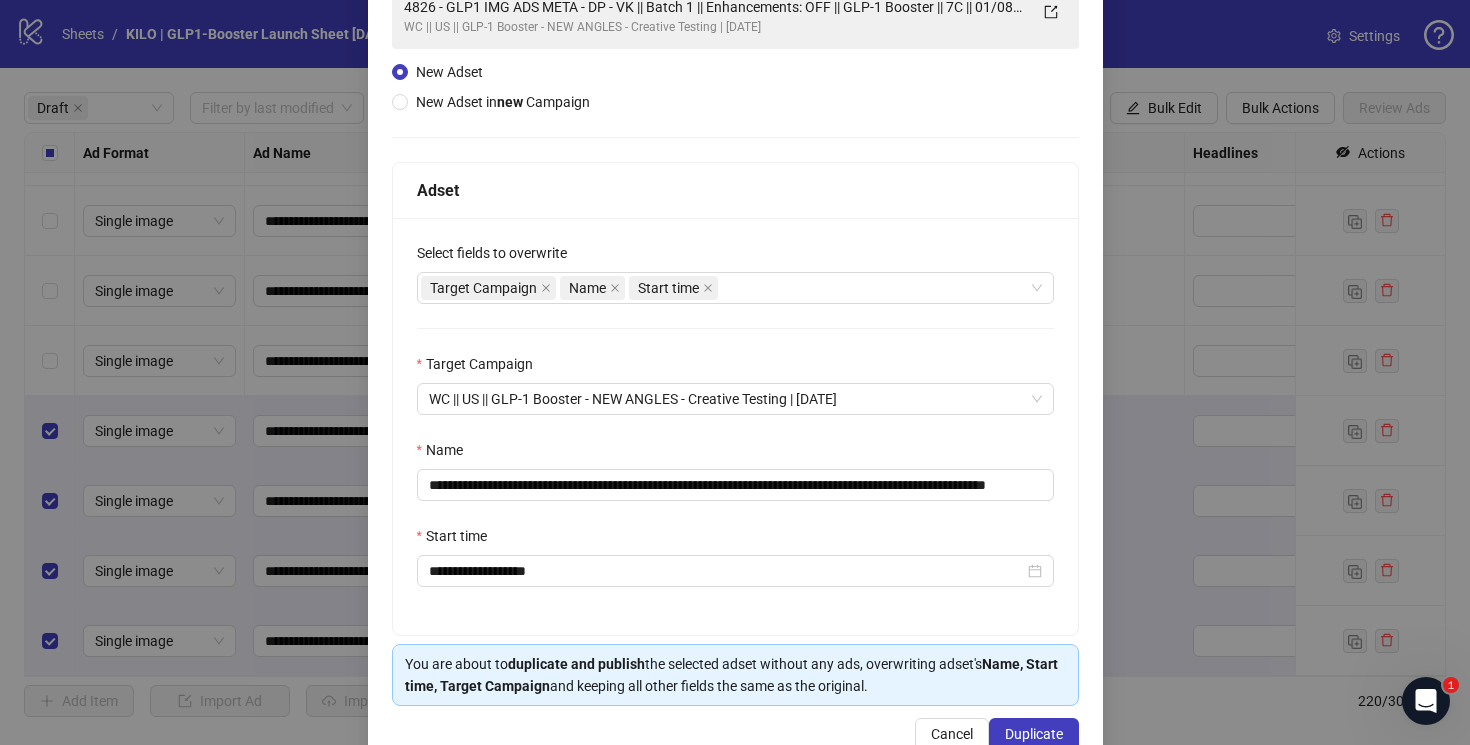 scroll, scrollTop: 218, scrollLeft: 0, axis: vertical 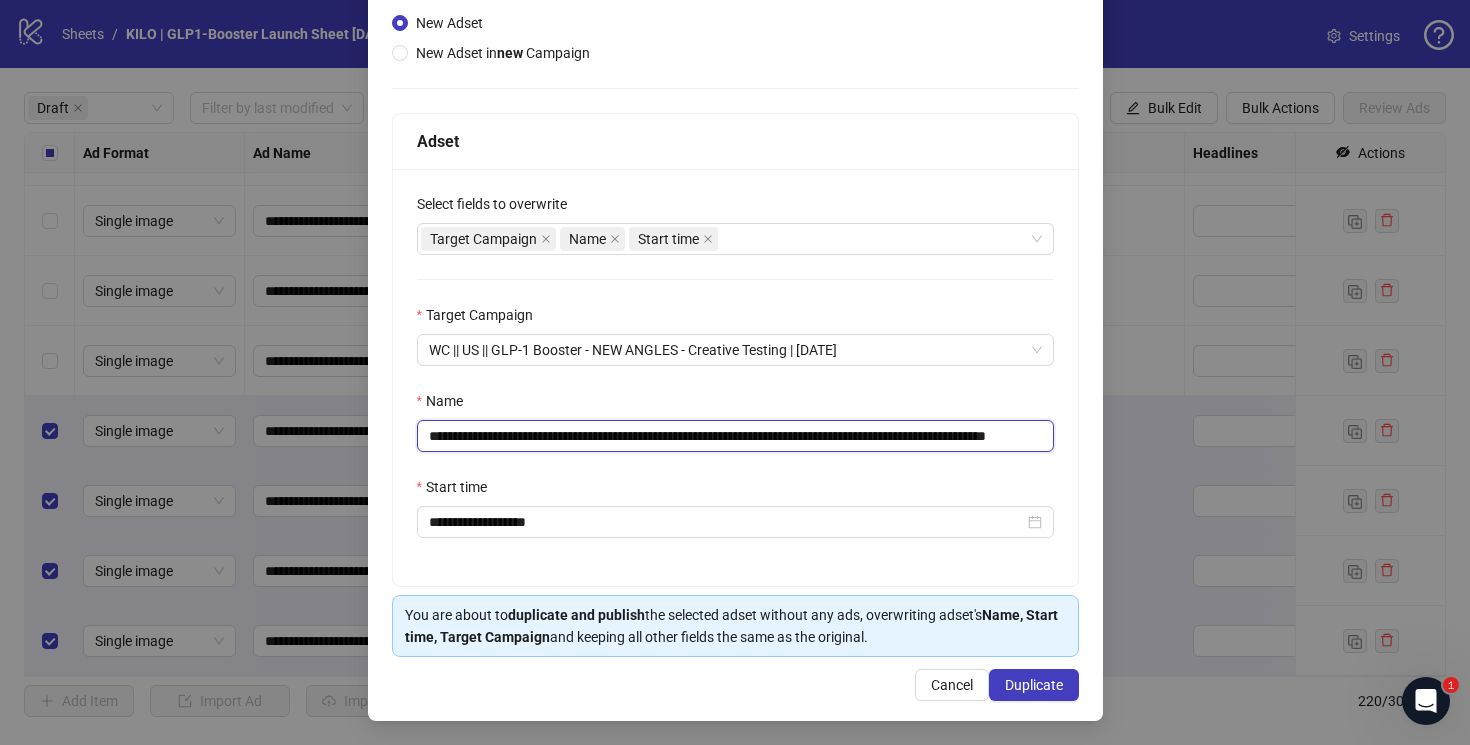 drag, startPoint x: 662, startPoint y: 433, endPoint x: 240, endPoint y: 433, distance: 422 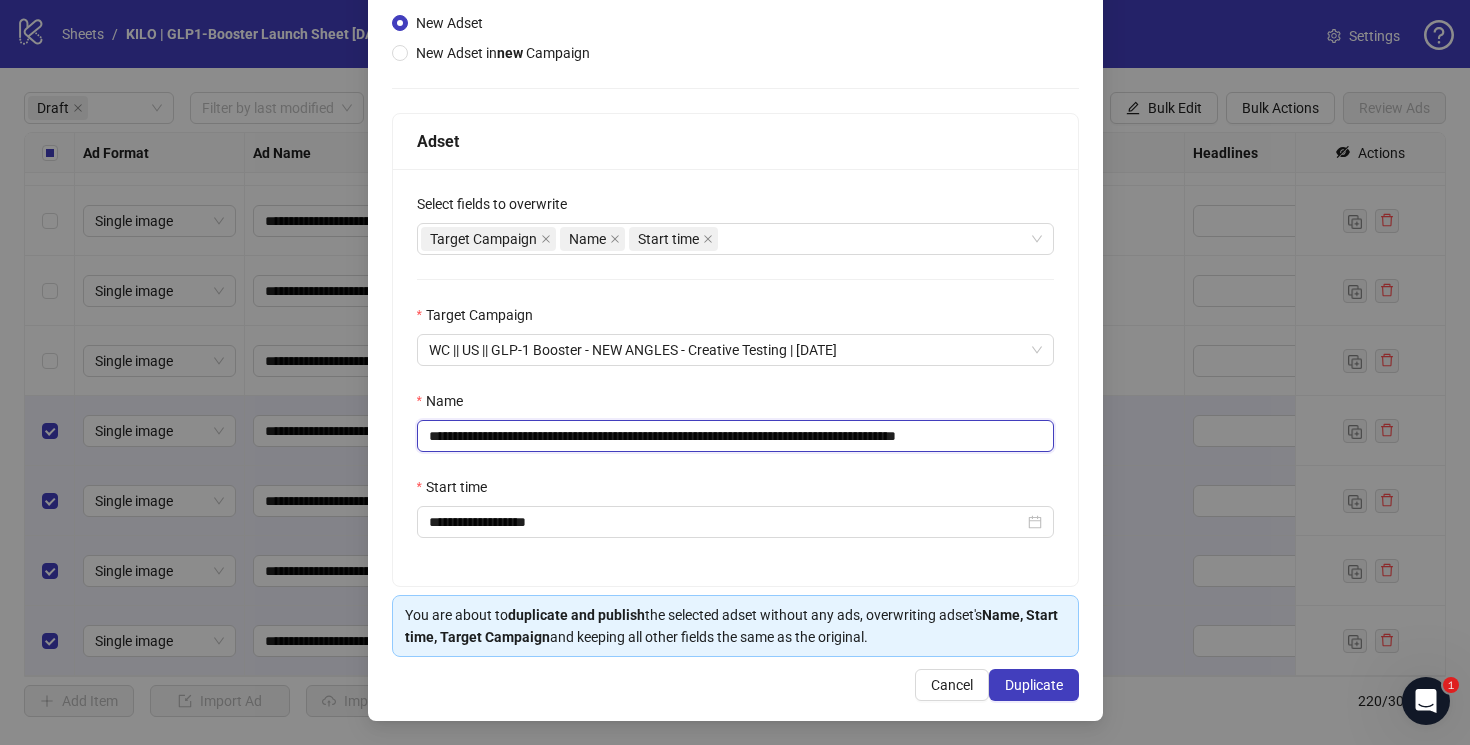 click on "**********" at bounding box center [735, 436] 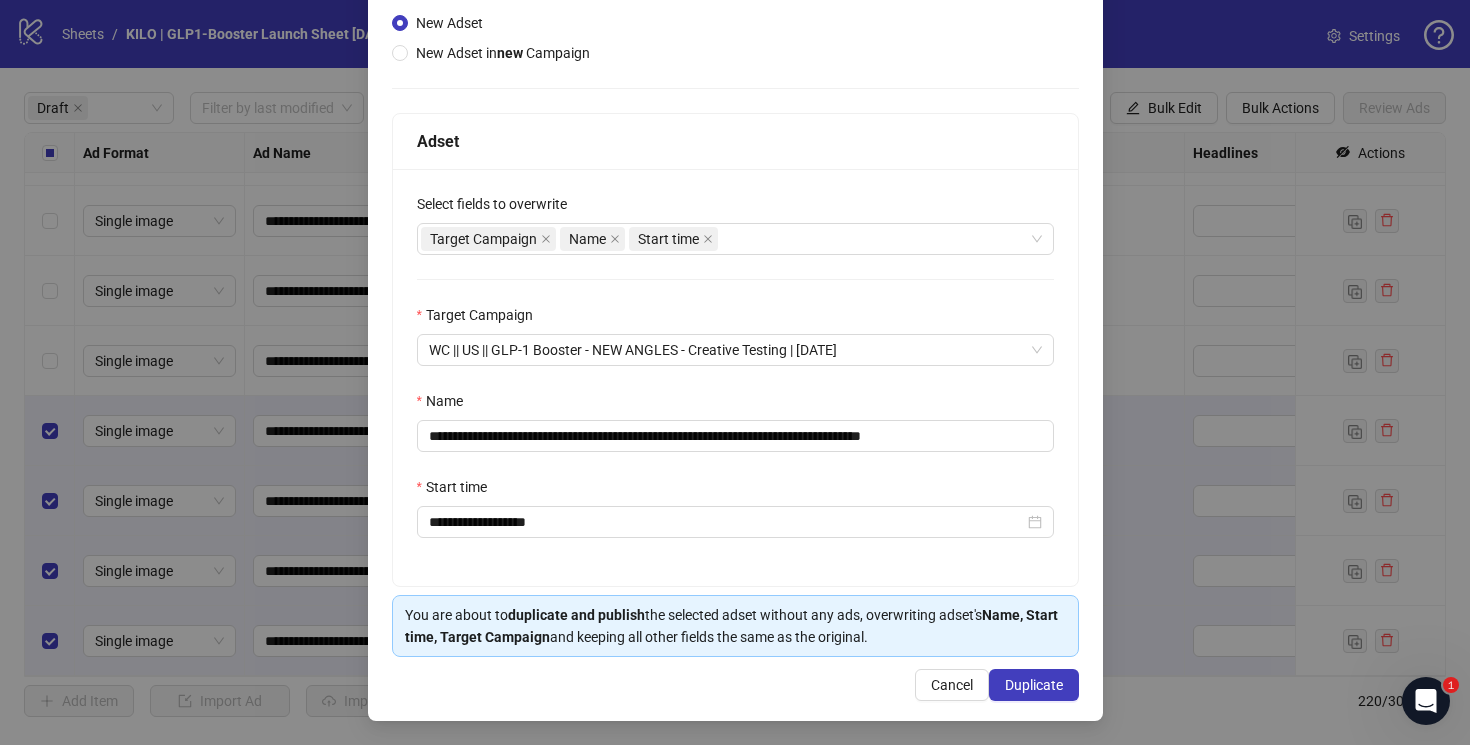 click on "Adset" at bounding box center (735, 141) 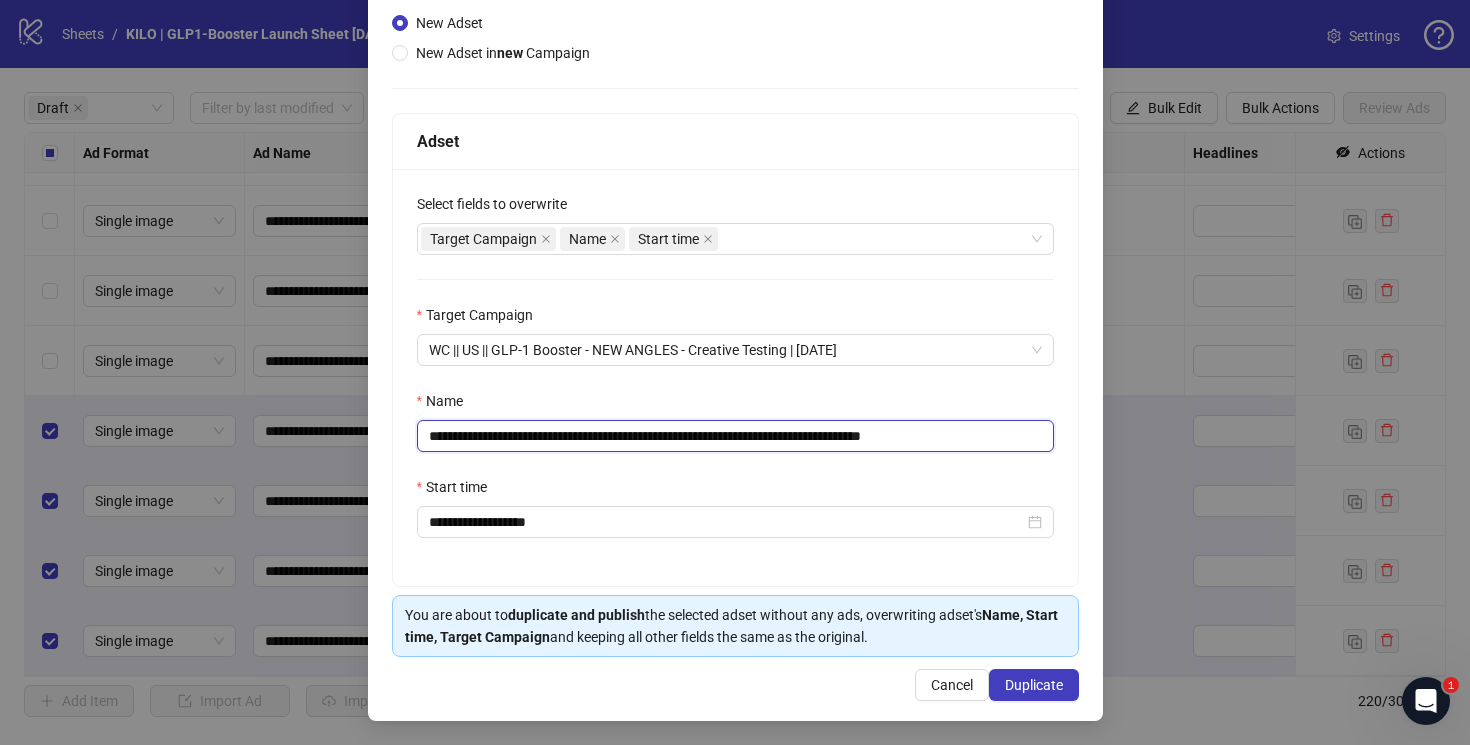 click on "**********" at bounding box center [735, 436] 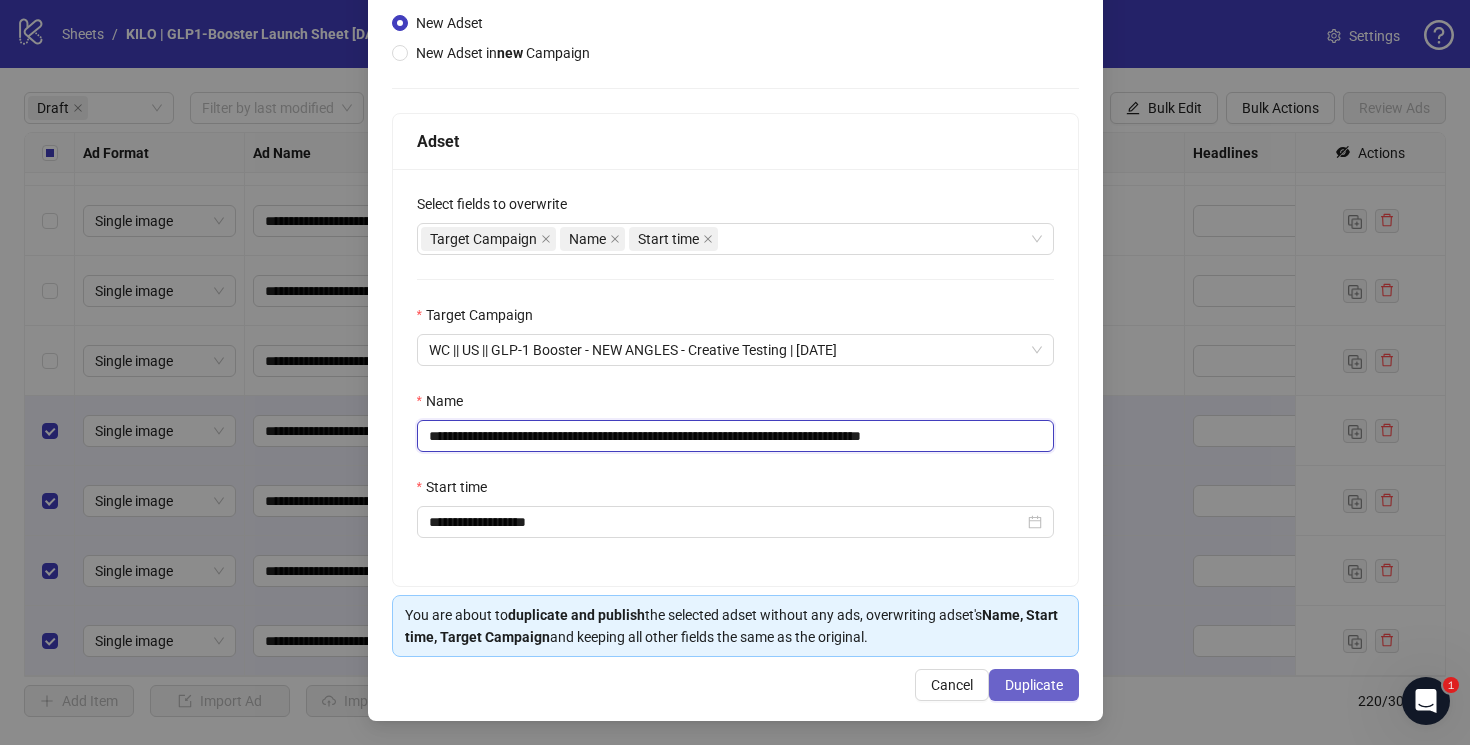 type on "**********" 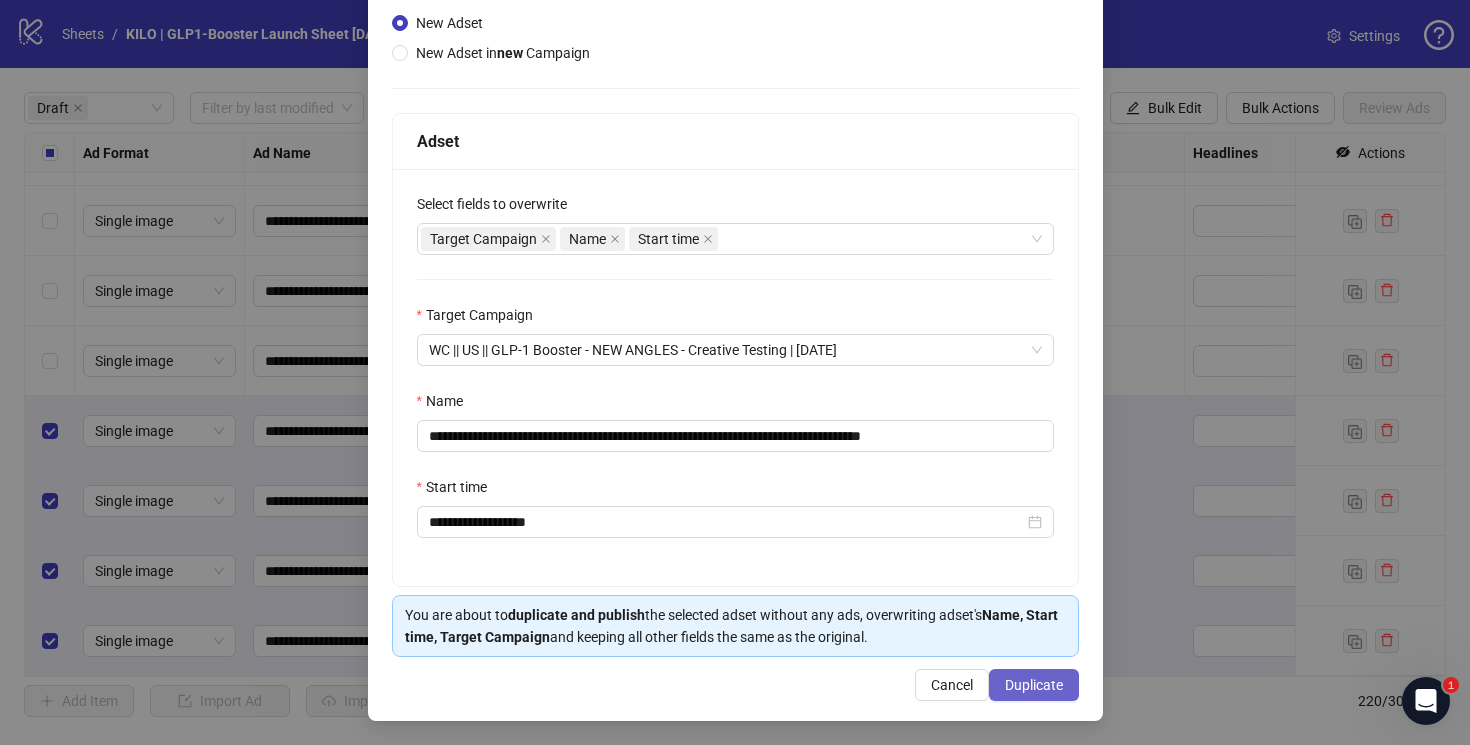 click on "Duplicate" at bounding box center (1034, 685) 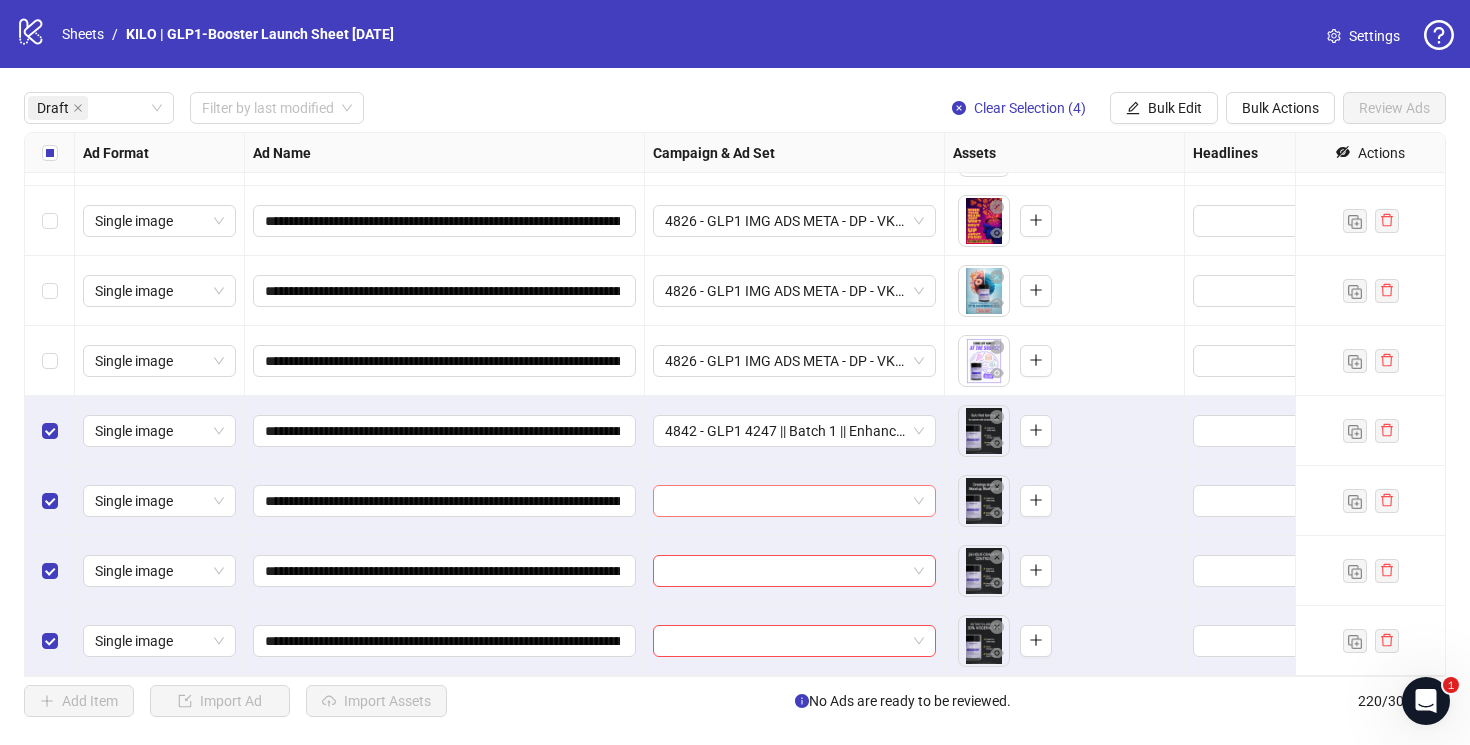 click at bounding box center (785, 501) 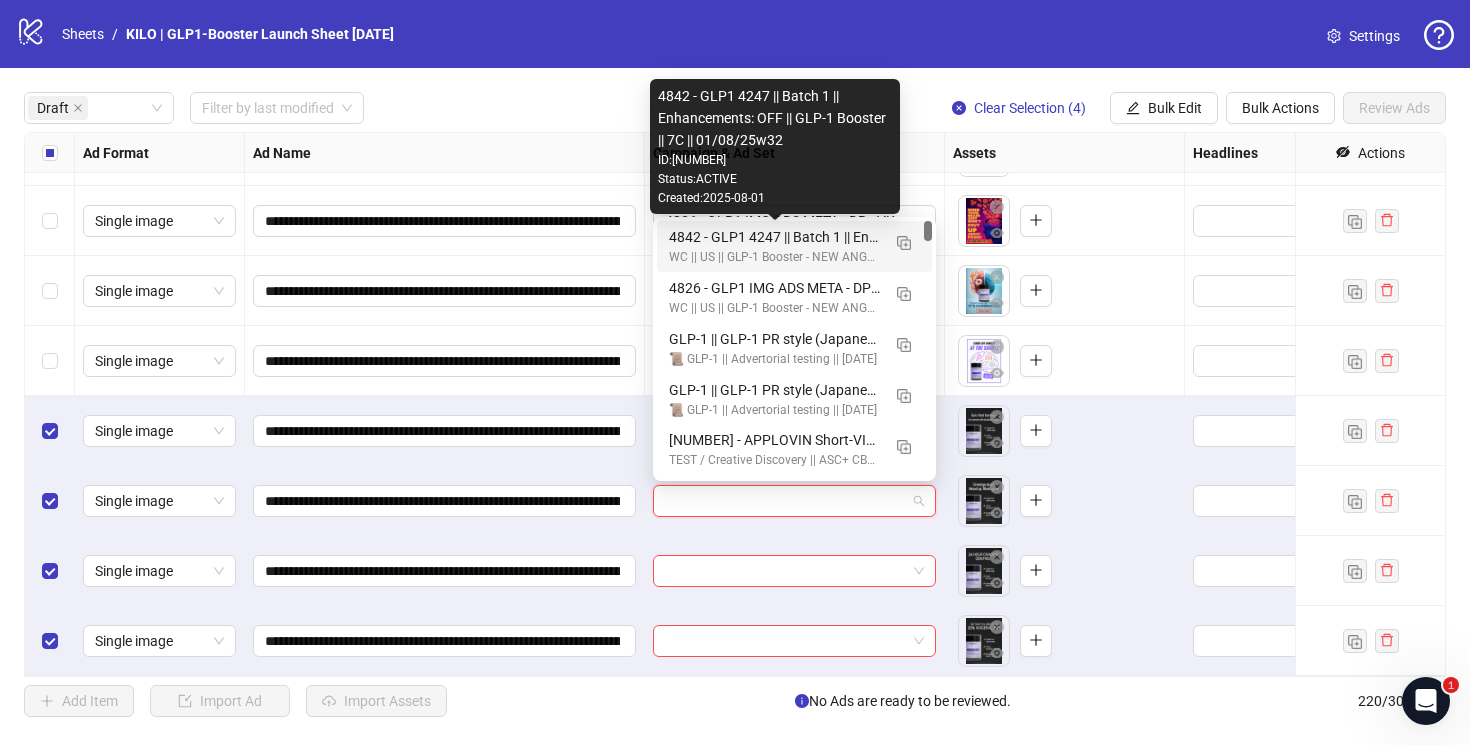 click on "4842 - GLP1 4247 || Batch 1 || Enhancements: OFF || GLP-1 Booster || 7C || 01/08/25w32" at bounding box center (774, 237) 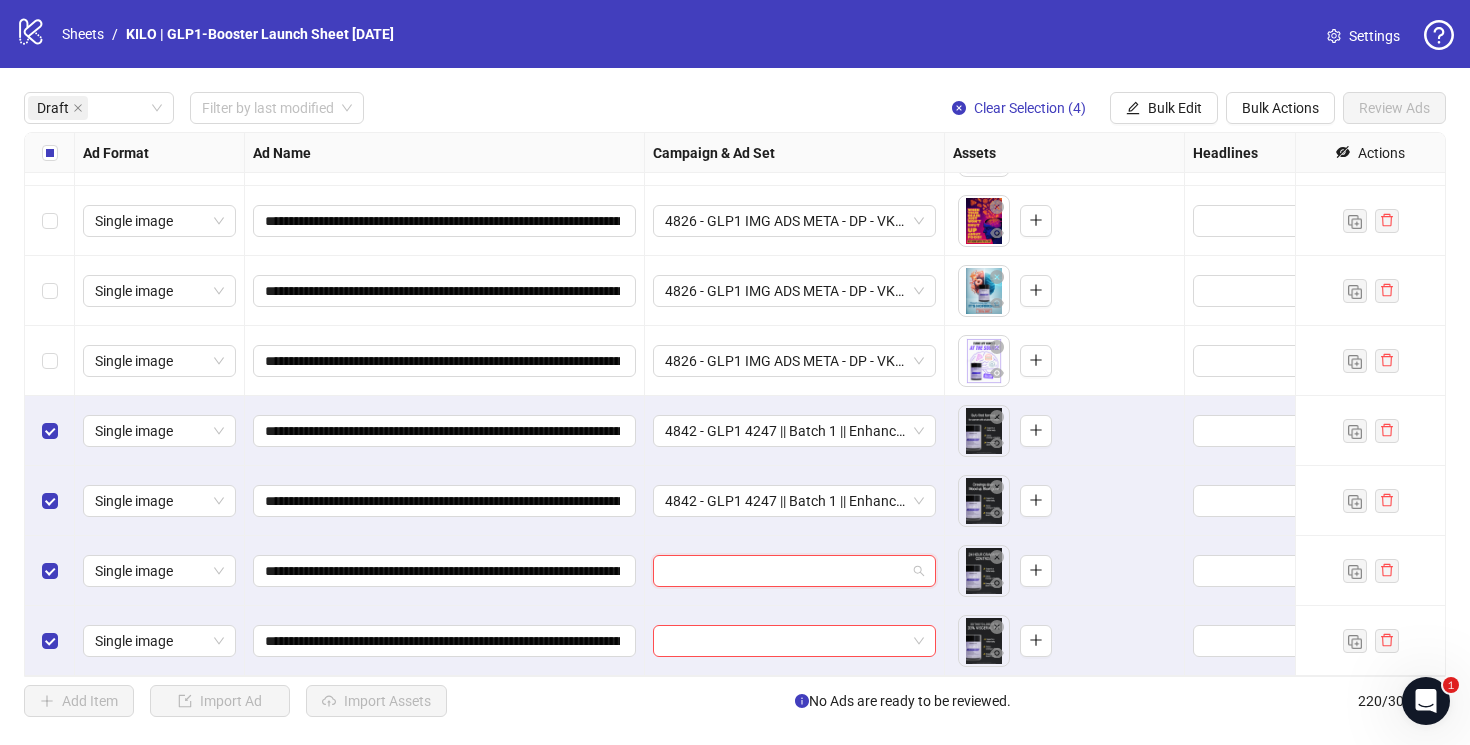 click at bounding box center (785, 571) 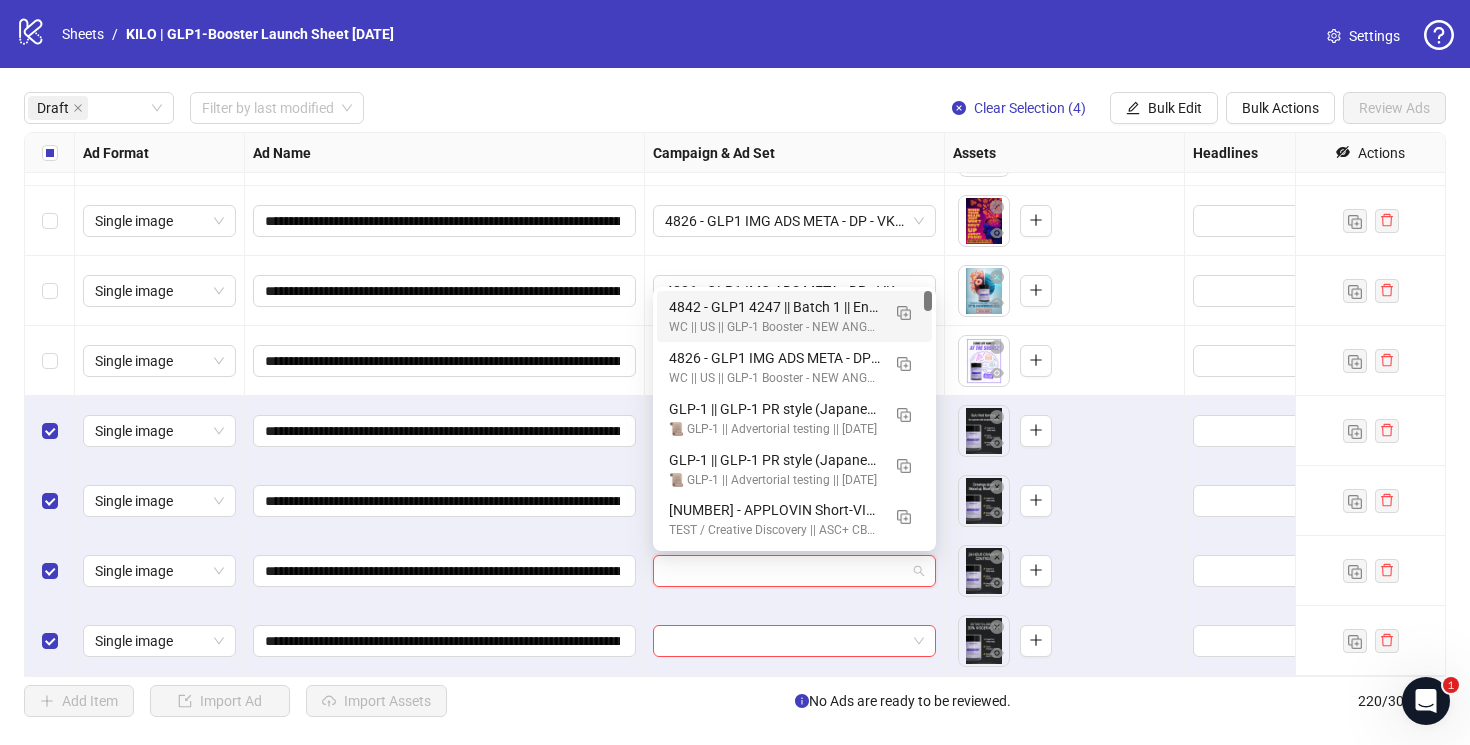 click on "4842 - GLP1 4247 || Batch 1 || Enhancements: OFF || GLP-1 Booster || 7C || 01/08/25w32" at bounding box center (774, 307) 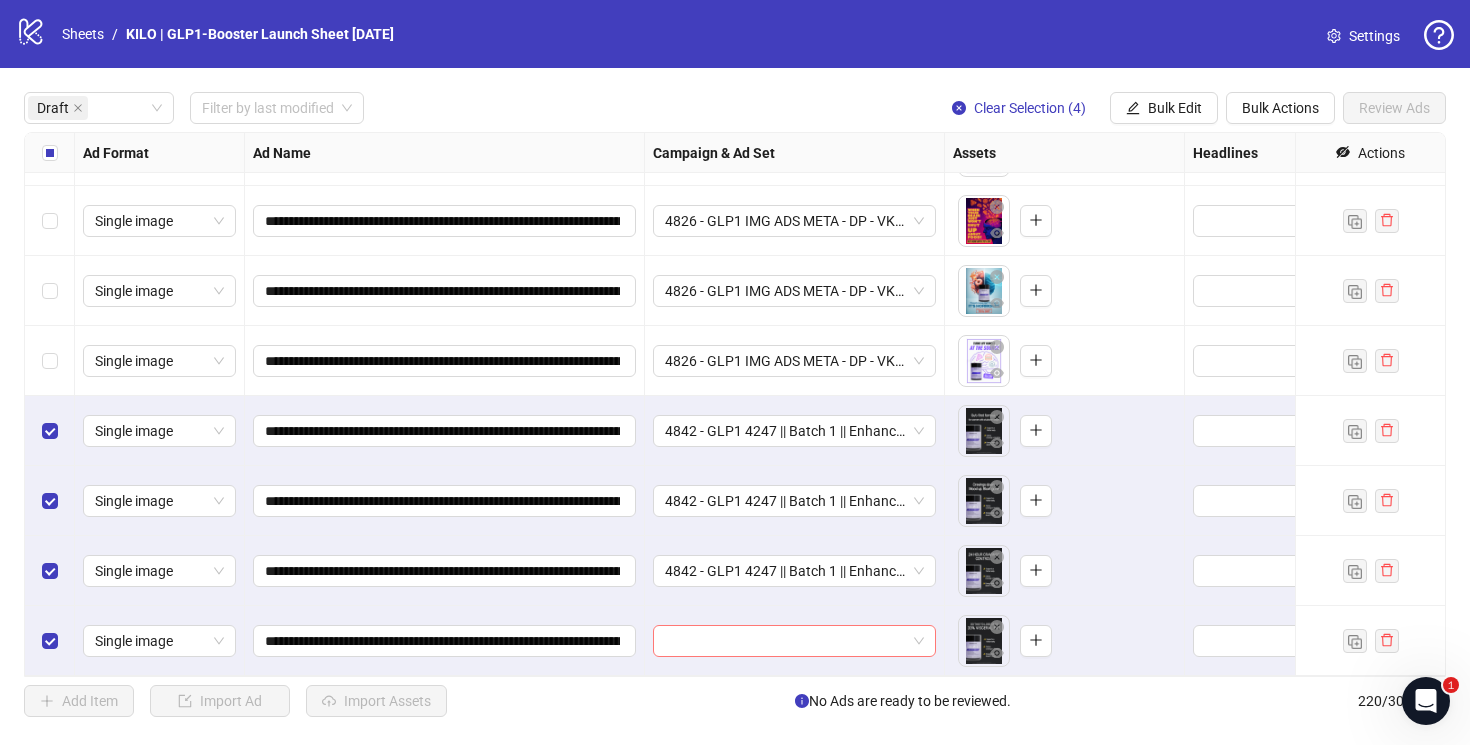 click at bounding box center [785, 641] 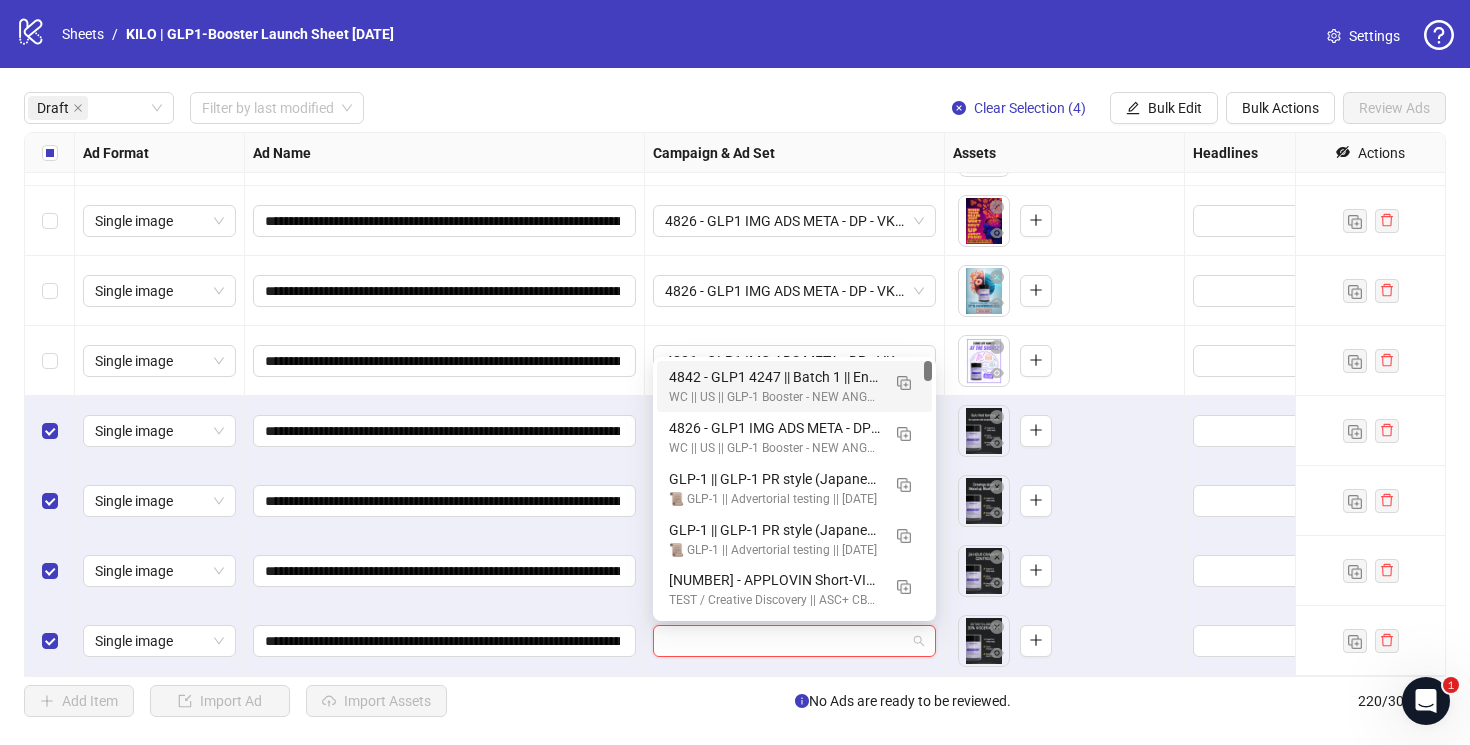 click on "4842 - GLP1 4247 || Batch 1 || Enhancements: OFF || GLP-1 Booster || 7C || 01/08/25w32" at bounding box center (774, 377) 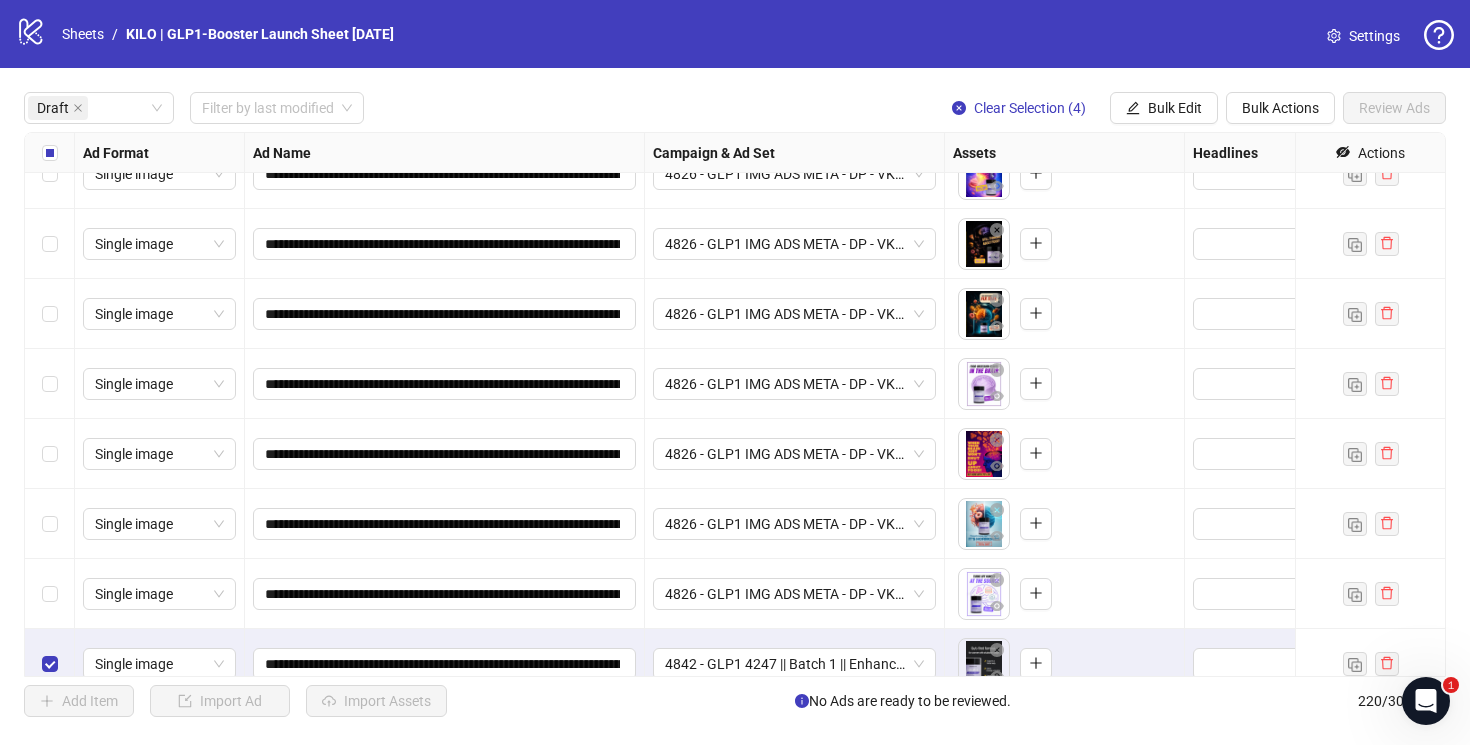 scroll, scrollTop: 407, scrollLeft: 0, axis: vertical 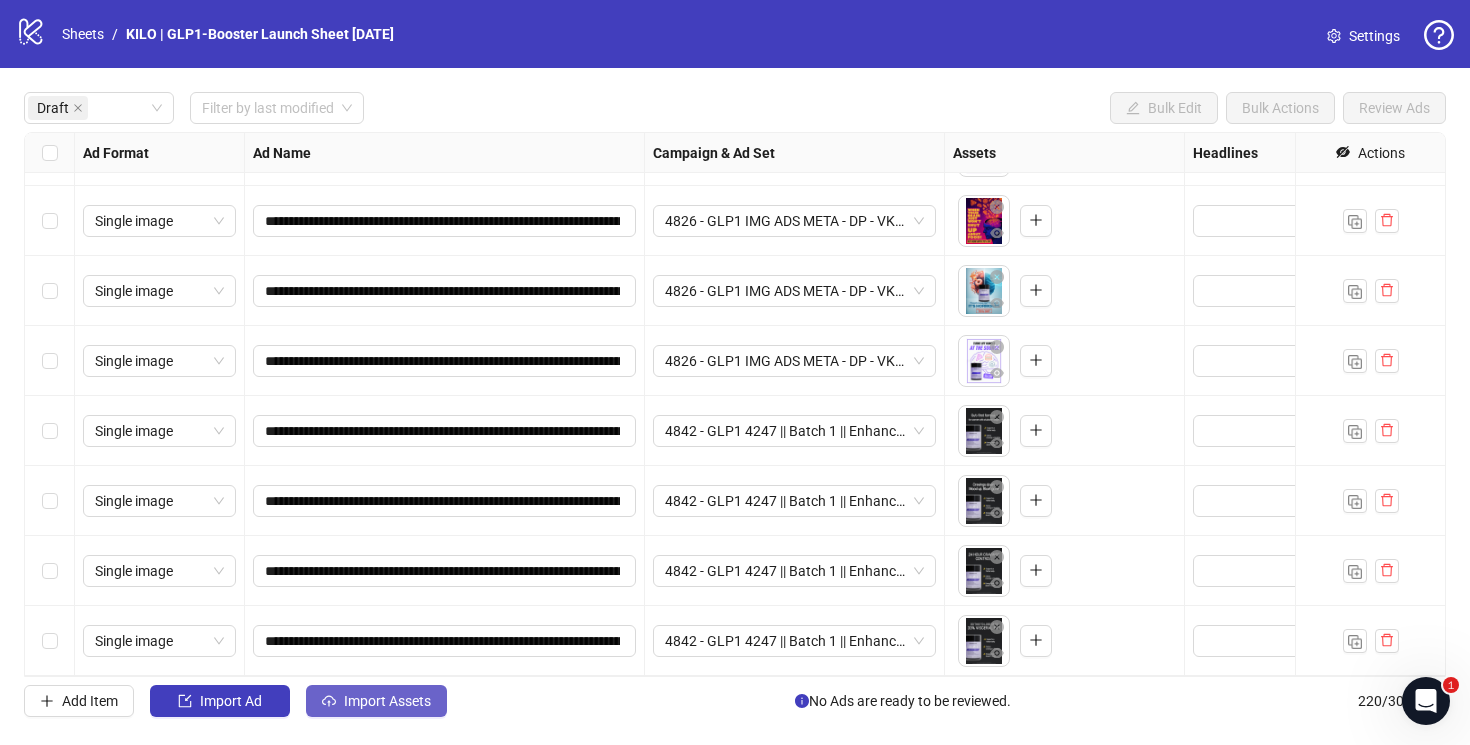 click on "Import Assets" at bounding box center [387, 701] 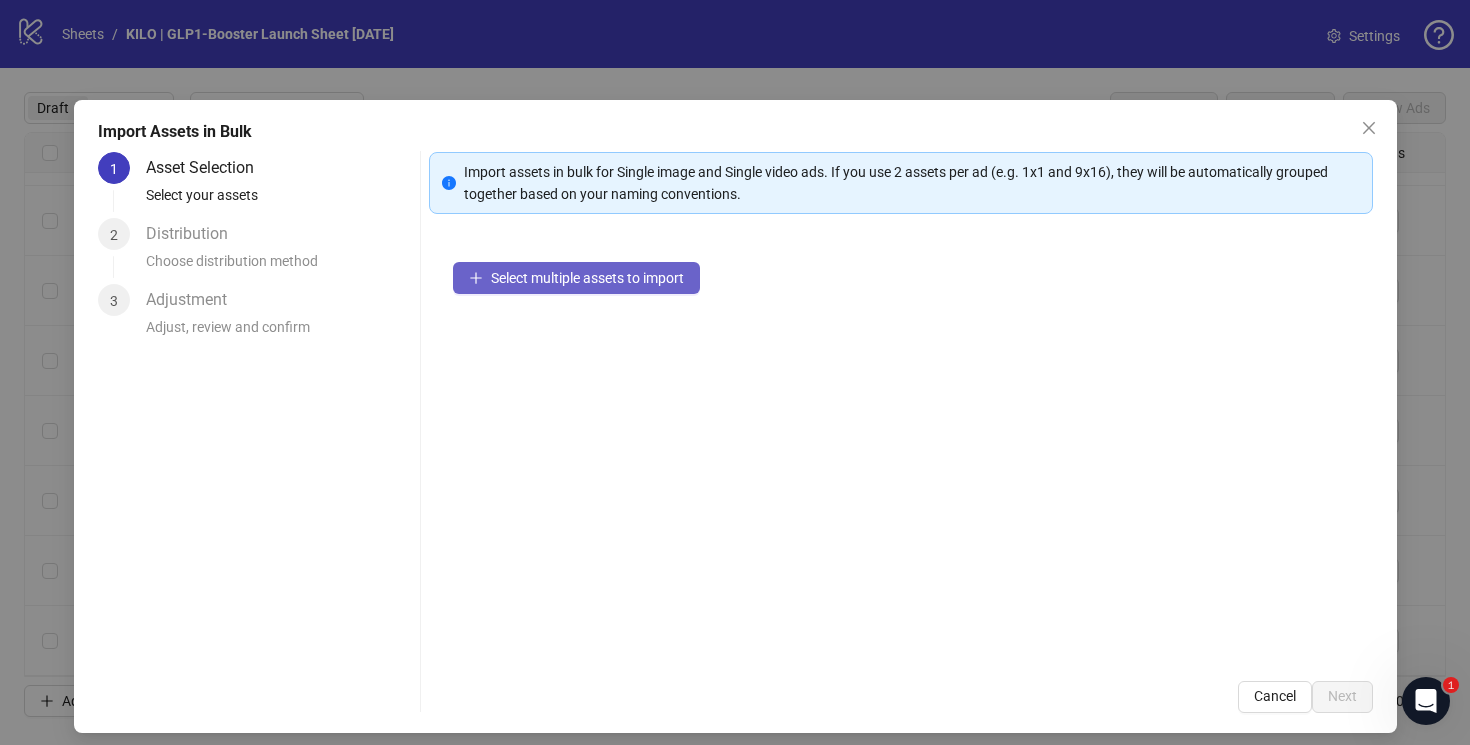 click on "Select multiple assets to import" at bounding box center [587, 278] 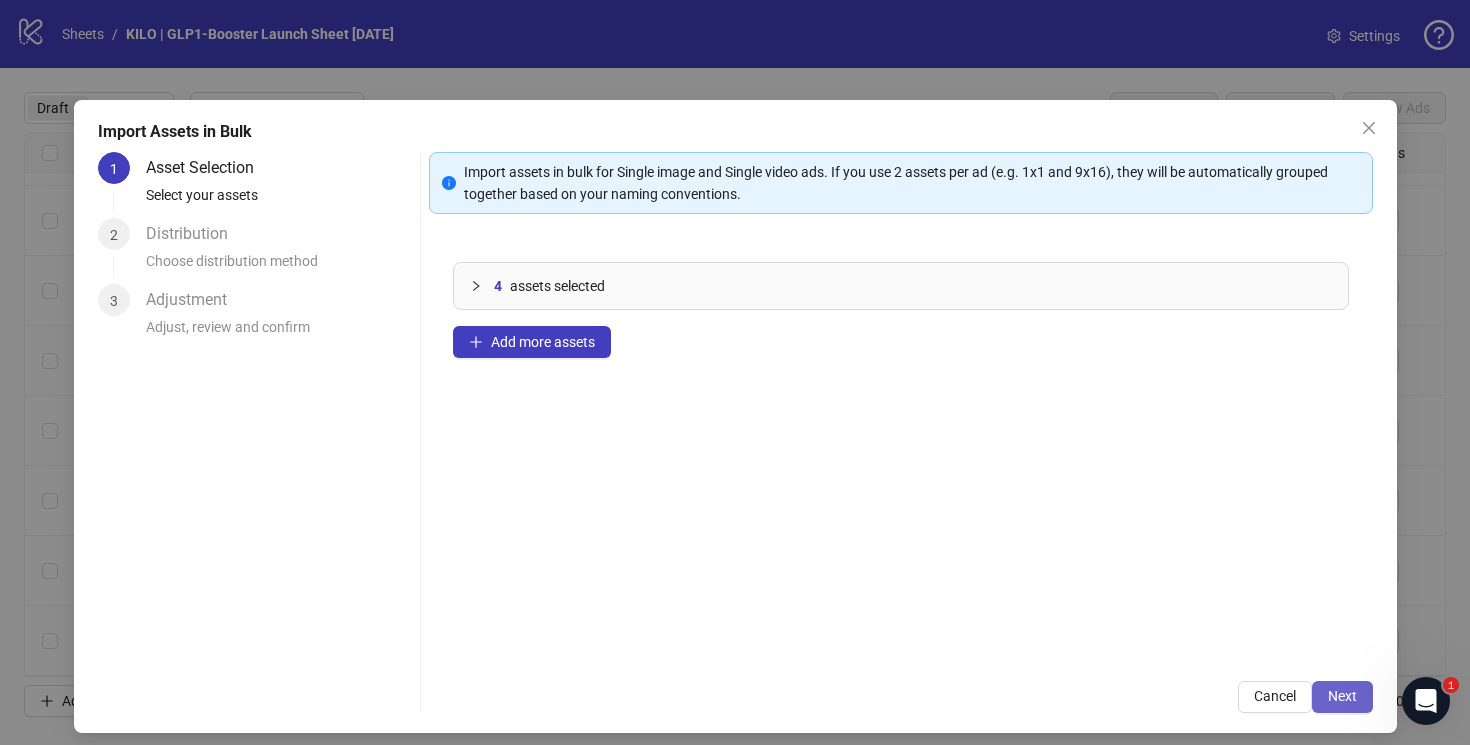 click on "Next" at bounding box center [1342, 696] 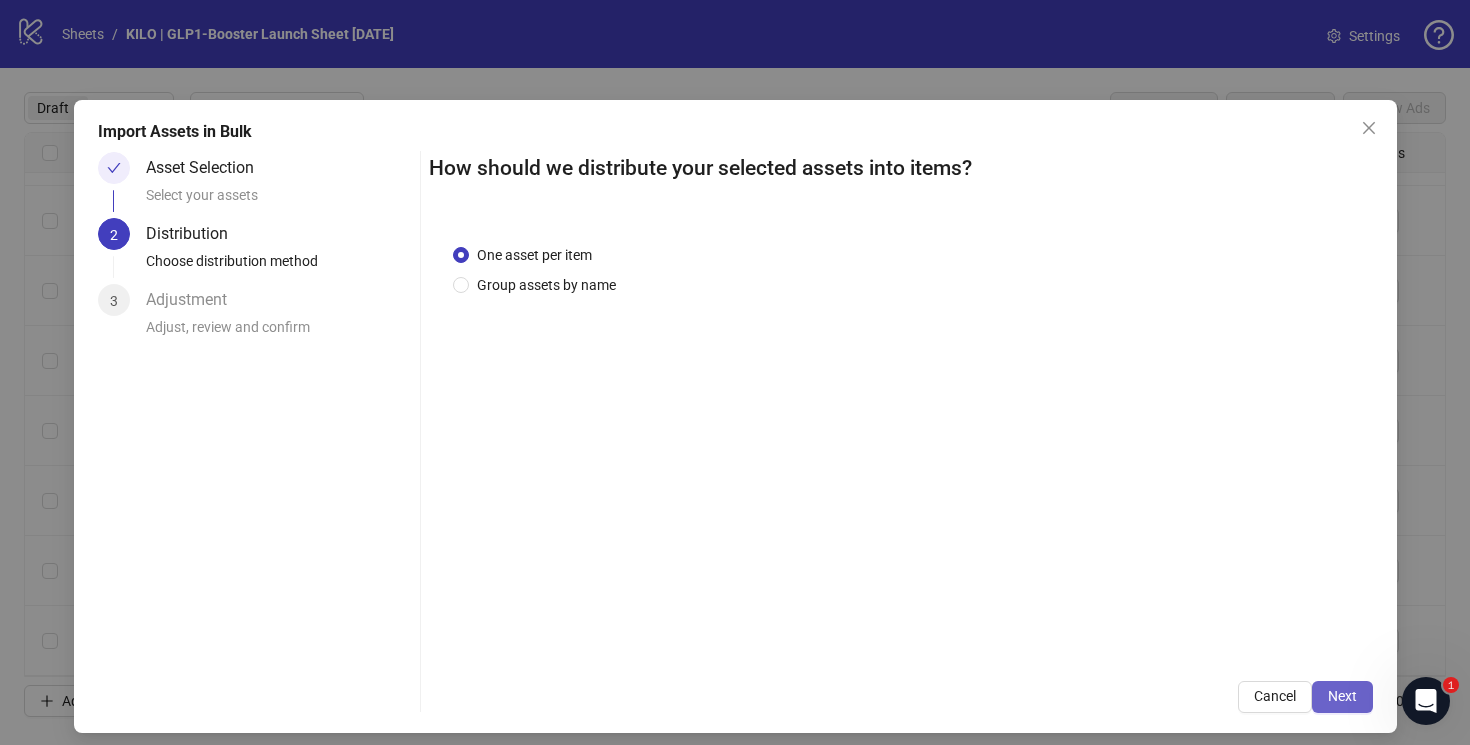 click on "Next" at bounding box center (1342, 696) 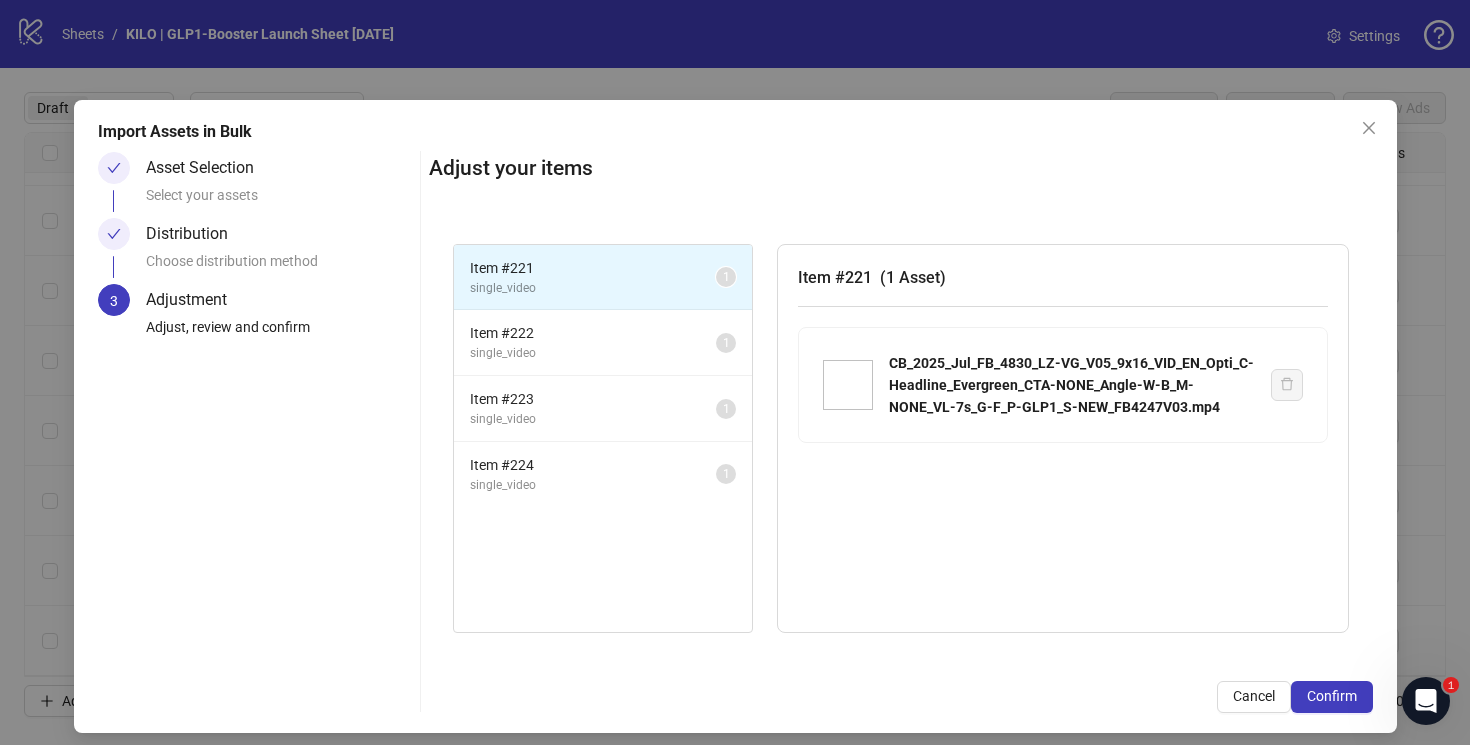 click on "Confirm" at bounding box center [1332, 696] 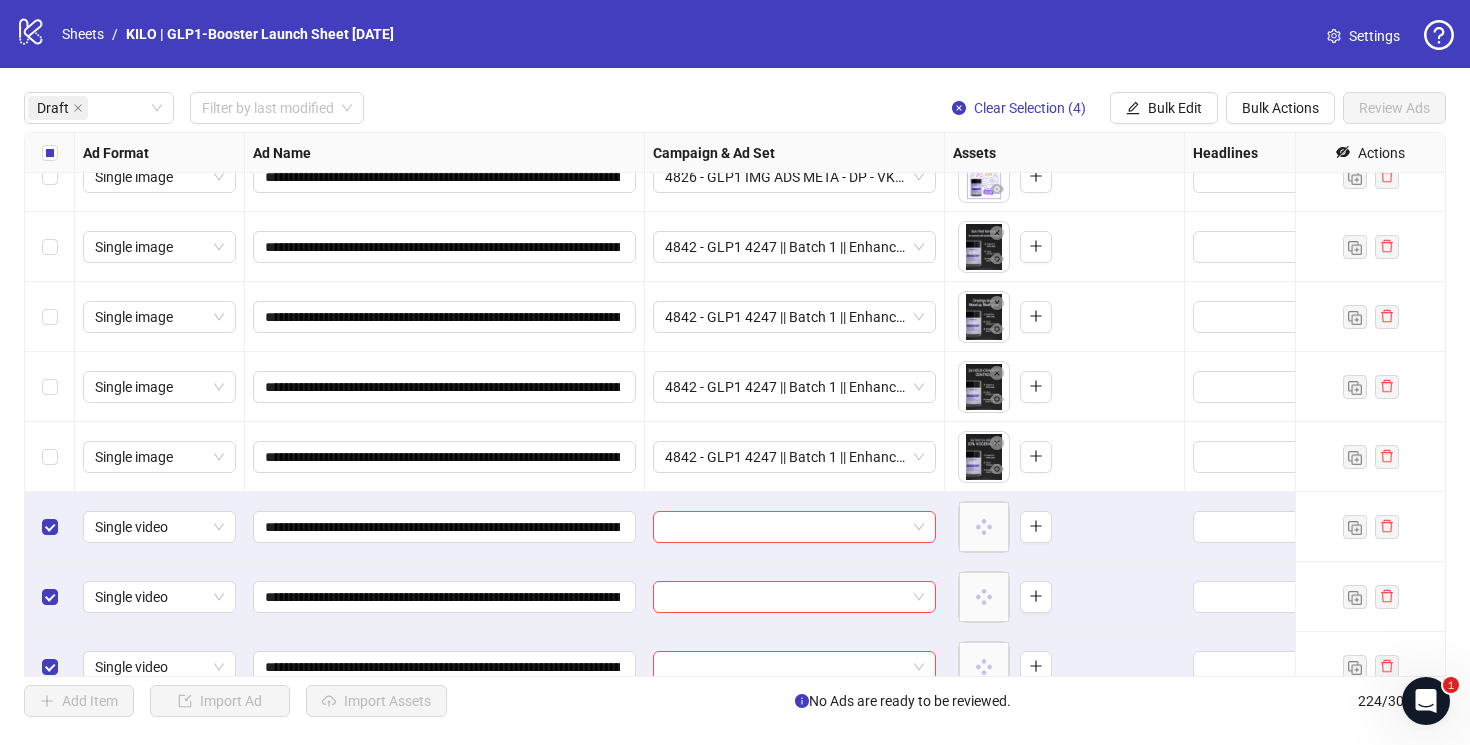 scroll, scrollTop: 687, scrollLeft: 0, axis: vertical 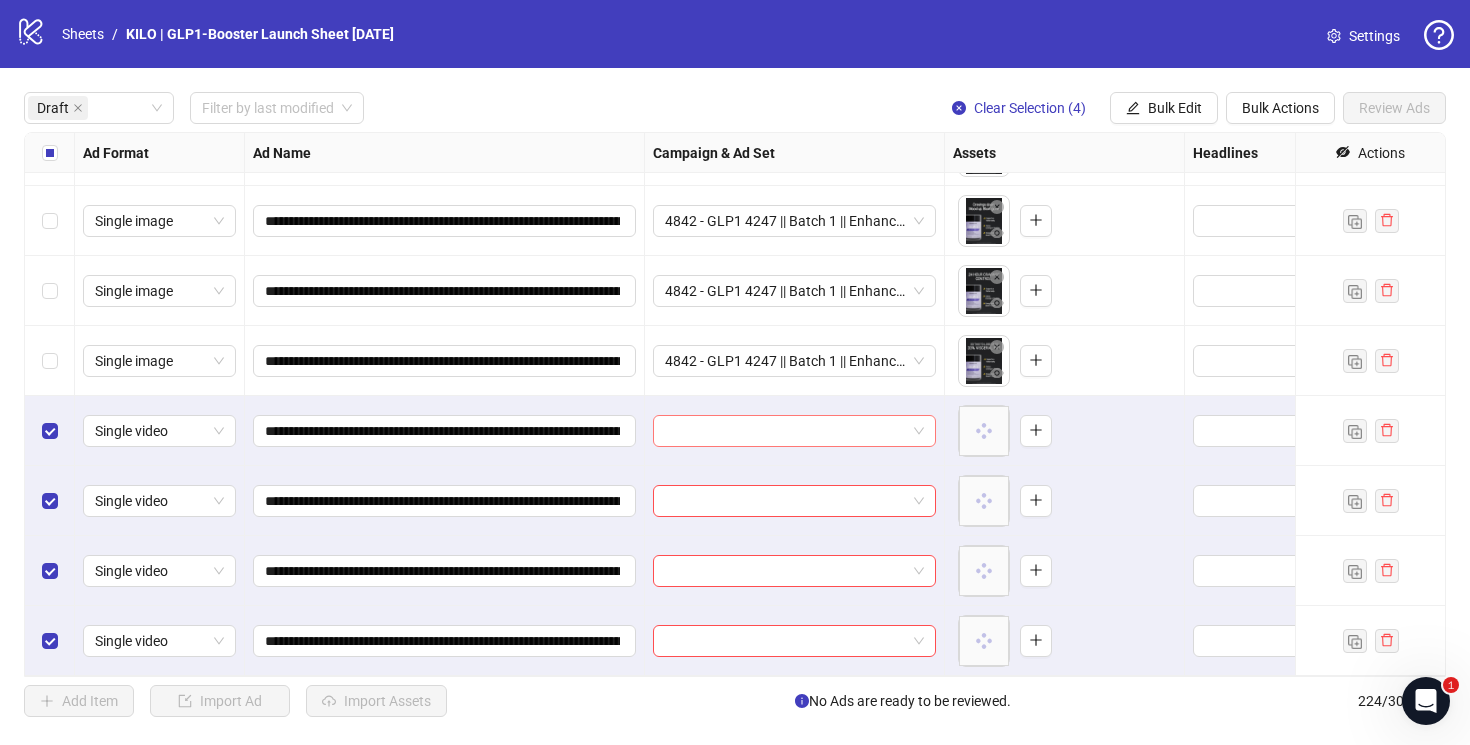 click at bounding box center [785, 431] 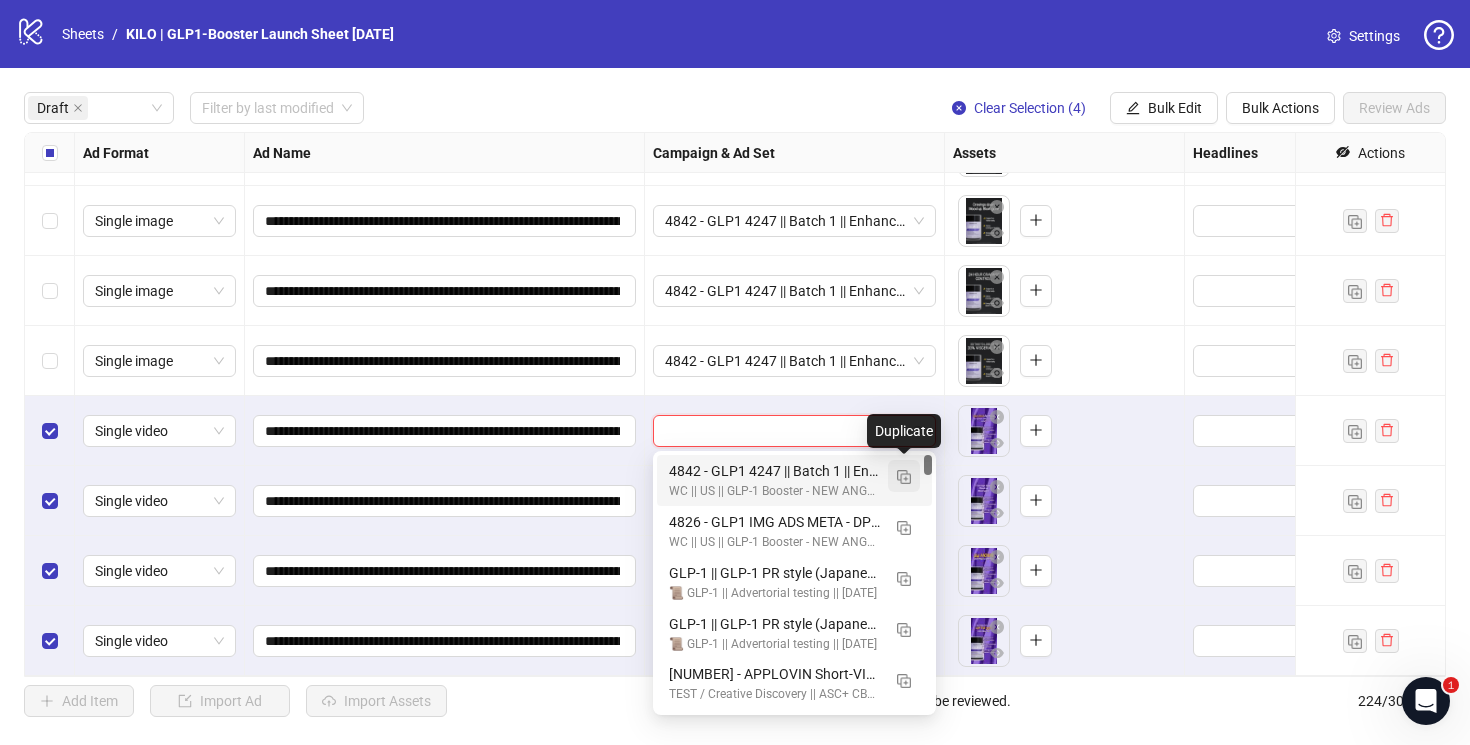click at bounding box center [904, 477] 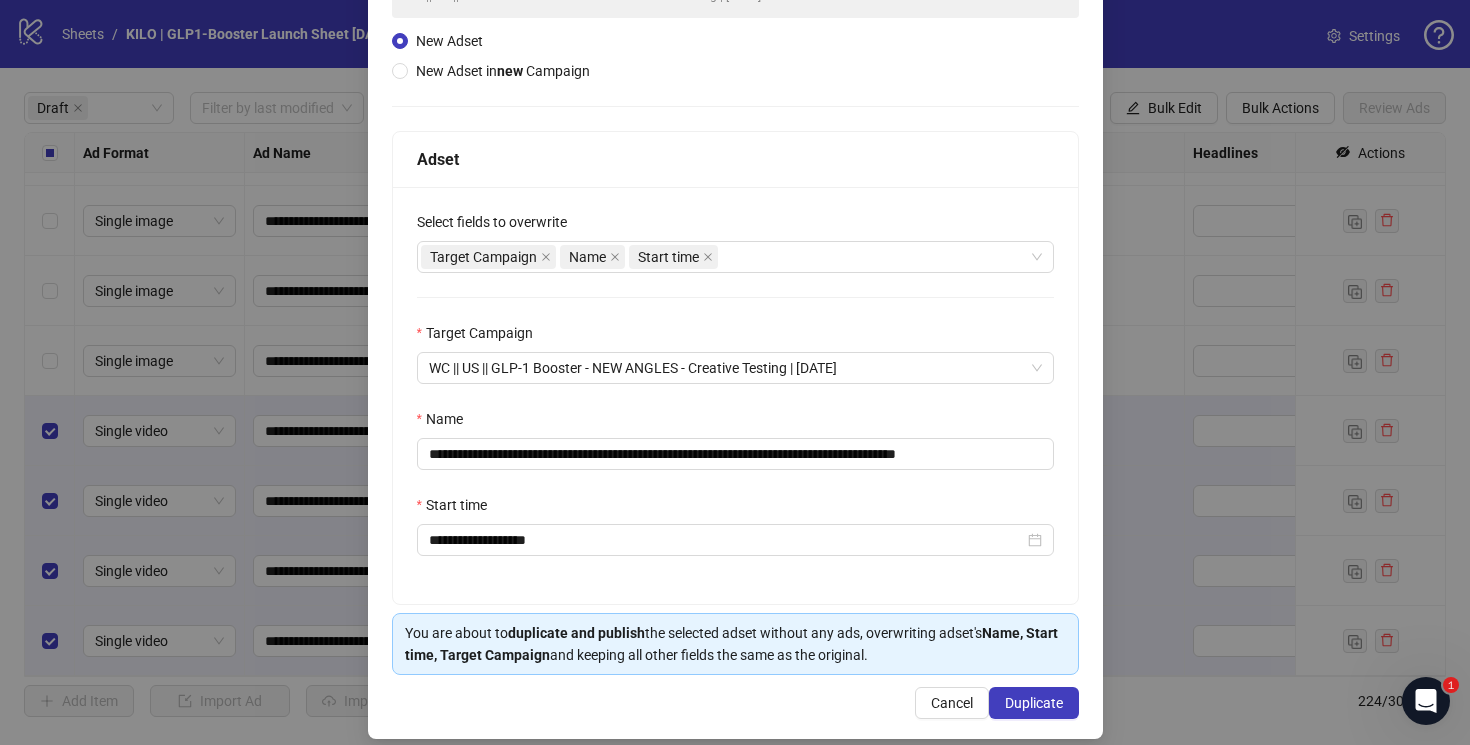 scroll, scrollTop: 218, scrollLeft: 0, axis: vertical 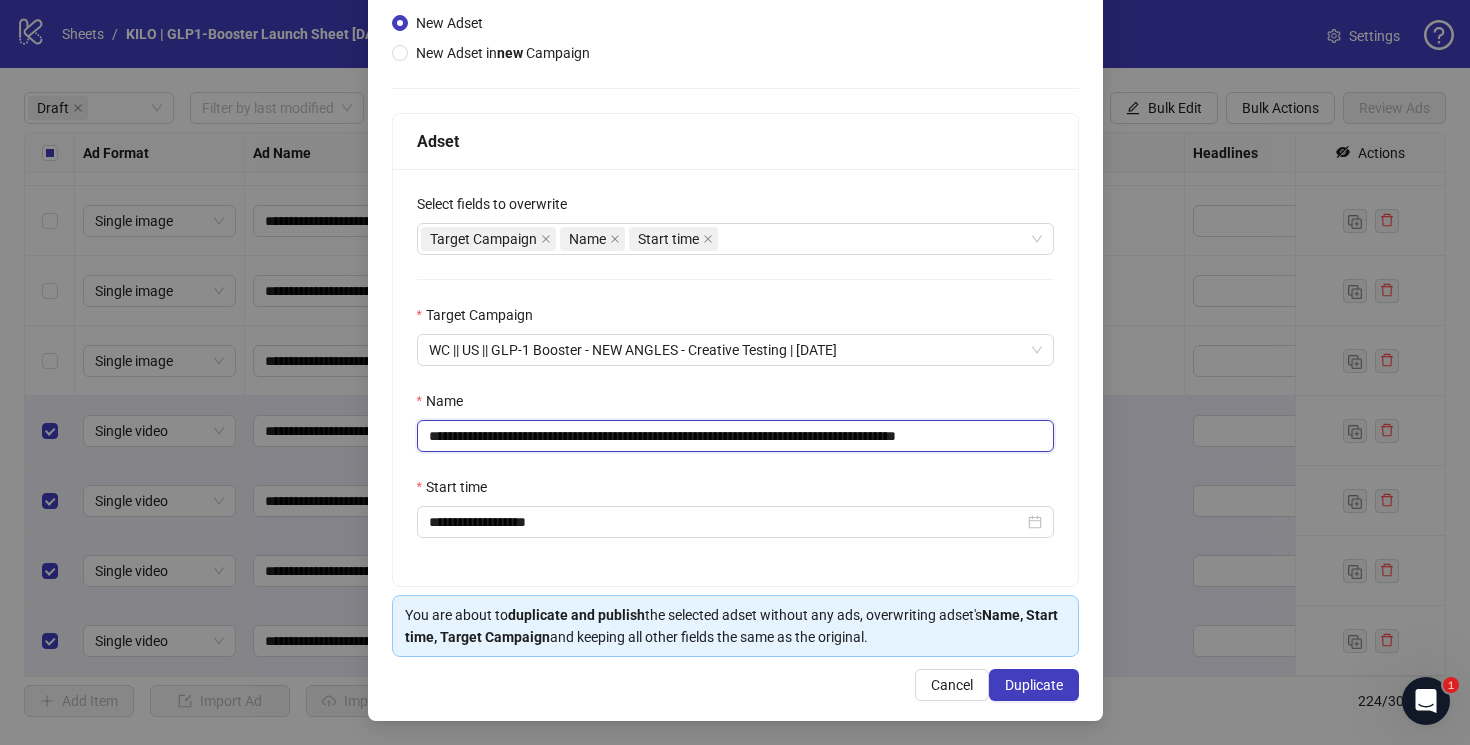 click on "**********" at bounding box center [735, 436] 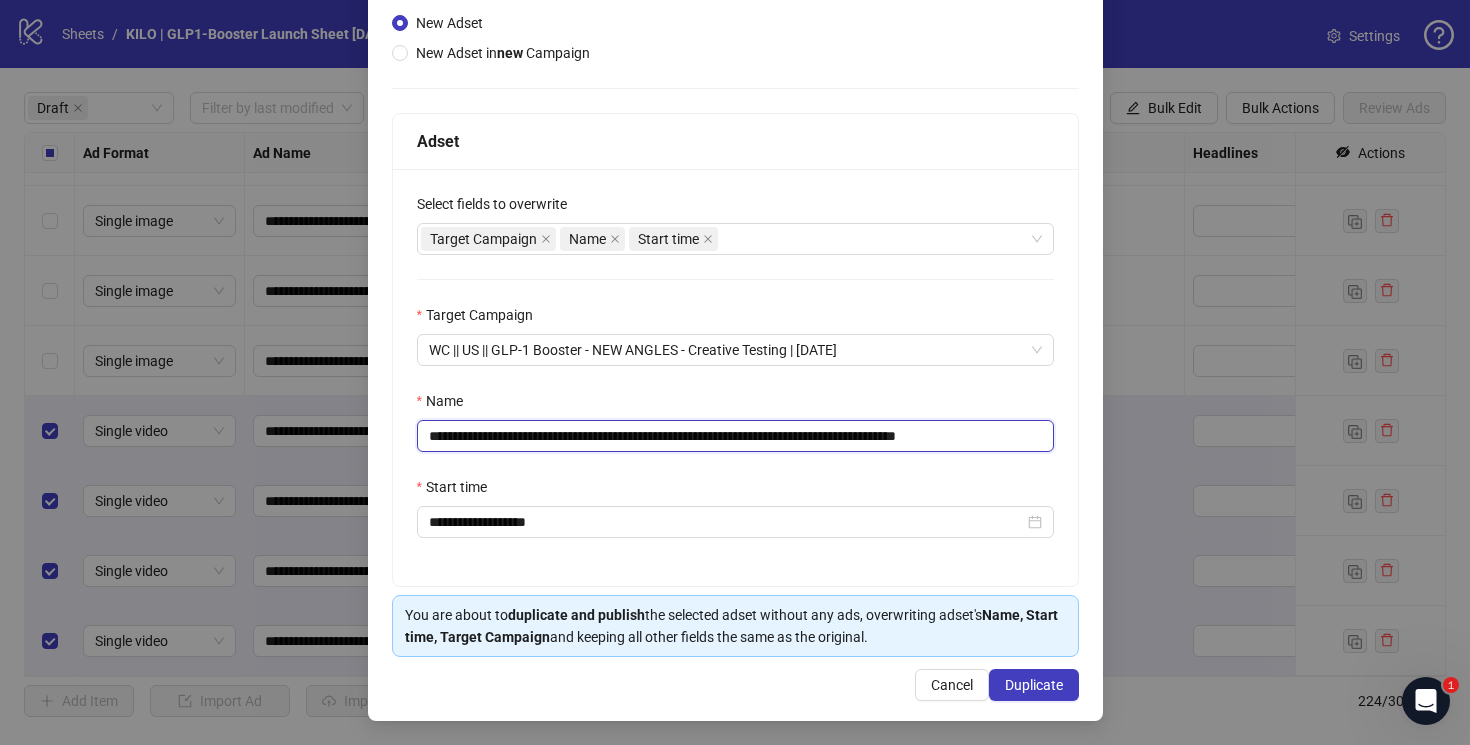 click on "**********" at bounding box center (735, 436) 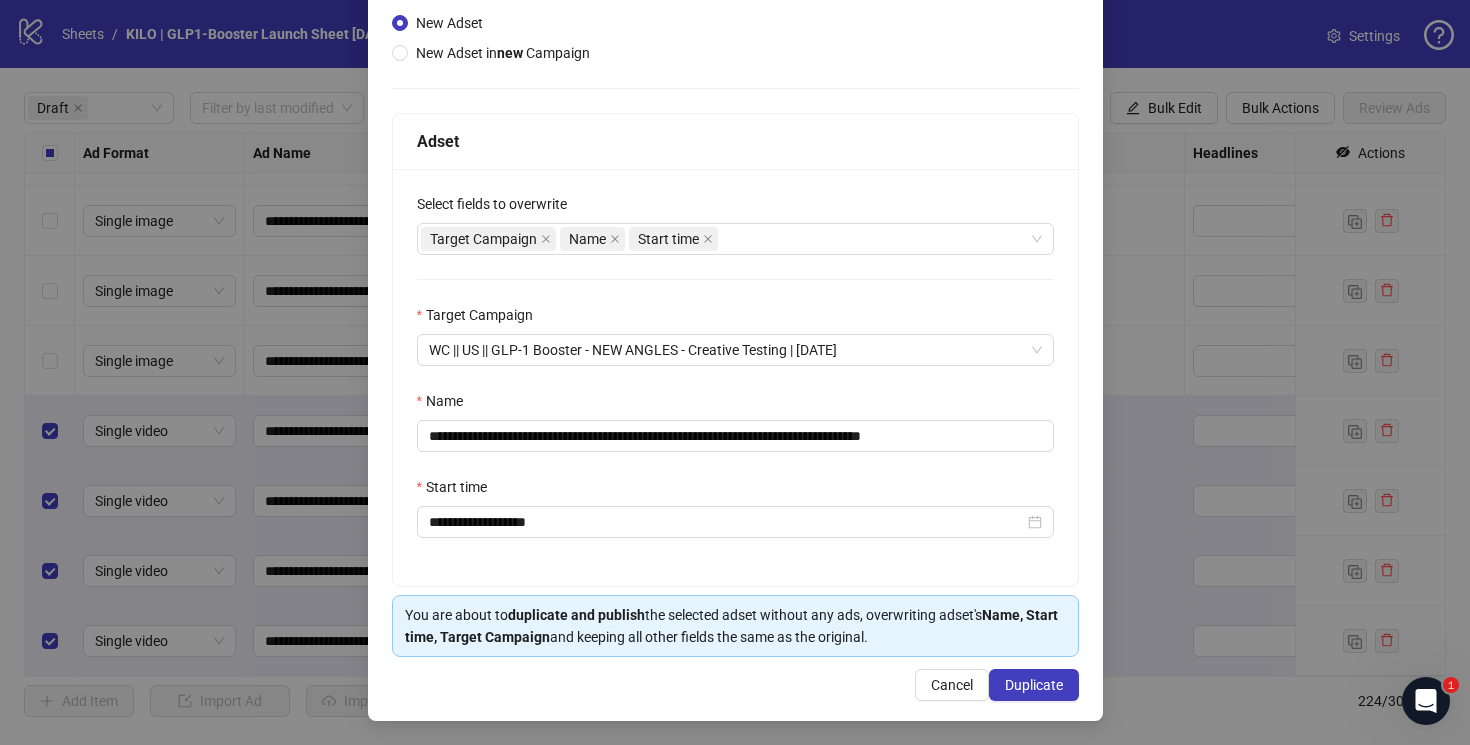 click on "**********" at bounding box center (735, 377) 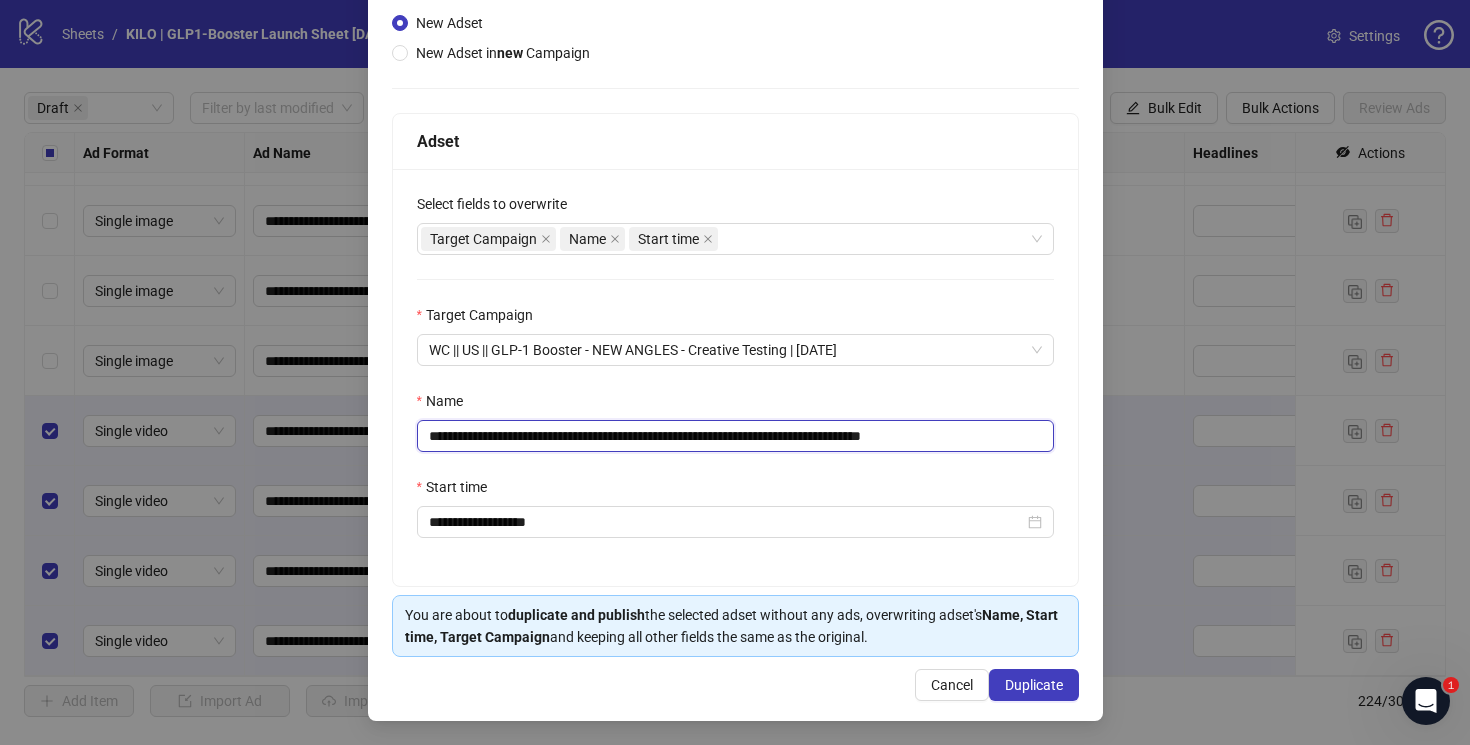 click on "**********" at bounding box center [735, 436] 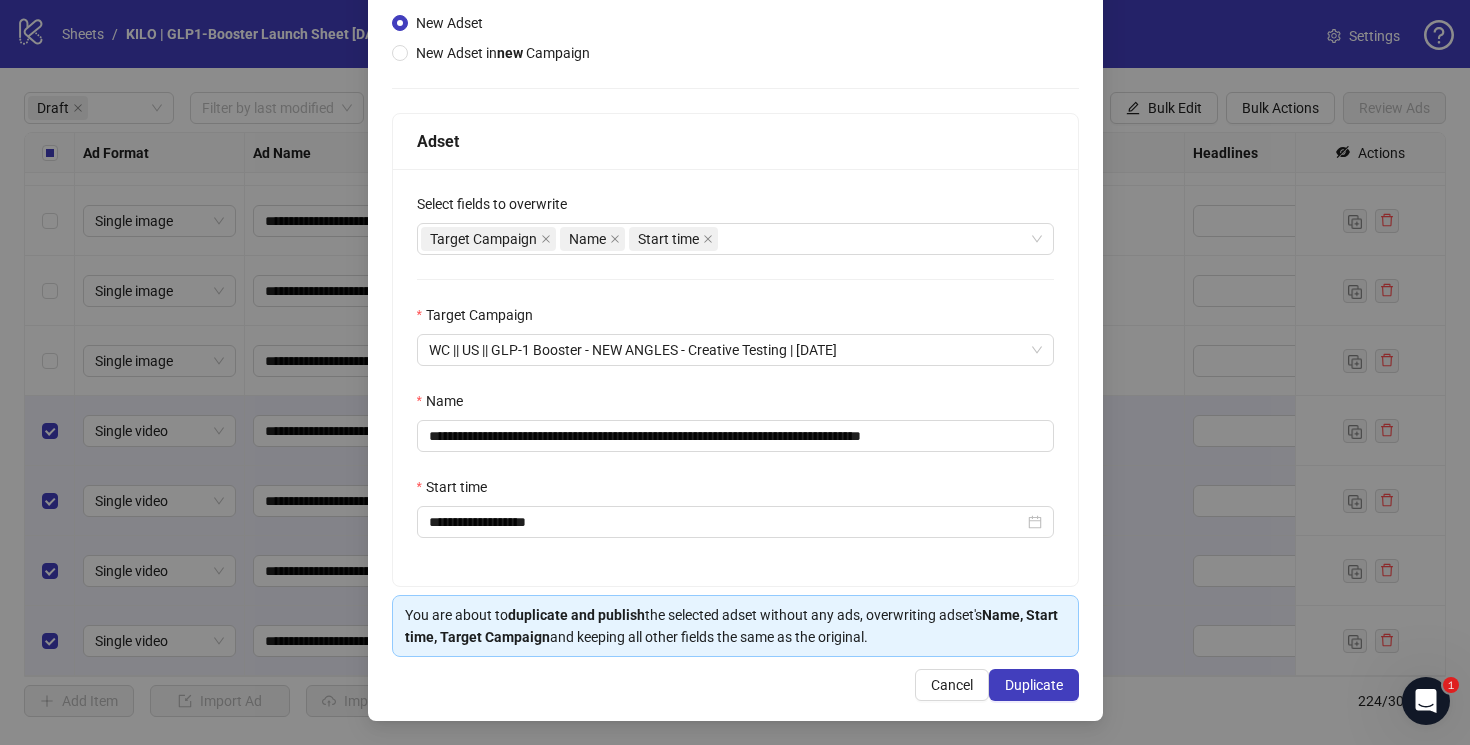 click on "Name" at bounding box center [735, 405] 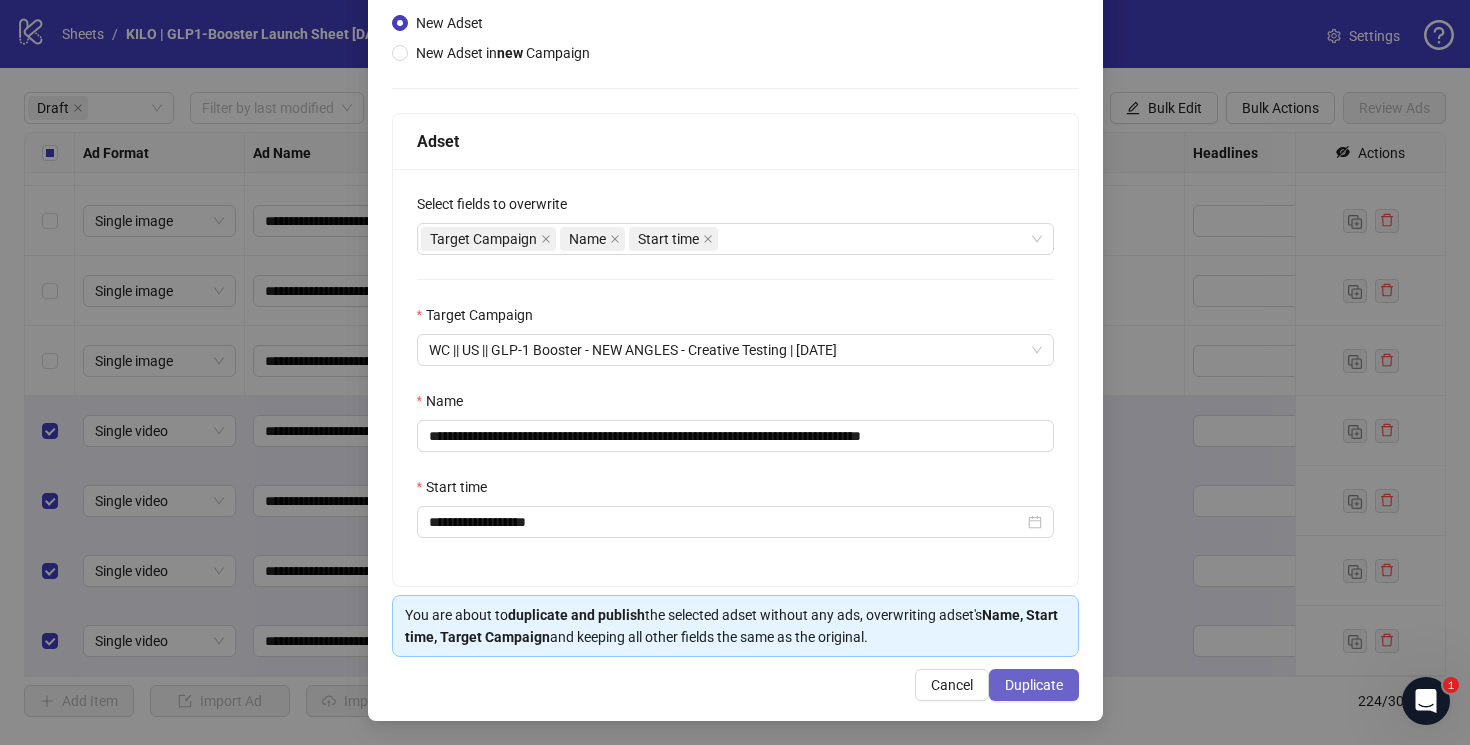 click on "Duplicate" at bounding box center (1034, 685) 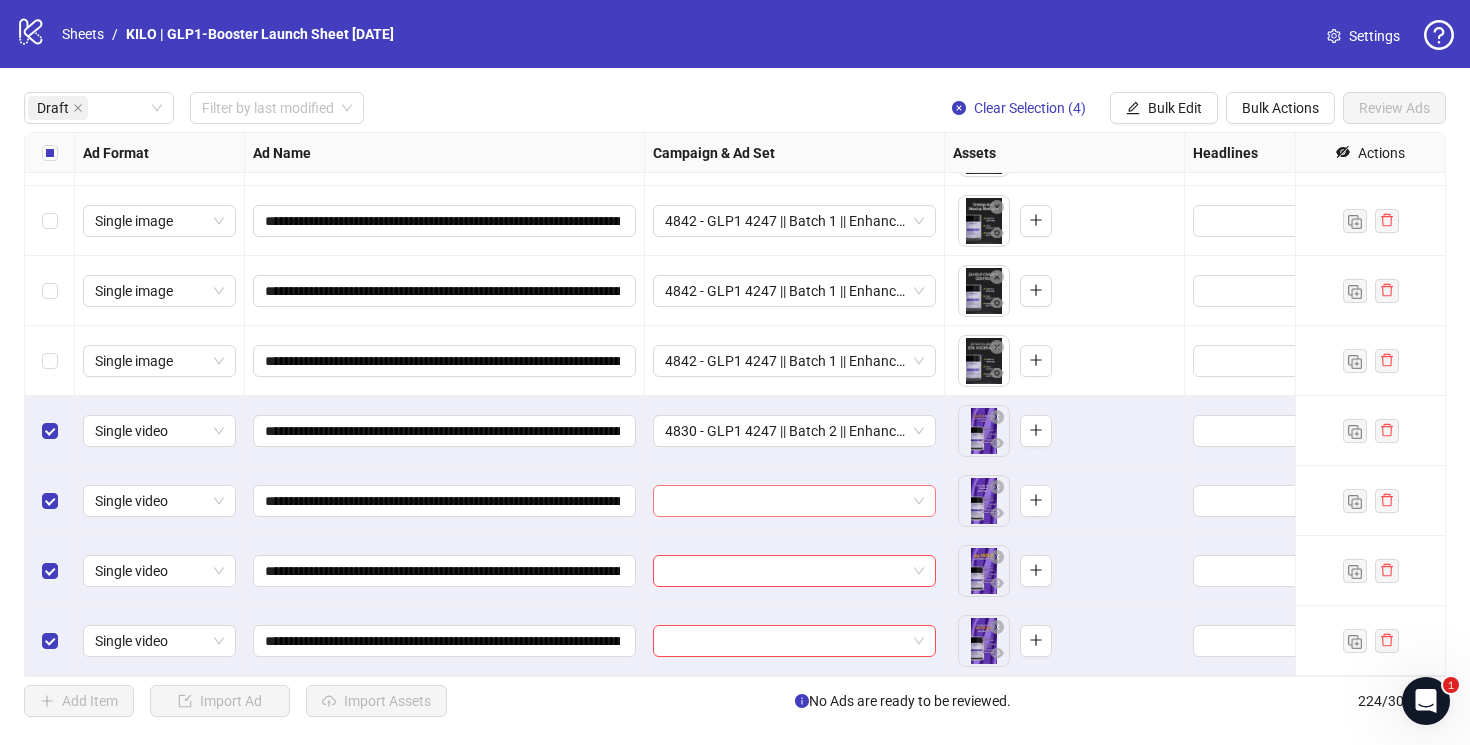 click at bounding box center [785, 501] 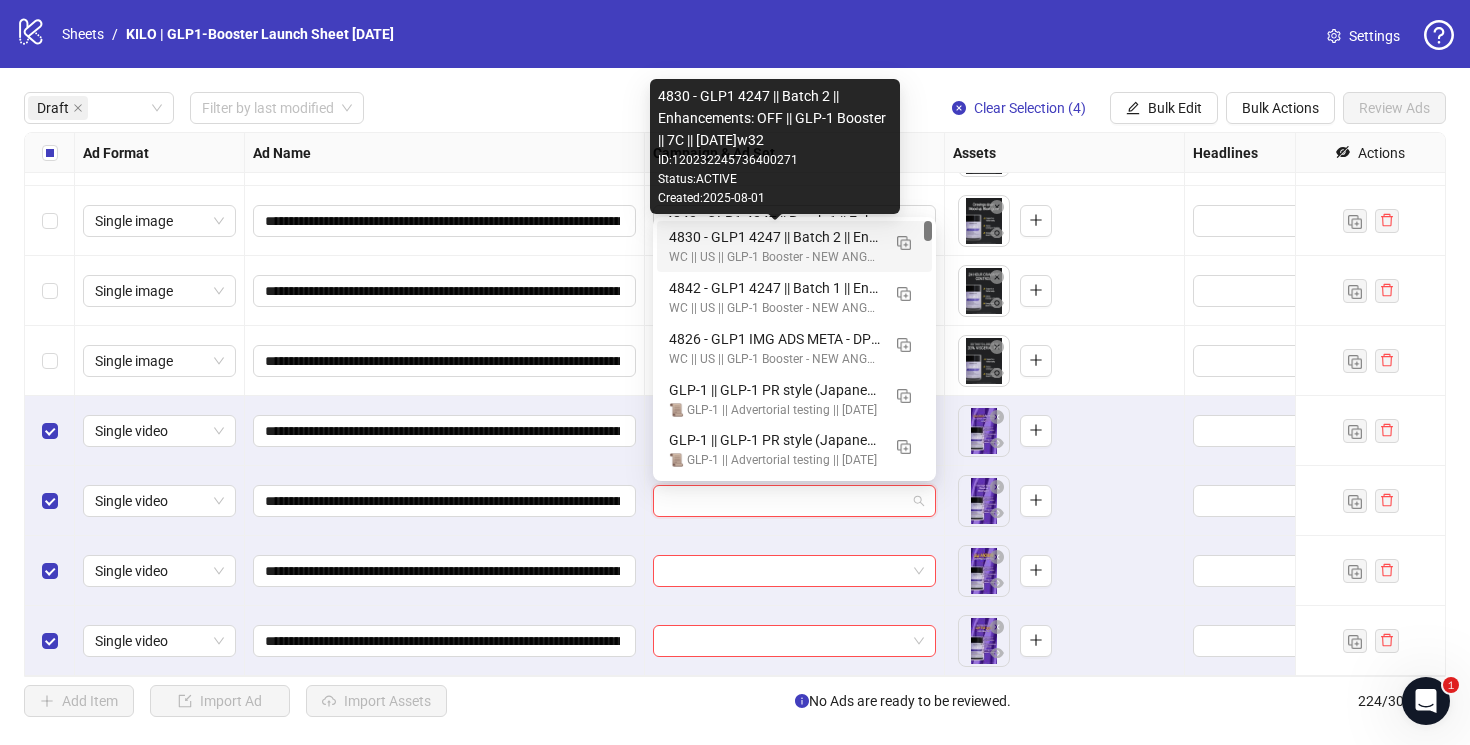 click on "4830 - GLP1 4247 || Batch 2 || Enhancements: OFF || GLP-1 Booster || 7C || [DATE]w32" at bounding box center (774, 237) 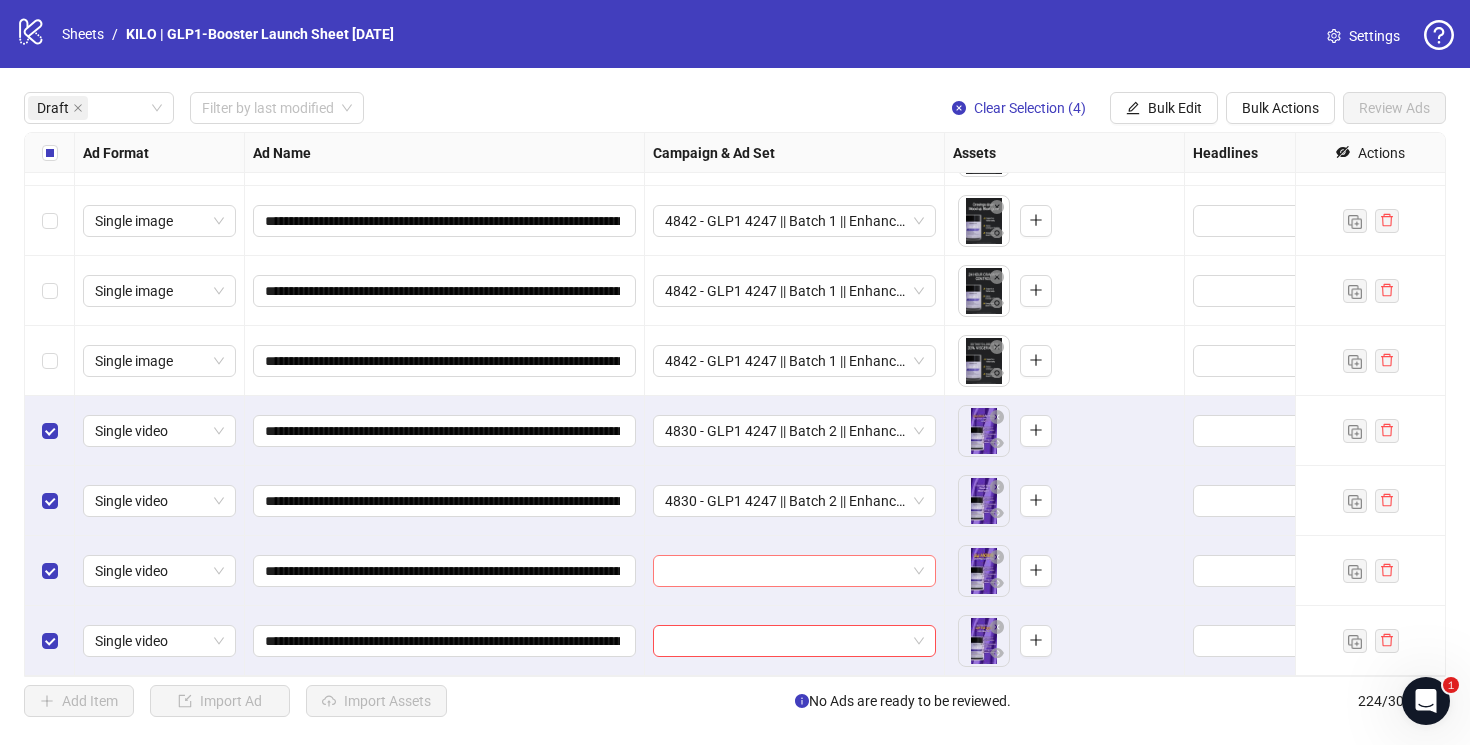 click at bounding box center [785, 571] 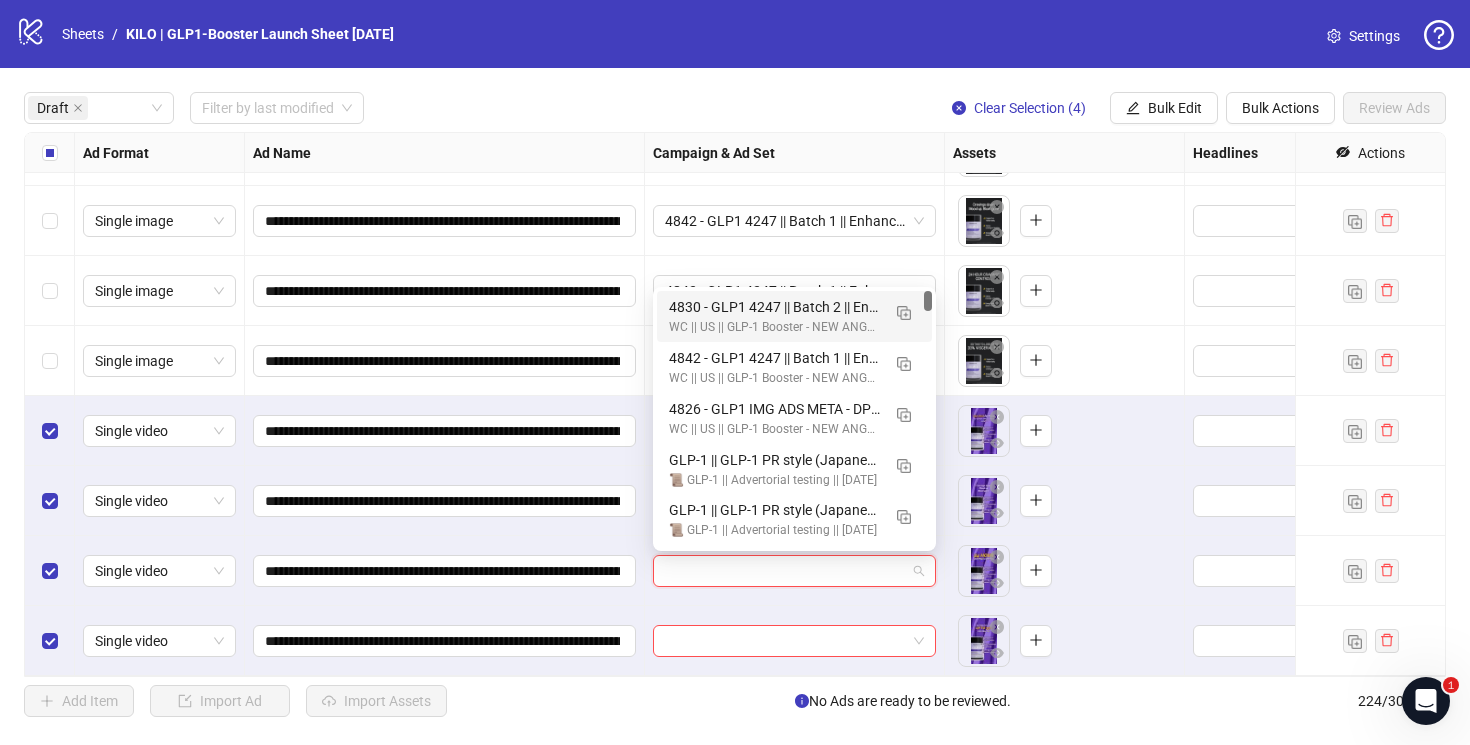 click on "4830 - GLP1 4247 || Batch 2 || Enhancements: OFF || GLP-1 Booster || 7C || [DATE]w32" at bounding box center [774, 307] 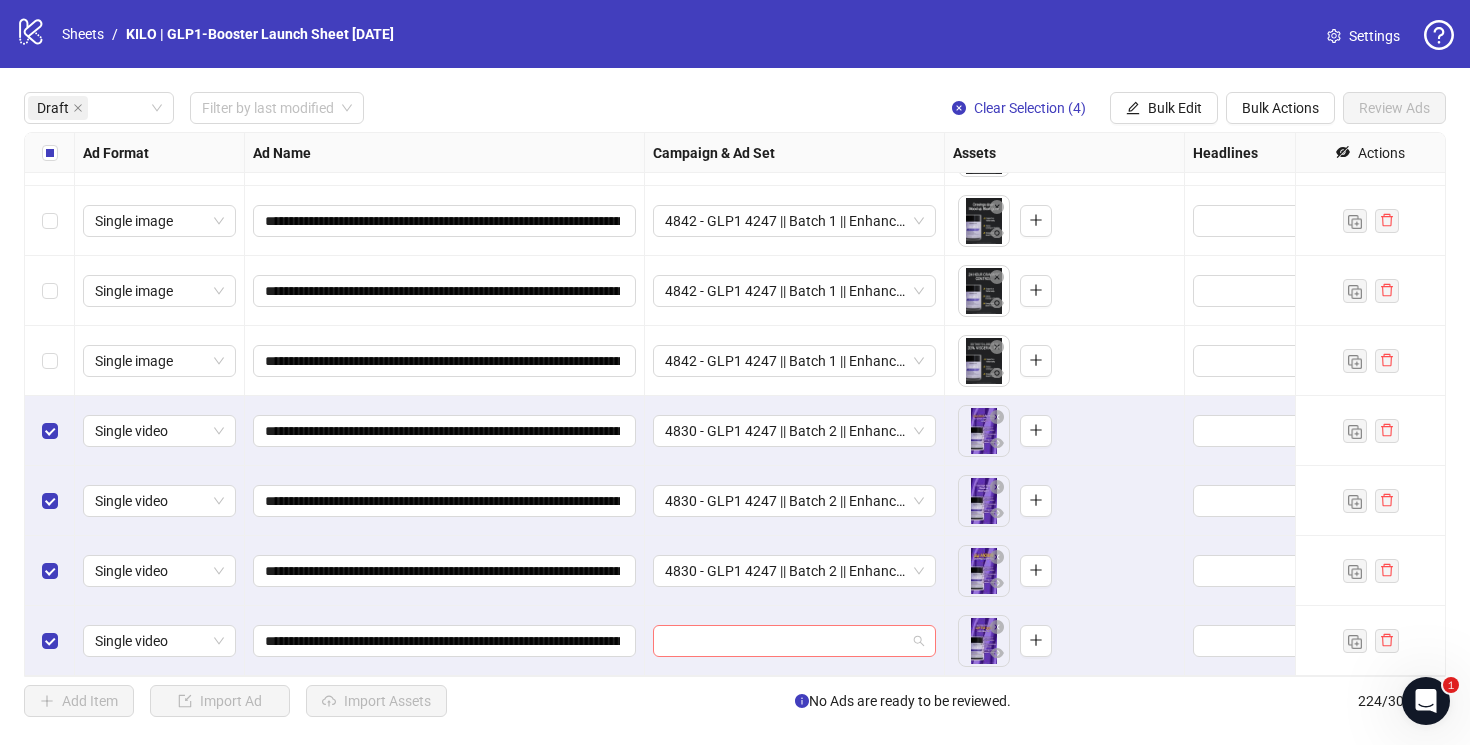 click at bounding box center [785, 641] 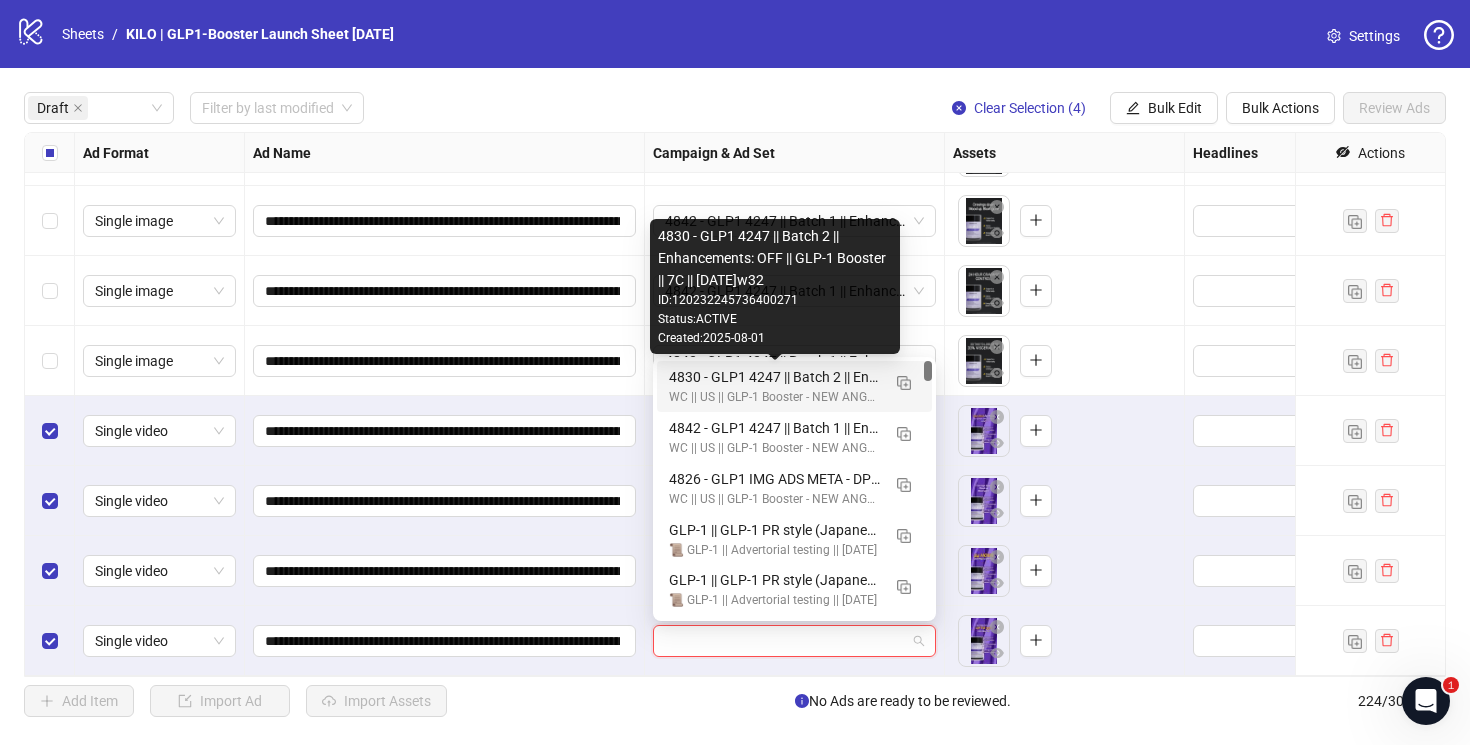 click on "4830 - GLP1 4247 || Batch 2 || Enhancements: OFF || GLP-1 Booster || 7C || [DATE]w32" at bounding box center [774, 377] 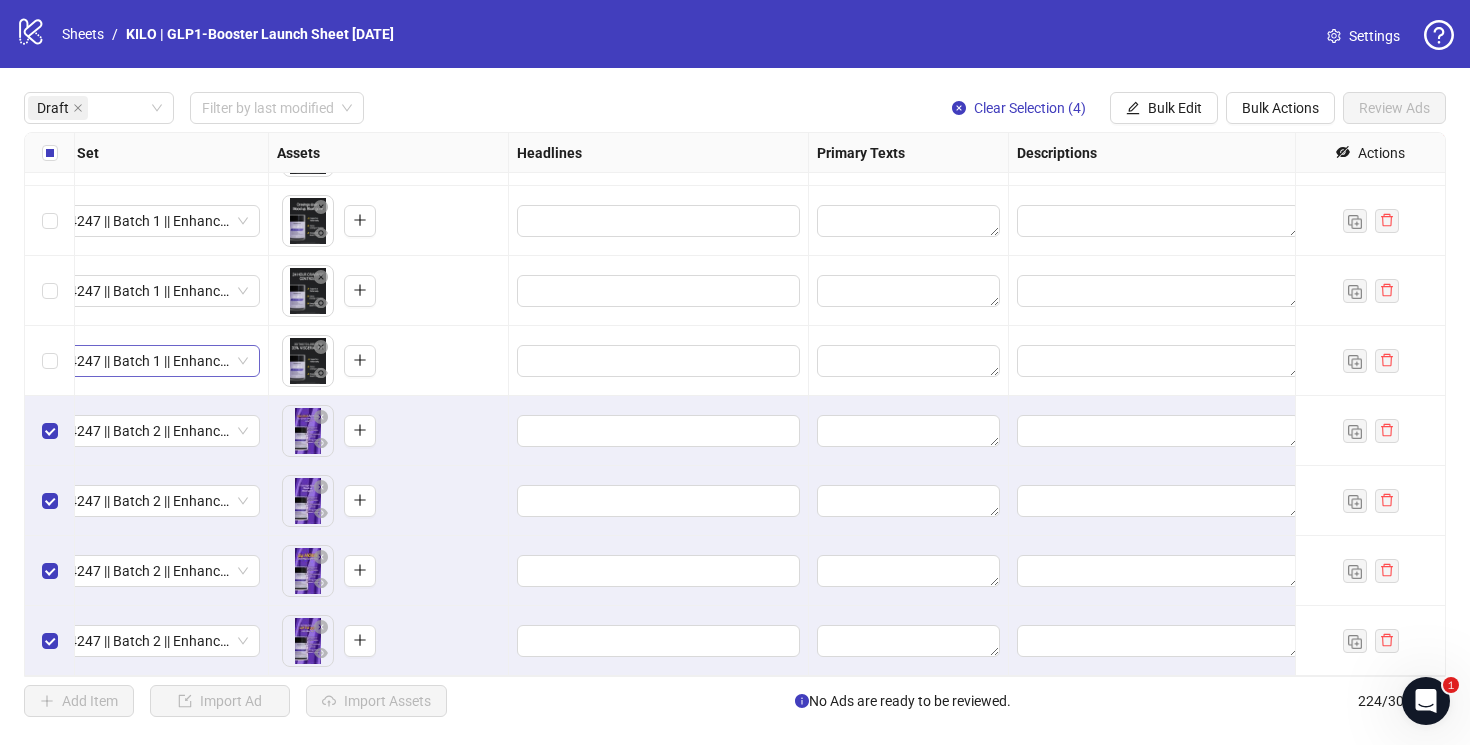 scroll, scrollTop: 687, scrollLeft: 0, axis: vertical 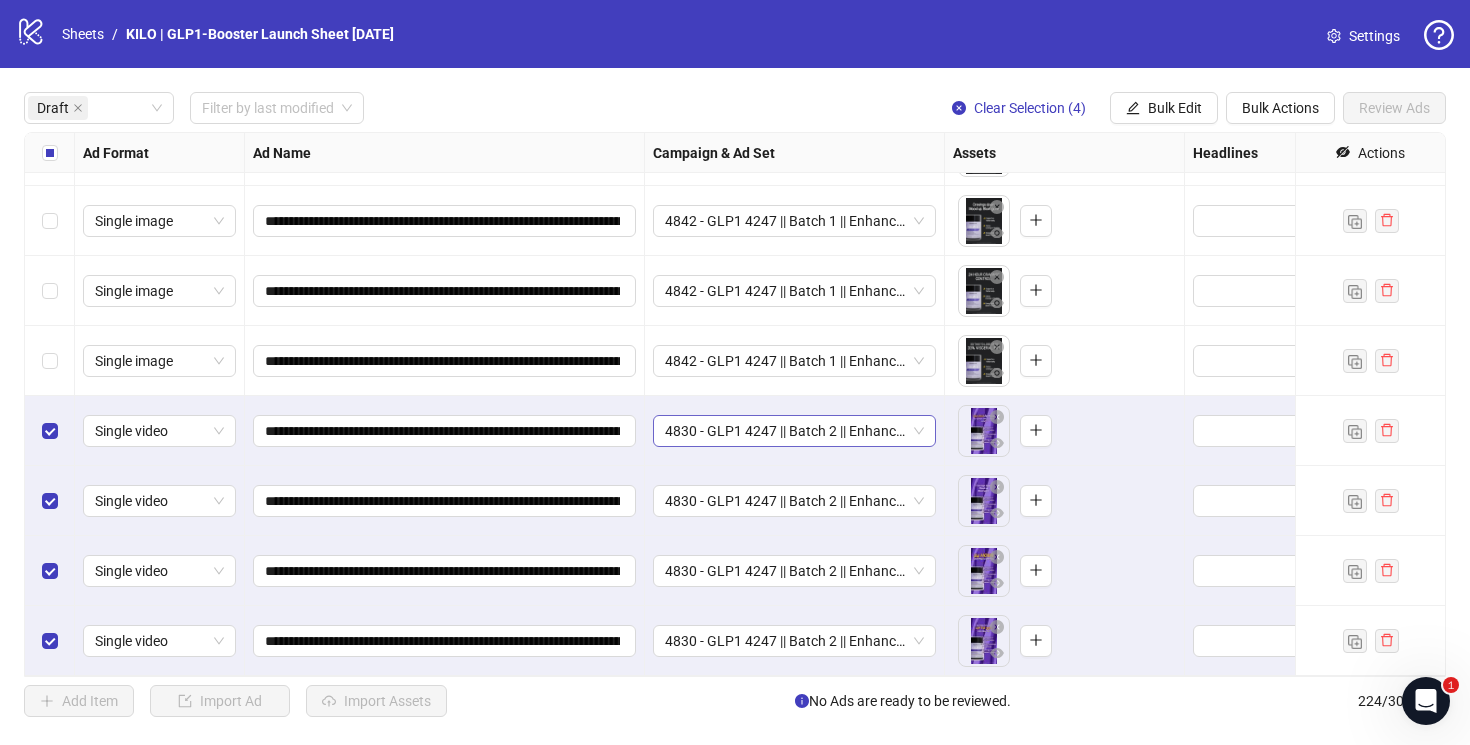 click on "4830 - GLP1 4247 || Batch 2 || Enhancements: OFF || GLP-1 Booster || 7C || [DATE]w32" at bounding box center [794, 431] 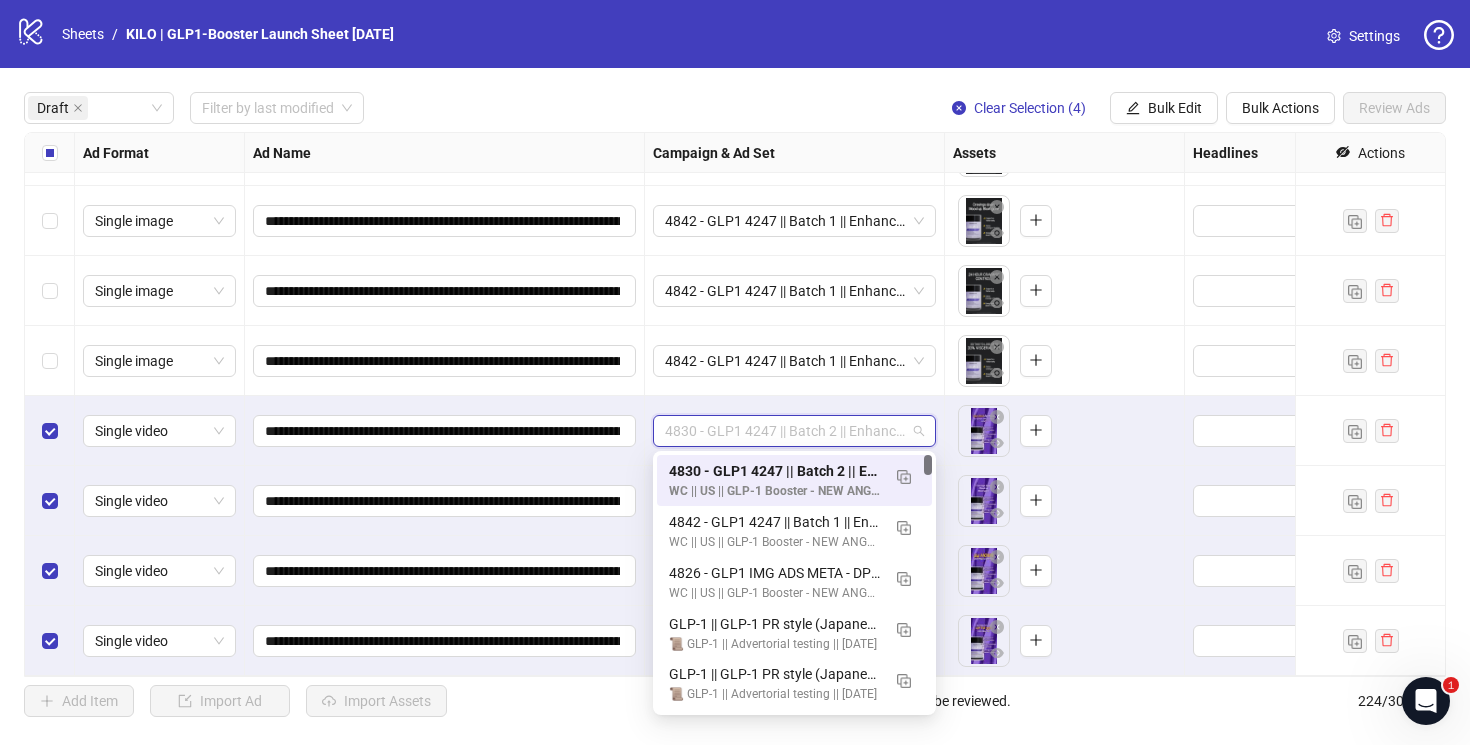 click on "To pick up a draggable item, press the space bar.
While dragging, use the arrow keys to move the item.
Press space again to drop the item in its new position, or press escape to cancel." at bounding box center [1065, 361] 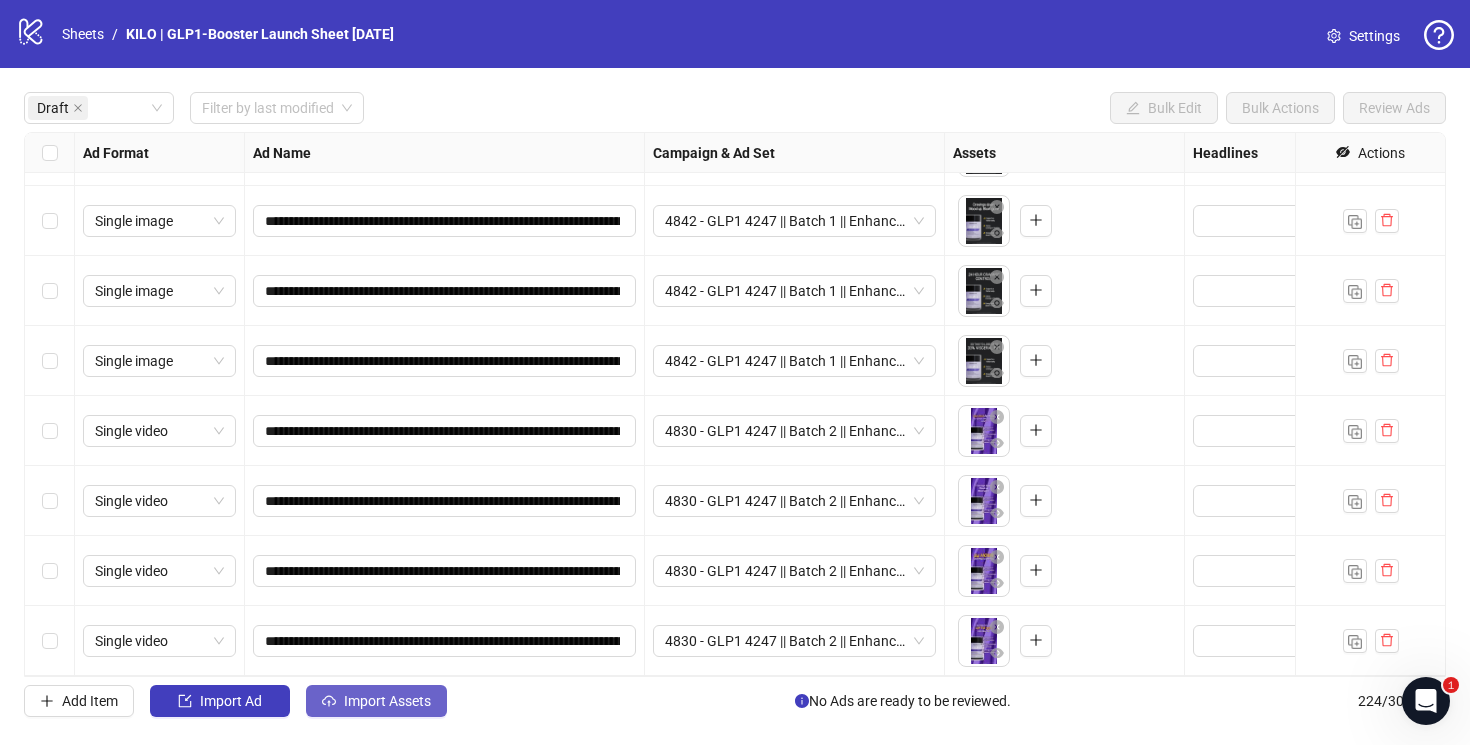click on "Import Assets" at bounding box center [387, 701] 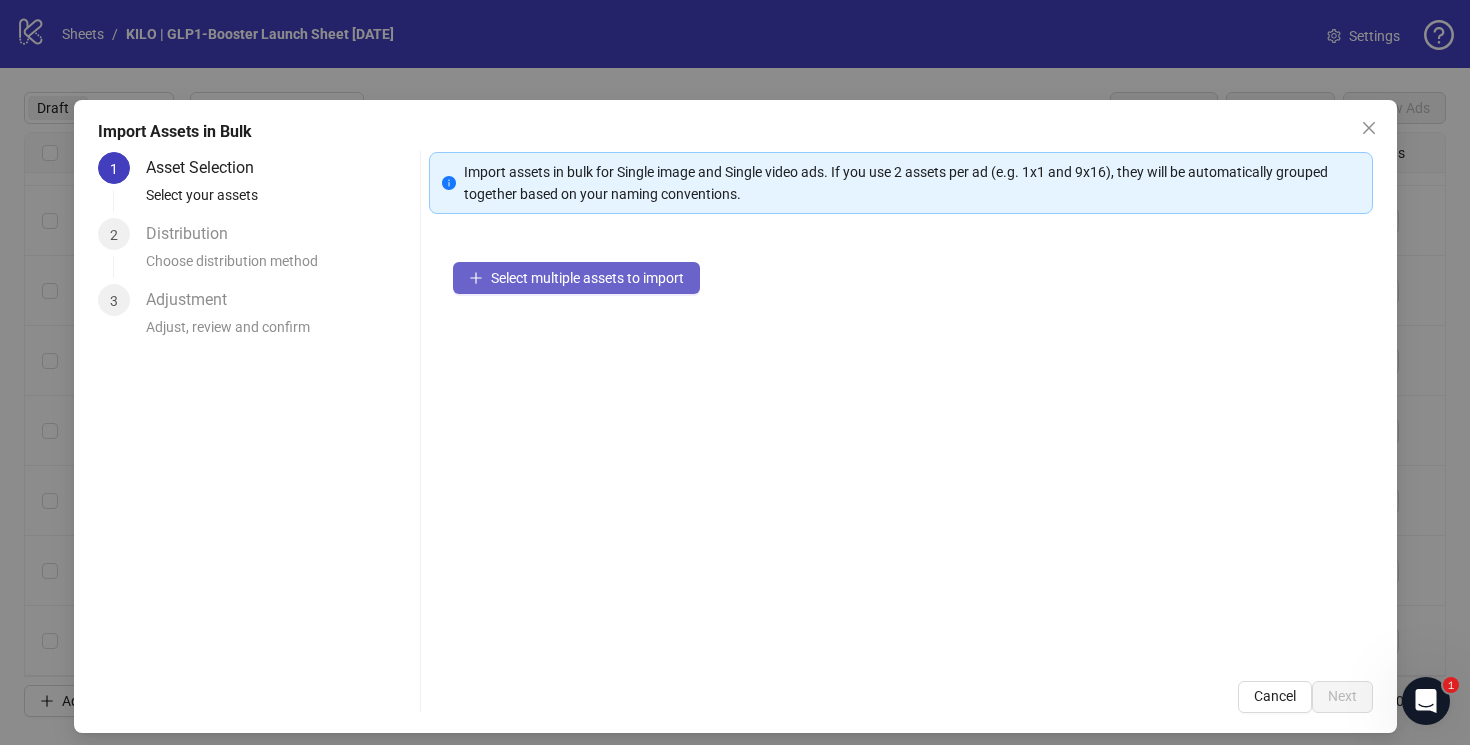 click on "Select multiple assets to import" at bounding box center (587, 278) 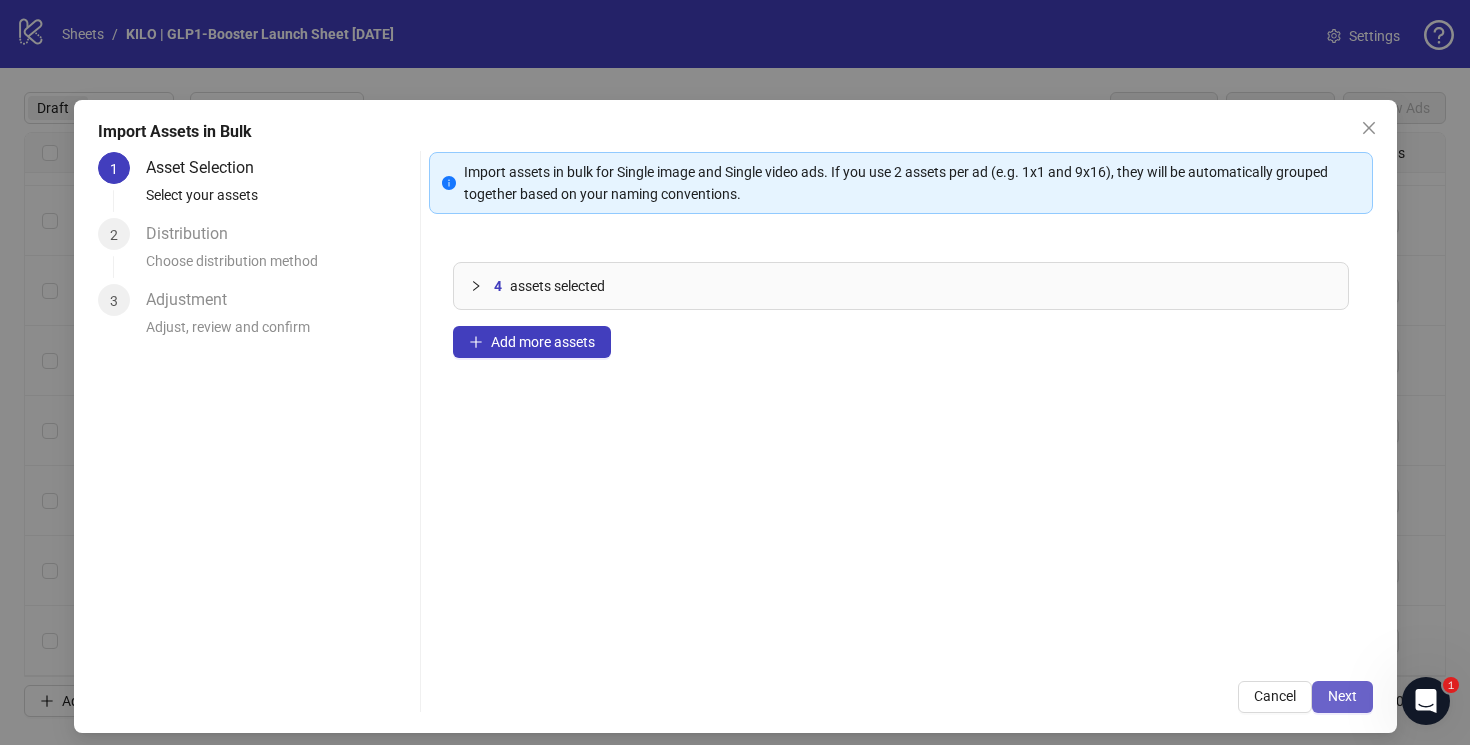 click on "Next" at bounding box center (1342, 696) 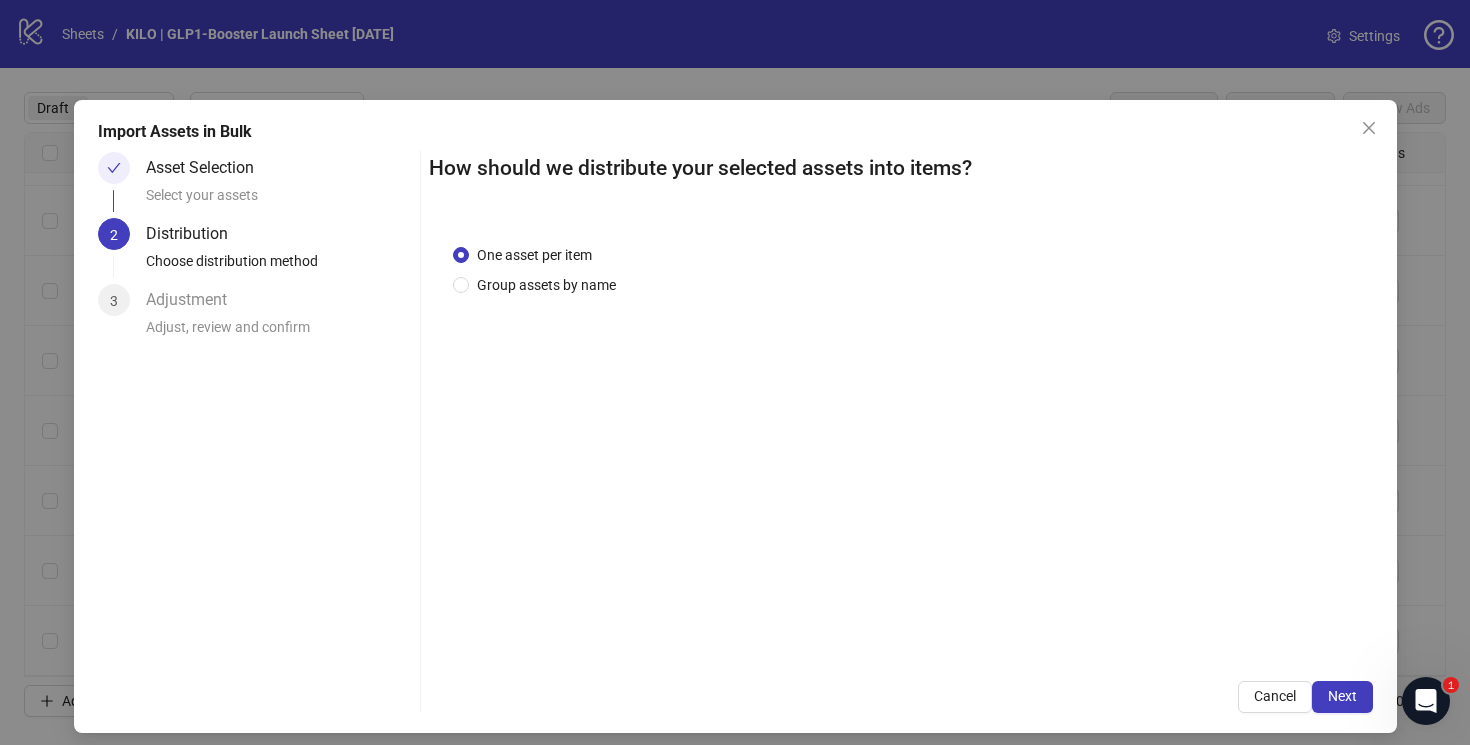 click on "Next" at bounding box center (1342, 696) 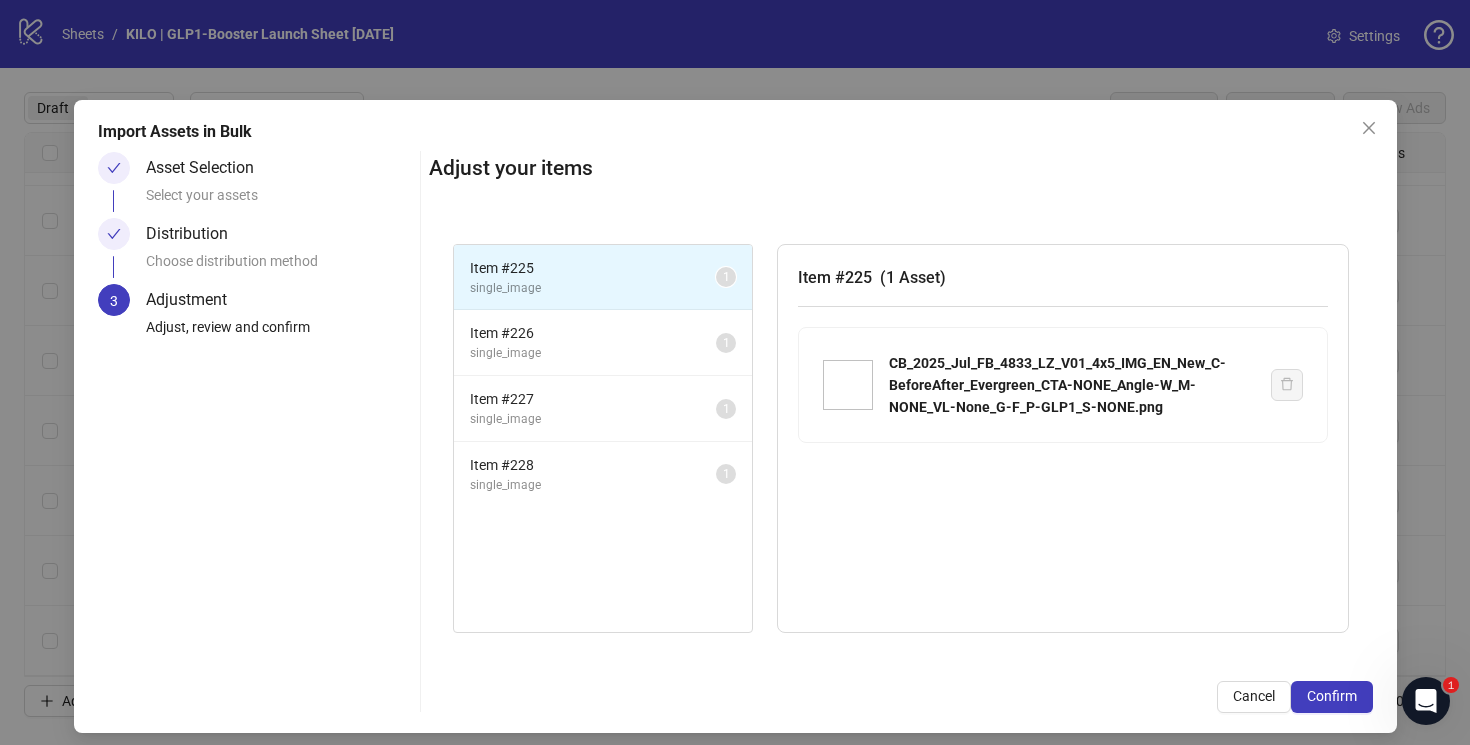 click on "Confirm" at bounding box center [1332, 696] 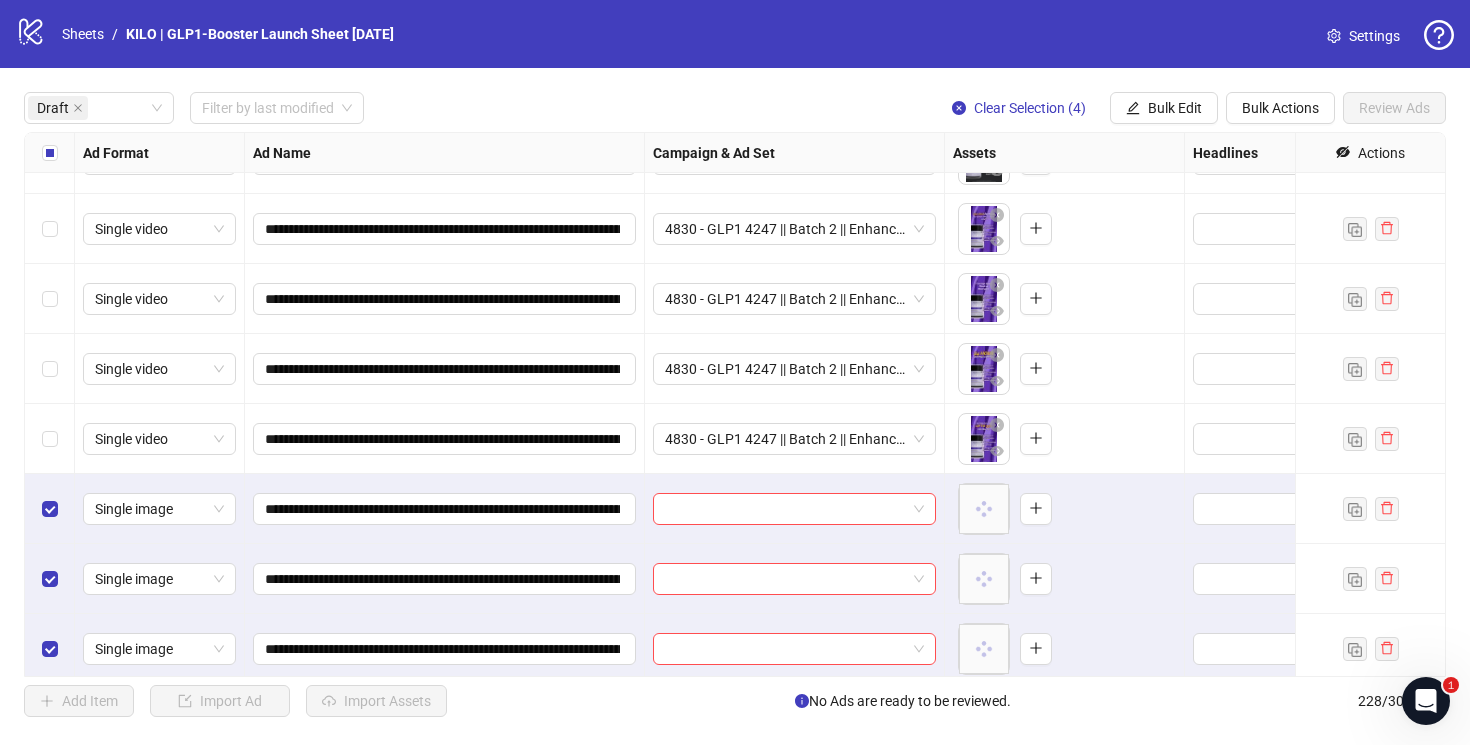 scroll, scrollTop: 967, scrollLeft: 0, axis: vertical 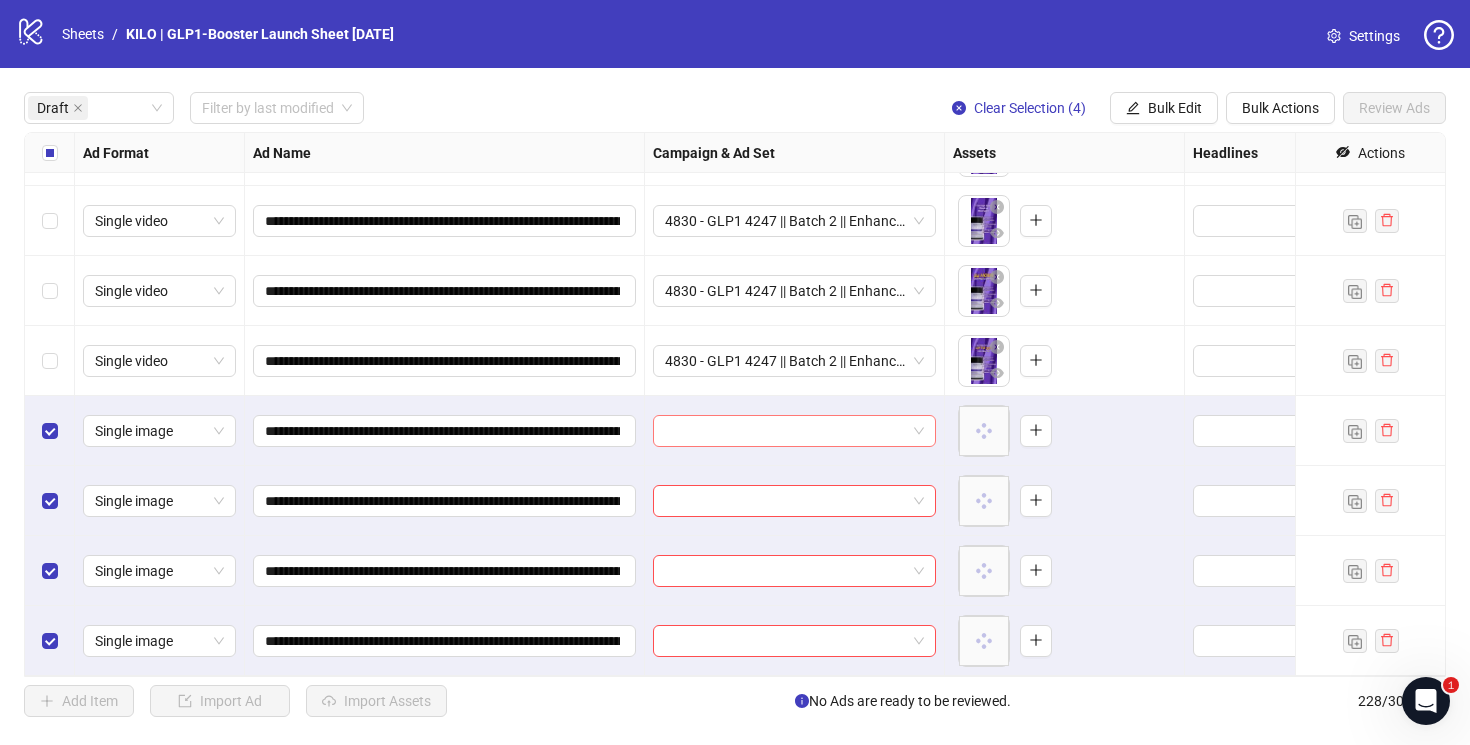 click at bounding box center [785, 431] 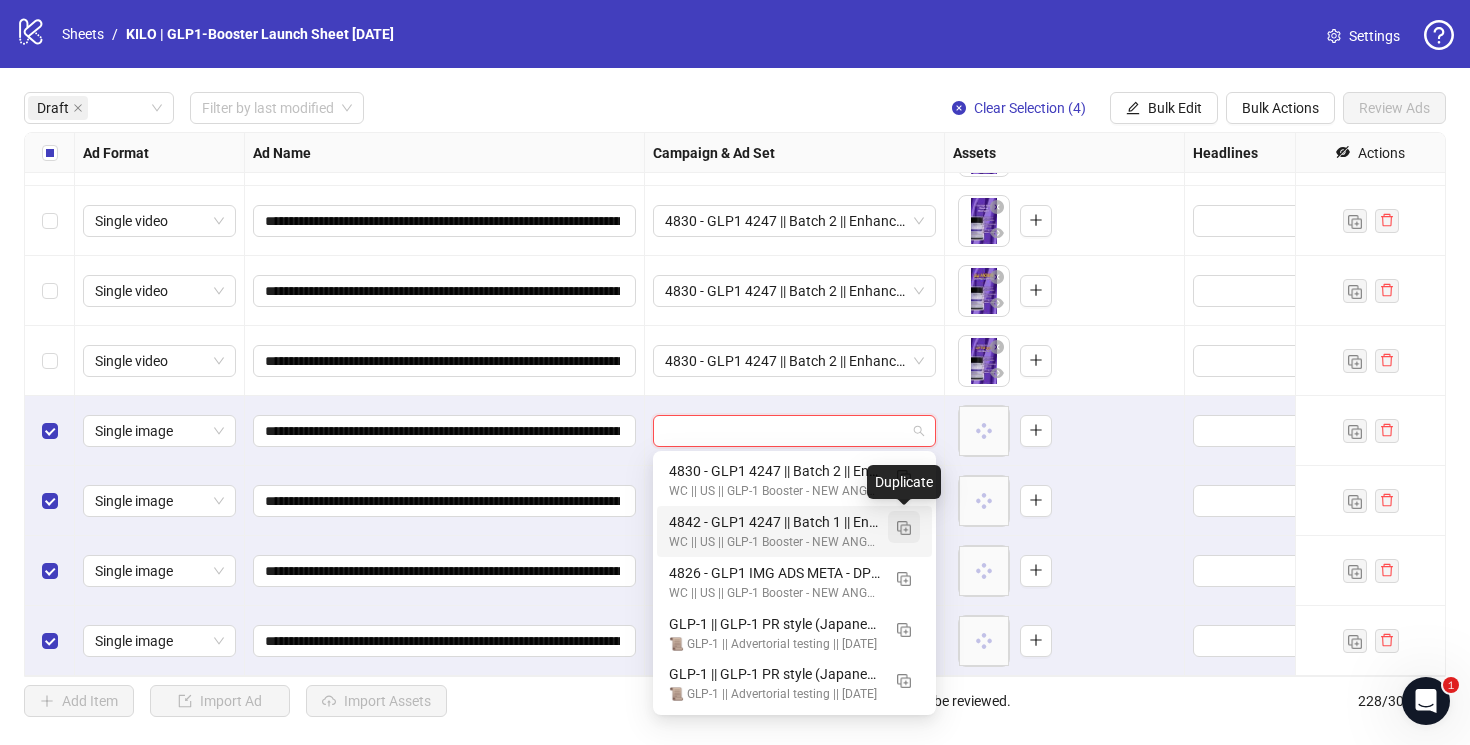 click at bounding box center [904, 528] 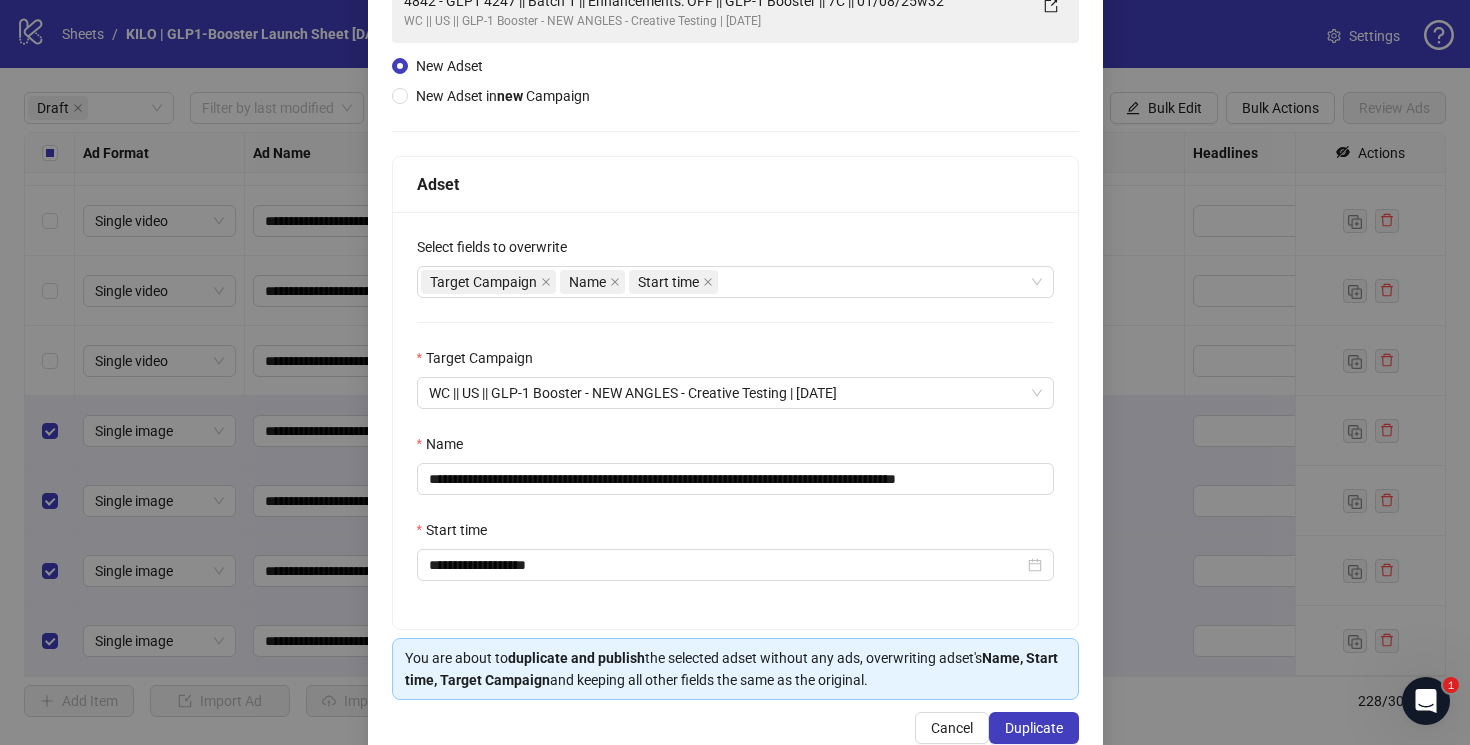 scroll, scrollTop: 218, scrollLeft: 0, axis: vertical 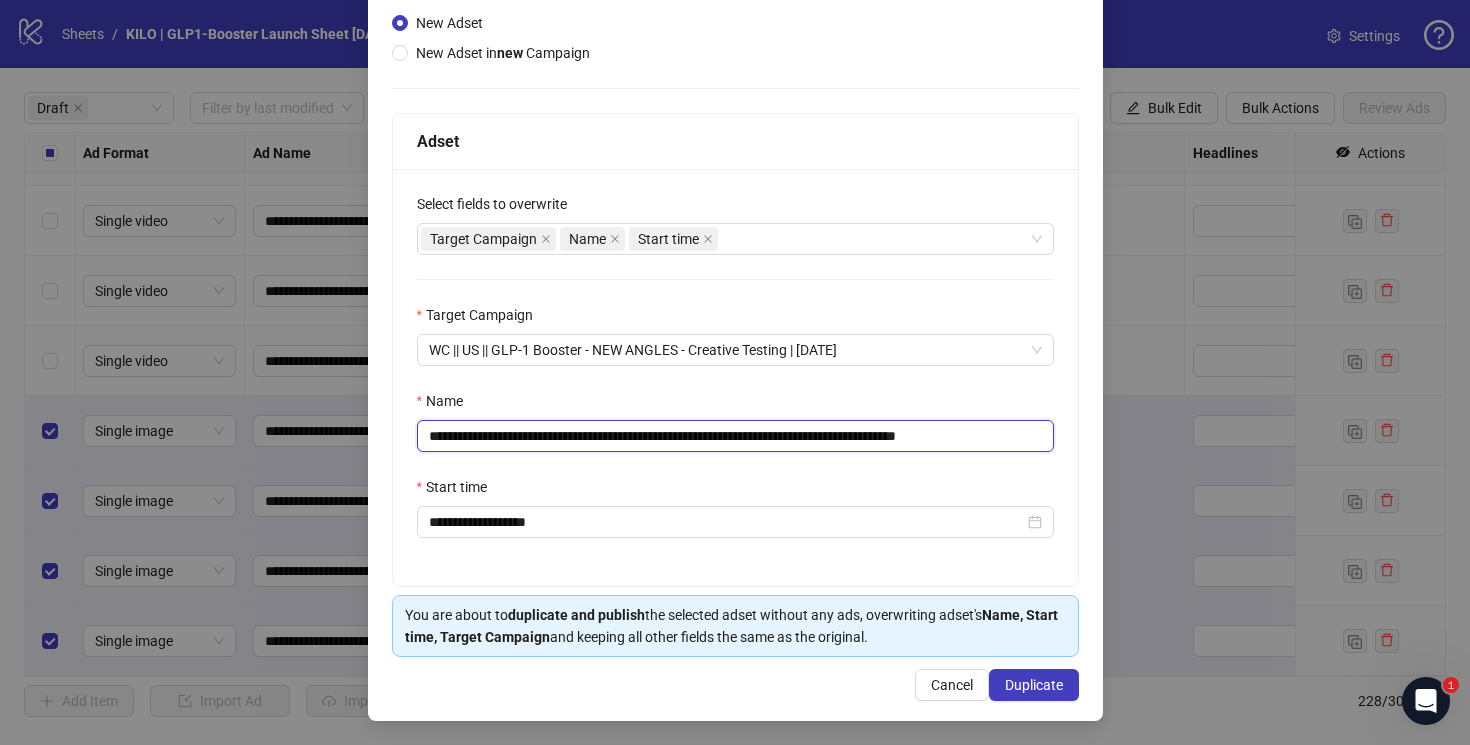 drag, startPoint x: 539, startPoint y: 434, endPoint x: 294, endPoint y: 434, distance: 245 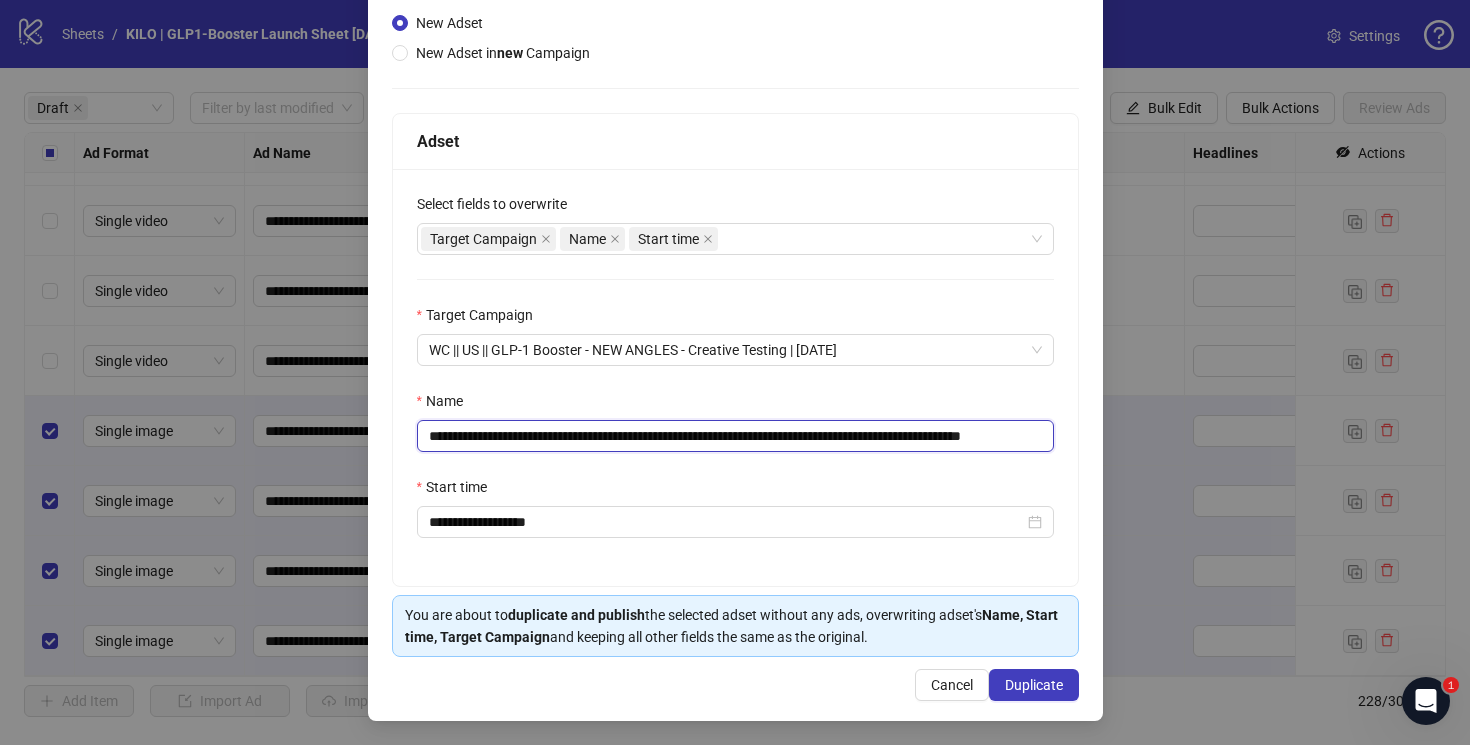 click on "**********" at bounding box center (735, 436) 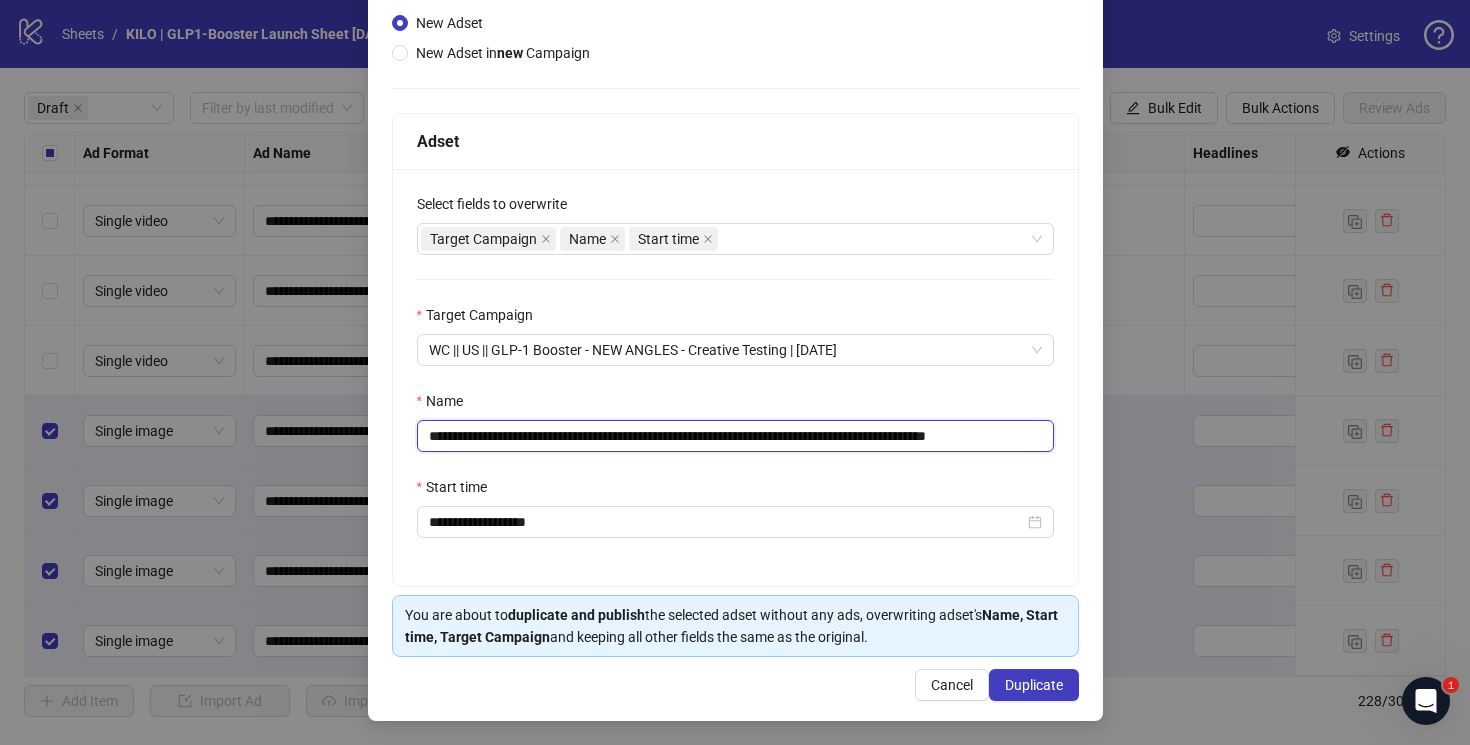 scroll, scrollTop: 0, scrollLeft: 0, axis: both 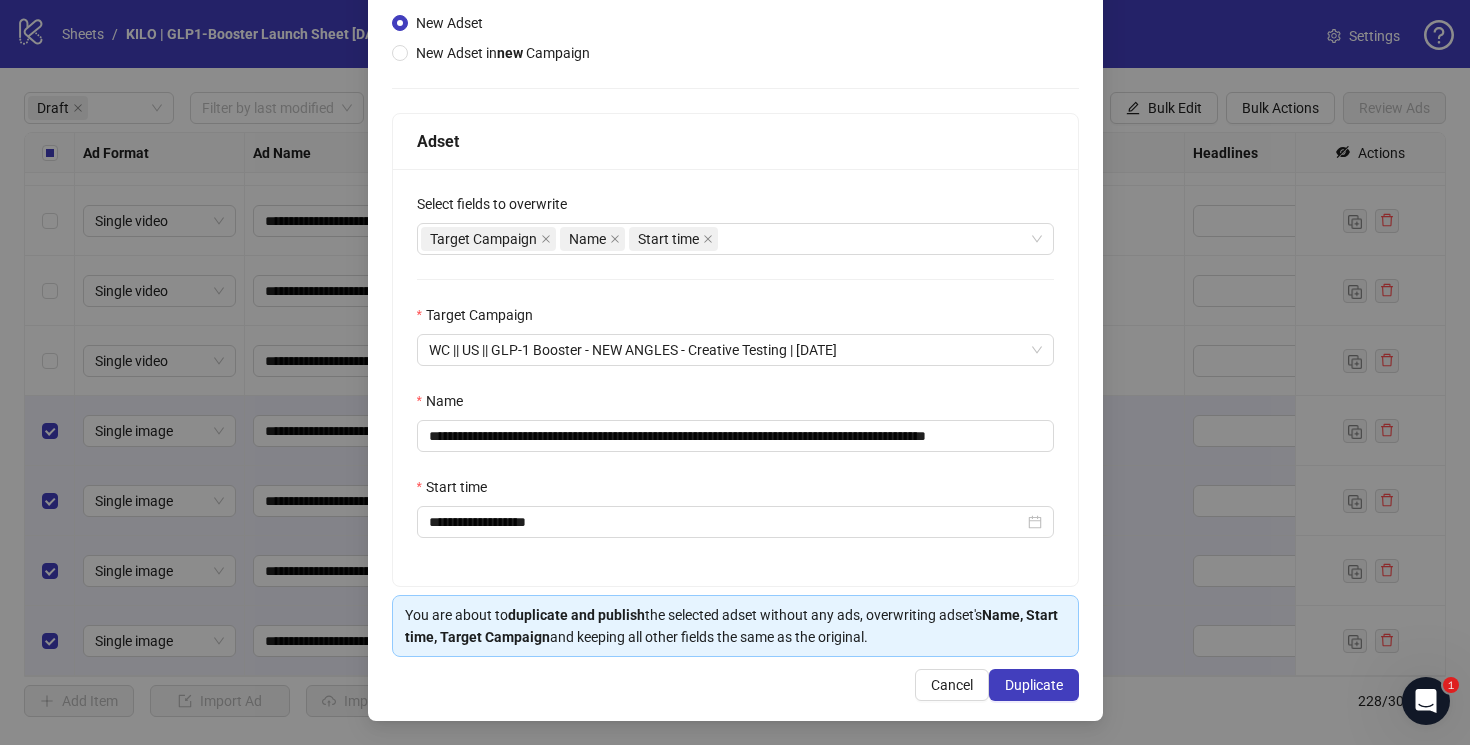 click on "**********" at bounding box center (735, 296) 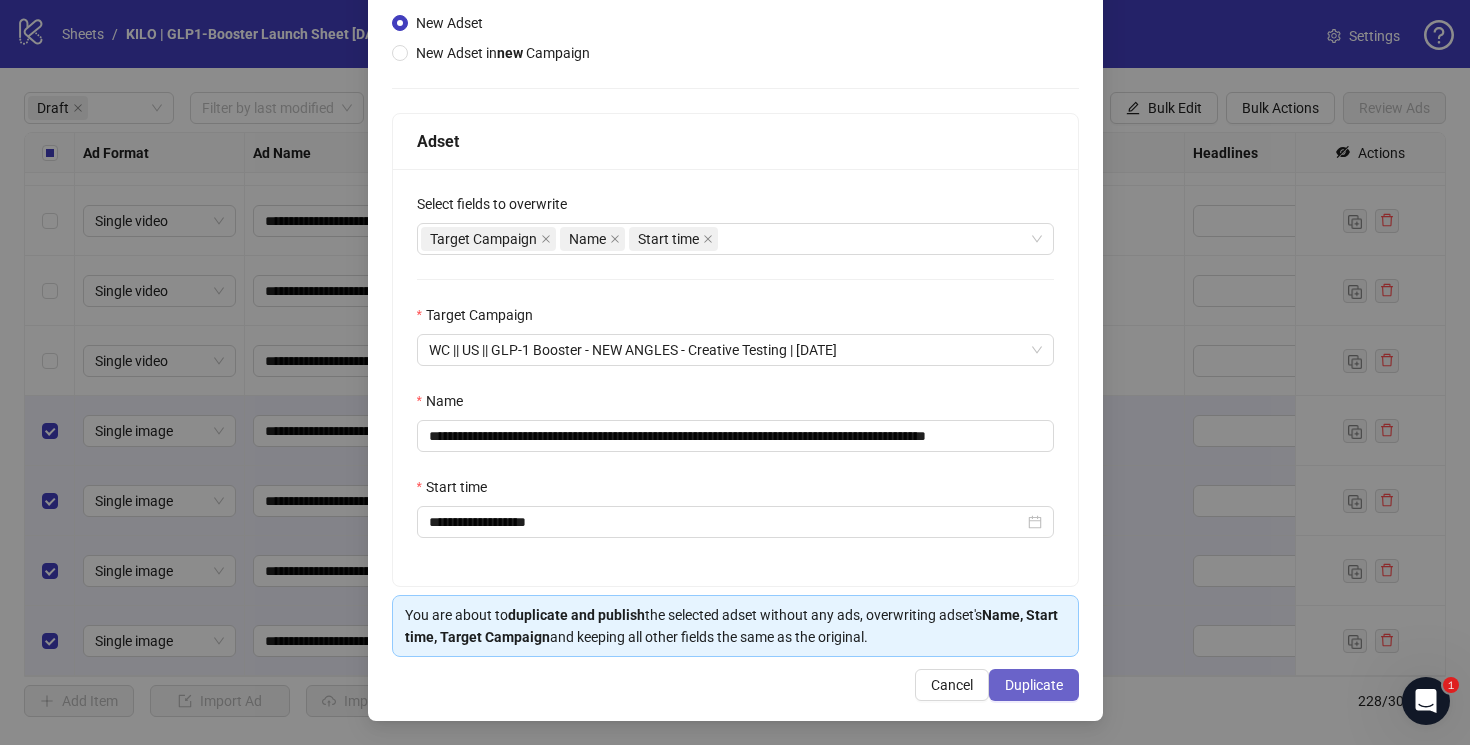 click on "Duplicate" at bounding box center [1034, 685] 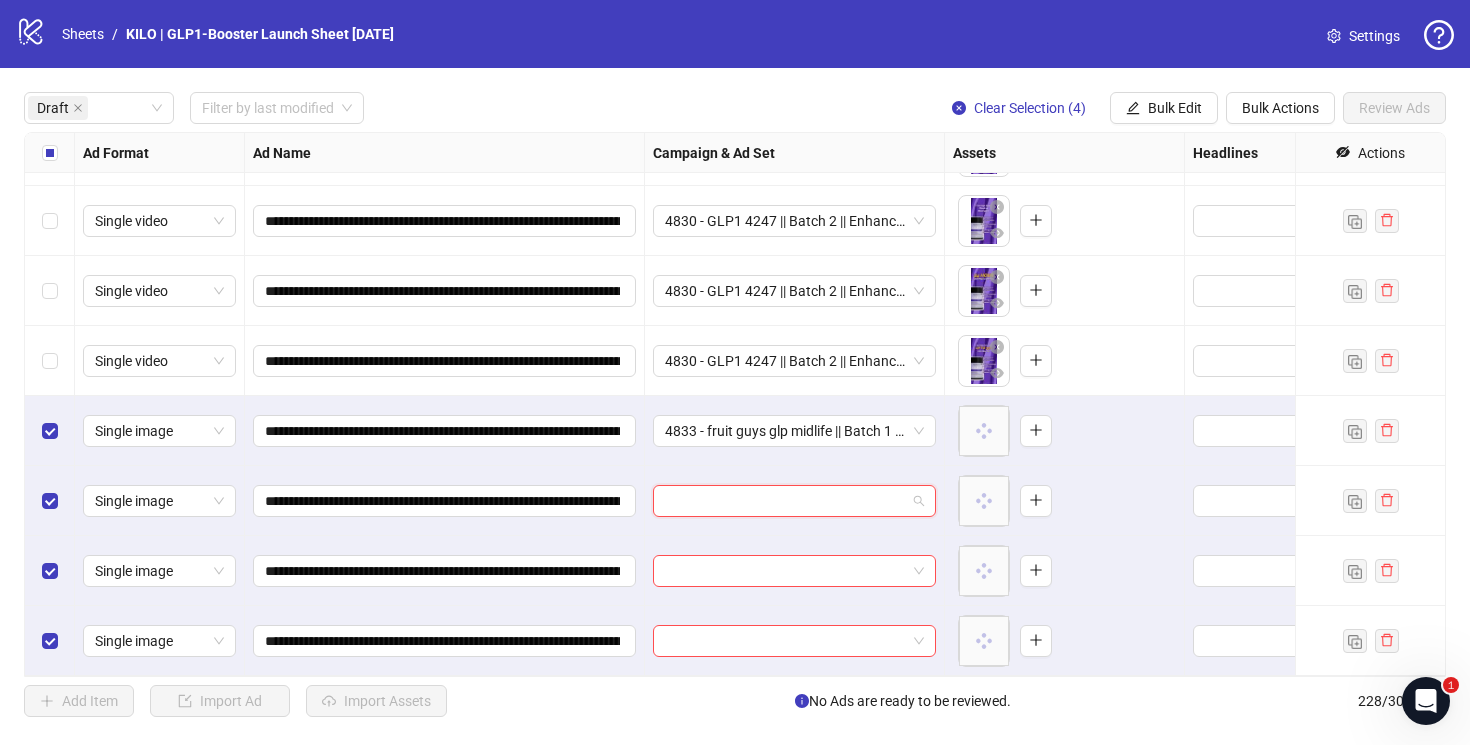 click at bounding box center [785, 501] 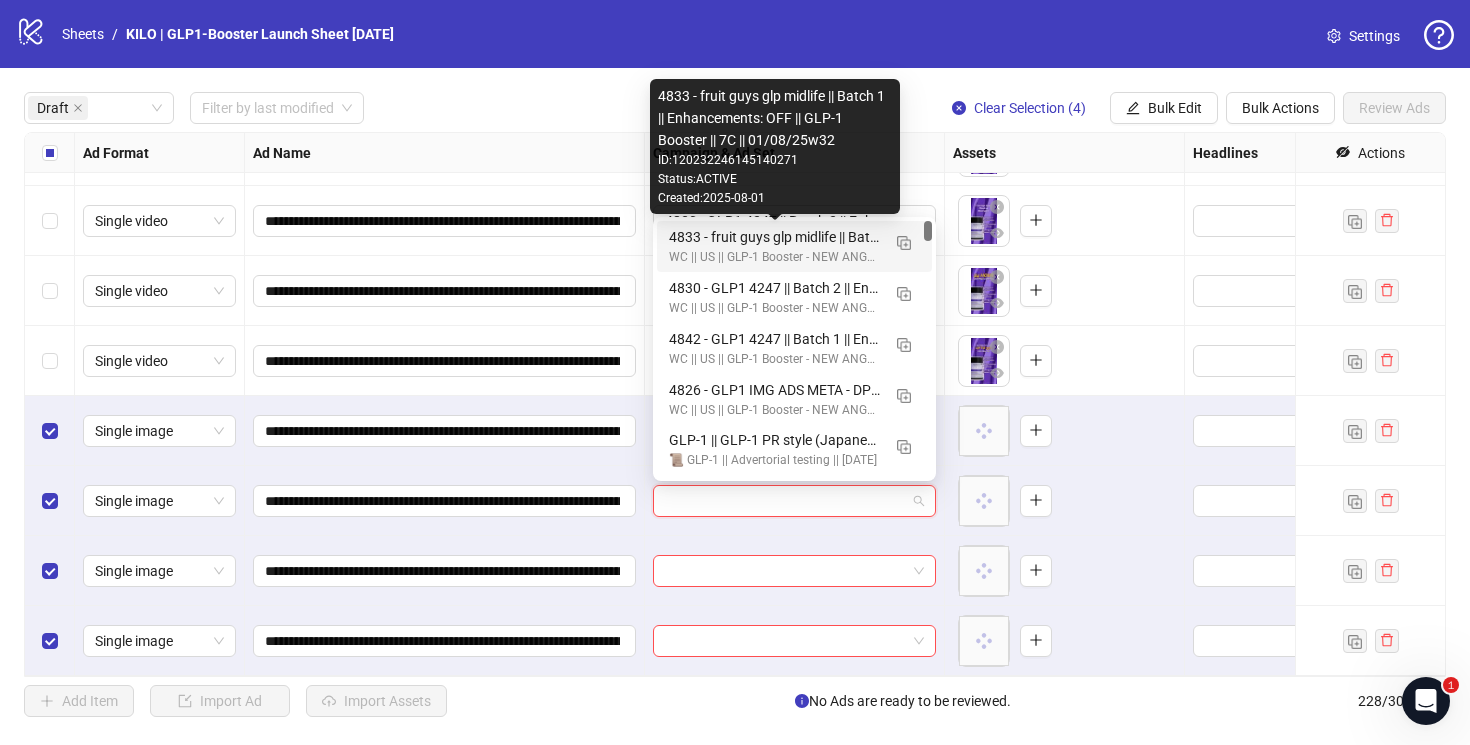 click on "4833 - fruit guys glp midlife || Batch 1 || Enhancements: OFF || GLP-1 Booster || 7C || 01/08/25w32" at bounding box center [774, 237] 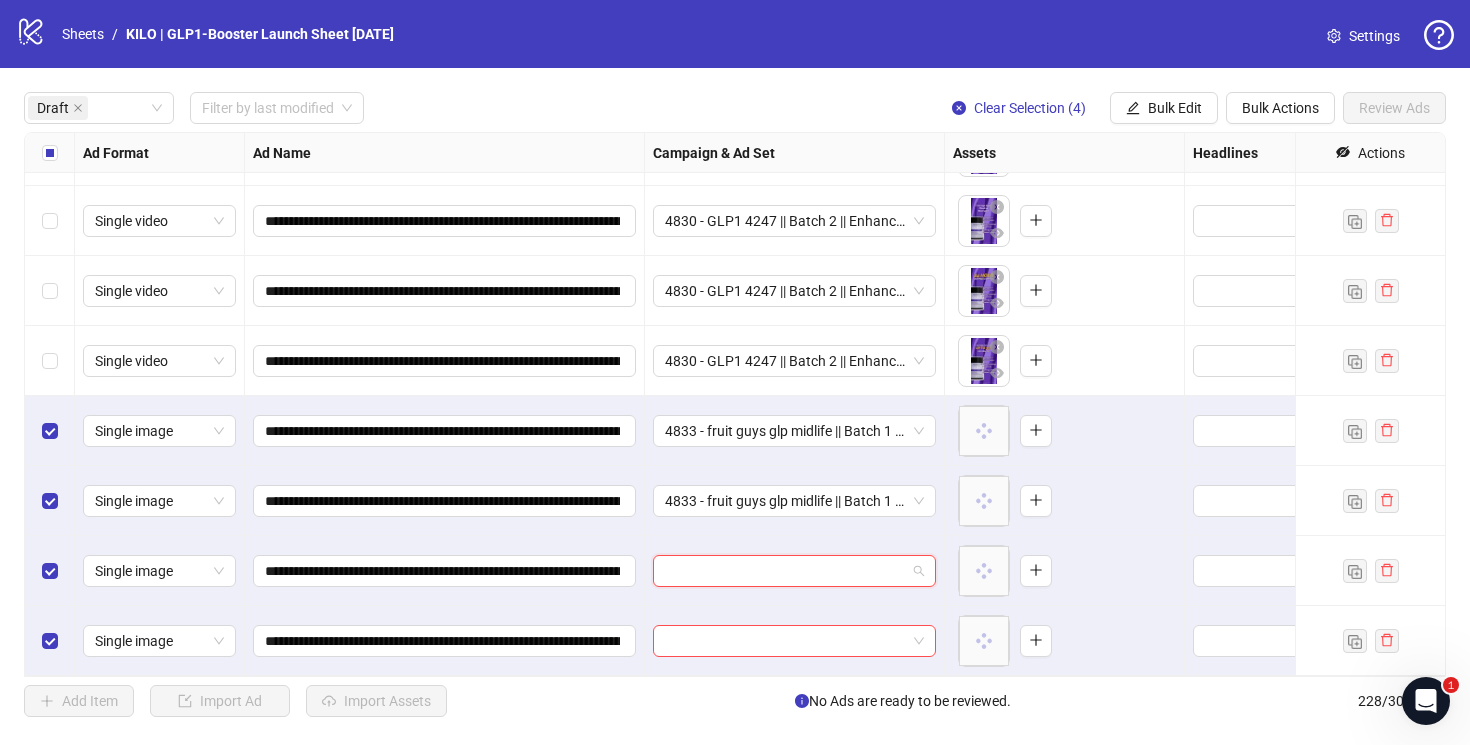 click at bounding box center [785, 571] 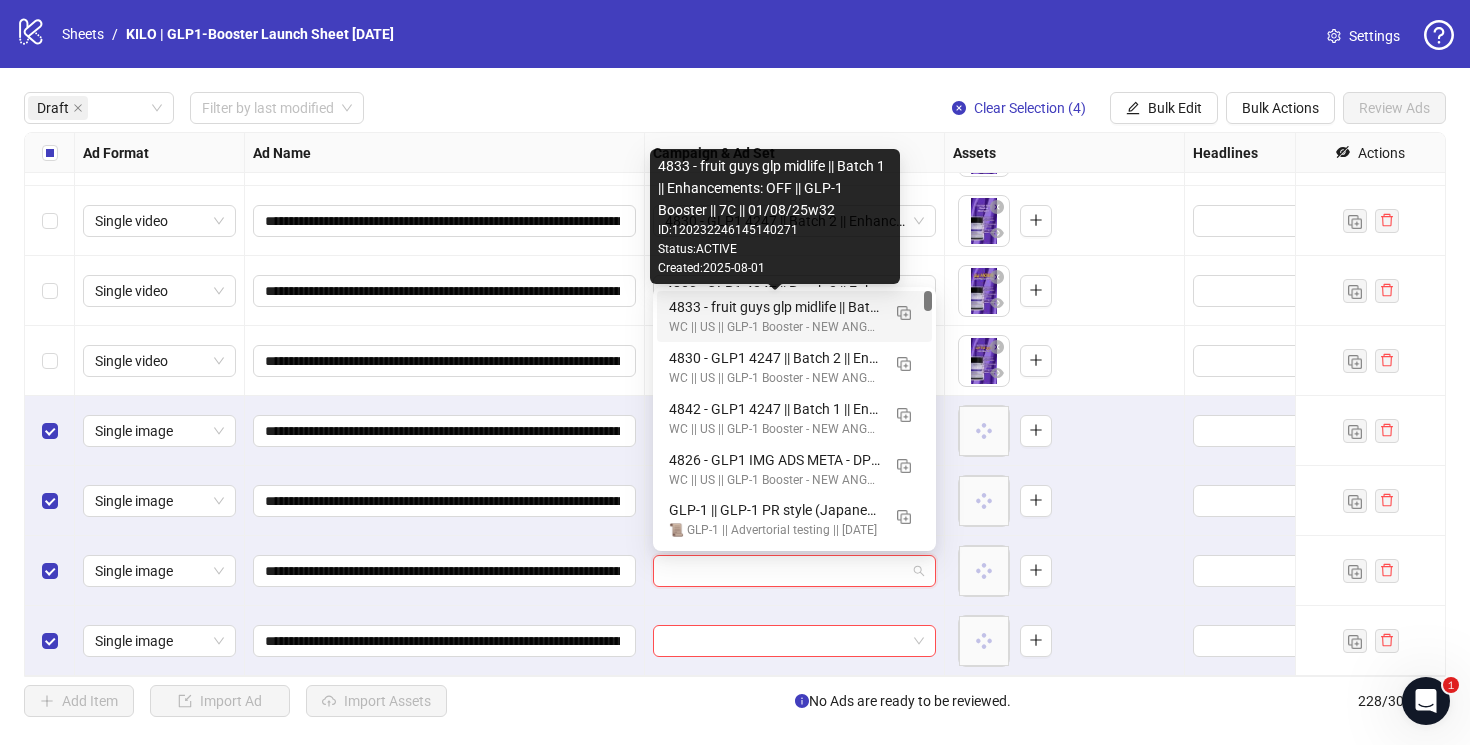 click on "4833 - fruit guys glp midlife || Batch 1 || Enhancements: OFF || GLP-1 Booster || 7C || 01/08/25w32" at bounding box center (774, 307) 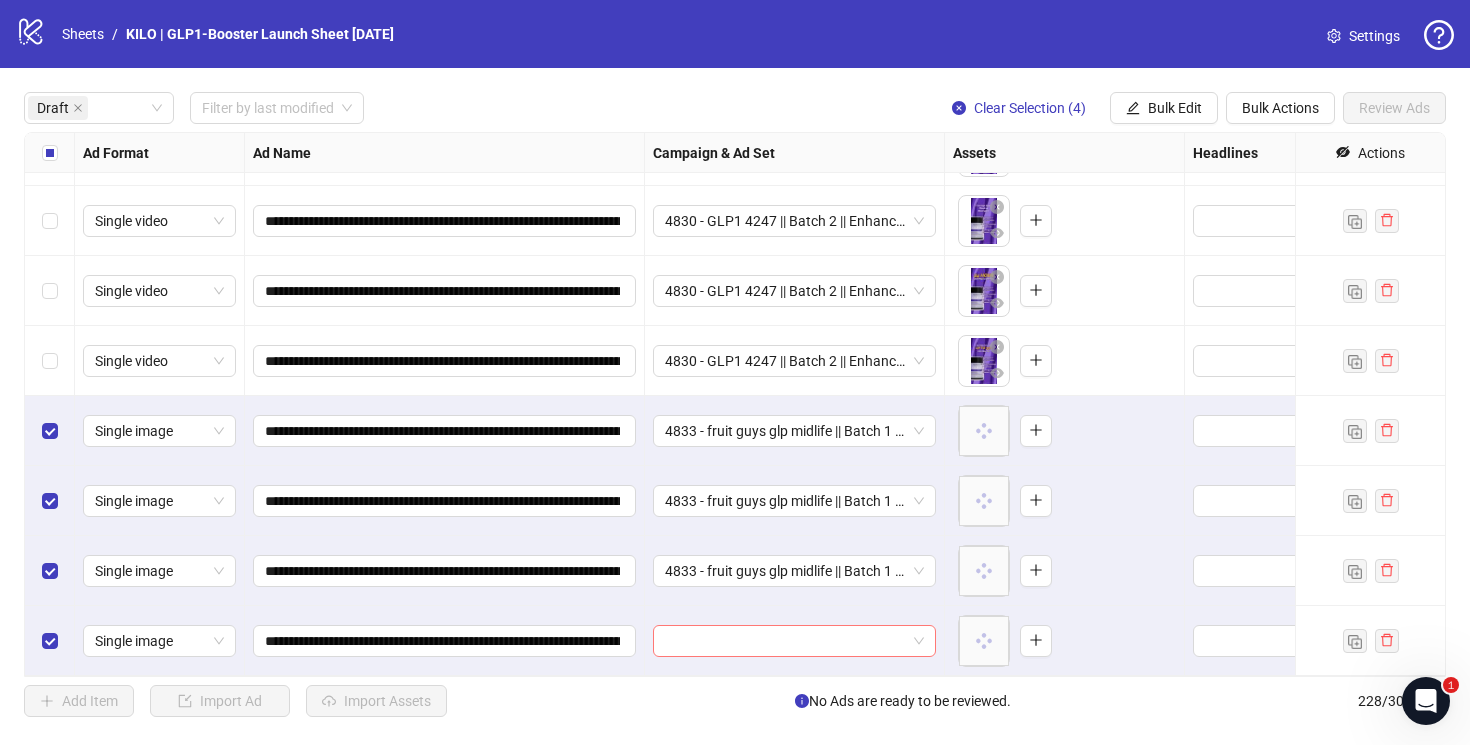 click at bounding box center [785, 641] 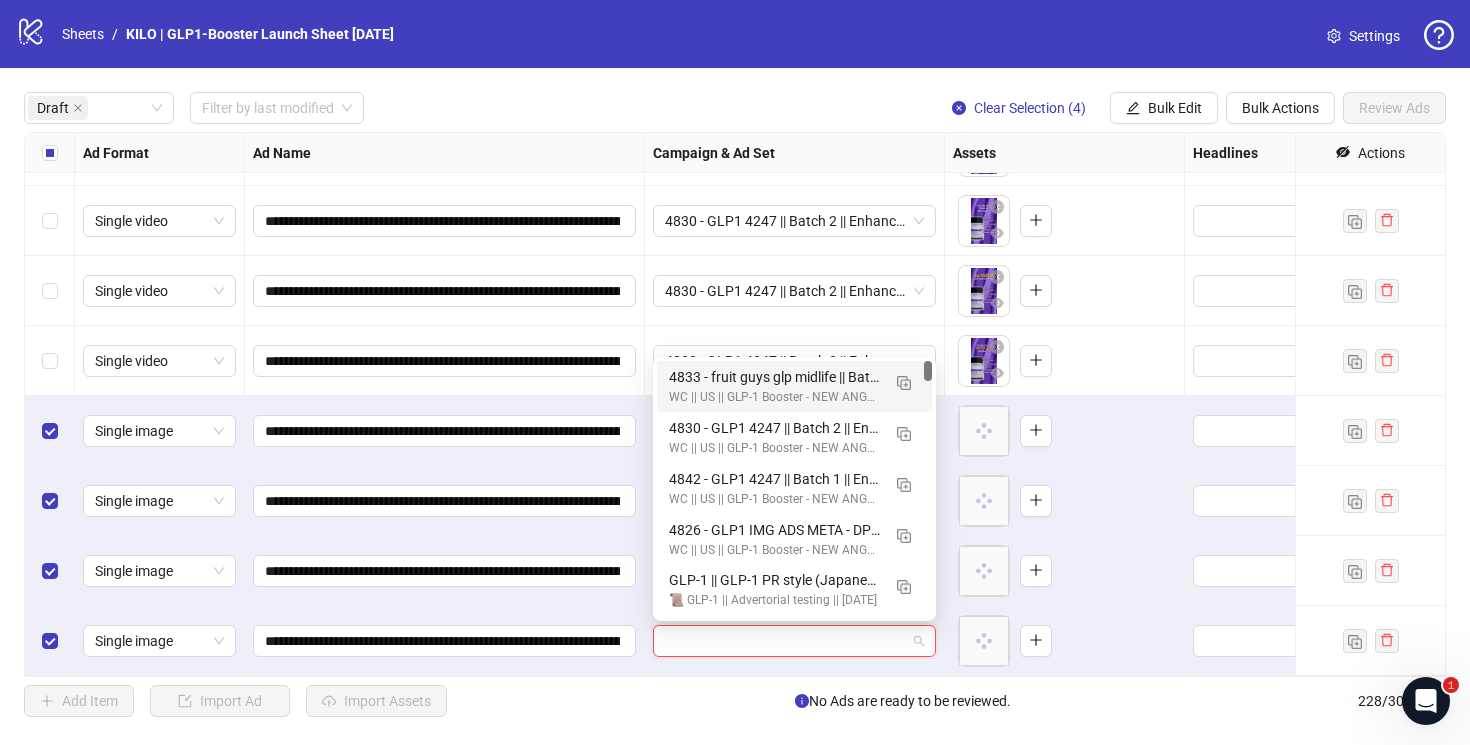 click on "4833 - fruit guys glp midlife || Batch 1 || Enhancements: OFF || GLP-1 Booster || 7C || 01/08/25w32" at bounding box center [774, 377] 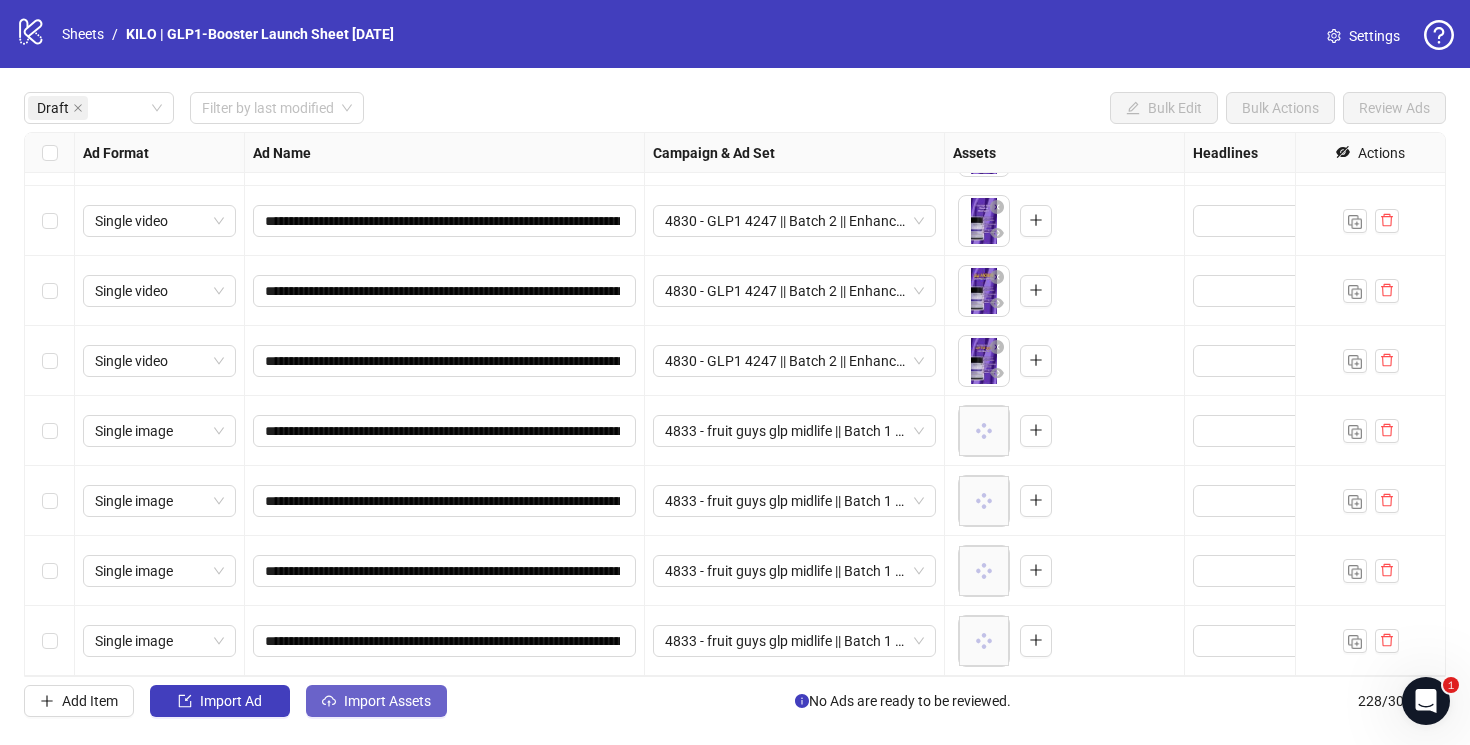 click on "Import Assets" at bounding box center [387, 701] 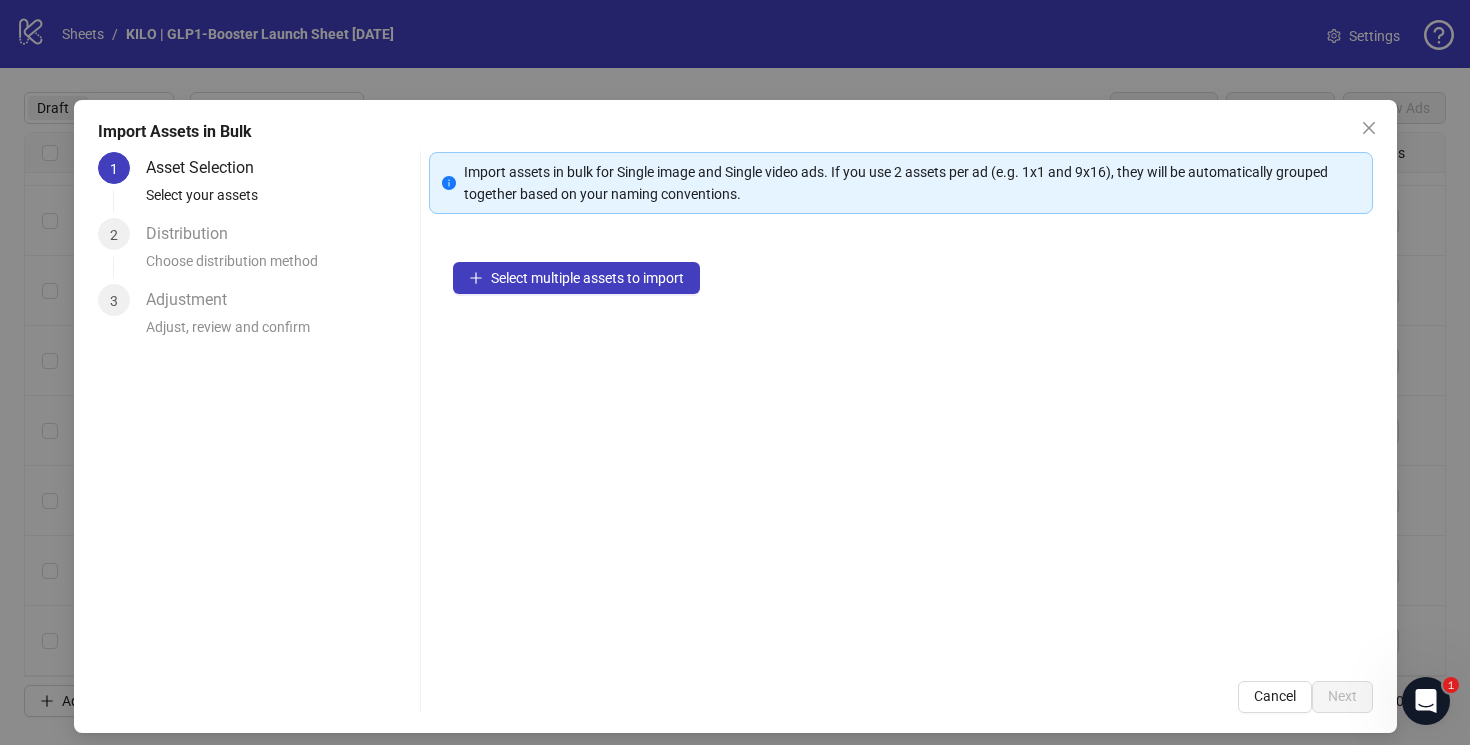 click on "Select multiple assets to import" at bounding box center [901, 447] 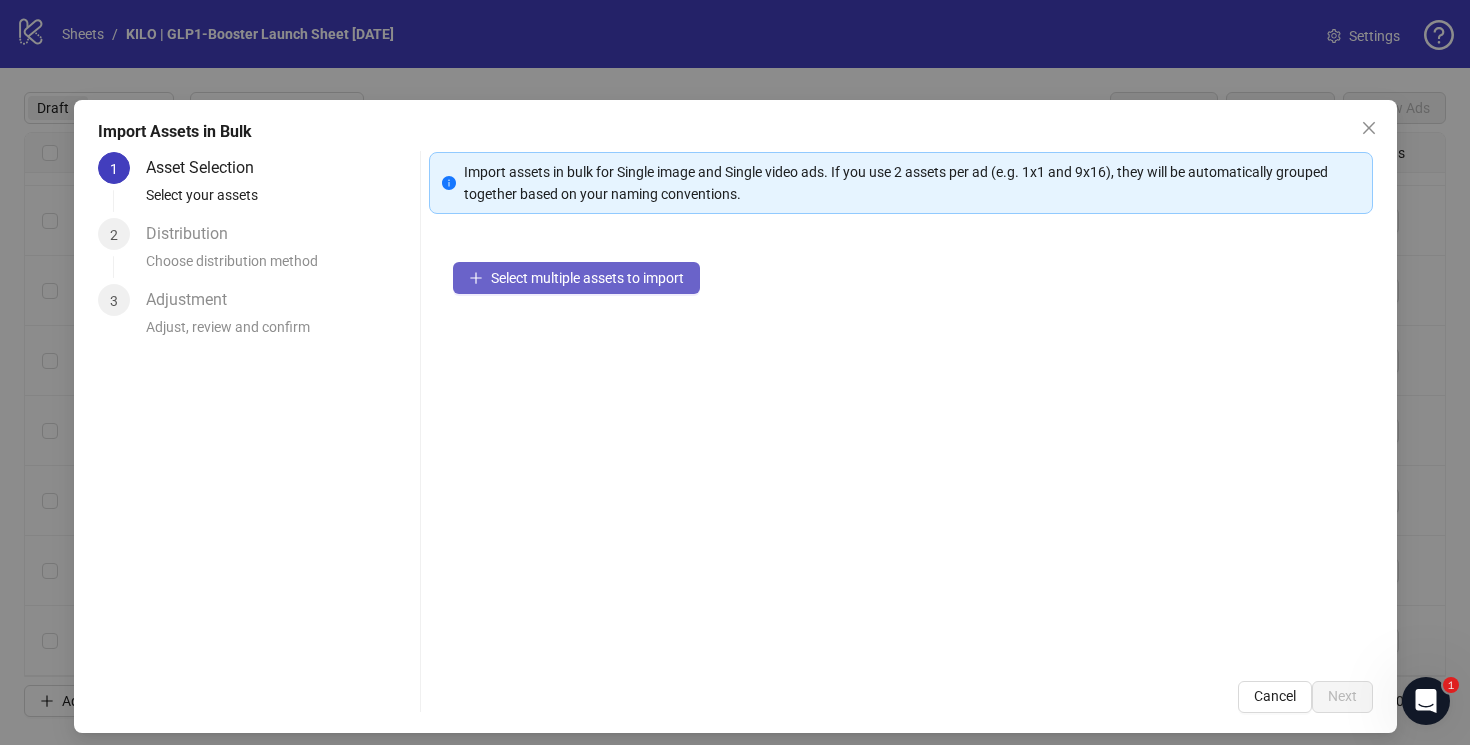 click on "Select multiple assets to import" at bounding box center [587, 278] 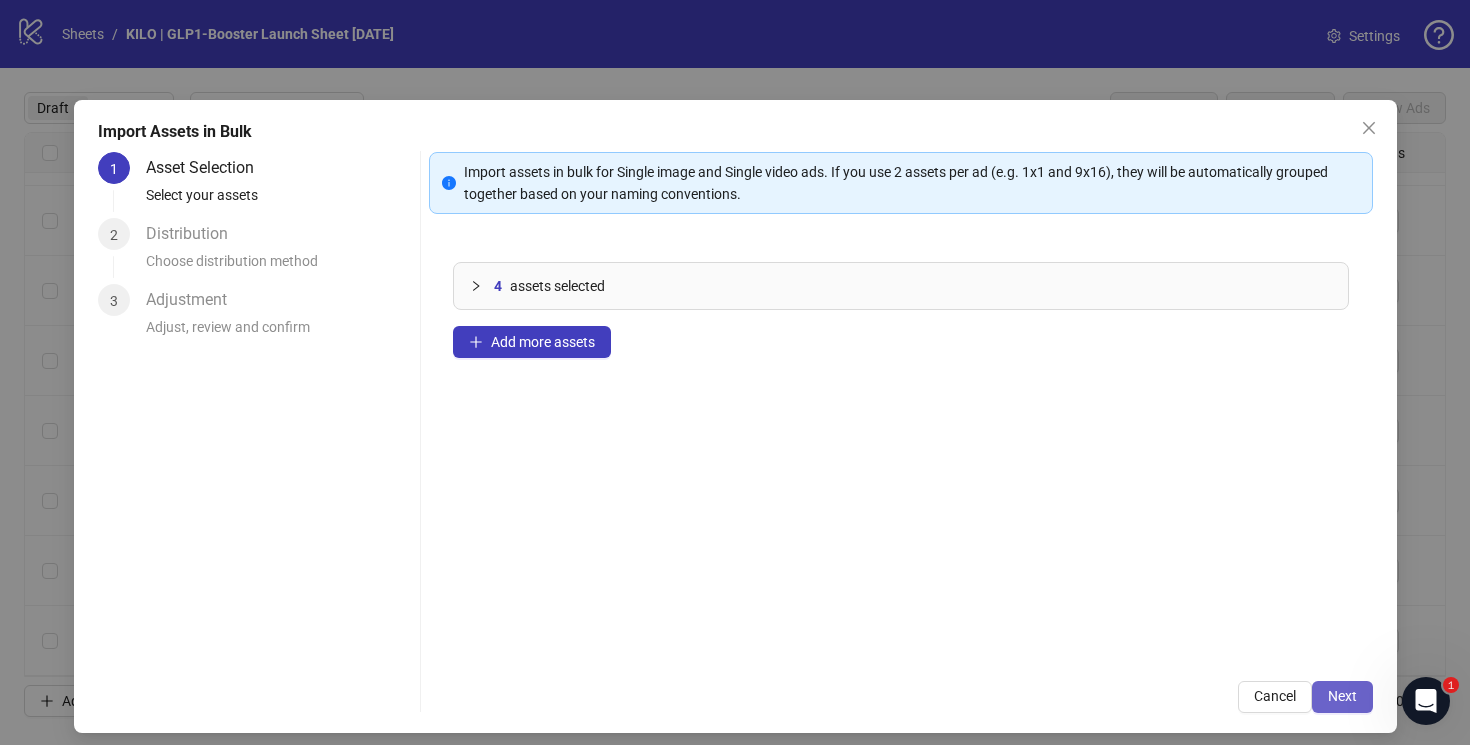 click on "Next" at bounding box center [1342, 697] 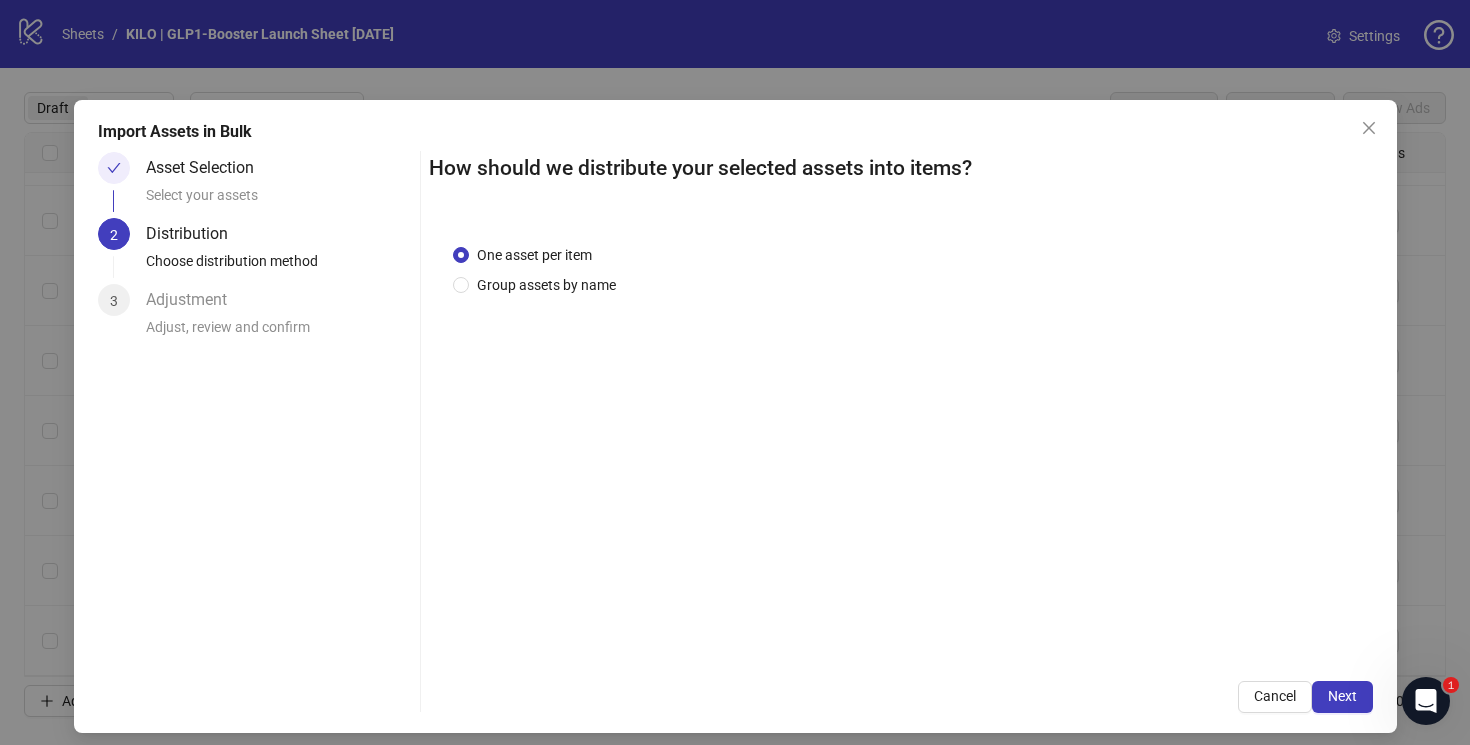 click on "Next" at bounding box center [1342, 696] 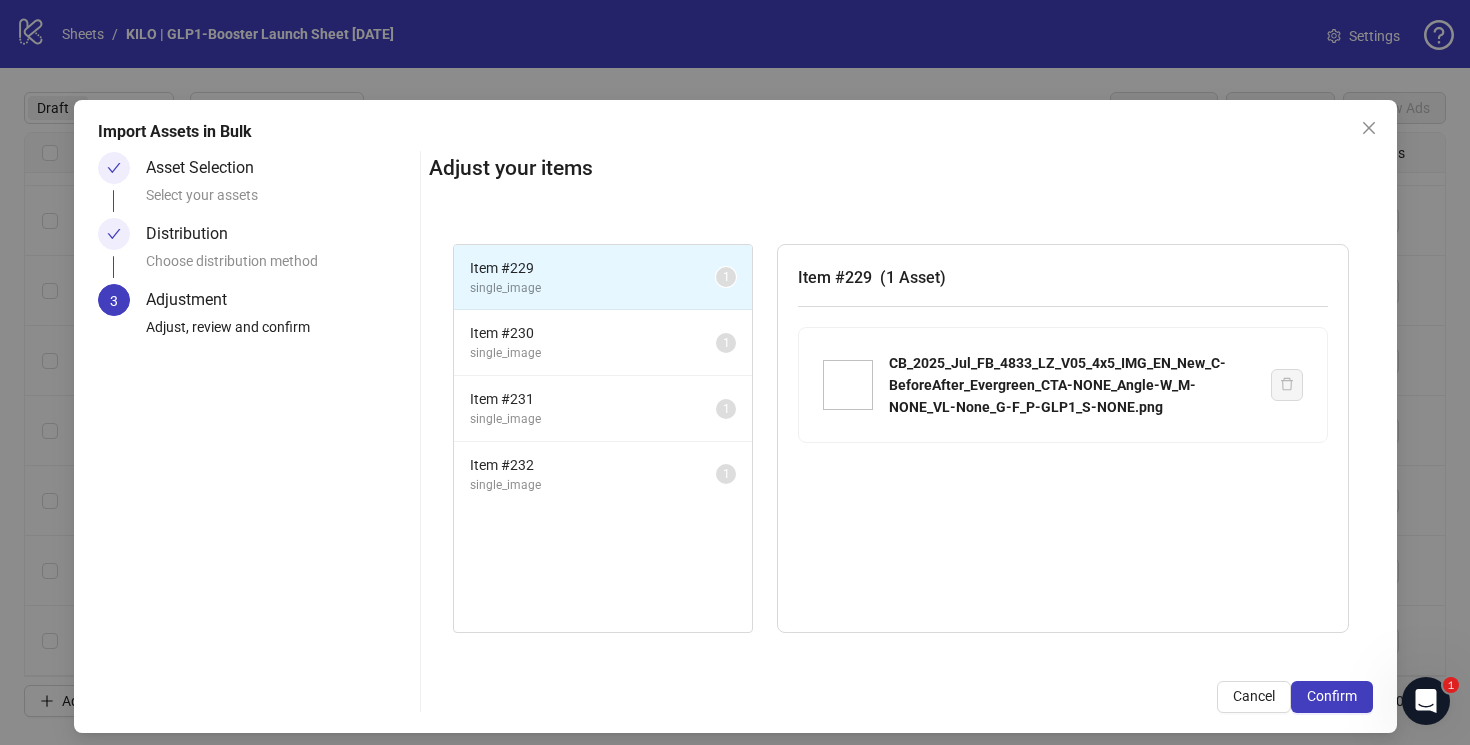 click on "Confirm" at bounding box center (1332, 696) 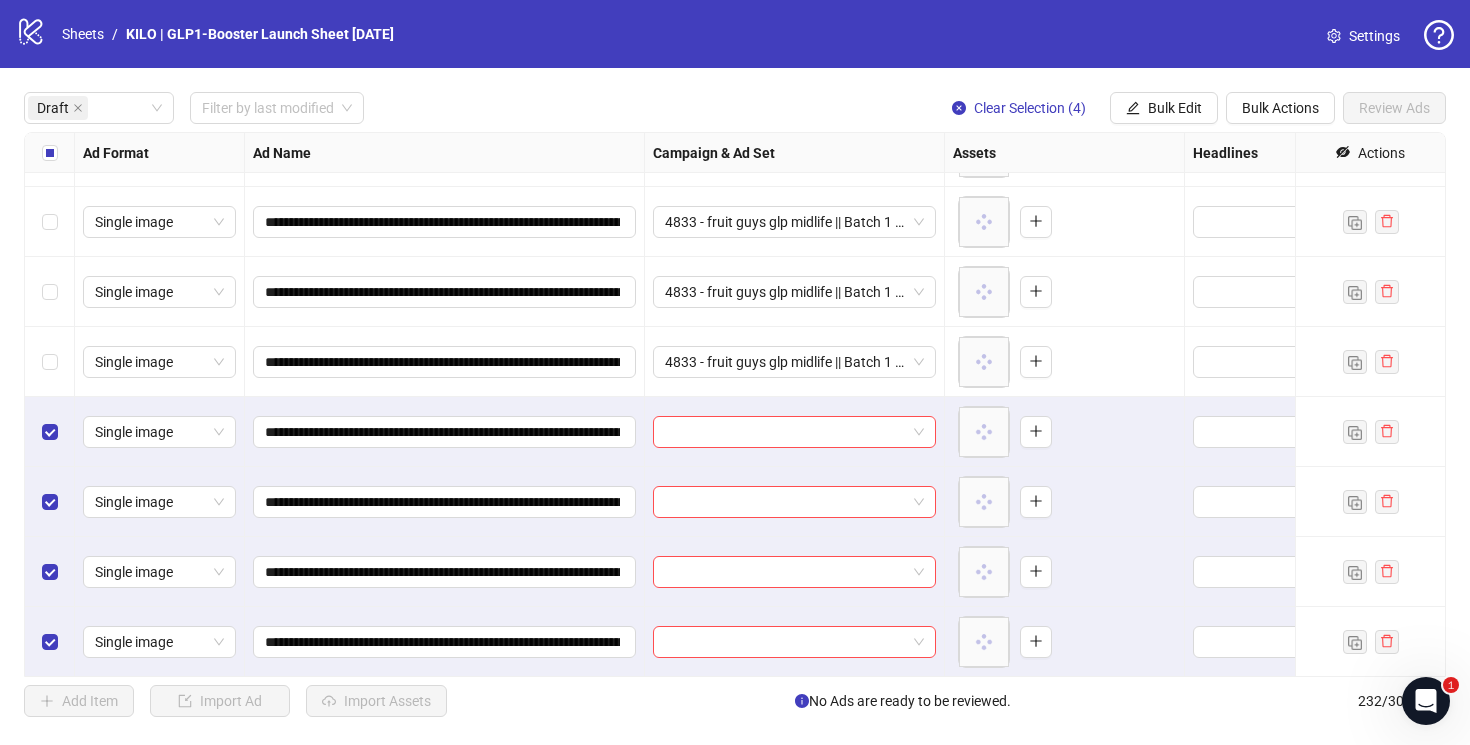 scroll, scrollTop: 1247, scrollLeft: 0, axis: vertical 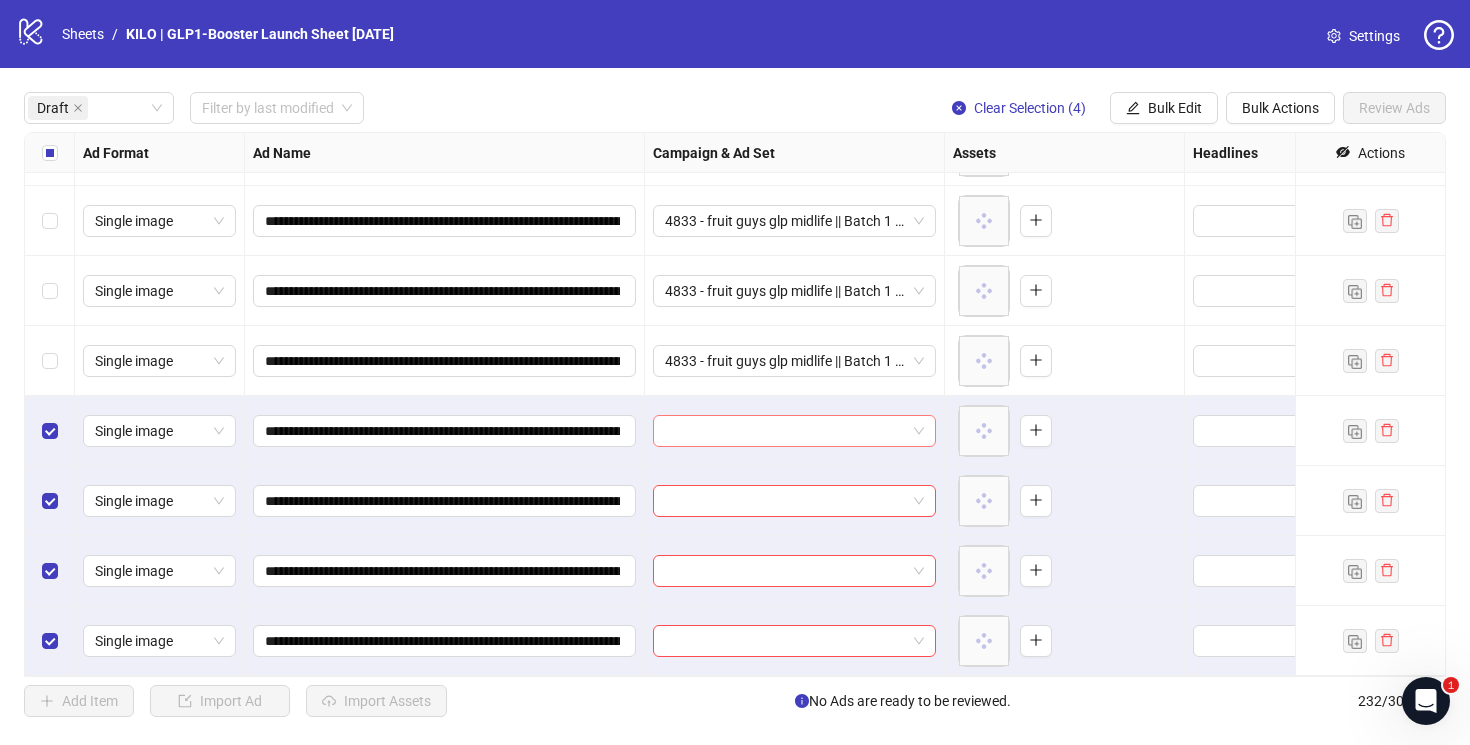 click at bounding box center [785, 431] 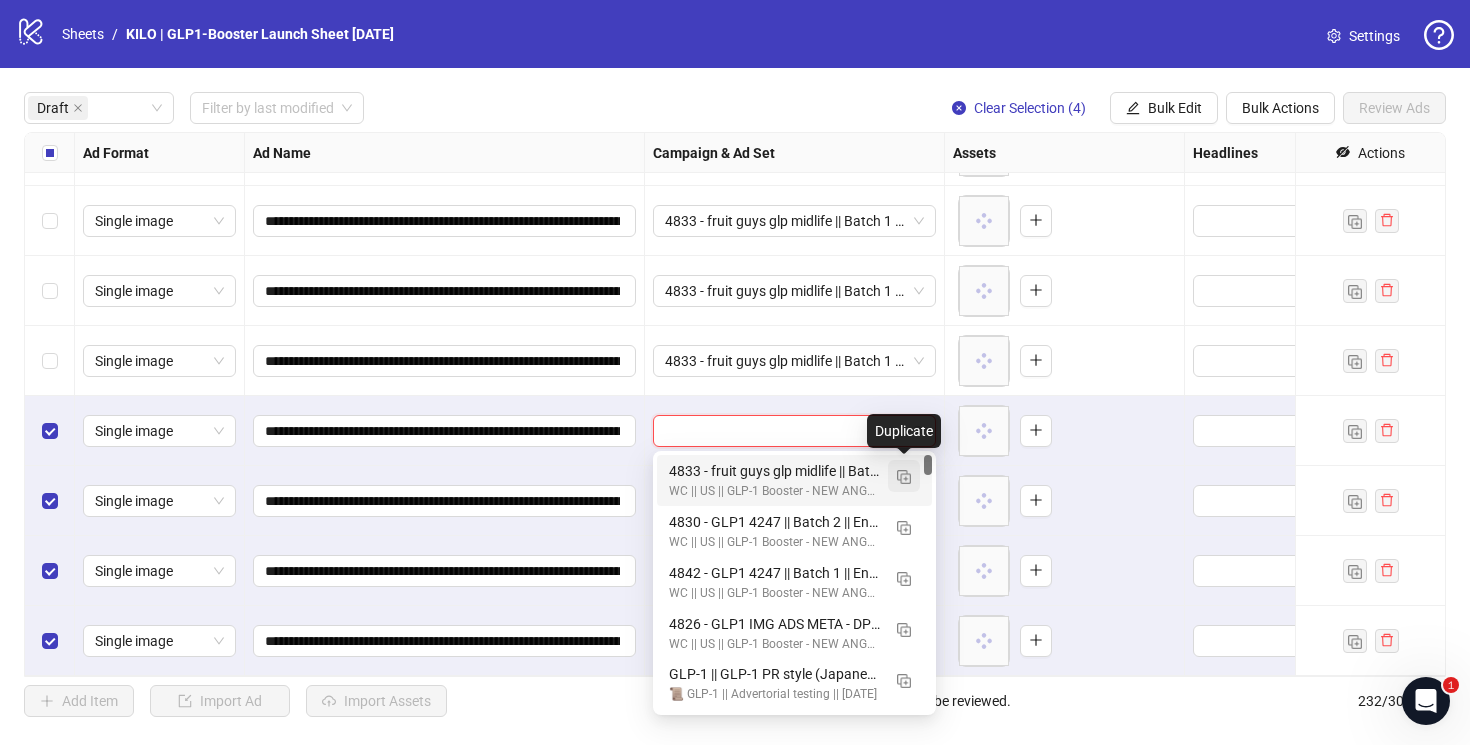 click at bounding box center [904, 476] 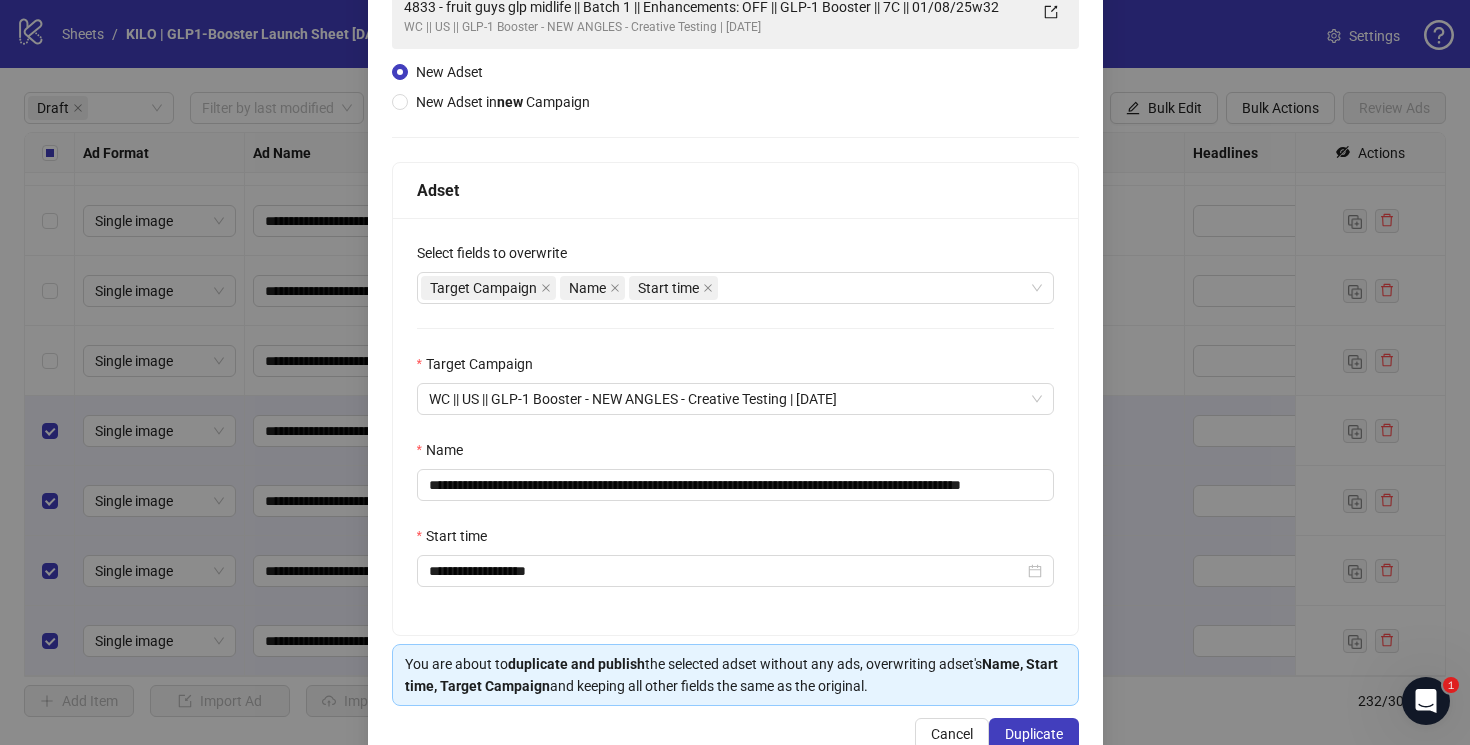 scroll, scrollTop: 218, scrollLeft: 0, axis: vertical 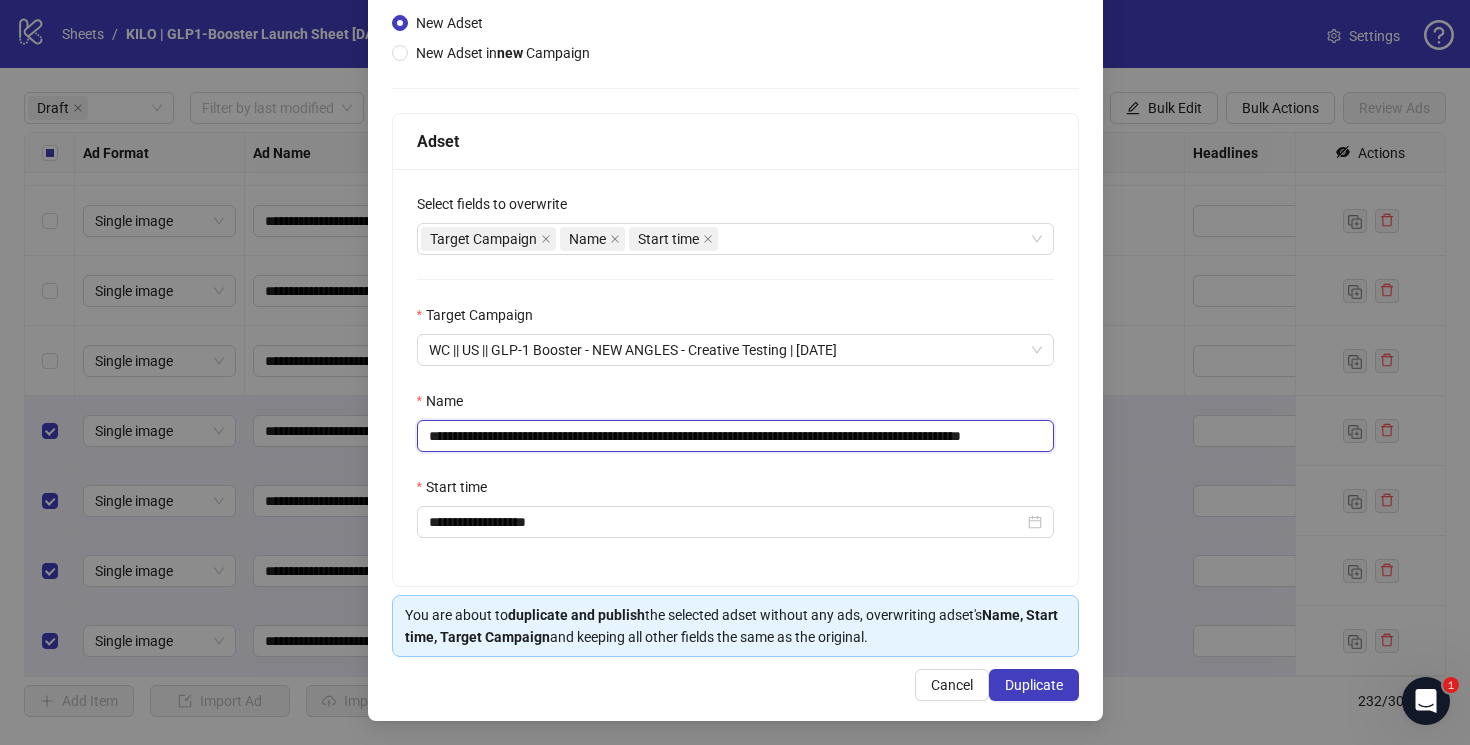 click on "**********" at bounding box center (735, 436) 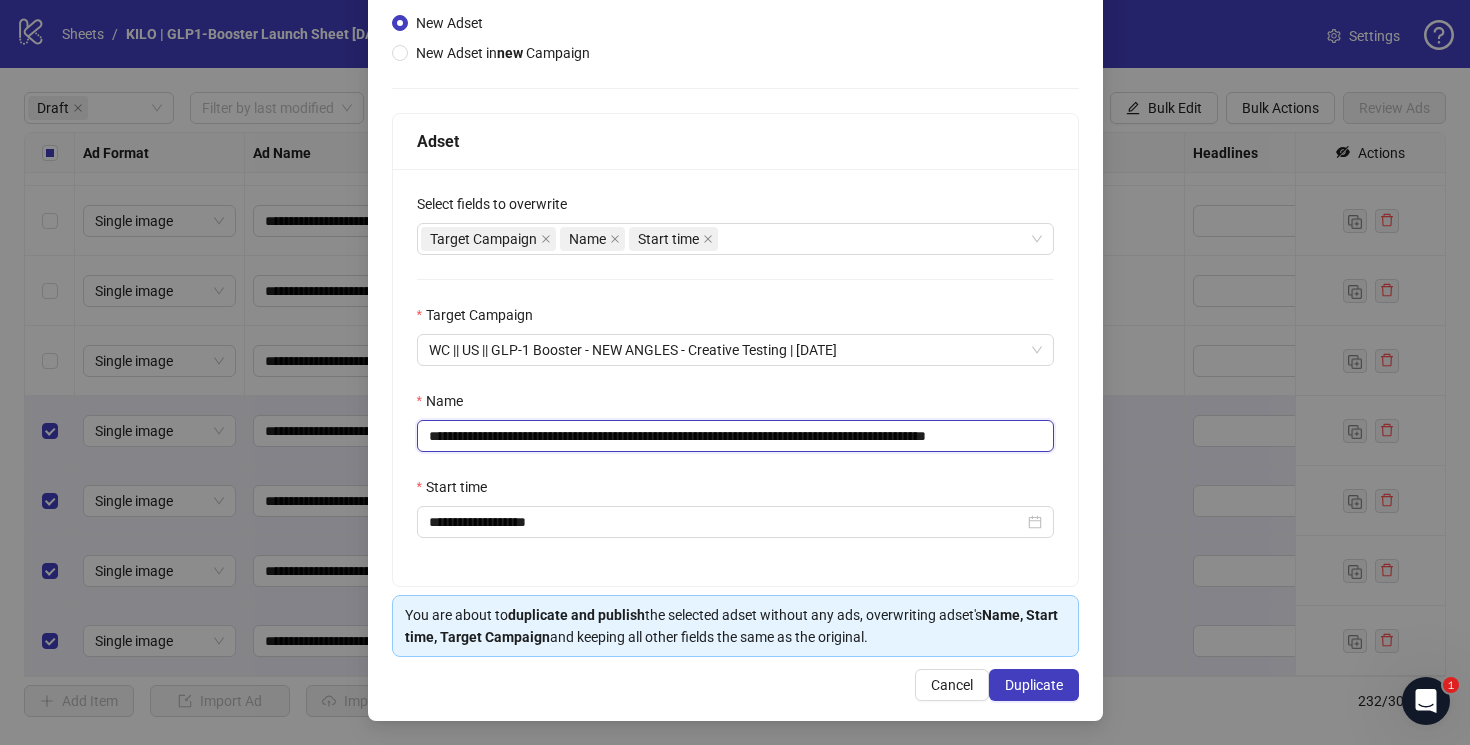 scroll, scrollTop: 0, scrollLeft: 0, axis: both 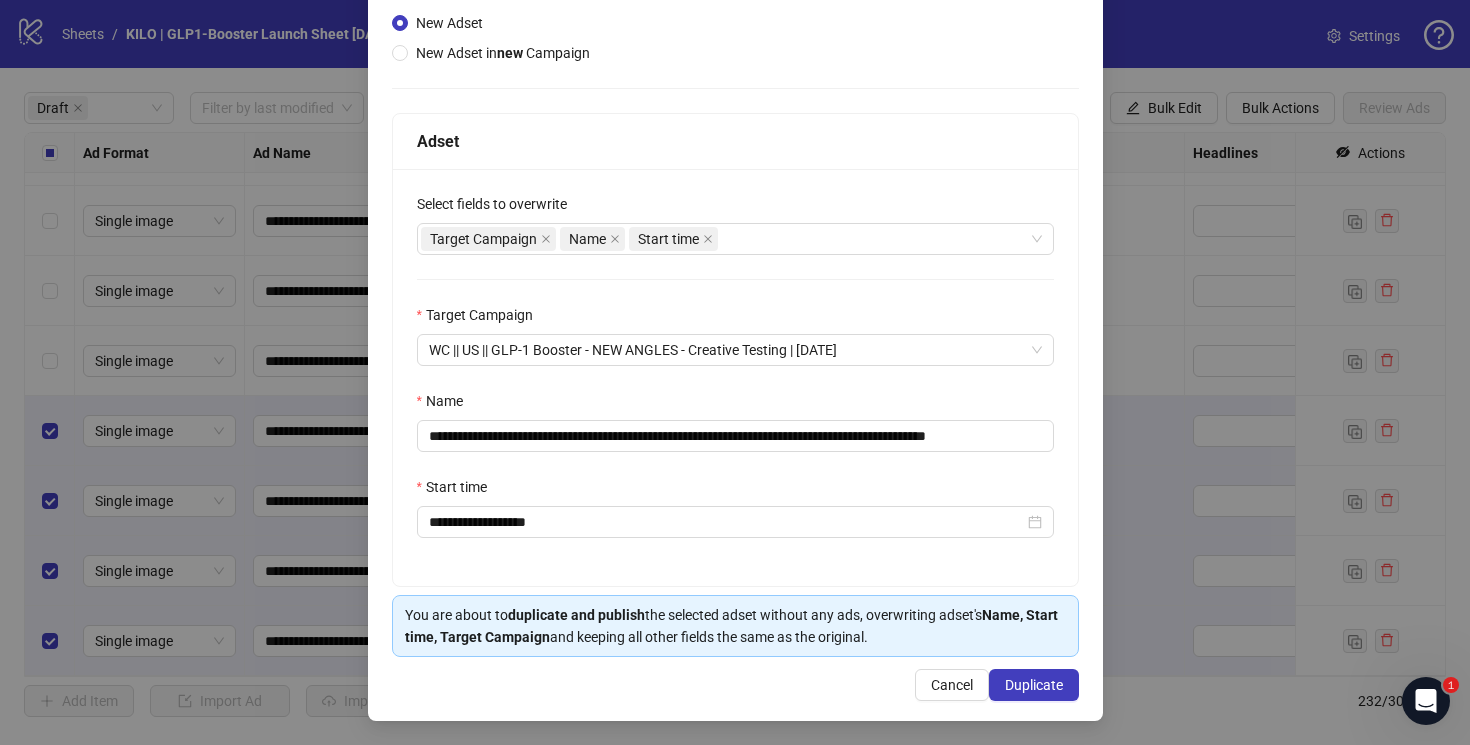 click on "**********" at bounding box center (735, 296) 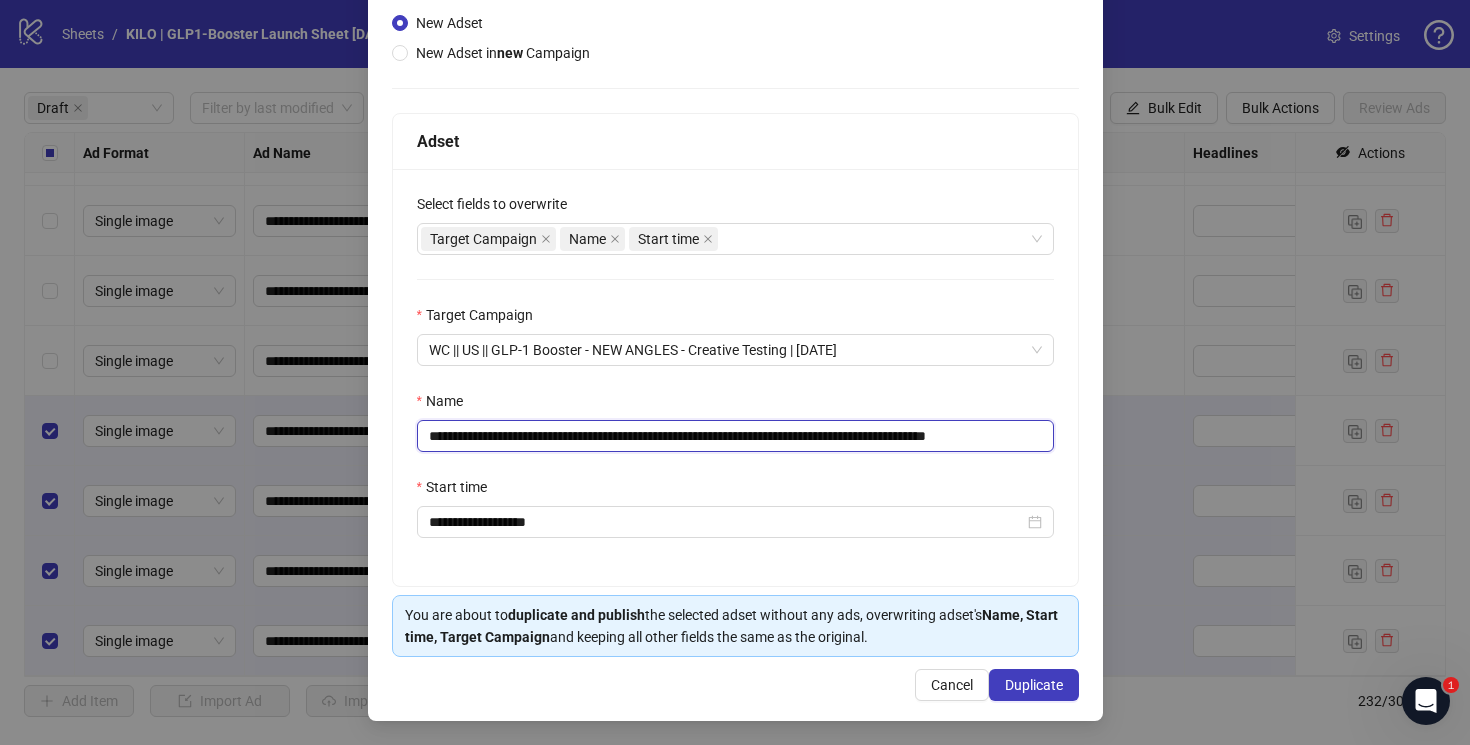 click on "**********" at bounding box center (735, 436) 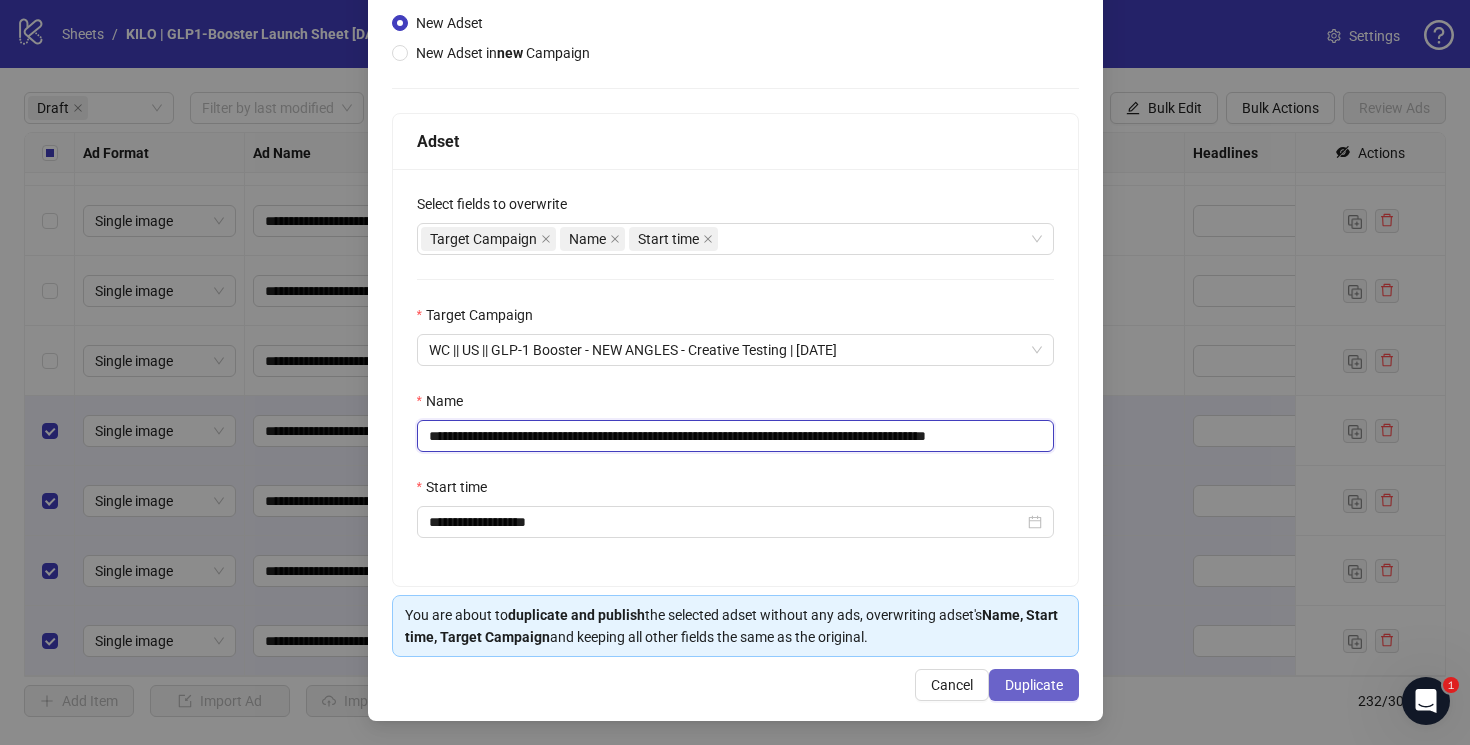 type on "**********" 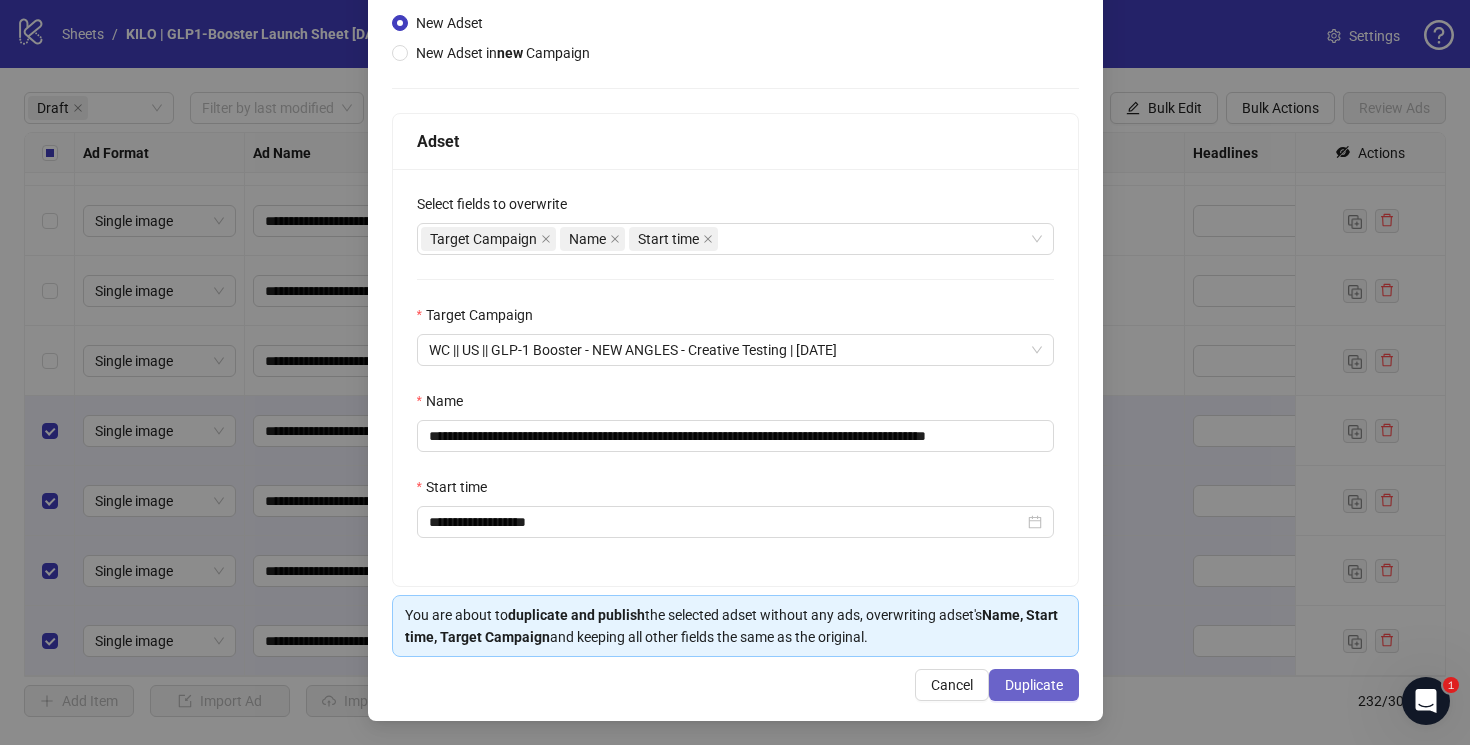 click on "Duplicate" at bounding box center [1034, 685] 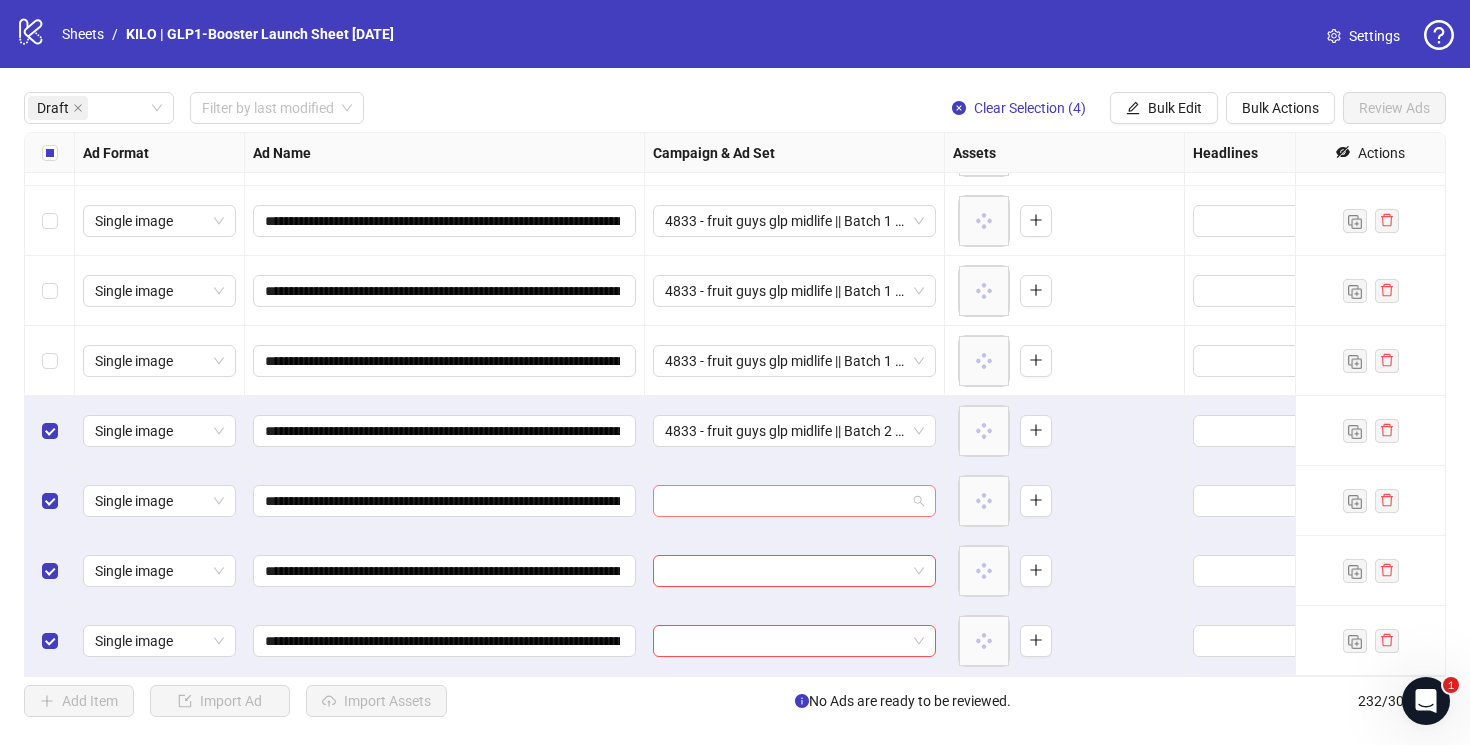click at bounding box center (785, 501) 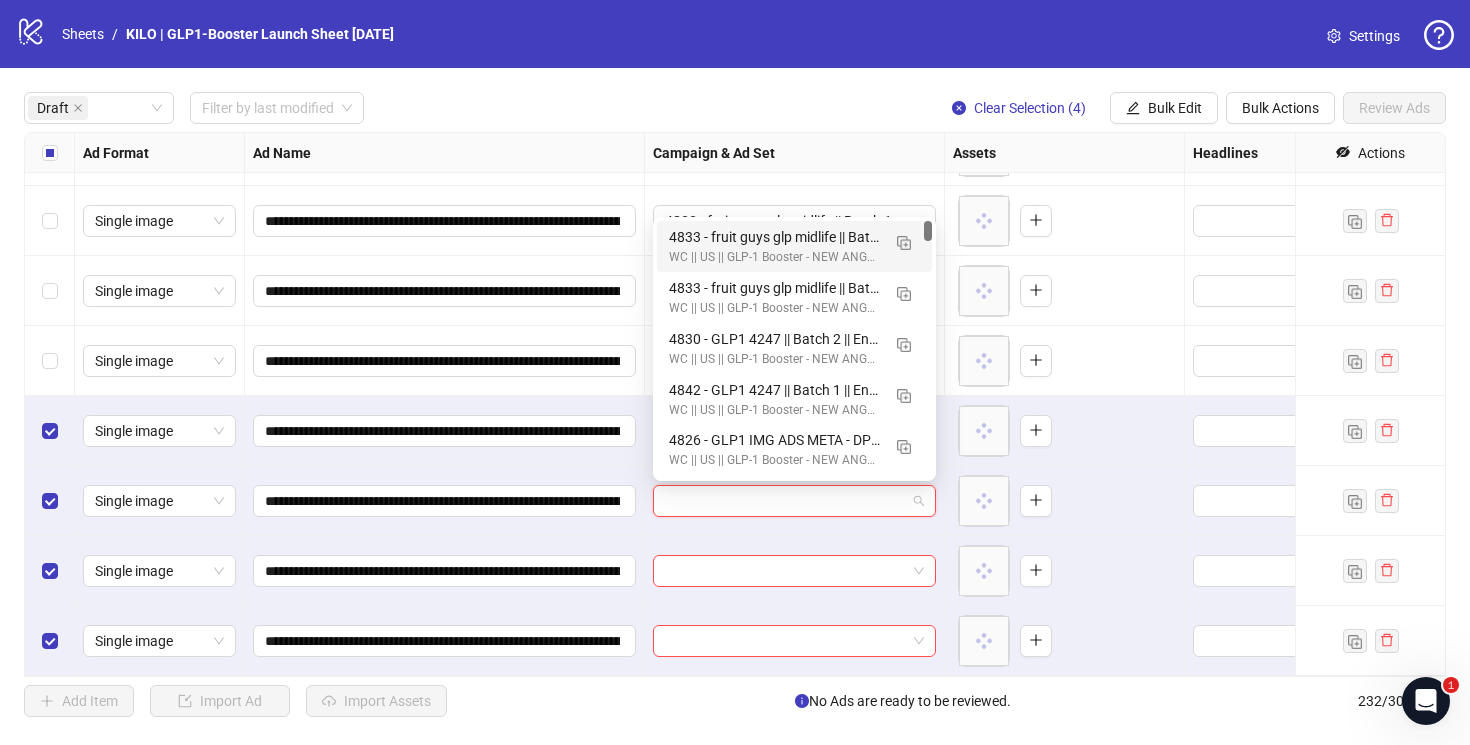click on "WC || US || GLP-1 Booster - NEW ANGLES - Creative Testing | [DATE]" at bounding box center (774, 257) 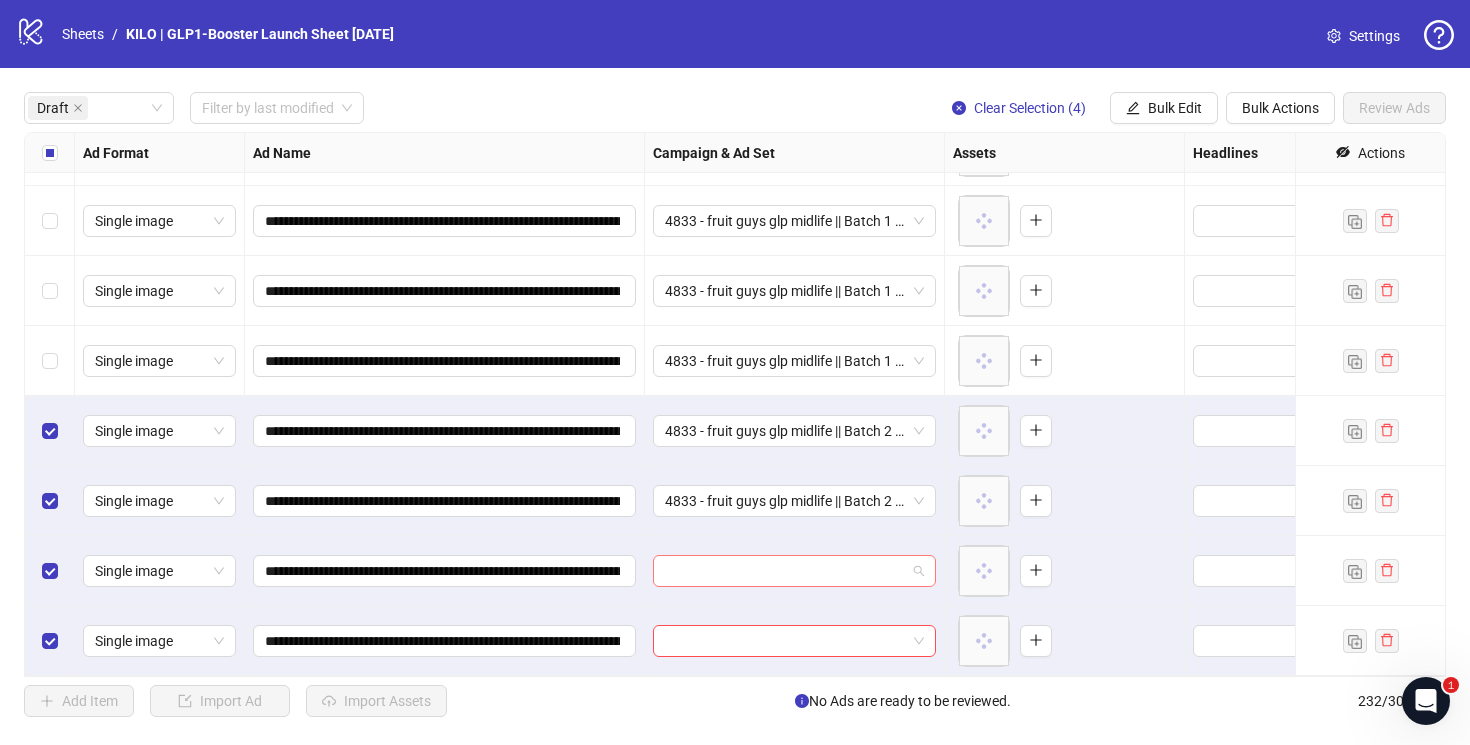 click at bounding box center (785, 571) 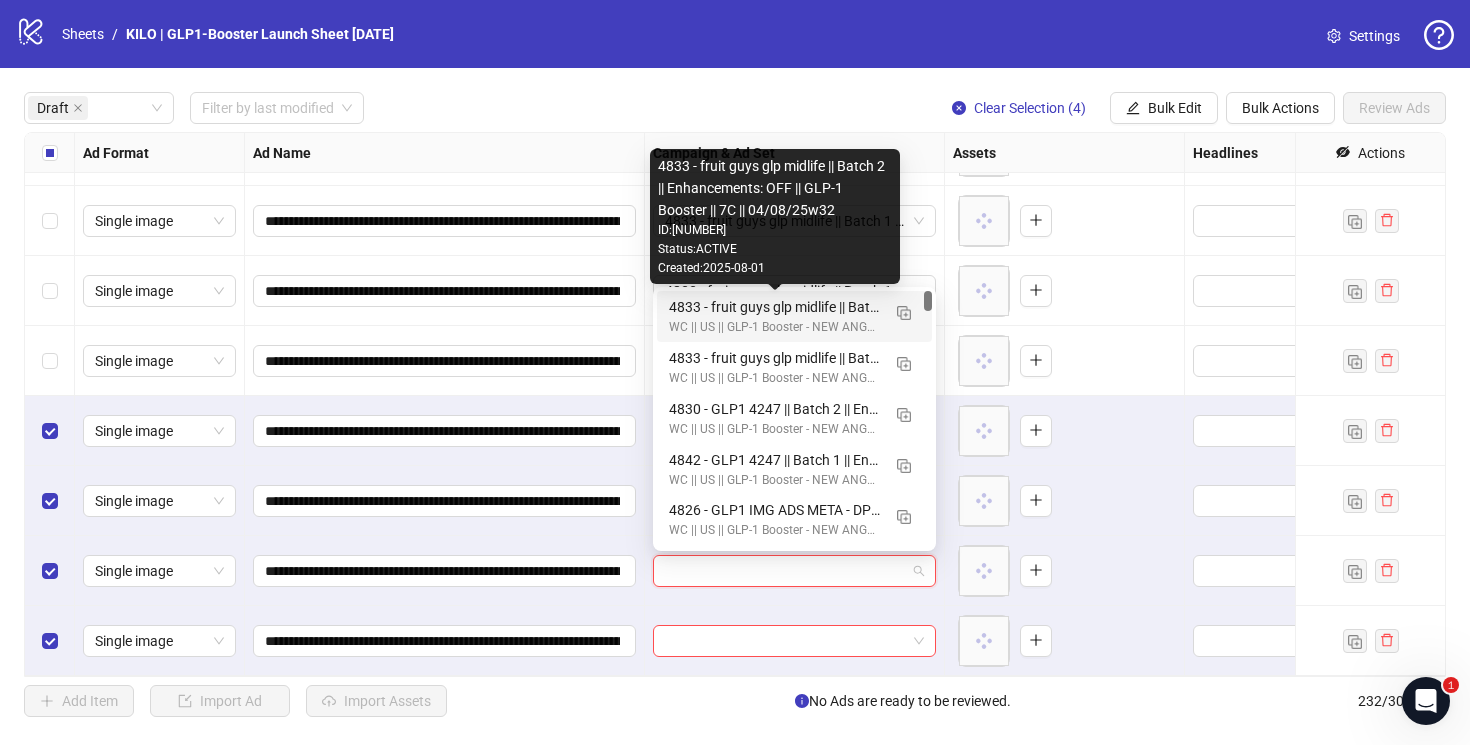 click on "4833 - fruit guys glp midlife || Batch 2 || Enhancements: OFF || GLP-1 Booster || 7C || 04/08/25w32" at bounding box center [774, 307] 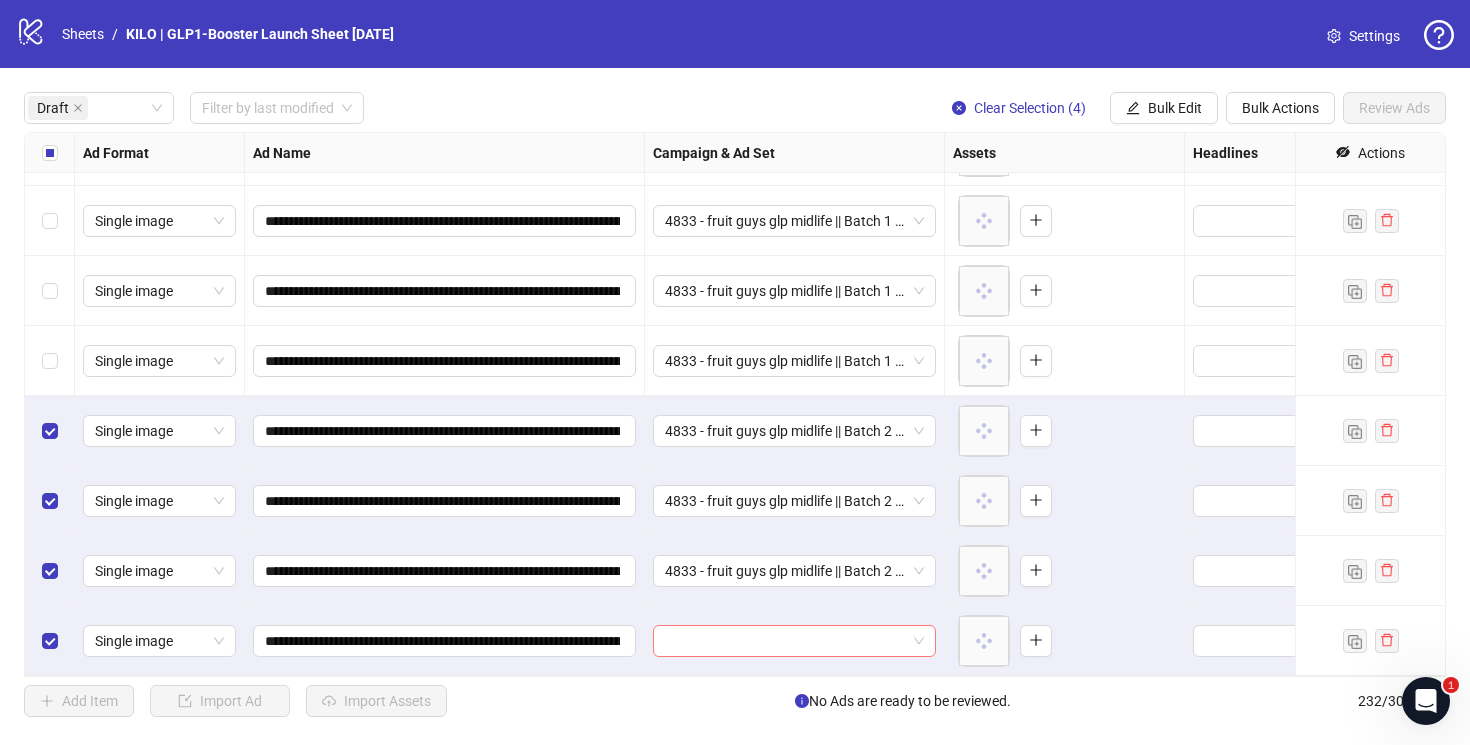 click at bounding box center [785, 641] 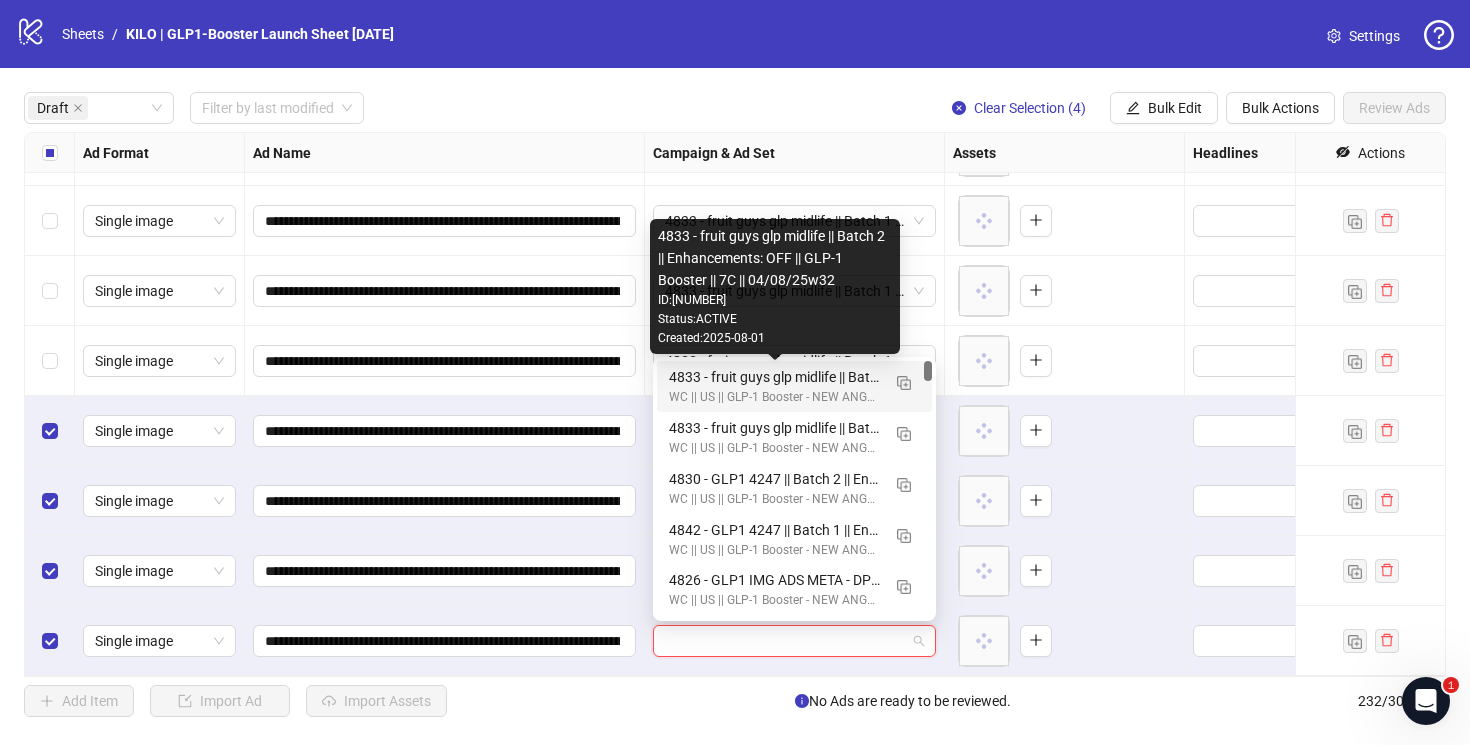 click on "4833 - fruit guys glp midlife || Batch 2 || Enhancements: OFF || GLP-1 Booster || 7C || 04/08/25w32" at bounding box center [774, 377] 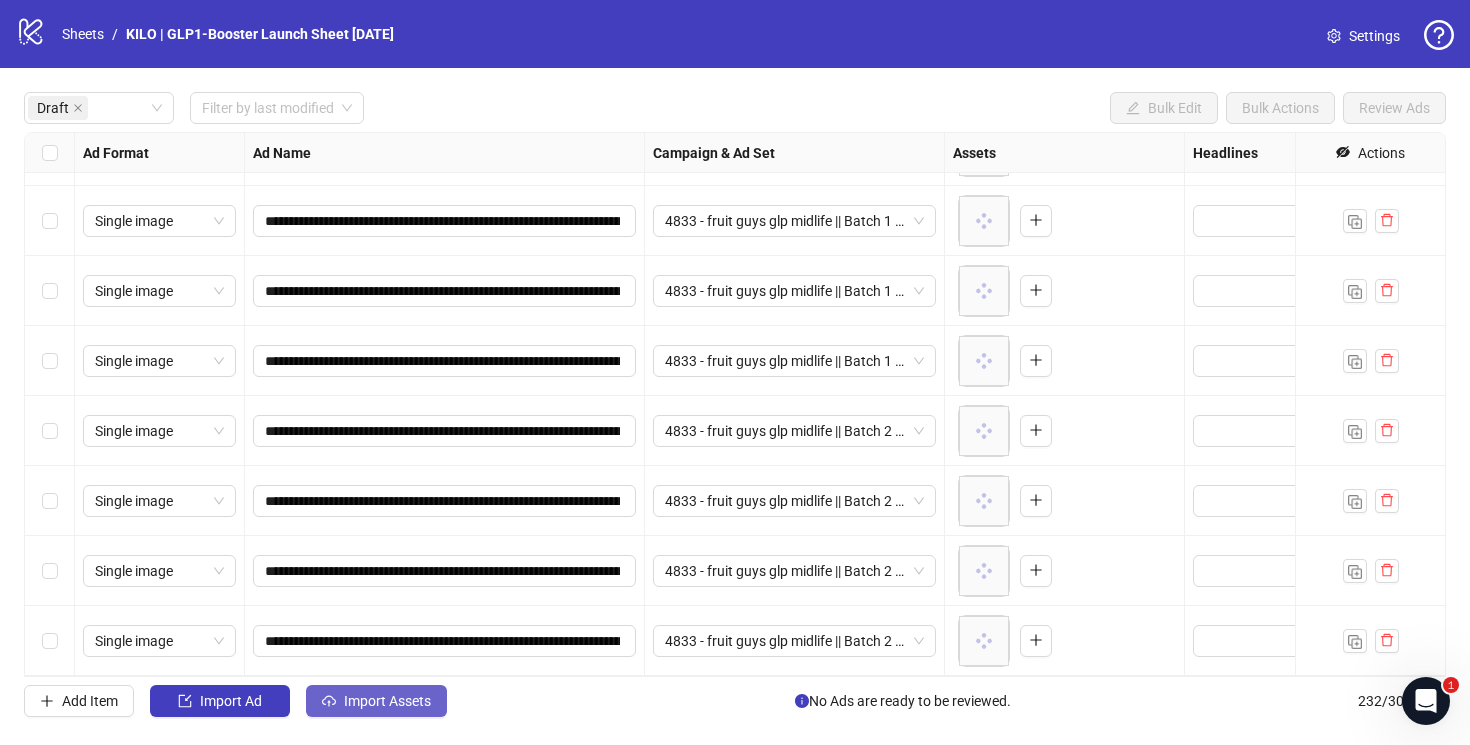 click on "Import Assets" at bounding box center (376, 701) 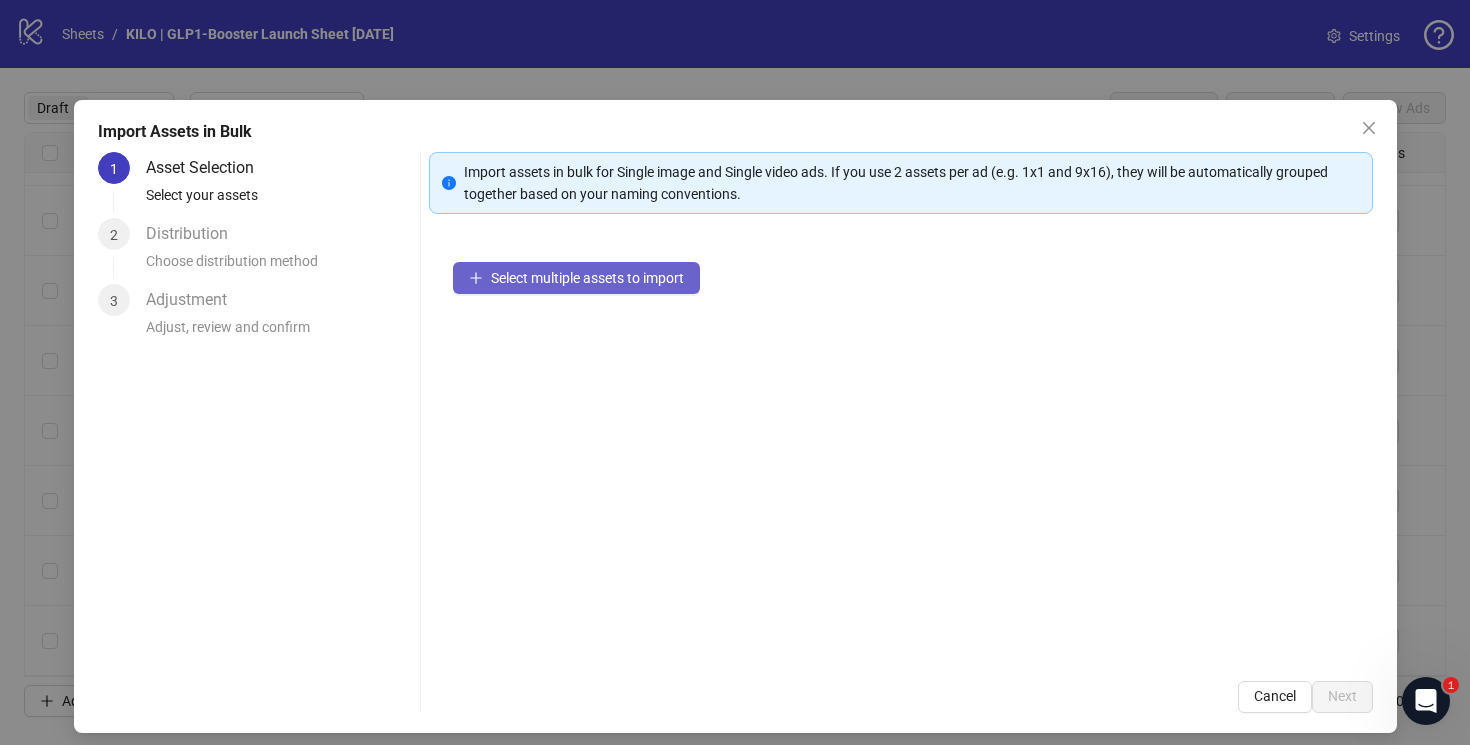 click on "Select multiple assets to import" at bounding box center (587, 278) 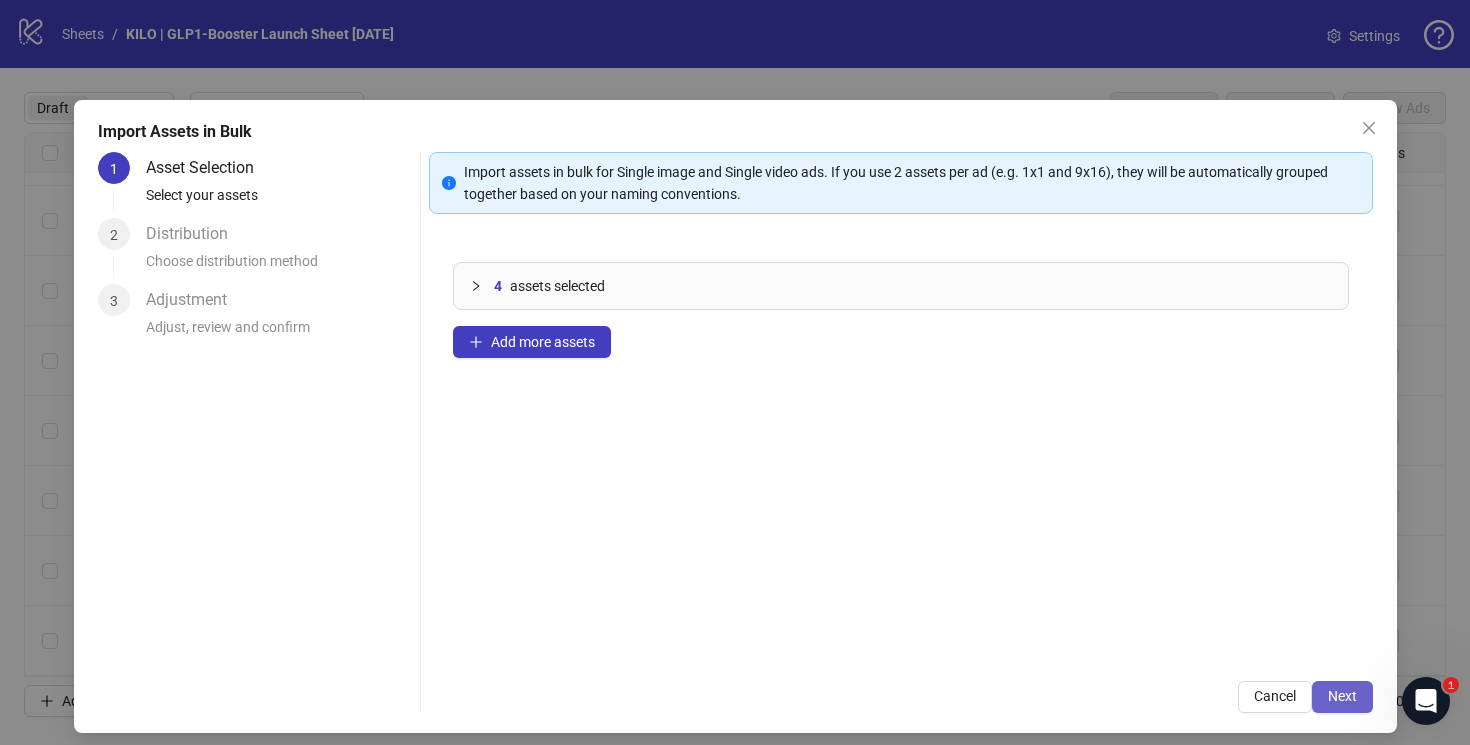 click on "Next" at bounding box center (1342, 696) 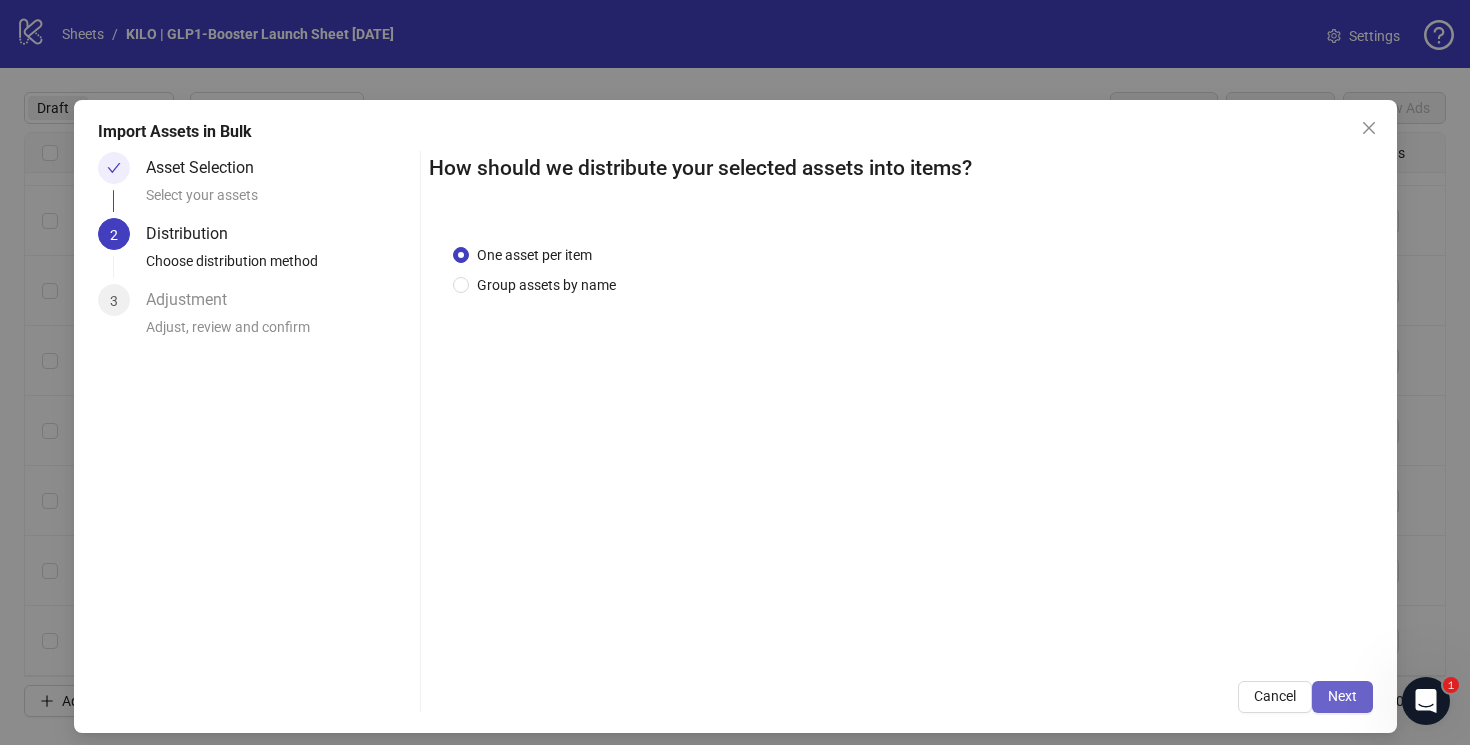 click on "Next" at bounding box center [1342, 696] 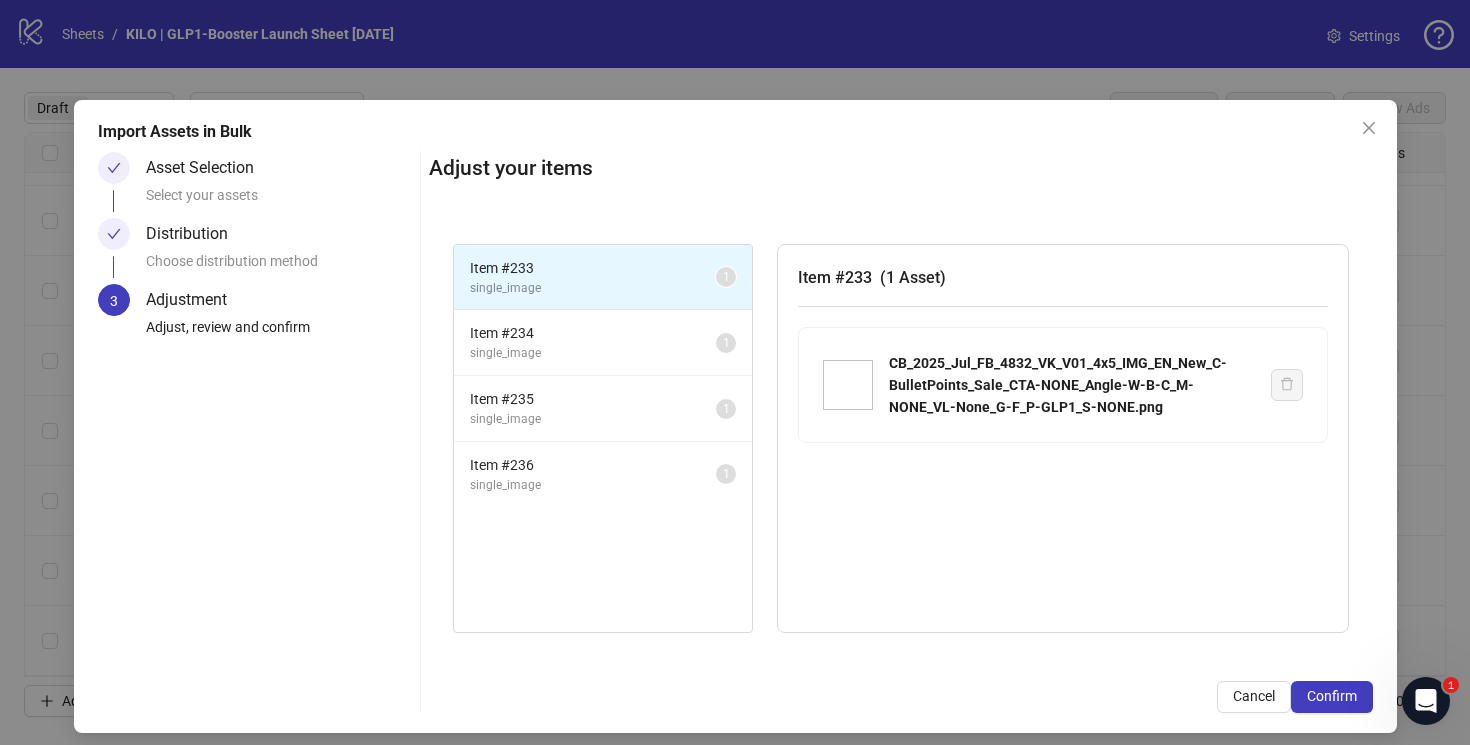 click on "Confirm" at bounding box center [1332, 696] 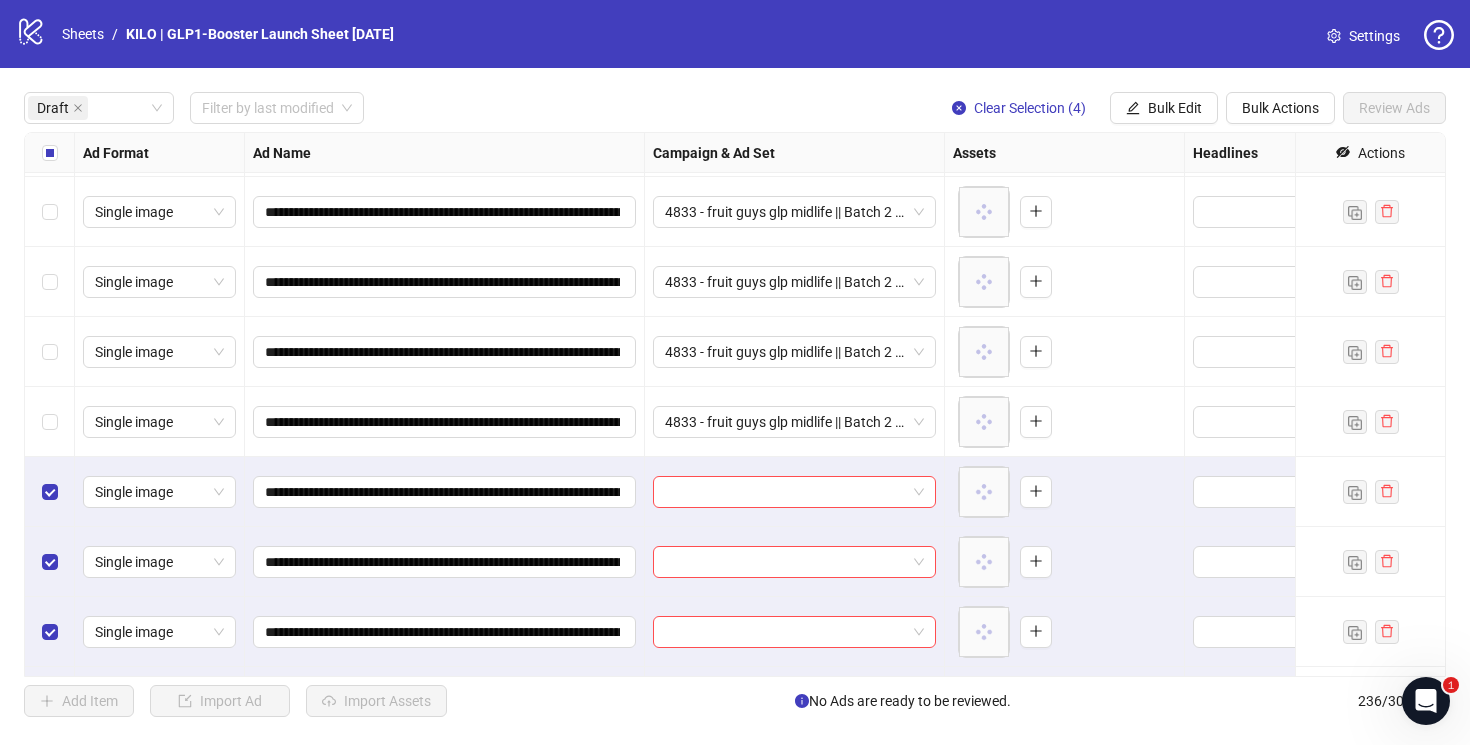 scroll, scrollTop: 1527, scrollLeft: 0, axis: vertical 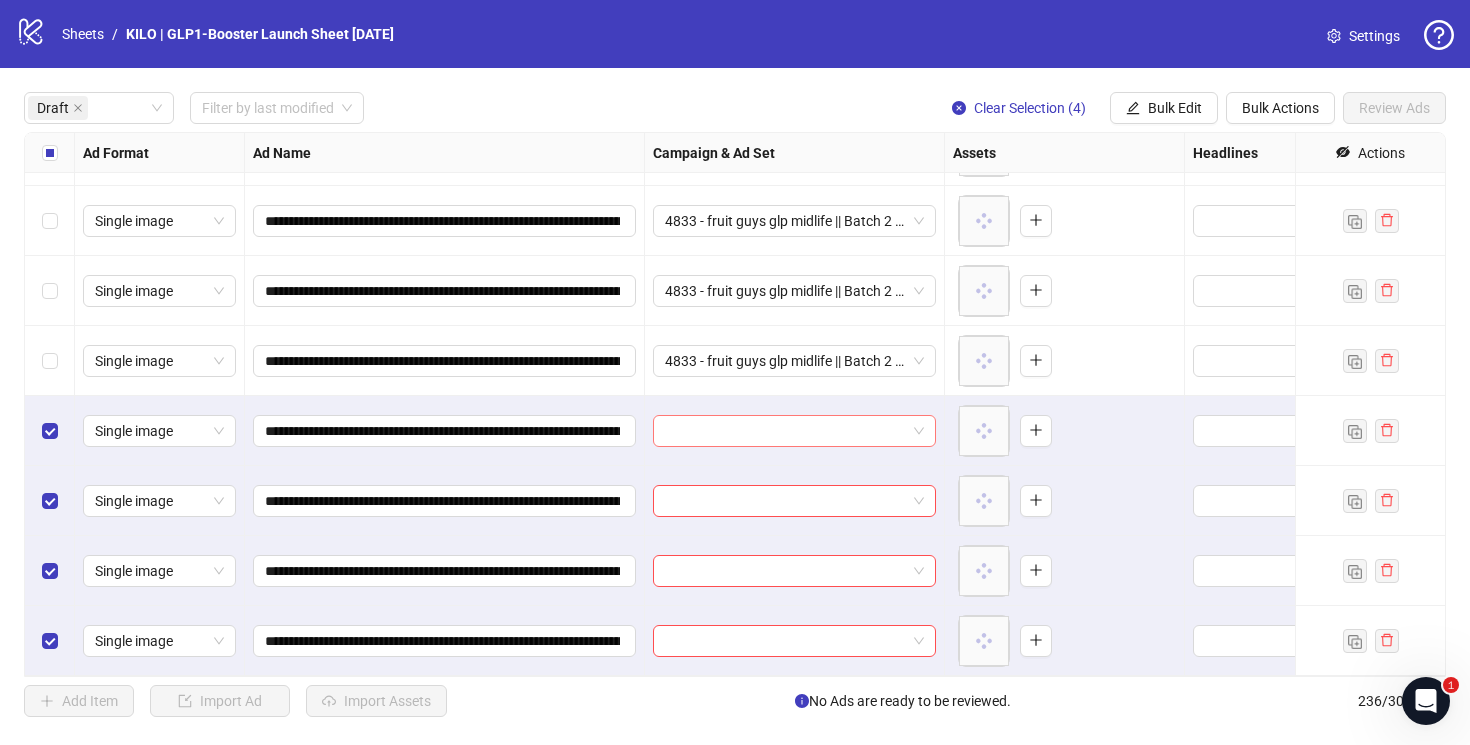 click at bounding box center [785, 431] 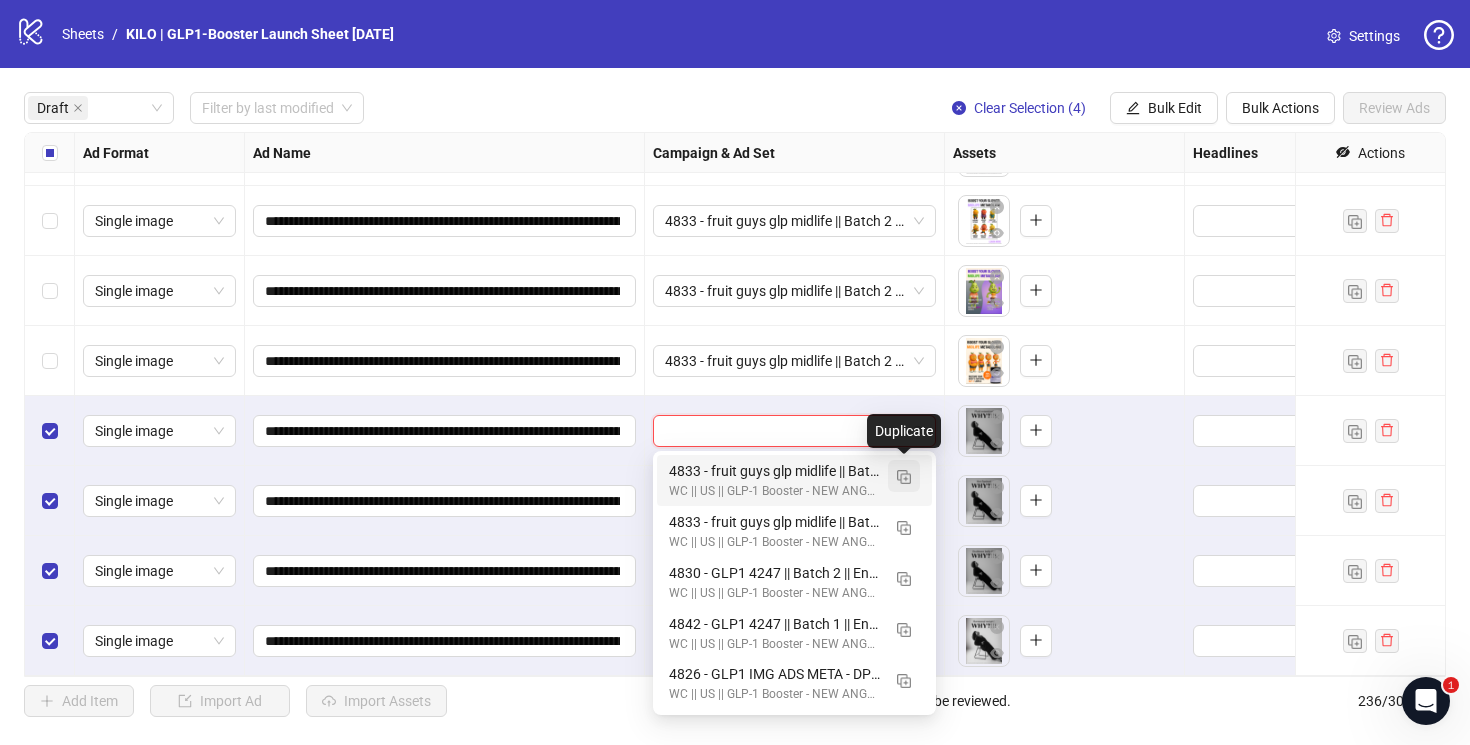click at bounding box center (904, 477) 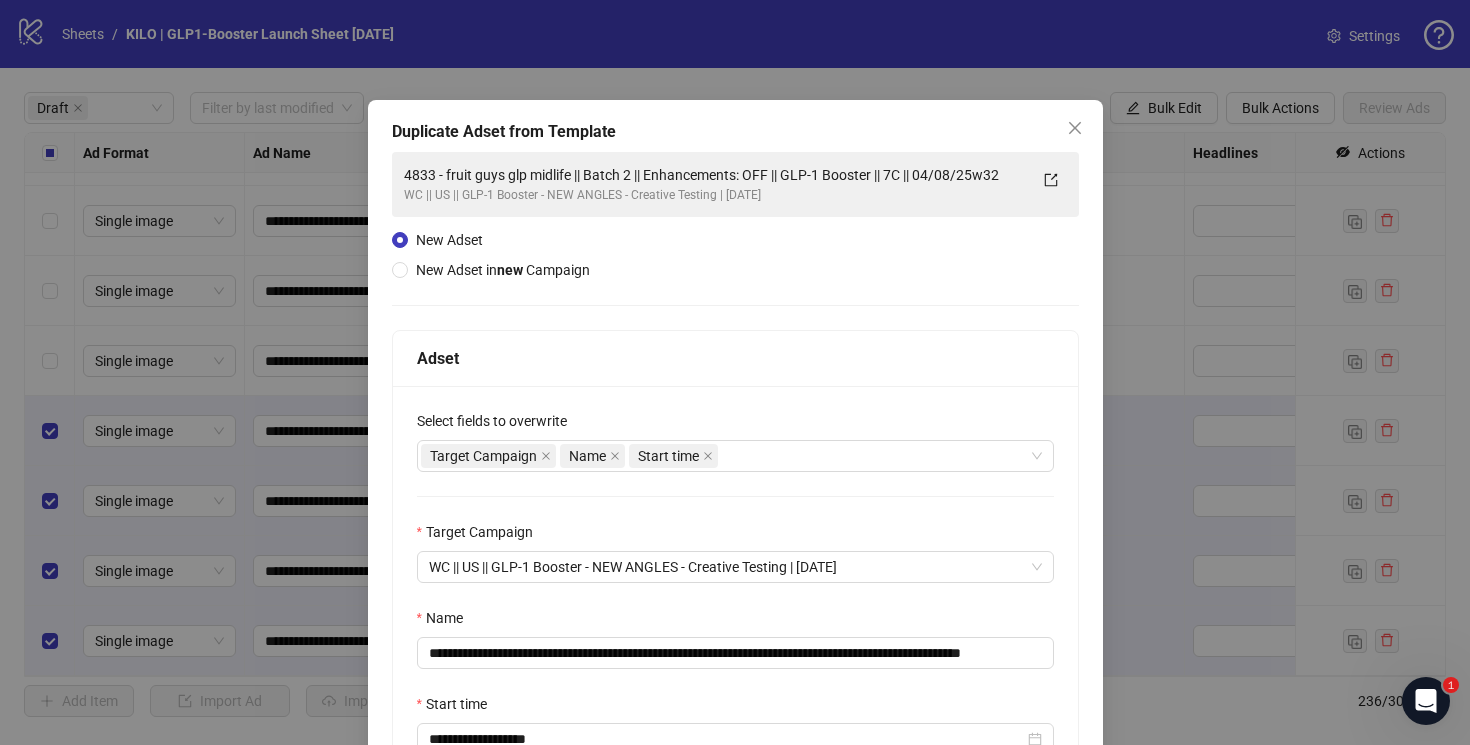 scroll, scrollTop: 144, scrollLeft: 0, axis: vertical 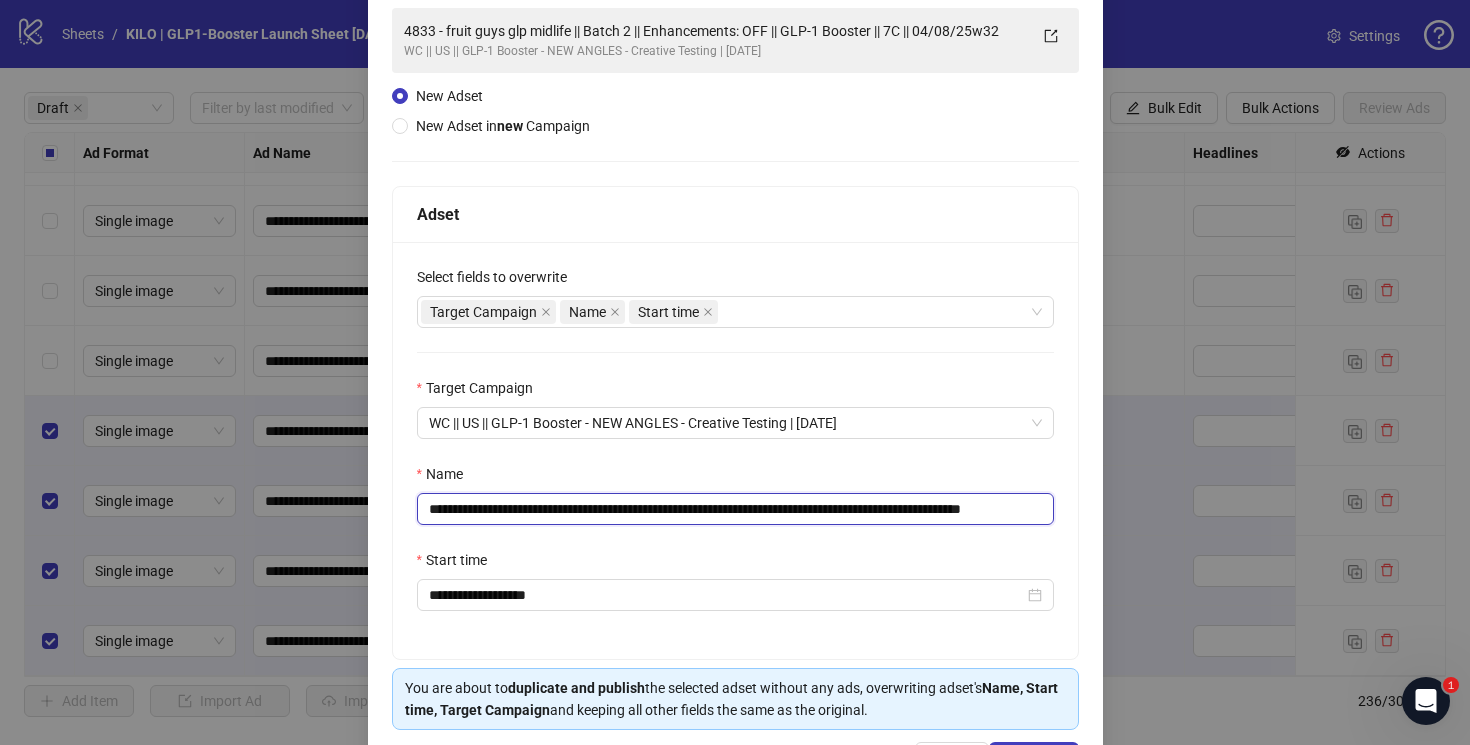 drag, startPoint x: 597, startPoint y: 507, endPoint x: 297, endPoint y: 507, distance: 300 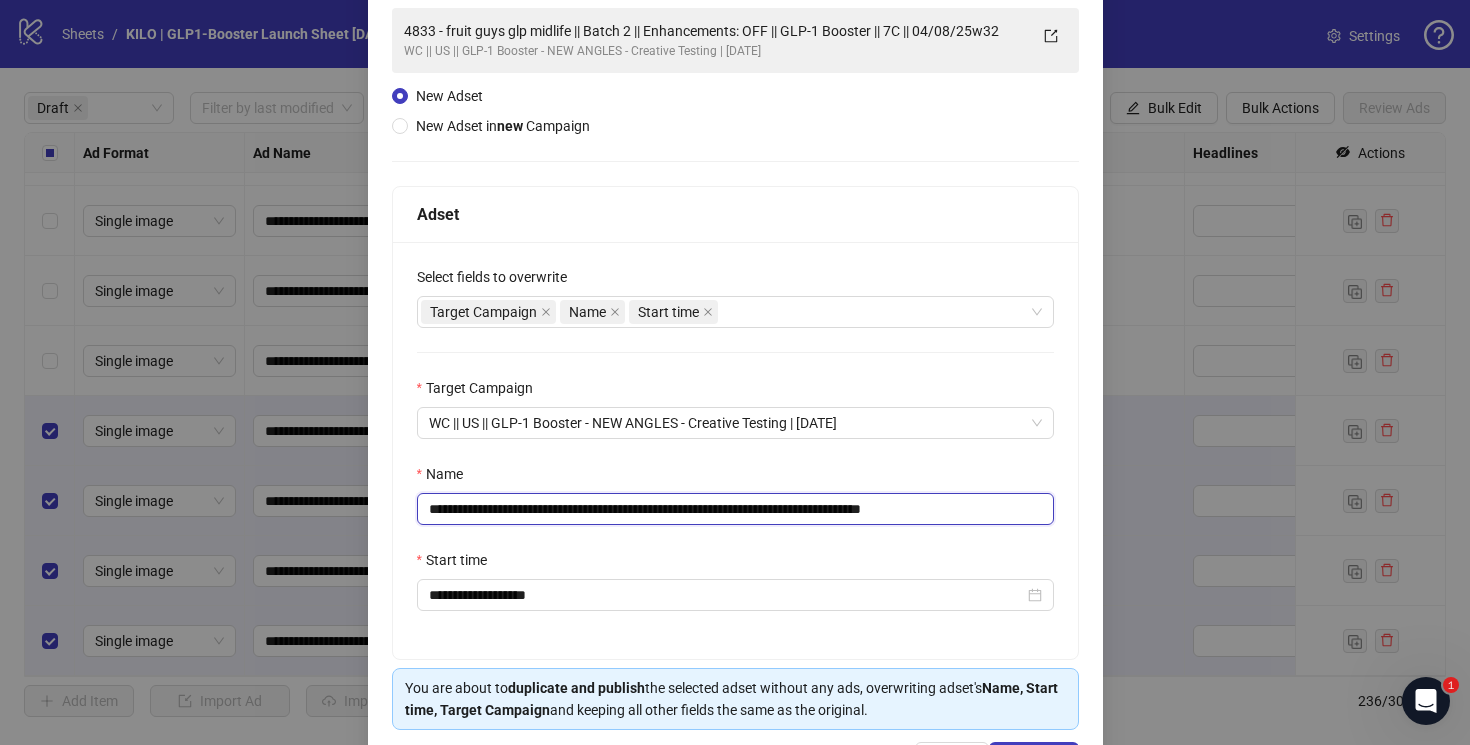 type on "**********" 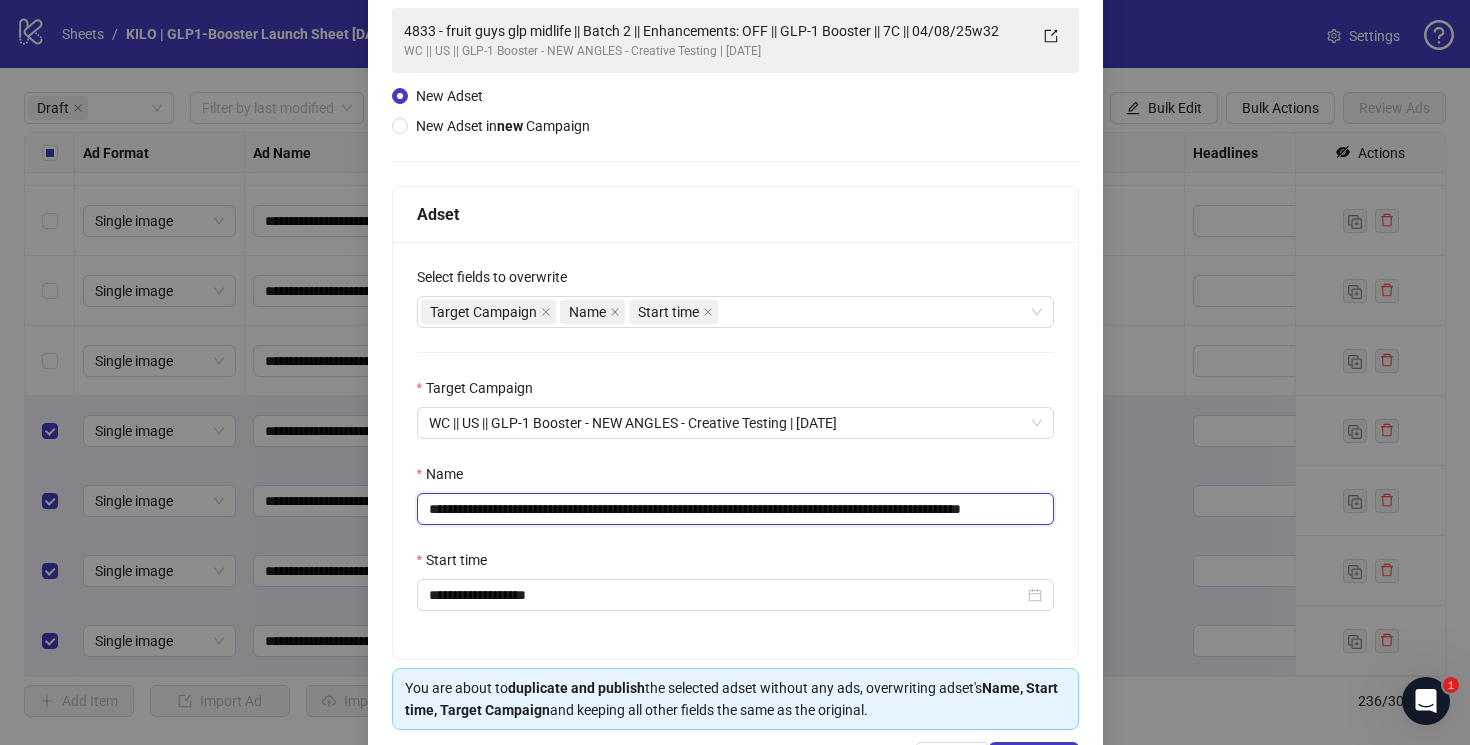 click on "**********" at bounding box center [735, 509] 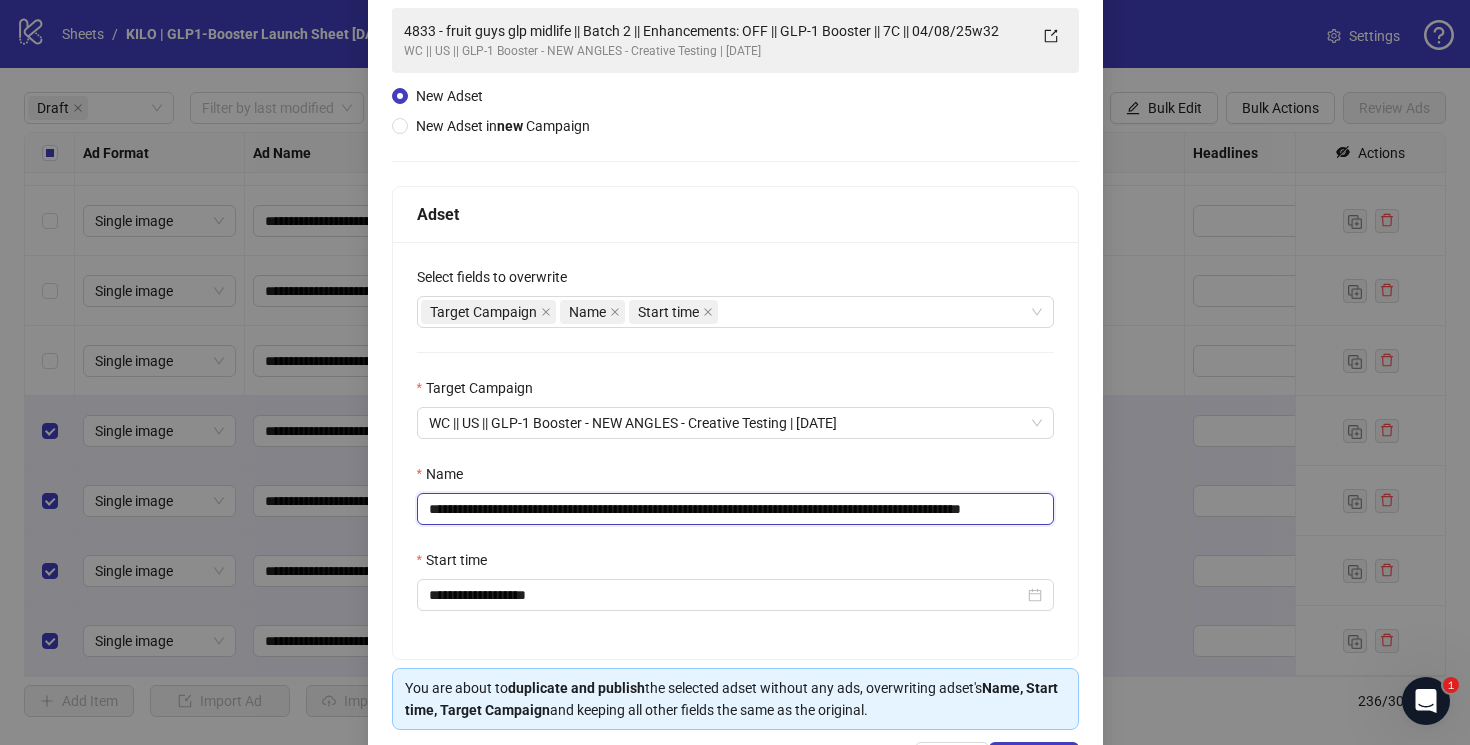 drag, startPoint x: 598, startPoint y: 508, endPoint x: 321, endPoint y: 508, distance: 277 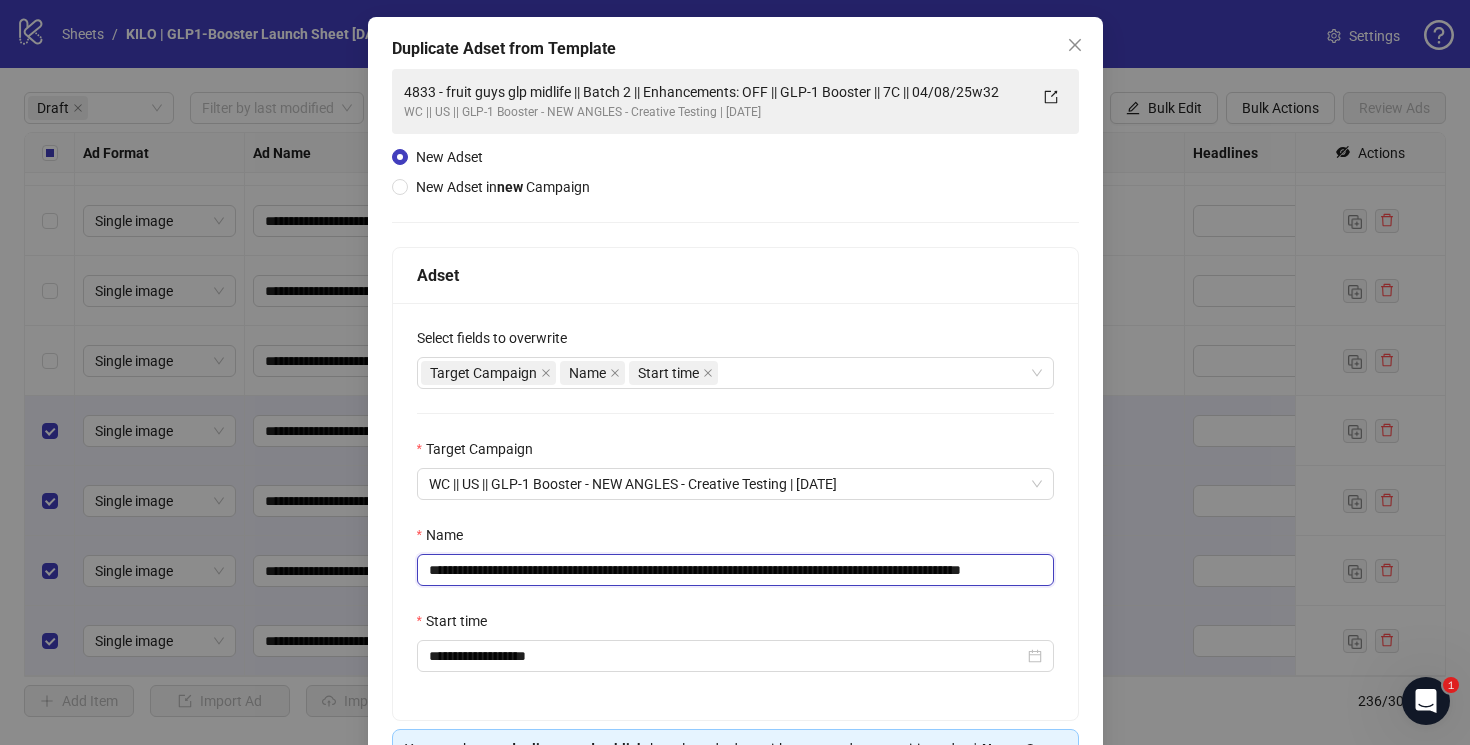 scroll, scrollTop: 49, scrollLeft: 0, axis: vertical 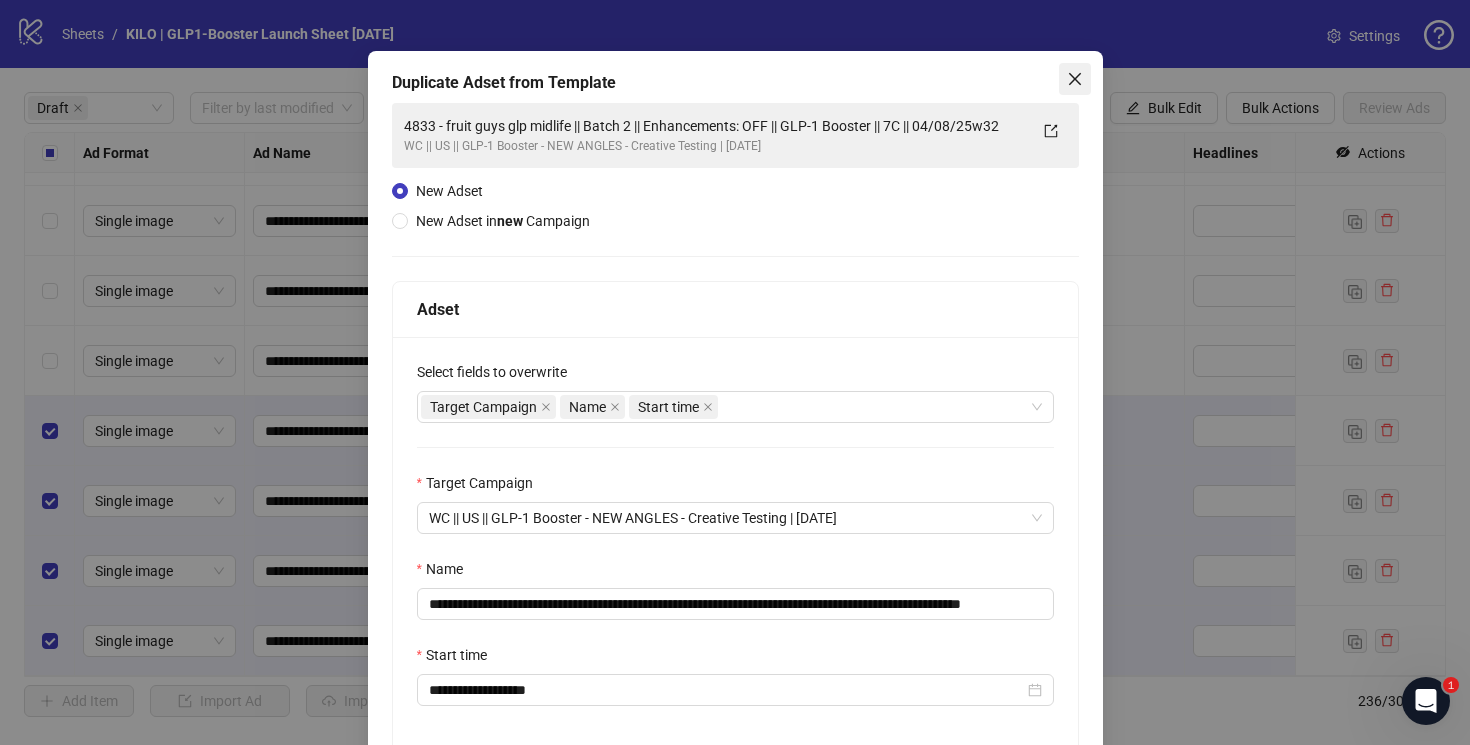 click at bounding box center (1075, 79) 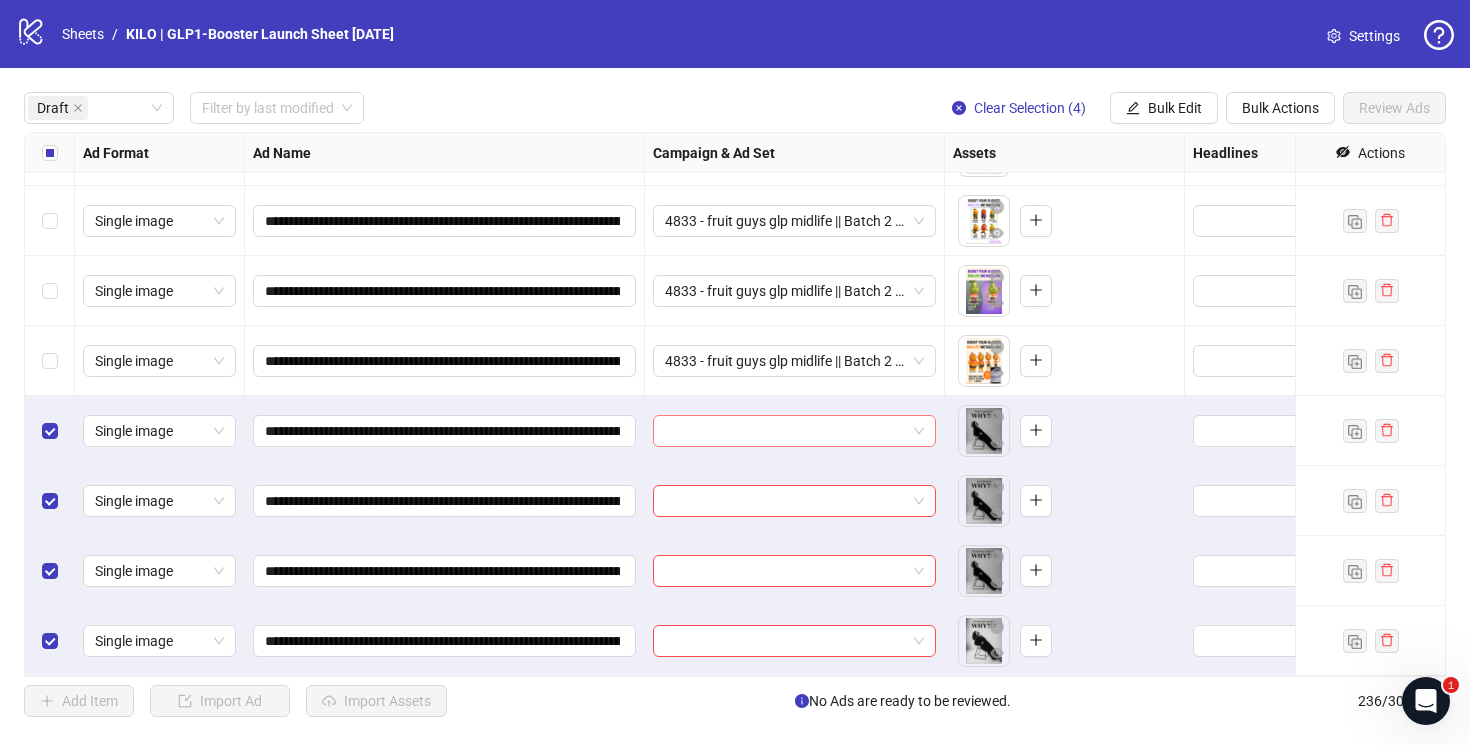 click at bounding box center (785, 431) 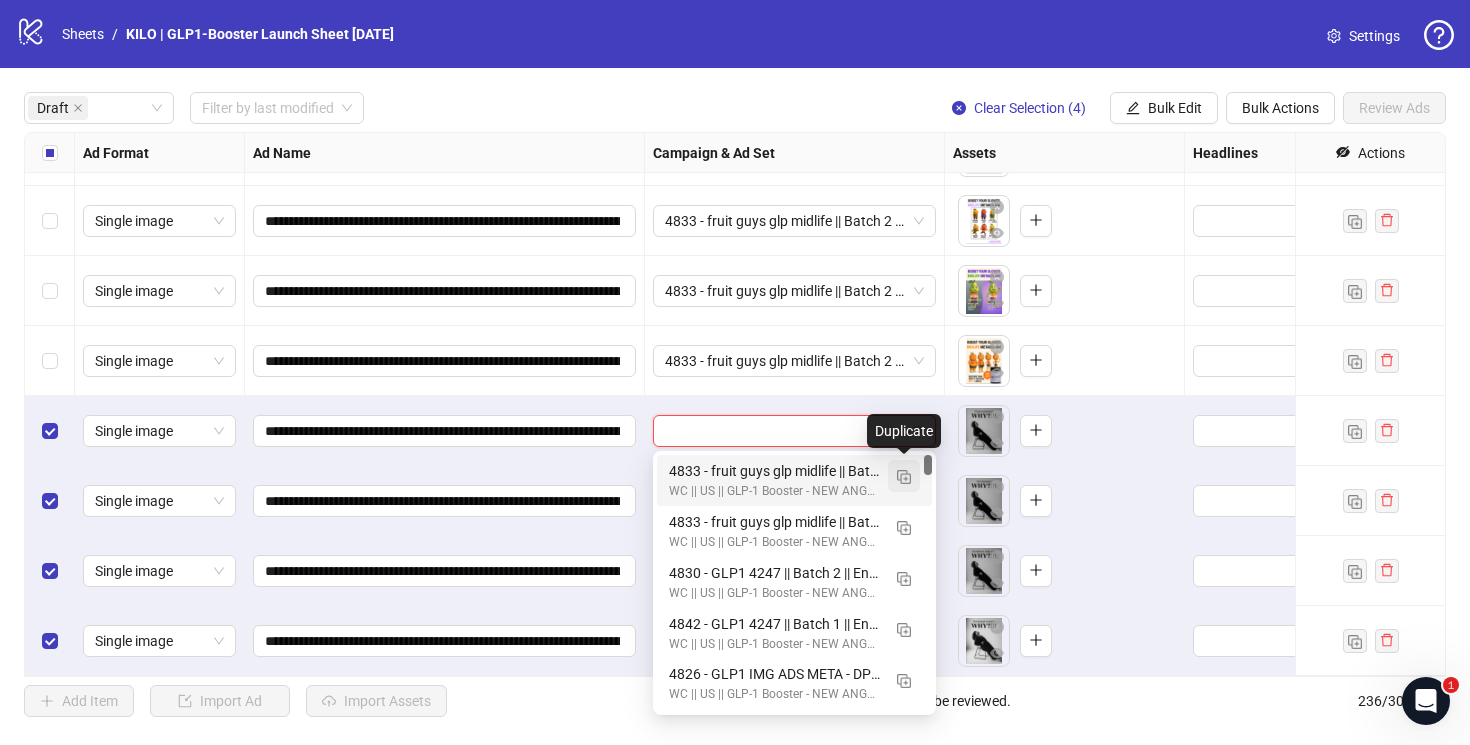 click at bounding box center (904, 477) 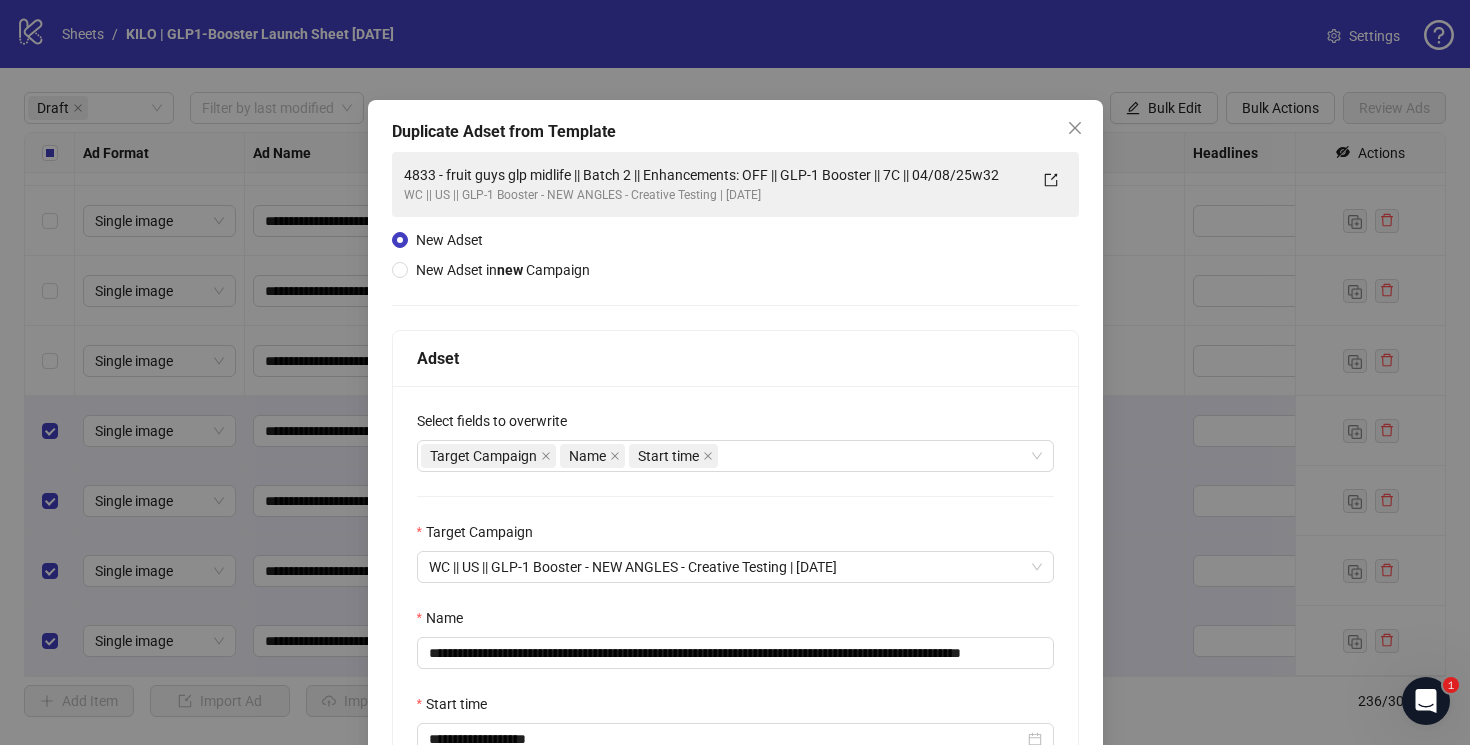 scroll, scrollTop: 183, scrollLeft: 0, axis: vertical 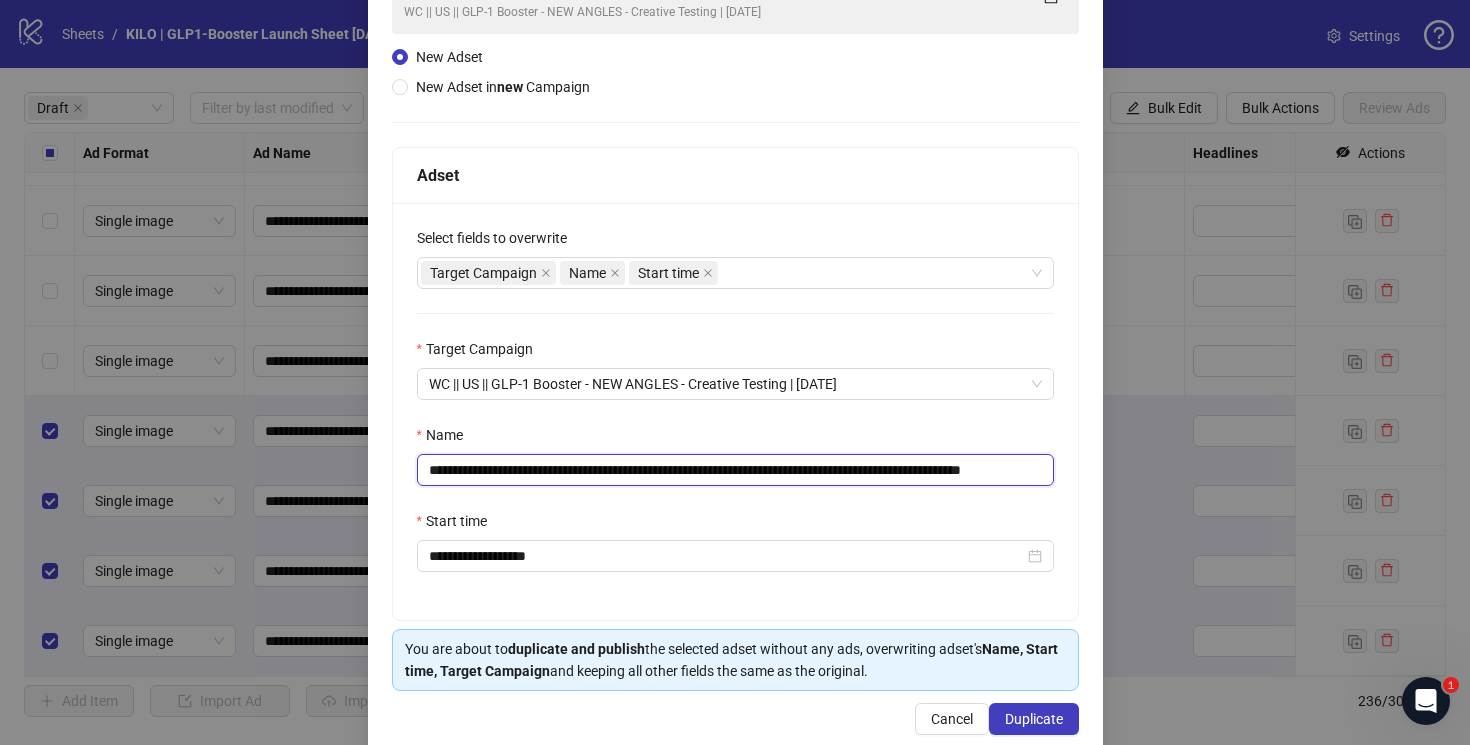 drag, startPoint x: 600, startPoint y: 473, endPoint x: 326, endPoint y: 473, distance: 274 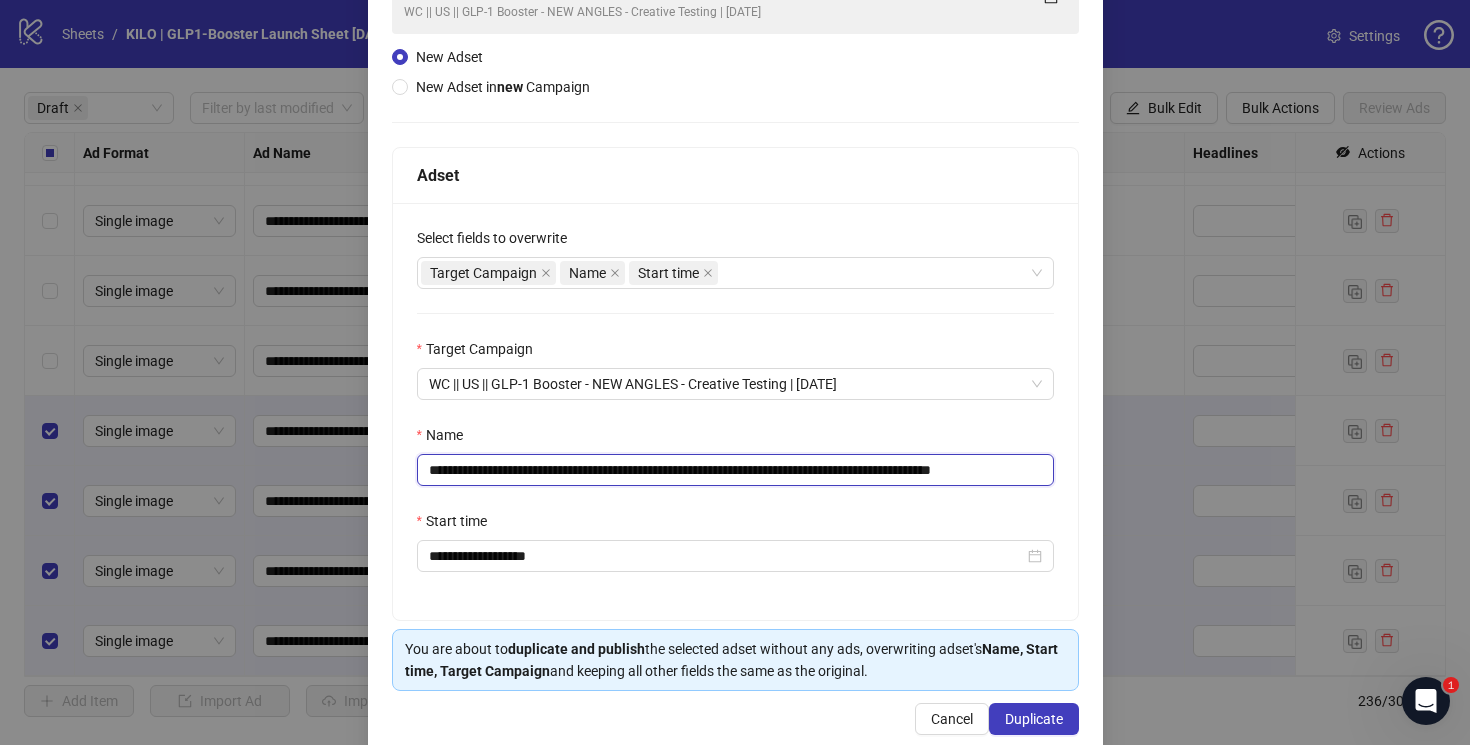 click on "**********" at bounding box center [735, 470] 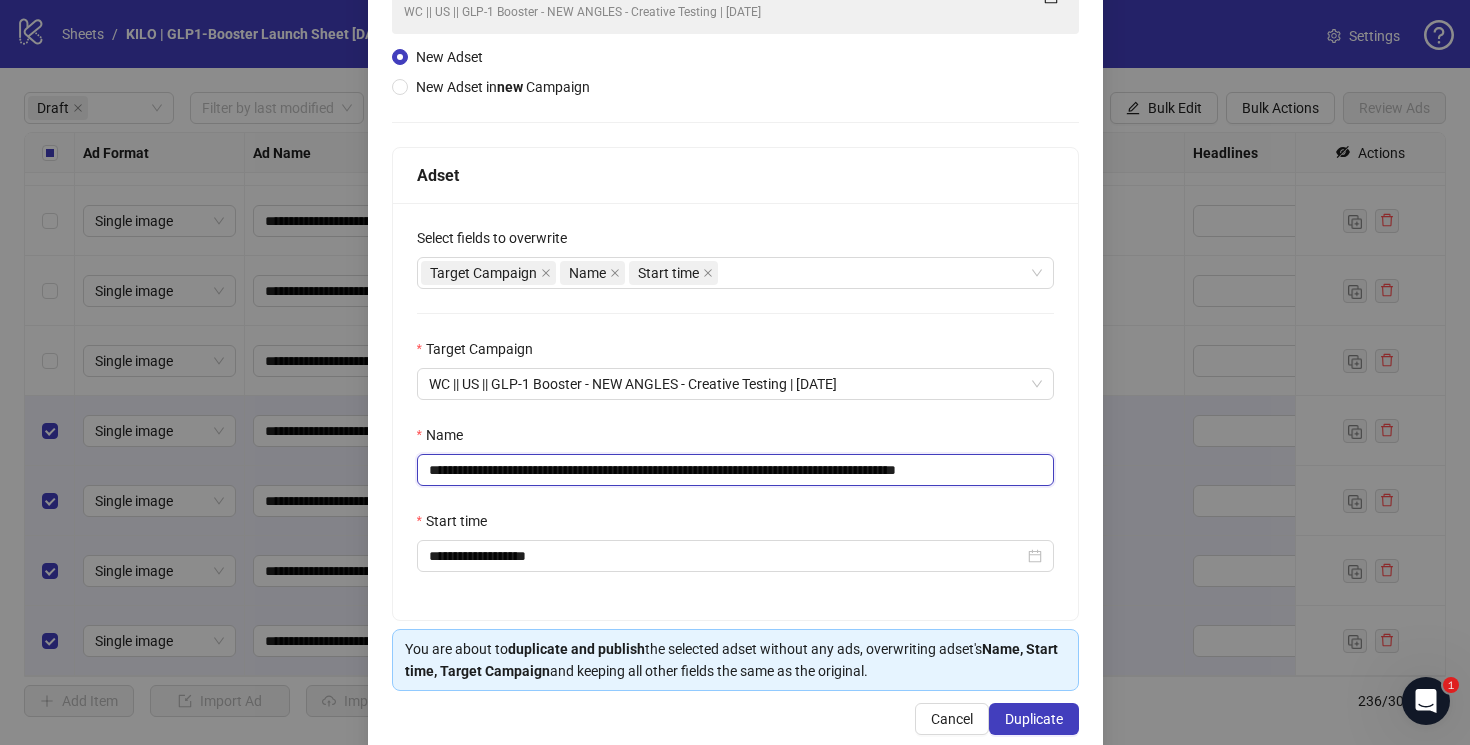 scroll, scrollTop: 0, scrollLeft: 0, axis: both 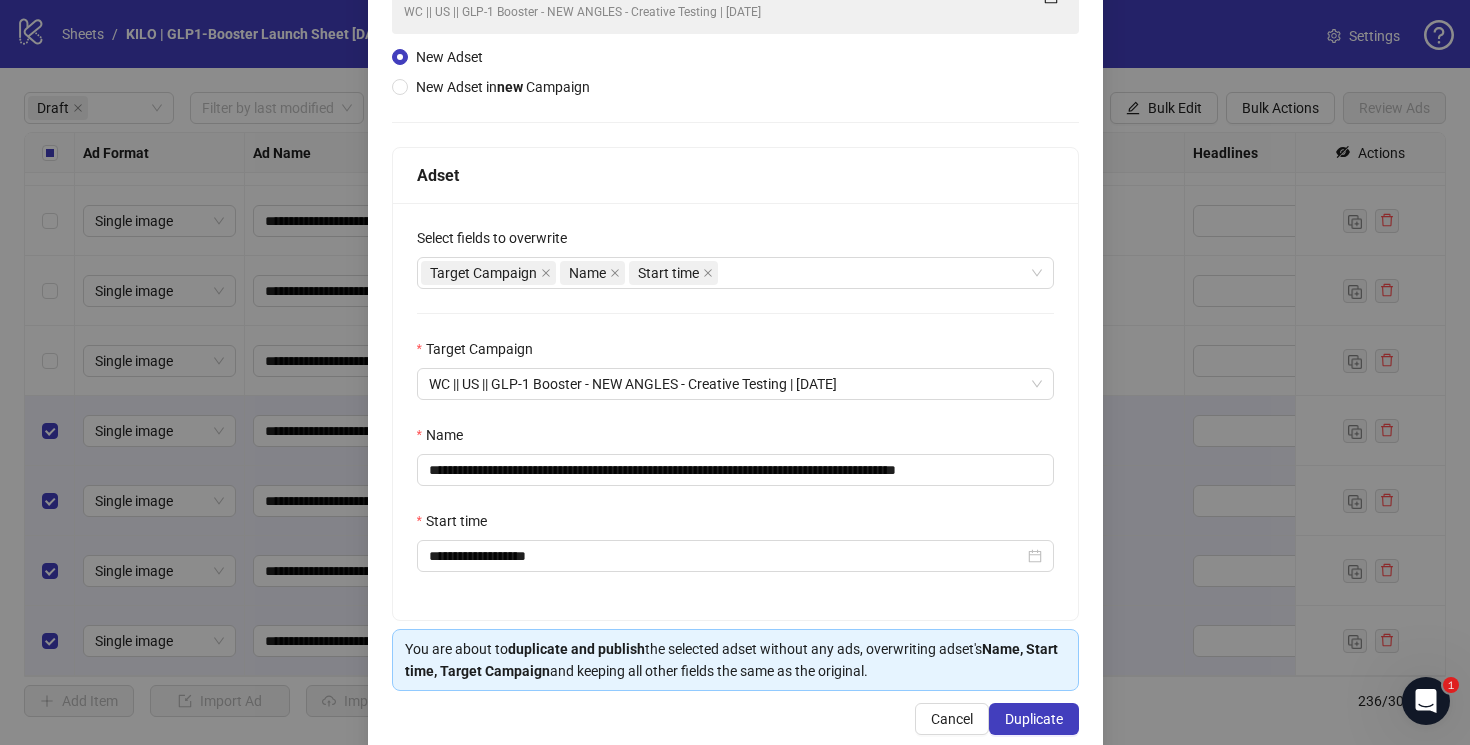 click on "**********" at bounding box center [735, 330] 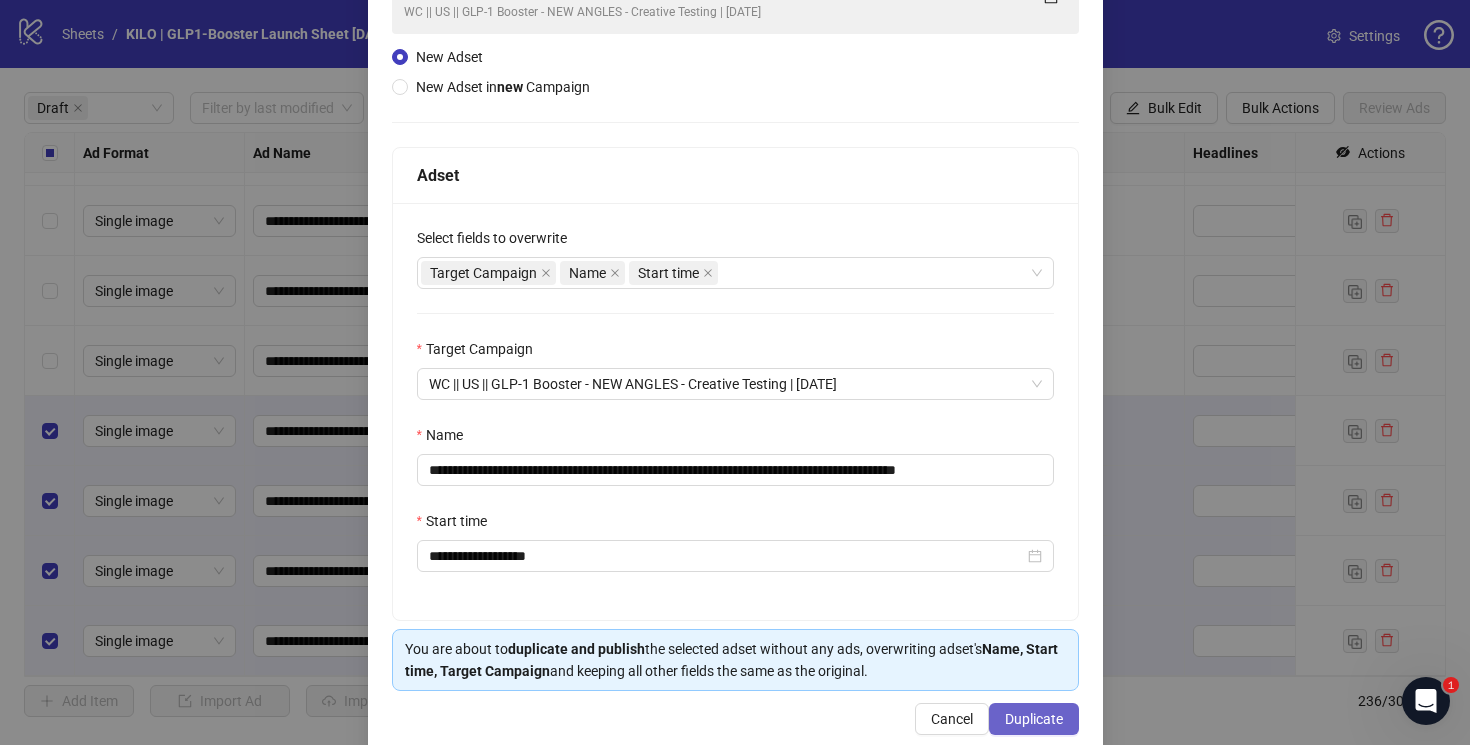 click on "Duplicate" at bounding box center (1034, 719) 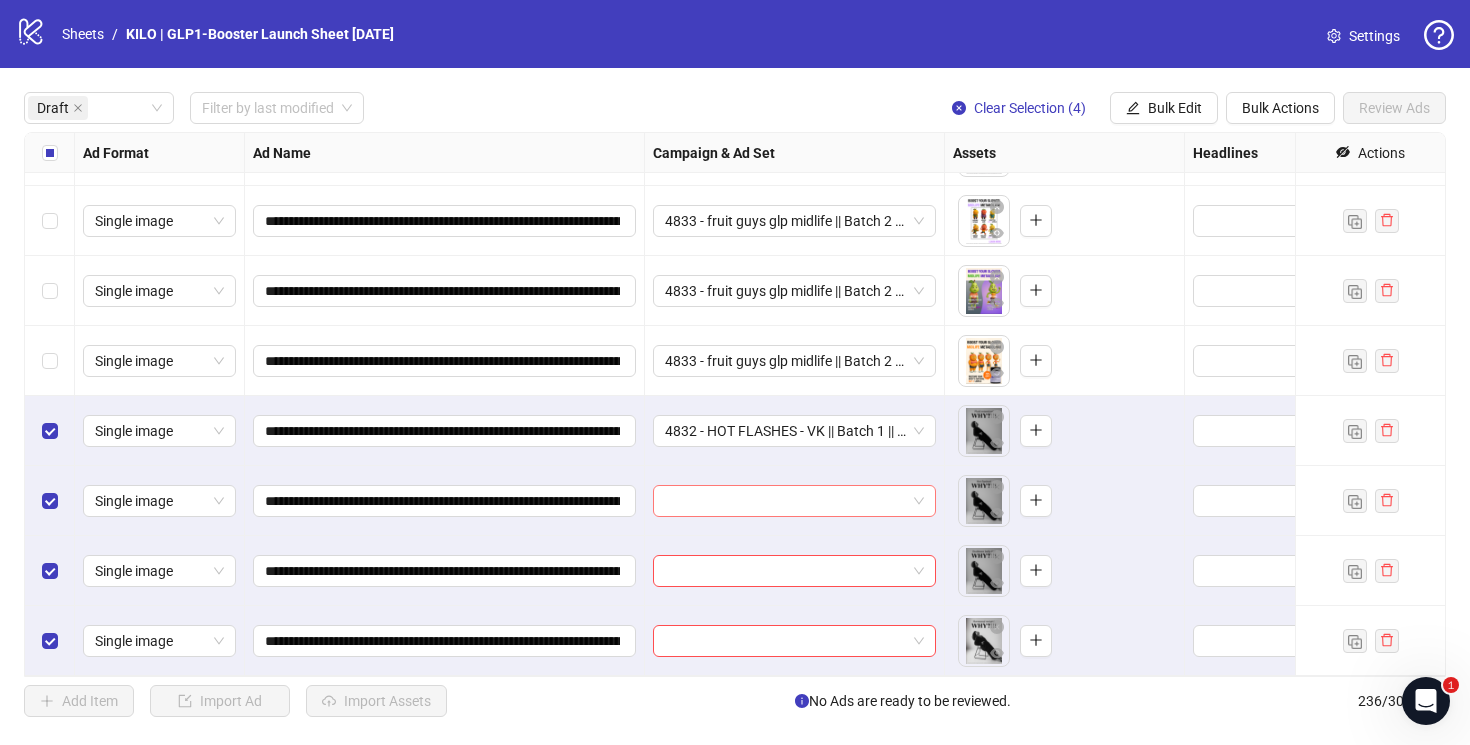 click at bounding box center (785, 501) 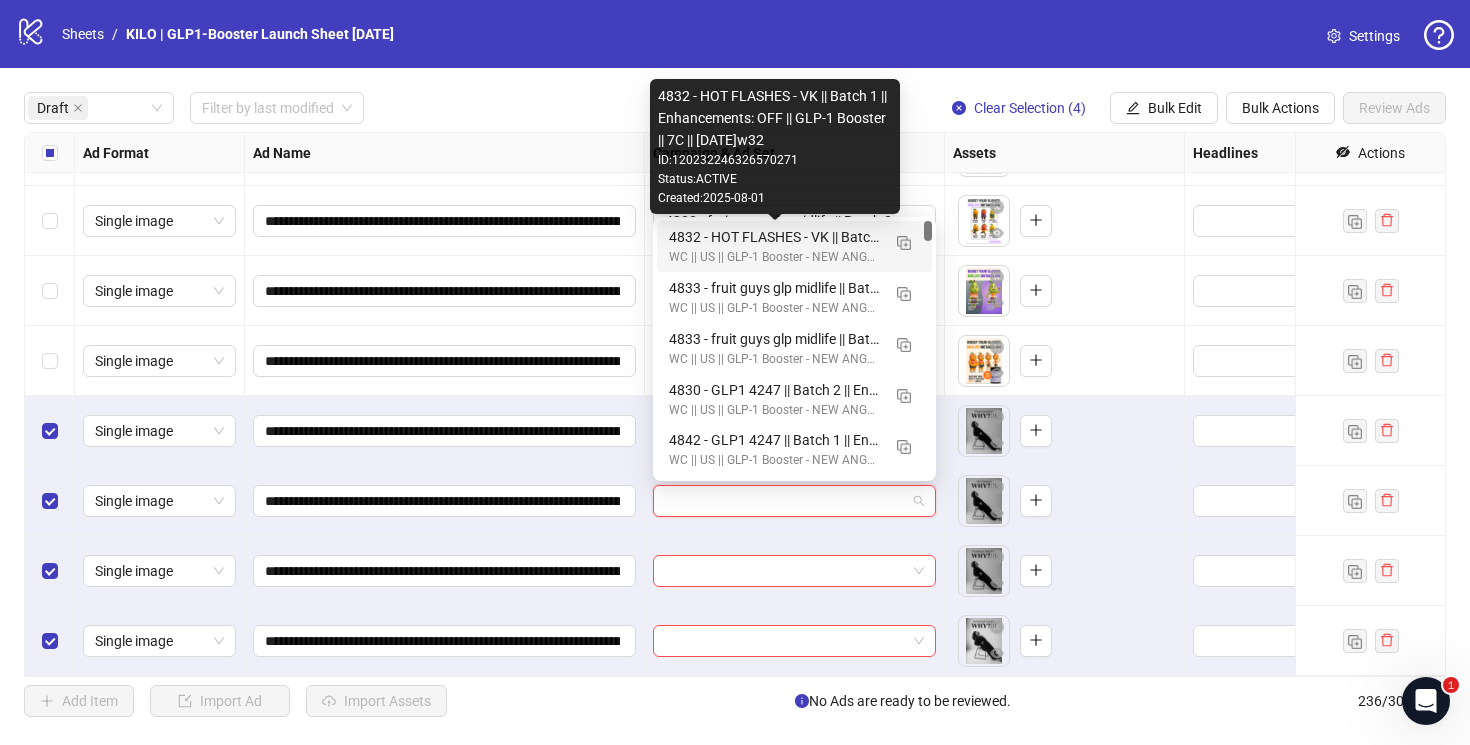 click on "4832 - HOT FLASHES - VK || Batch 1 || Enhancements: OFF || GLP-1 Booster || 7C || [DATE]w32" at bounding box center [774, 237] 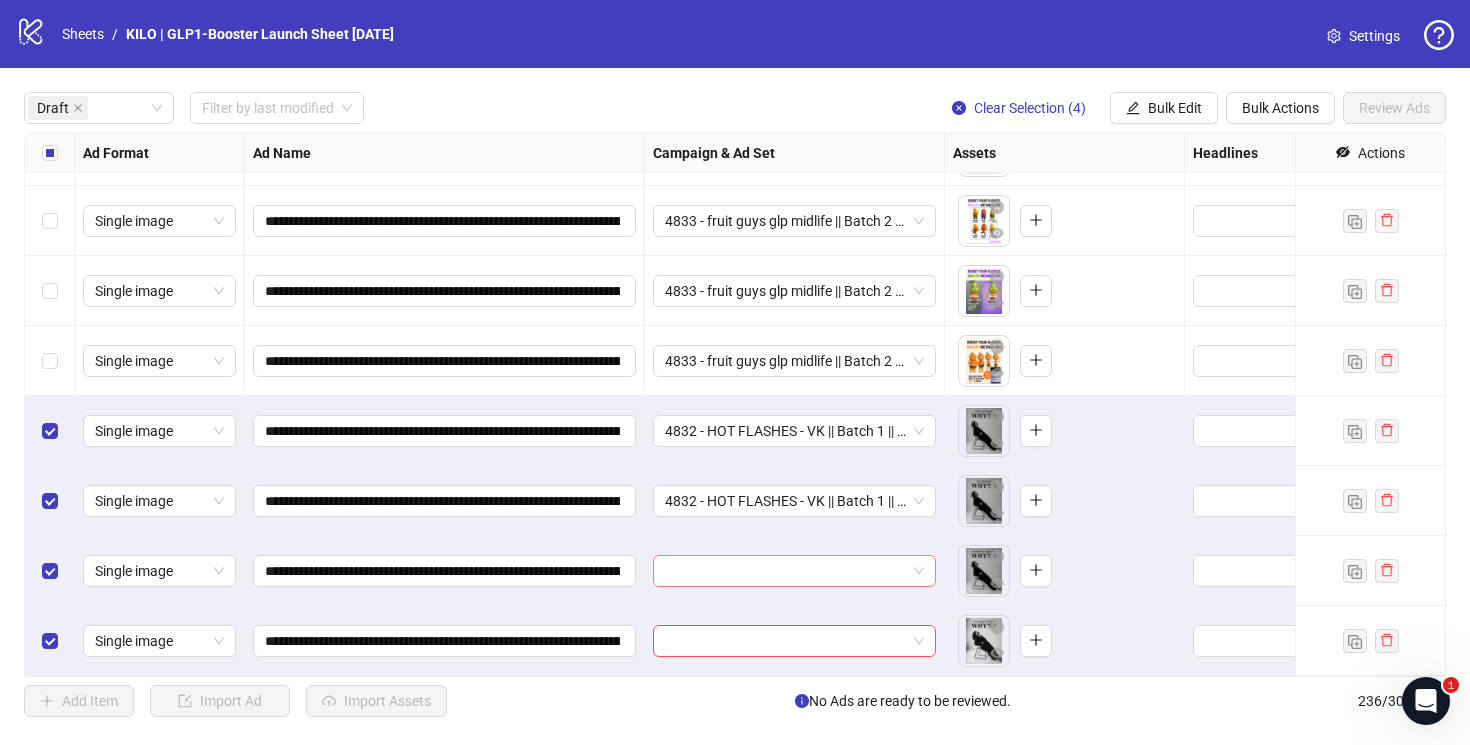 click at bounding box center (785, 571) 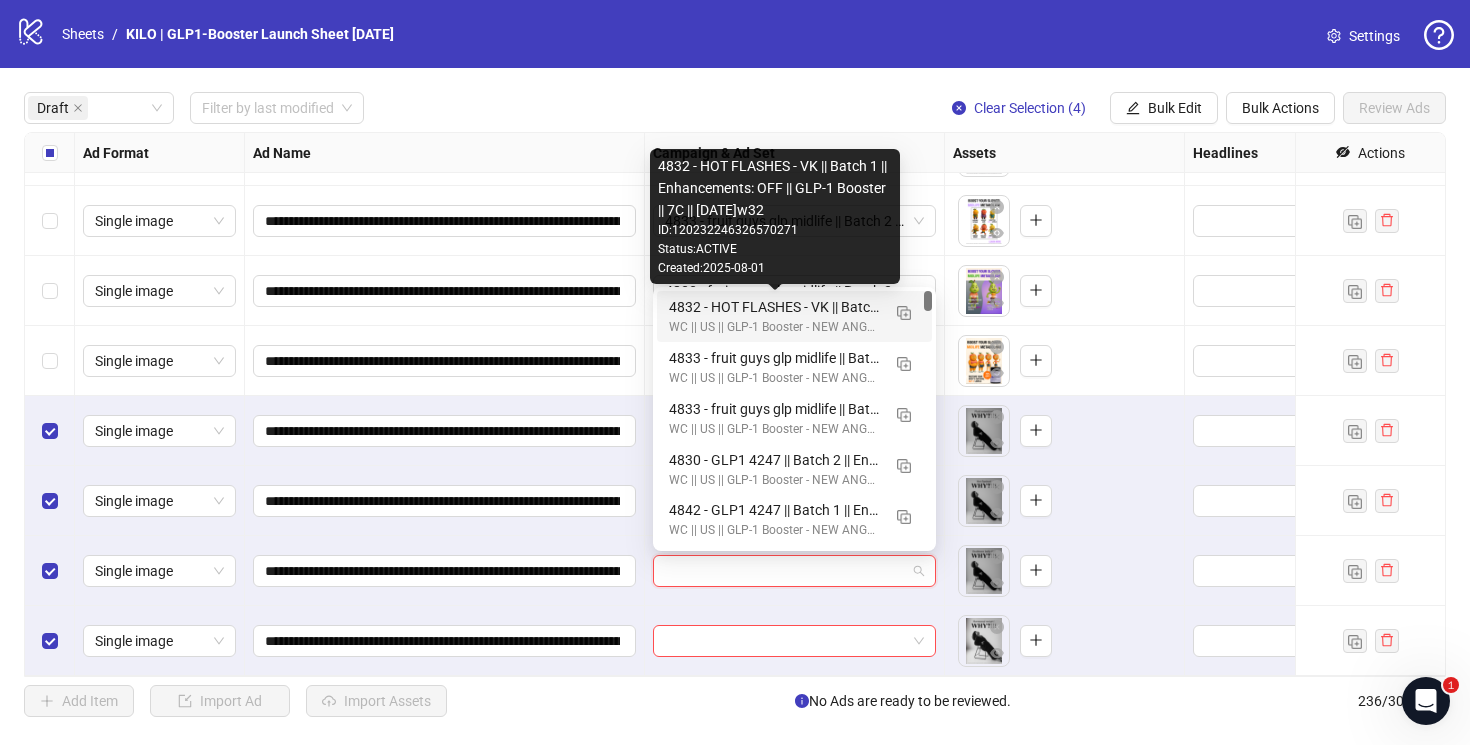 click on "4832 - HOT FLASHES - VK || Batch 1 || Enhancements: OFF || GLP-1 Booster || 7C || [DATE]w32" at bounding box center (774, 307) 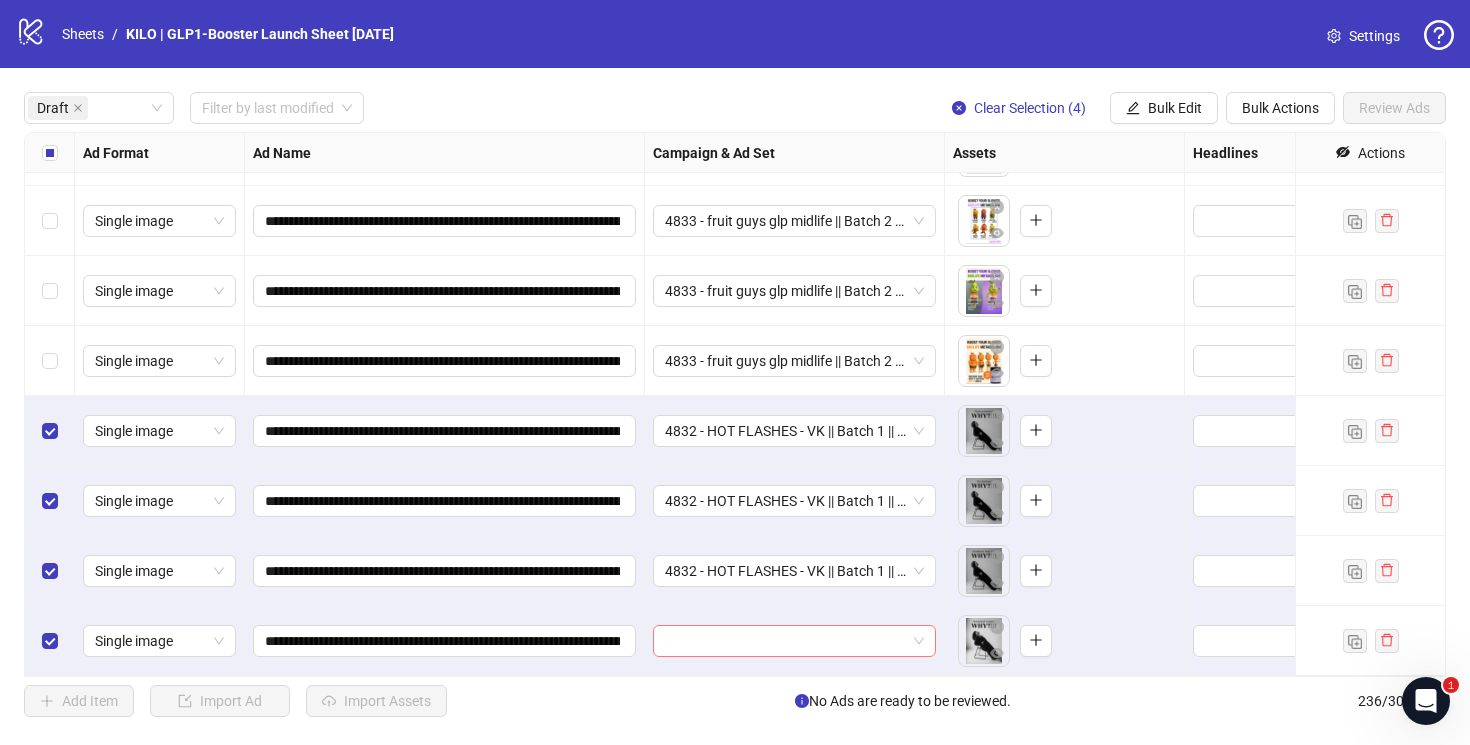 click at bounding box center [785, 641] 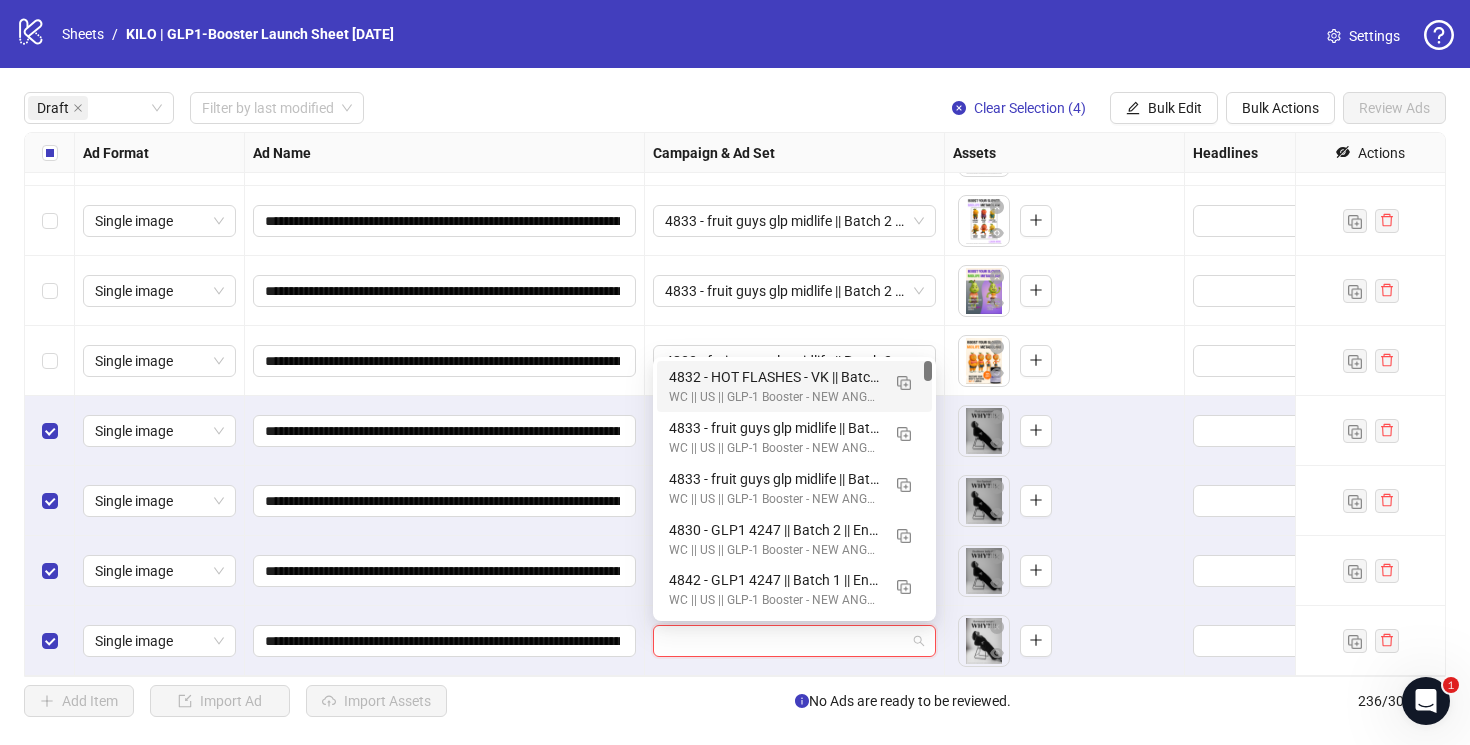 click on "4832 - HOT FLASHES - VK || Batch 1 || Enhancements: OFF || GLP-1 Booster || 7C || [DATE]w32" at bounding box center [774, 377] 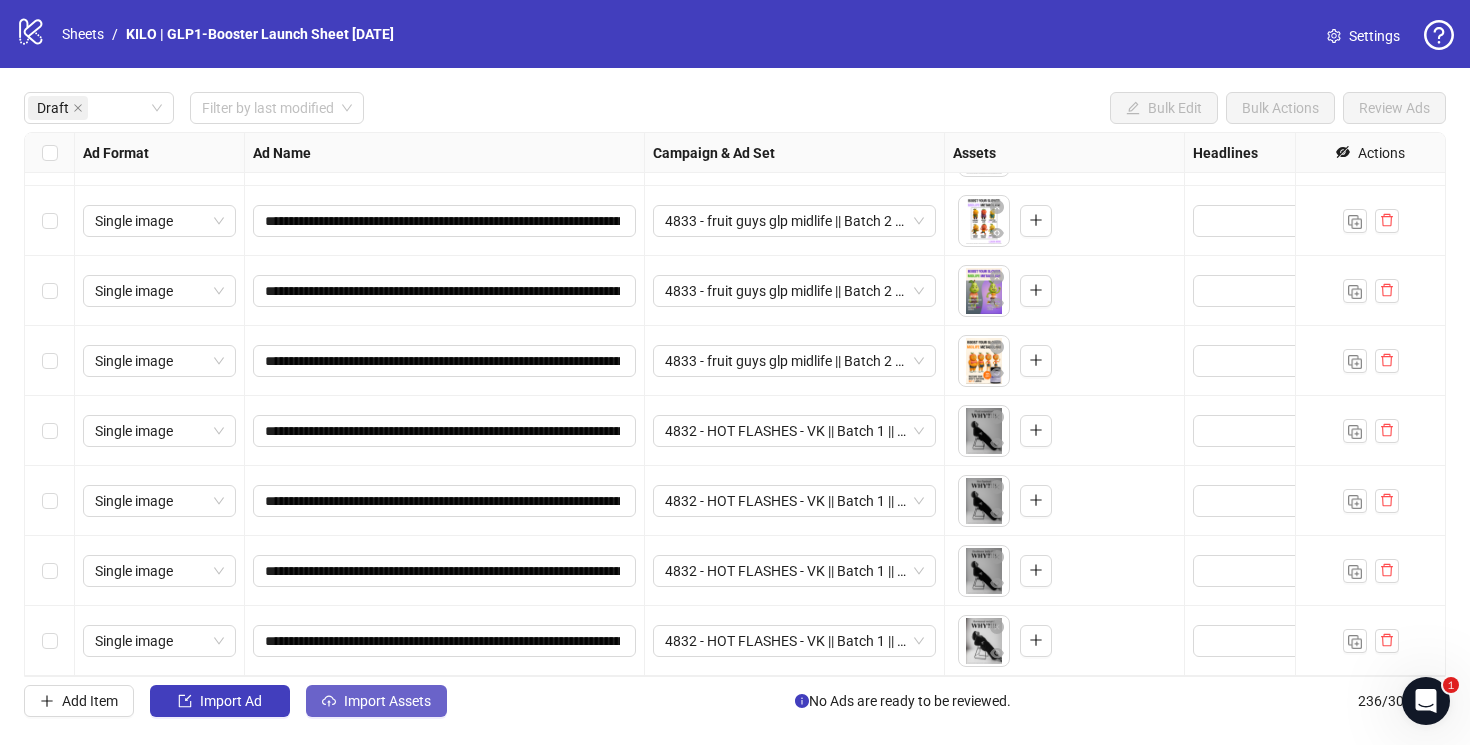 click on "Import Assets" at bounding box center (387, 701) 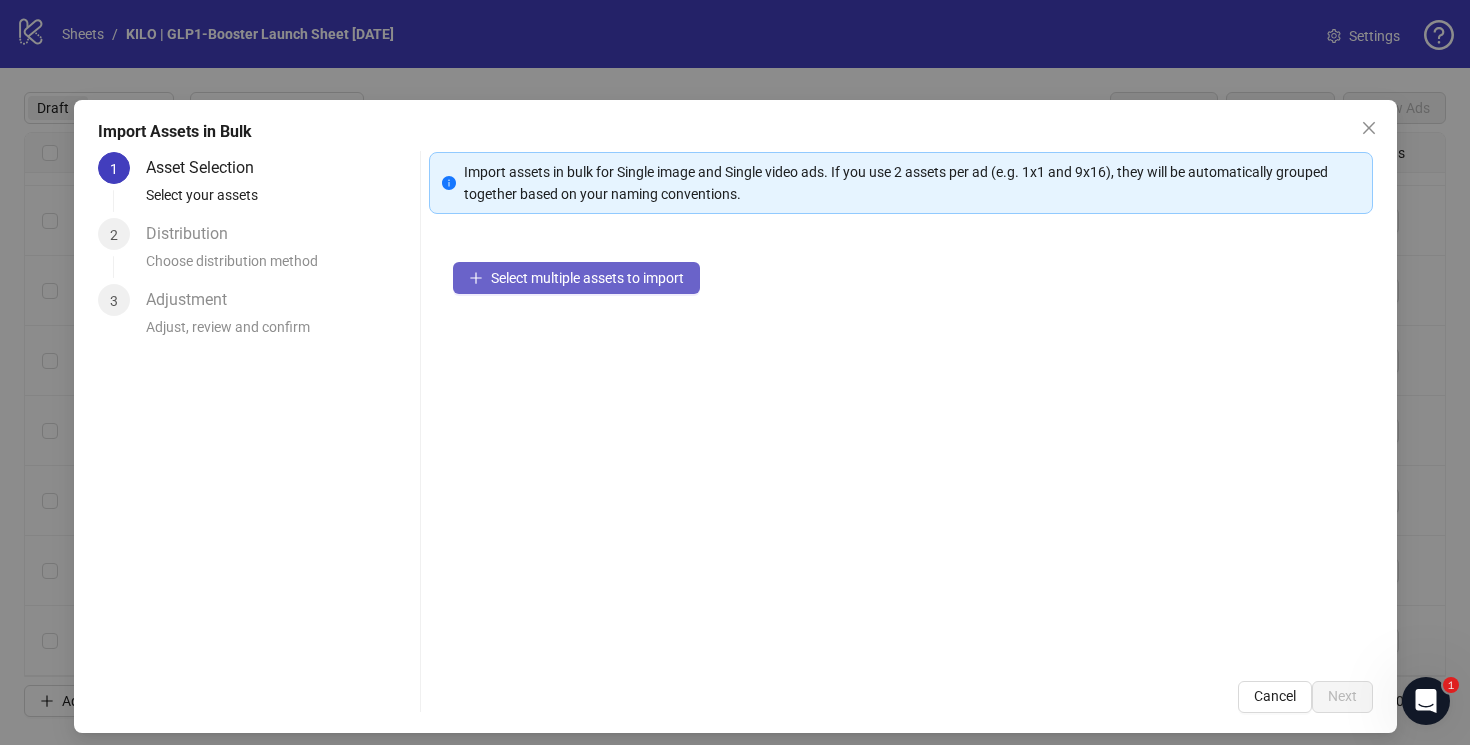 click on "Select multiple assets to import" at bounding box center [587, 278] 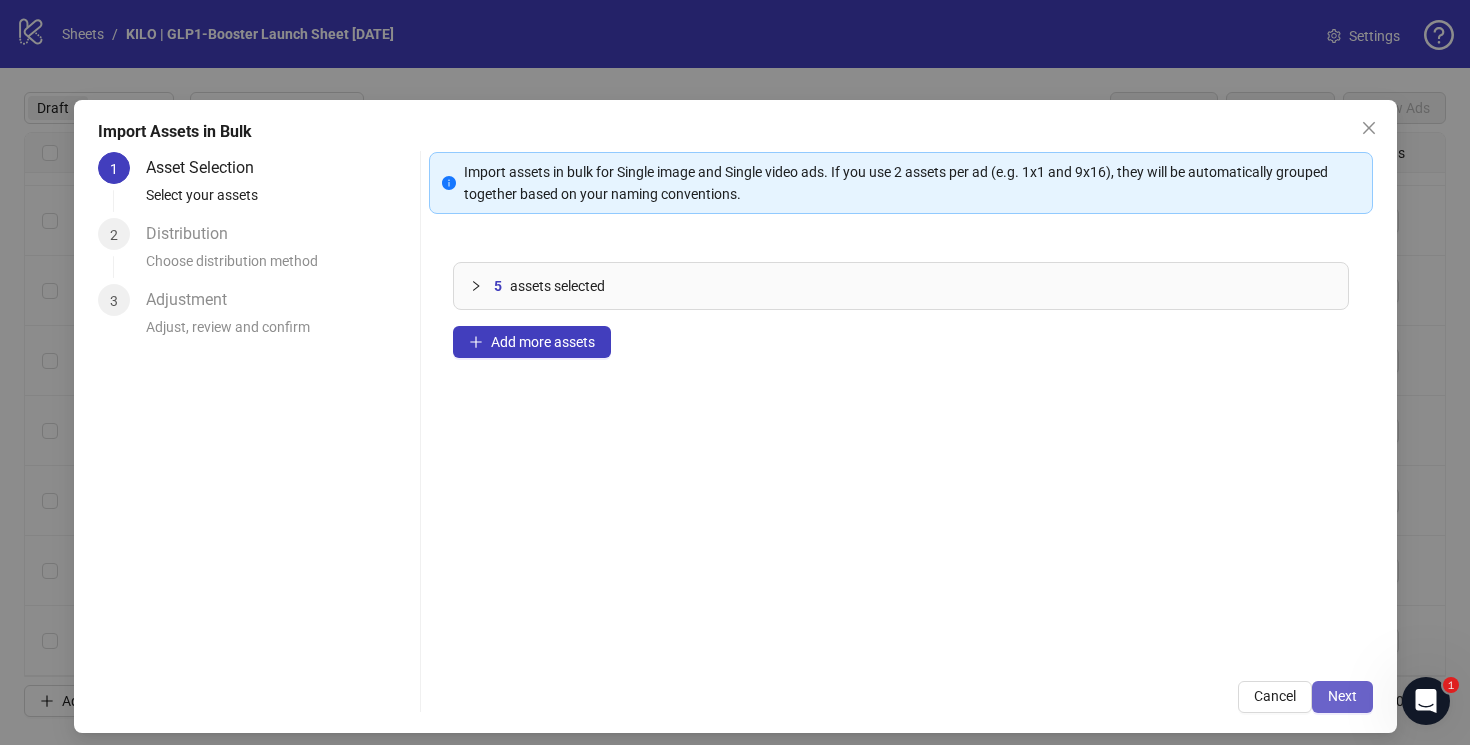 click on "Next" at bounding box center (1342, 696) 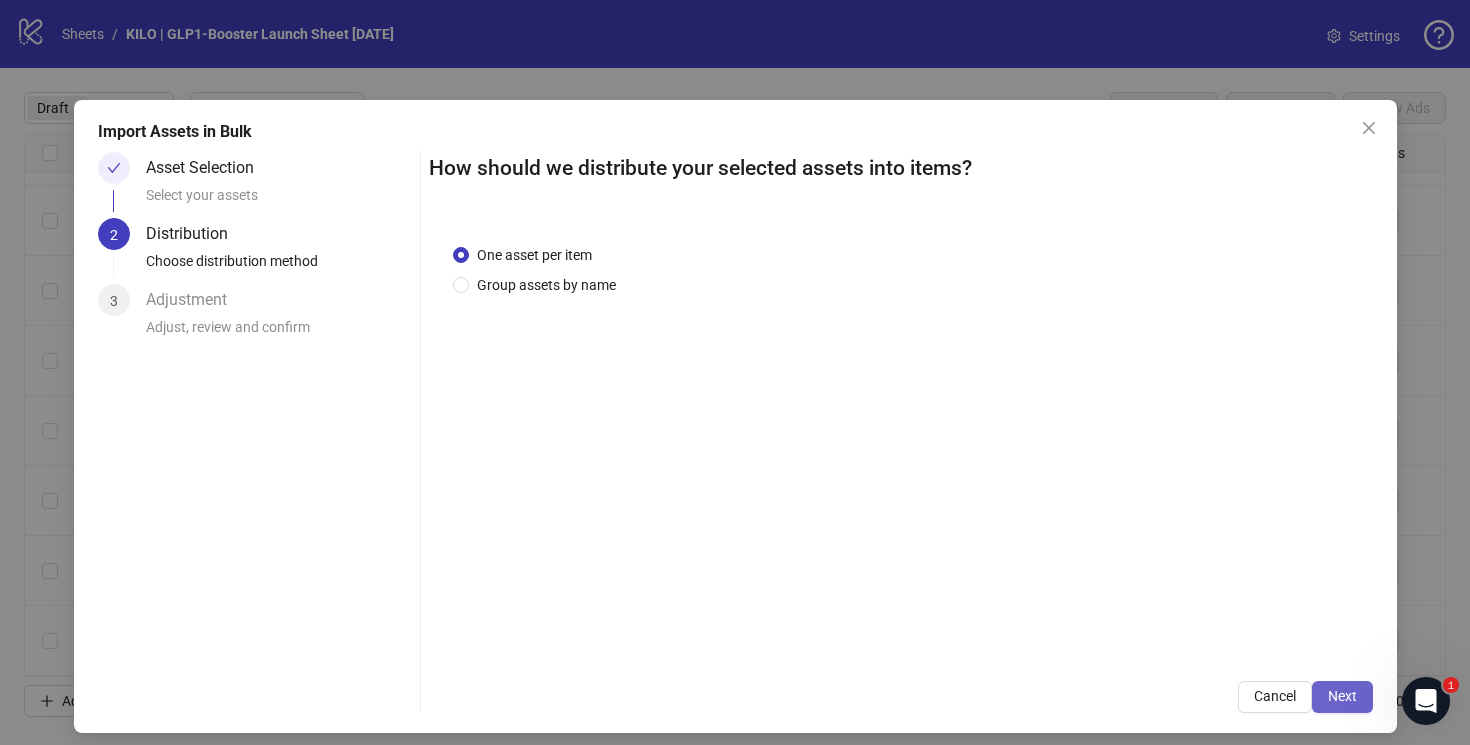 click on "Next" at bounding box center (1342, 696) 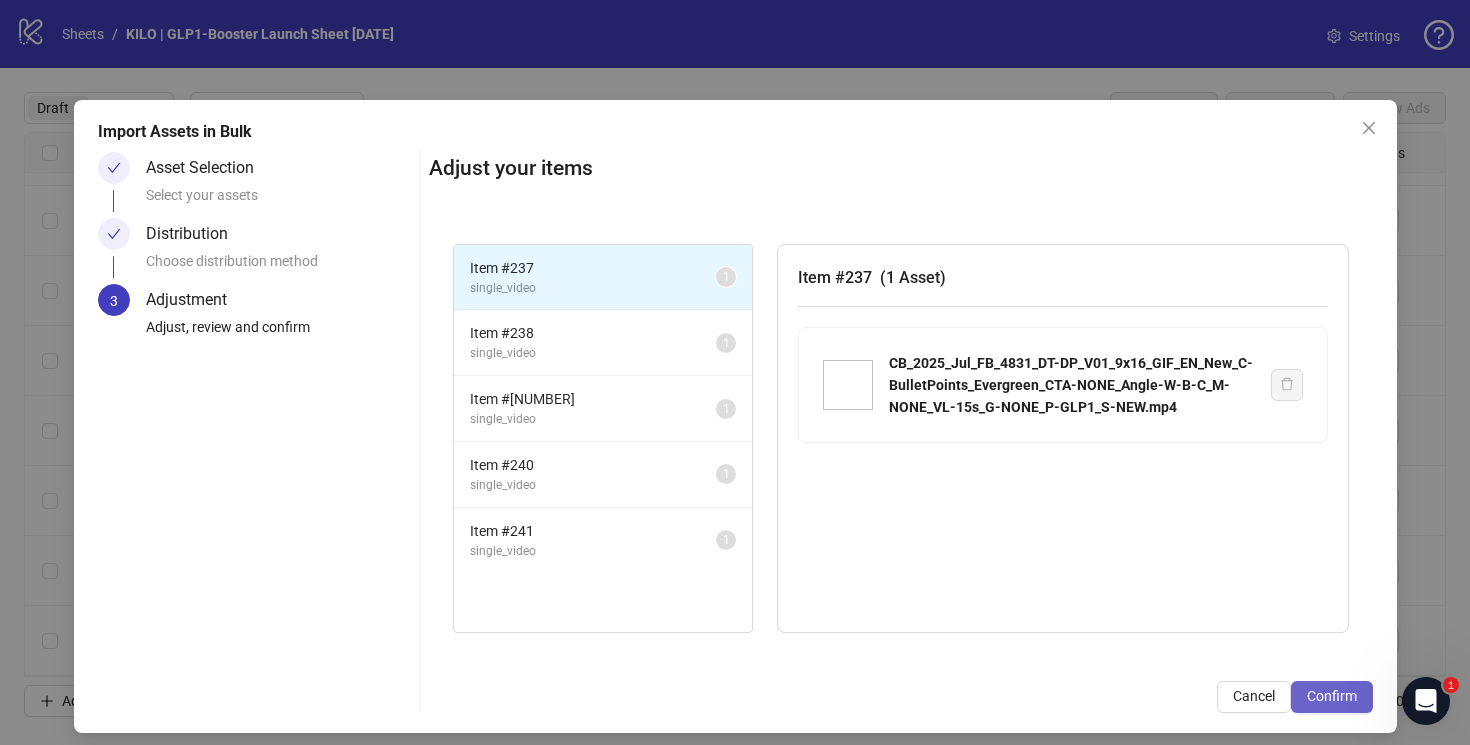 click on "Confirm" at bounding box center (1332, 696) 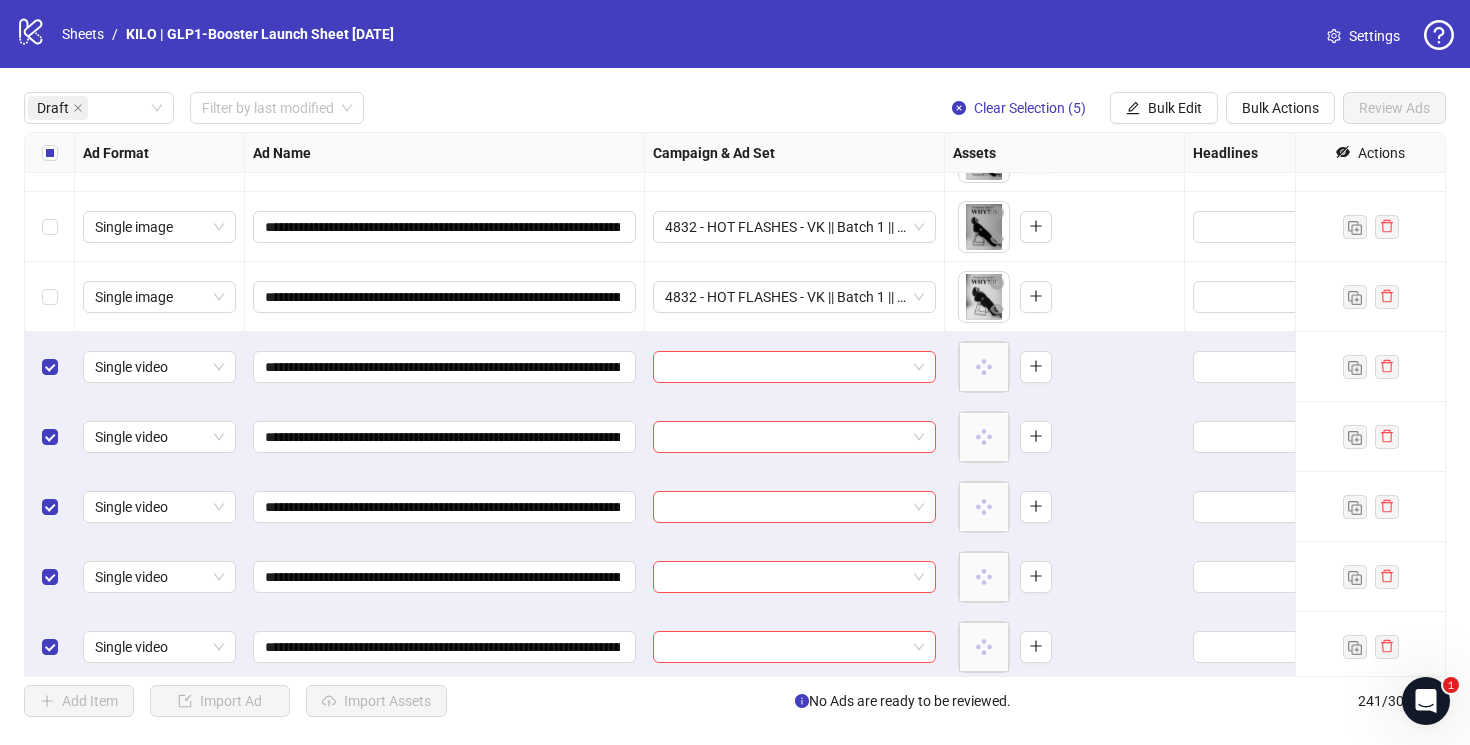 scroll, scrollTop: 1877, scrollLeft: 0, axis: vertical 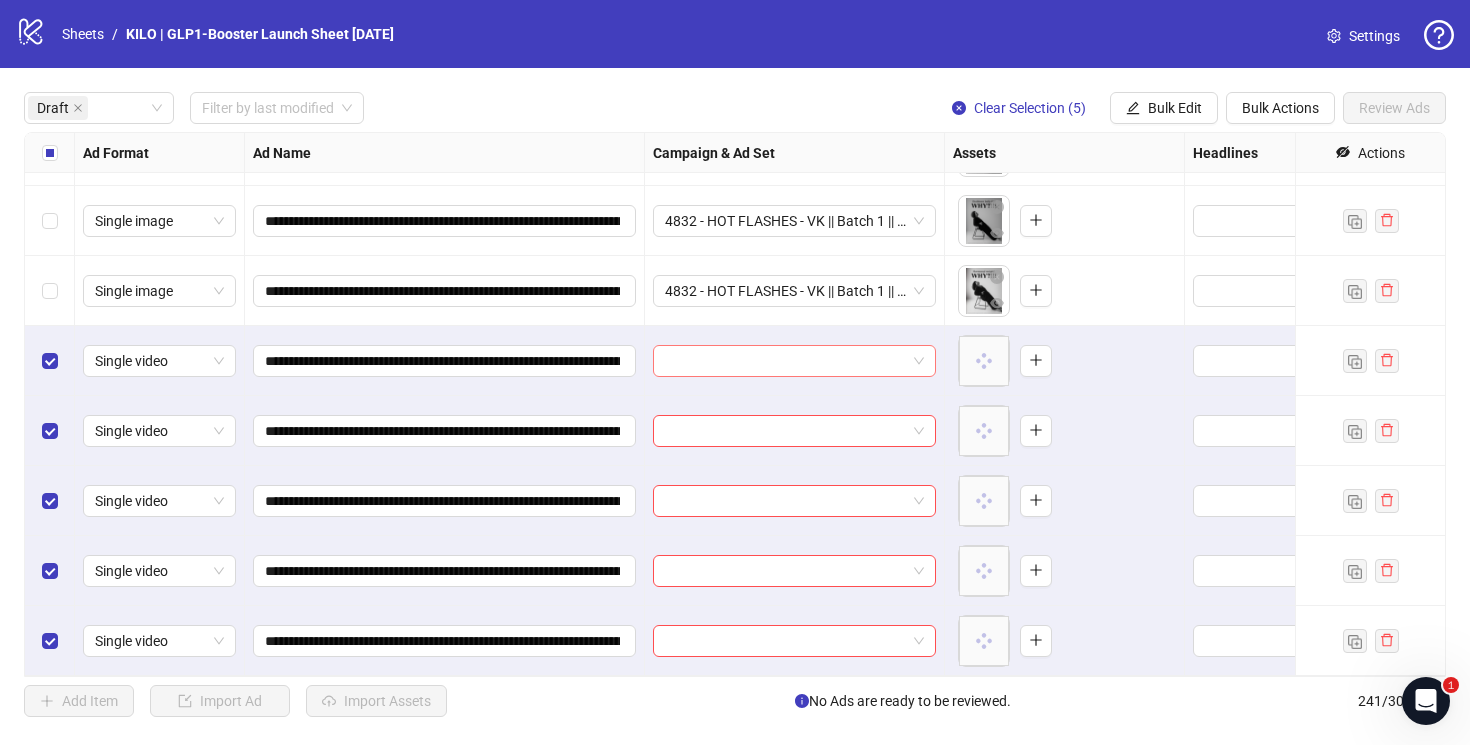 click at bounding box center (785, 361) 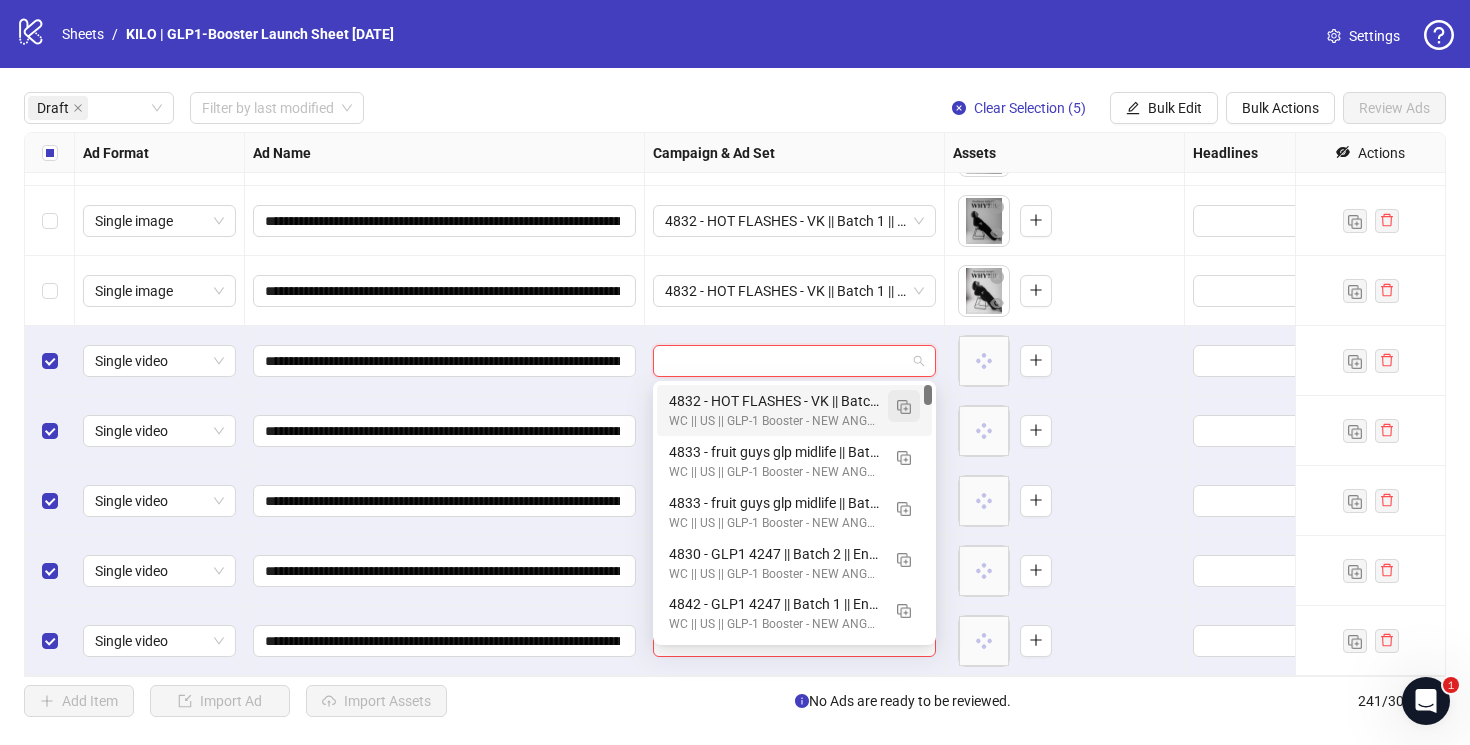 click at bounding box center (904, 407) 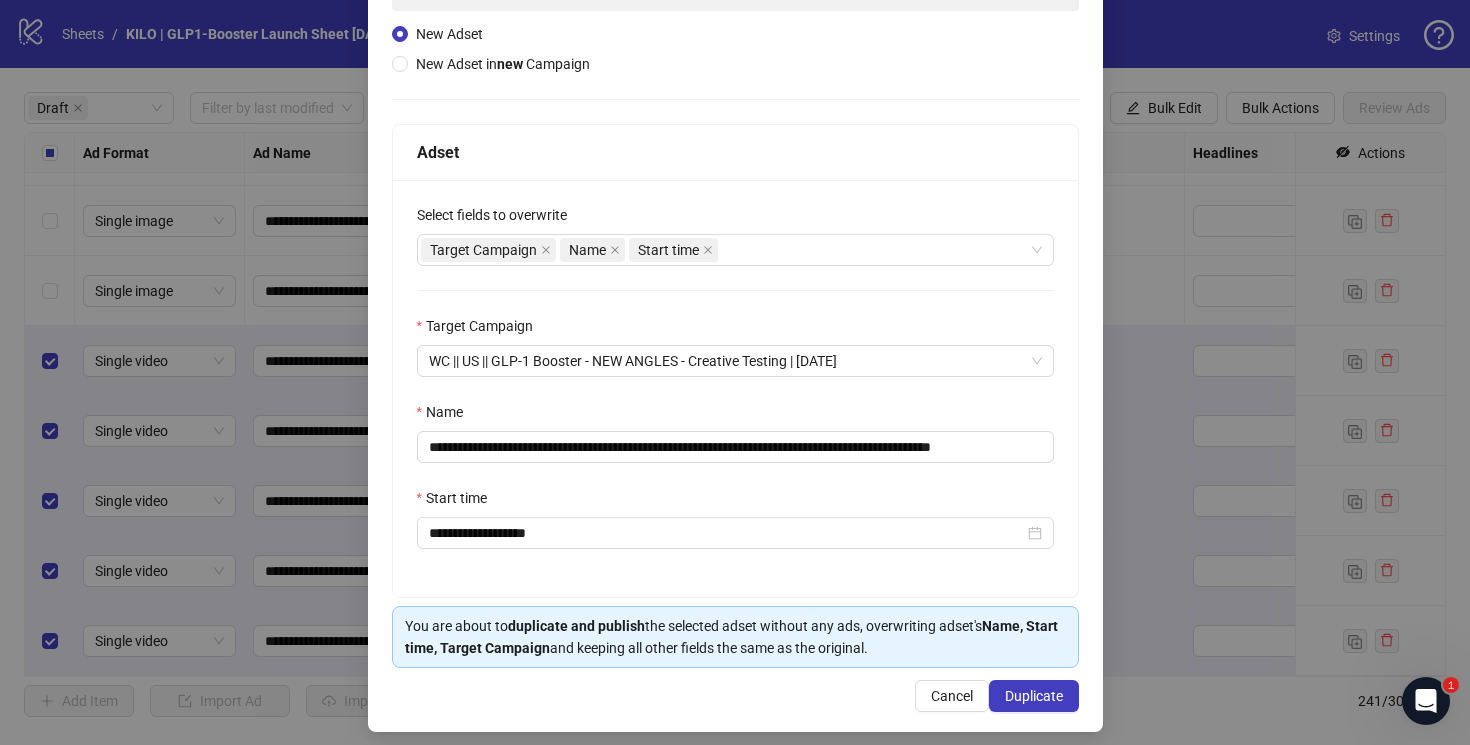 scroll, scrollTop: 218, scrollLeft: 0, axis: vertical 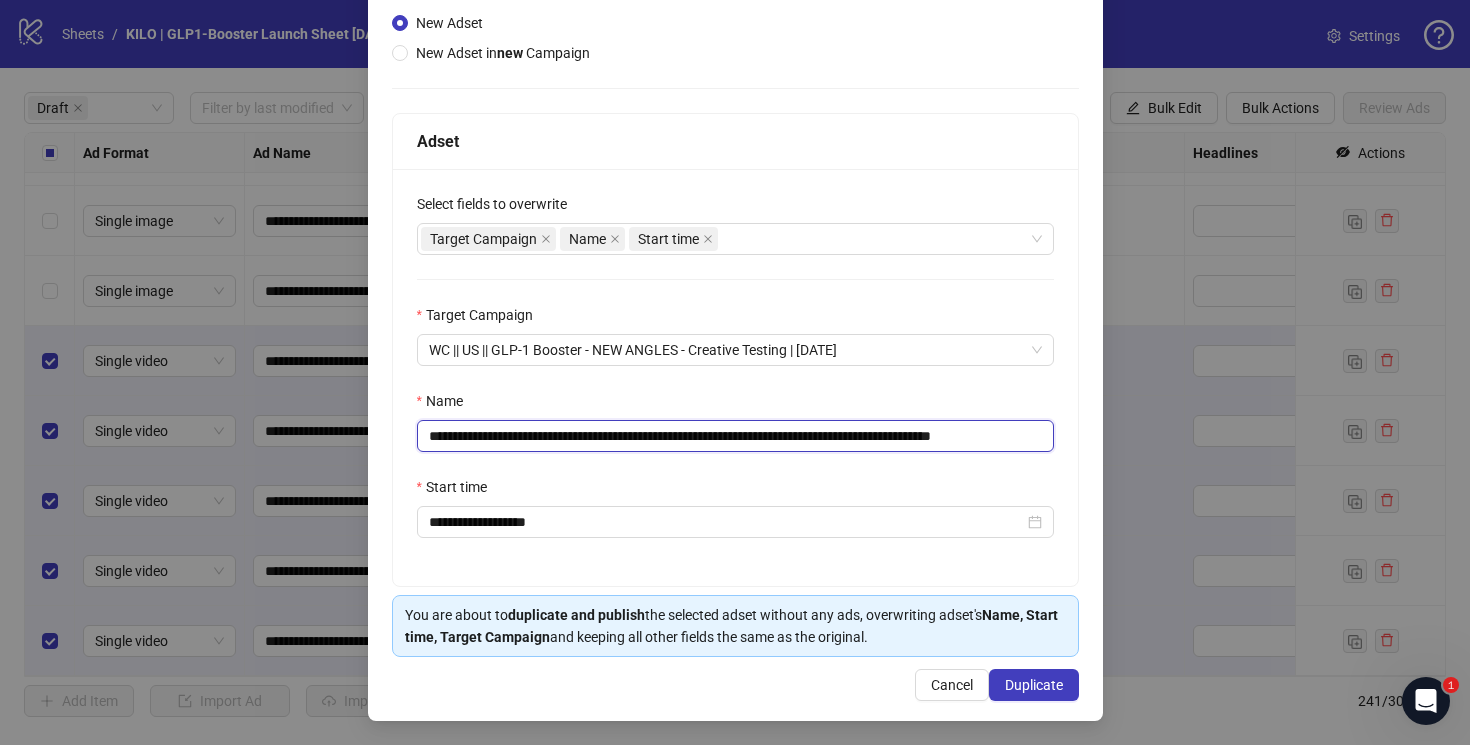 drag, startPoint x: 588, startPoint y: 439, endPoint x: 235, endPoint y: 439, distance: 353 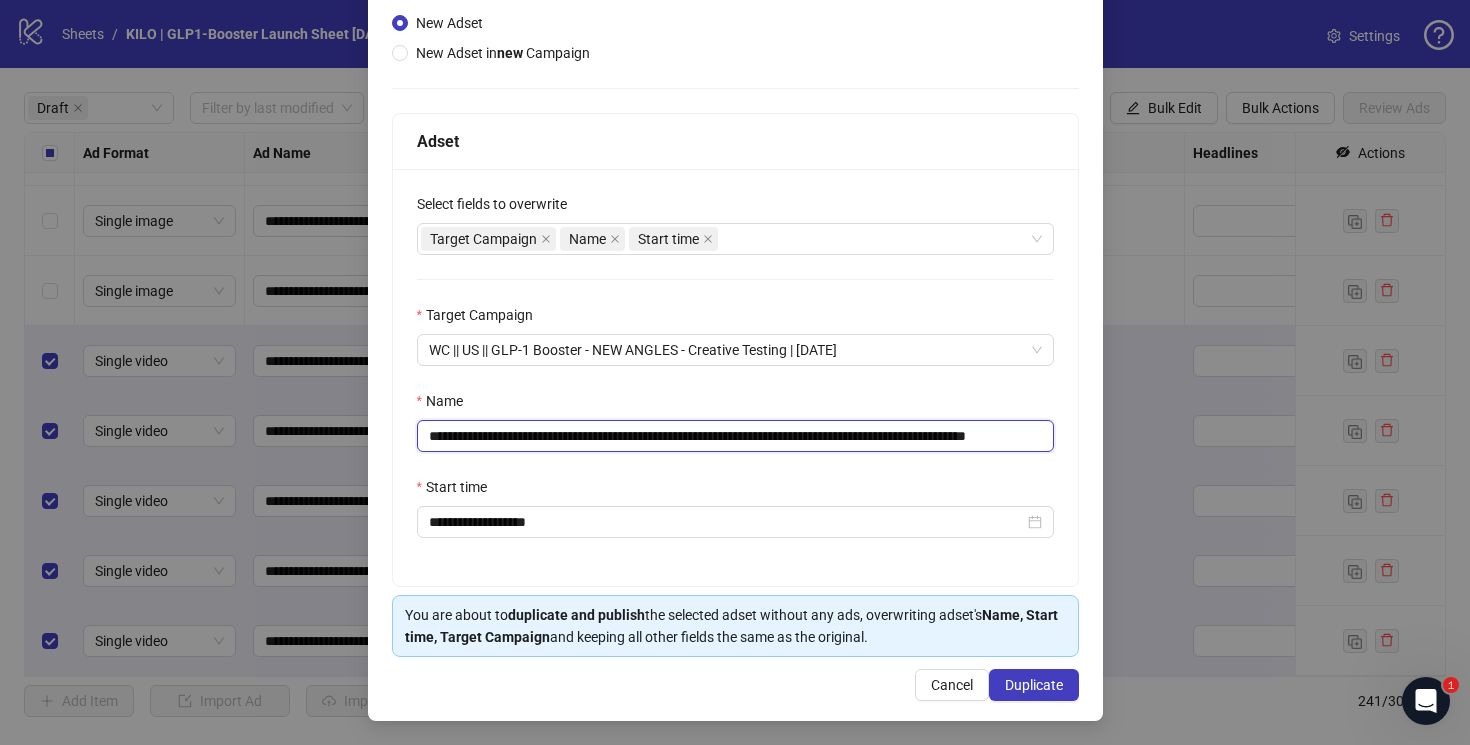 click on "**********" at bounding box center [735, 436] 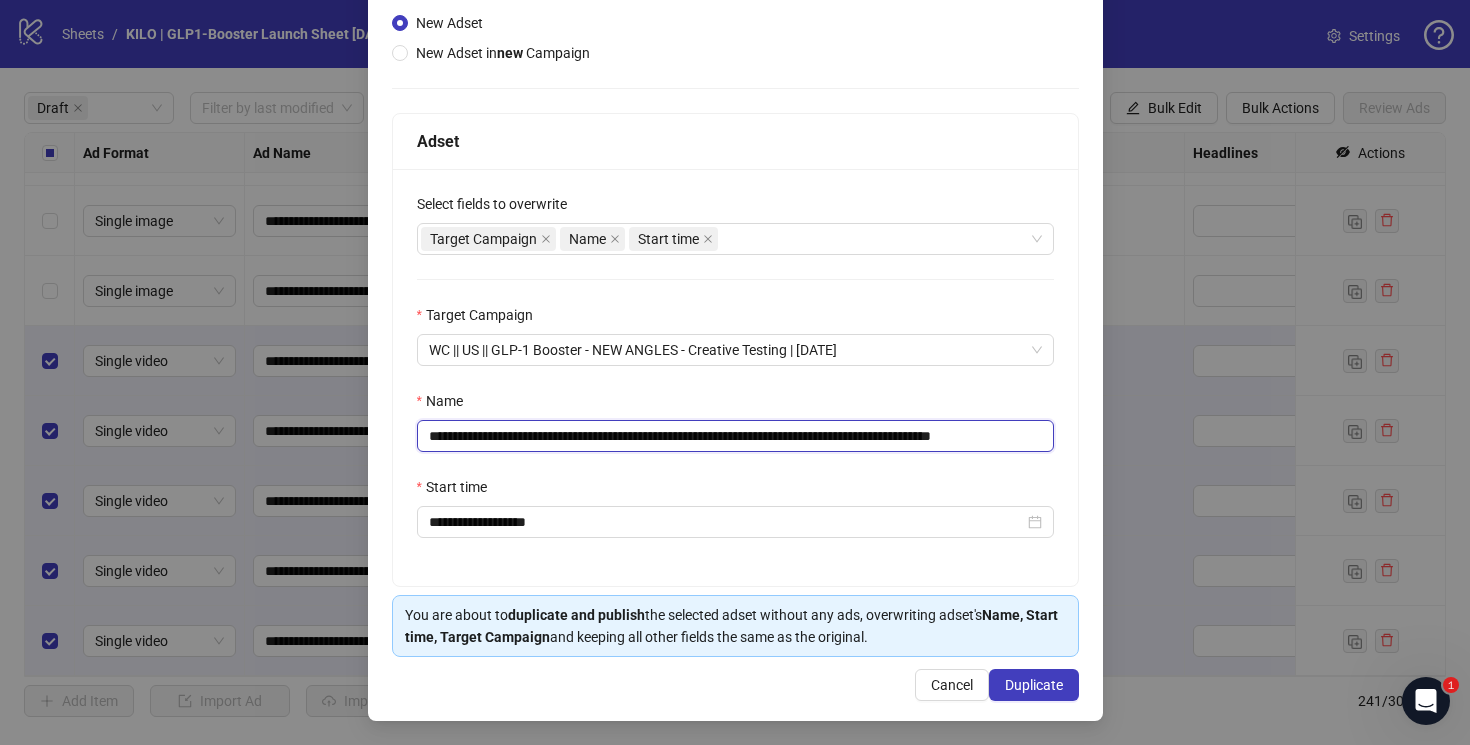 scroll, scrollTop: 0, scrollLeft: 12, axis: horizontal 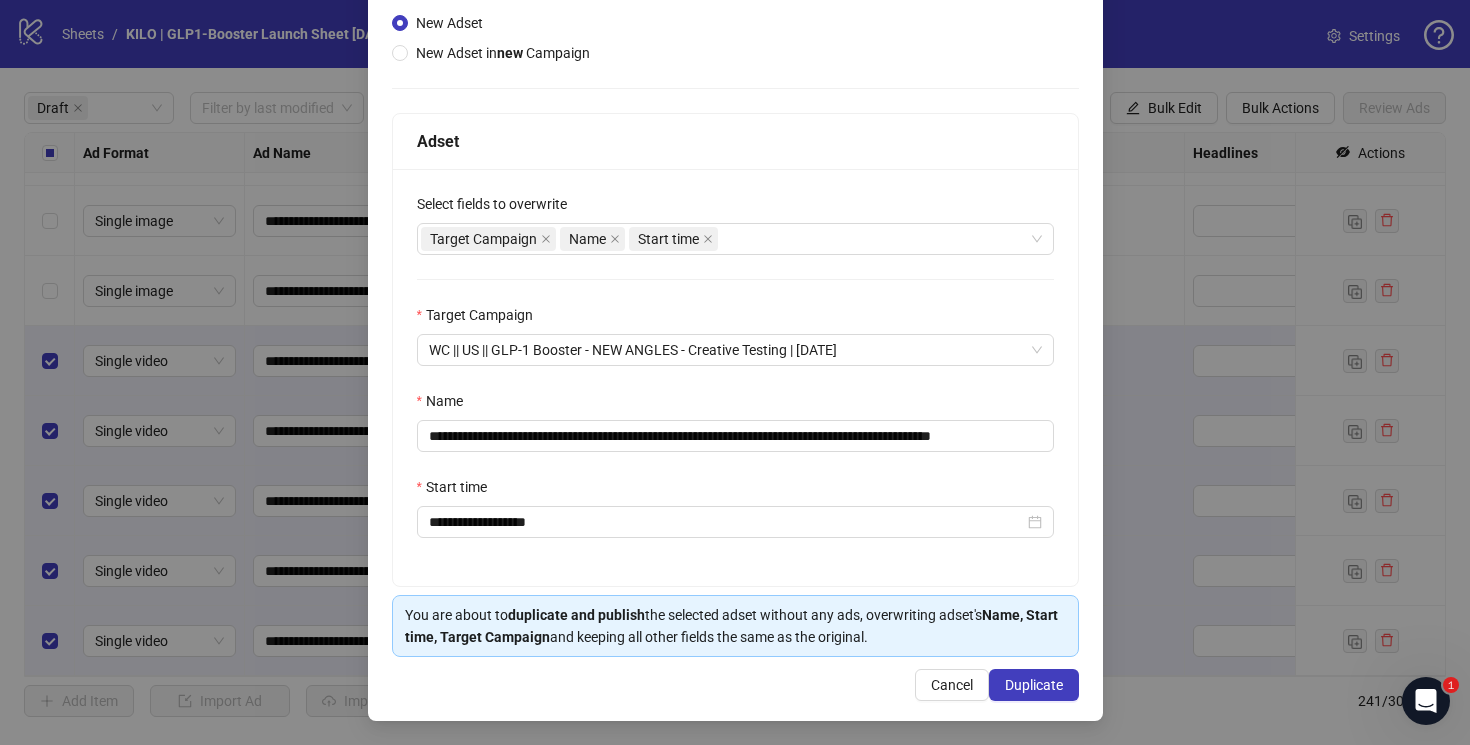 click on "**********" at bounding box center (735, 296) 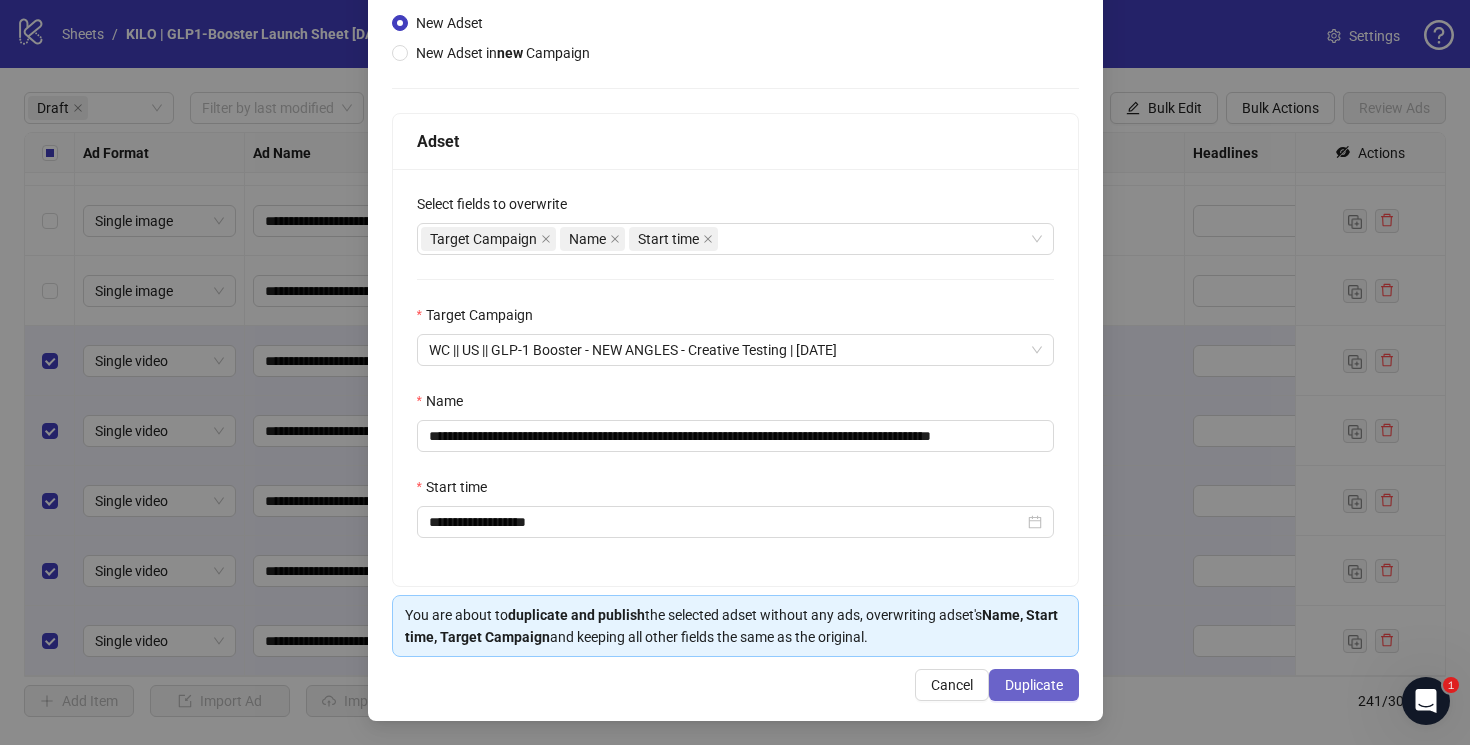 click on "Duplicate" at bounding box center [1034, 685] 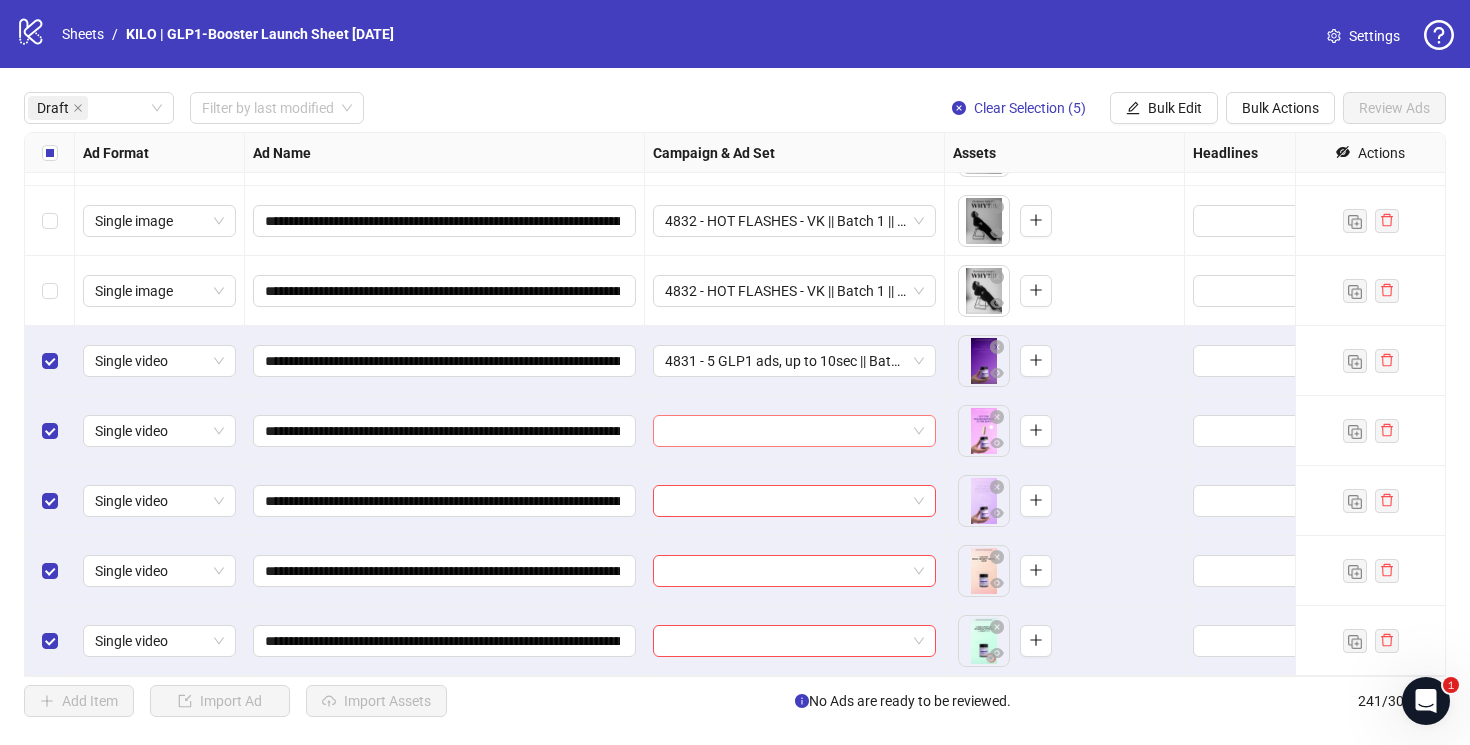 click at bounding box center (785, 431) 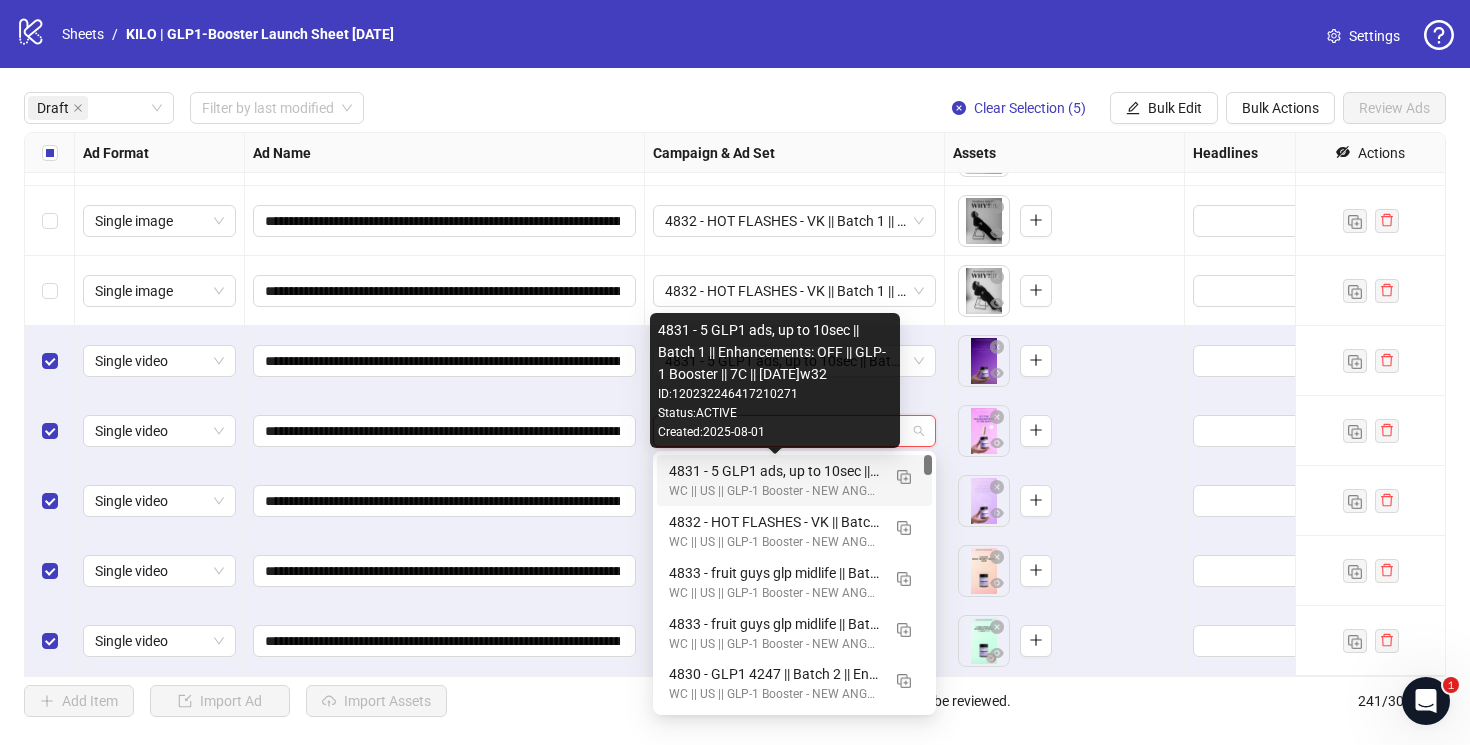 click on "4831 - 5 GLP1 ads, up to 10sec || Batch 1 || Enhancements: OFF || GLP-1 Booster || 7C || [DATE]w32" at bounding box center (774, 471) 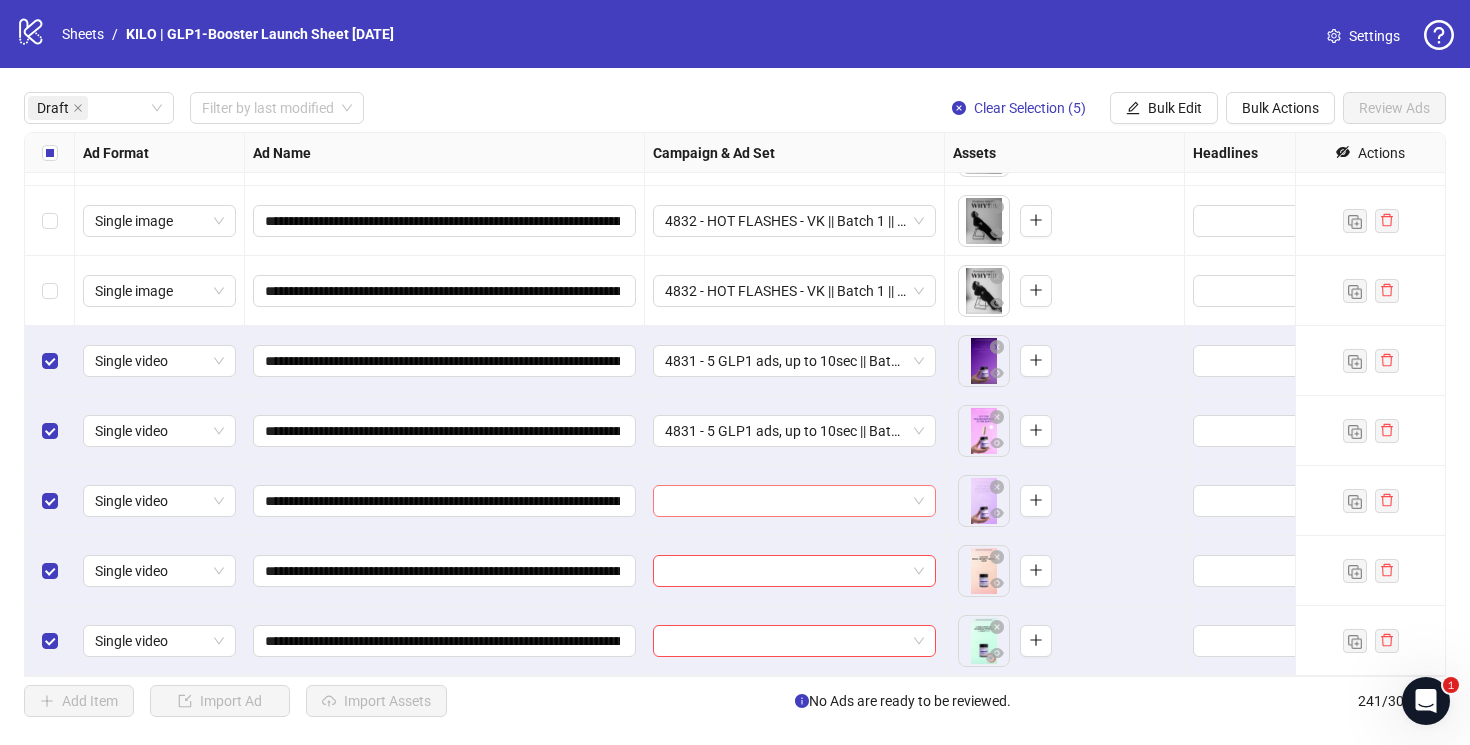 click at bounding box center [785, 501] 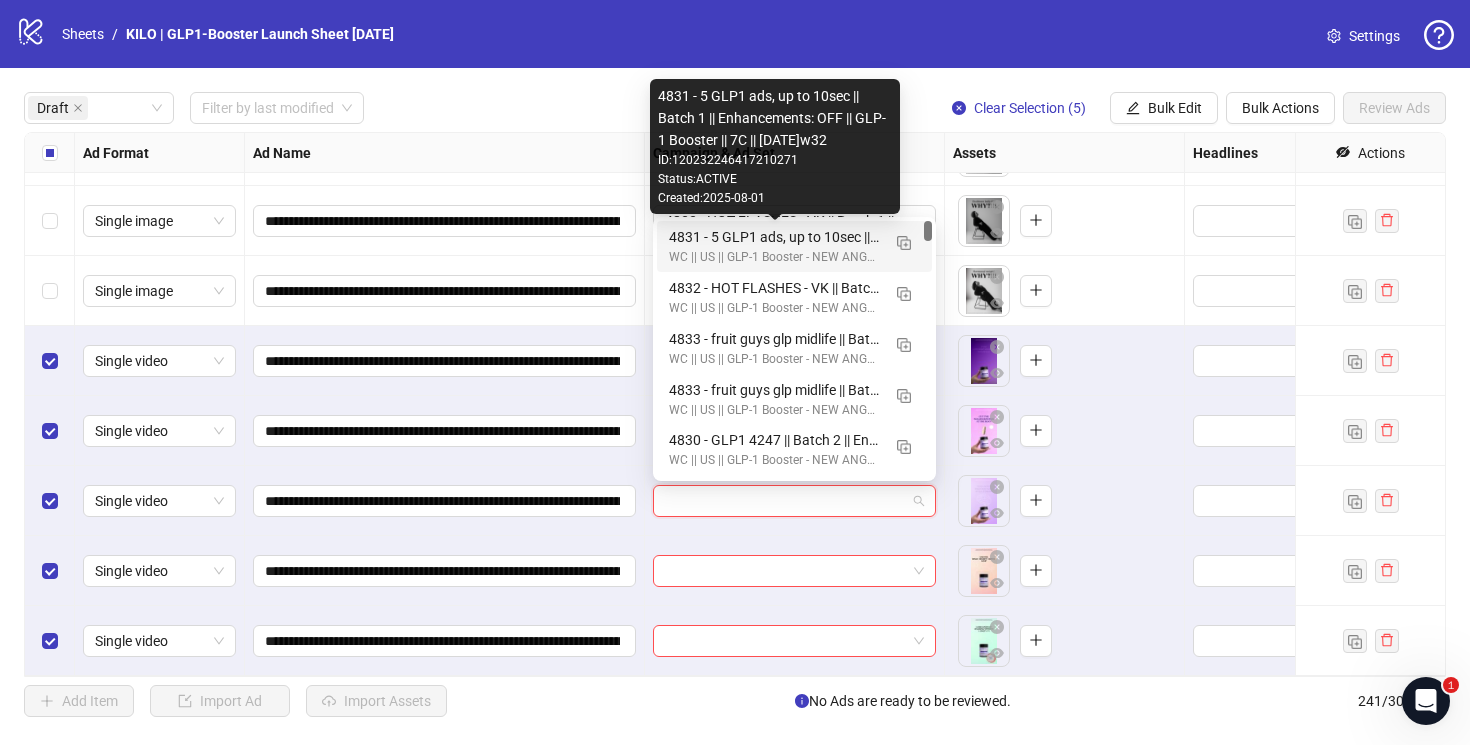 click on "4831 - 5 GLP1 ads, up to 10sec || Batch 1 || Enhancements: OFF || GLP-1 Booster || 7C || [DATE]w32" at bounding box center [774, 237] 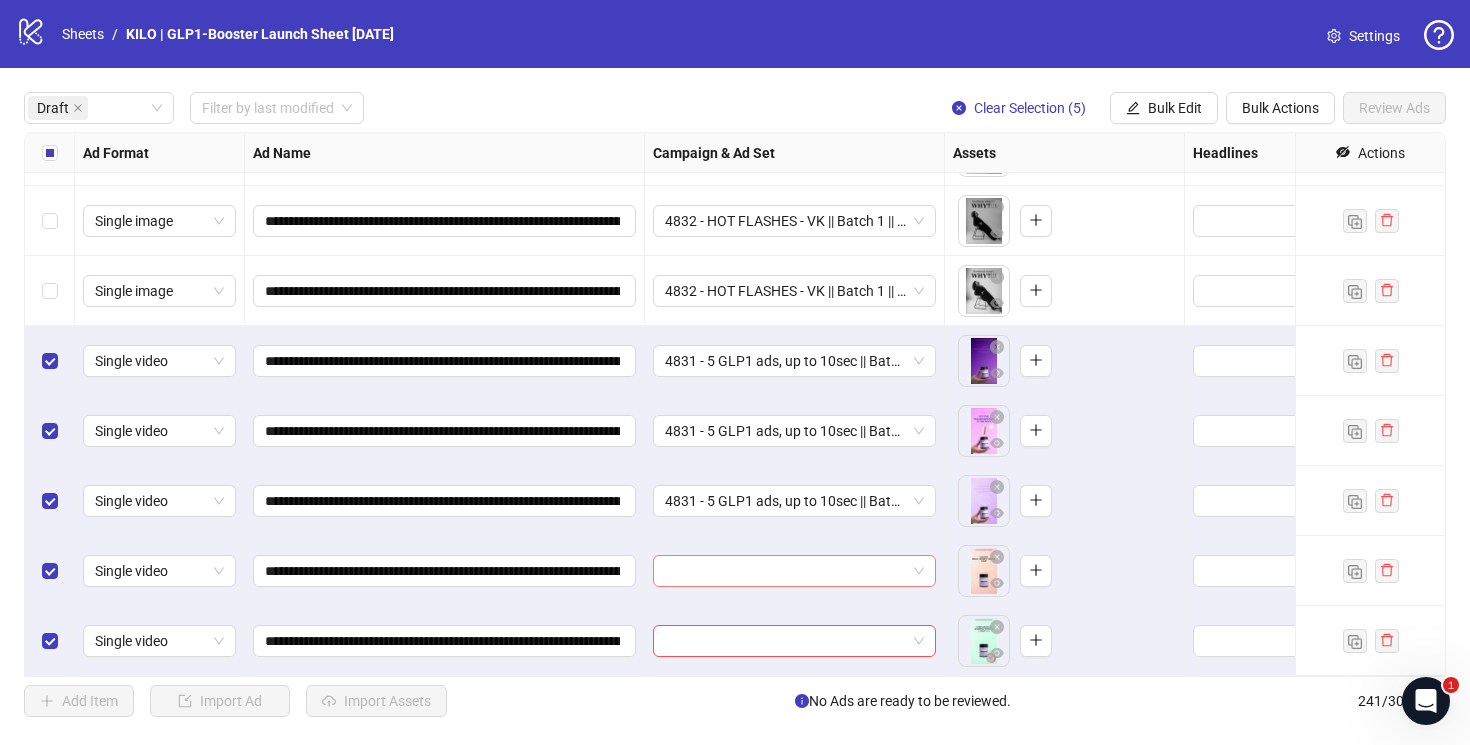 click at bounding box center (785, 571) 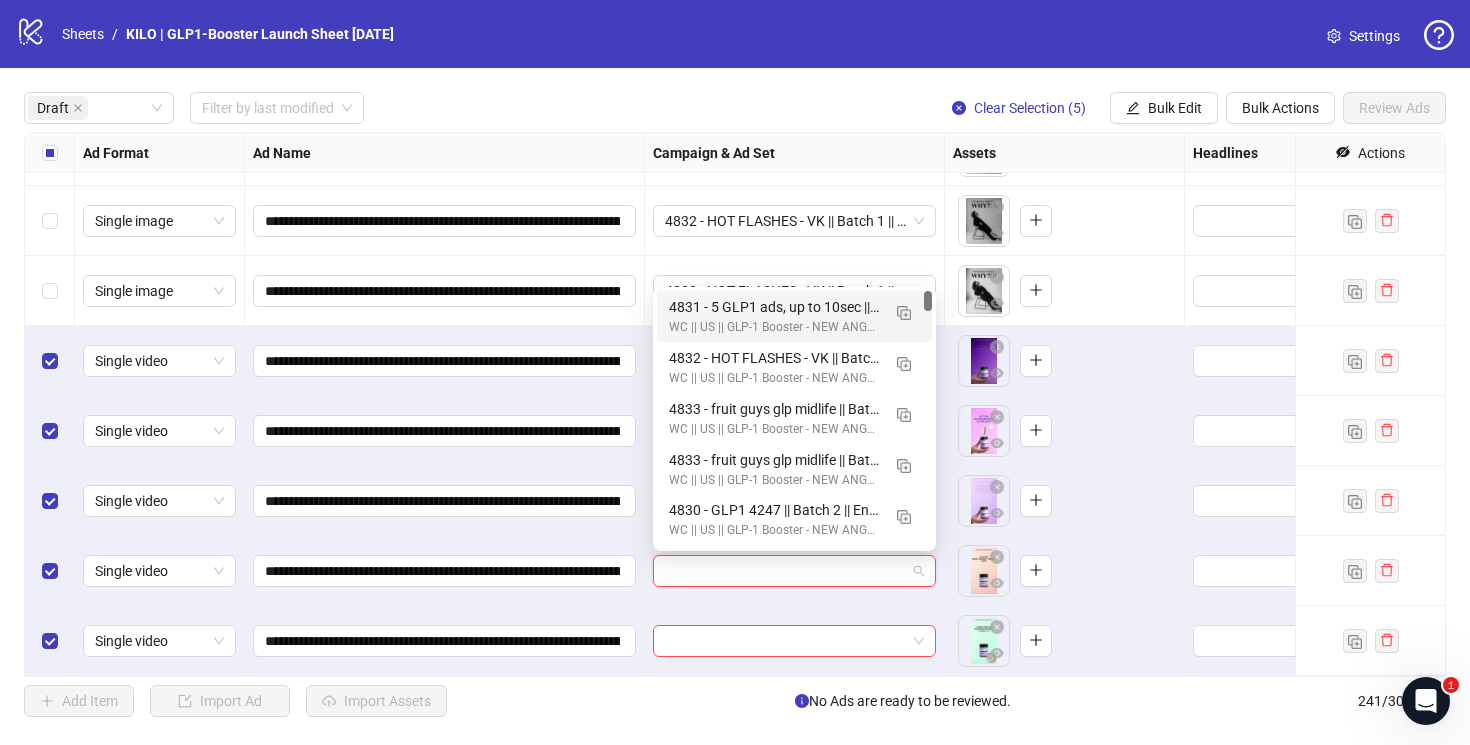 click on "4831 - 5 GLP1 ads, up to 10sec || Batch 1 || Enhancements: OFF || GLP-1 Booster || 7C || [DATE]w32" at bounding box center [774, 307] 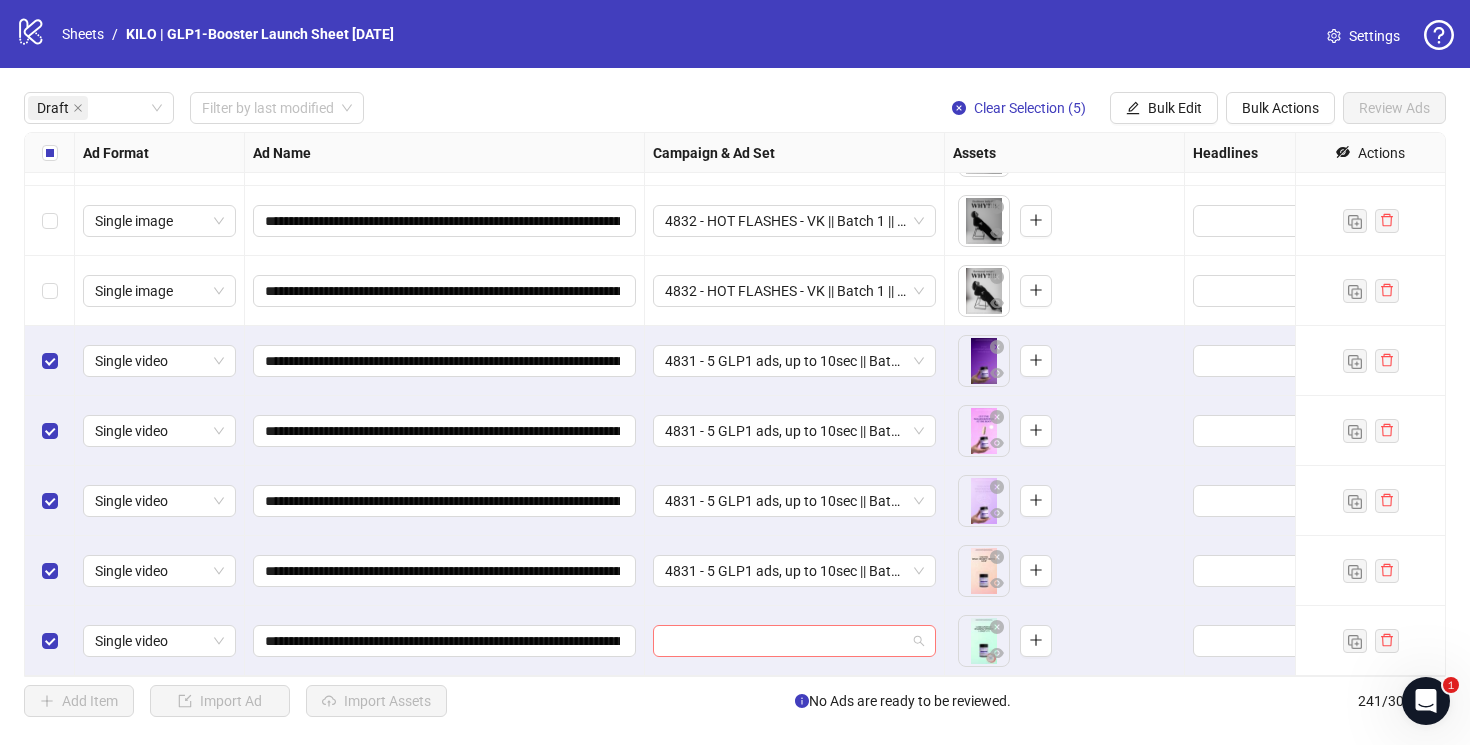 click at bounding box center [785, 641] 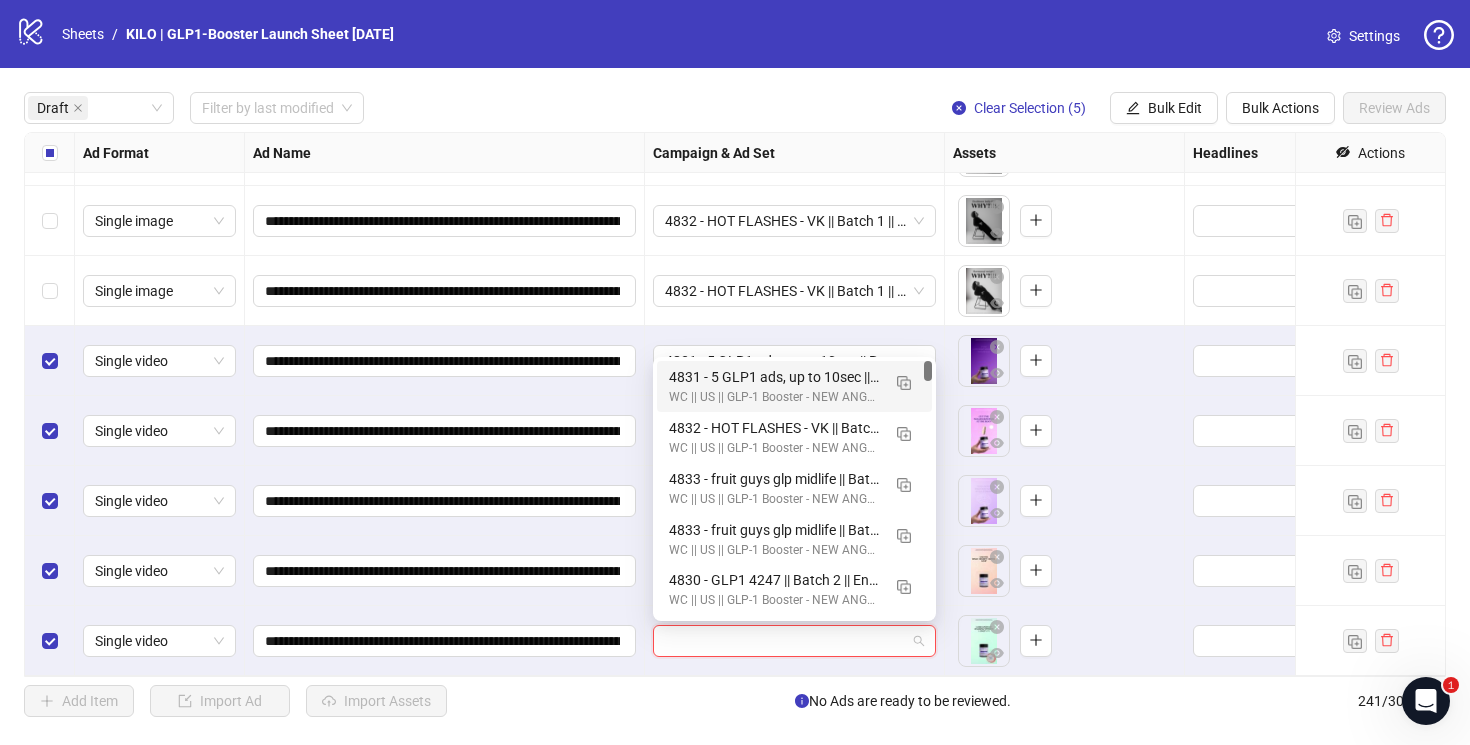click on "4831 - 5 GLP1 ads, up to 10sec || Batch 1 || Enhancements: OFF || GLP-1 Booster || 7C || [DATE]w32" at bounding box center [774, 377] 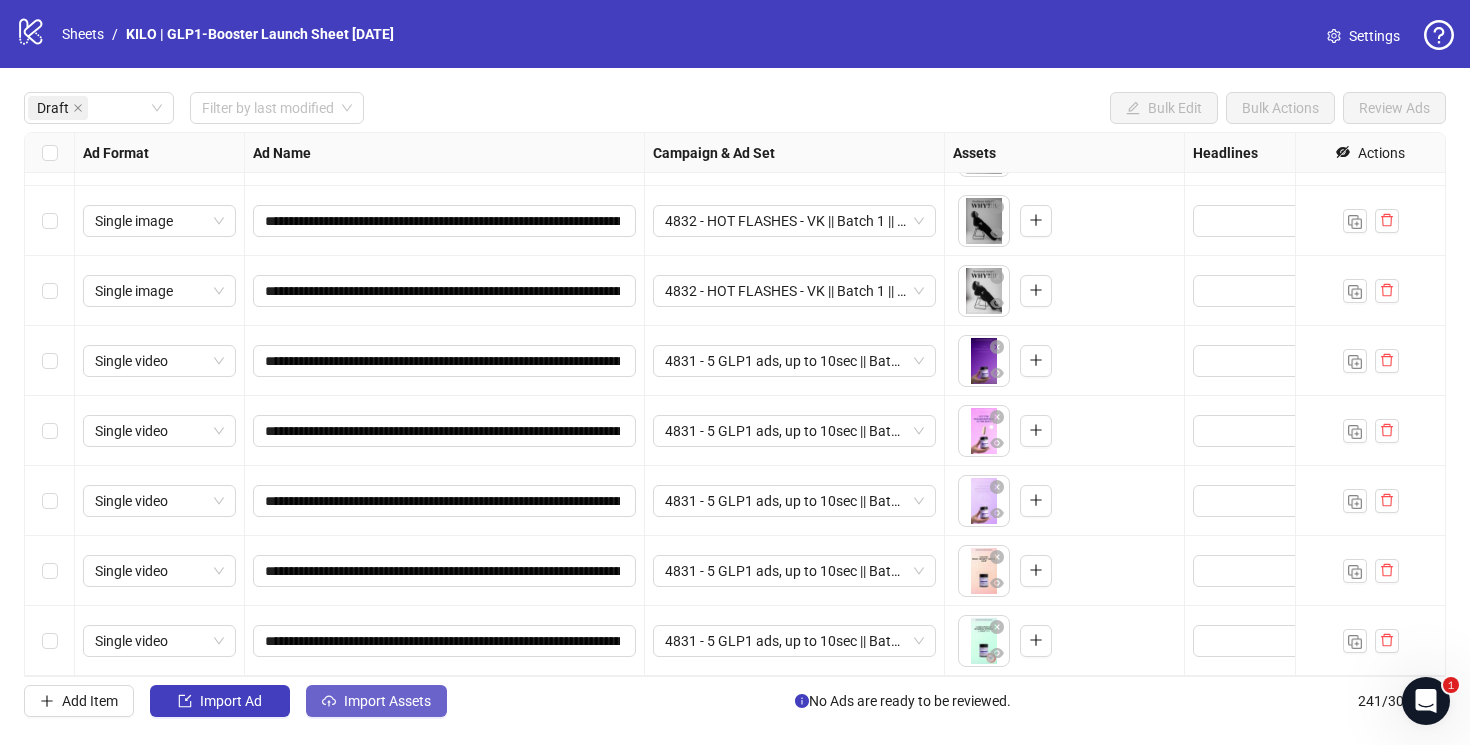 click on "Import Assets" at bounding box center [376, 701] 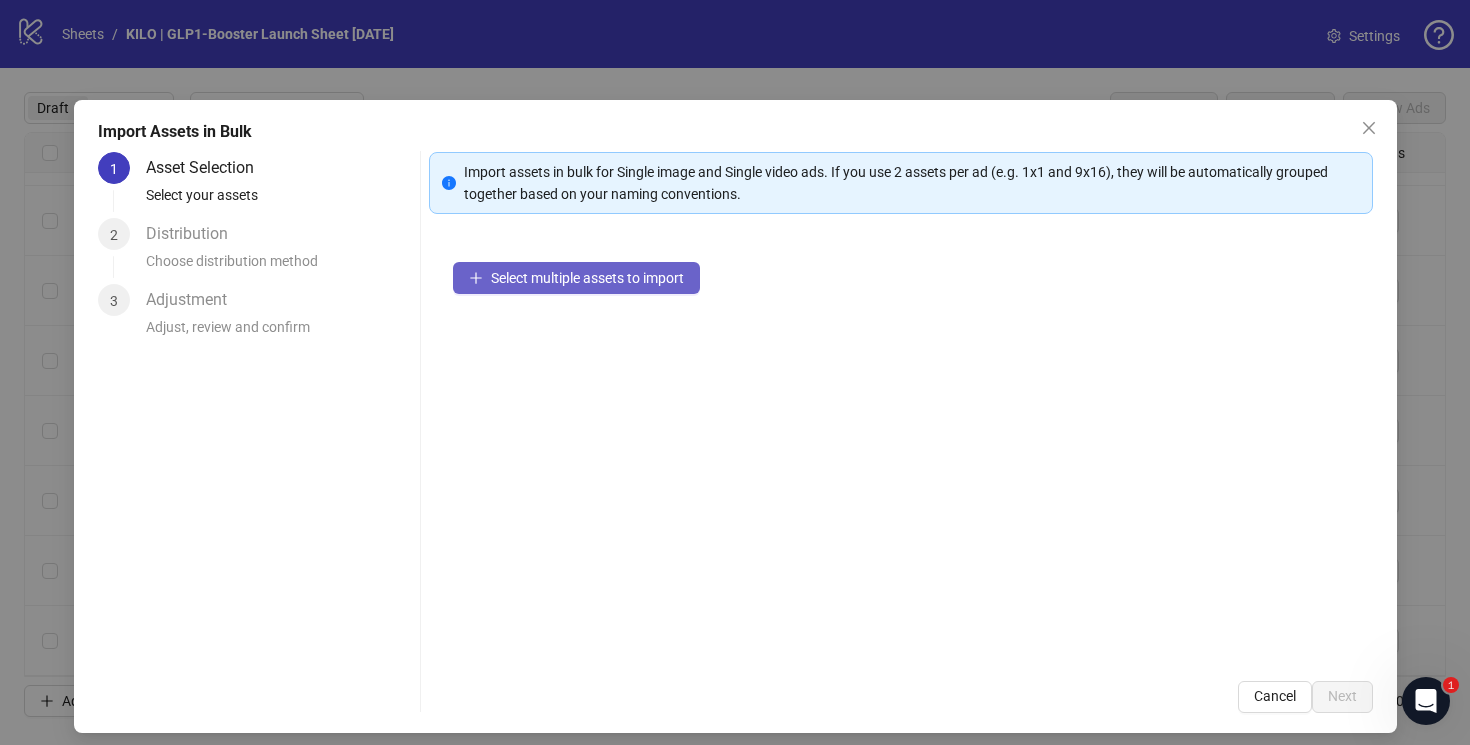 click on "Select multiple assets to import" at bounding box center [576, 278] 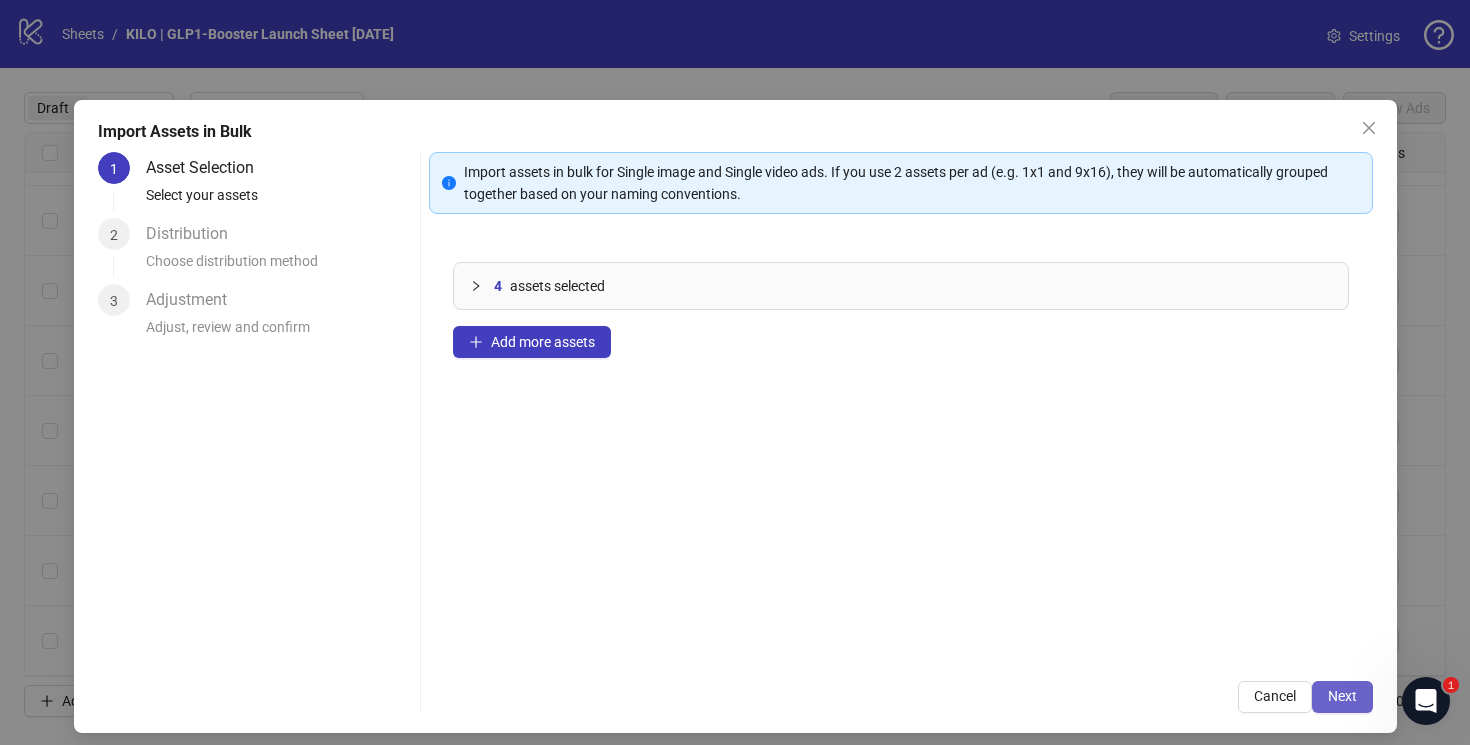 click on "Next" at bounding box center (1342, 697) 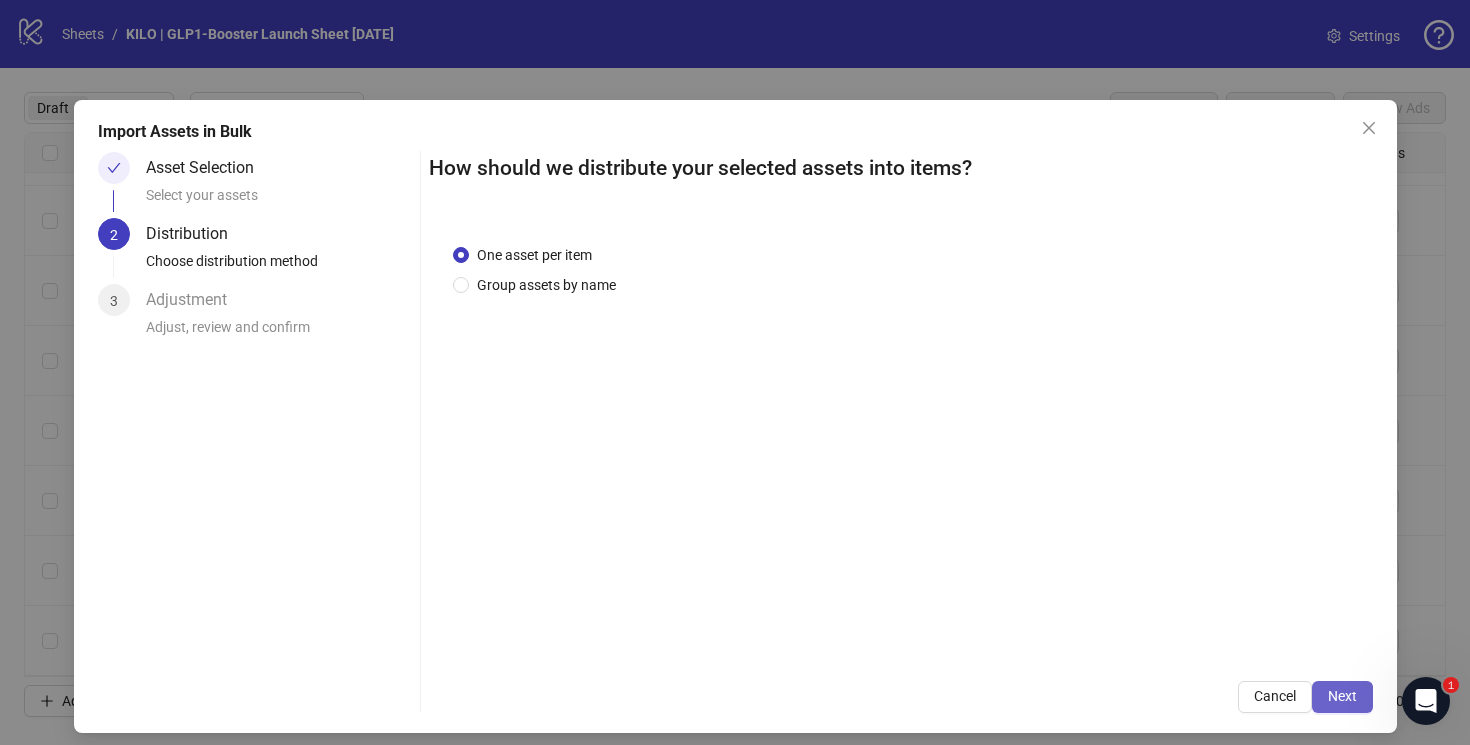 click on "Next" at bounding box center [1342, 696] 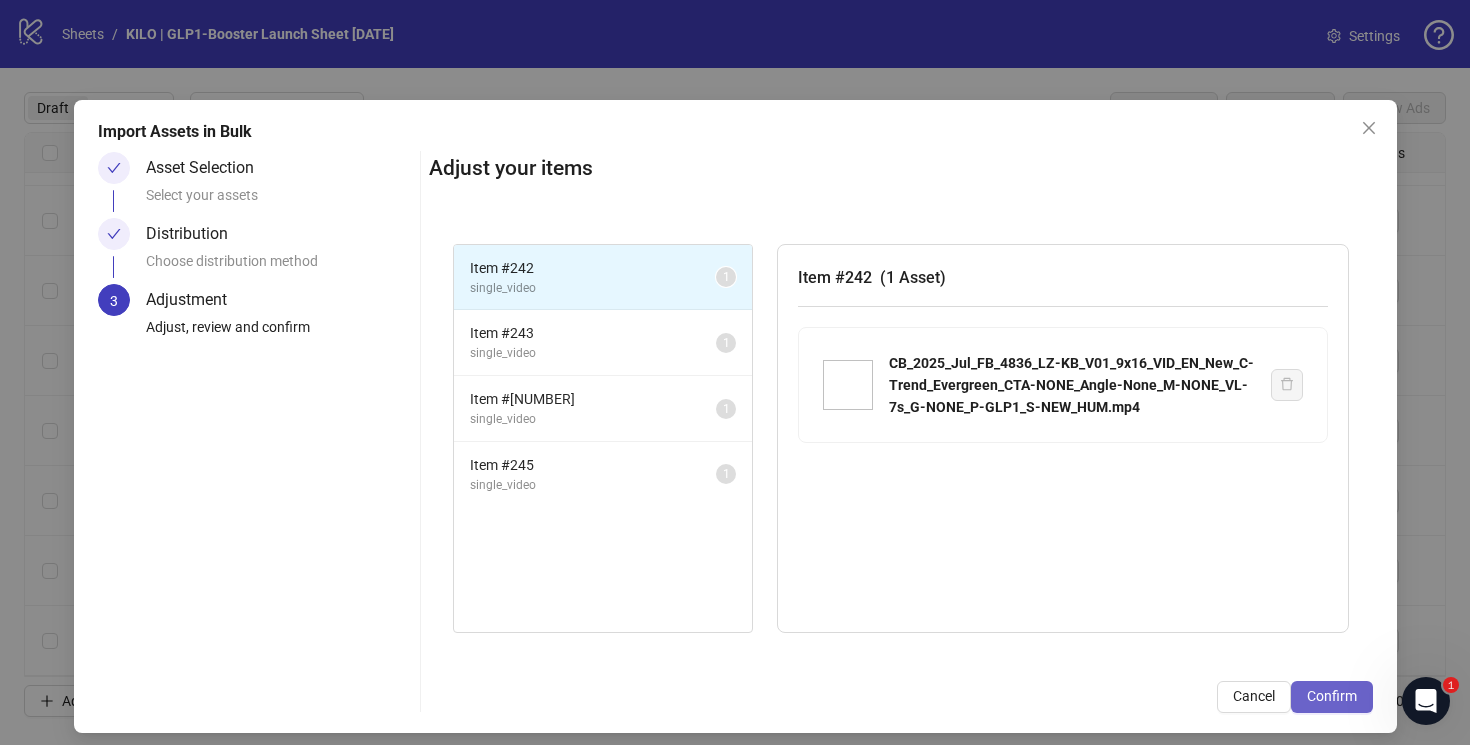 click on "Confirm" at bounding box center [1332, 696] 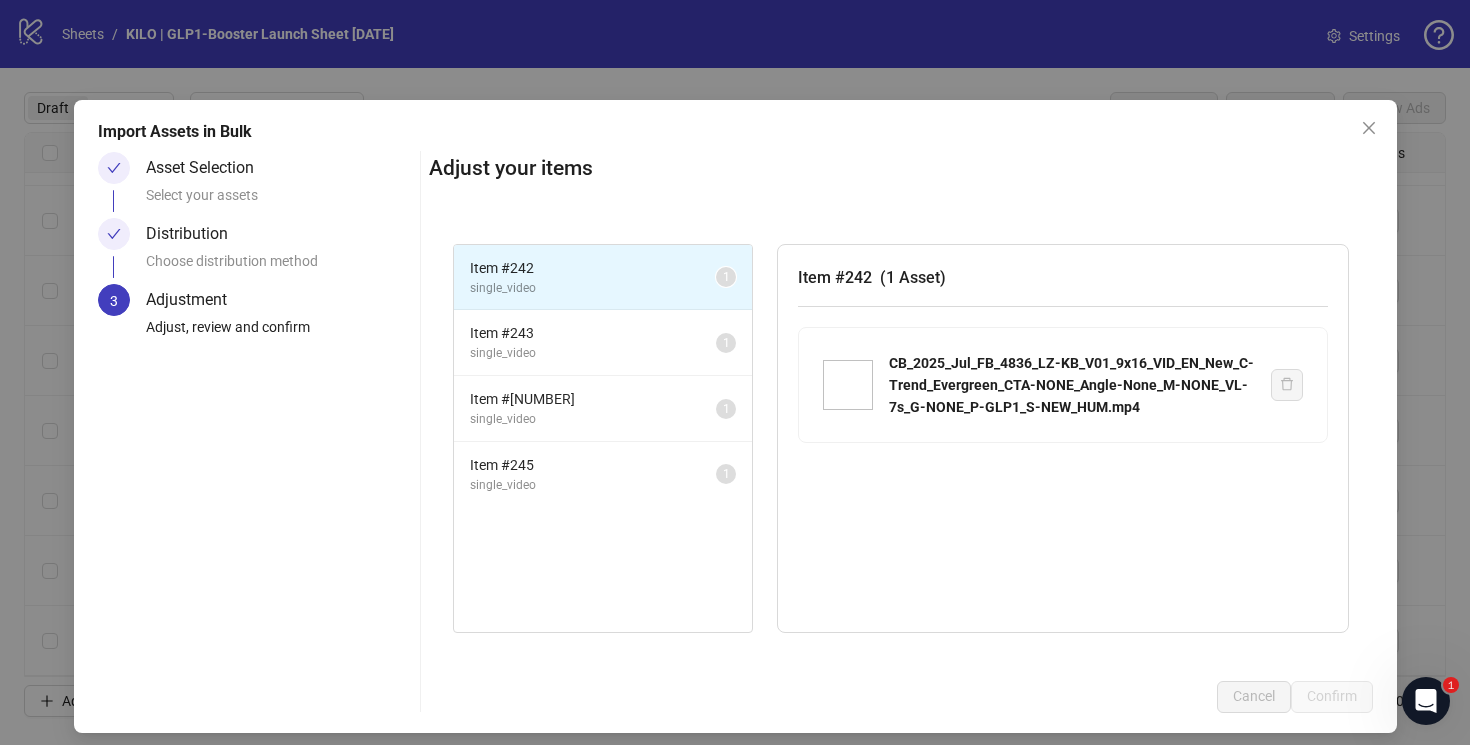 click on "Import Assets in Bulk Asset Selection Select your assets Distribution Choose distribution method 3 Adjustment Adjust, review and confirm Adjust your items Item # 242 single_video 1 Item # 243 single_video 1 Item # 244 single_video 1 Item # 245 single_video 1 Item # 242 ( 1   Asset ) CB_2025_Jul_FB_4836_LZ-KB_V01_9x16_VID_EN_New_C-Trend_Evergreen_CTA-NONE_Angle-None_M-NONE_VL-7s_G-NONE_P-GLP1_S-NEW_HUM.mp4 Cancel Confirm" at bounding box center (735, 372) 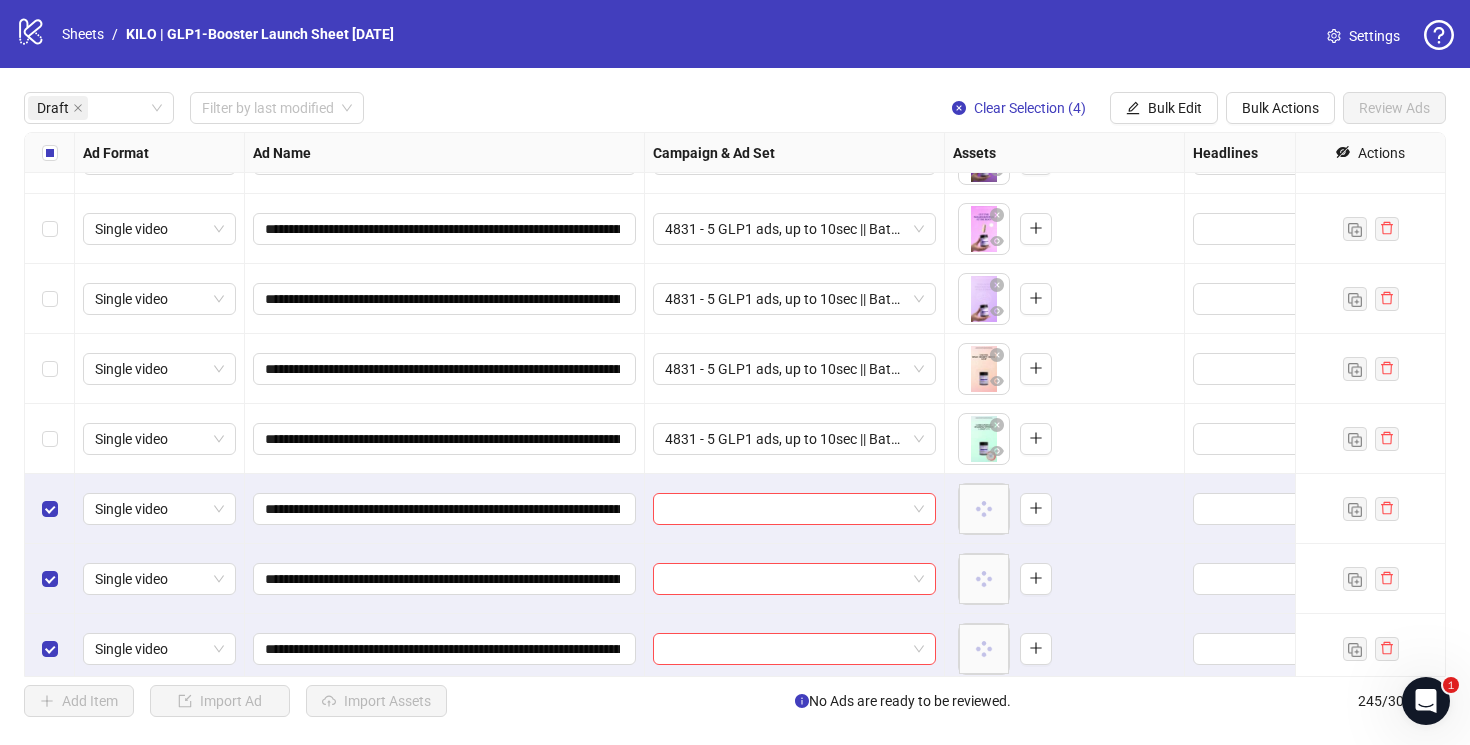scroll, scrollTop: 2157, scrollLeft: 0, axis: vertical 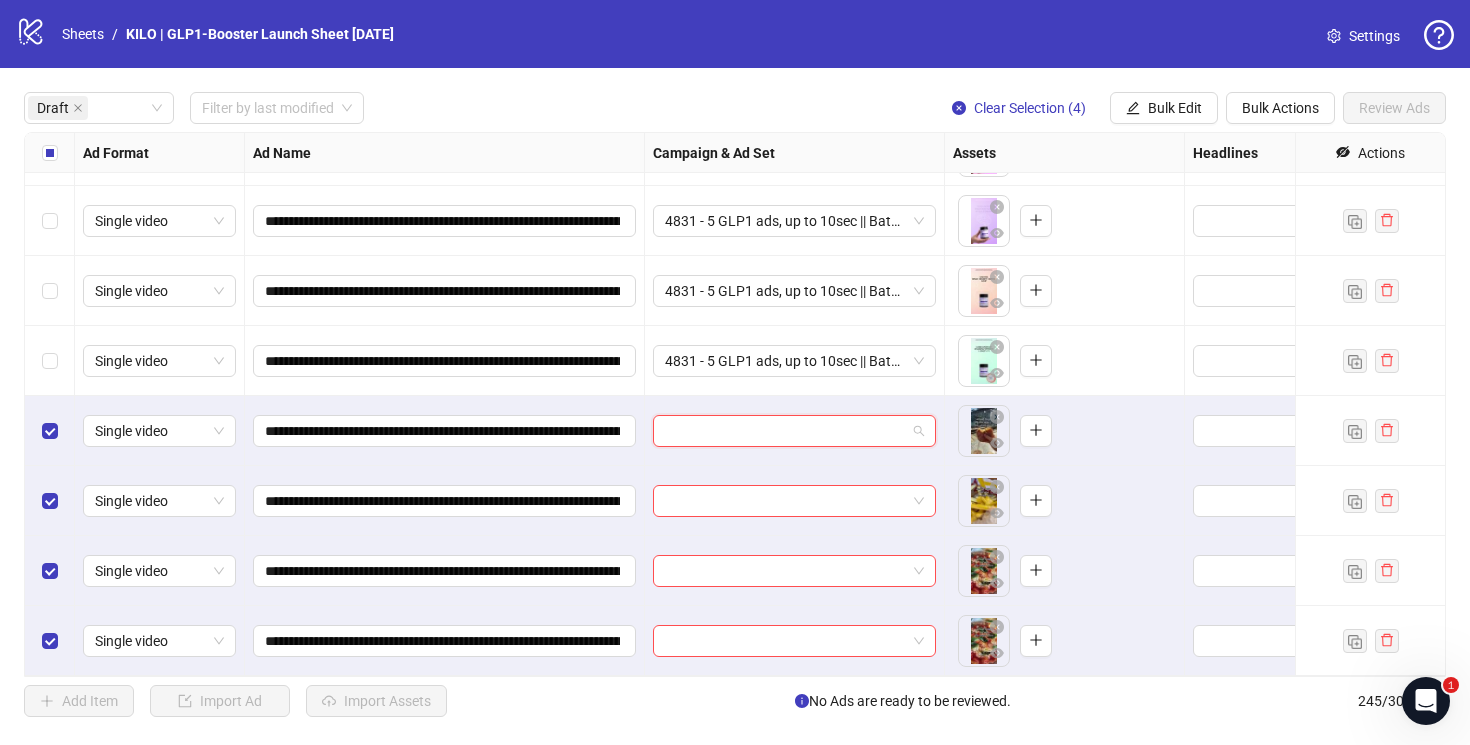 click at bounding box center (785, 431) 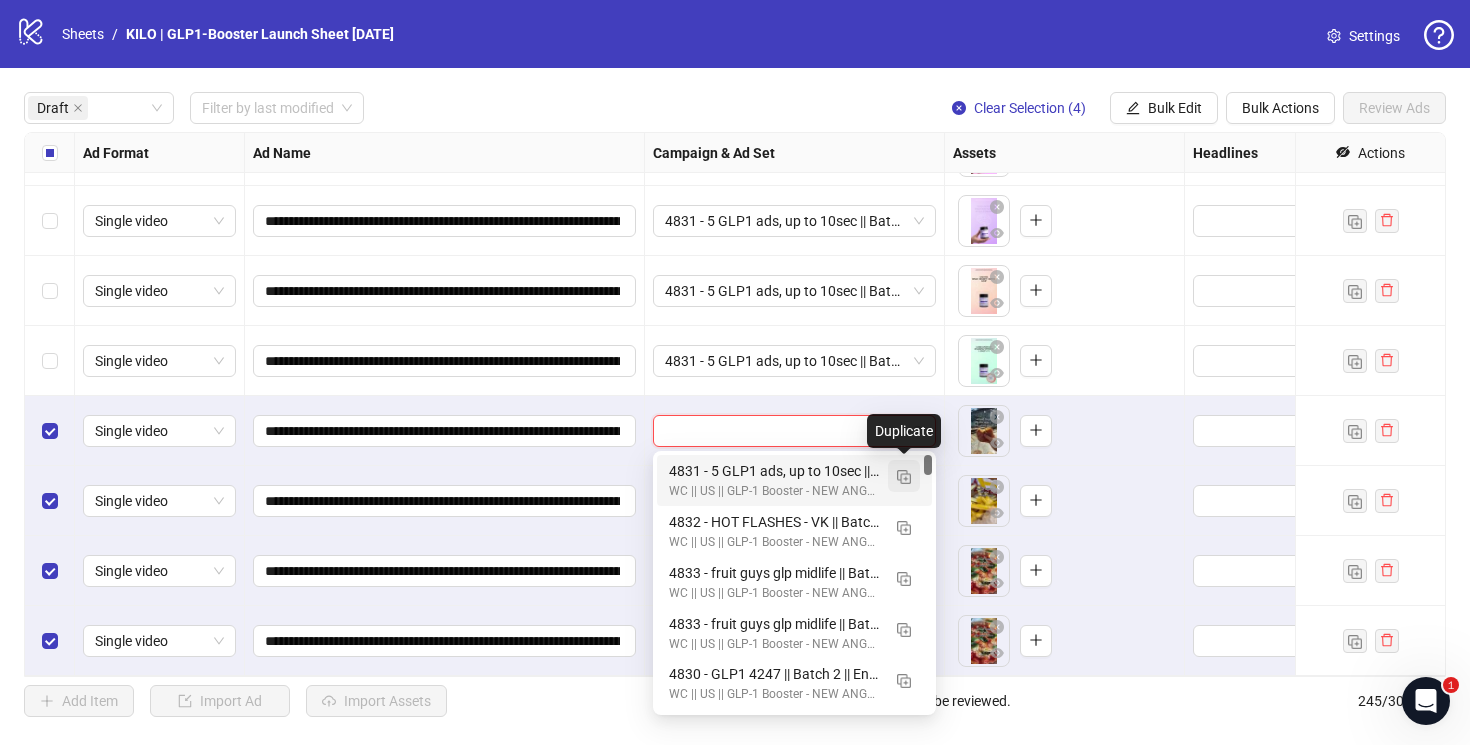 click at bounding box center [904, 477] 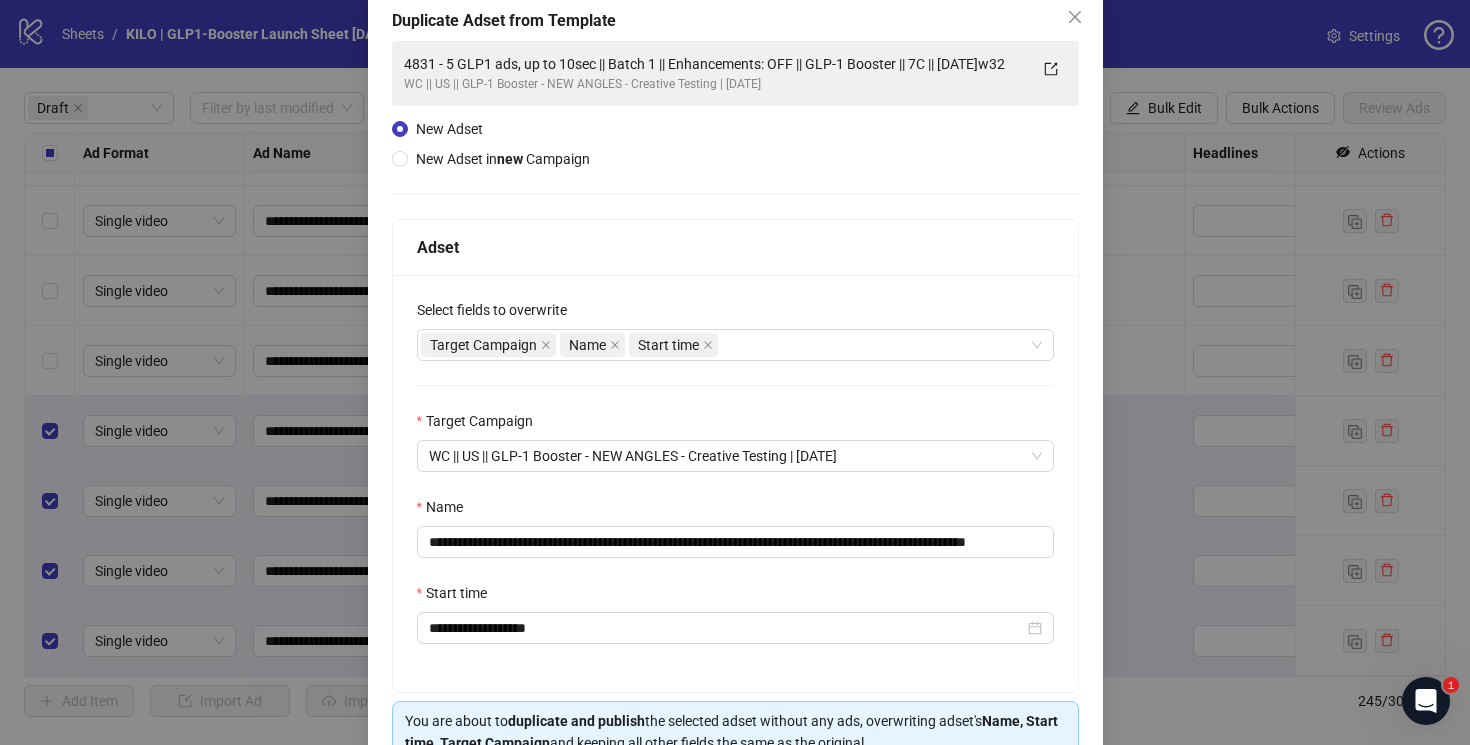 scroll, scrollTop: 218, scrollLeft: 0, axis: vertical 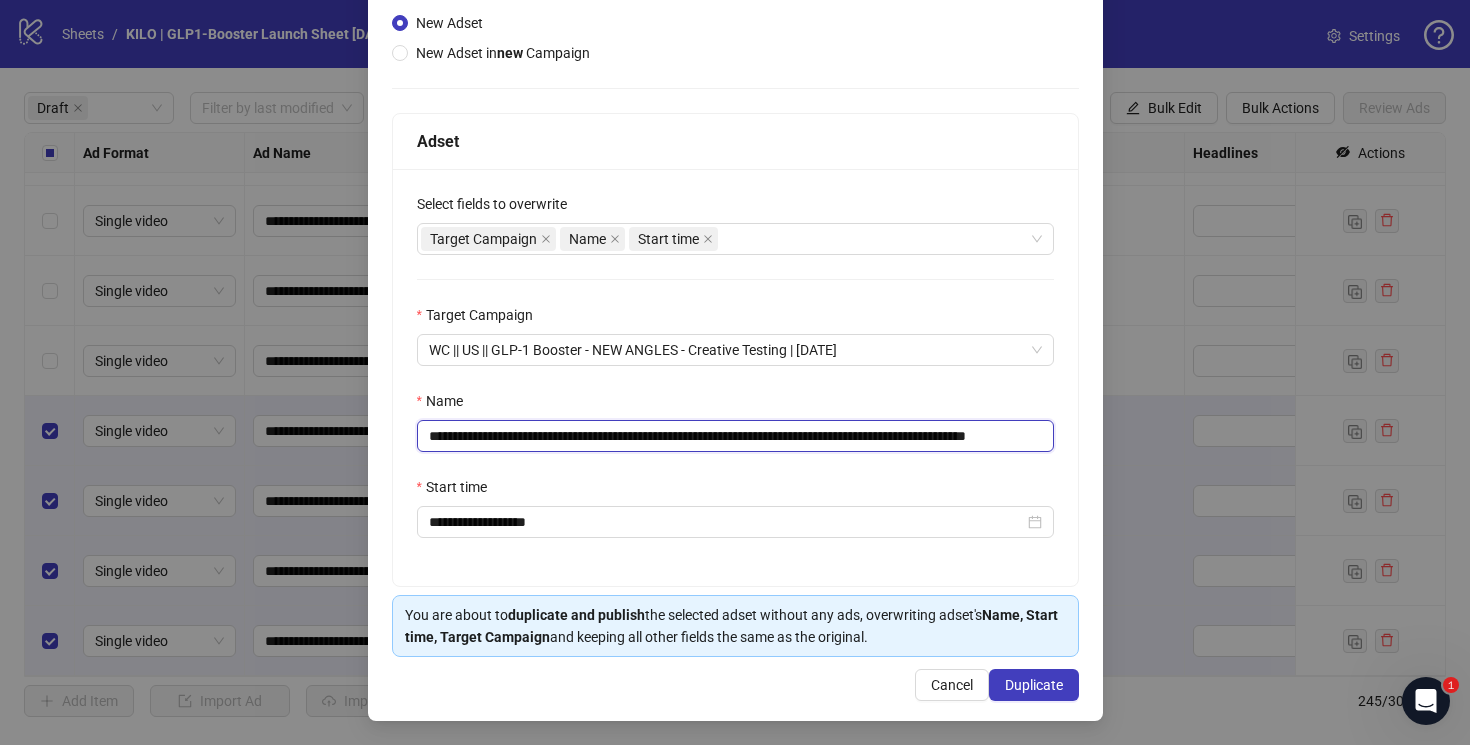 drag, startPoint x: 622, startPoint y: 433, endPoint x: 406, endPoint y: 431, distance: 216.00926 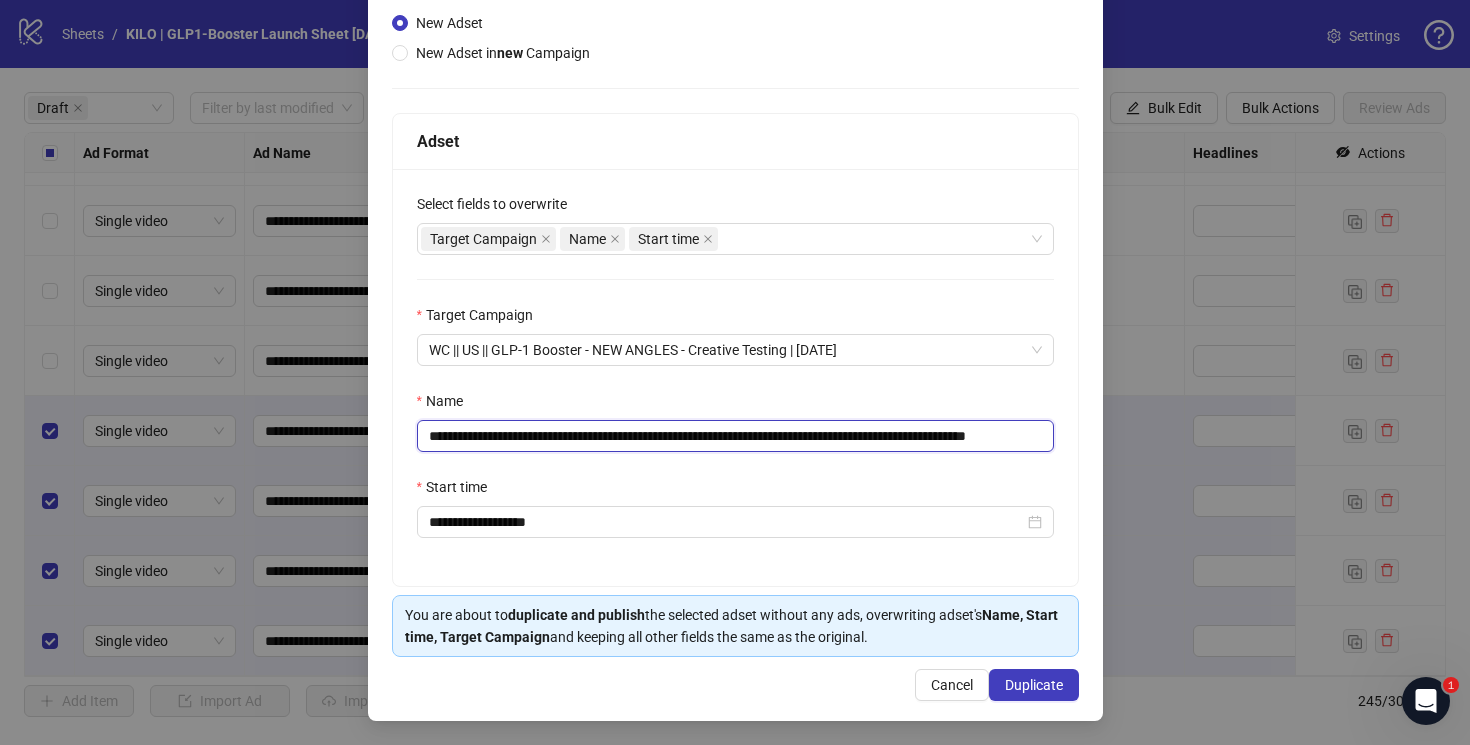 click on "**********" at bounding box center (735, 436) 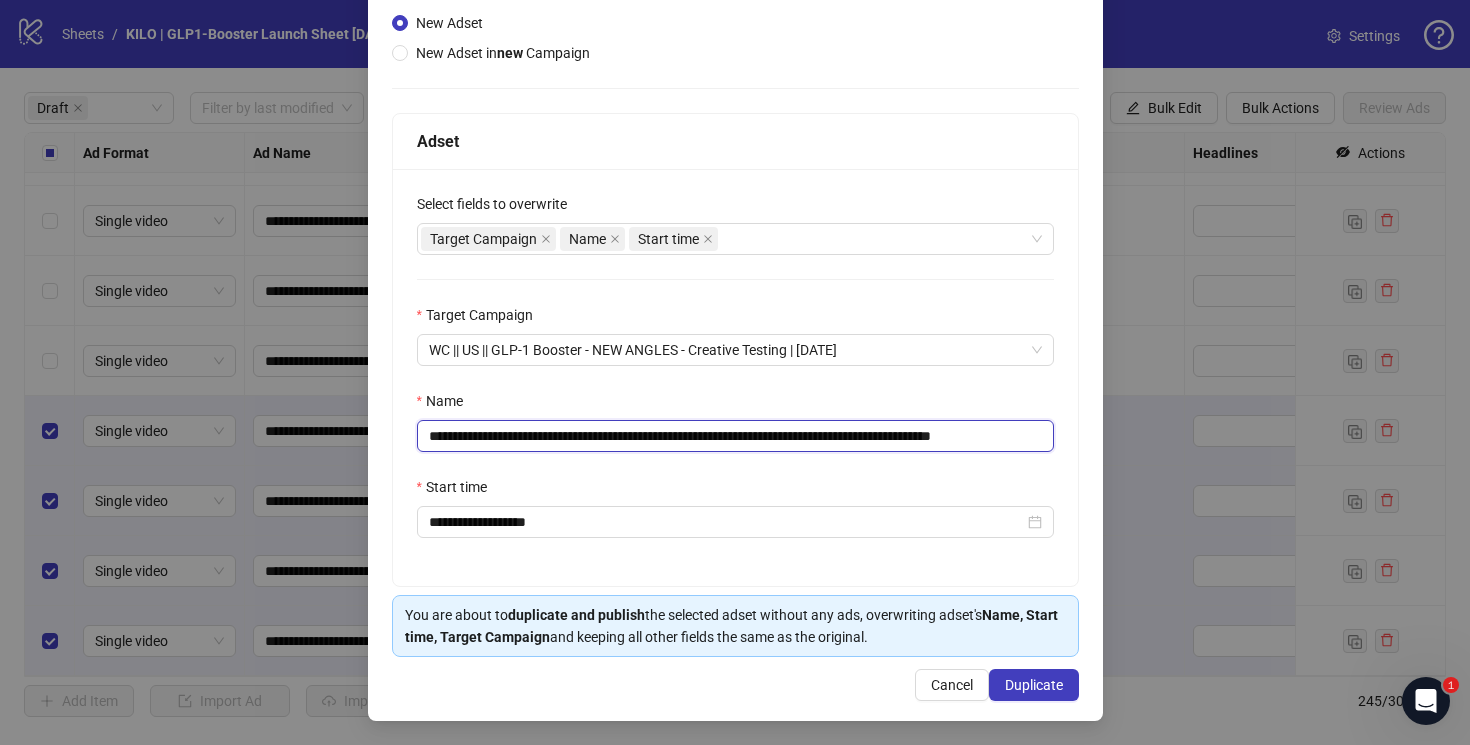 scroll, scrollTop: 0, scrollLeft: 9, axis: horizontal 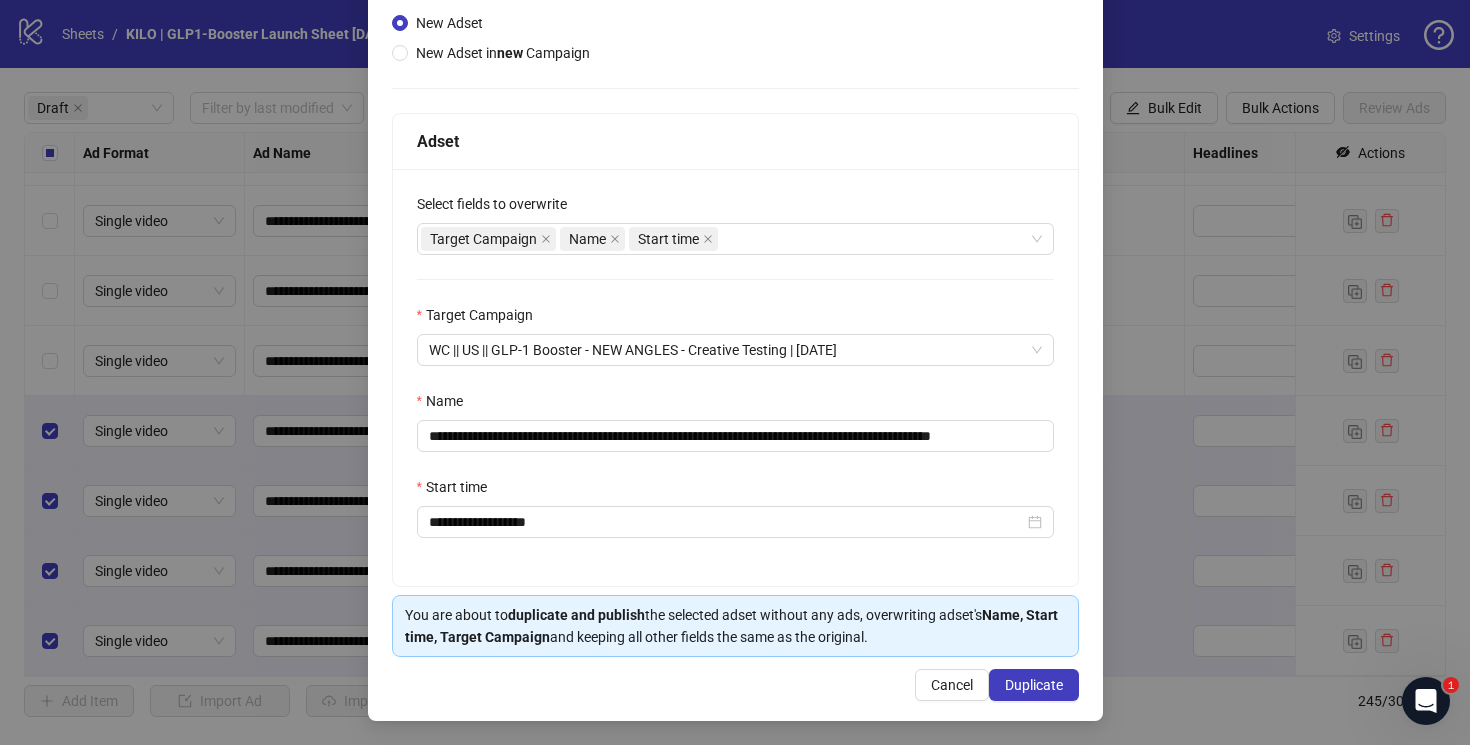 click on "Adset" at bounding box center (735, 141) 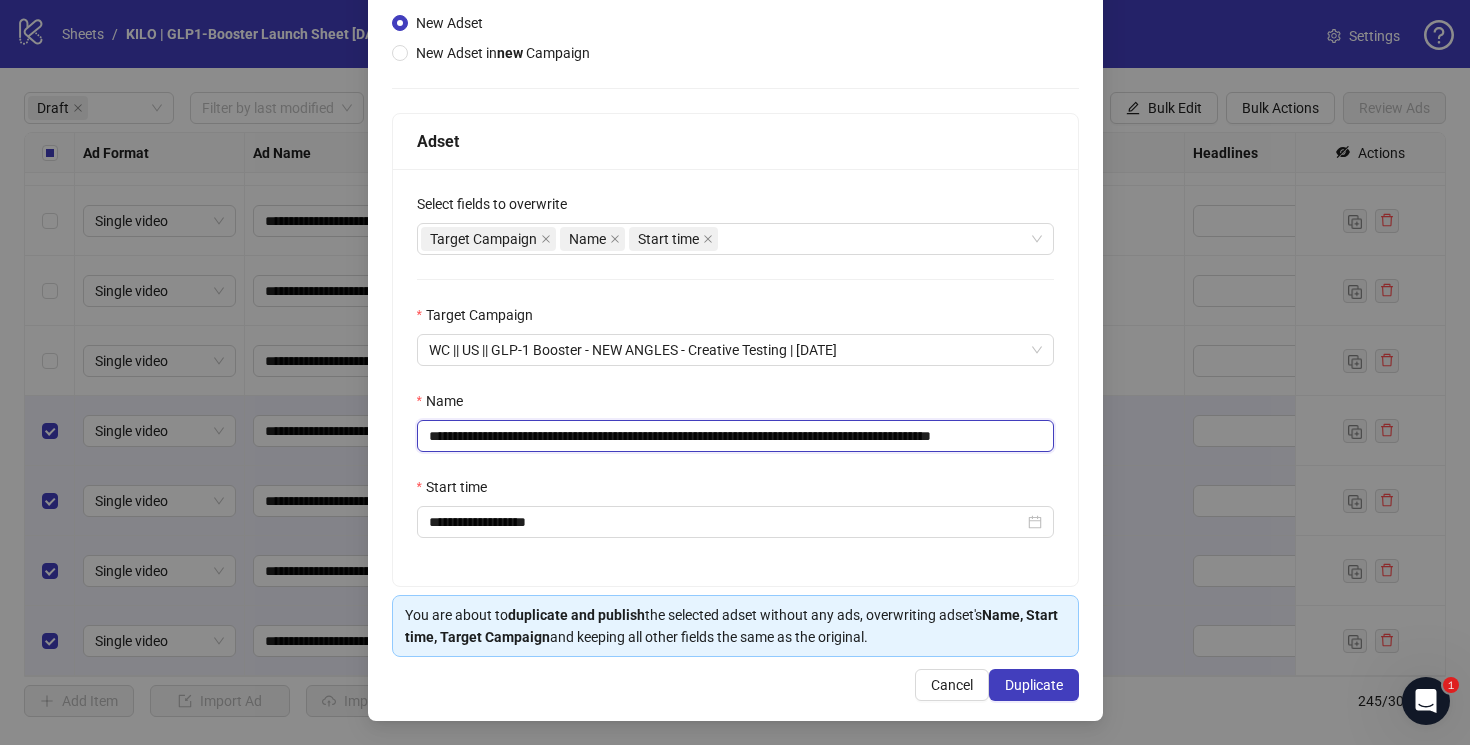 scroll, scrollTop: 0, scrollLeft: 9, axis: horizontal 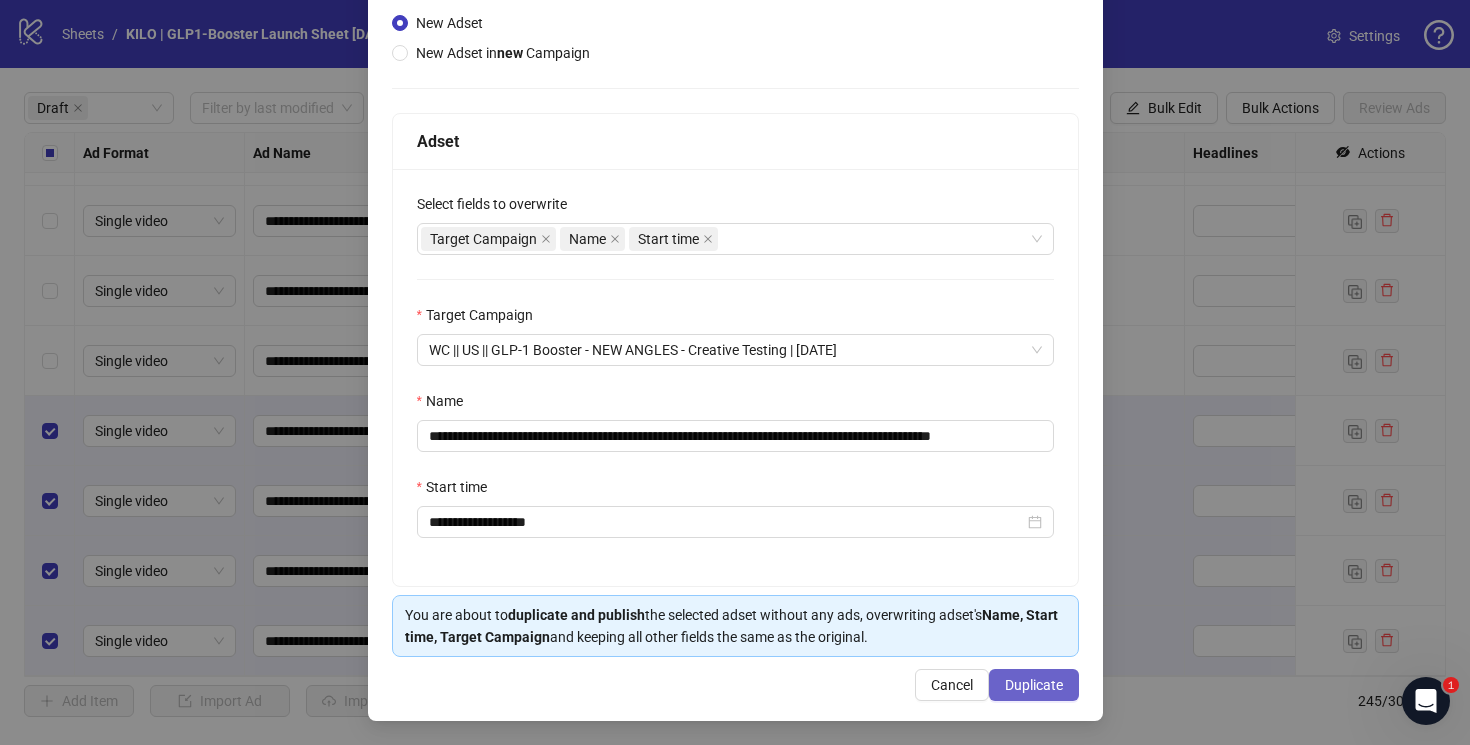 click on "Duplicate" at bounding box center (1034, 685) 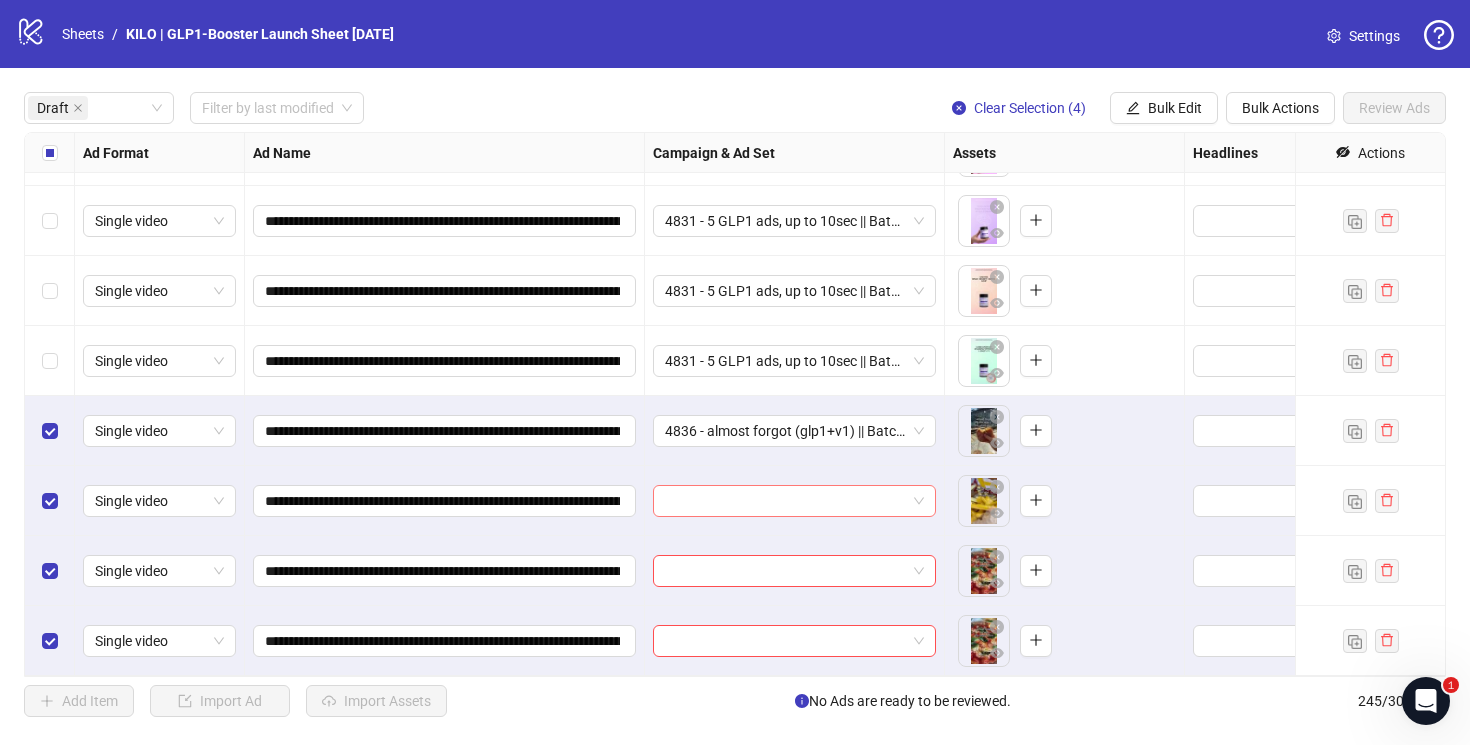 click at bounding box center (785, 501) 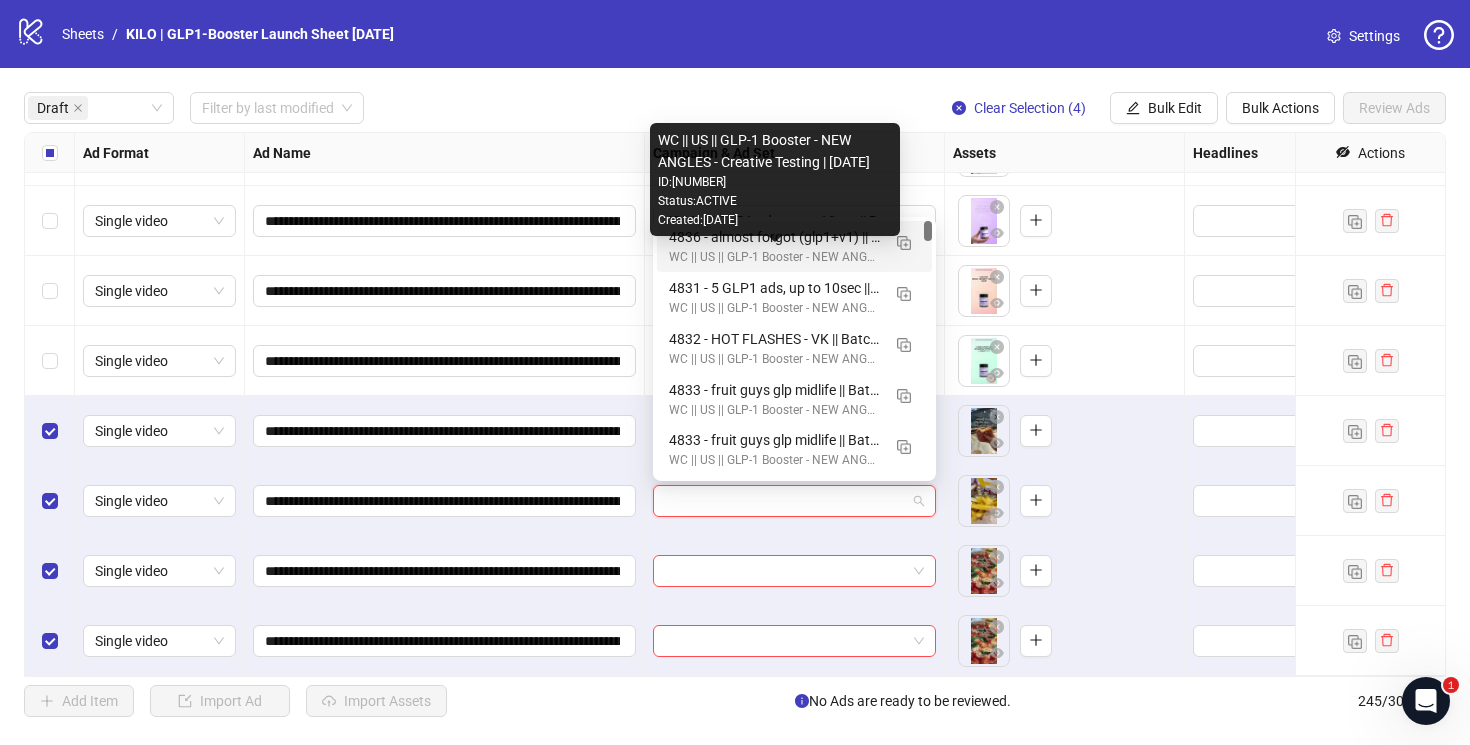 click on "WC || US || GLP-1 Booster - NEW ANGLES - Creative Testing | [DATE]" at bounding box center [774, 257] 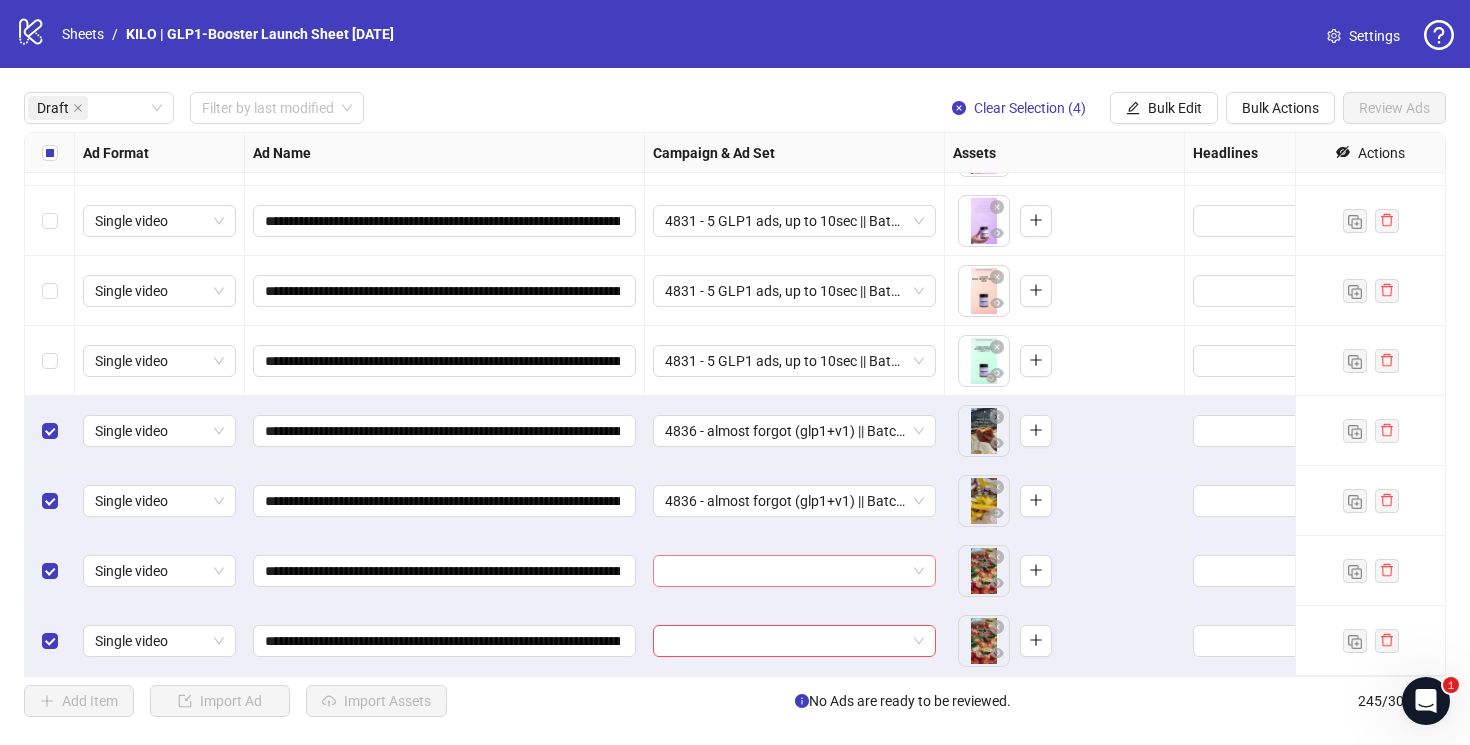 click at bounding box center [785, 571] 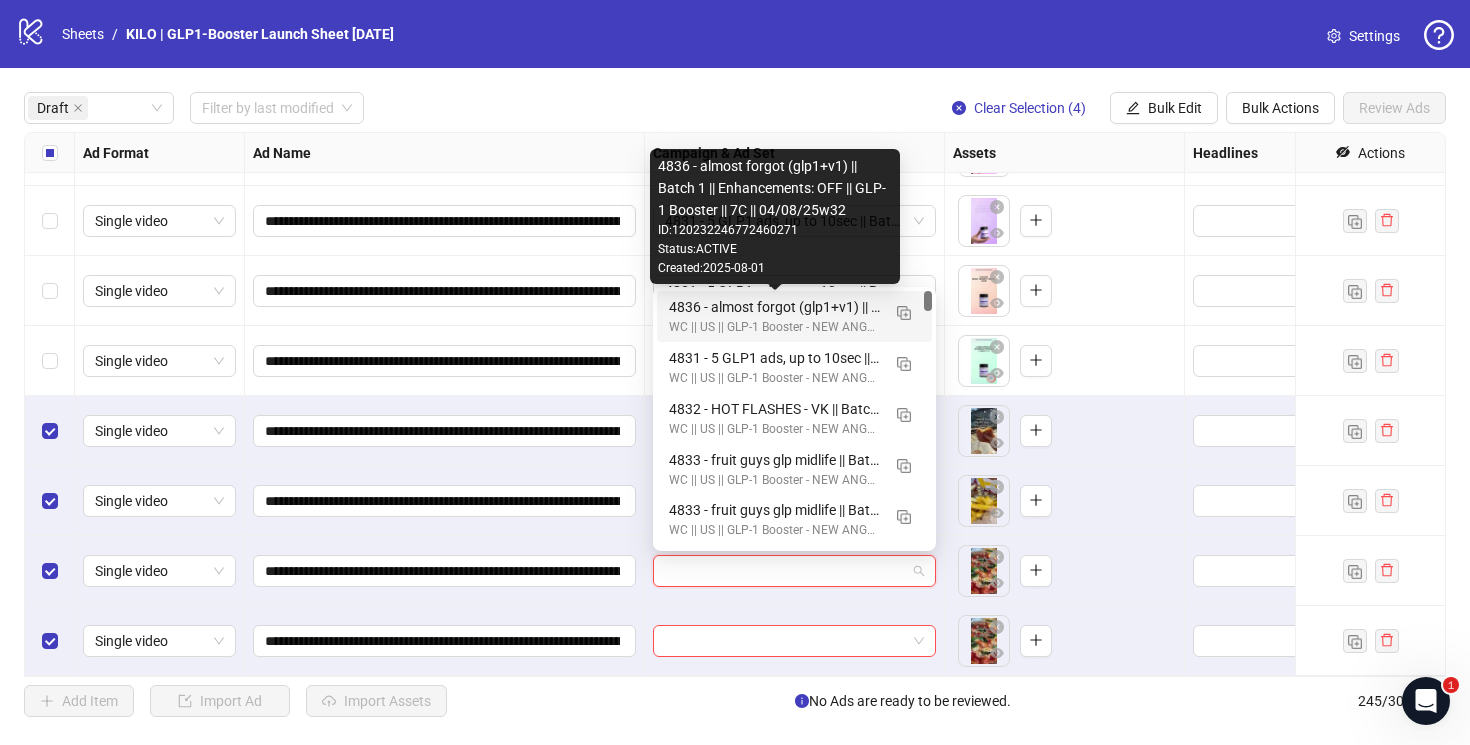 click on "4836 - almost forgot (glp1+v1) || Batch 1 || Enhancements: OFF || GLP-1 Booster || 7C || 04/08/25w32" at bounding box center (774, 307) 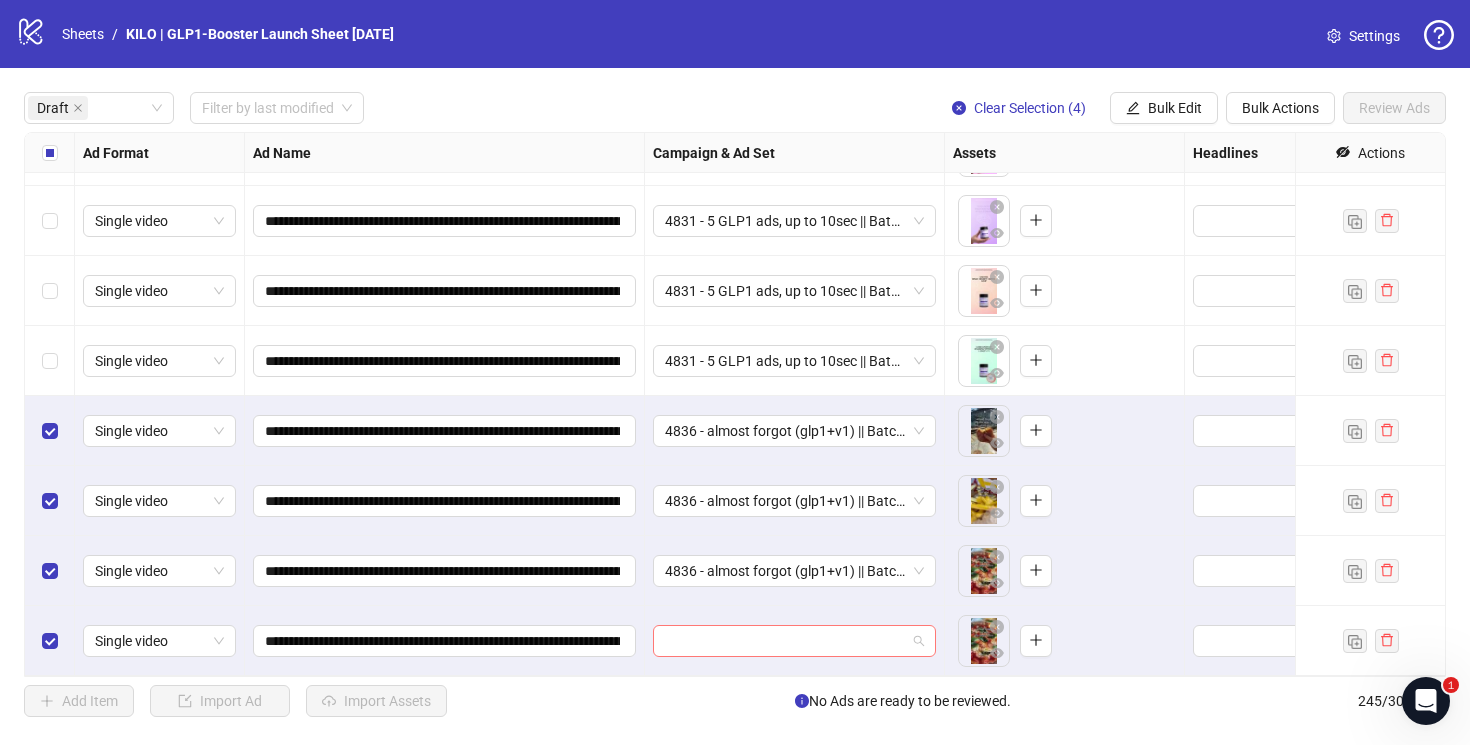 click at bounding box center [785, 641] 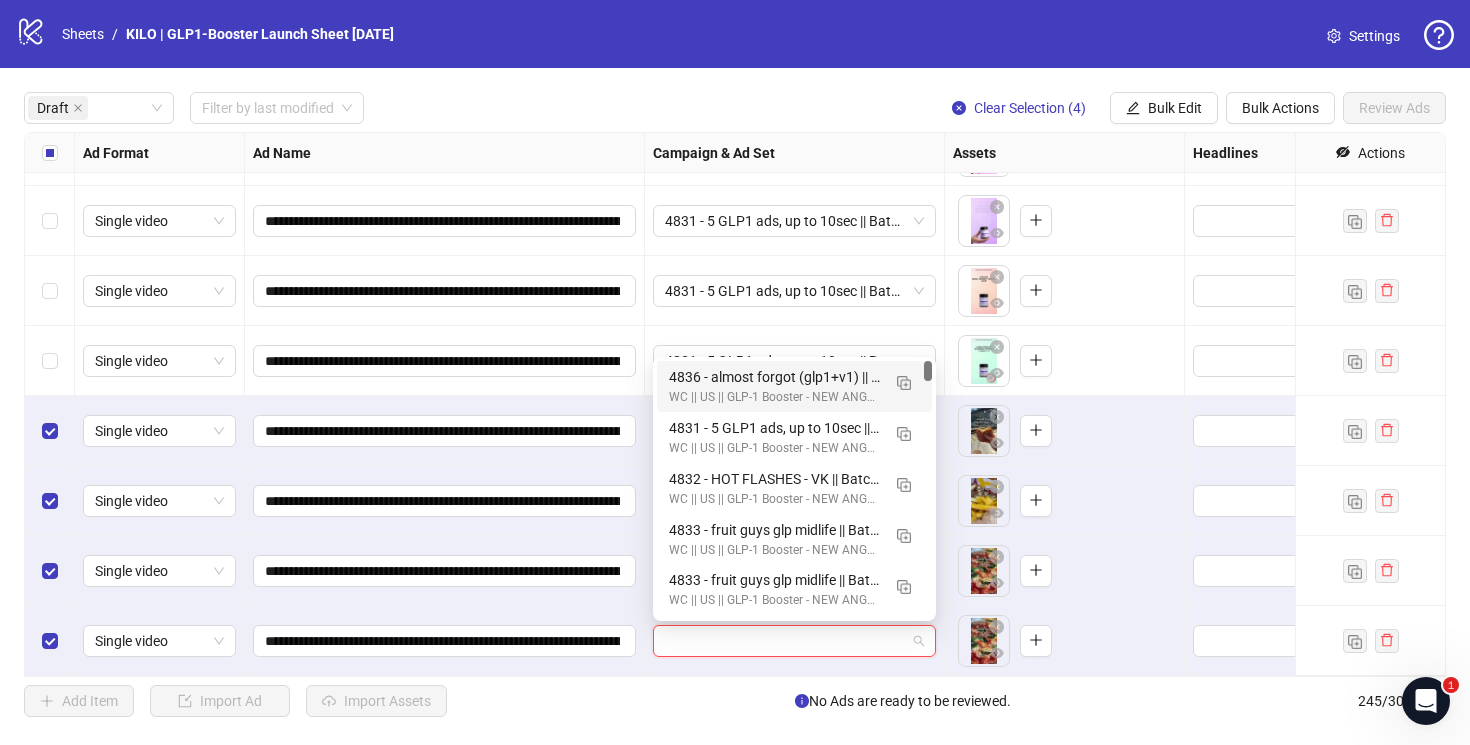 click on "4836 - almost forgot (glp1+v1) || Batch 1 || Enhancements: OFF || GLP-1 Booster || 7C || 04/08/25w32" at bounding box center [774, 377] 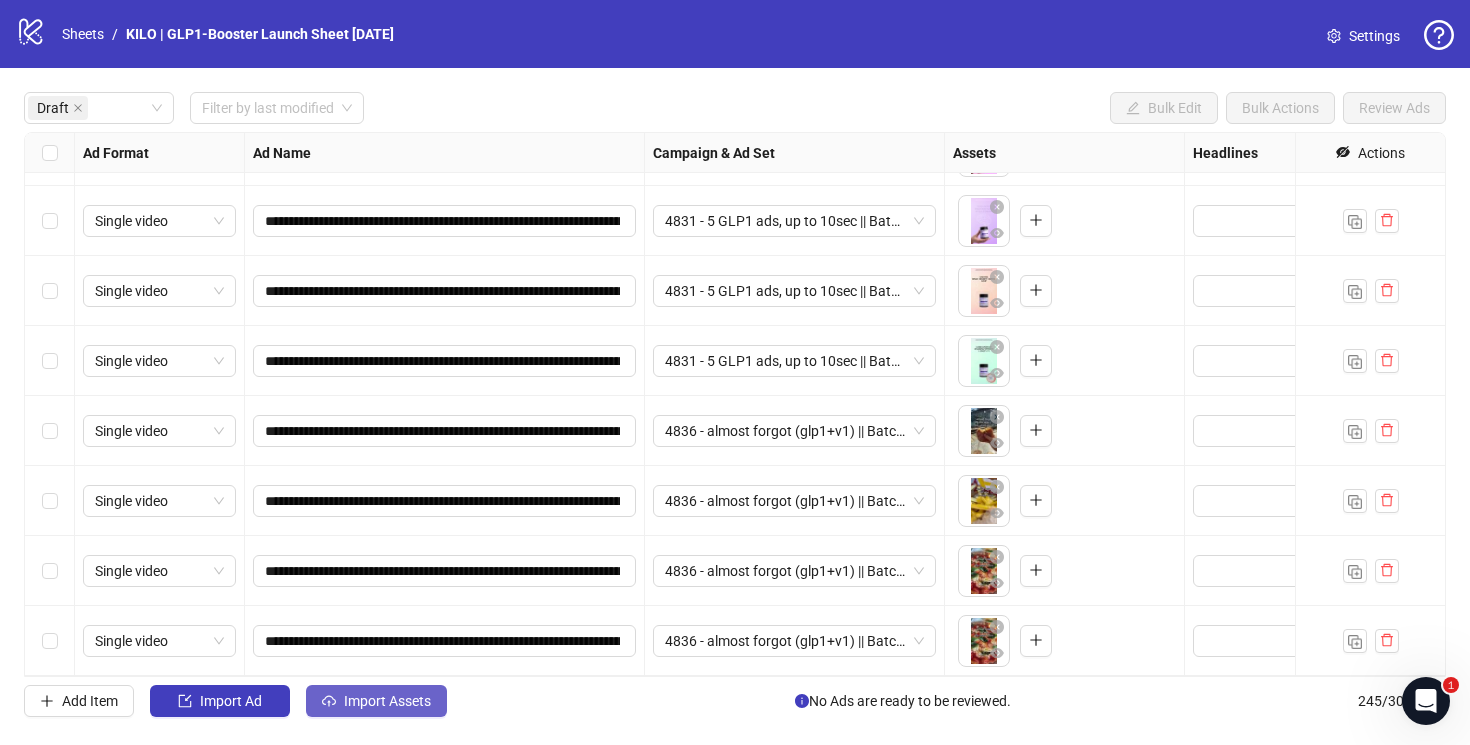 click on "Import Assets" at bounding box center [387, 701] 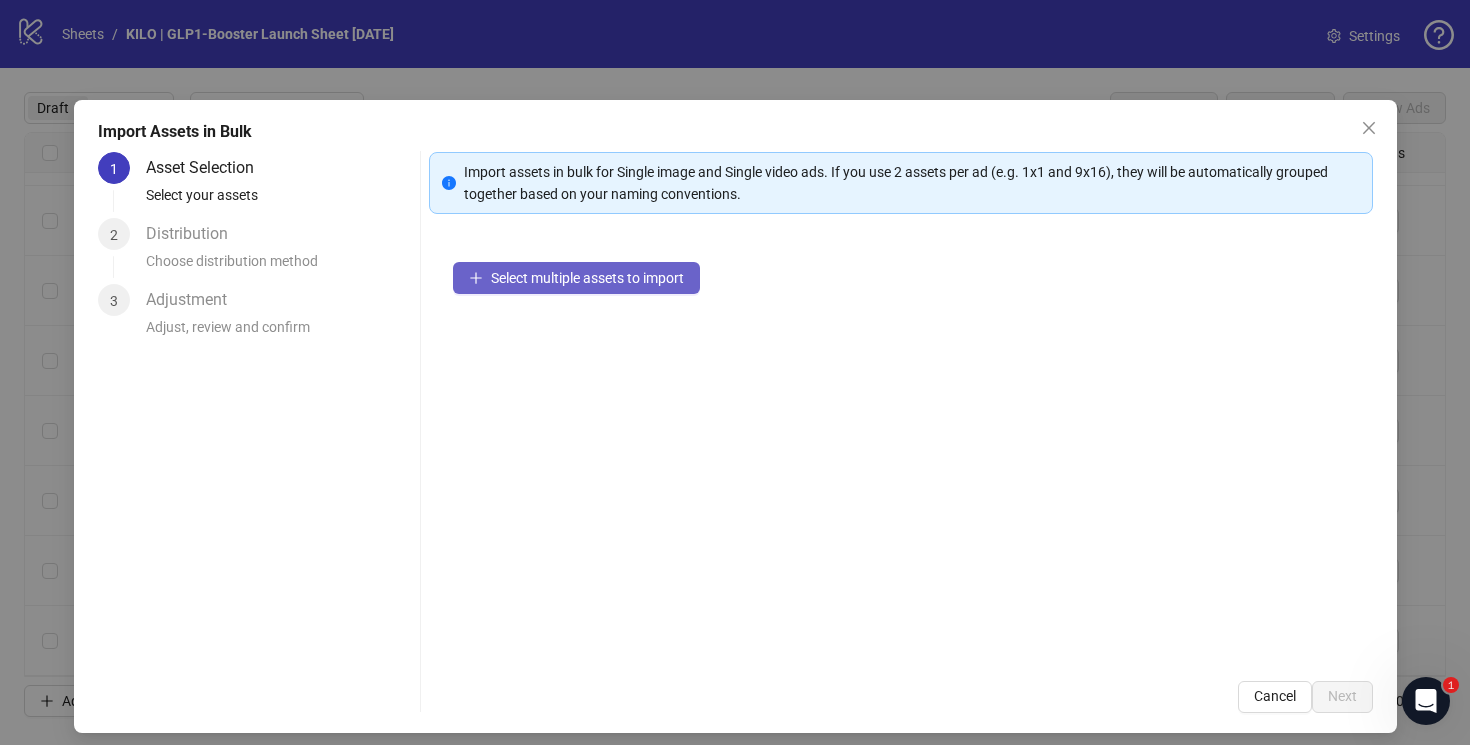 click on "Select multiple assets to import" at bounding box center (576, 278) 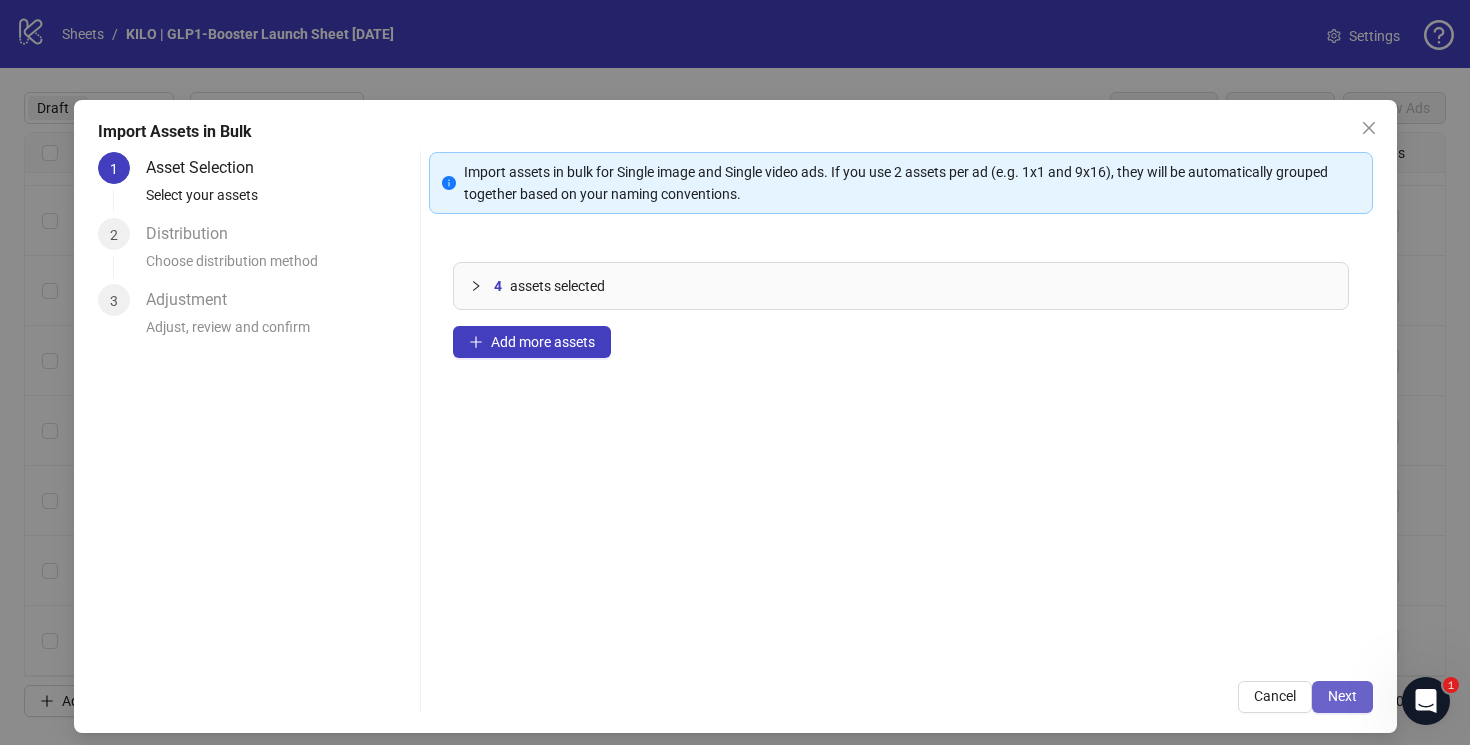 click on "Next" at bounding box center (1342, 696) 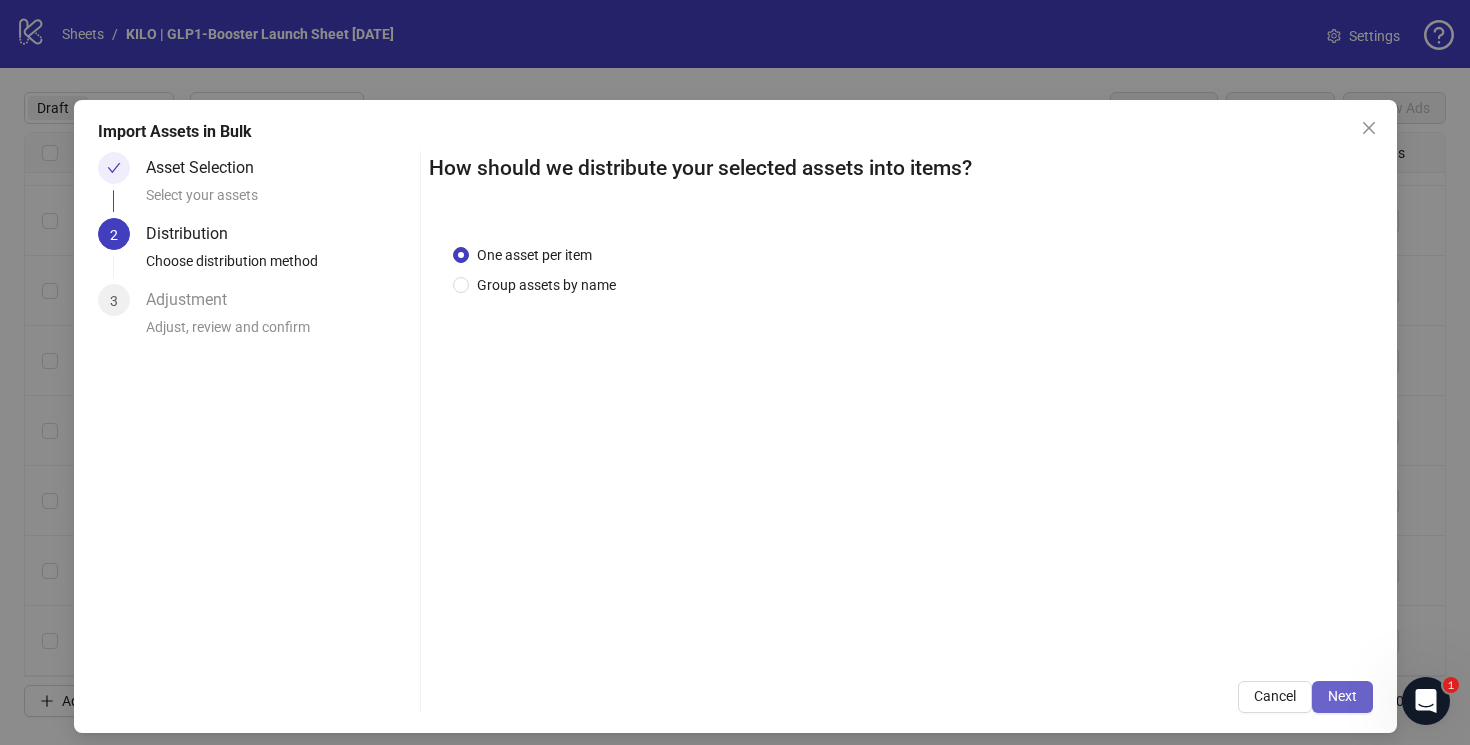 click on "Next" at bounding box center [1342, 696] 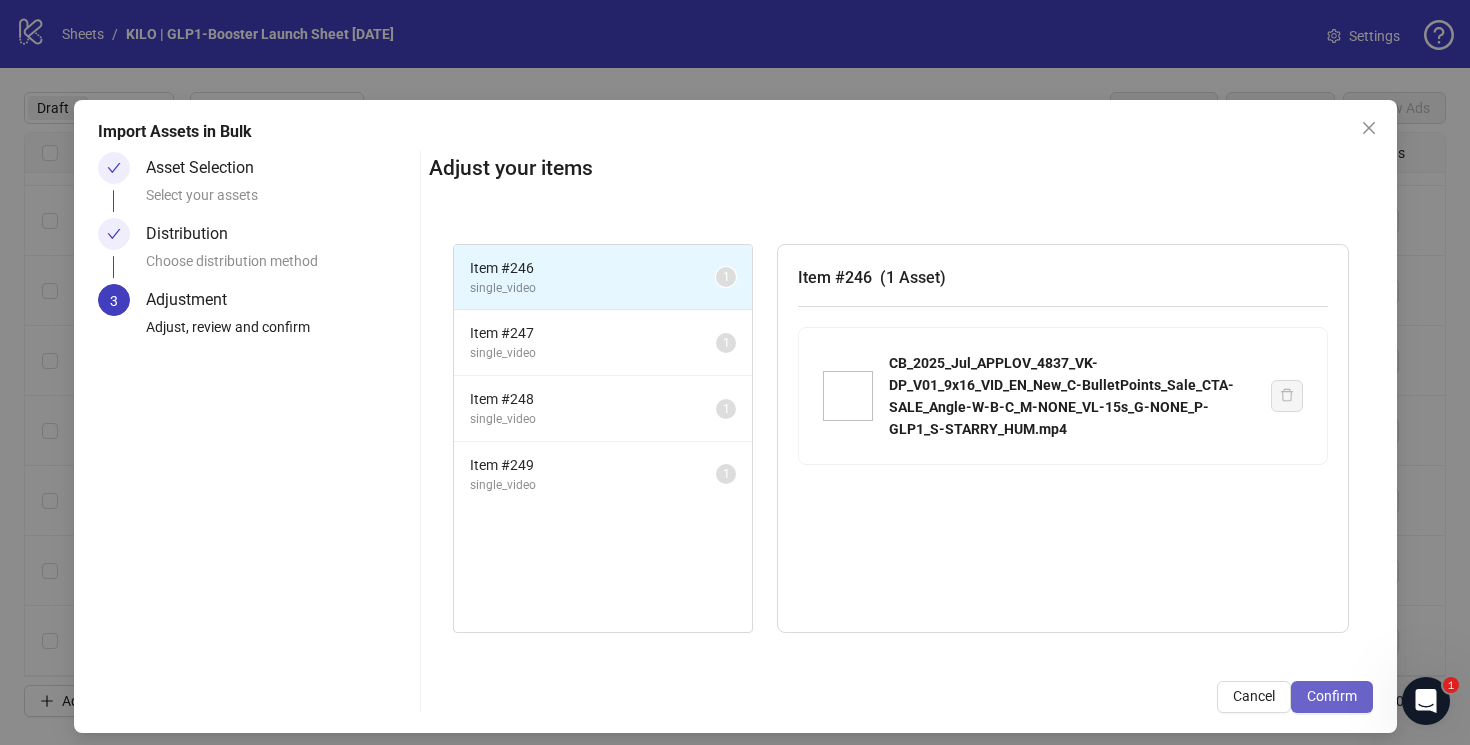 click on "Confirm" at bounding box center (1332, 696) 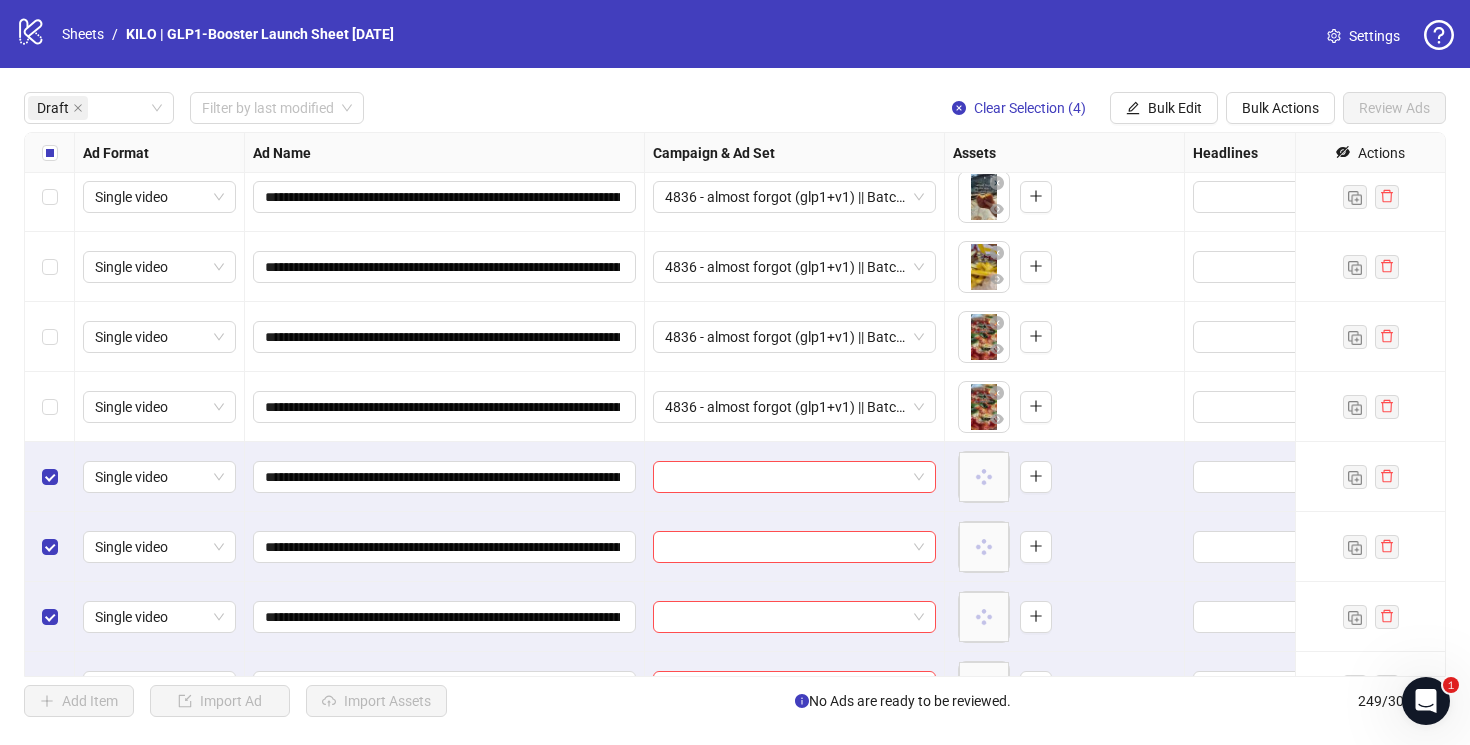 scroll, scrollTop: 2437, scrollLeft: 0, axis: vertical 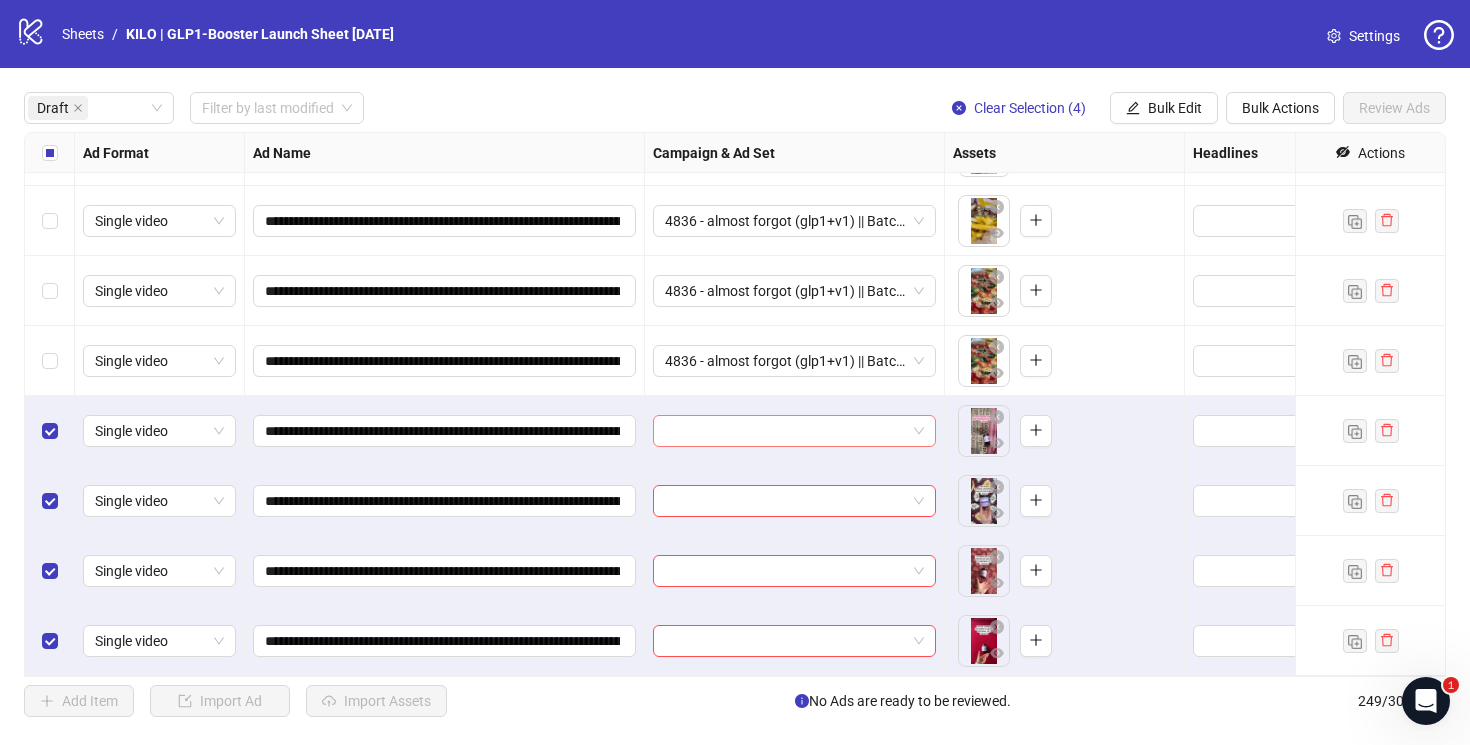 click at bounding box center (785, 431) 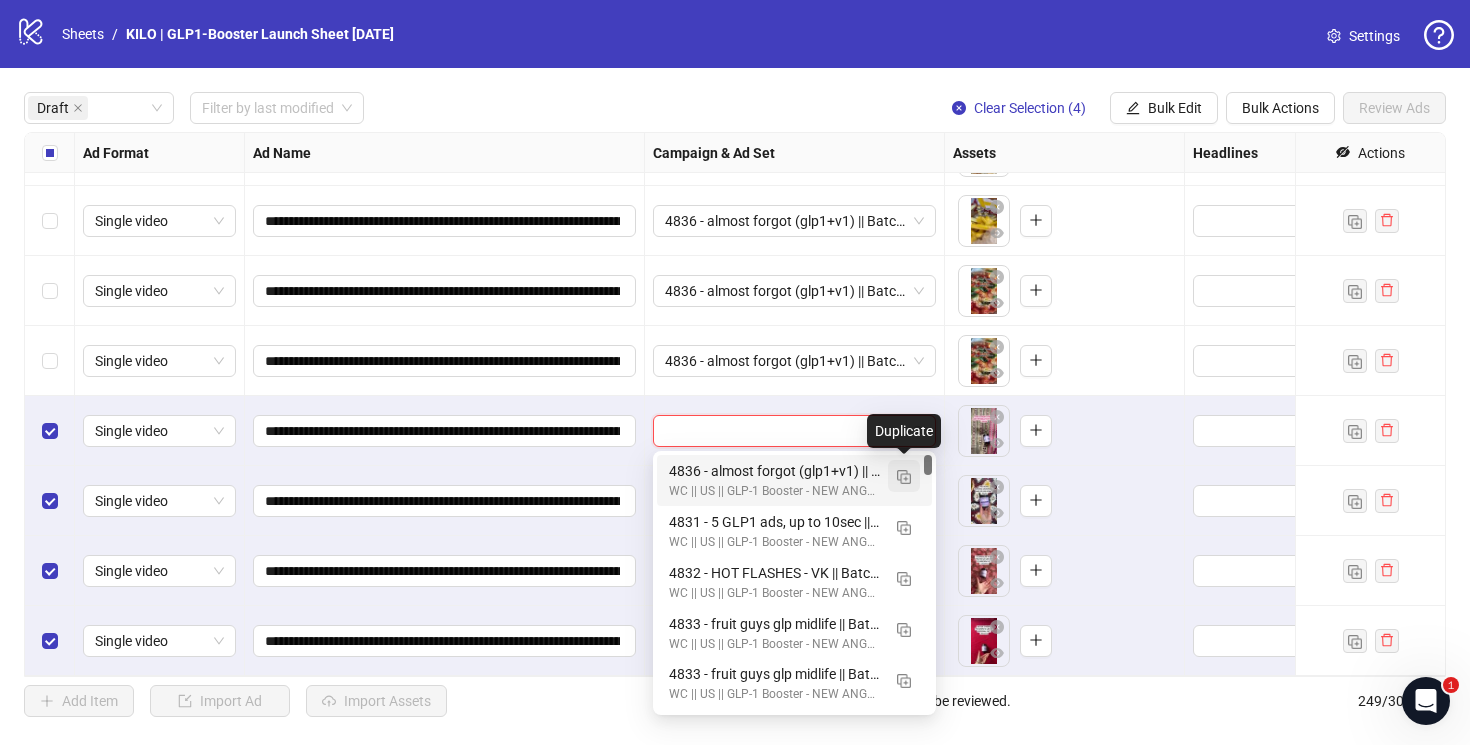 click at bounding box center [904, 477] 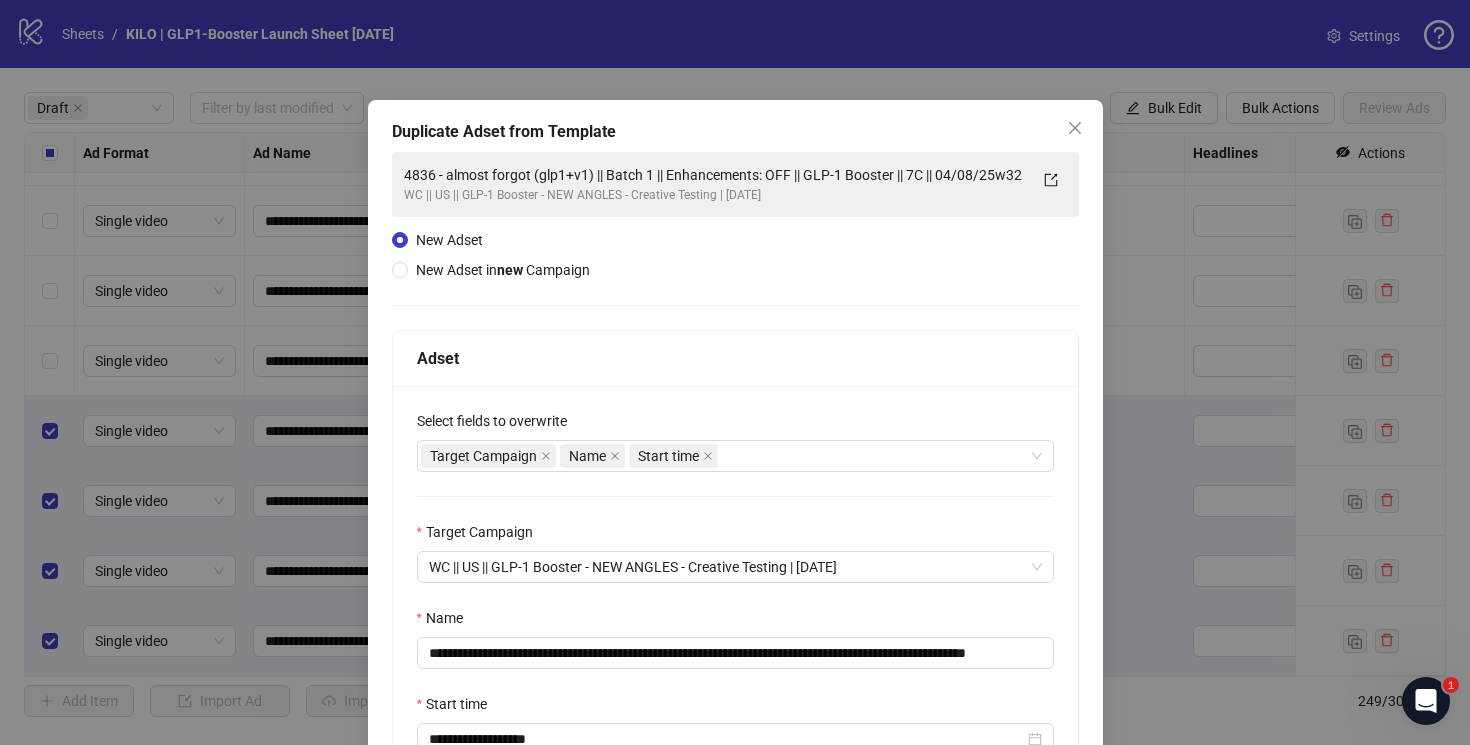 scroll, scrollTop: 218, scrollLeft: 0, axis: vertical 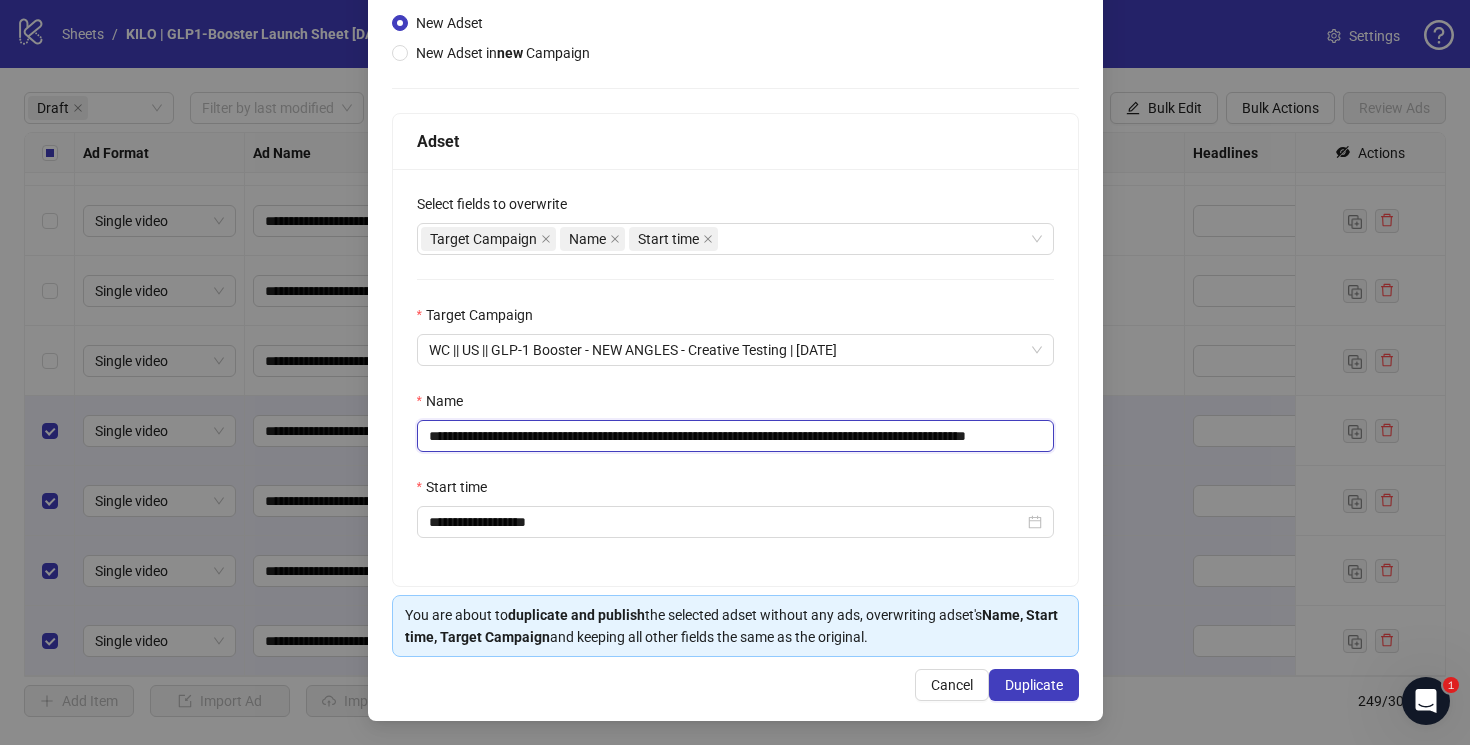 drag, startPoint x: 618, startPoint y: 439, endPoint x: 219, endPoint y: 439, distance: 399 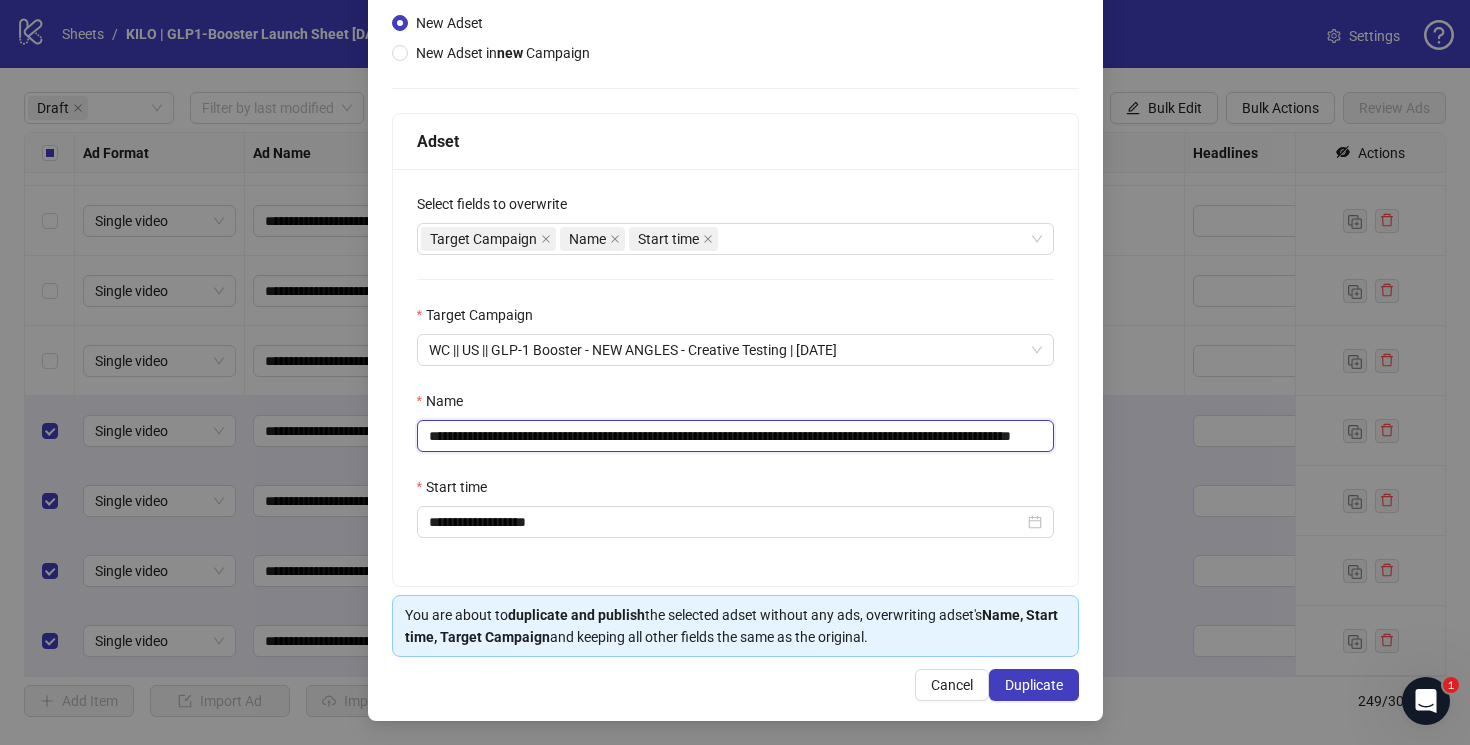 click on "**********" at bounding box center (735, 436) 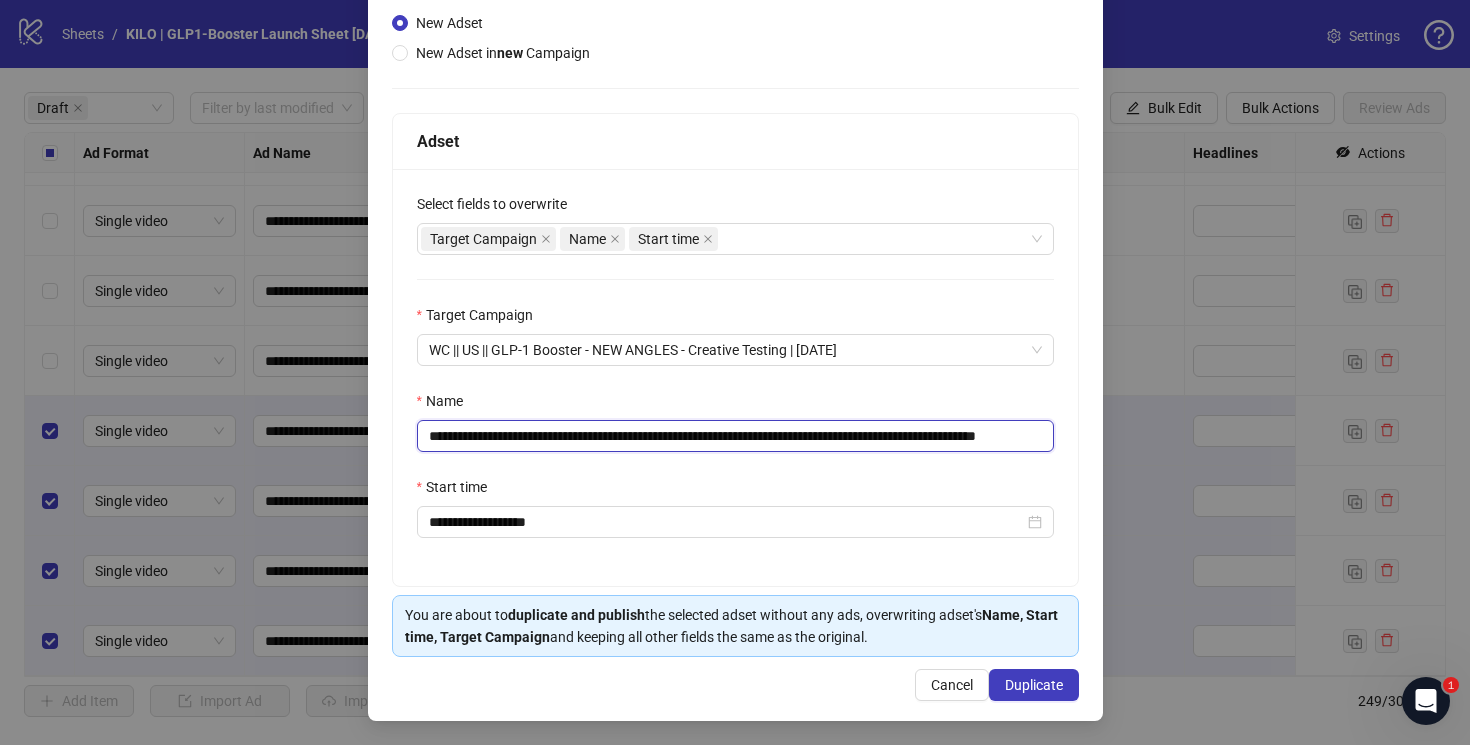 scroll, scrollTop: 0, scrollLeft: 61, axis: horizontal 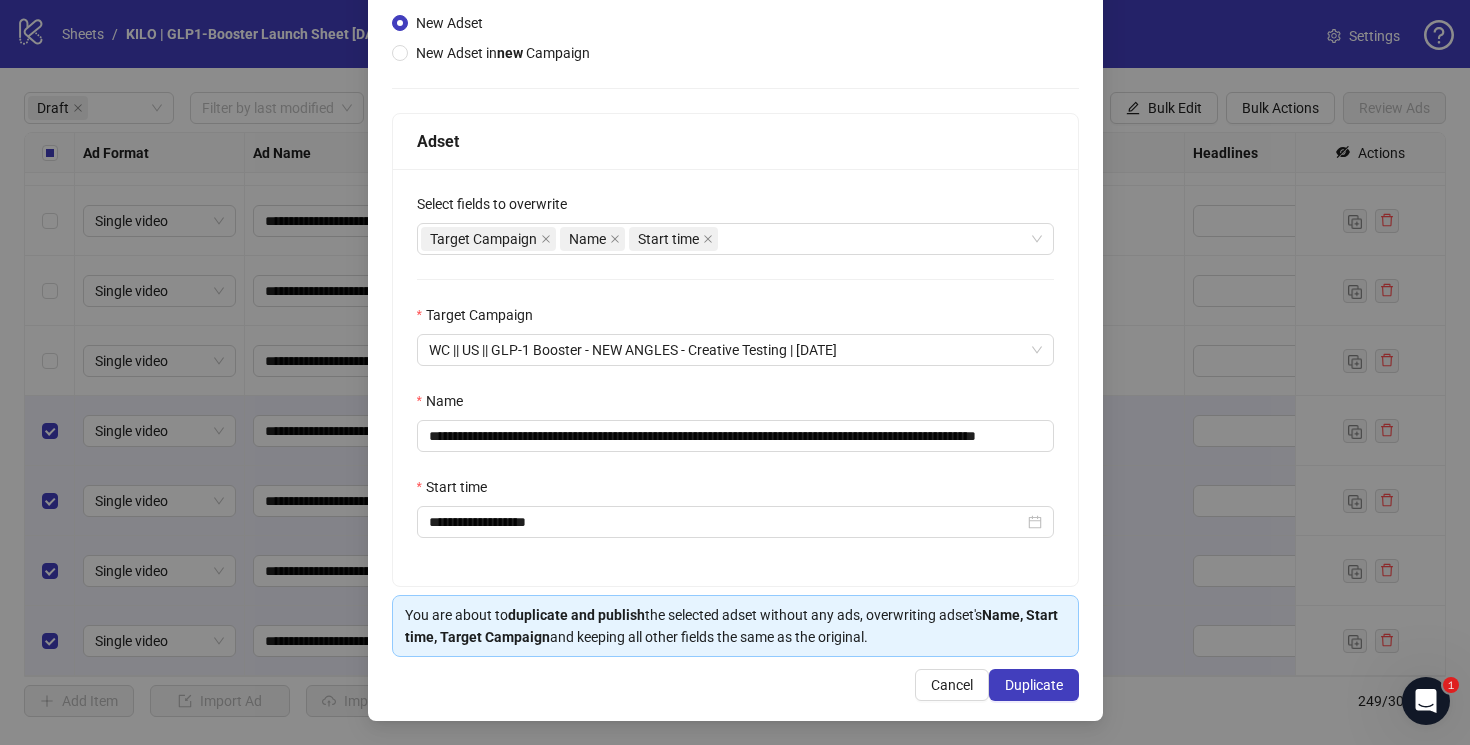 click on "**********" at bounding box center (735, 296) 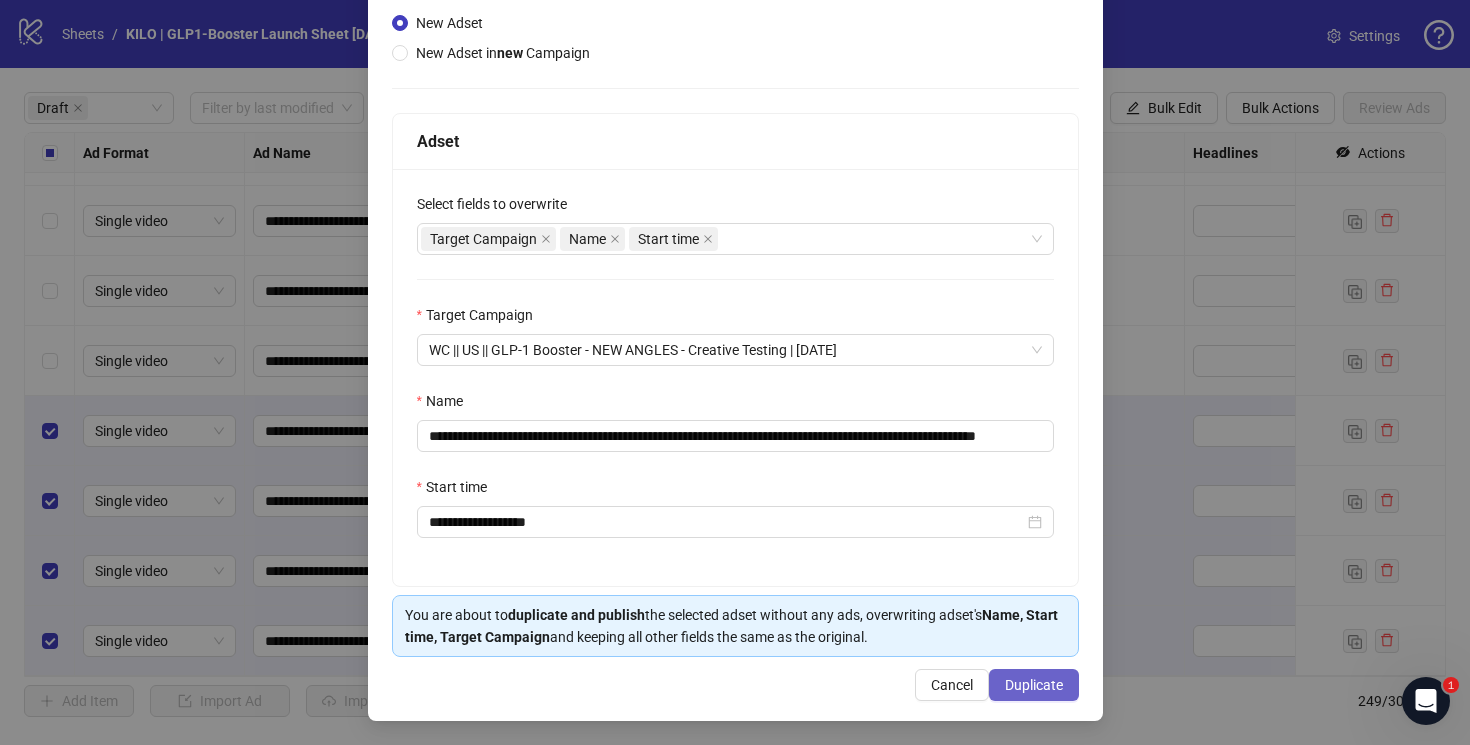 click on "Duplicate" at bounding box center (1034, 685) 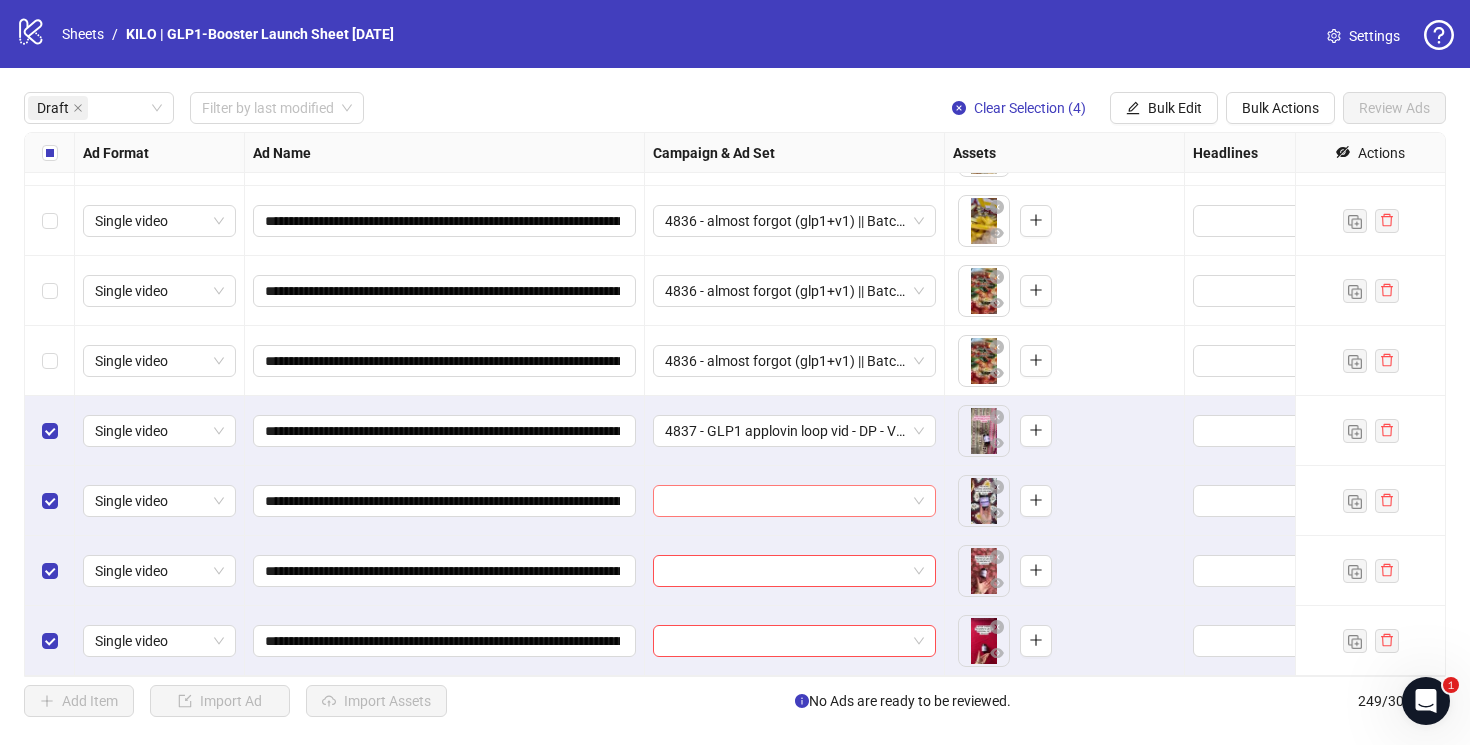 click at bounding box center [785, 501] 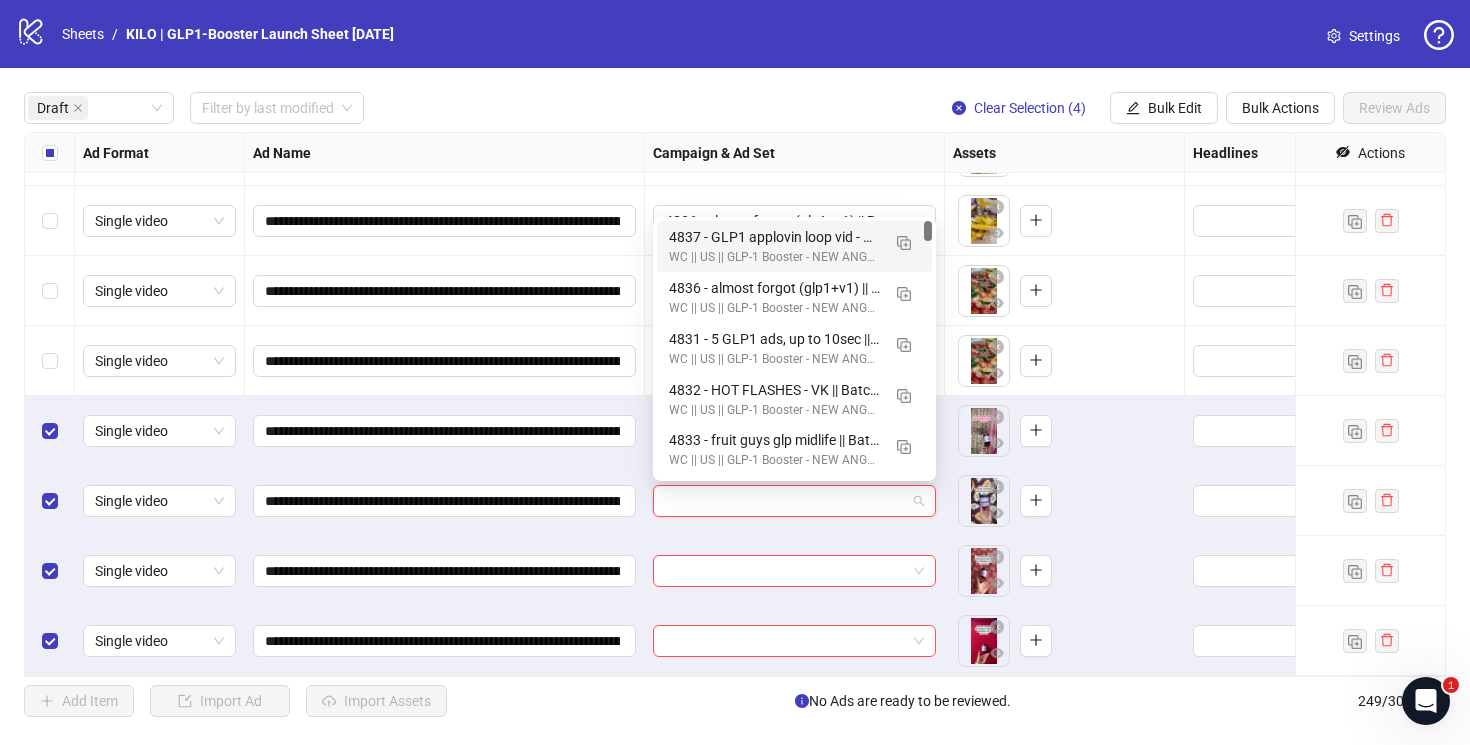 click on "4837 - GLP1 applovin loop vid - DP - VK || Batch 1 || Enhancements: OFF || GLP-1 Booster || 7C || 04/08/25w32" at bounding box center [774, 237] 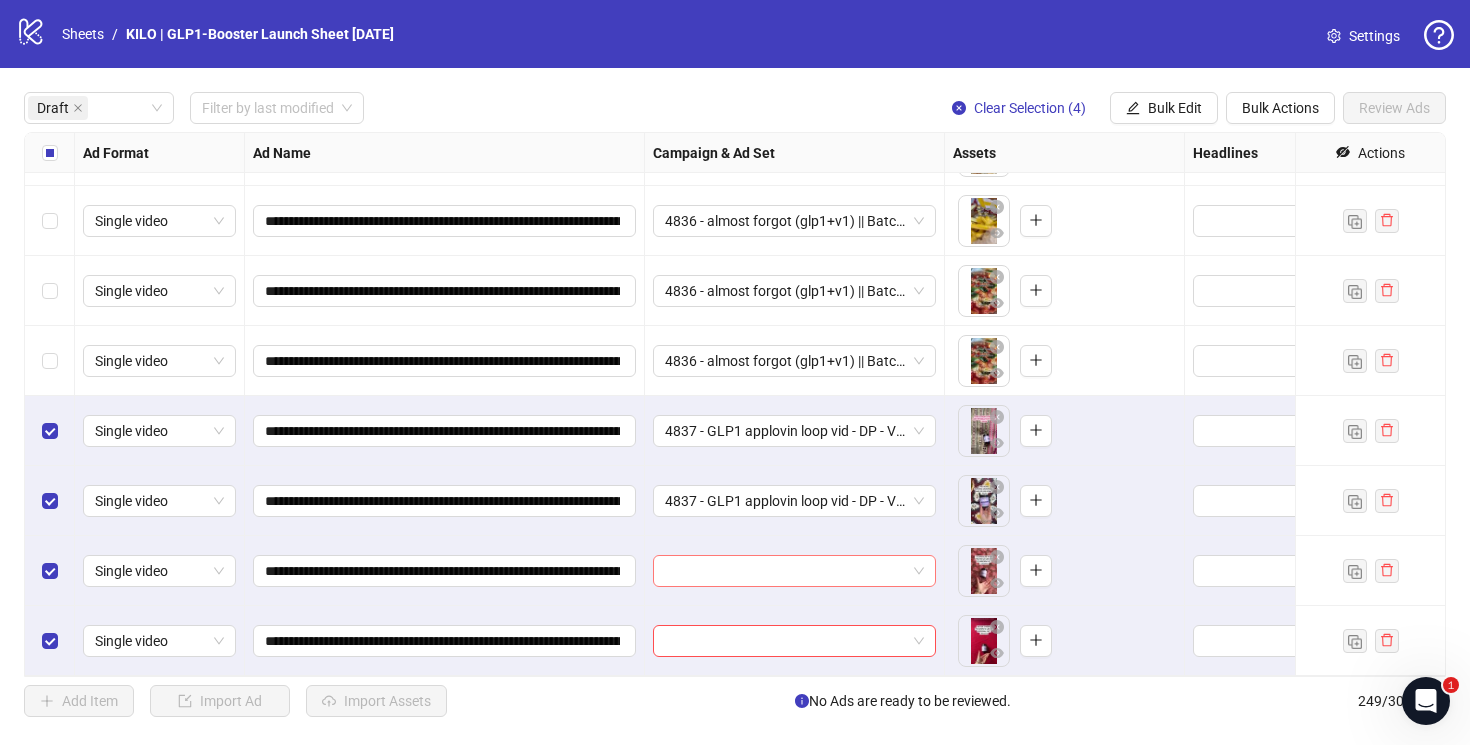 click at bounding box center [785, 571] 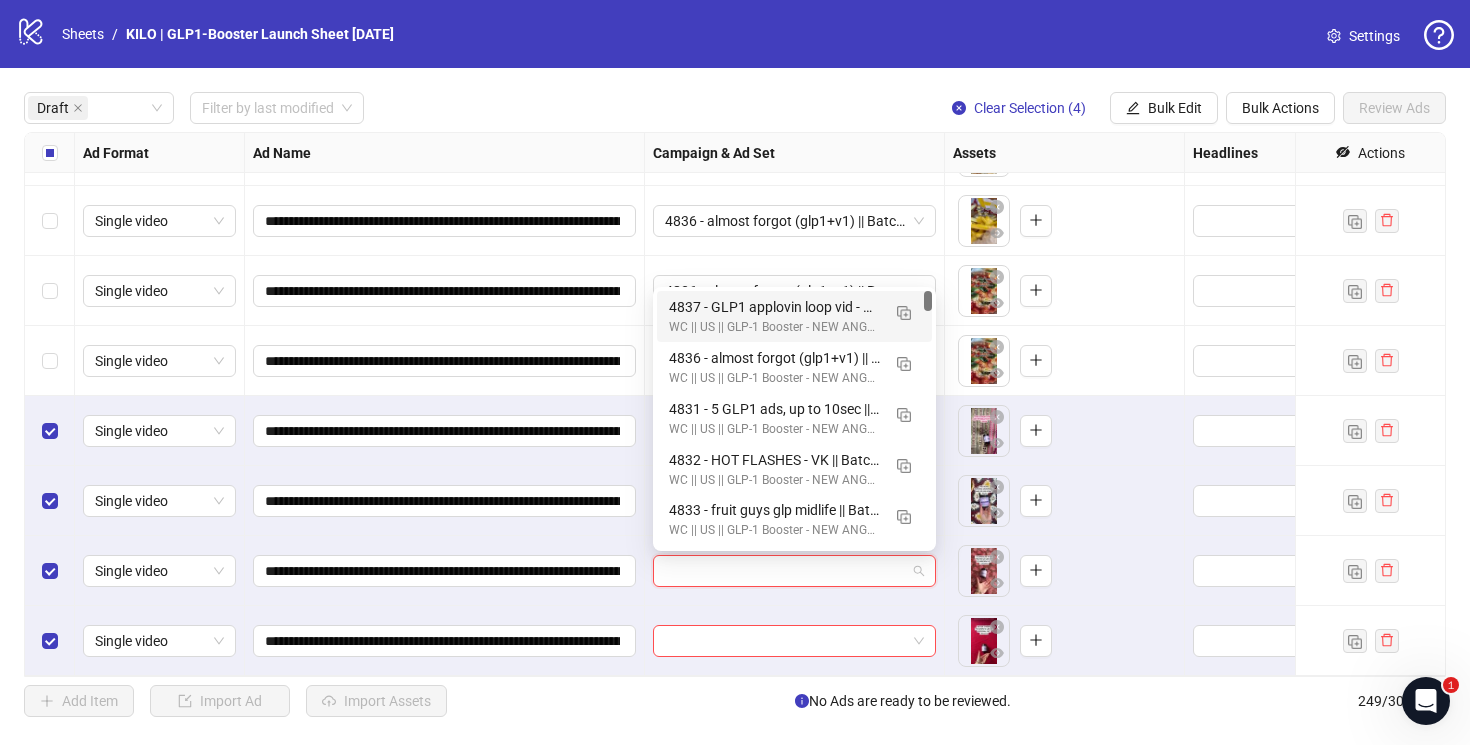 drag, startPoint x: 780, startPoint y: 302, endPoint x: 780, endPoint y: 337, distance: 35 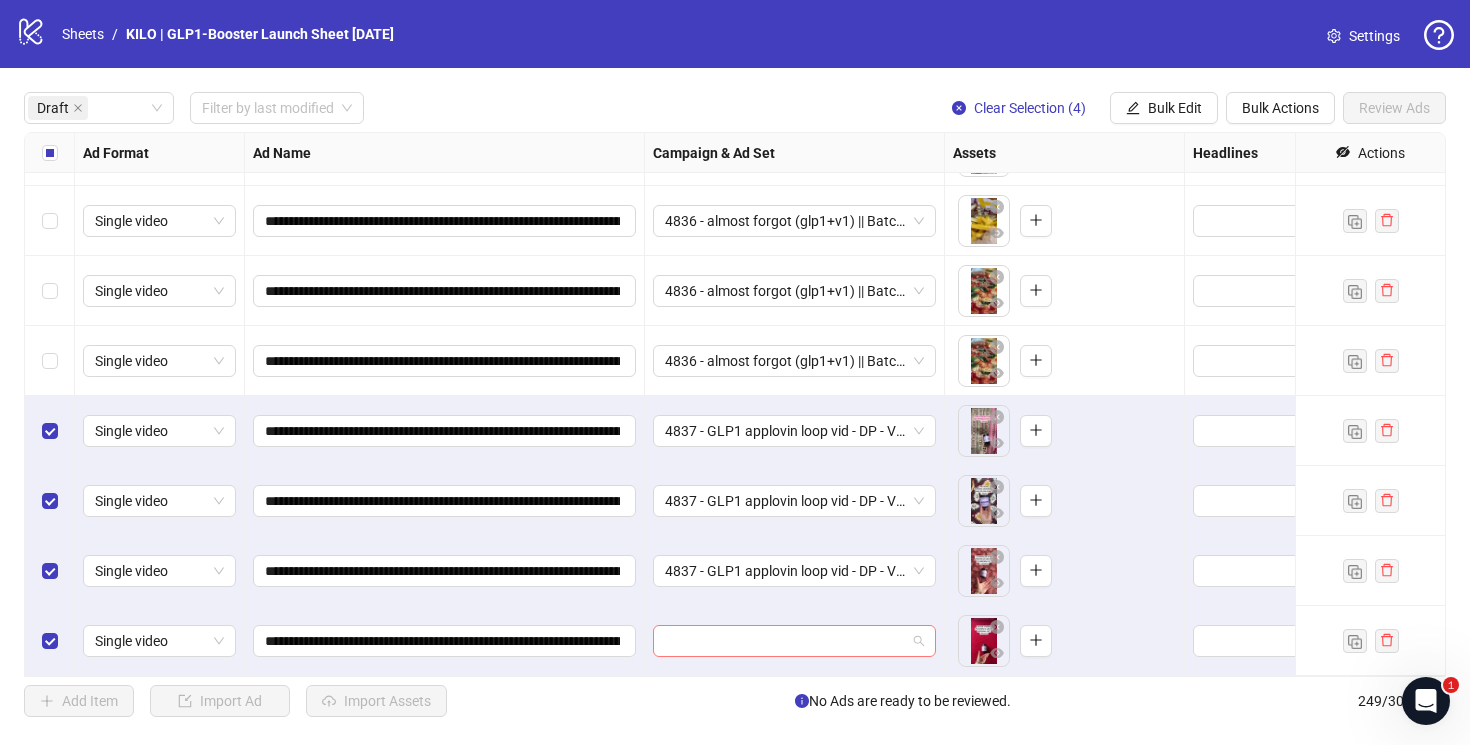 click at bounding box center [785, 641] 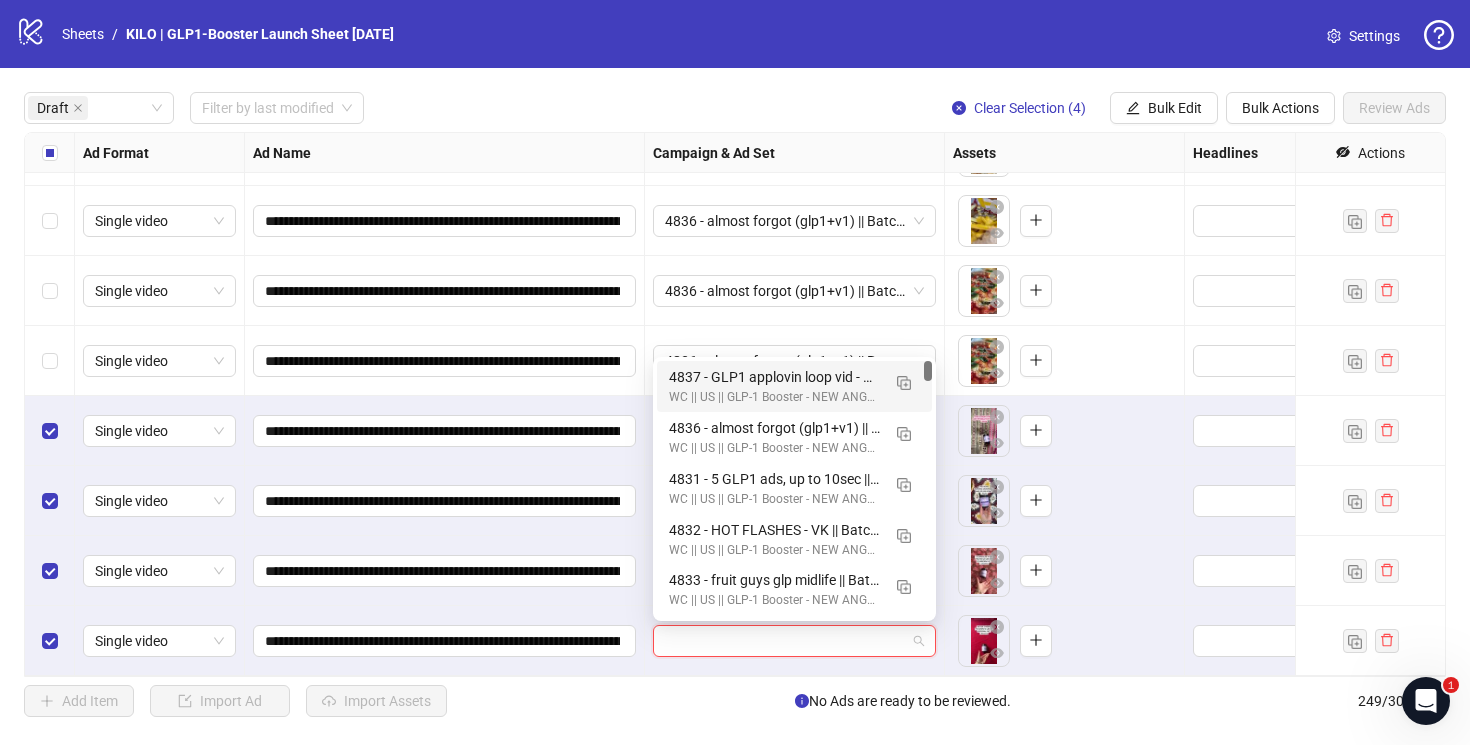click on "4837 - GLP1 applovin loop vid - DP - VK || Batch 1 || Enhancements: OFF || GLP-1 Booster || 7C || 04/08/25w32" at bounding box center [774, 377] 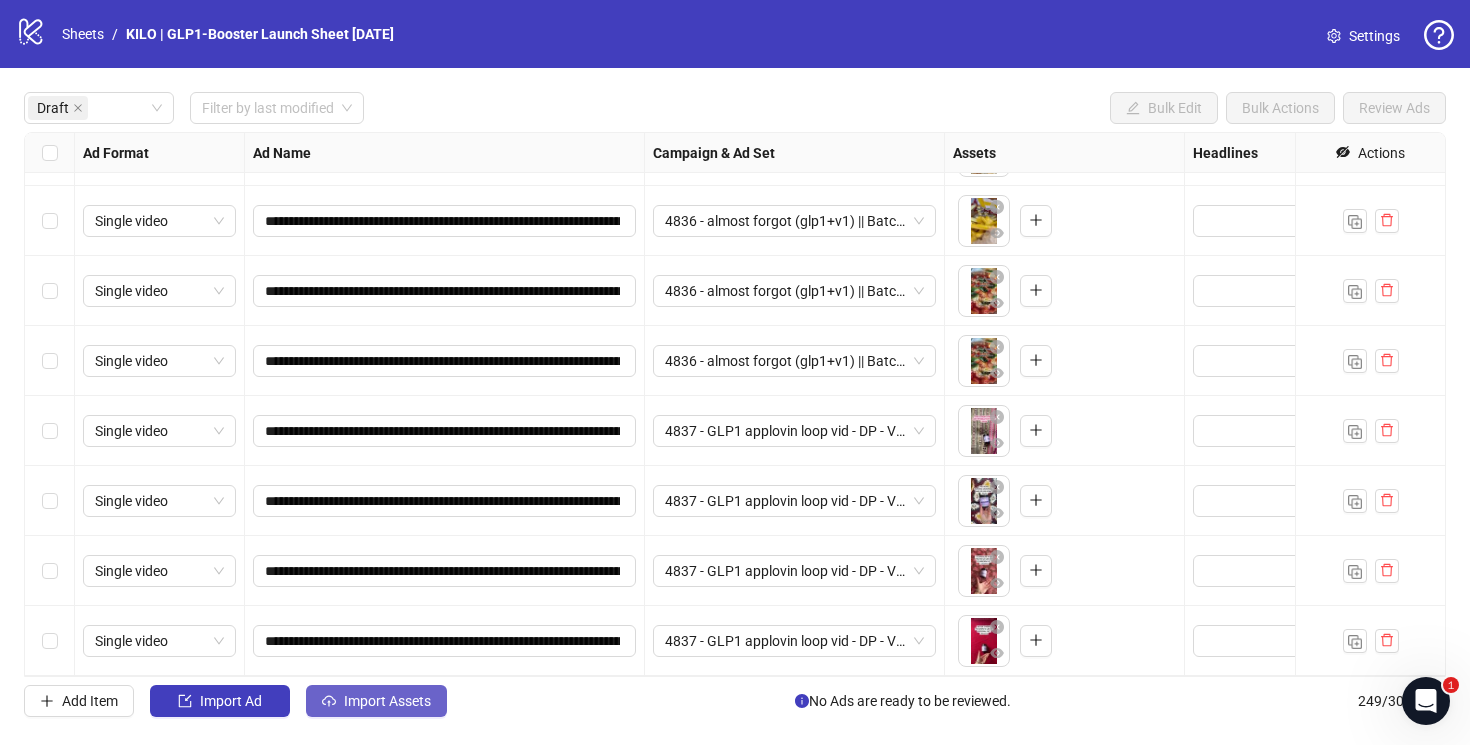 click on "Import Assets" at bounding box center (376, 701) 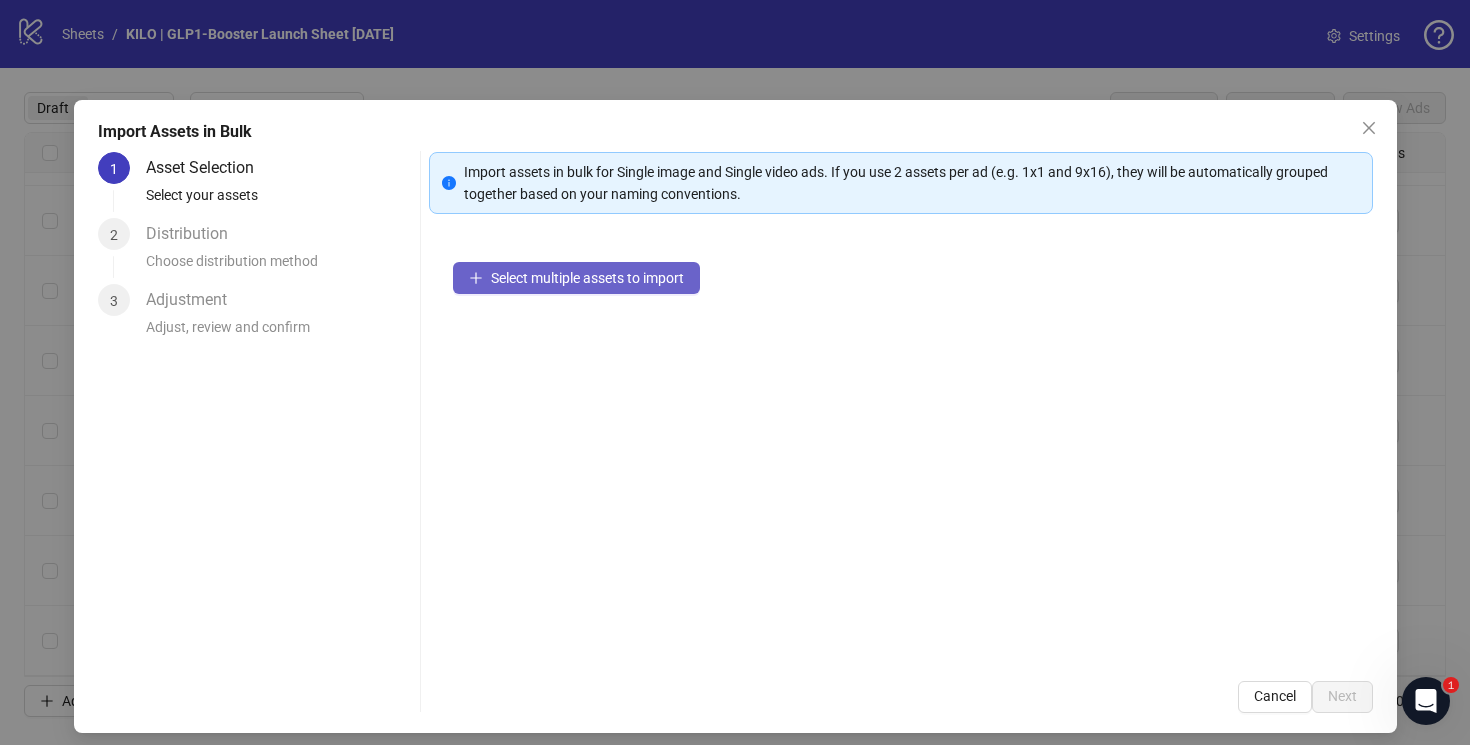 click on "Select multiple assets to import" at bounding box center (576, 278) 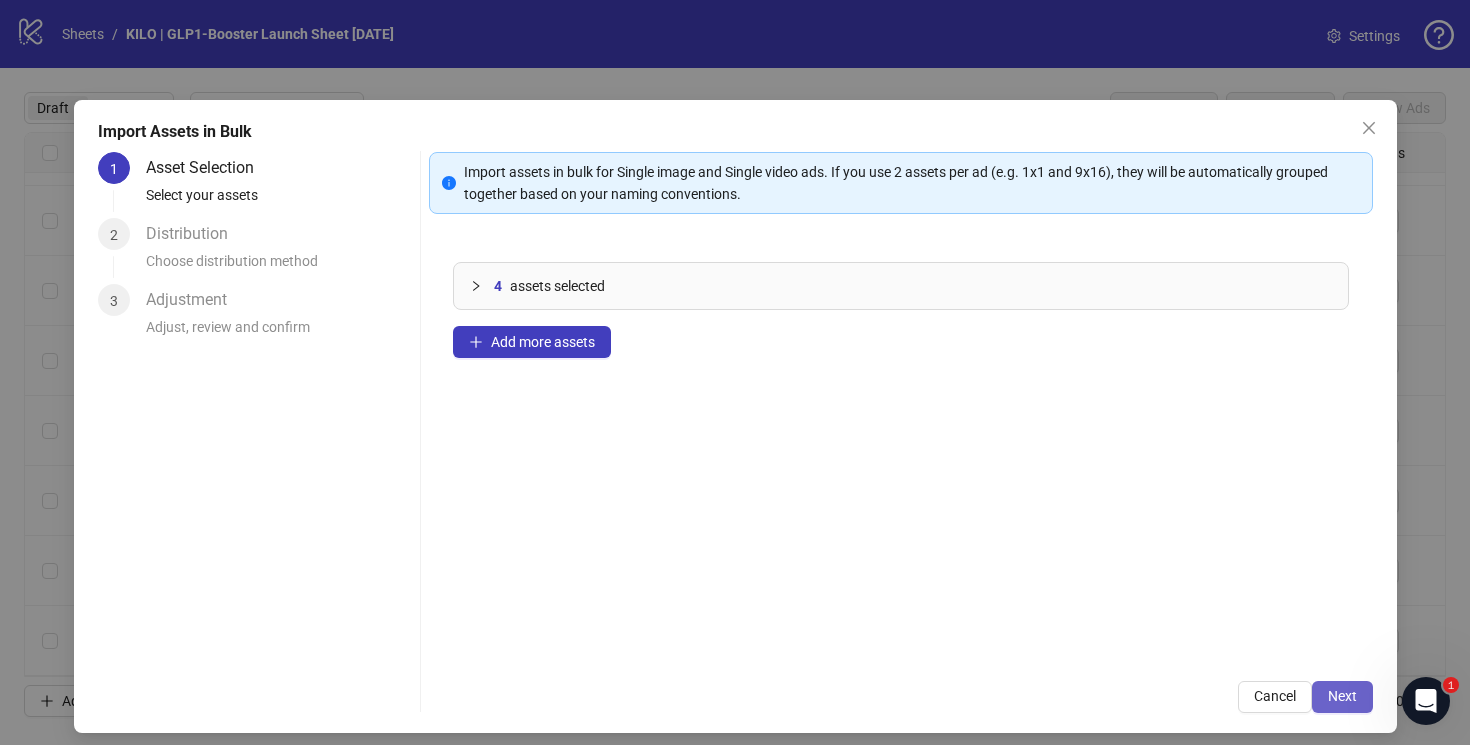 click on "Next" at bounding box center (1342, 697) 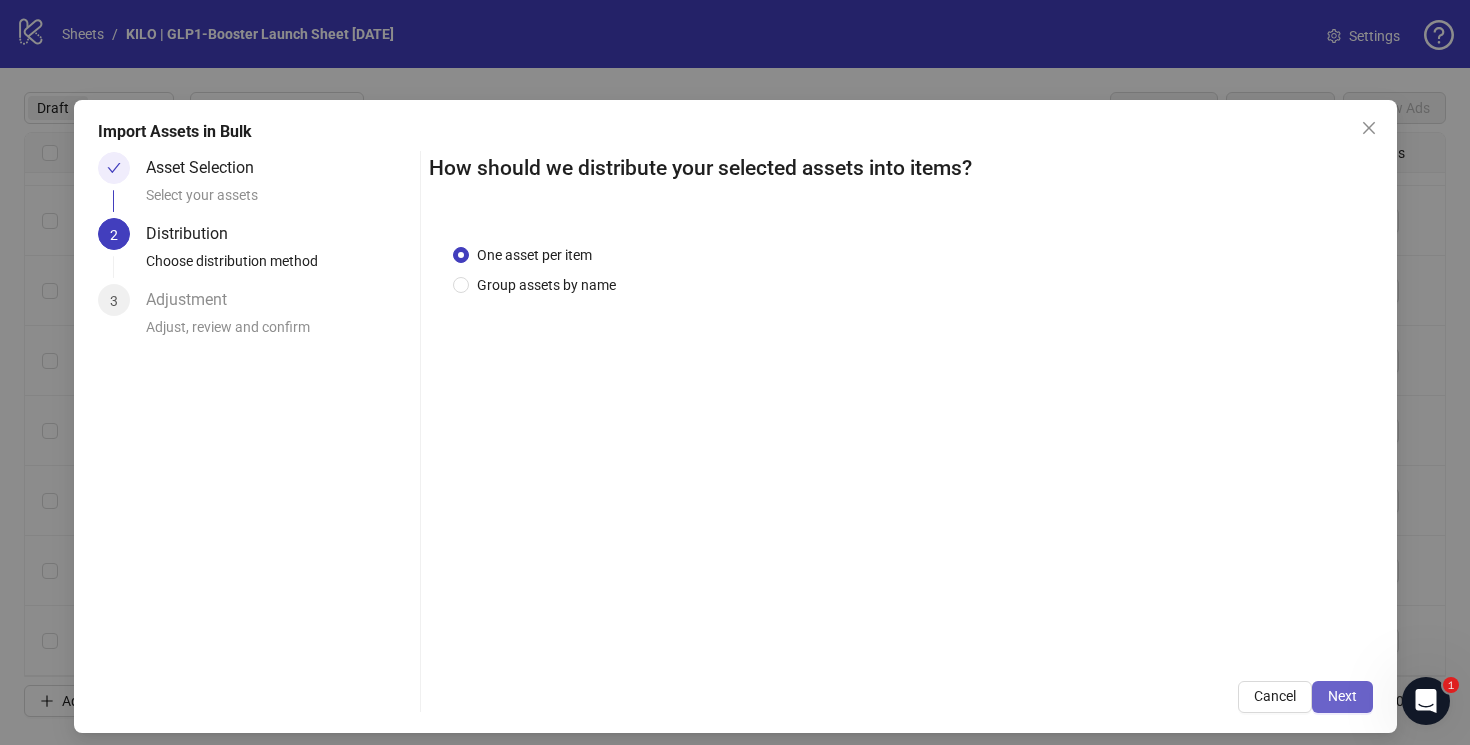click on "Next" at bounding box center (1342, 696) 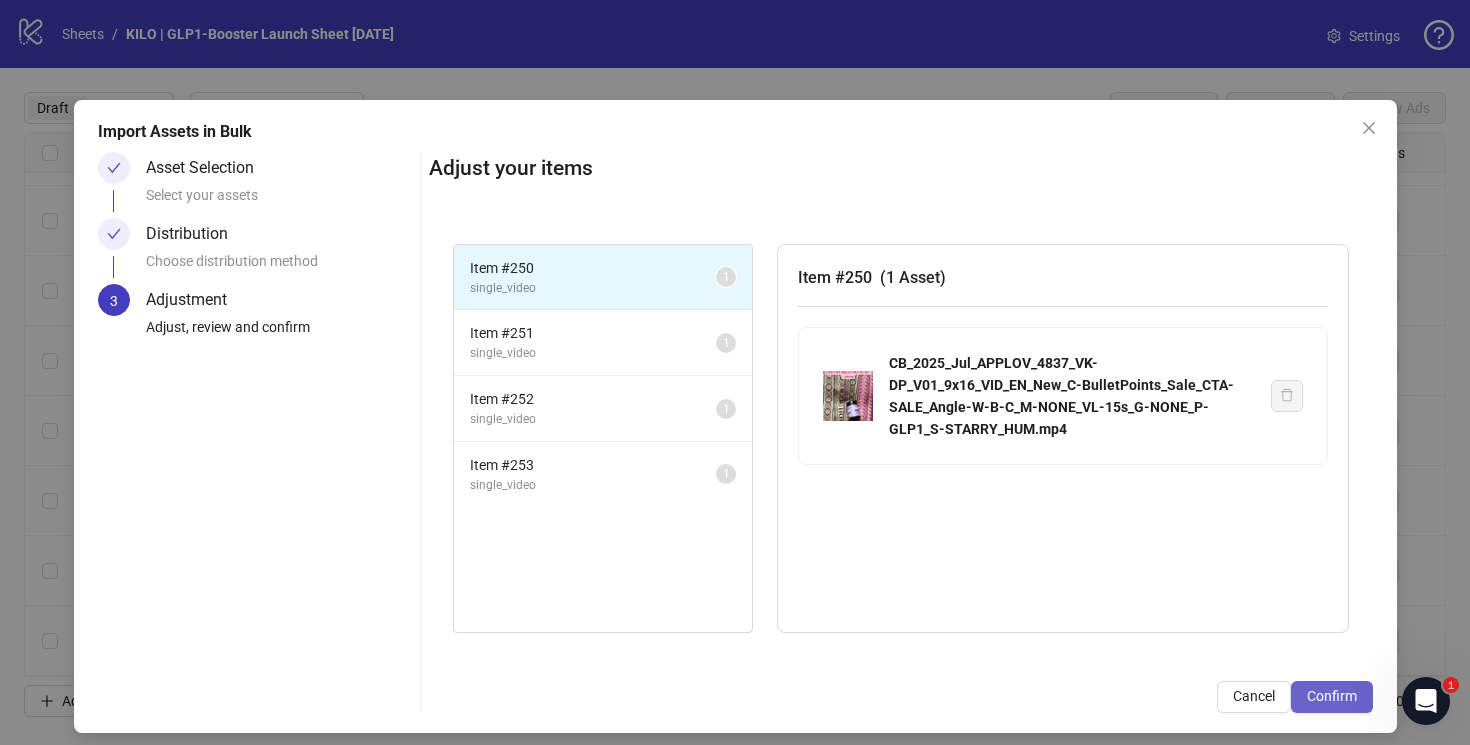 click on "Confirm" at bounding box center (1332, 696) 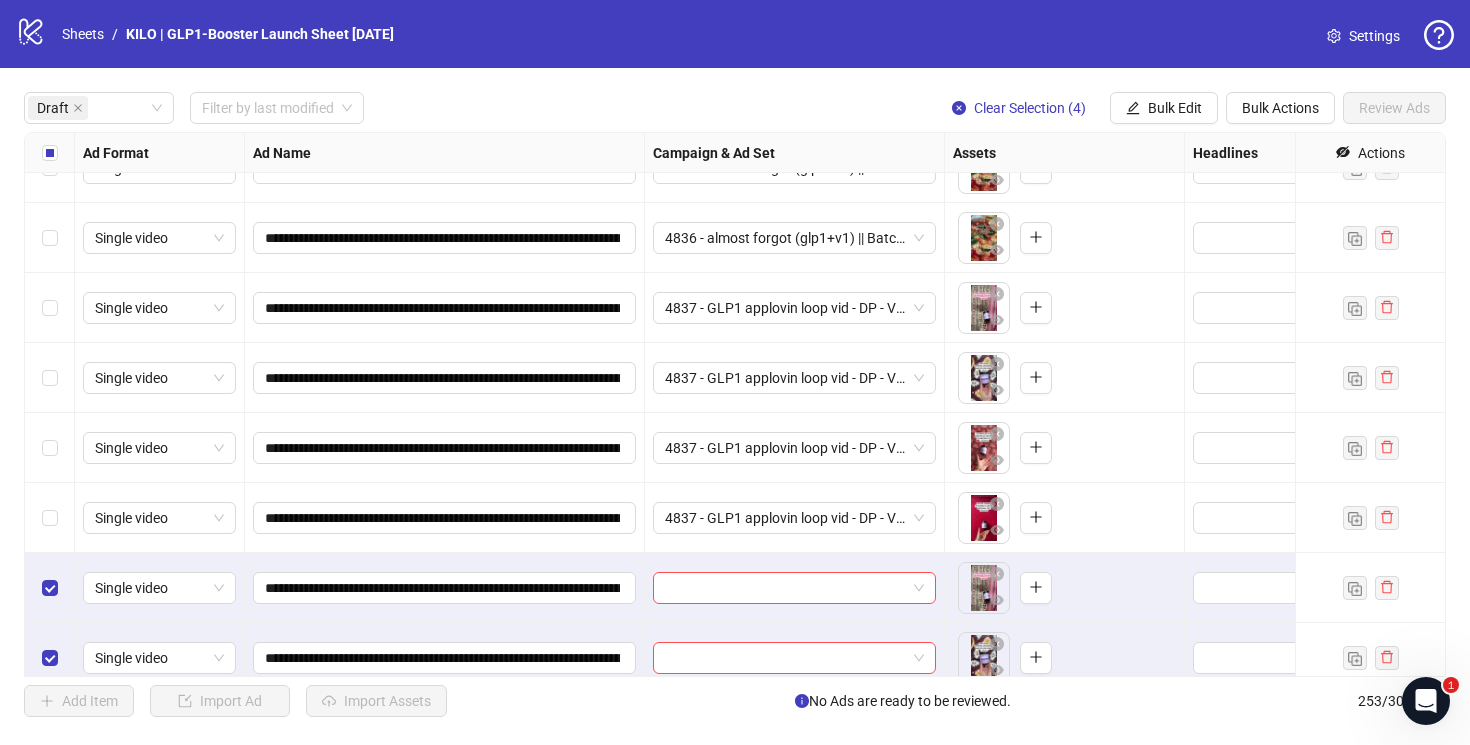 scroll, scrollTop: 2717, scrollLeft: 0, axis: vertical 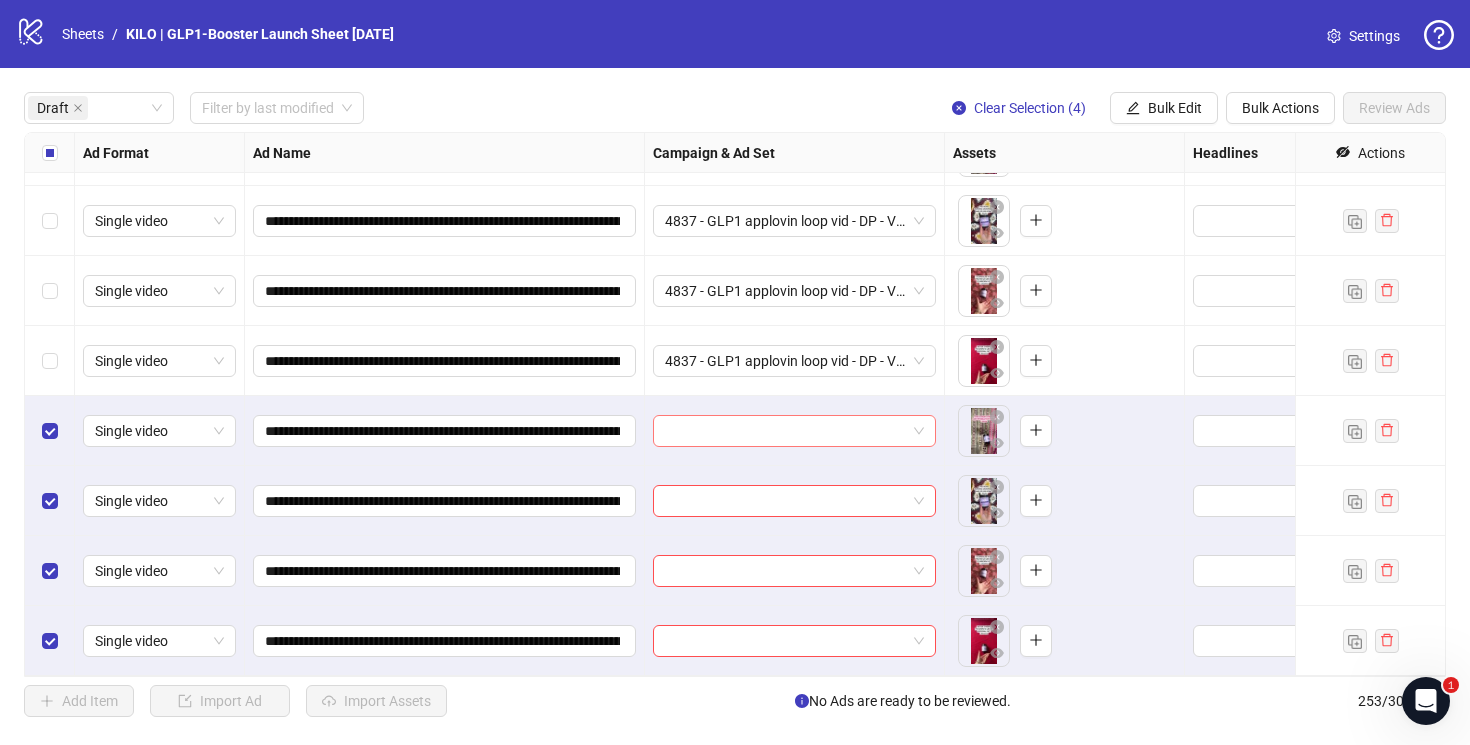 click at bounding box center [785, 431] 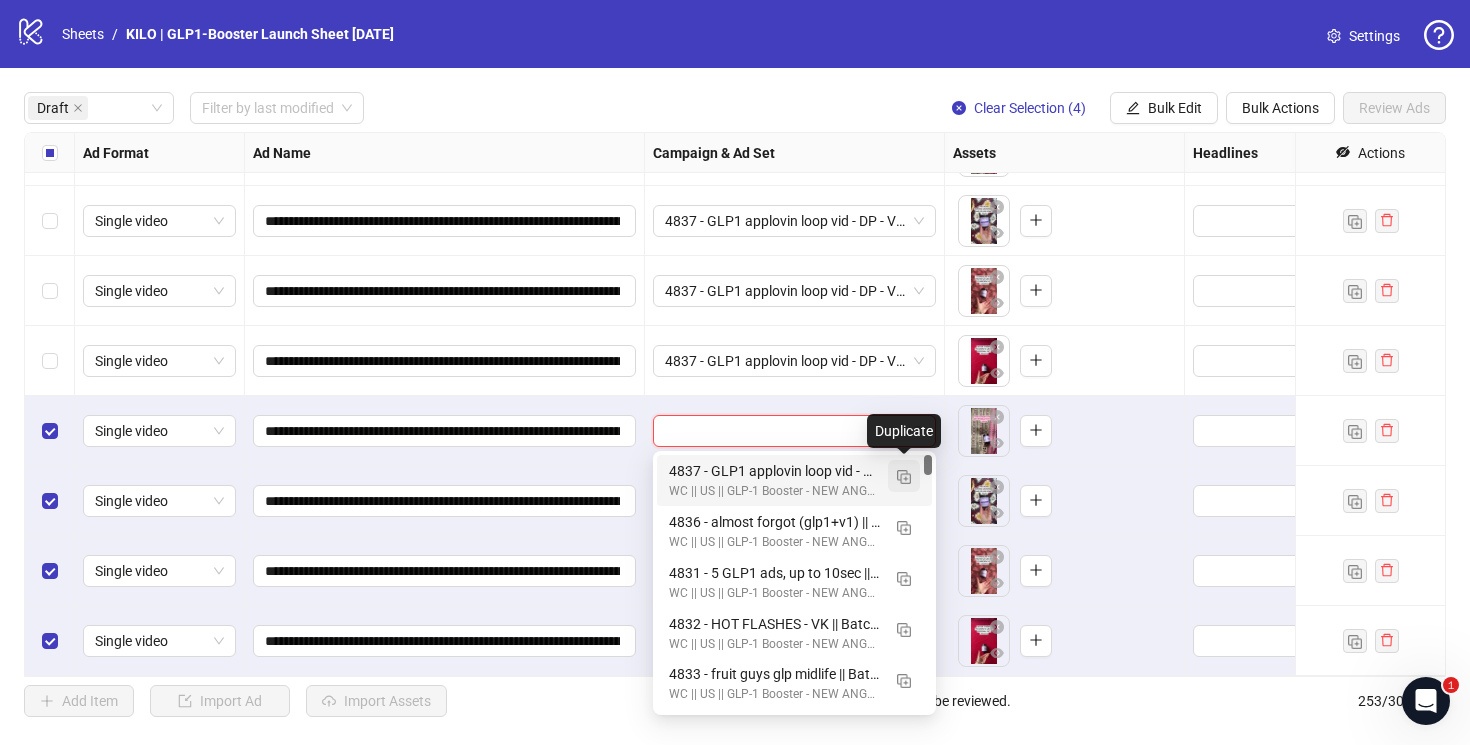click at bounding box center [904, 477] 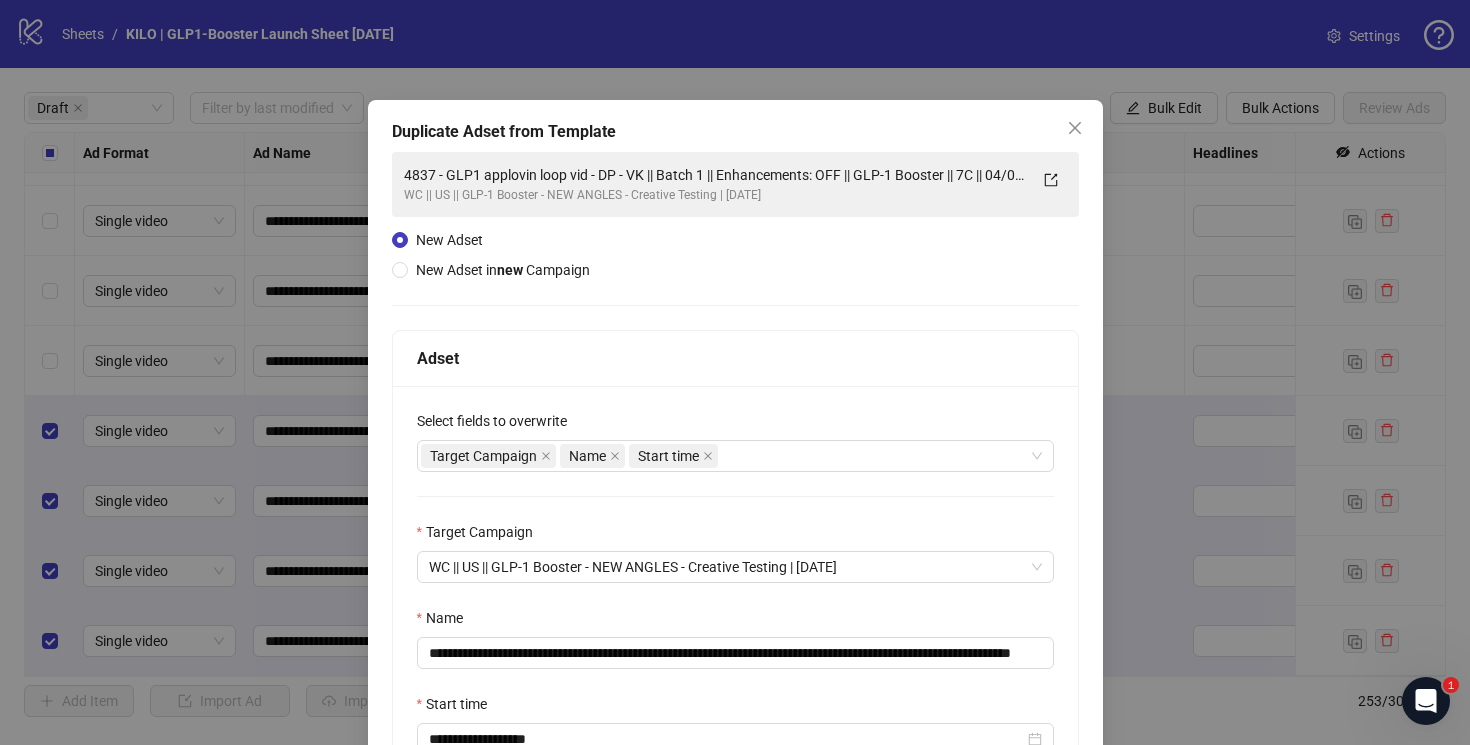 scroll, scrollTop: 208, scrollLeft: 0, axis: vertical 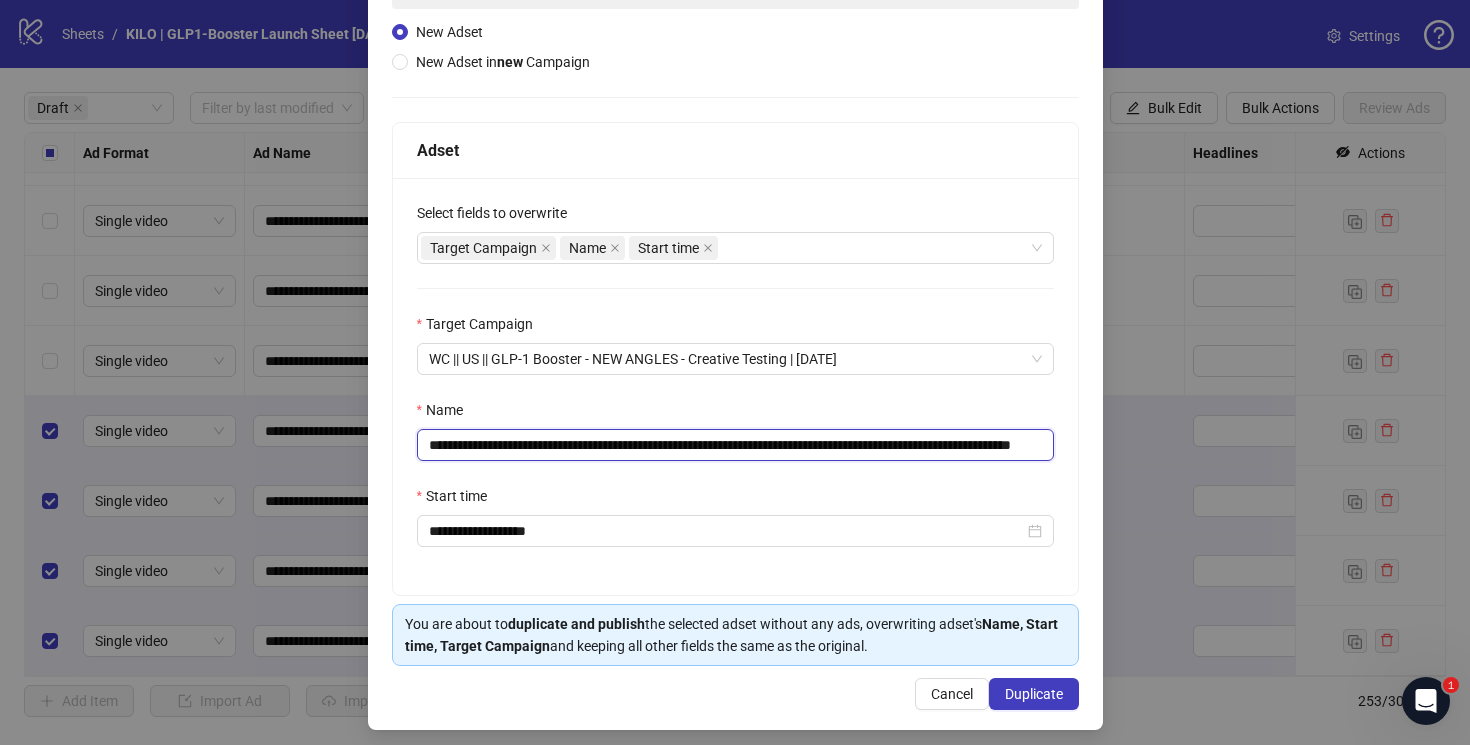 drag, startPoint x: 670, startPoint y: 451, endPoint x: 242, endPoint y: 451, distance: 428 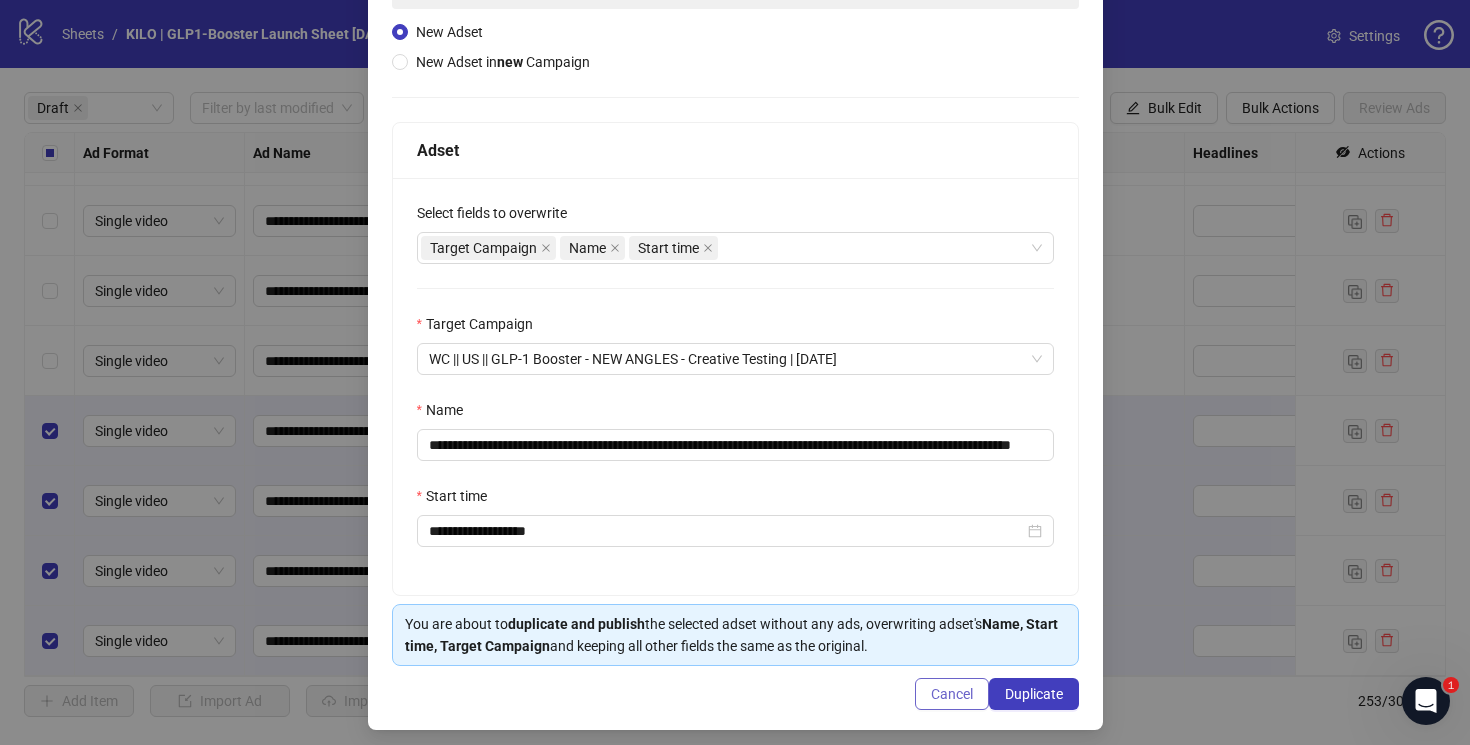 click on "Cancel" at bounding box center (952, 694) 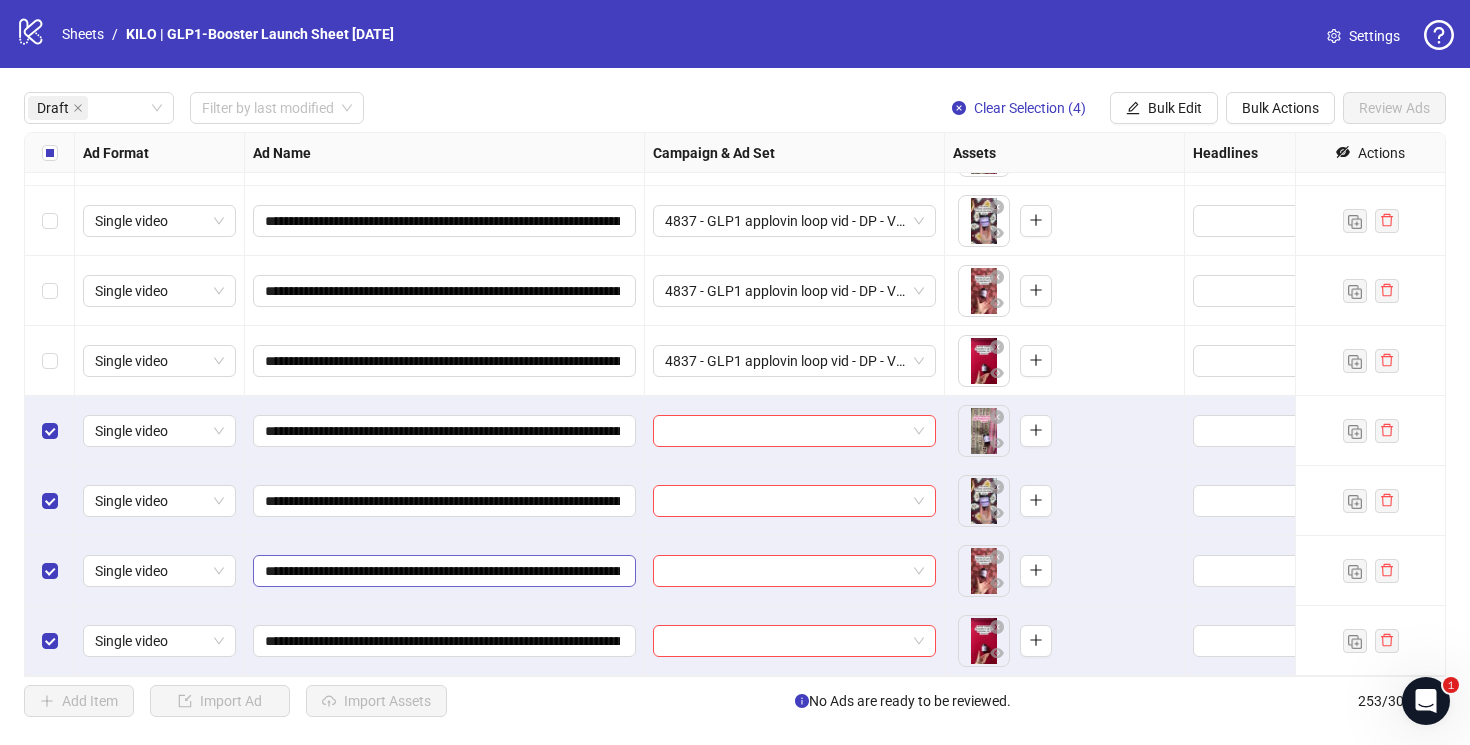 scroll, scrollTop: 2688, scrollLeft: 0, axis: vertical 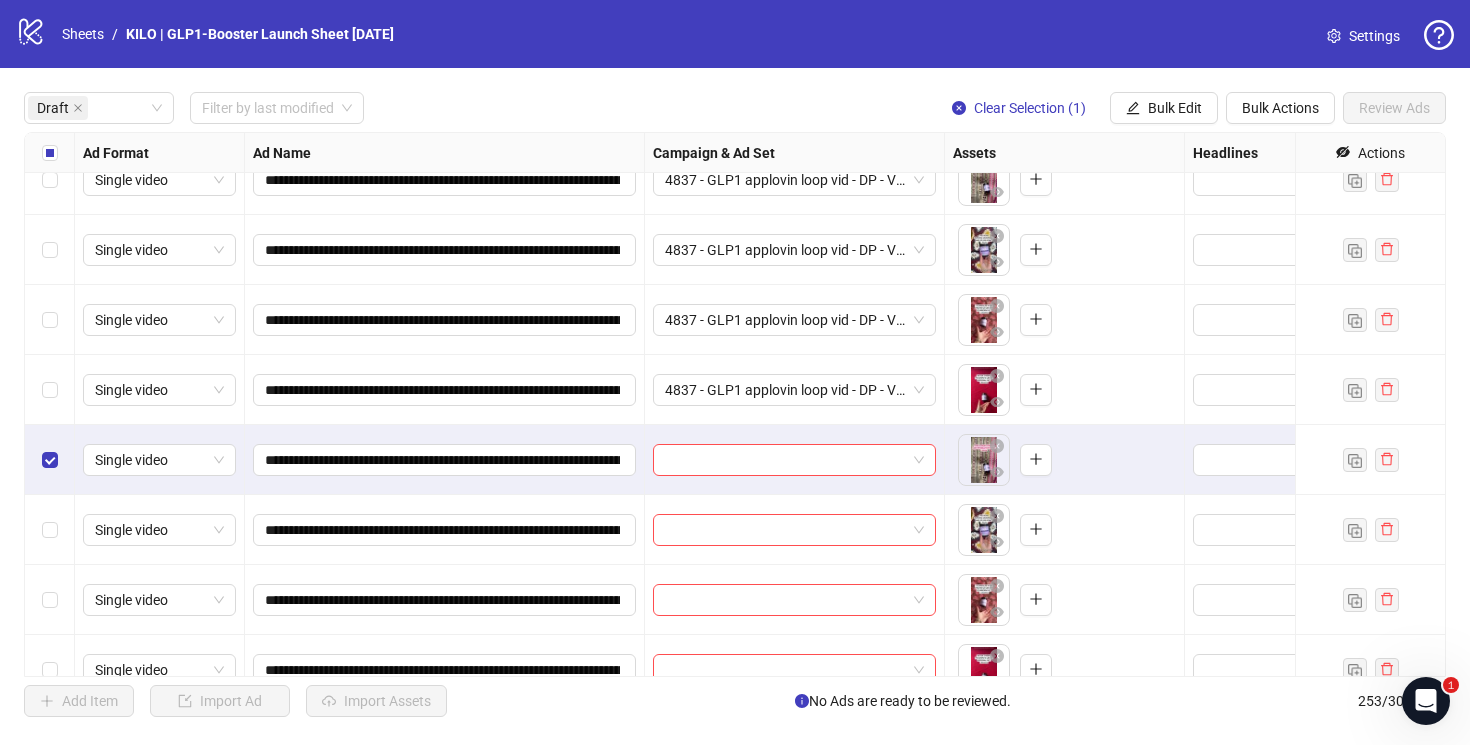 click at bounding box center [1370, 460] 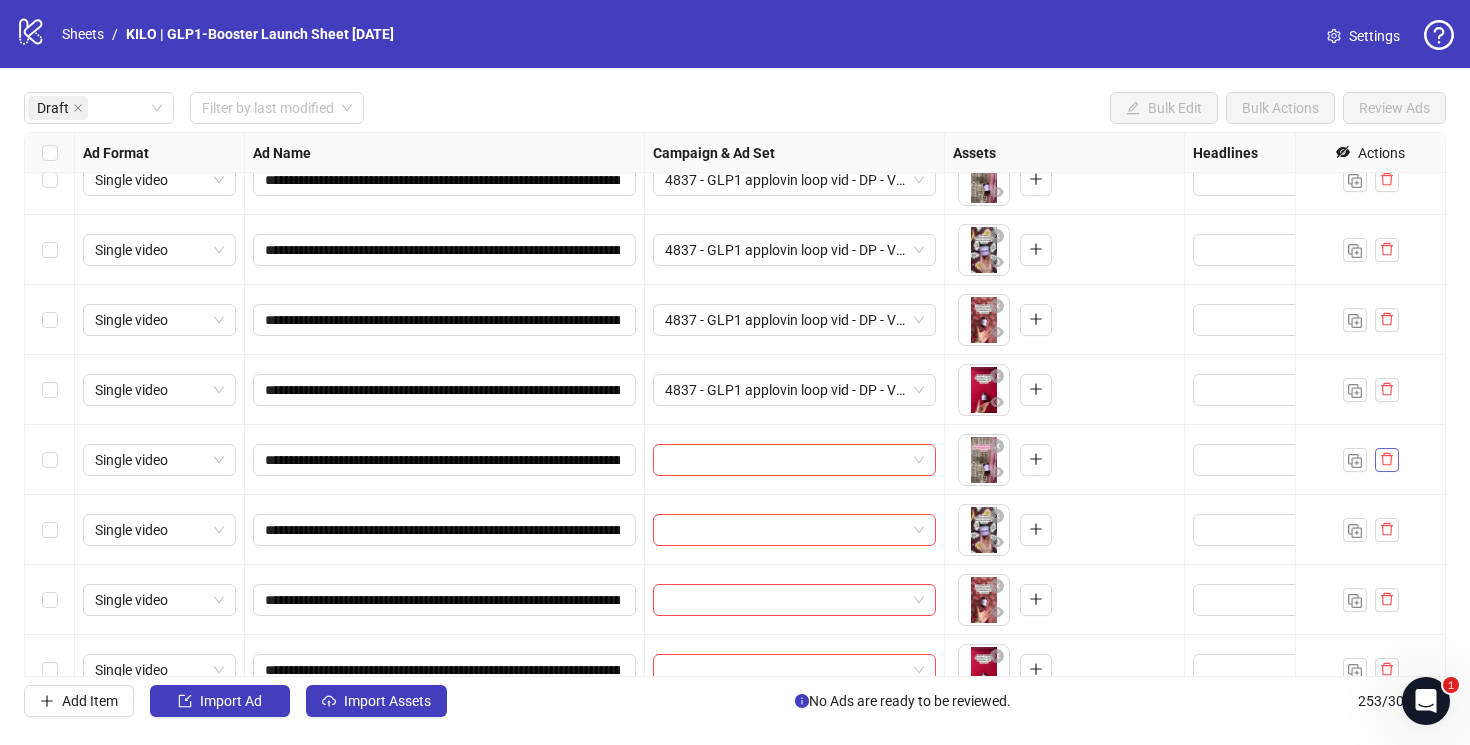 click at bounding box center [1387, 460] 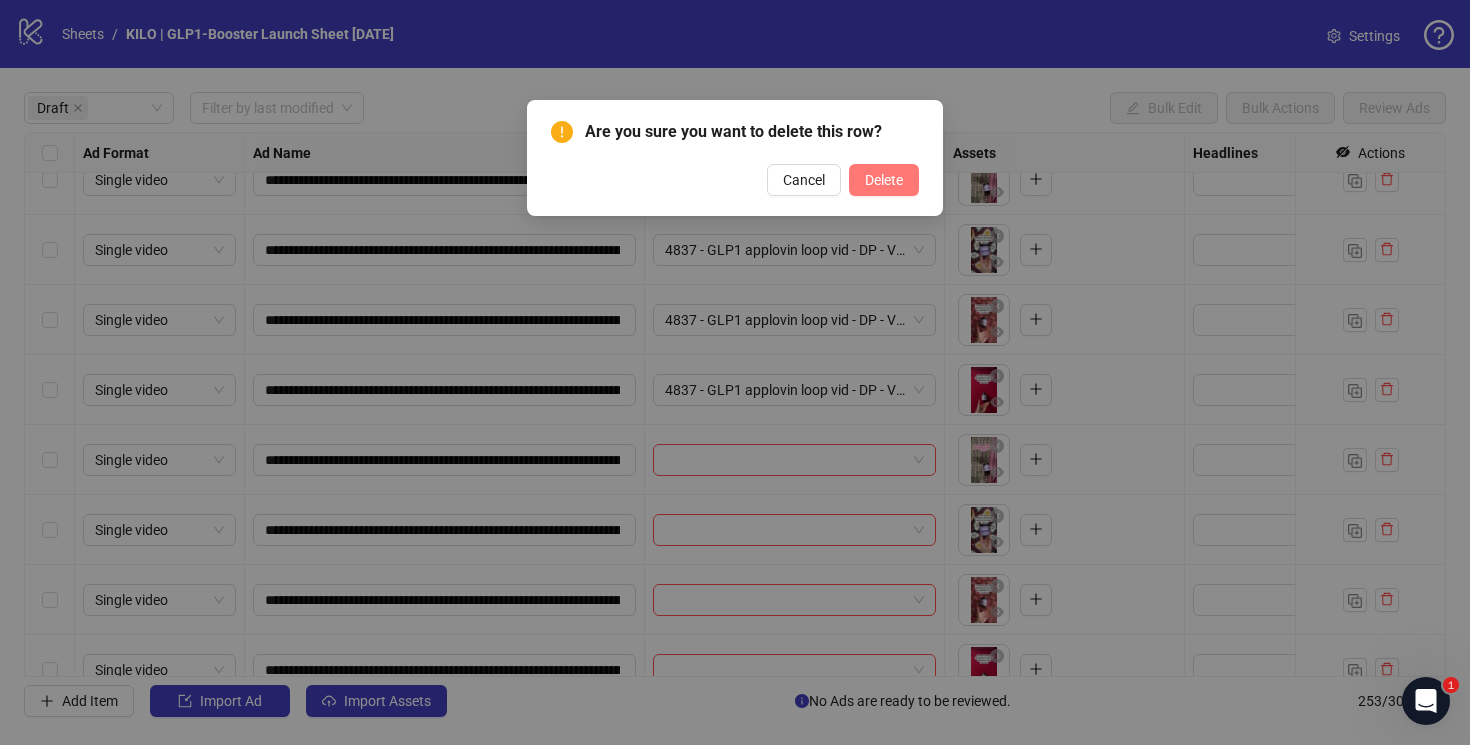 click on "Delete" at bounding box center [884, 180] 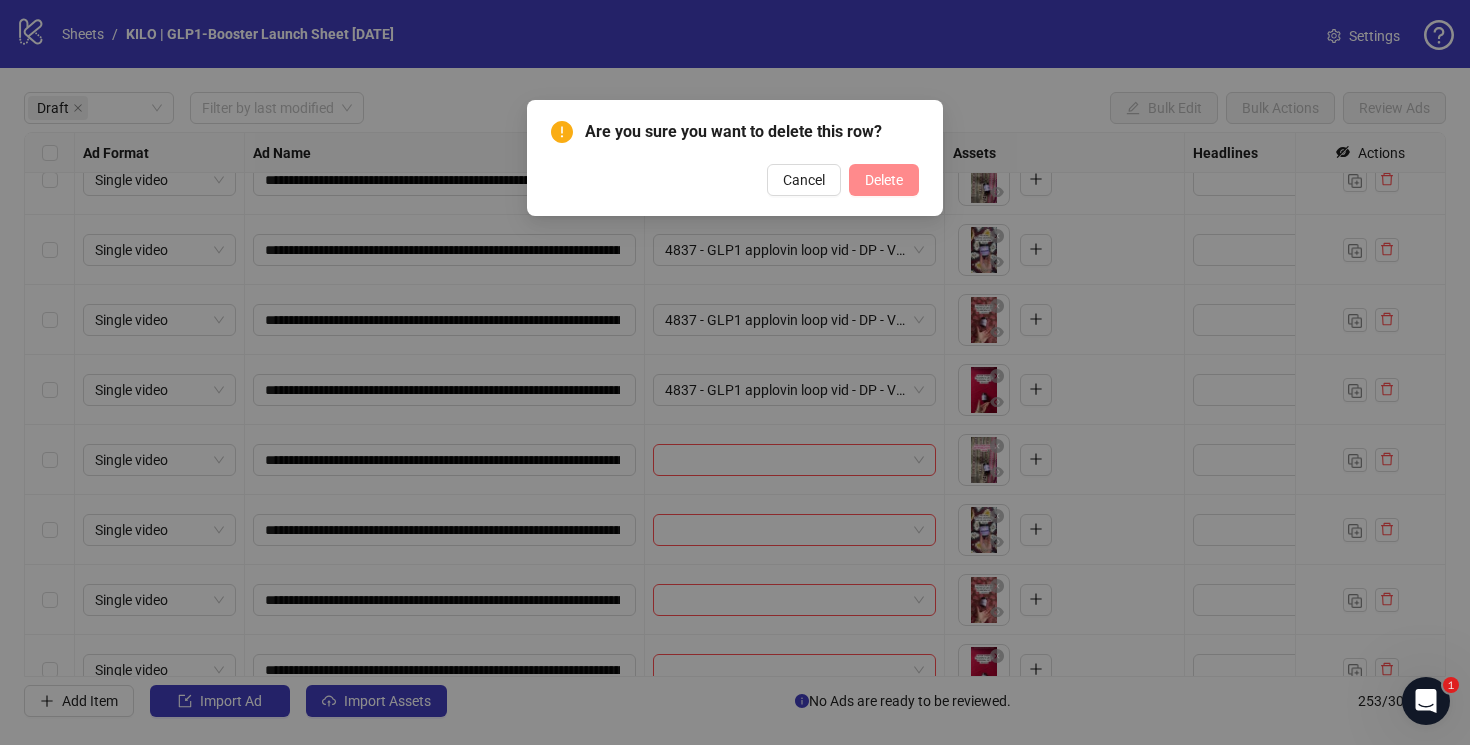 scroll, scrollTop: 2647, scrollLeft: 0, axis: vertical 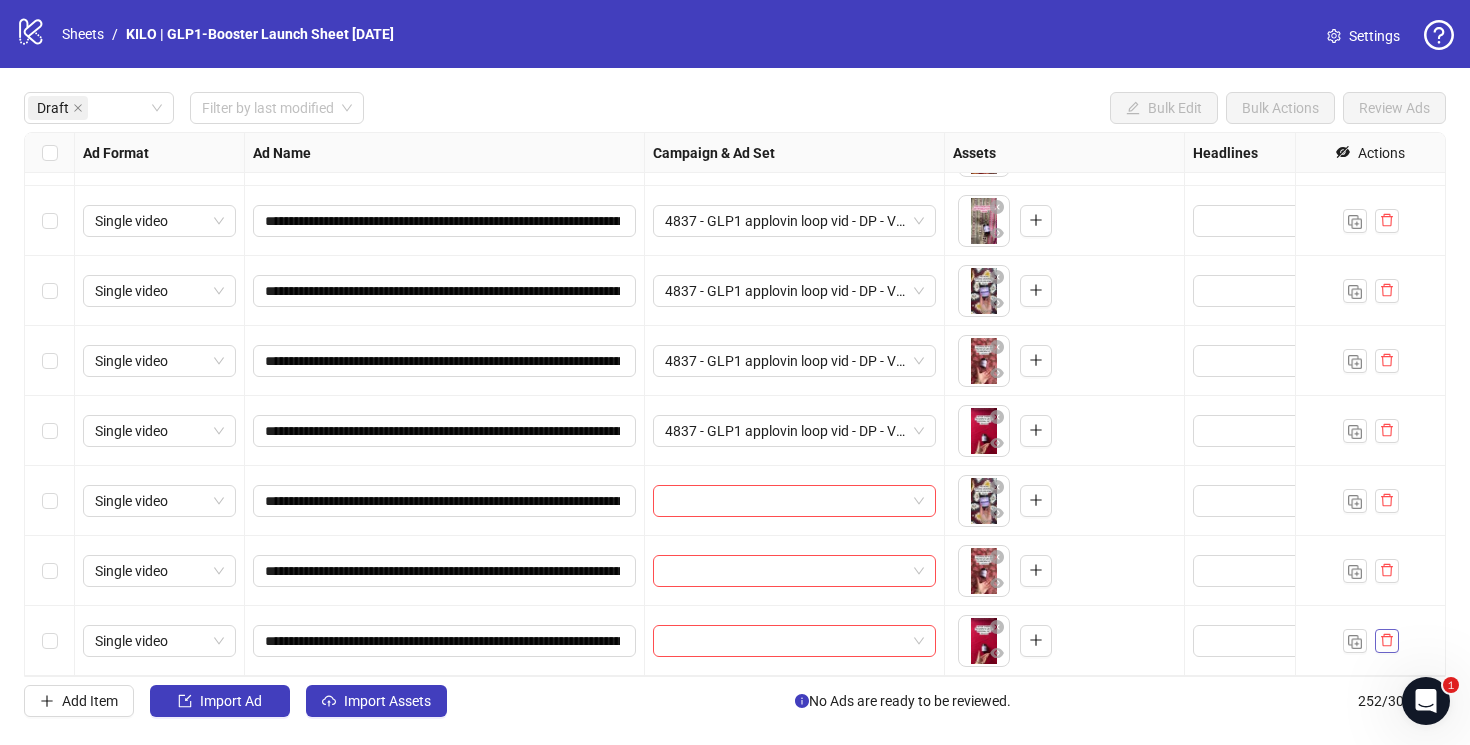 click at bounding box center [1387, 641] 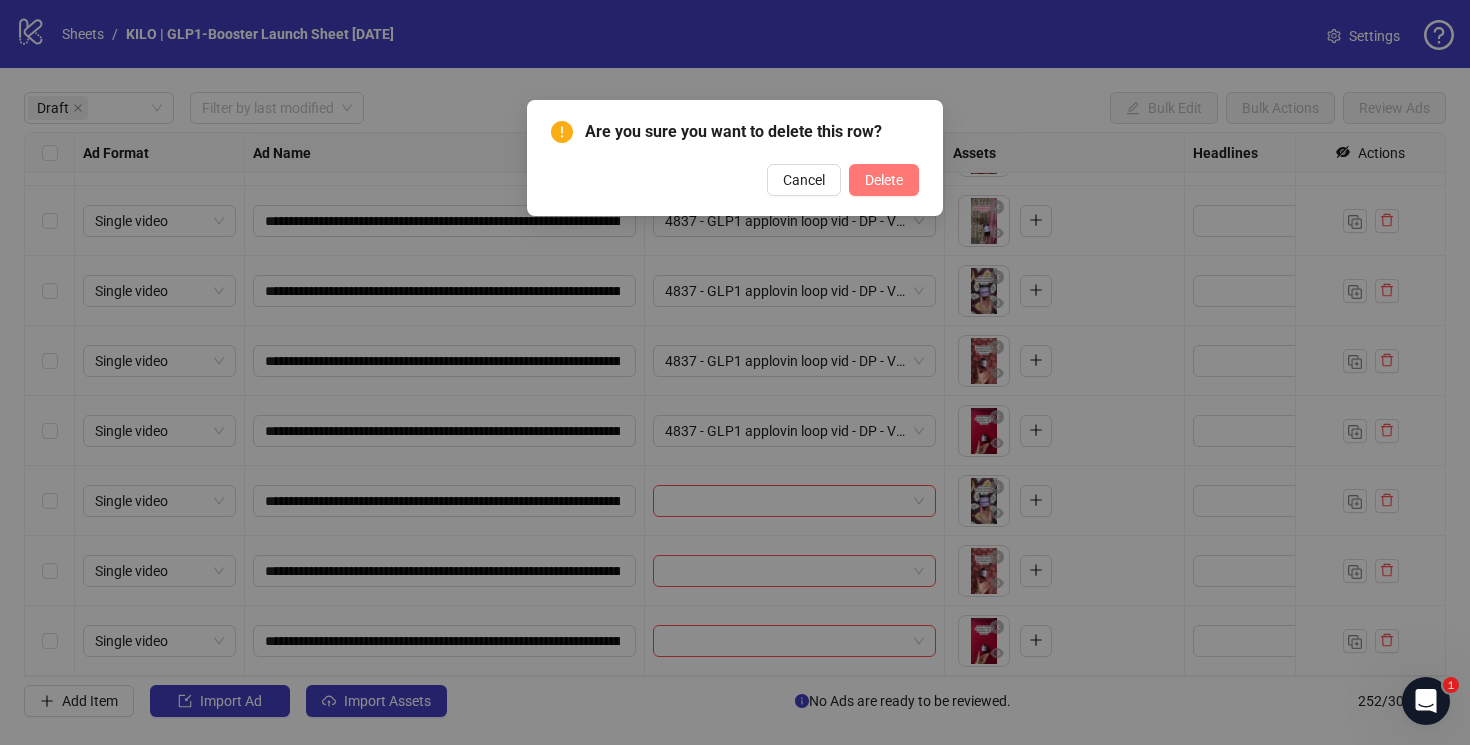 click on "Delete" at bounding box center (884, 180) 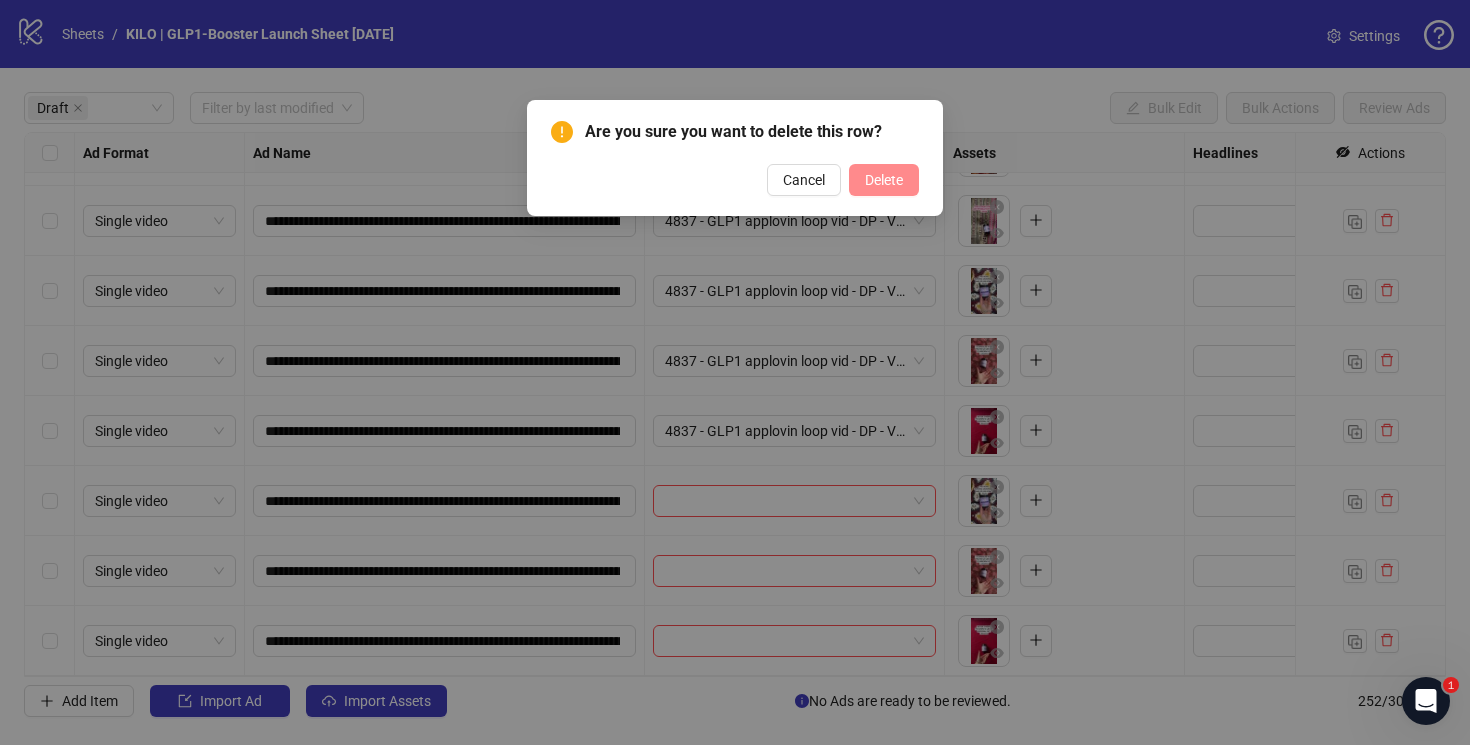 scroll, scrollTop: 2577, scrollLeft: 0, axis: vertical 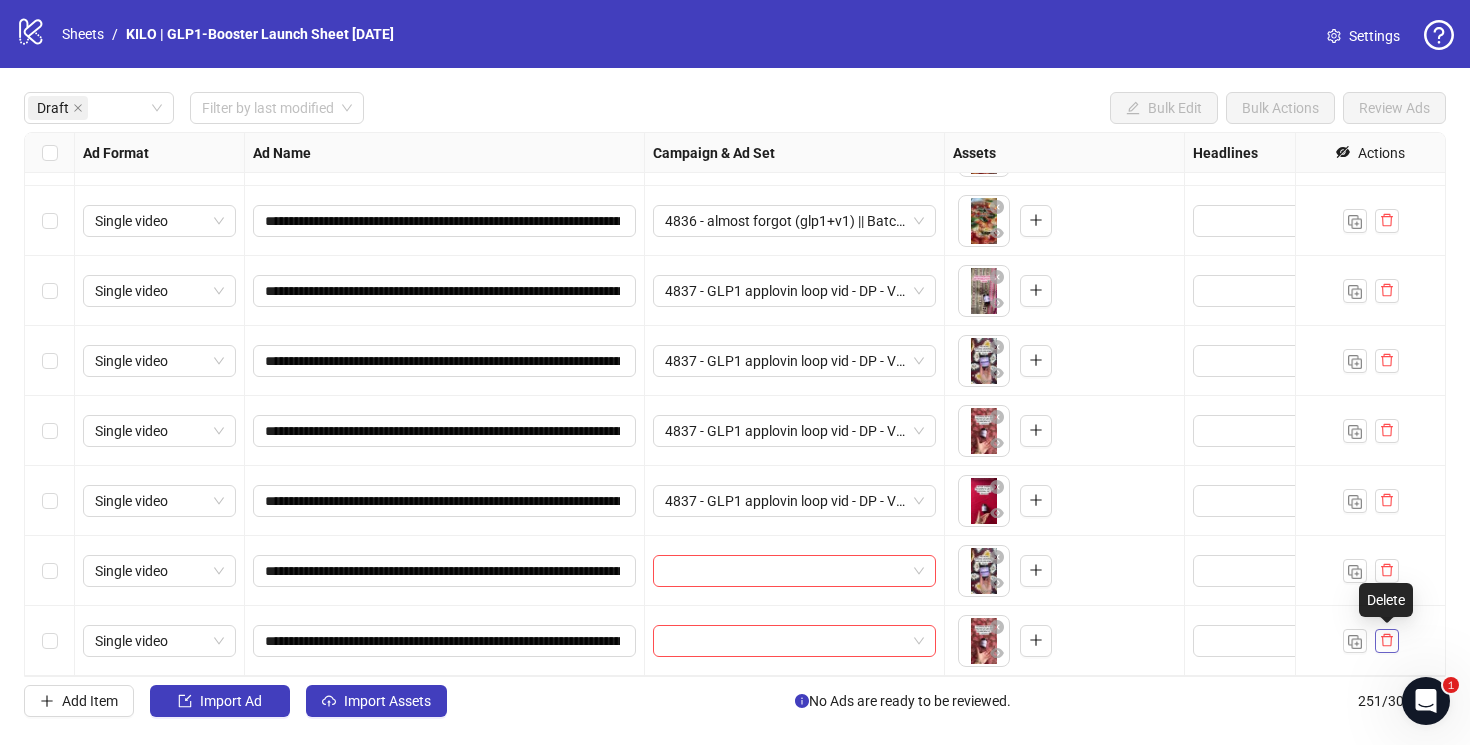 click 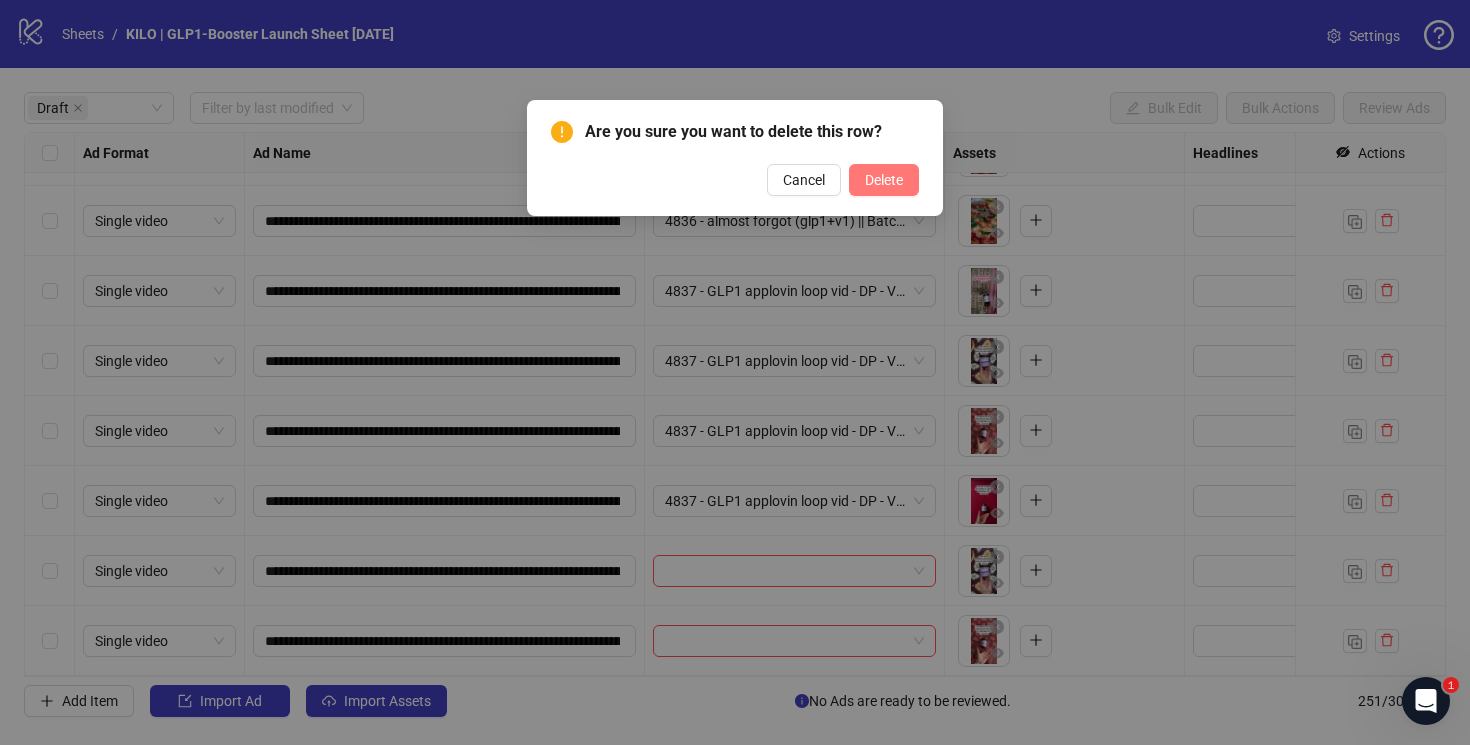 click on "Delete" at bounding box center [884, 180] 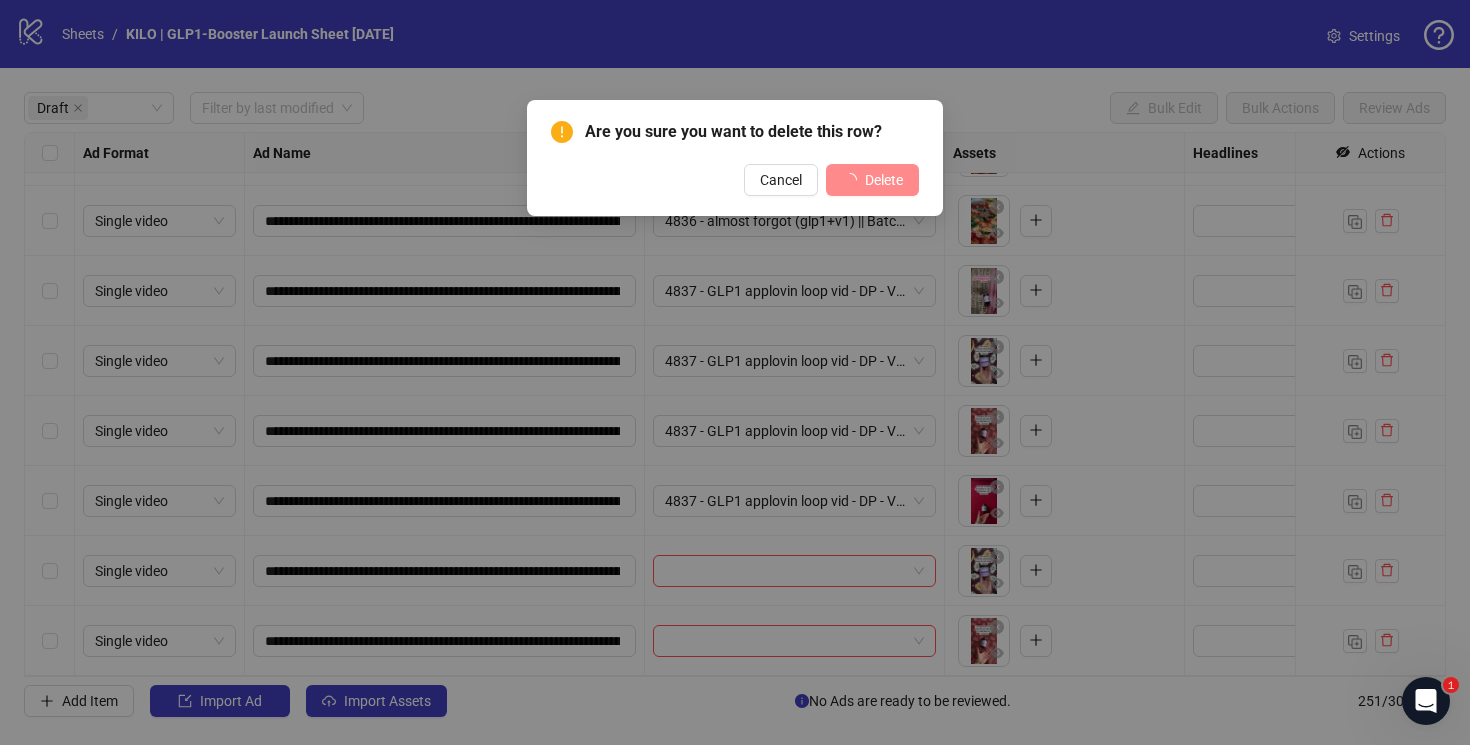 scroll, scrollTop: 2507, scrollLeft: 0, axis: vertical 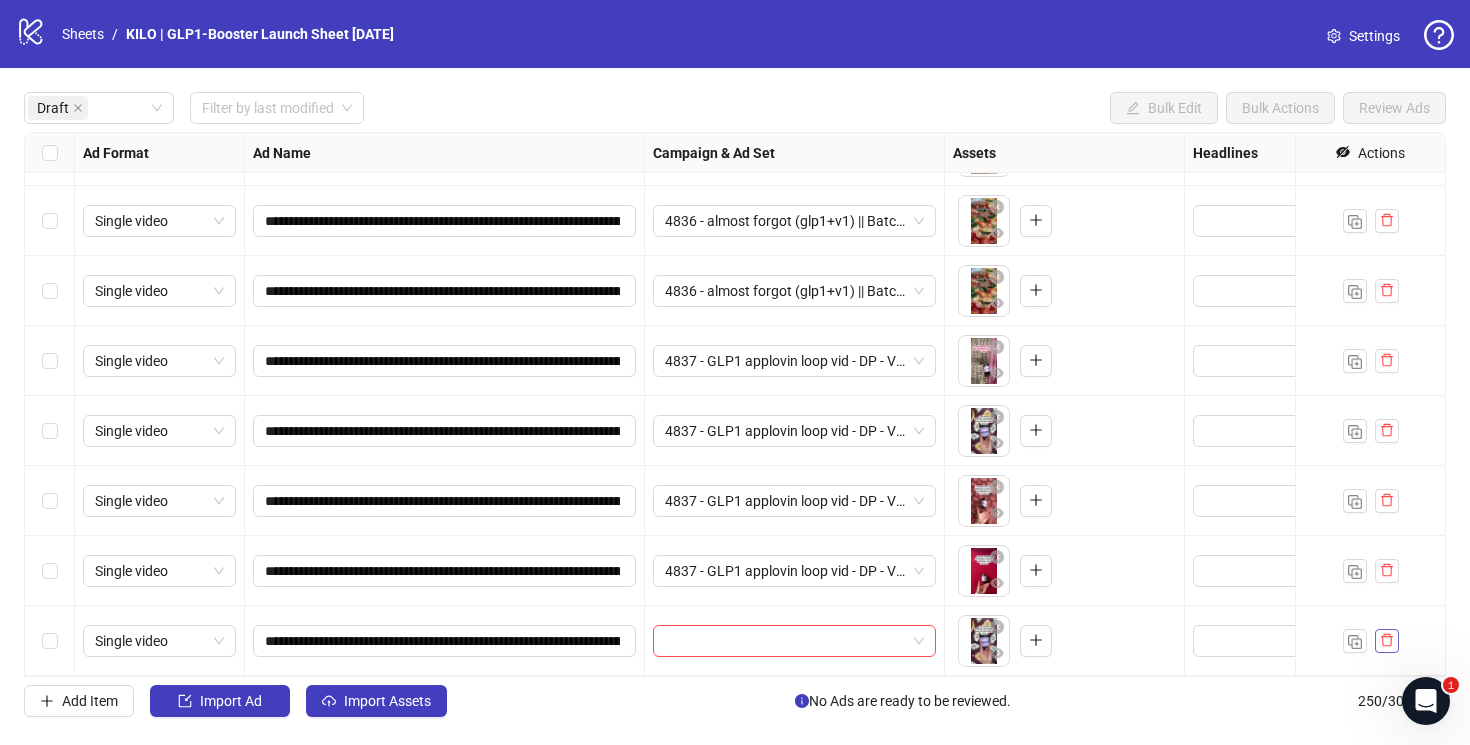click 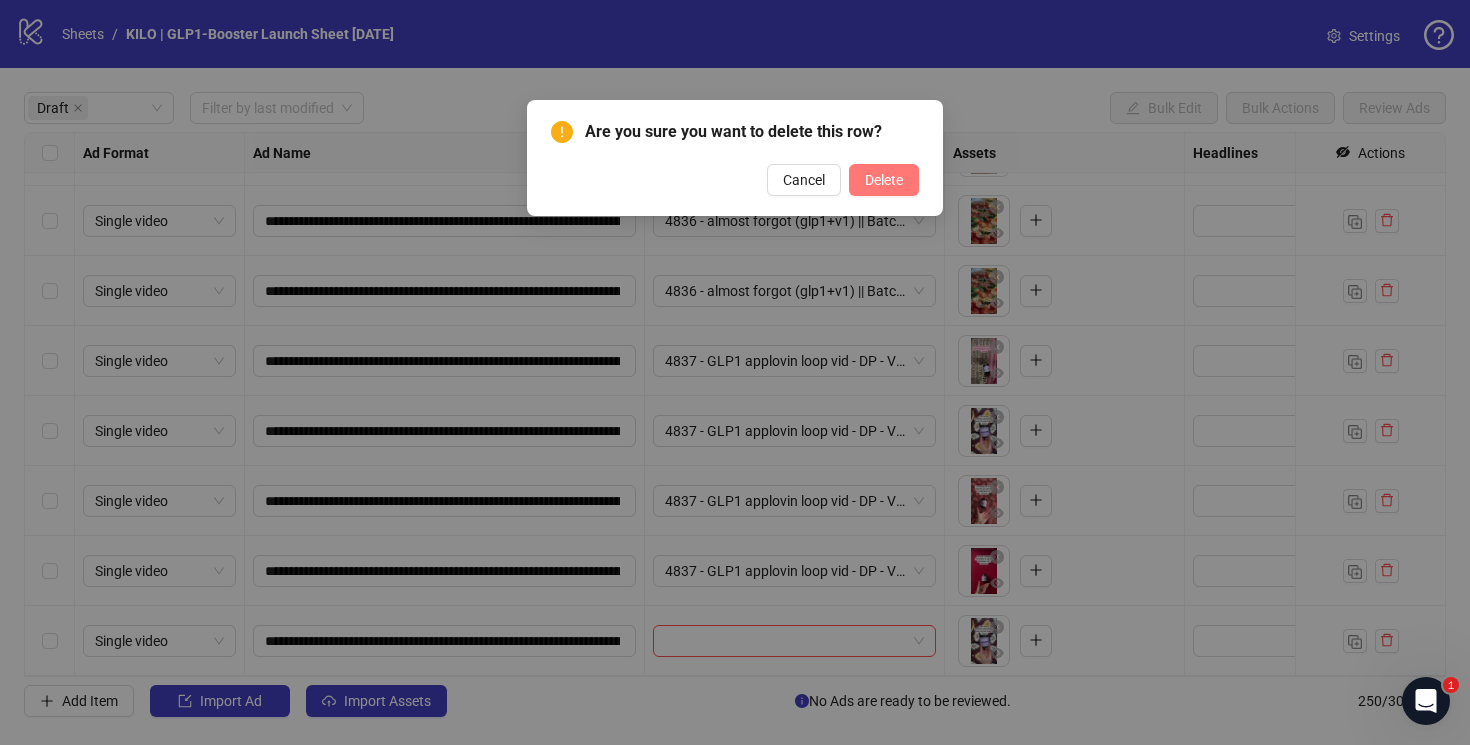 click on "Delete" at bounding box center [884, 180] 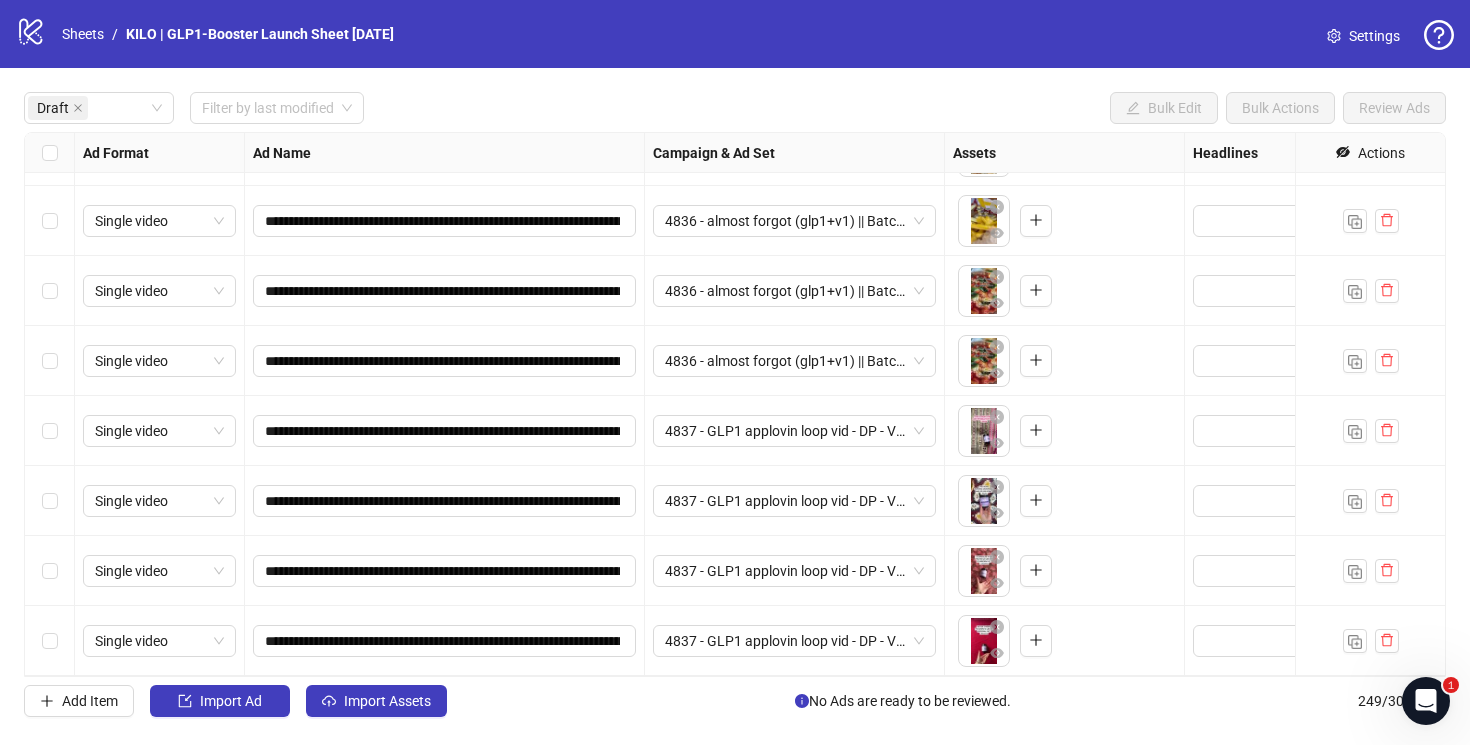 scroll, scrollTop: 2437, scrollLeft: 0, axis: vertical 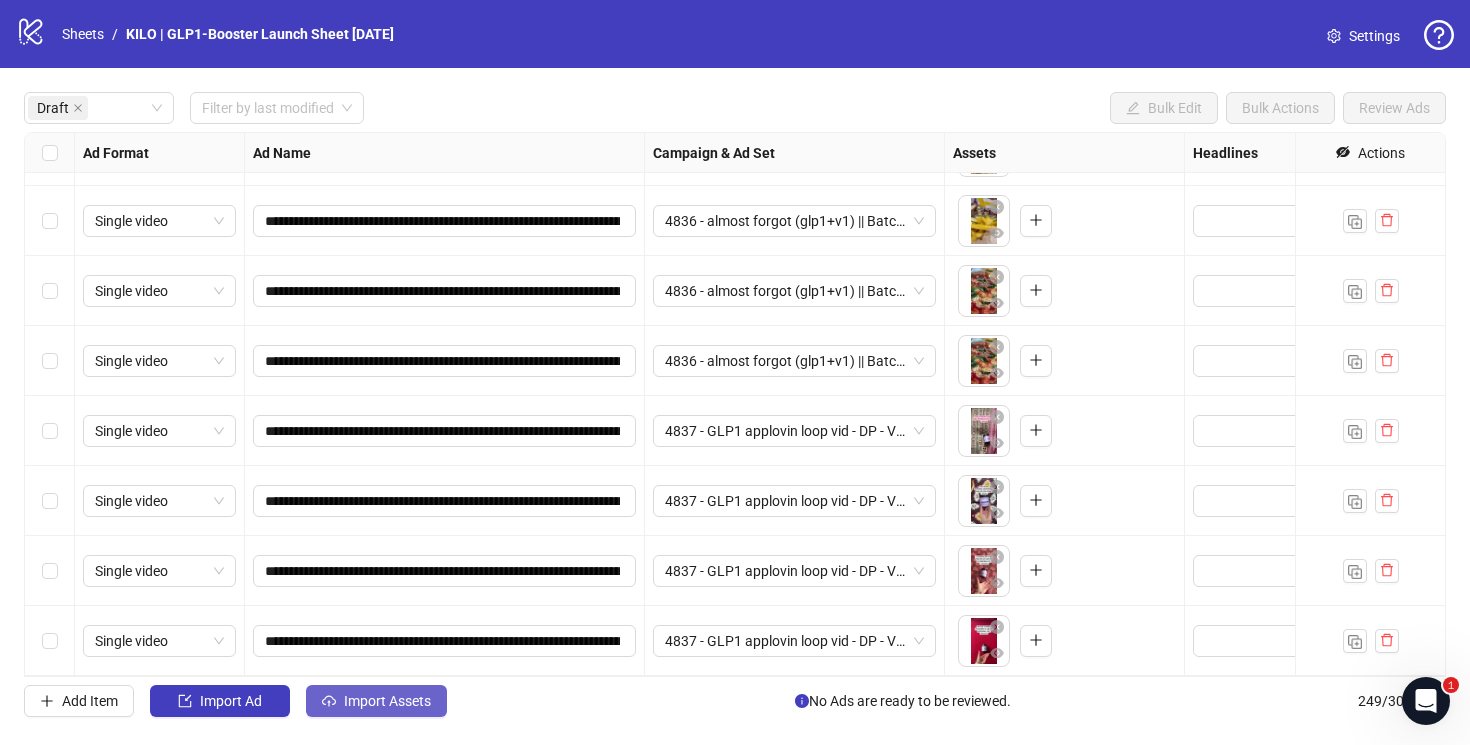 click on "Import Assets" at bounding box center [387, 701] 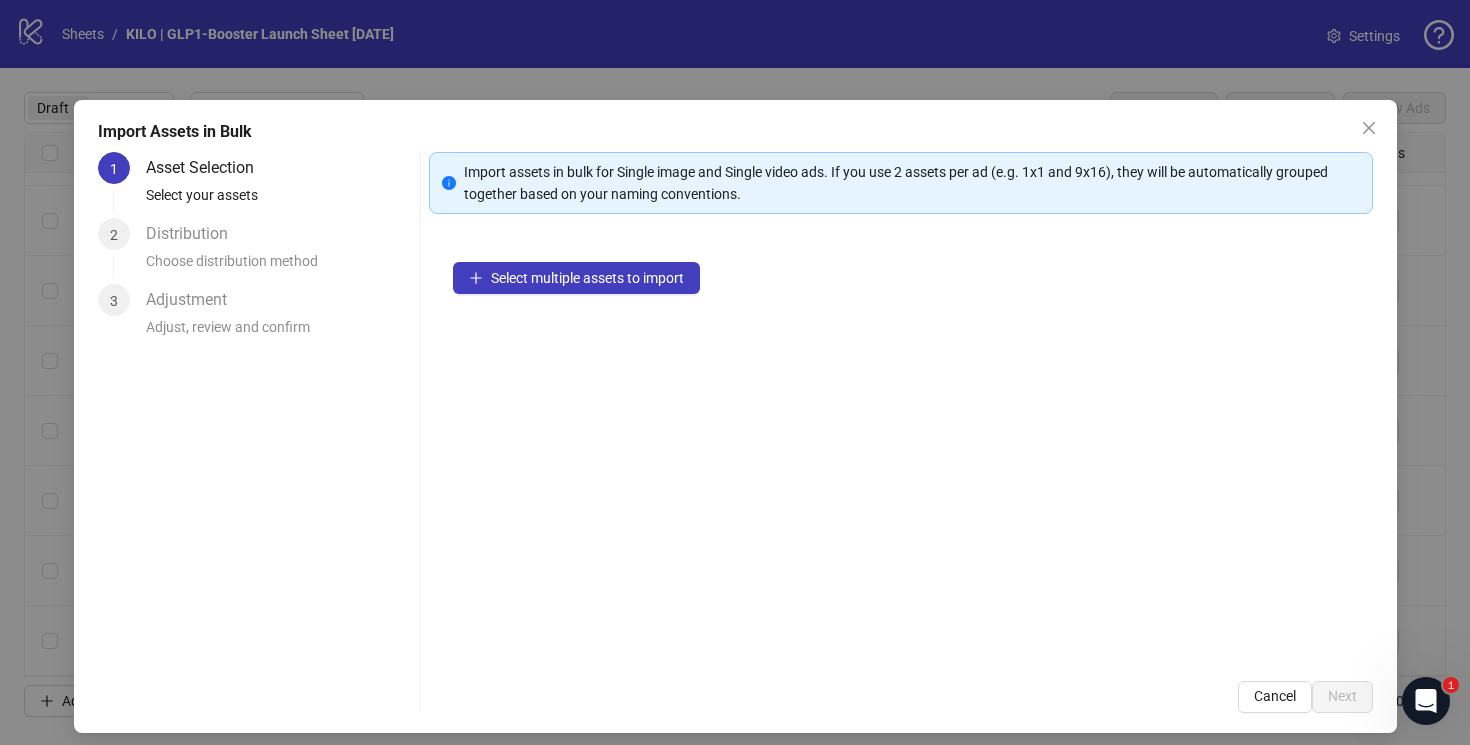 click on "Select multiple assets to import" at bounding box center (901, 447) 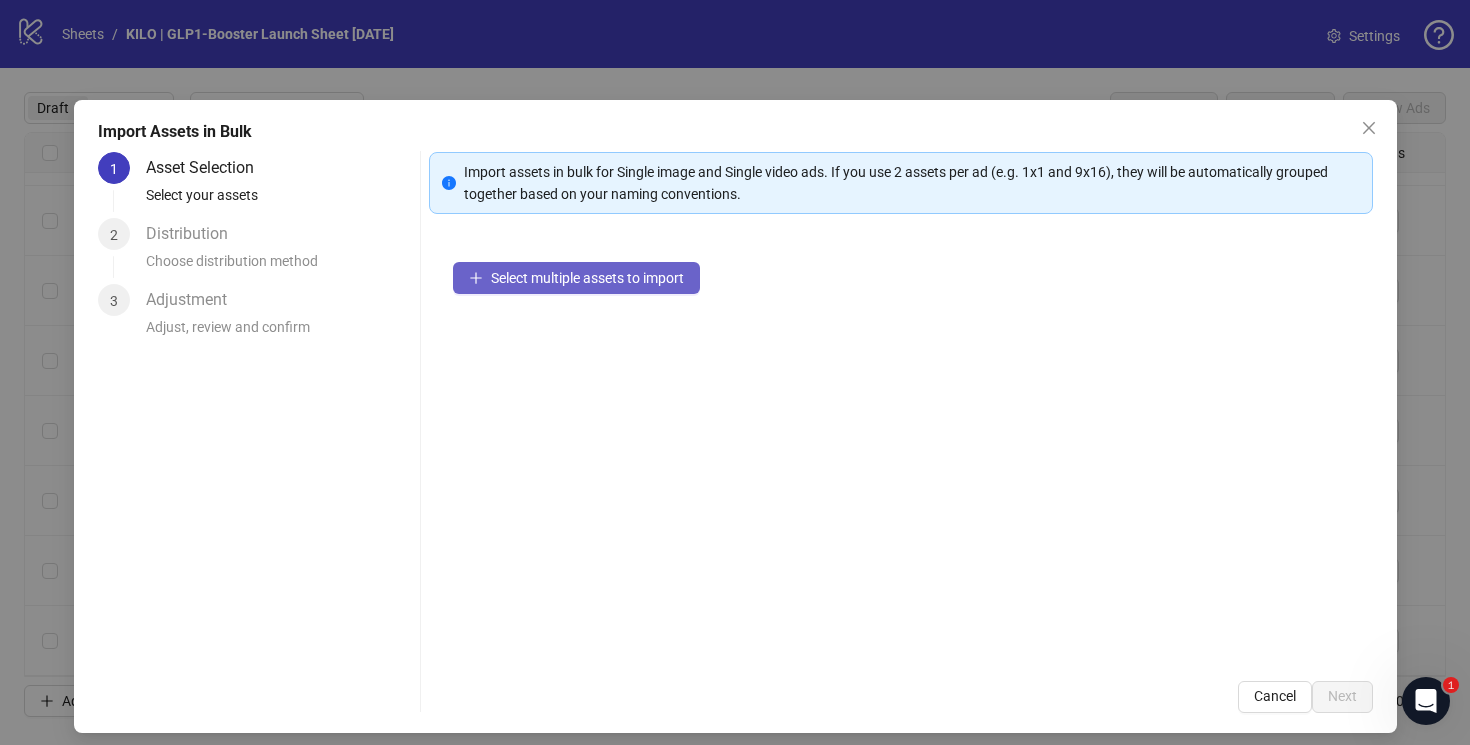 click on "Select multiple assets to import" at bounding box center [576, 278] 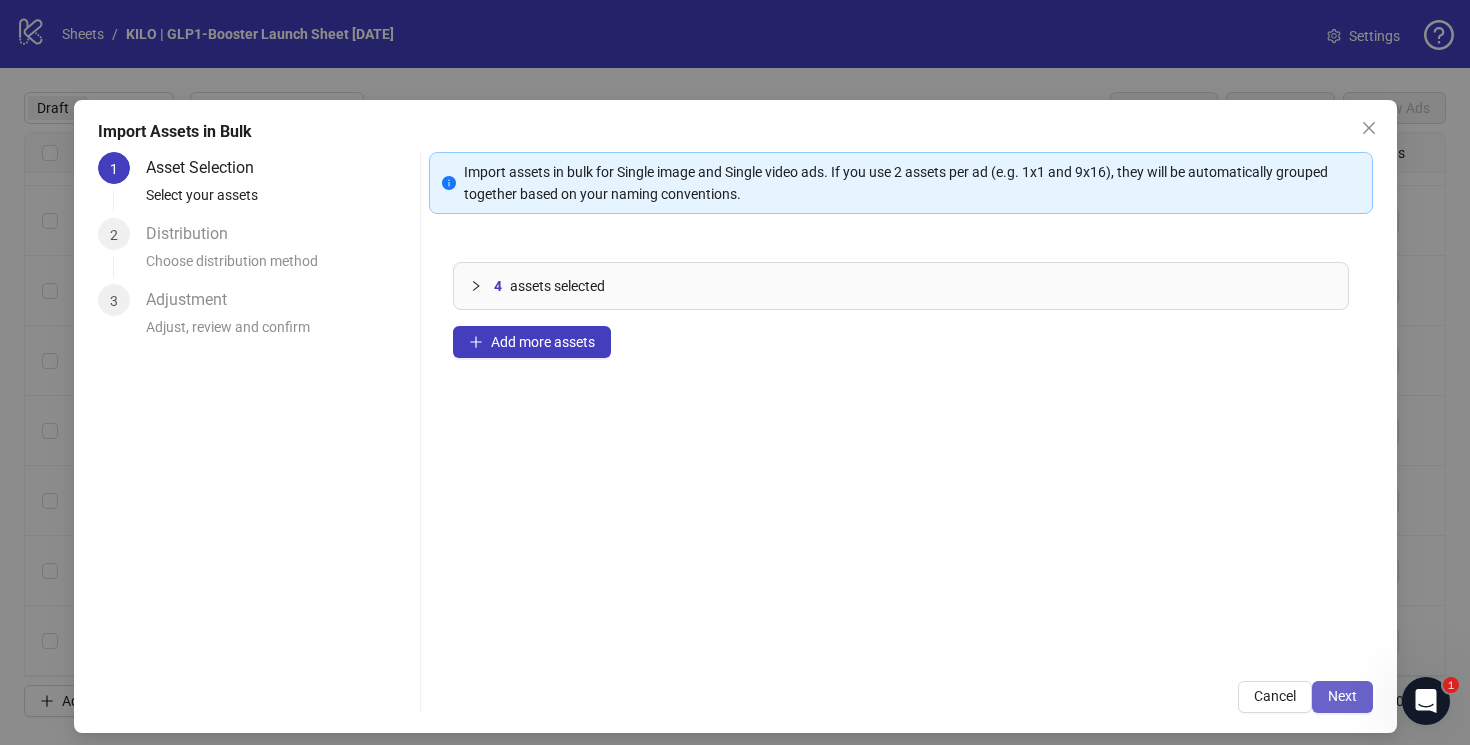 click on "Next" at bounding box center [1342, 696] 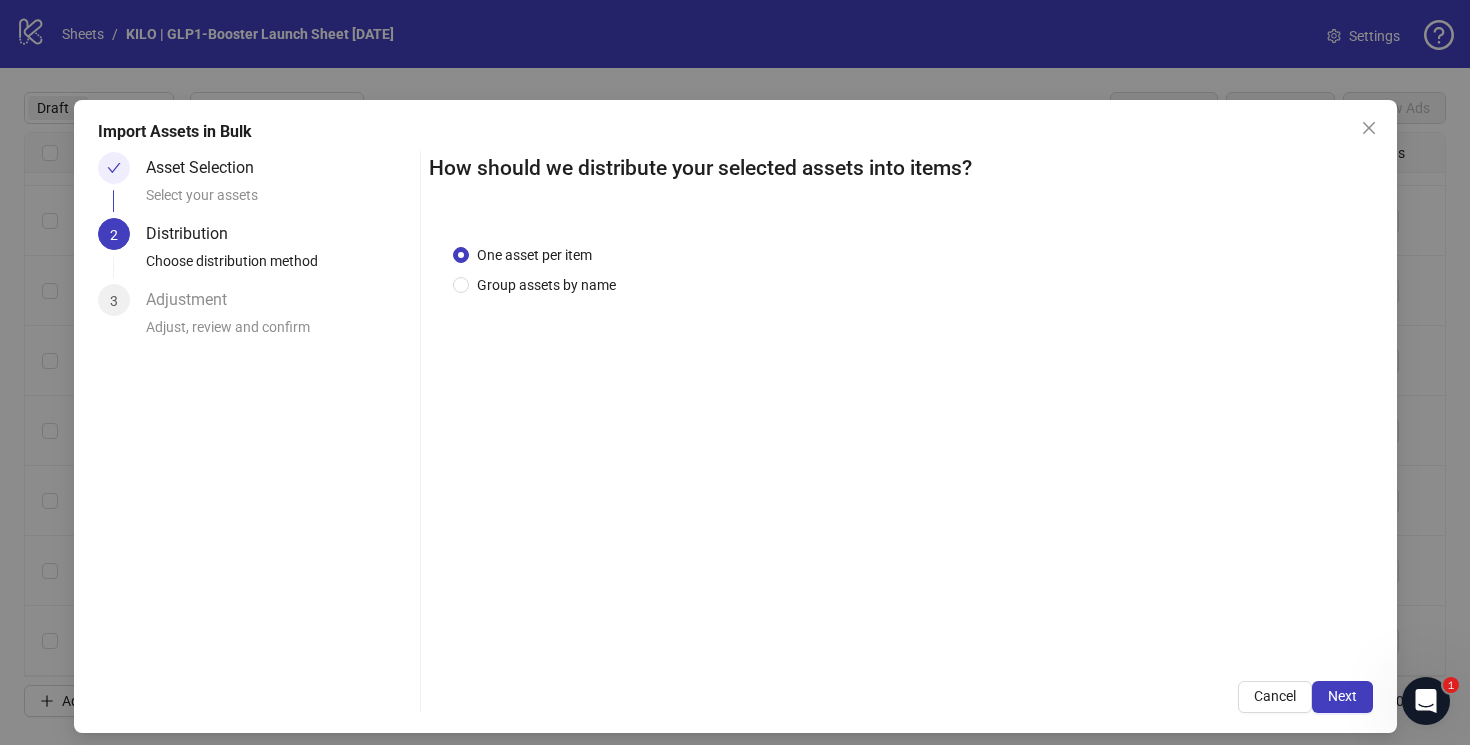 click on "Next" at bounding box center [1342, 696] 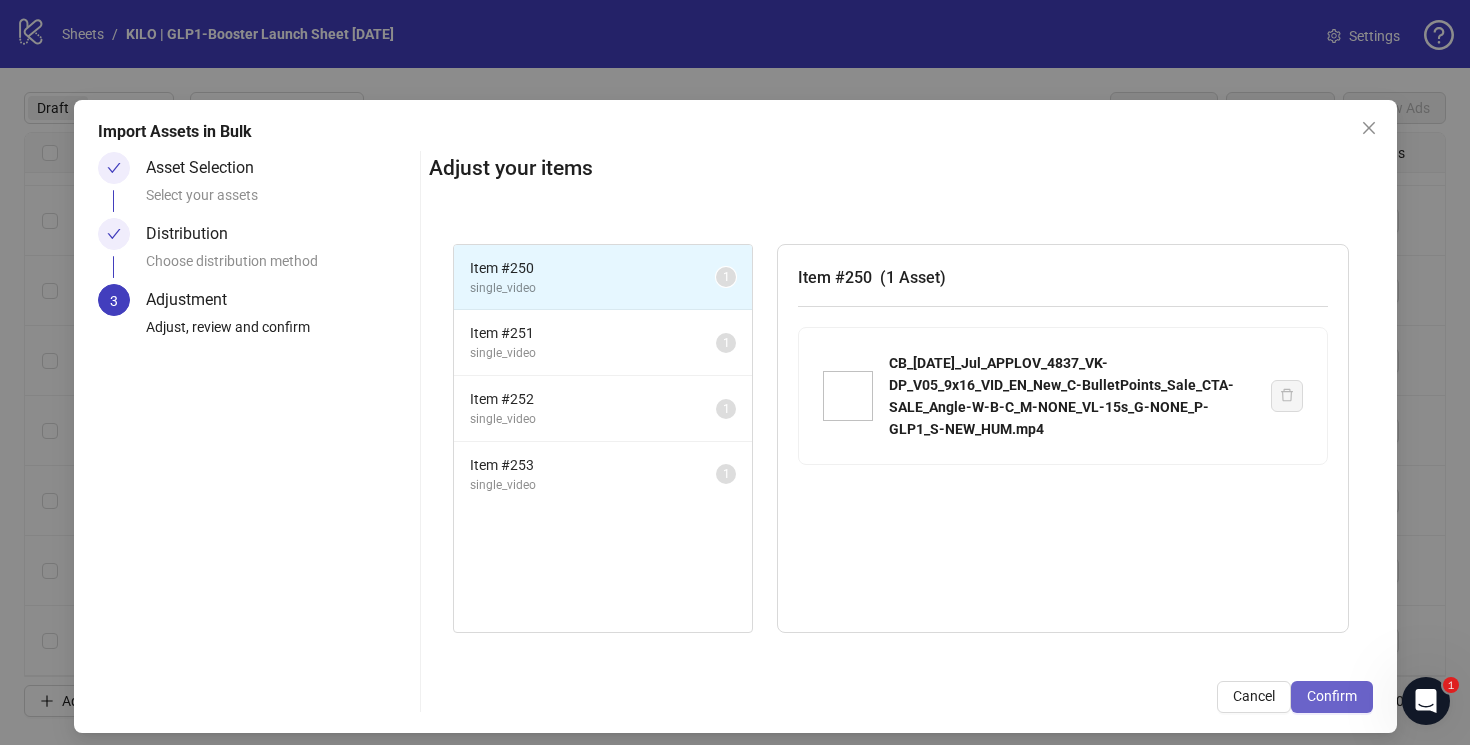 click on "Confirm" at bounding box center (1332, 696) 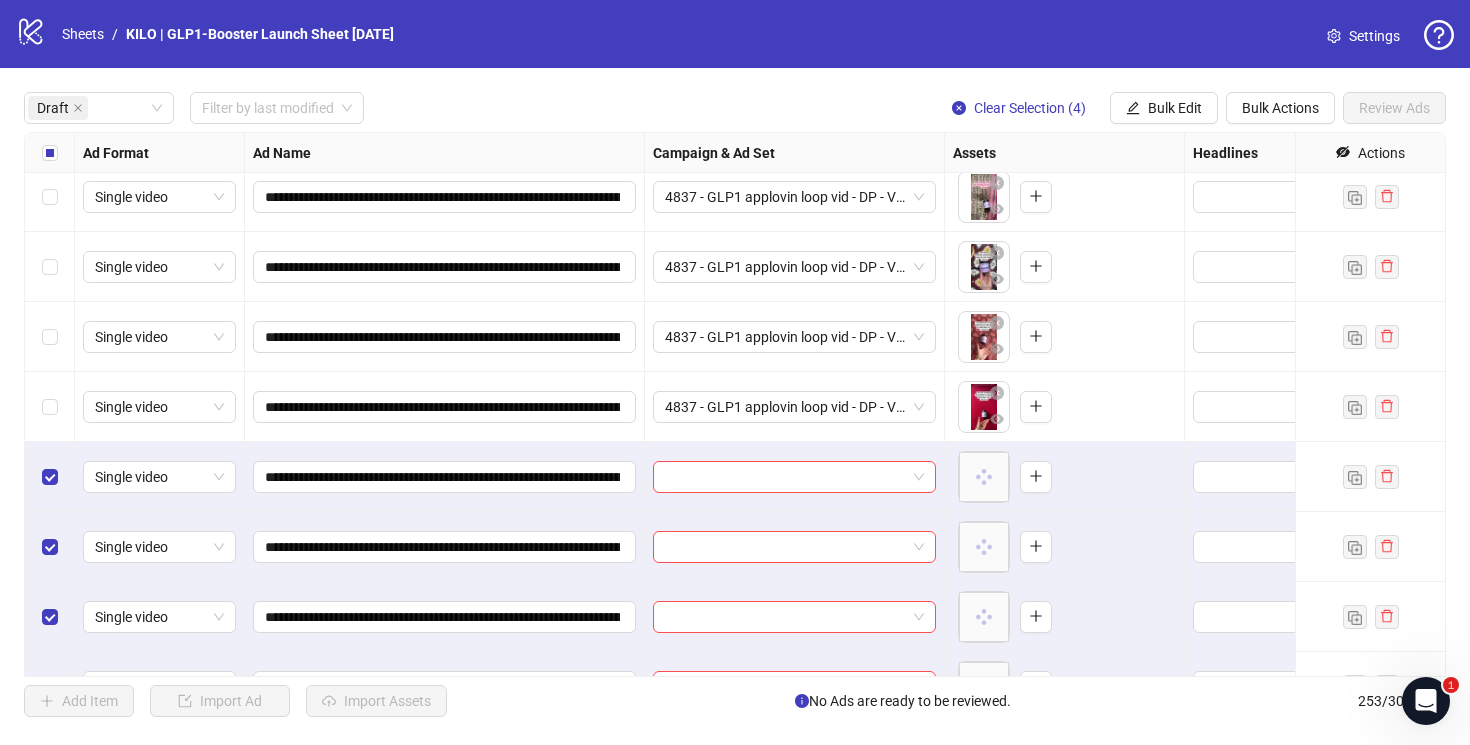 scroll, scrollTop: 2717, scrollLeft: 0, axis: vertical 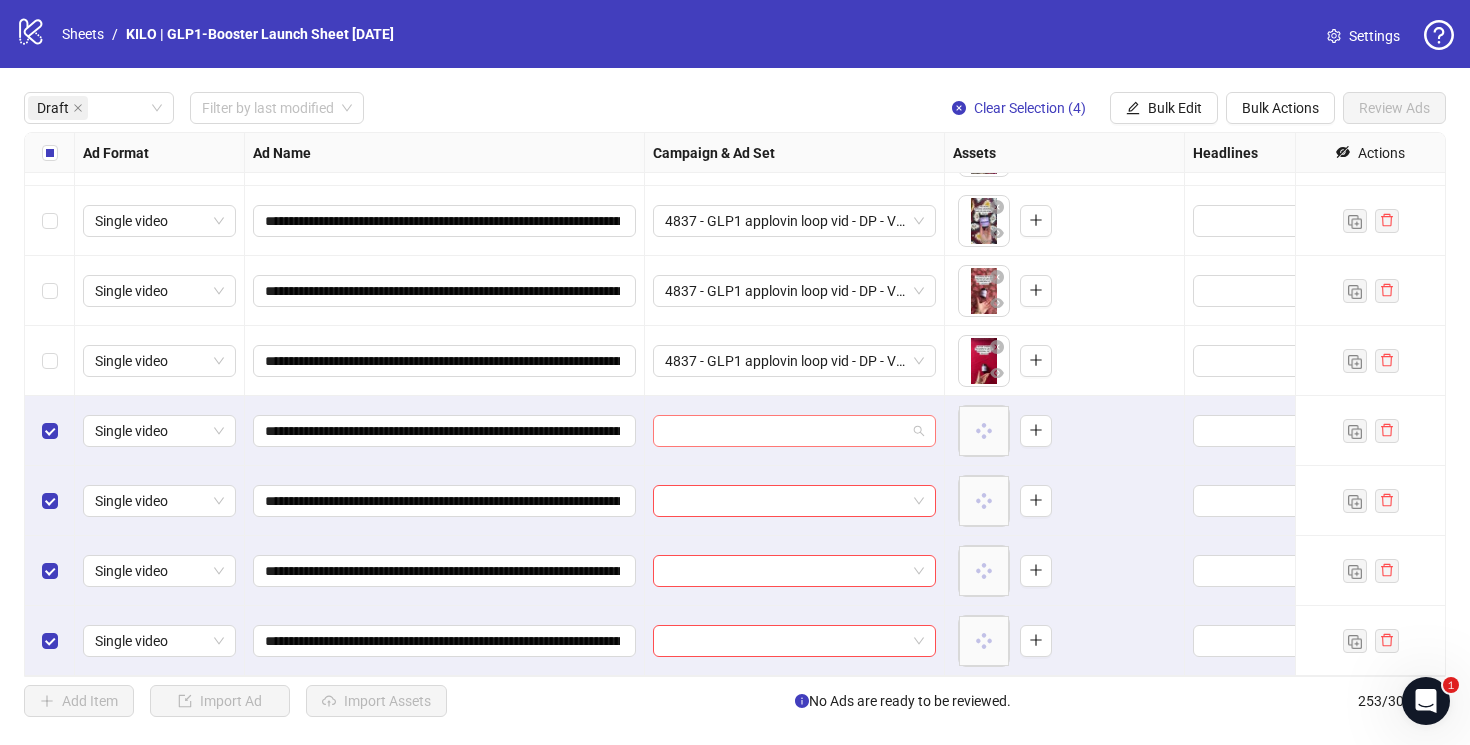 click at bounding box center (785, 431) 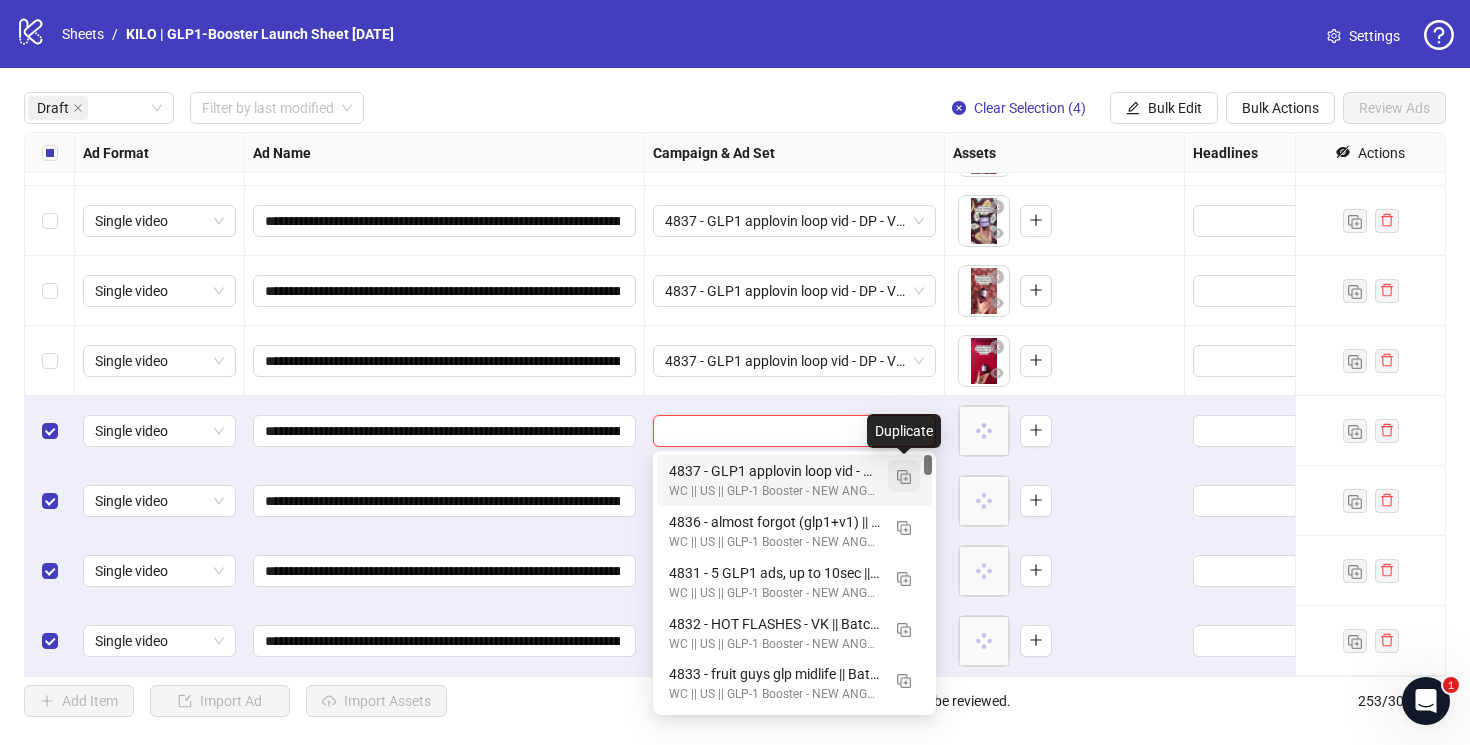 click at bounding box center (904, 477) 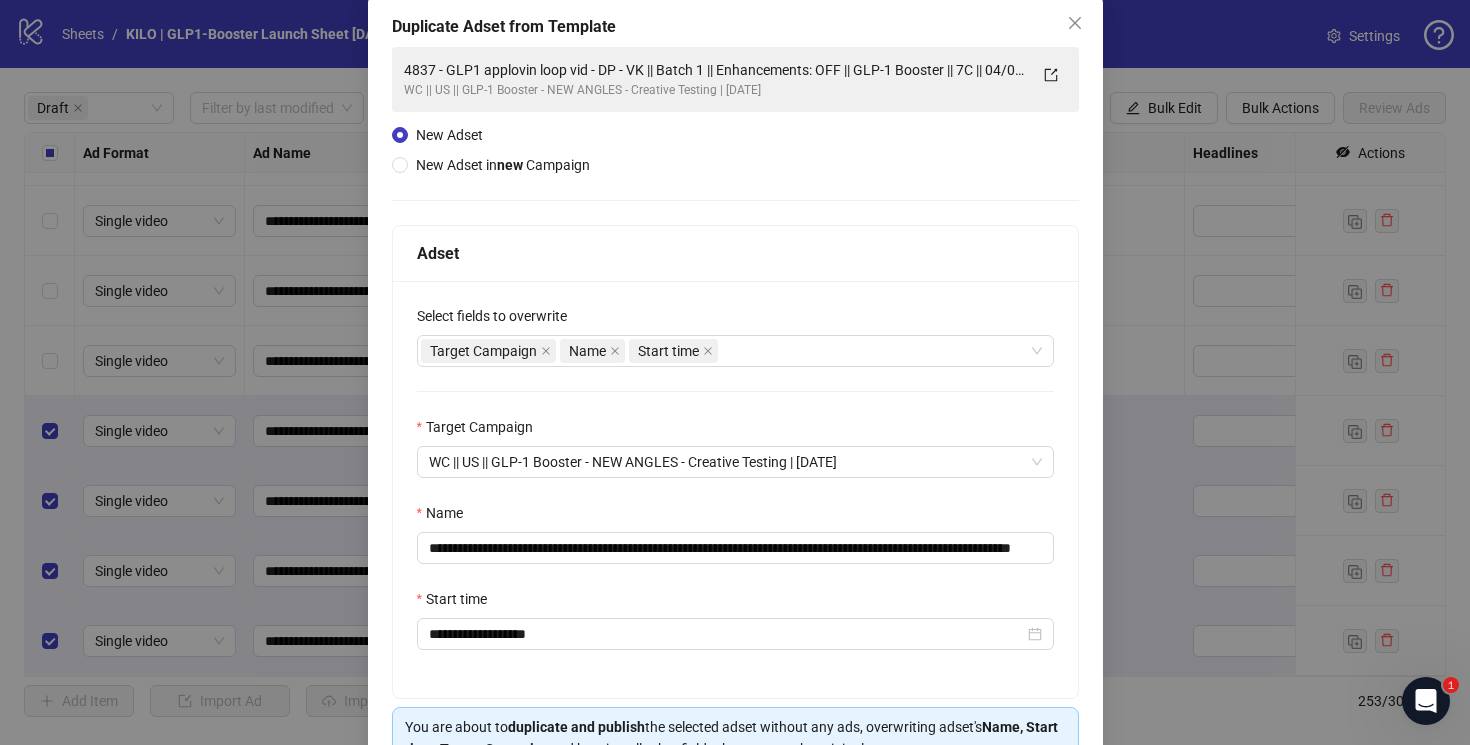scroll, scrollTop: 218, scrollLeft: 0, axis: vertical 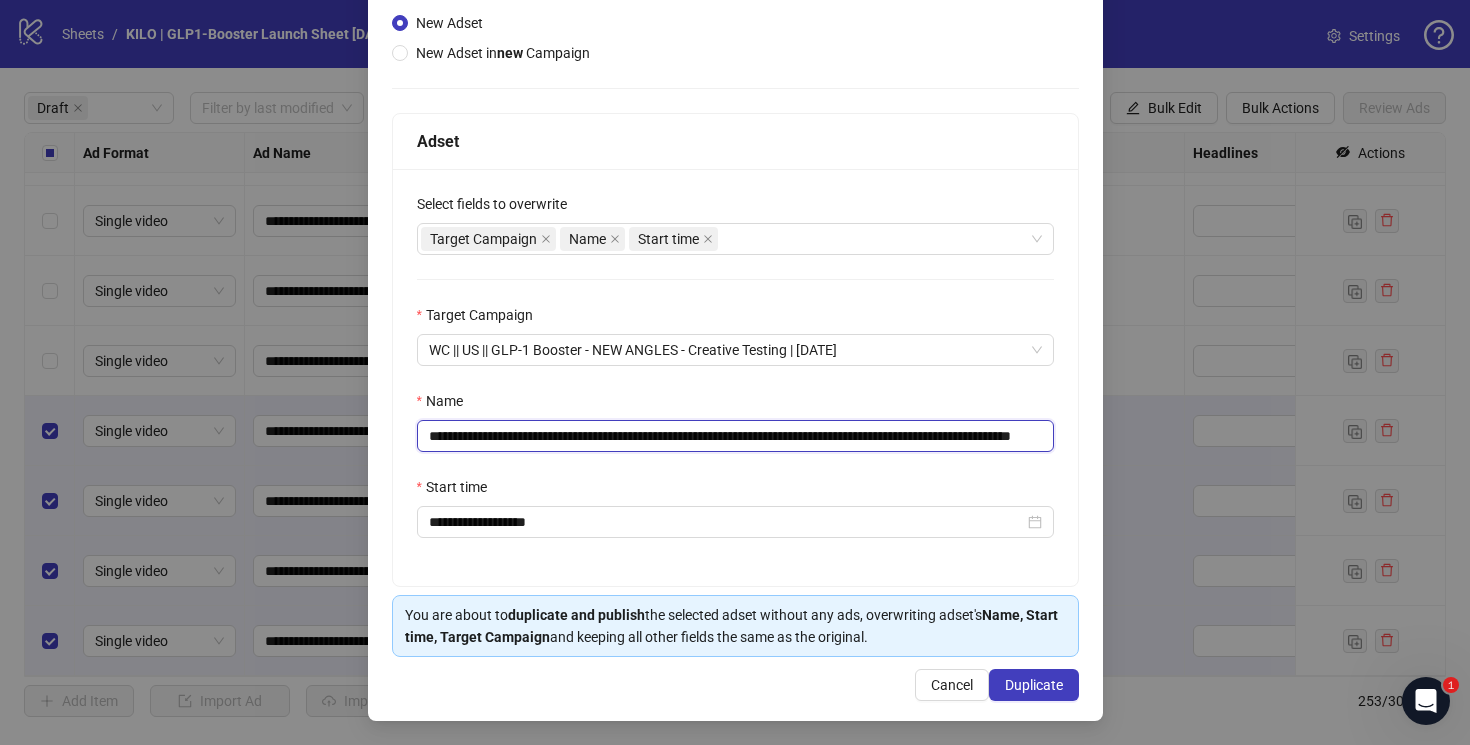 click on "**********" at bounding box center (735, 436) 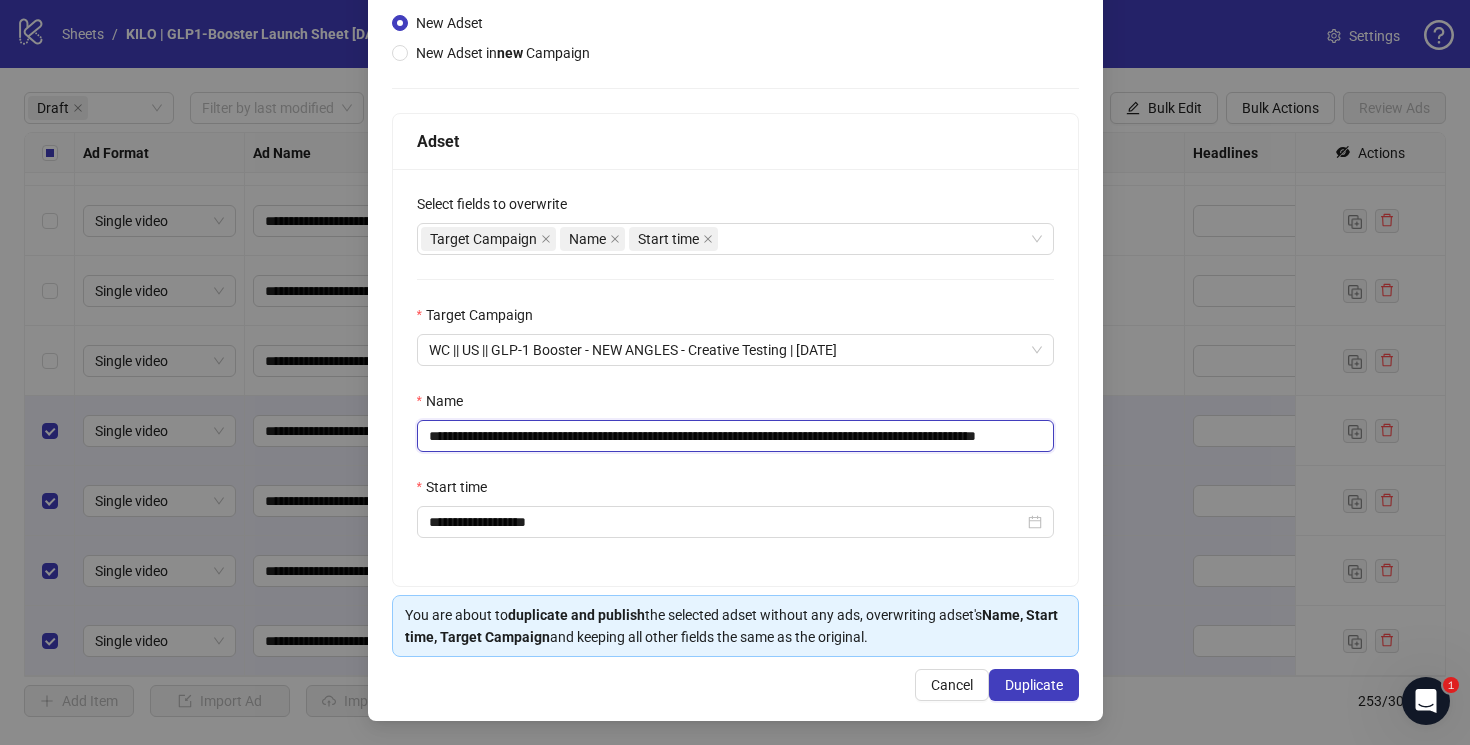 scroll, scrollTop: 0, scrollLeft: 61, axis: horizontal 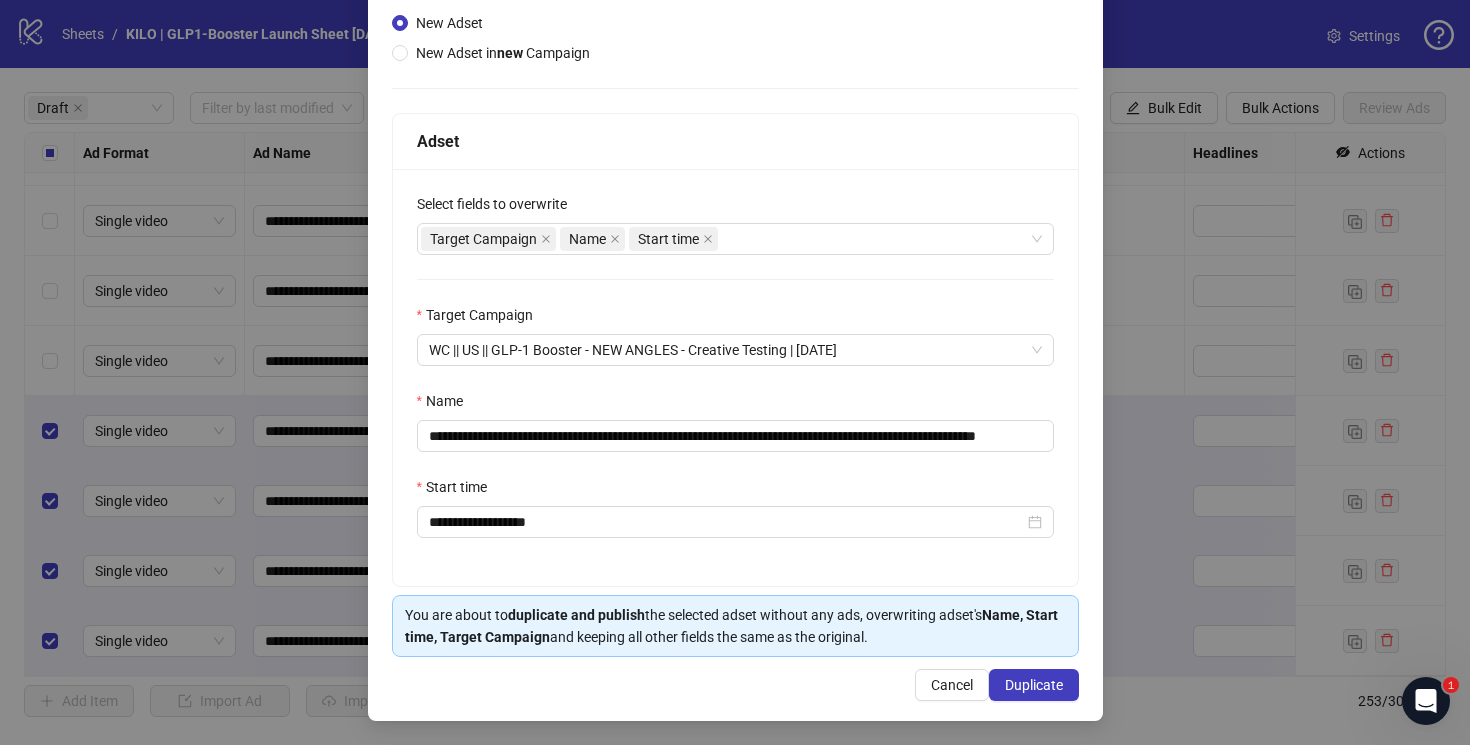 click on "**********" at bounding box center (735, 296) 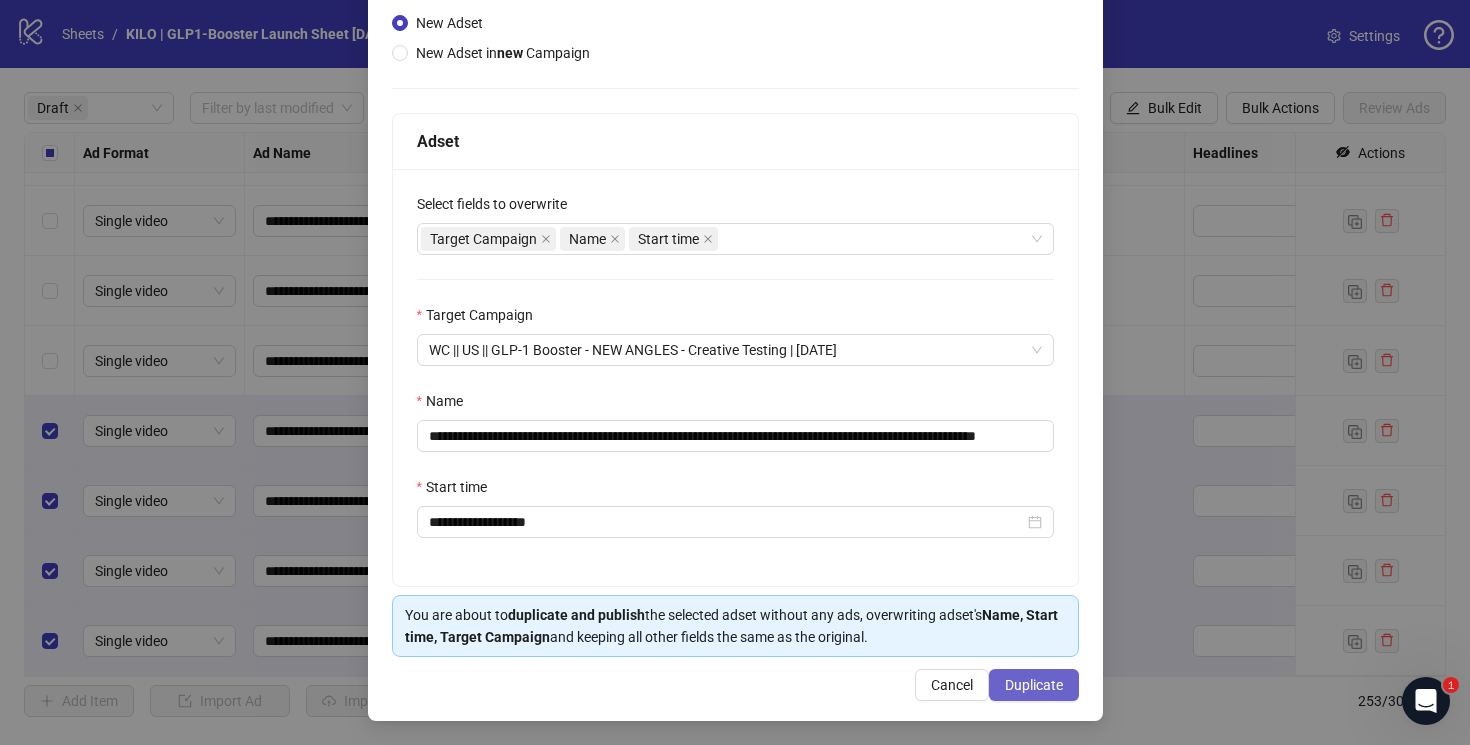click on "Duplicate" at bounding box center (1034, 685) 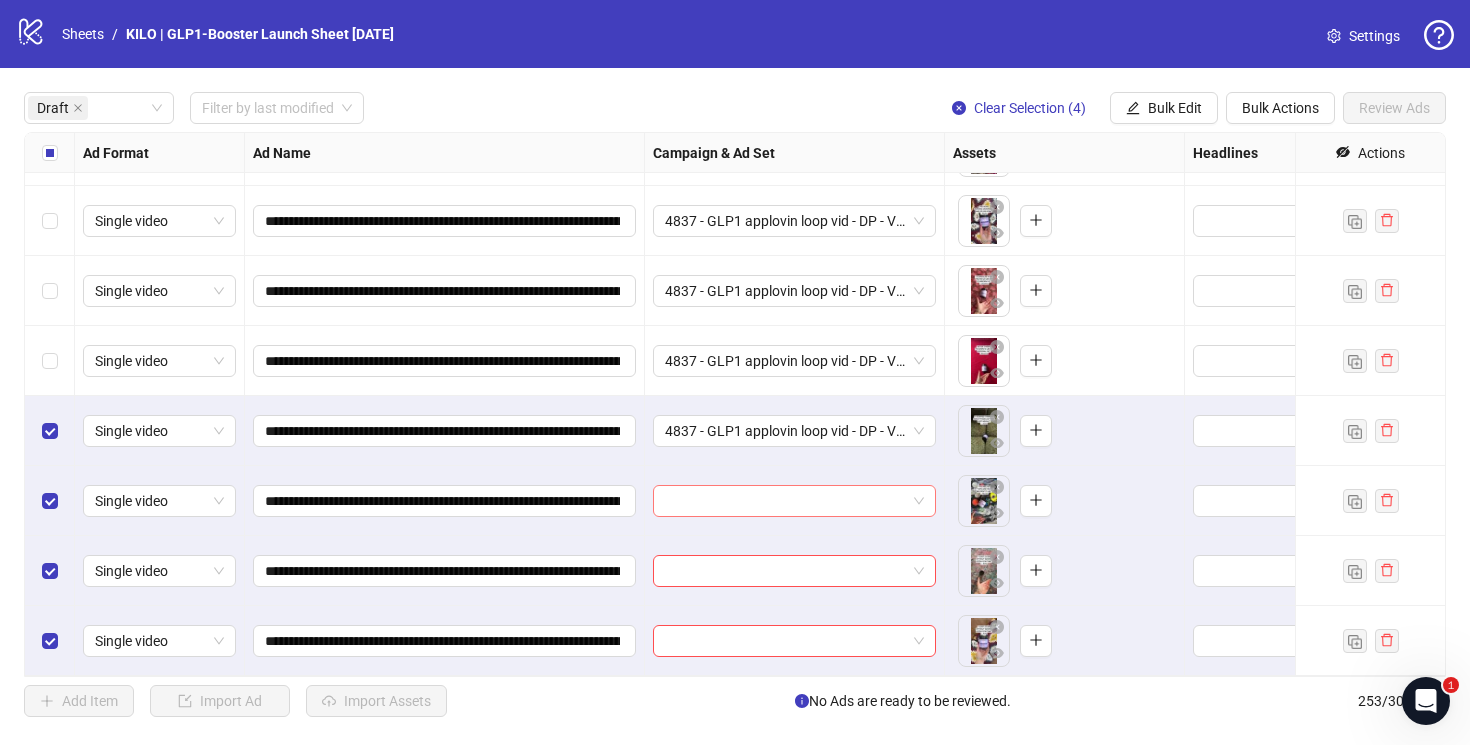 click at bounding box center (785, 501) 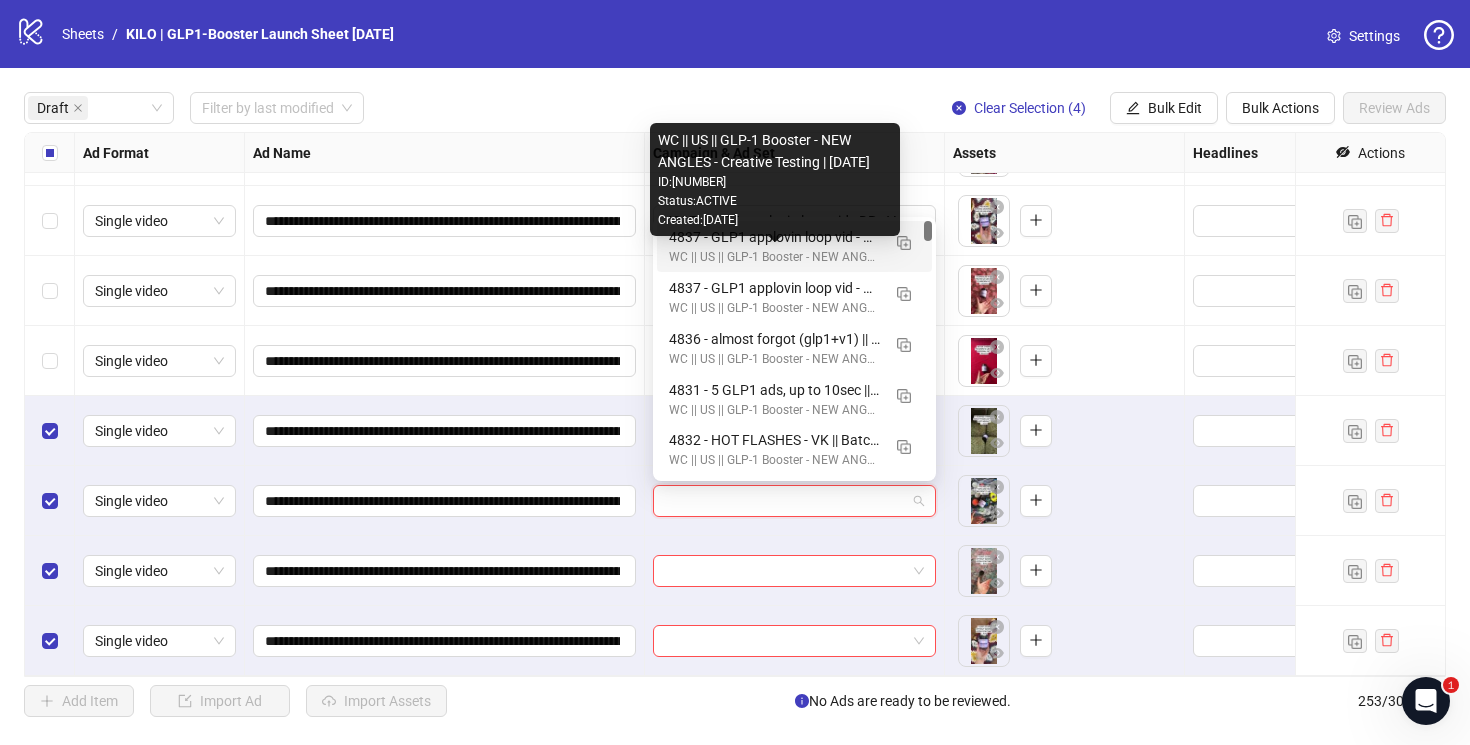 click on "WC || US || GLP-1 Booster - NEW ANGLES - Creative Testing | [DATE]" at bounding box center (774, 257) 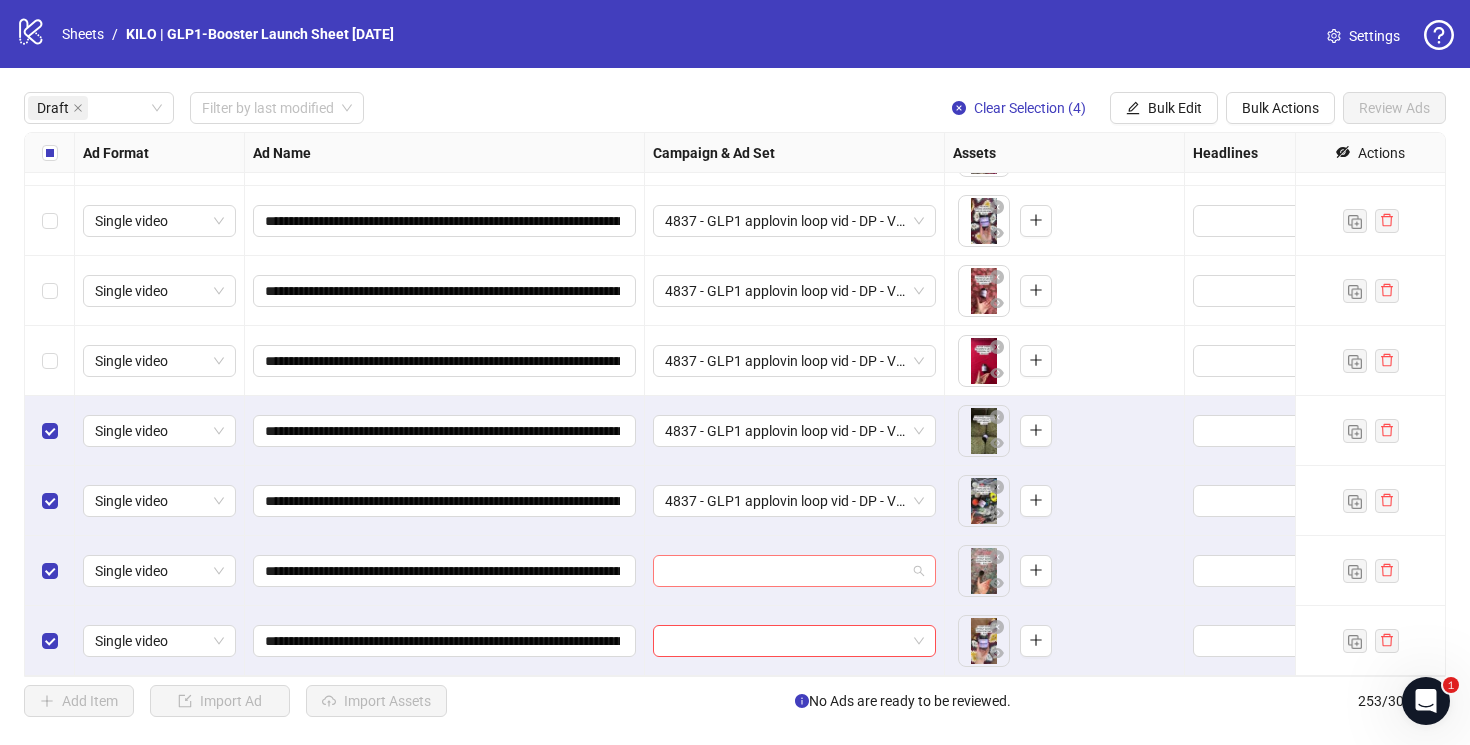 click at bounding box center [785, 571] 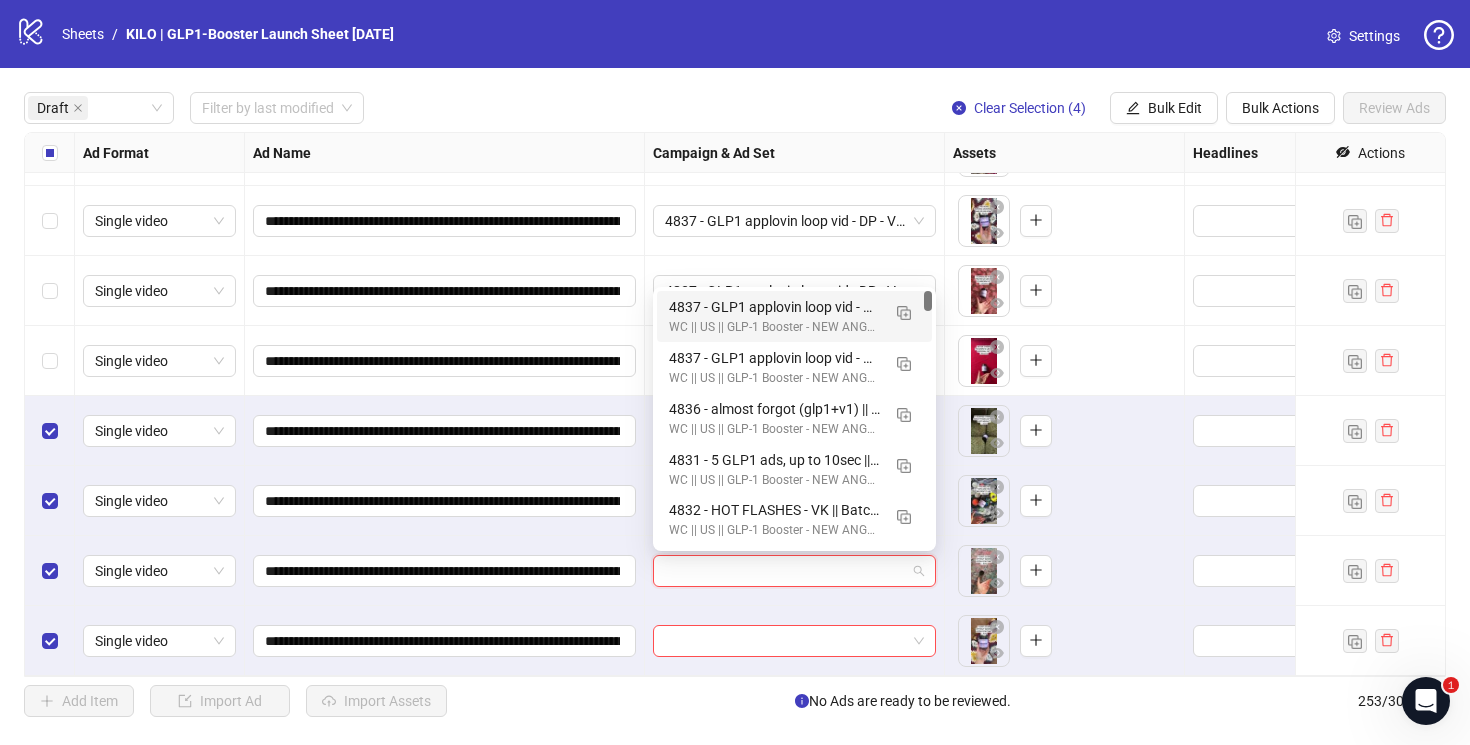 click on "4837 - GLP1 applovin loop vid - DP - VK || Batch 2 || Enhancements: OFF || GLP-1 Booster || 7C || [DATE]w32" at bounding box center [774, 307] 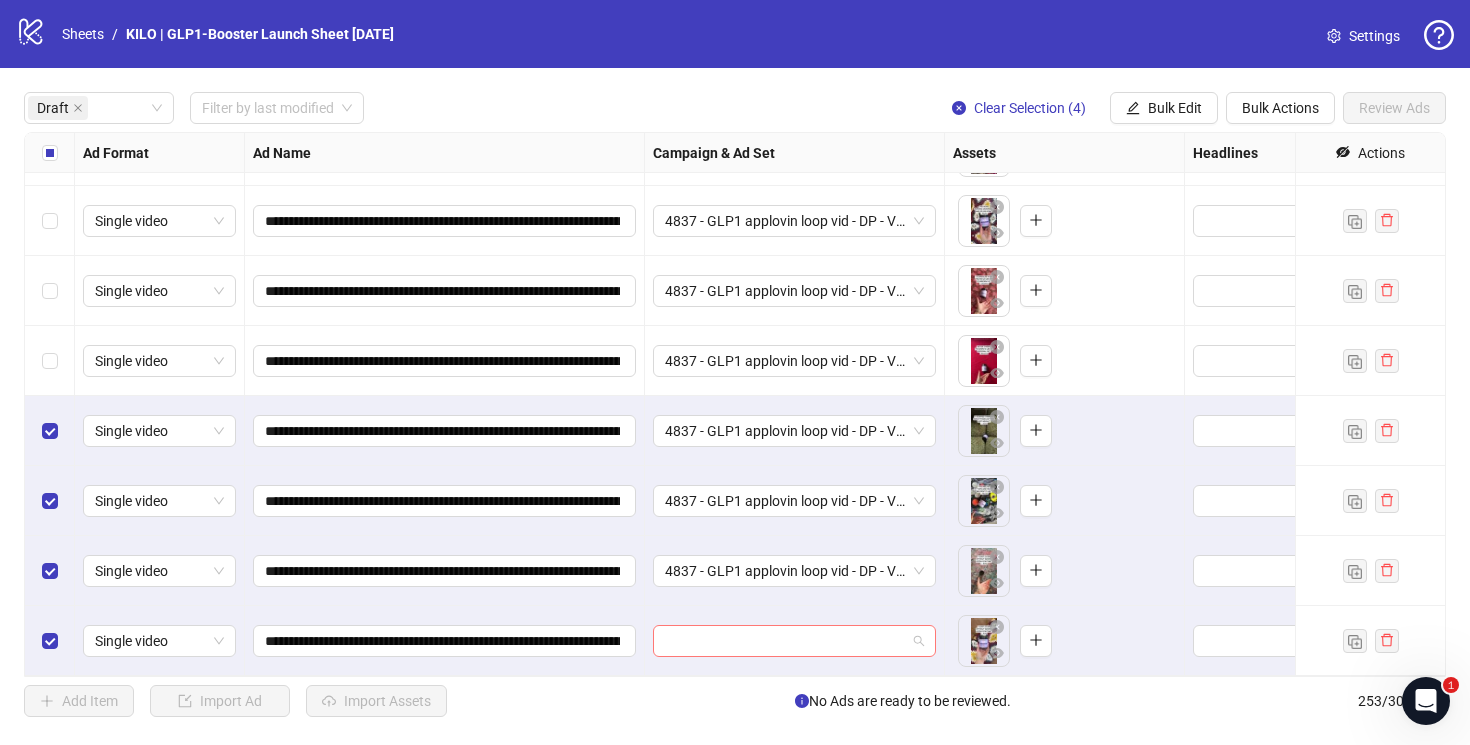 click at bounding box center (785, 641) 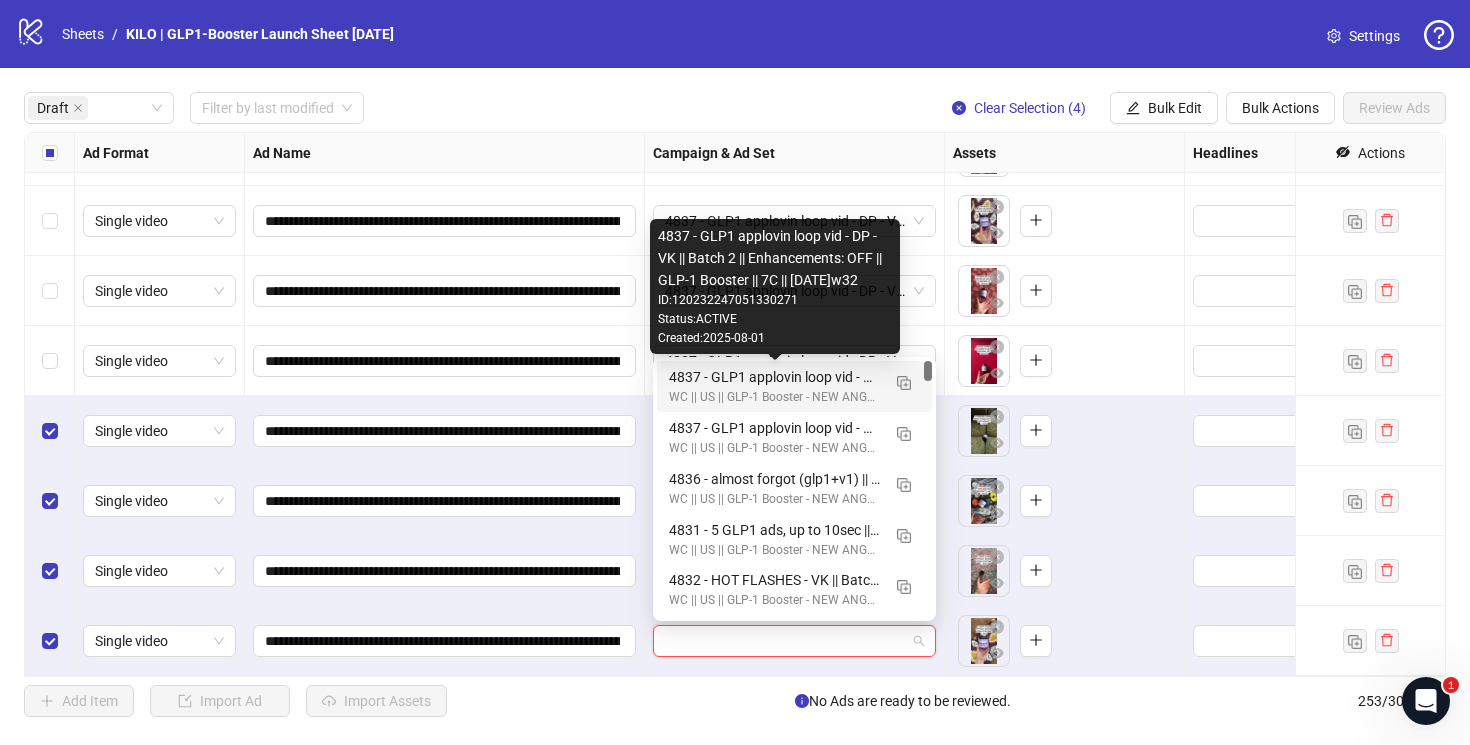 click on "4837 - GLP1 applovin loop vid - DP - VK || Batch 2 || Enhancements: OFF || GLP-1 Booster || 7C || [DATE]w32" at bounding box center (774, 377) 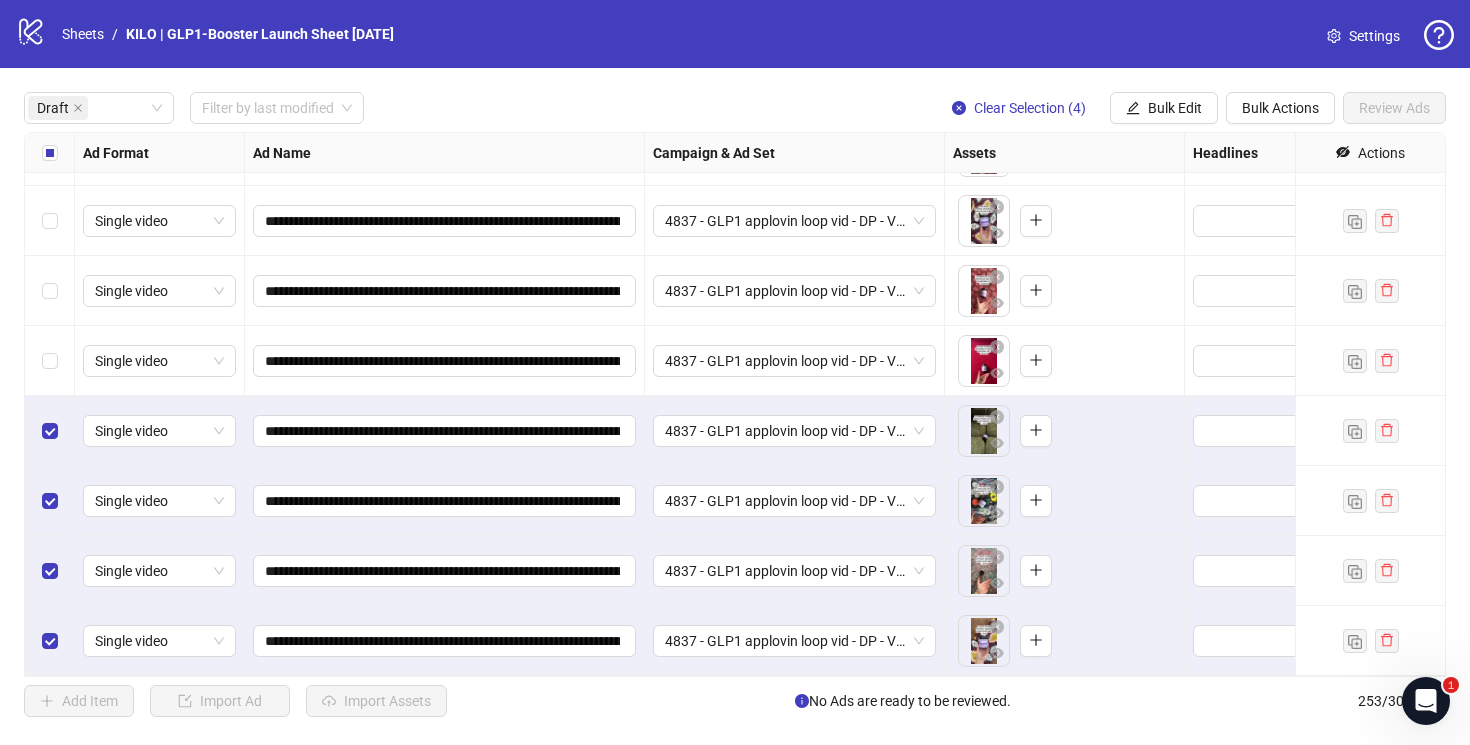 click at bounding box center [50, 153] 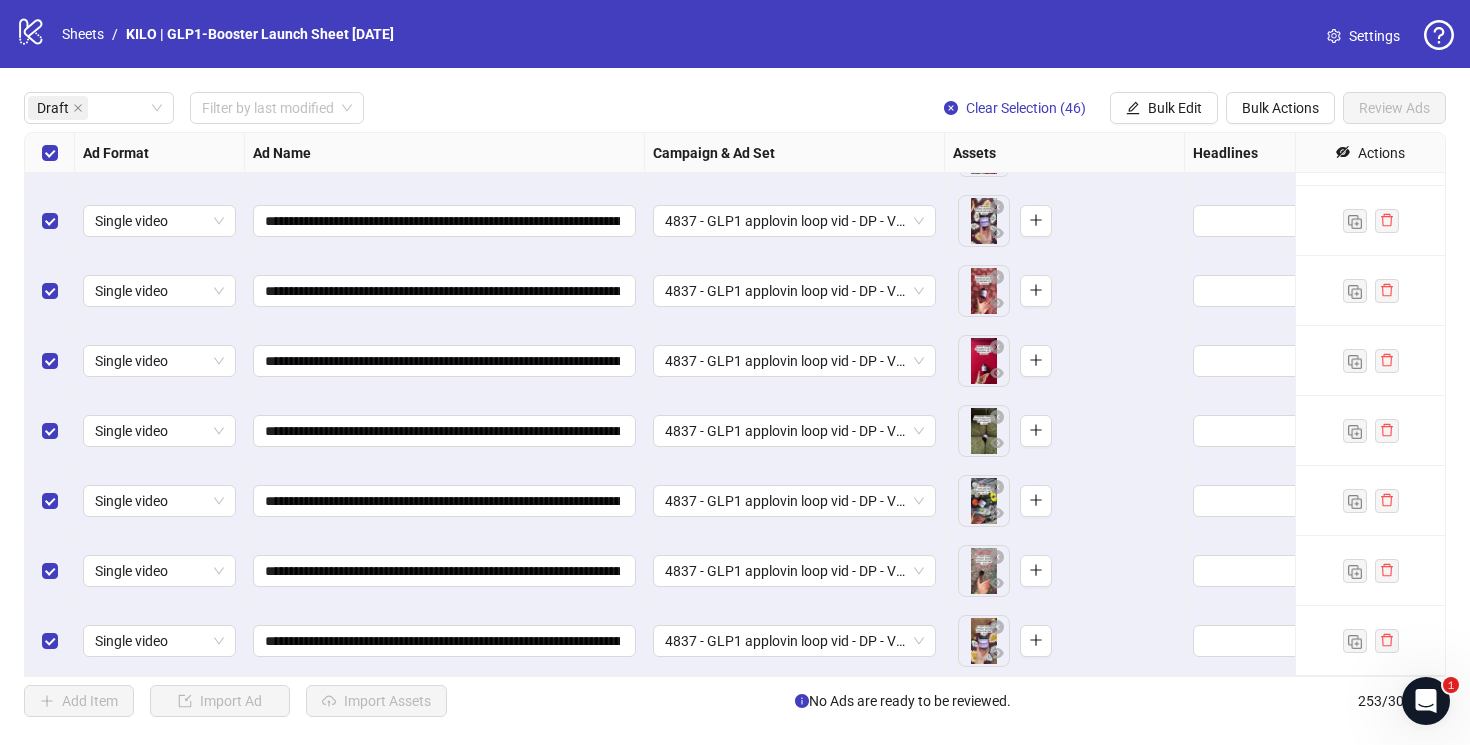 click at bounding box center (50, 153) 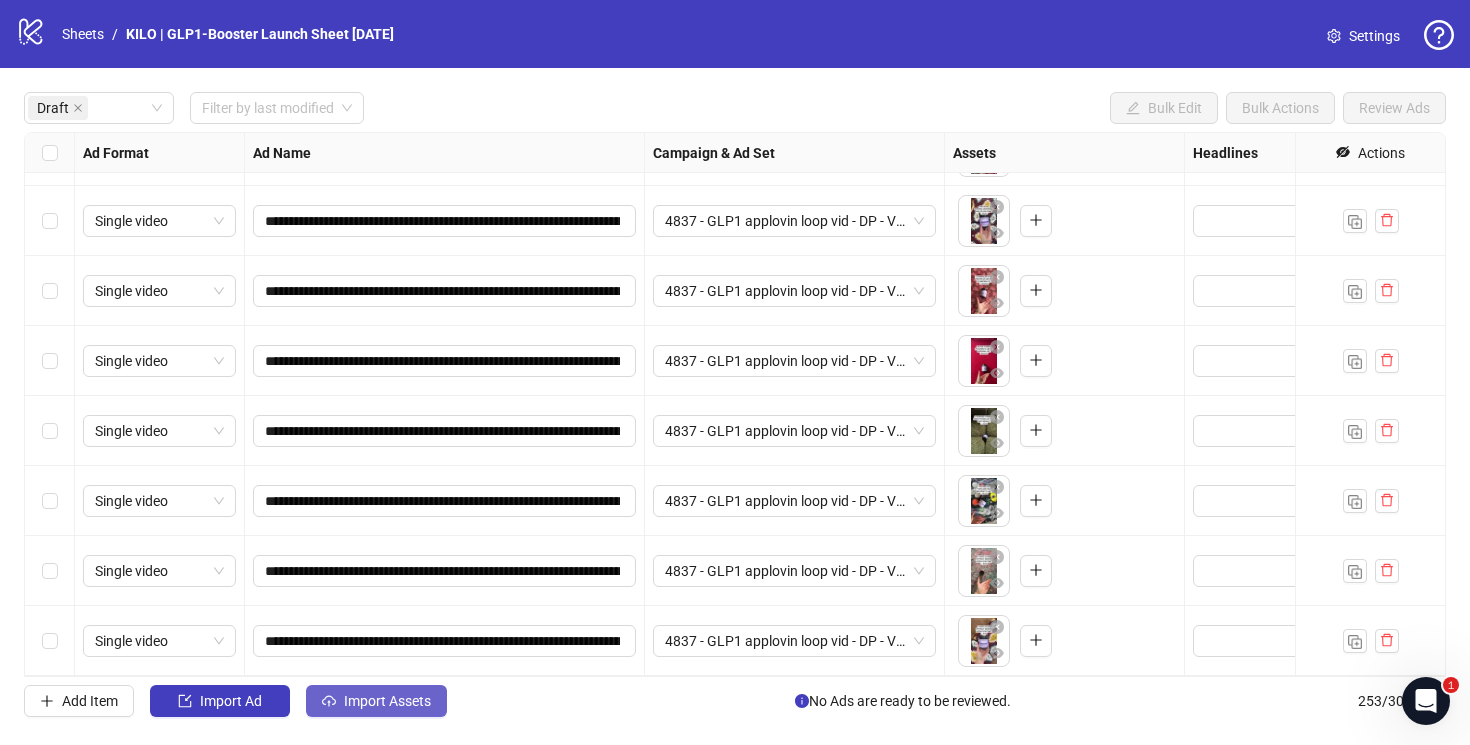 click on "Import Assets" at bounding box center (387, 701) 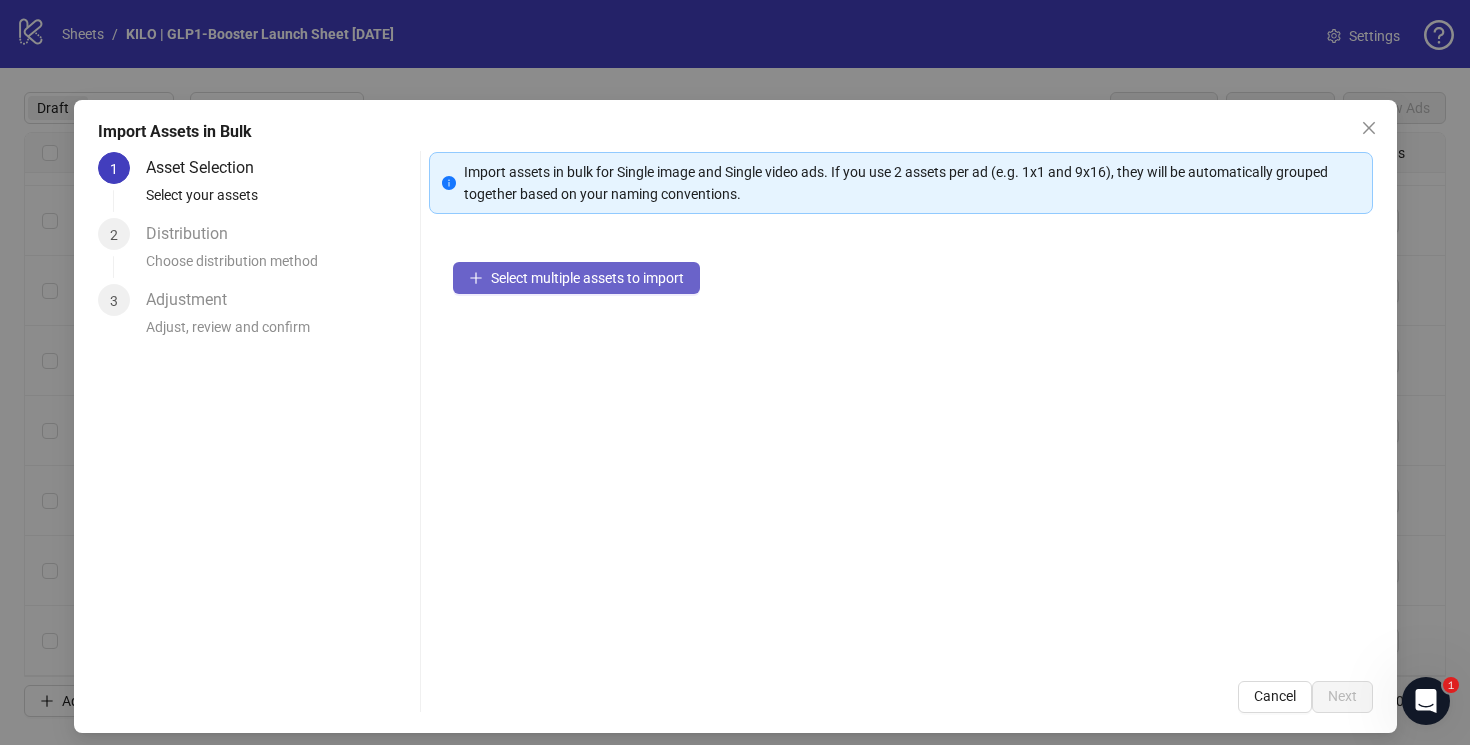 click on "Select multiple assets to import" at bounding box center [587, 278] 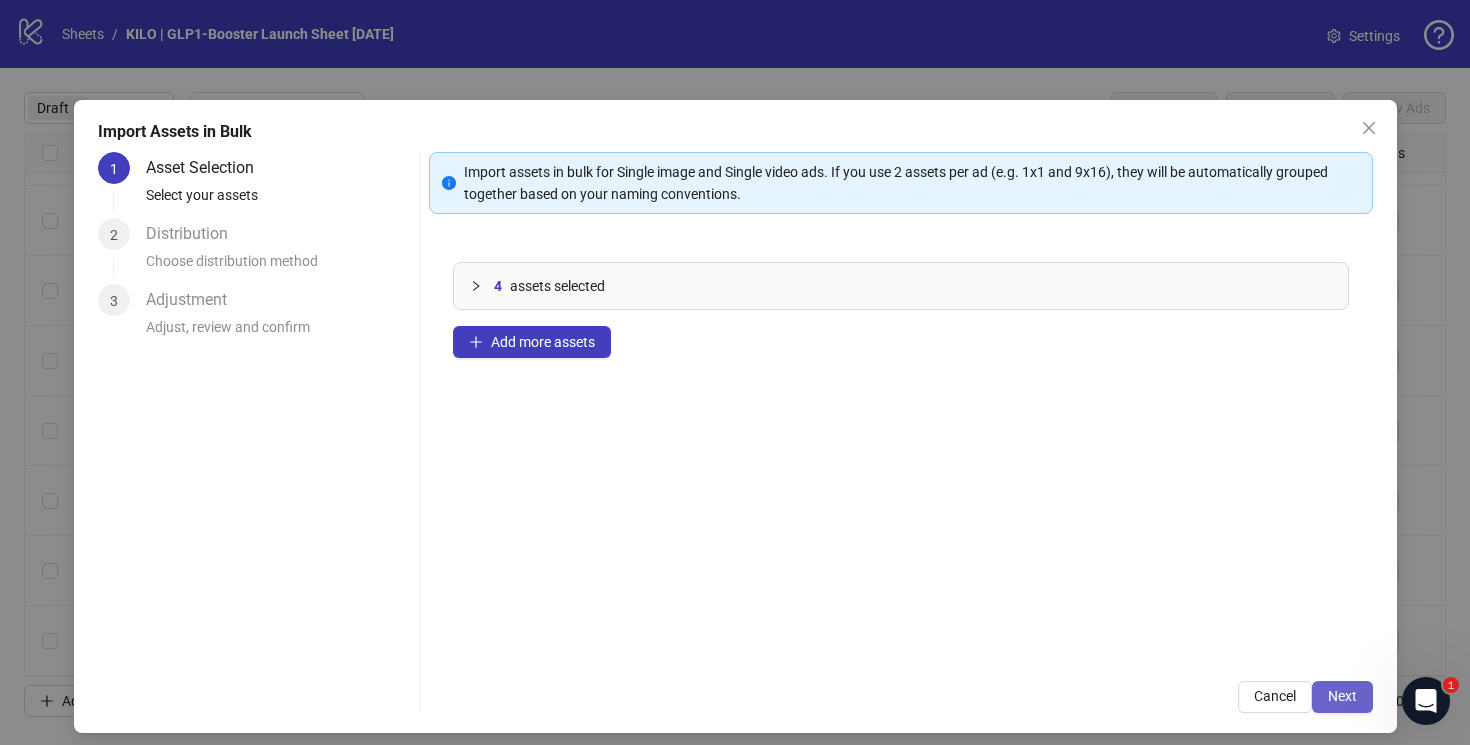 click on "Next" at bounding box center (1342, 696) 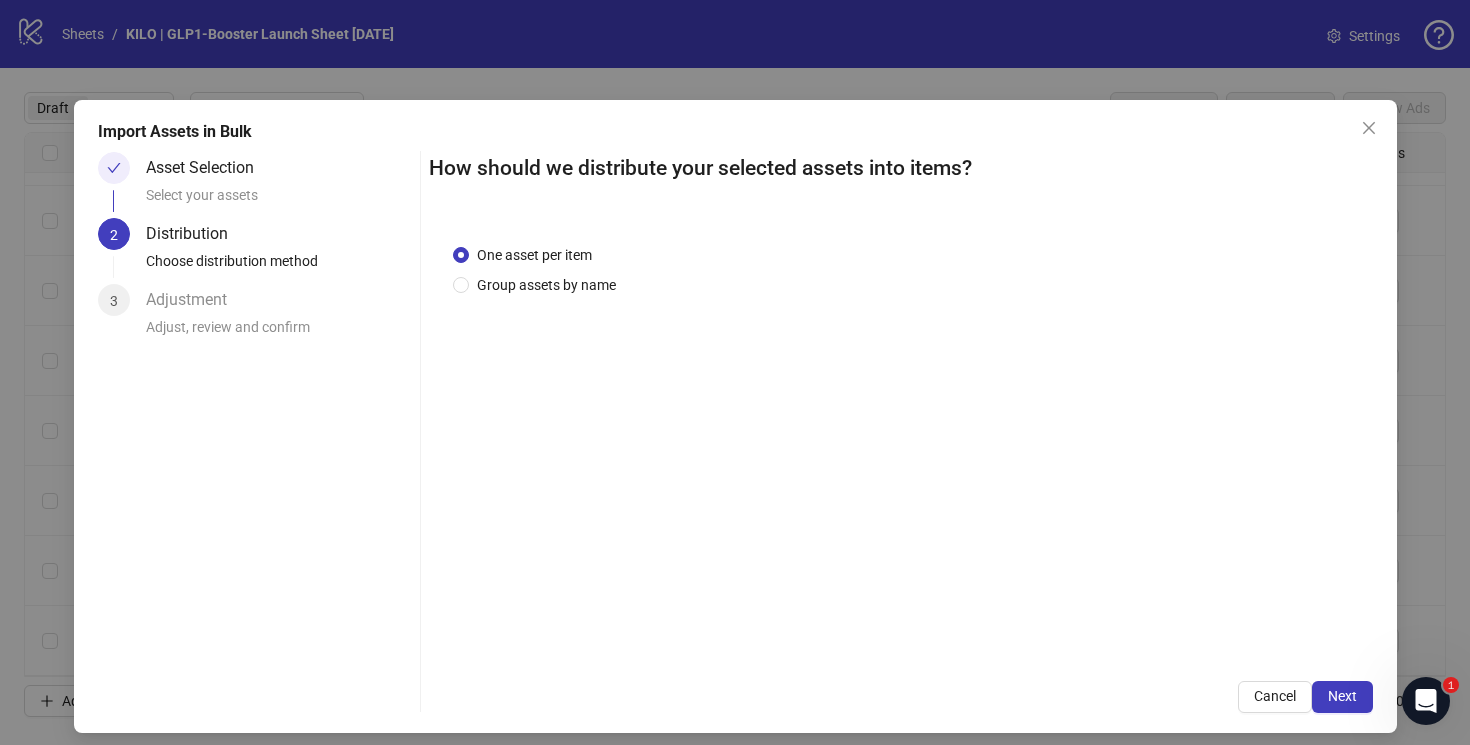click on "Next" at bounding box center [1342, 696] 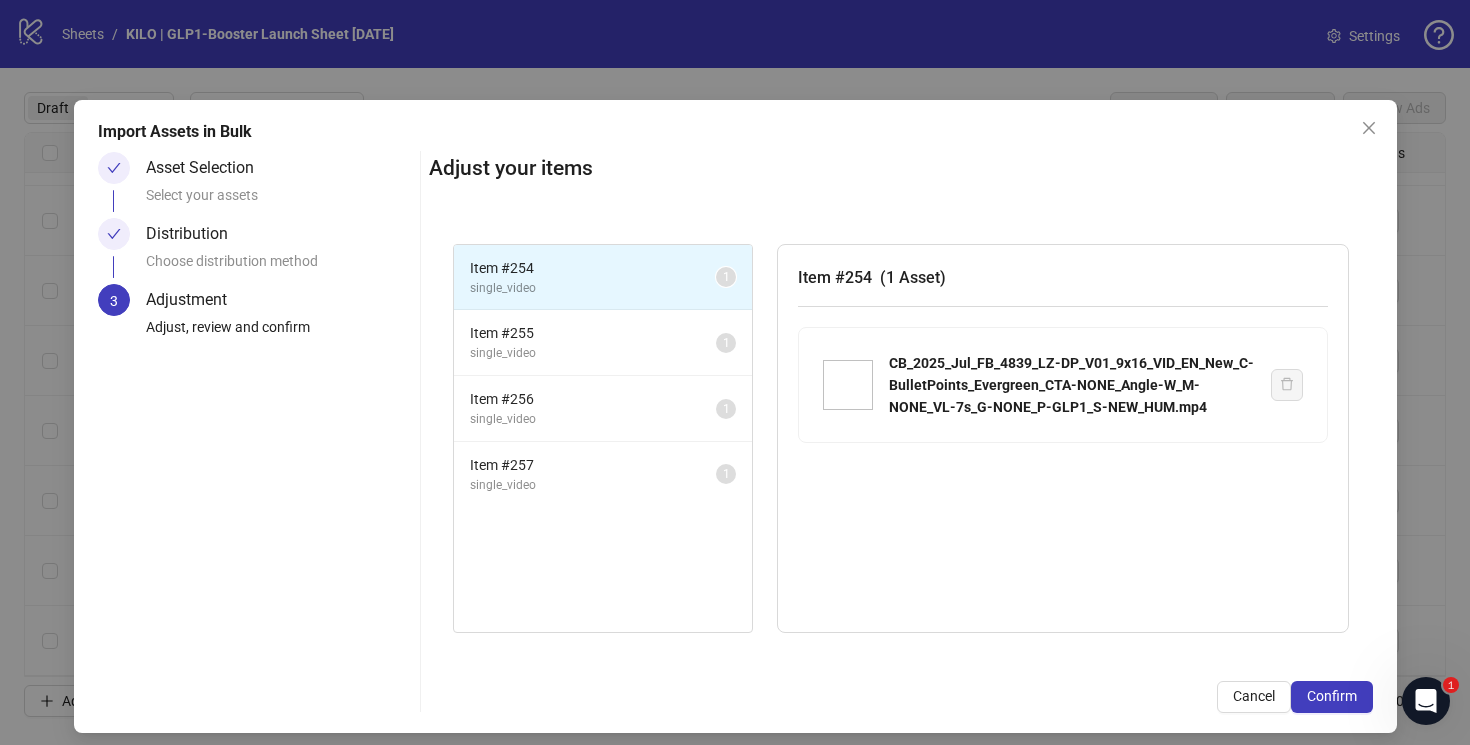 click on "Confirm" at bounding box center [1332, 696] 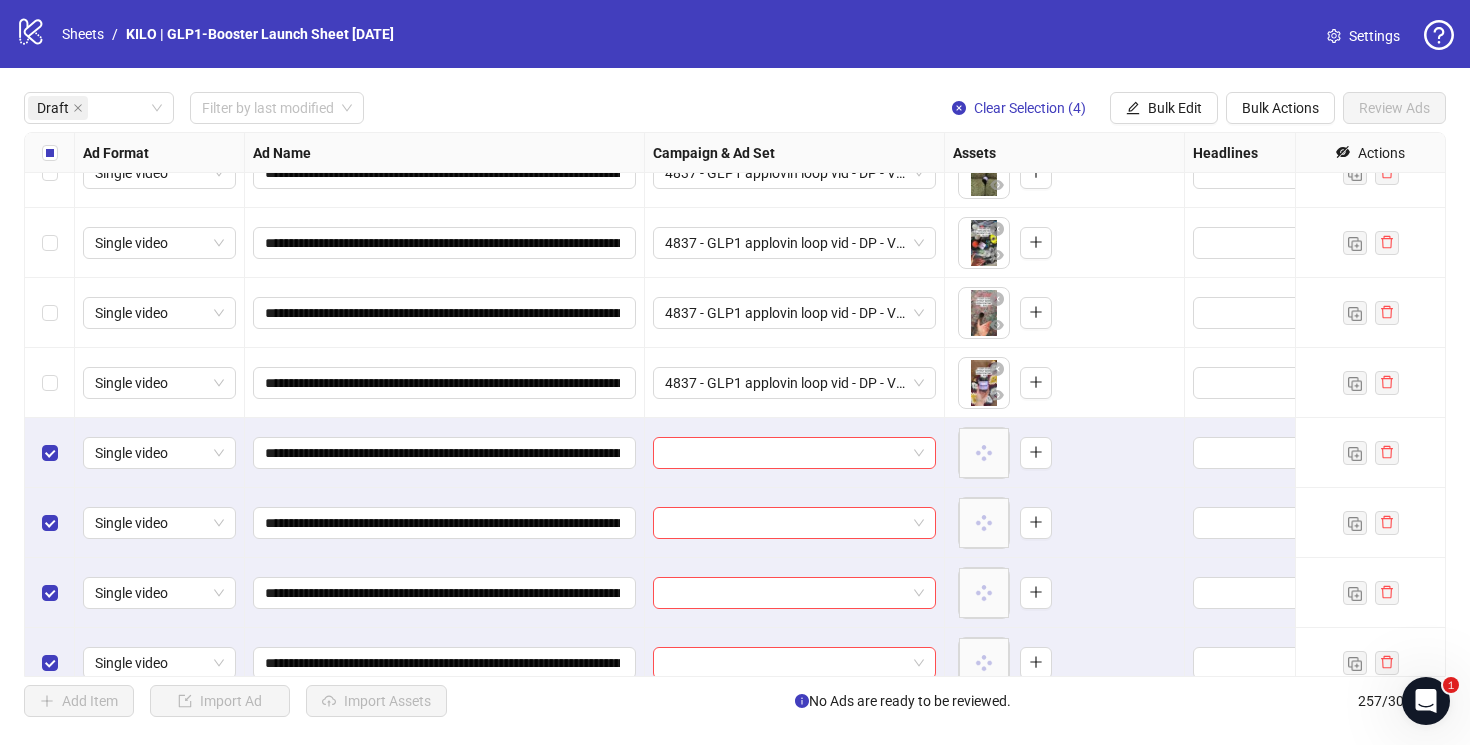 scroll, scrollTop: 2997, scrollLeft: 0, axis: vertical 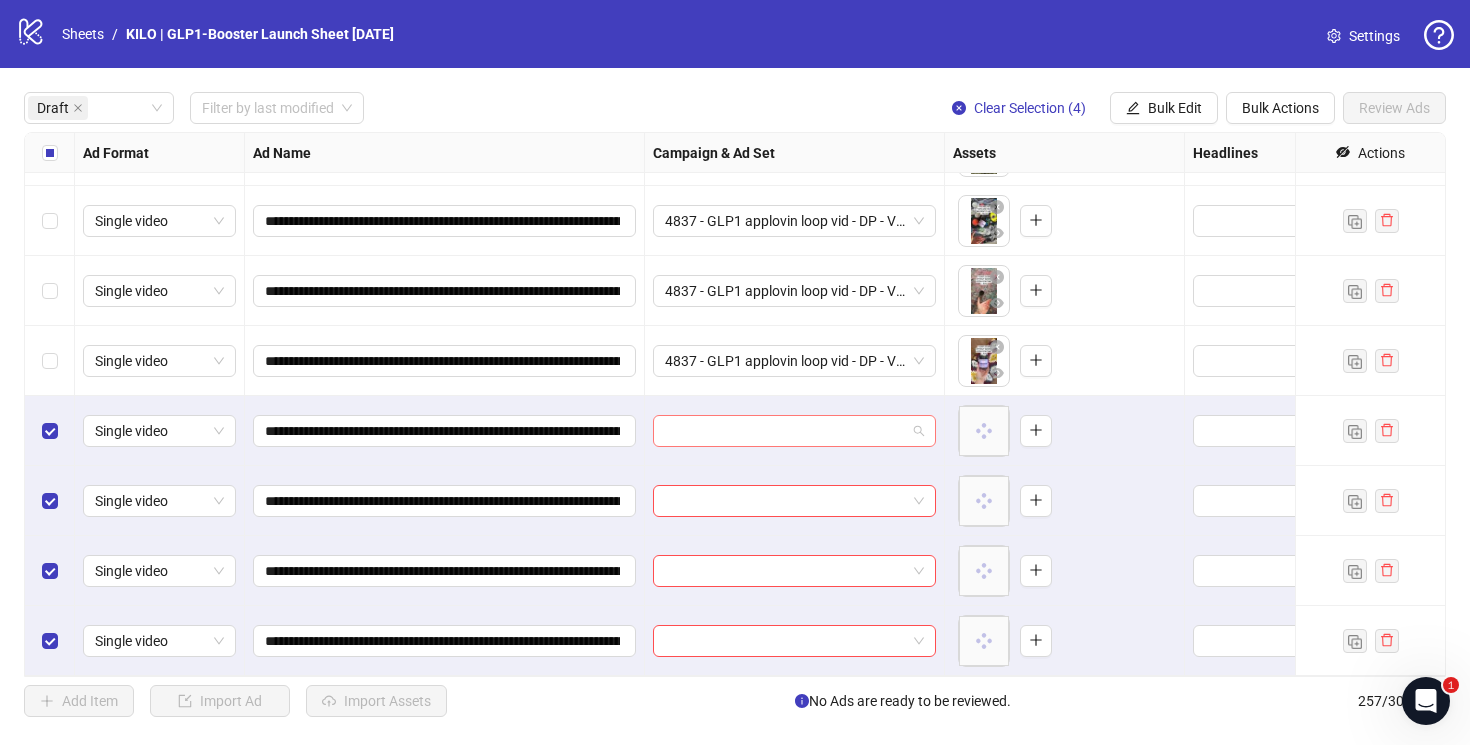 click at bounding box center [785, 431] 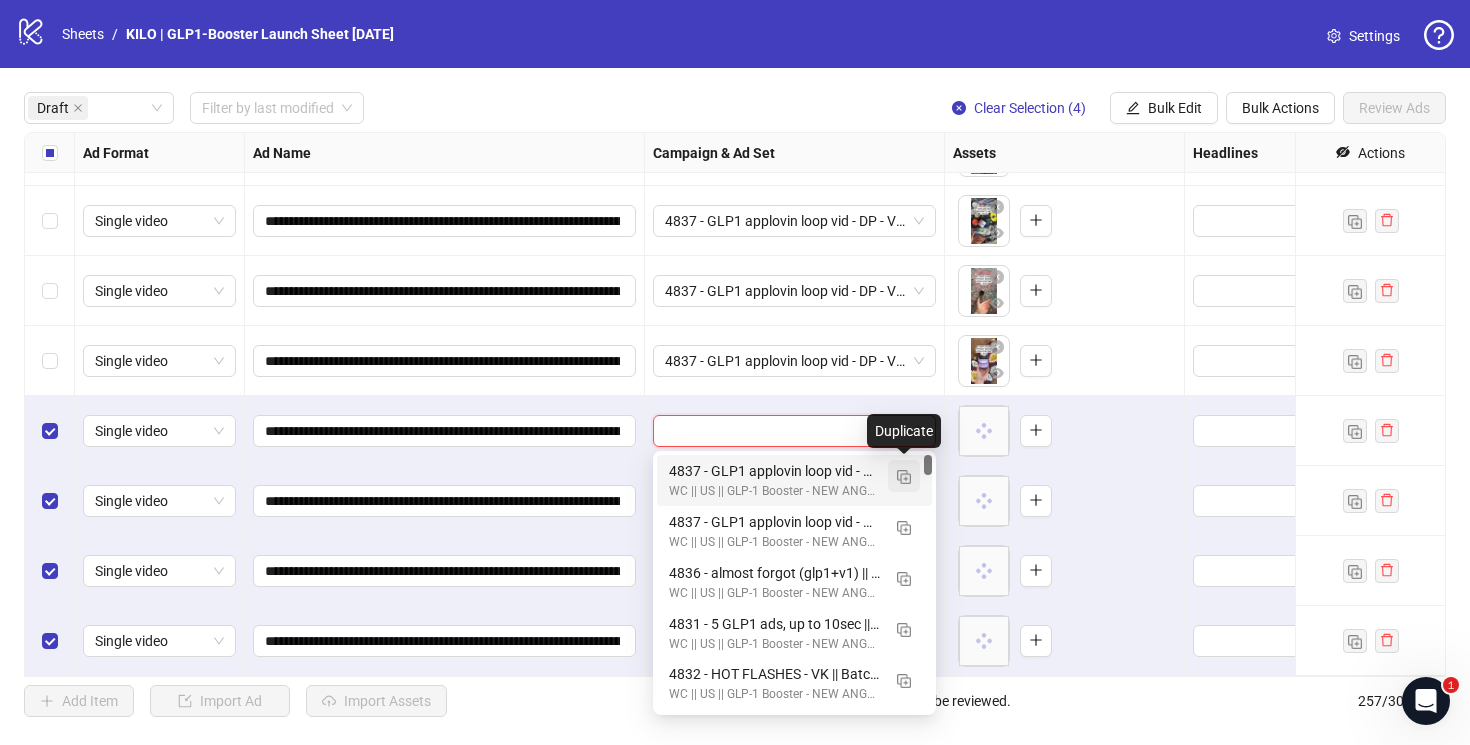 click at bounding box center (904, 477) 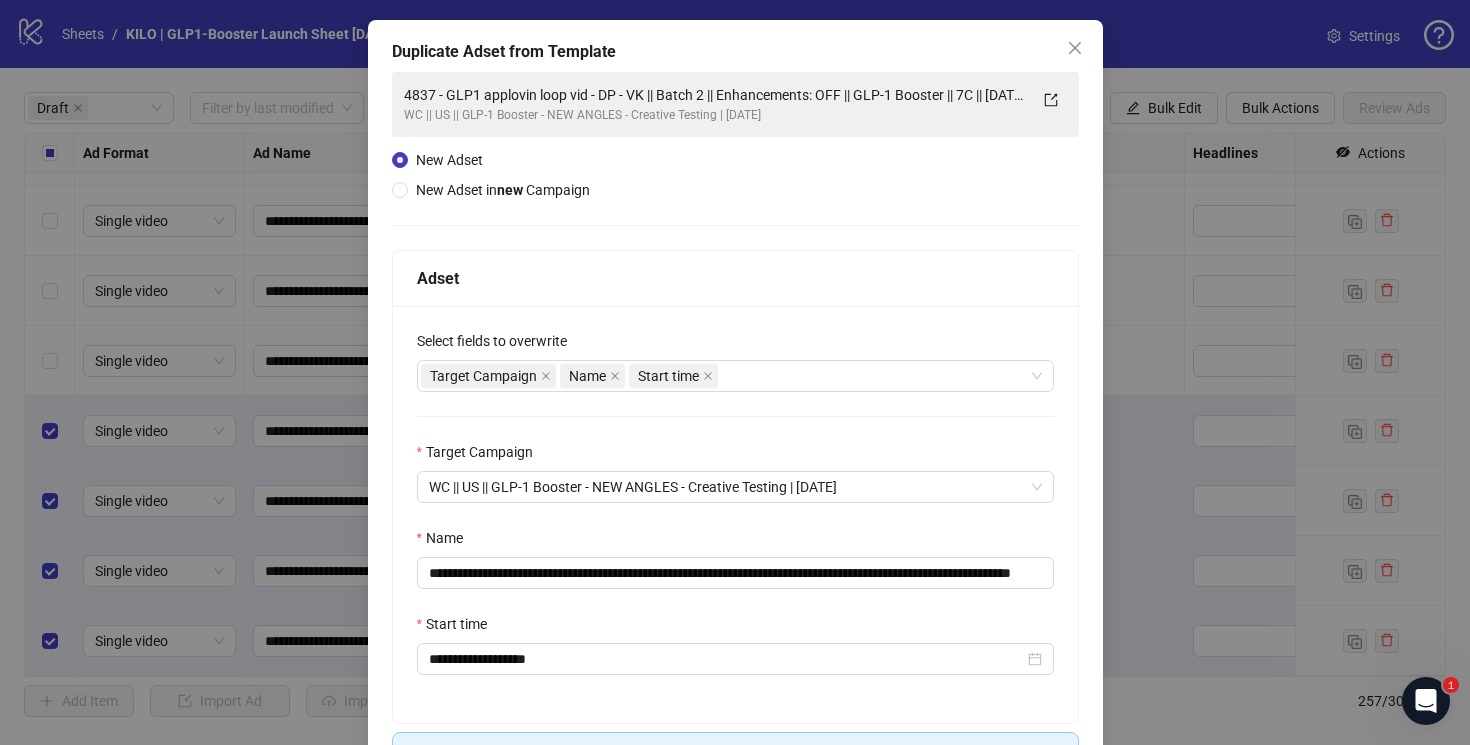 scroll, scrollTop: 166, scrollLeft: 0, axis: vertical 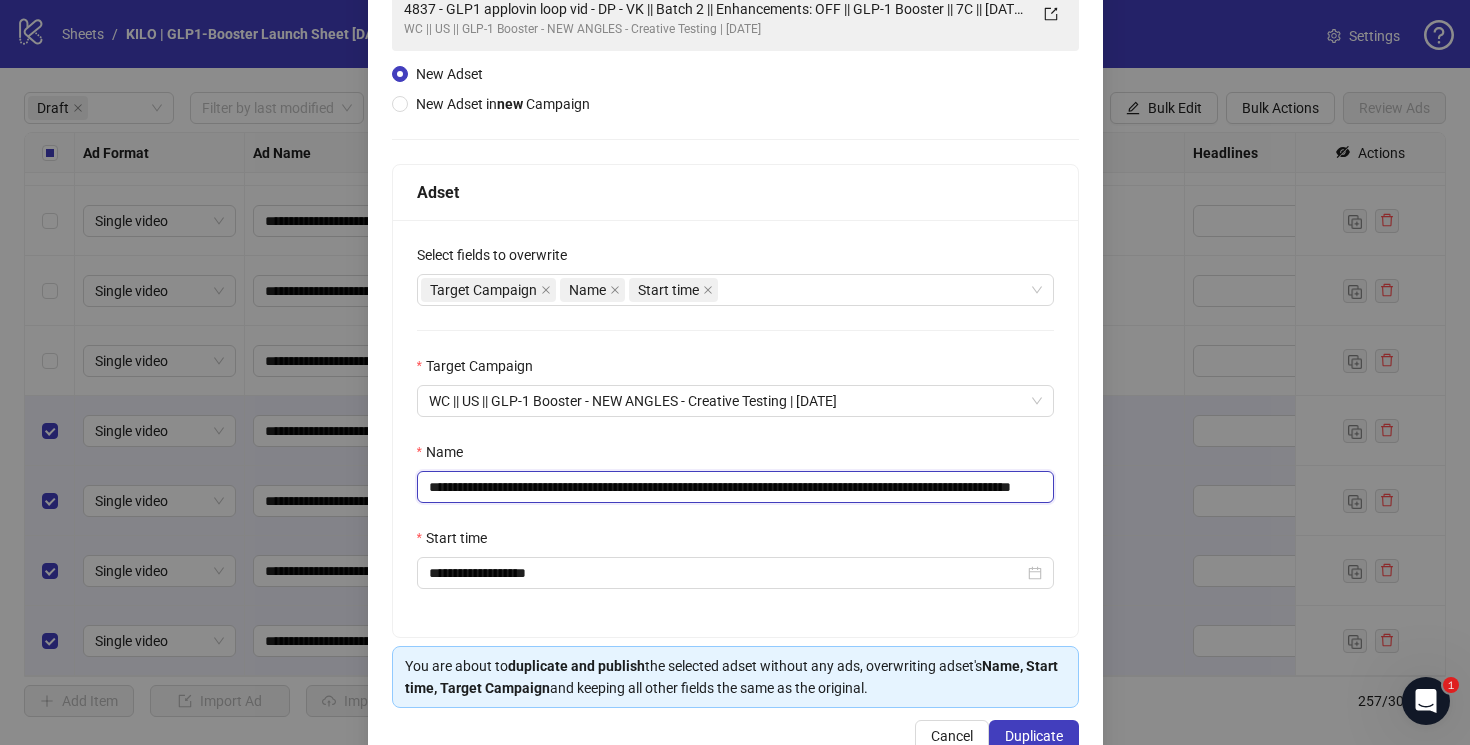 drag, startPoint x: 669, startPoint y: 493, endPoint x: 301, endPoint y: 493, distance: 368 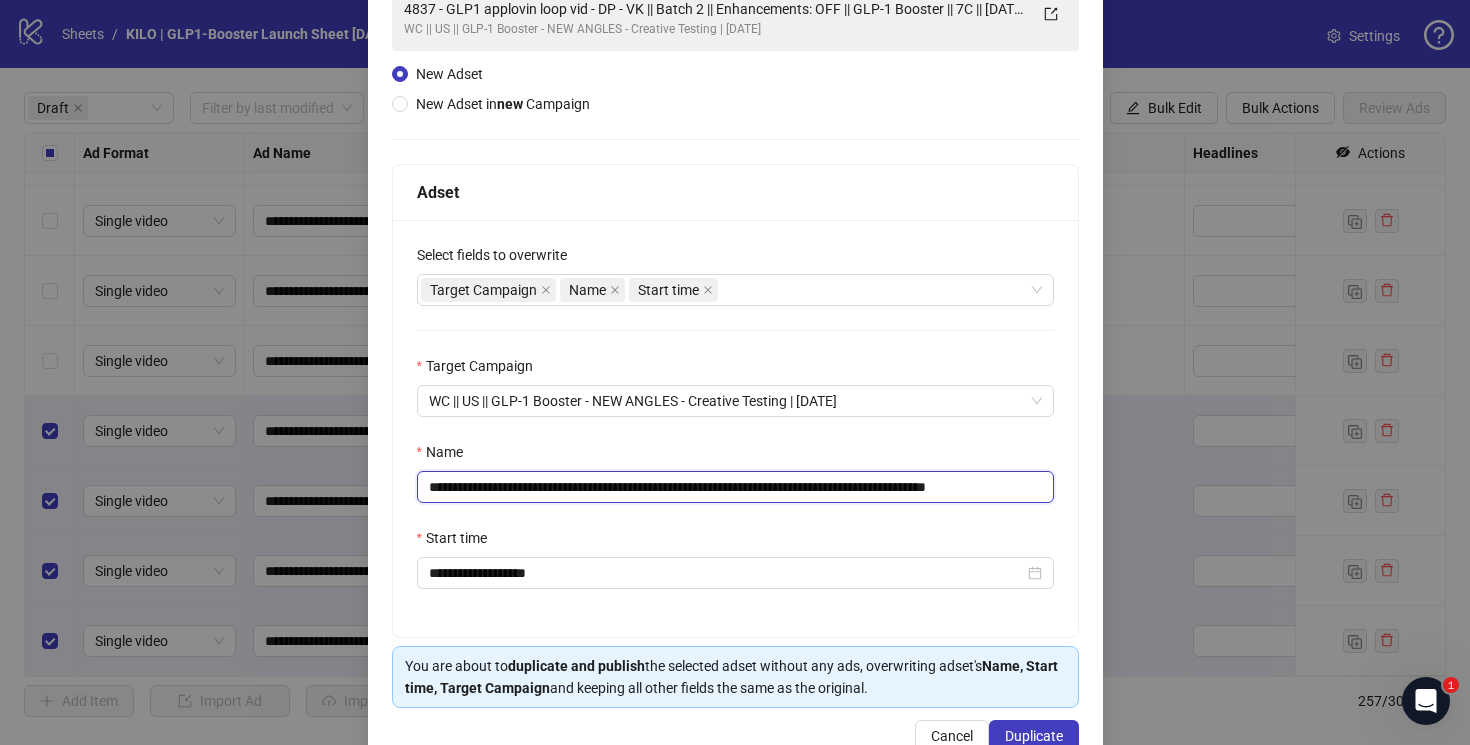 click on "**********" at bounding box center (735, 487) 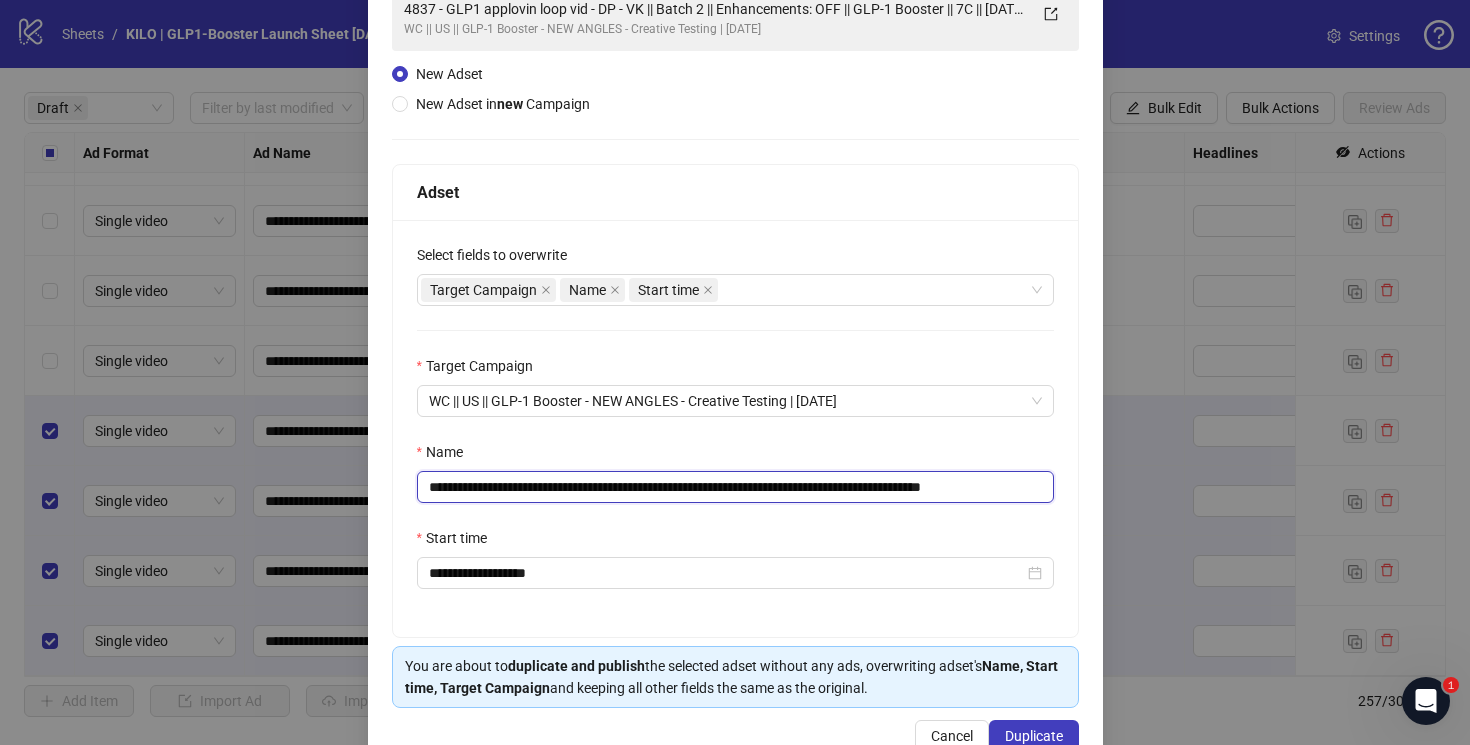 scroll, scrollTop: 0, scrollLeft: 6, axis: horizontal 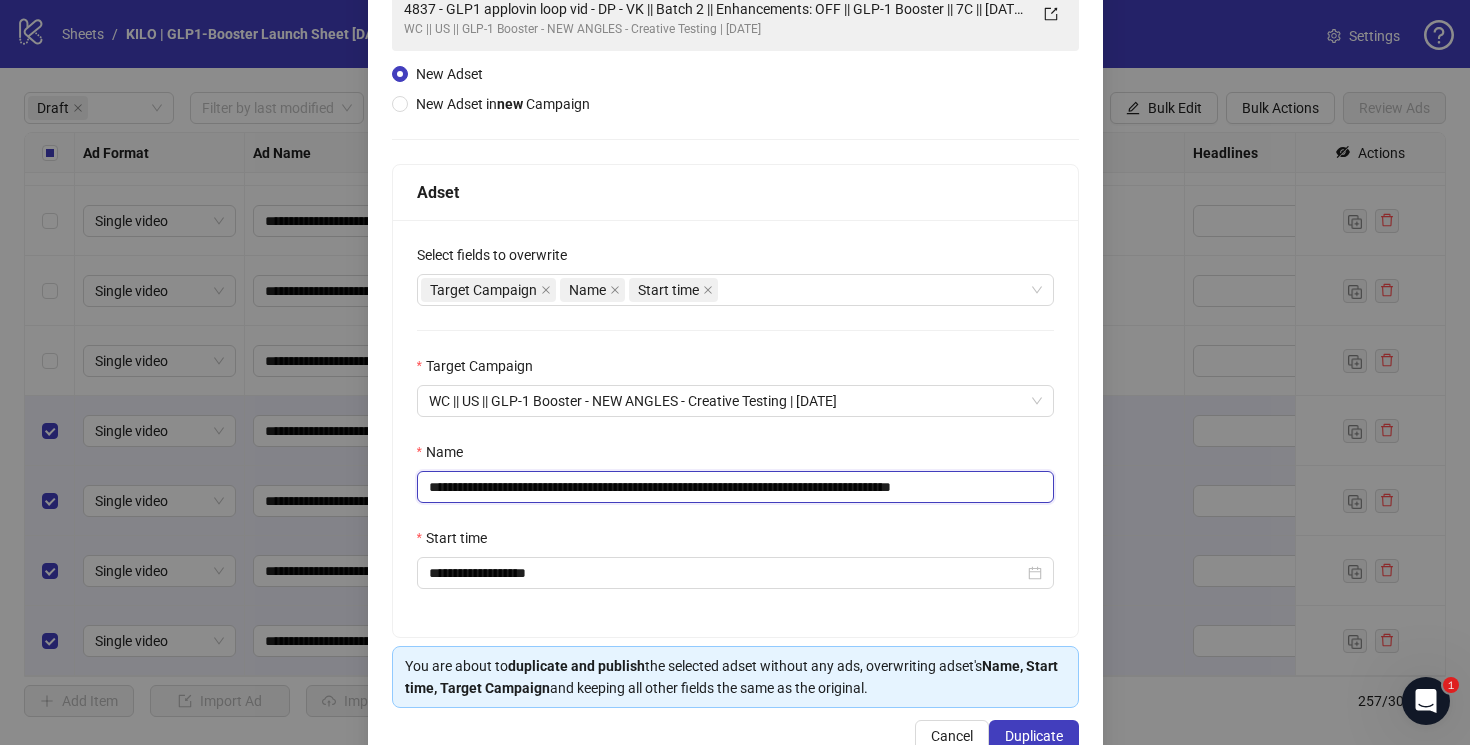 type on "**********" 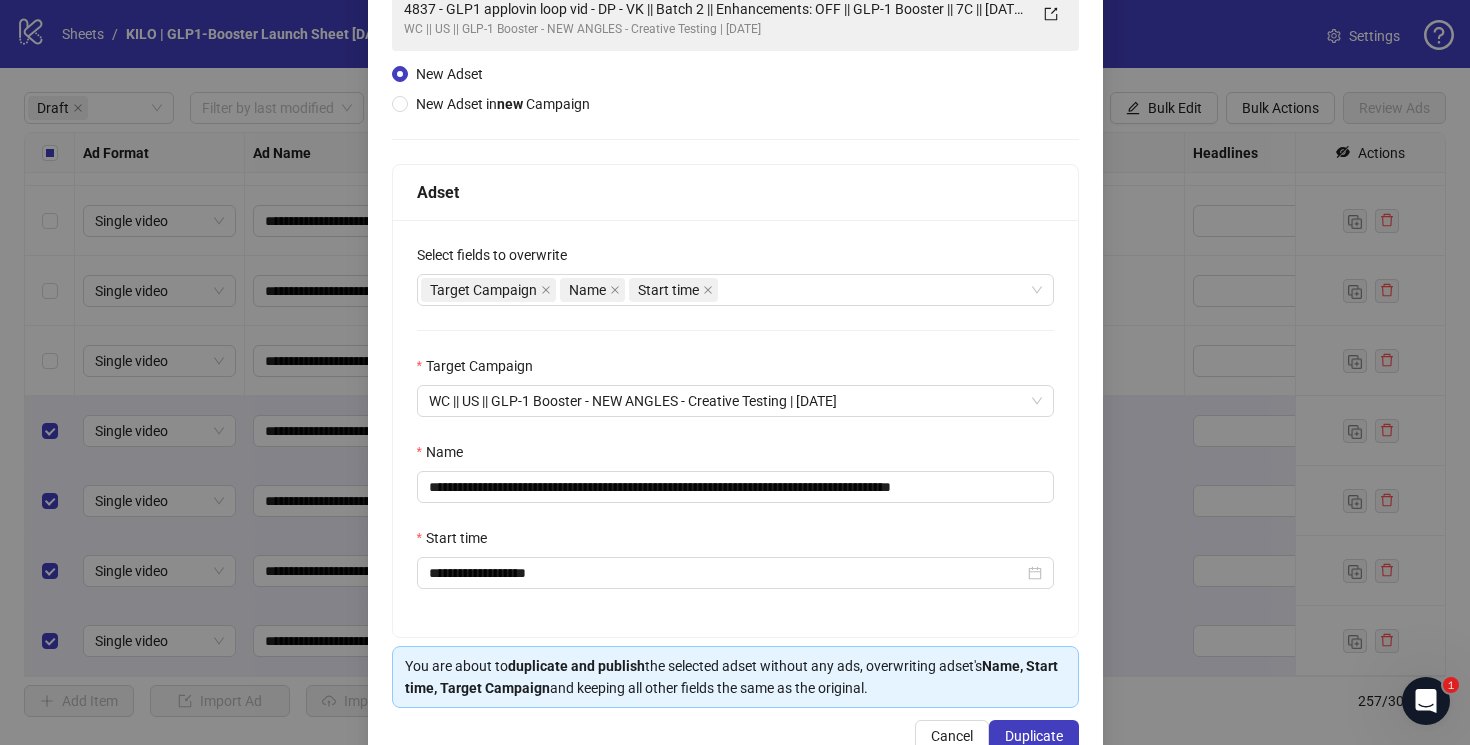 click on "**********" at bounding box center [735, 347] 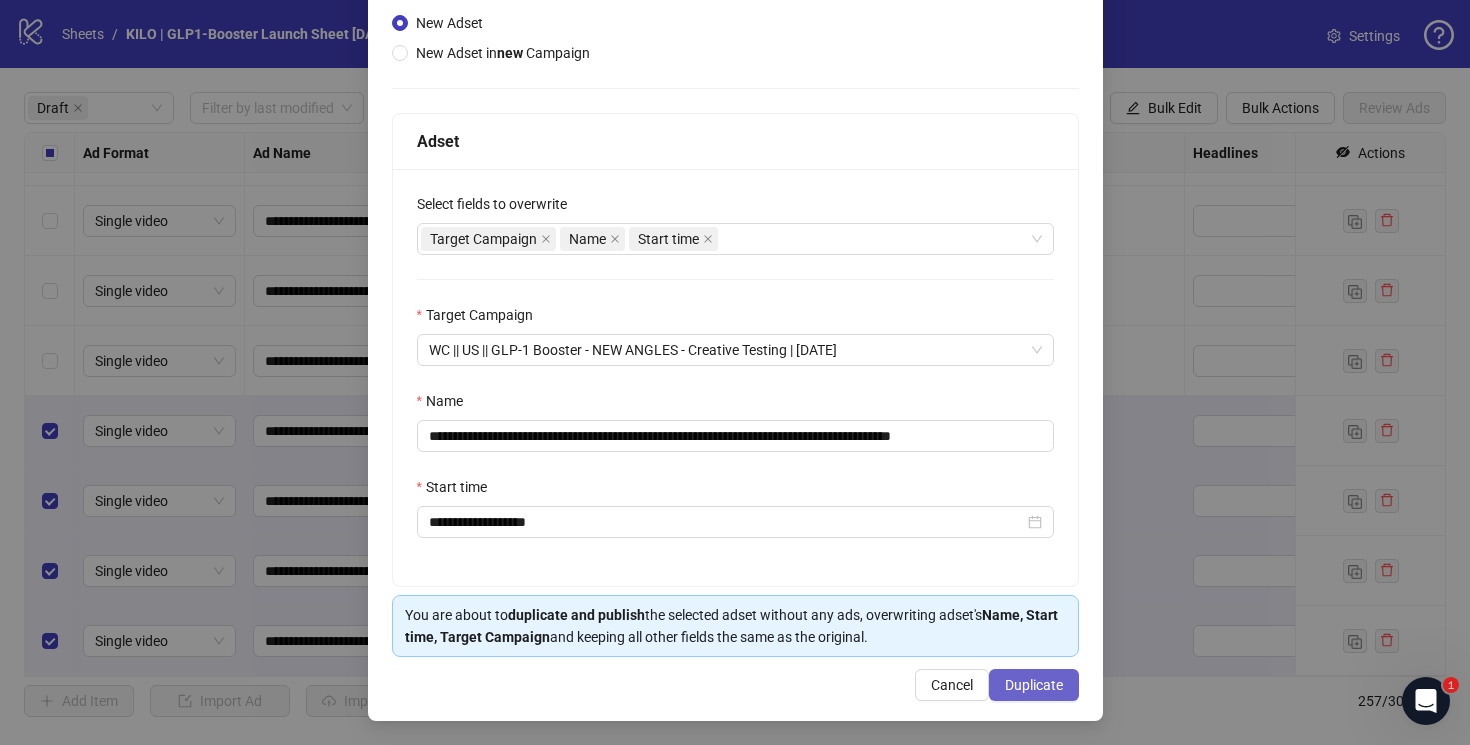 click on "Duplicate" at bounding box center [1034, 685] 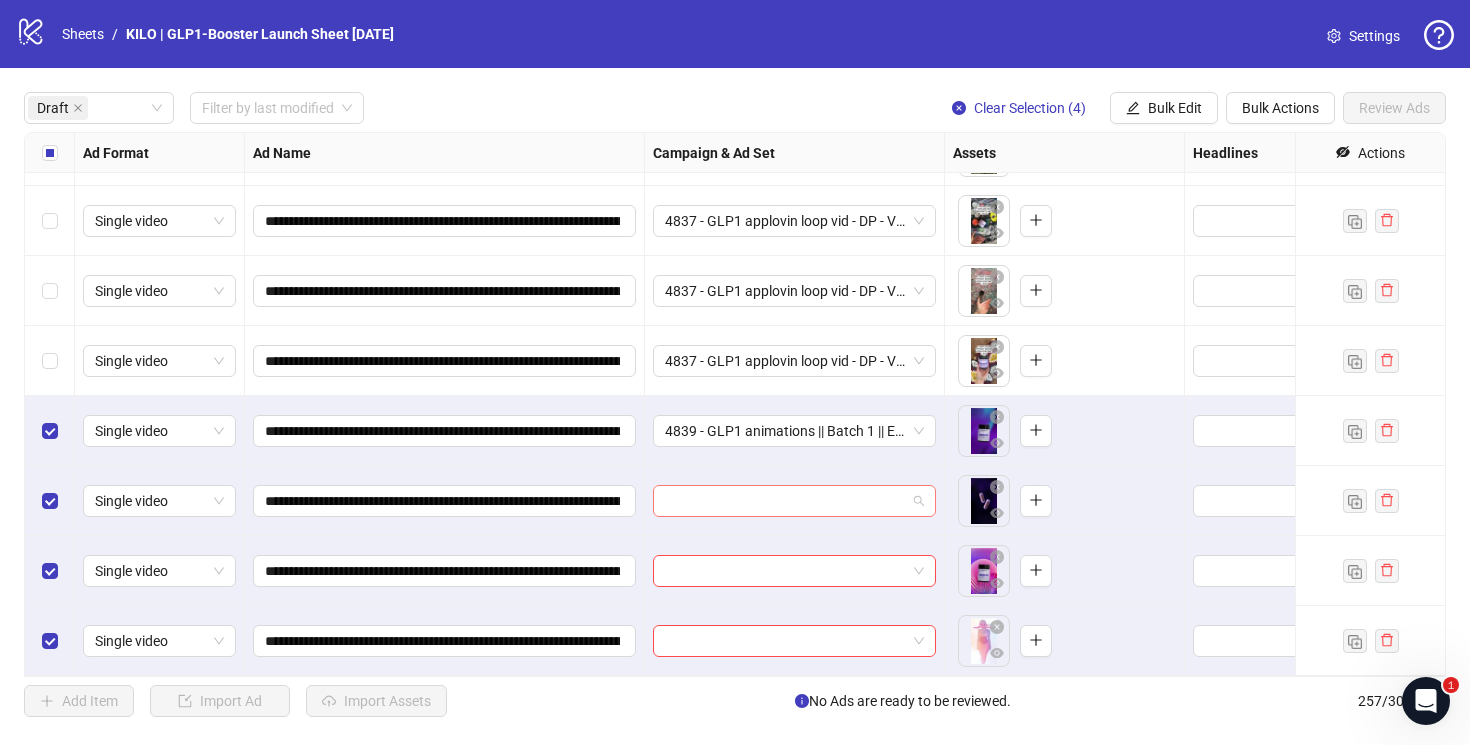 click at bounding box center (785, 501) 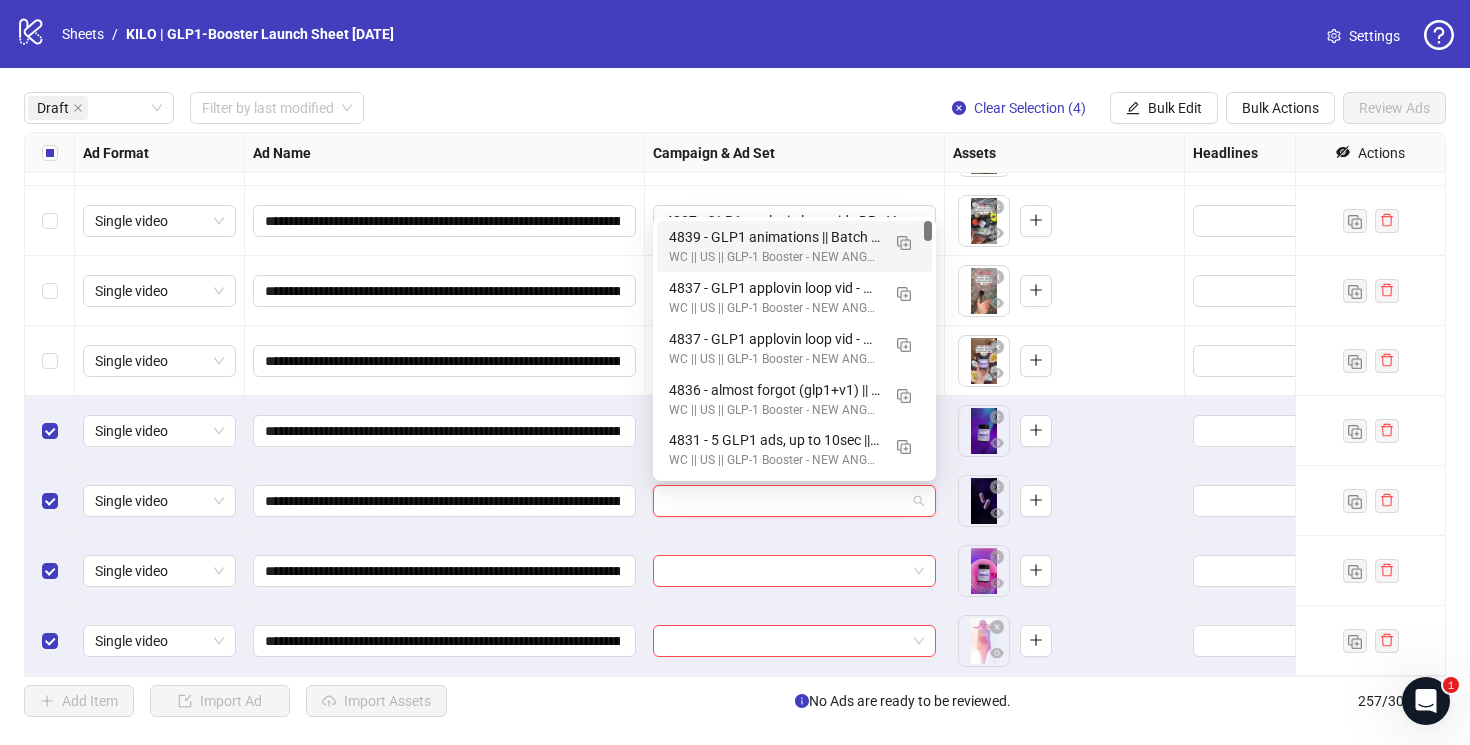 click on "4839 - GLP1 animations || Batch 1 || Enhancements: OFF || GLP-1 Booster || 7C || [DATE]w32" at bounding box center (774, 237) 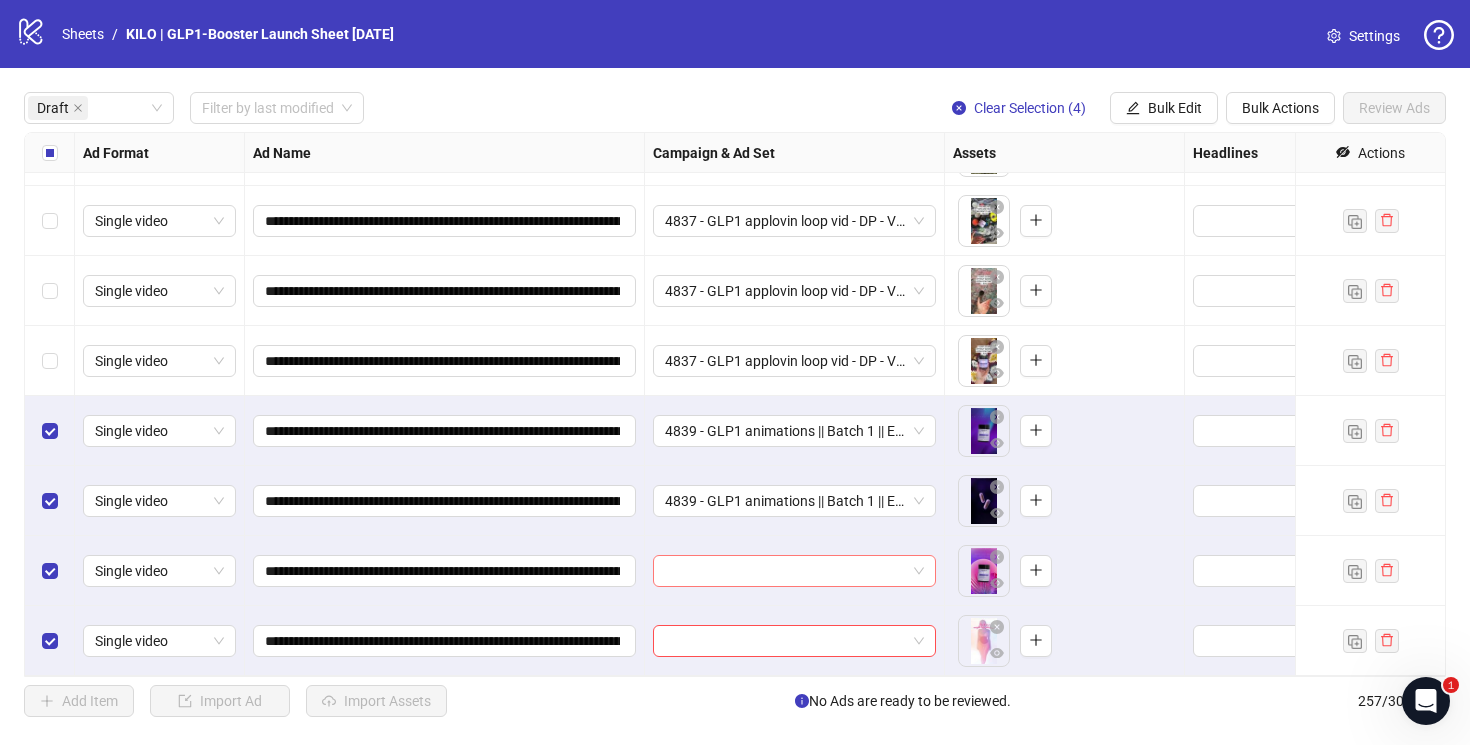 click at bounding box center (785, 571) 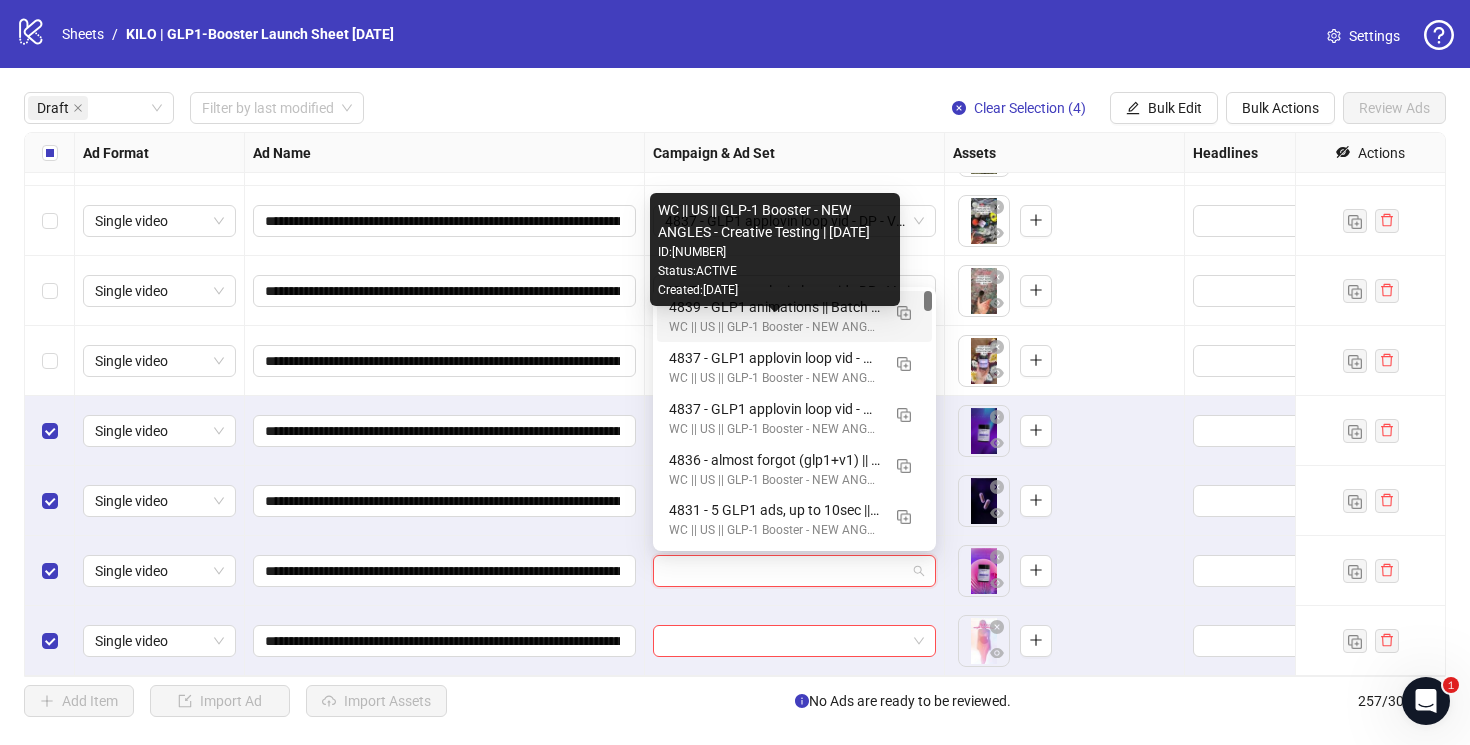 click on "WC || US || GLP-1 Booster - NEW ANGLES - Creative Testing | [DATE]" at bounding box center (774, 327) 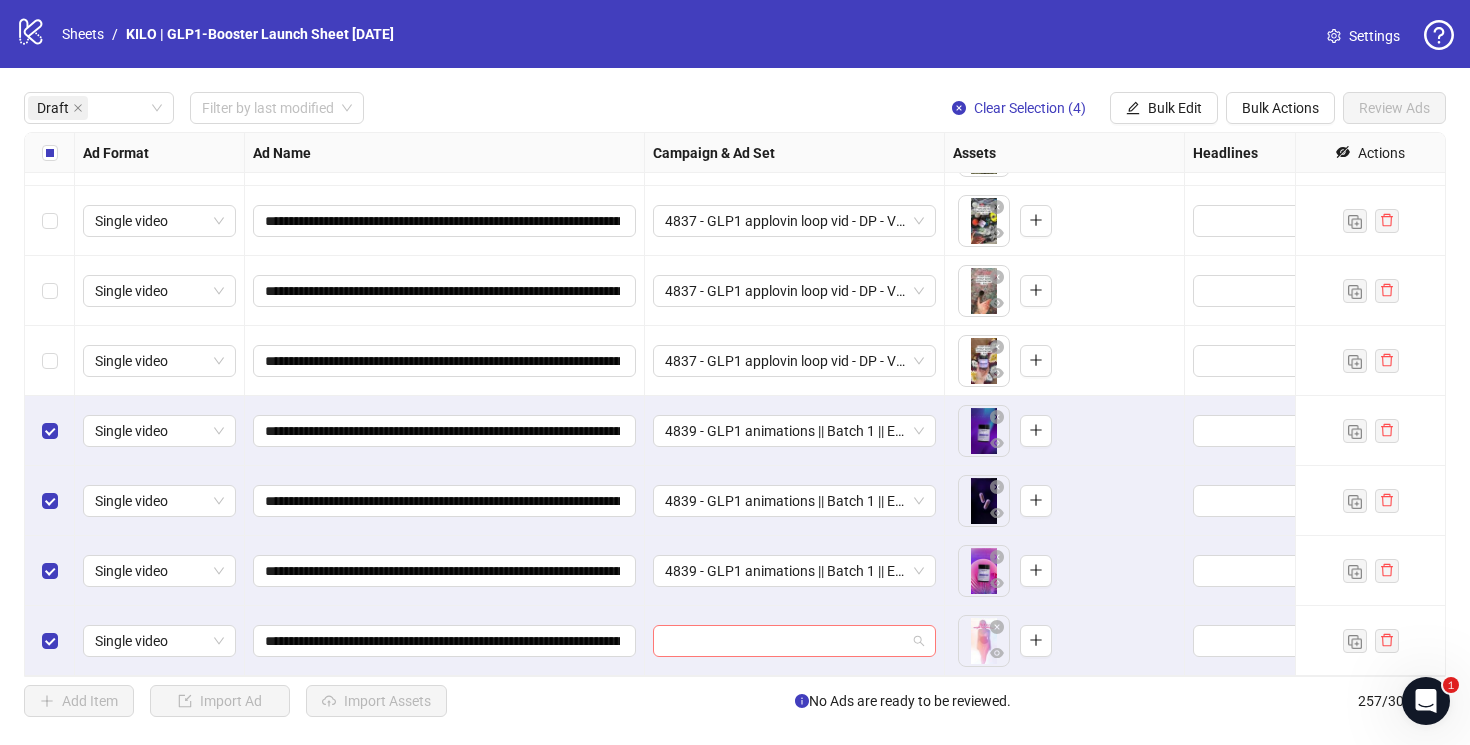 click at bounding box center (785, 641) 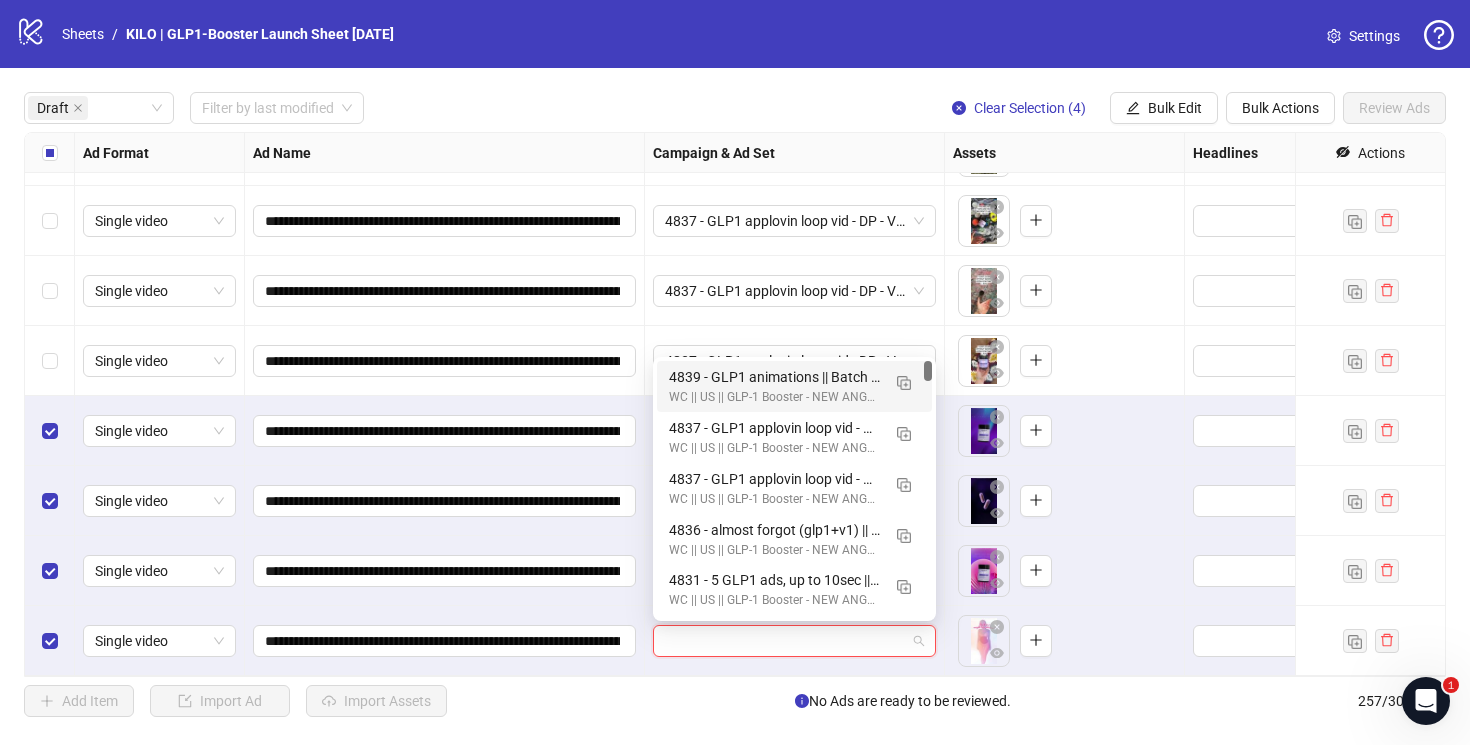 click on "WC || US || GLP-1 Booster - NEW ANGLES - Creative Testing | [DATE]" at bounding box center (774, 397) 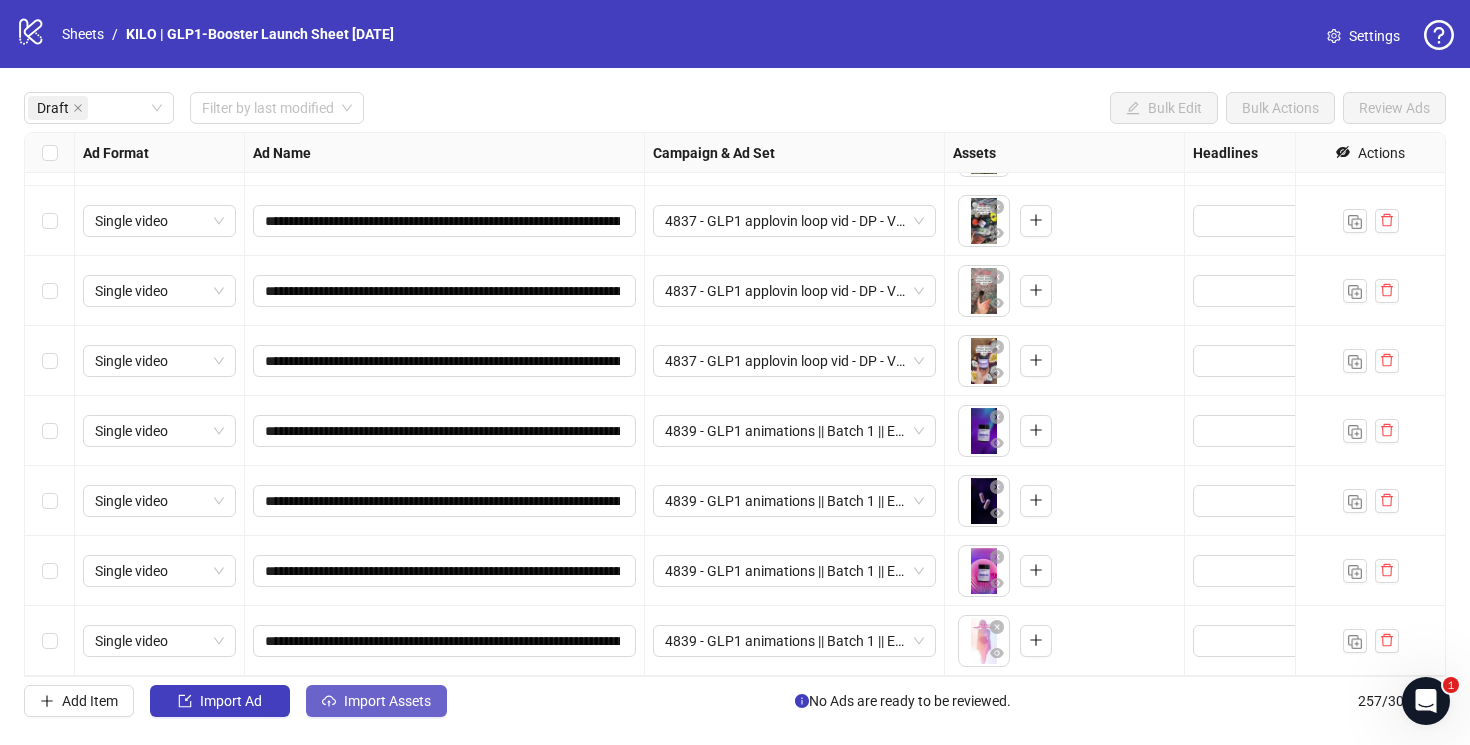 click on "Import Assets" at bounding box center [387, 701] 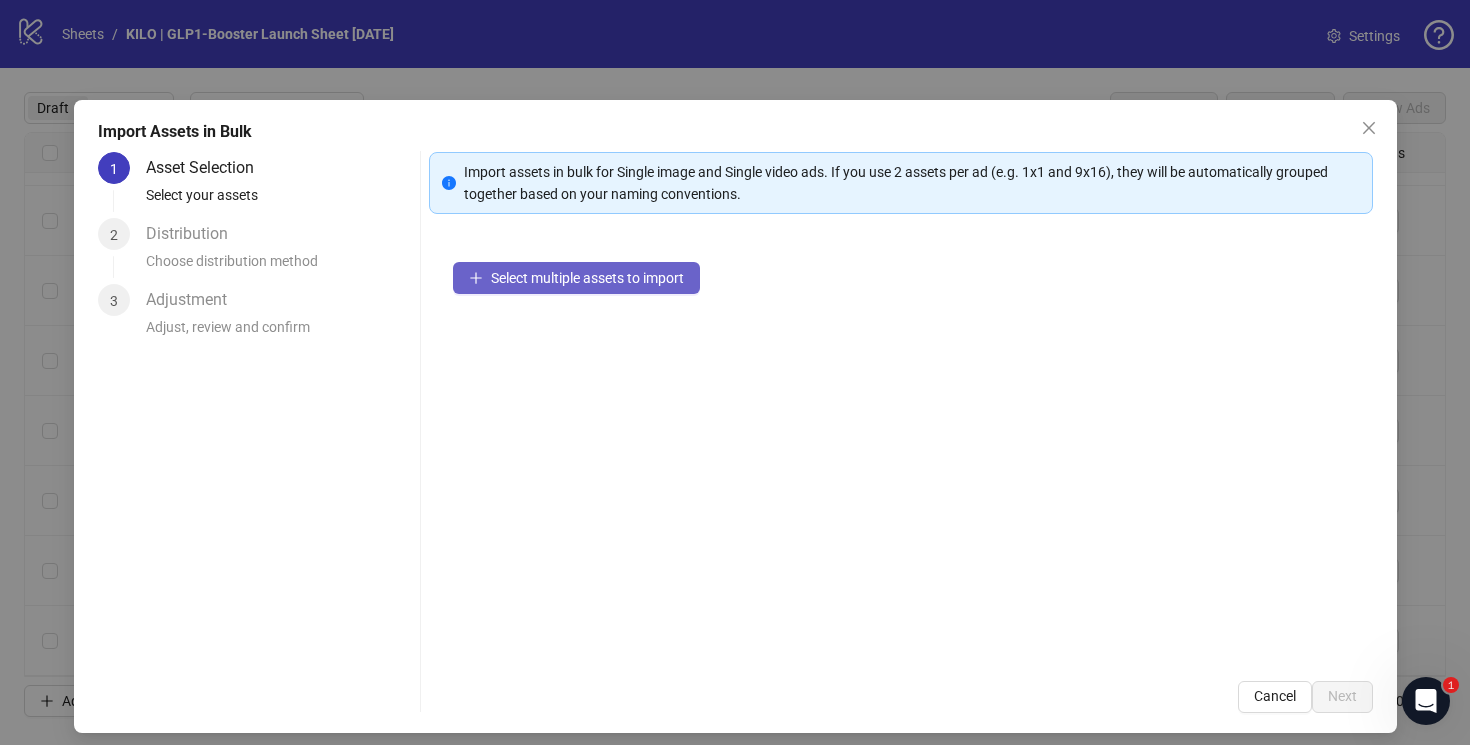 click on "Select multiple assets to import" at bounding box center (576, 278) 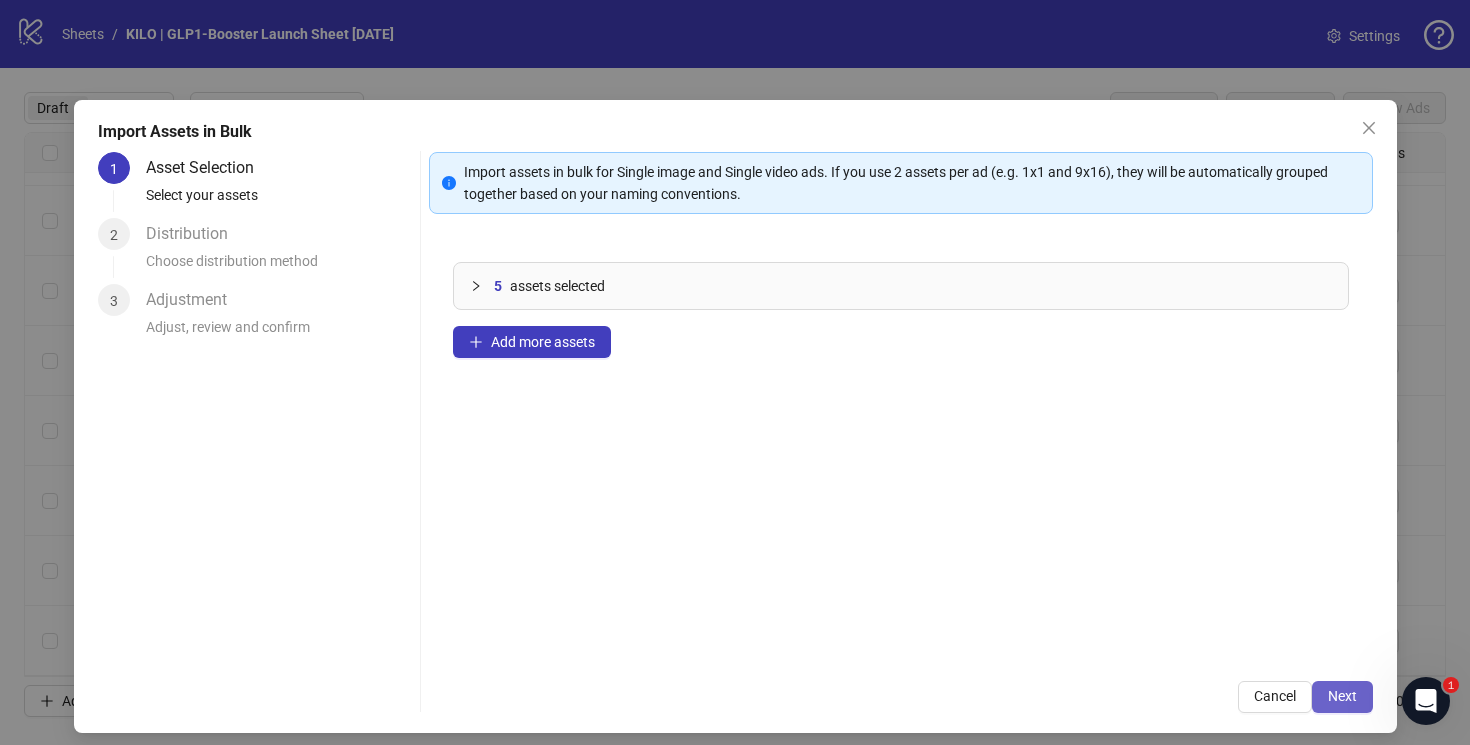 click on "Next" at bounding box center [1342, 696] 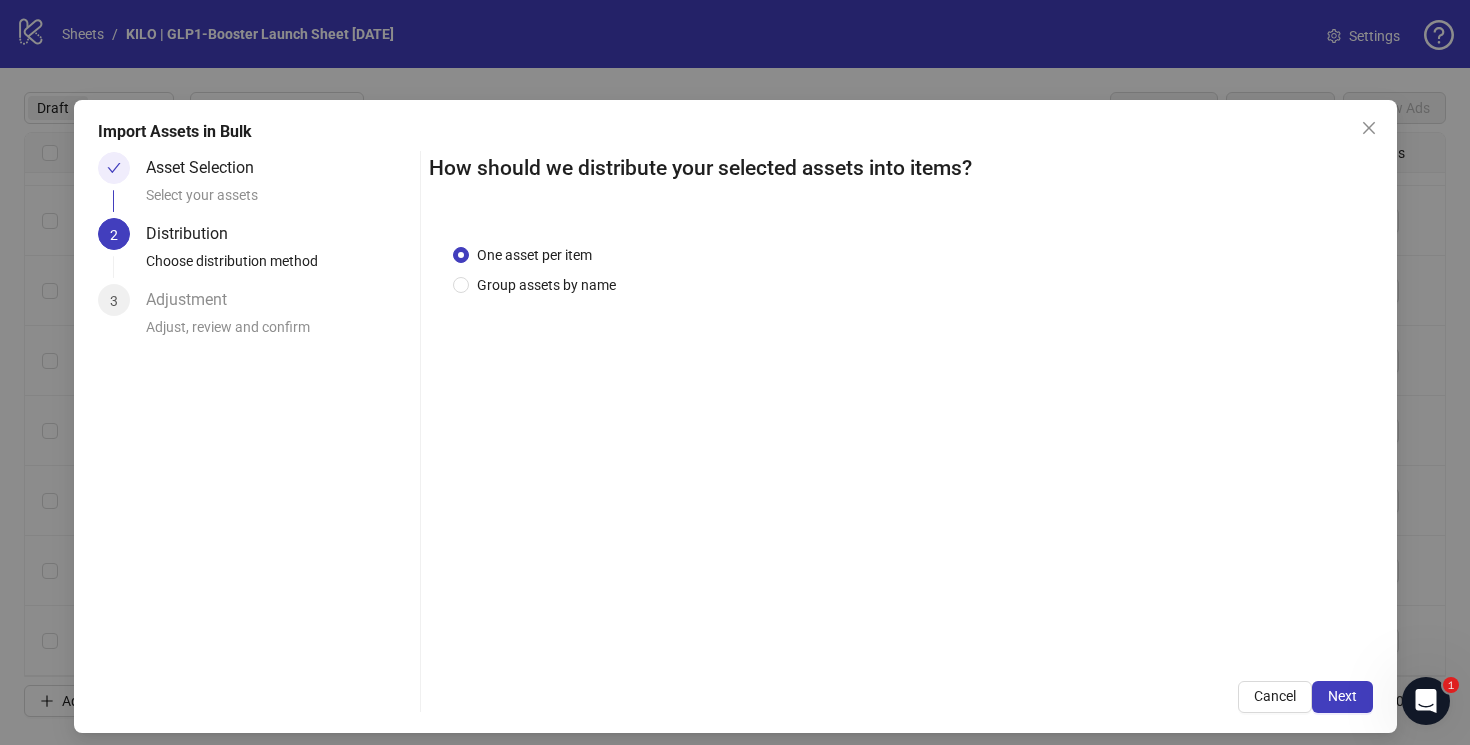 click on "Next" at bounding box center (1342, 696) 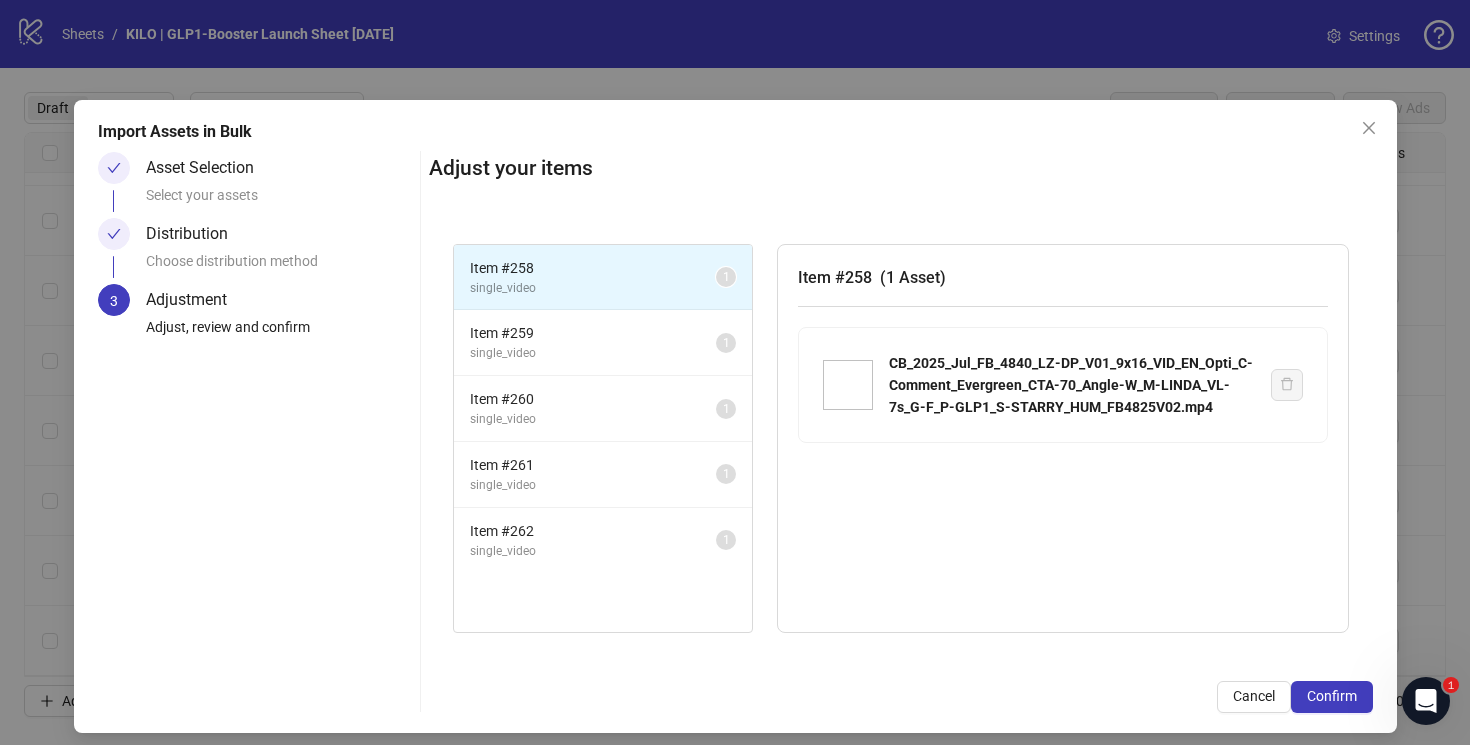 click on "Confirm" at bounding box center (1332, 696) 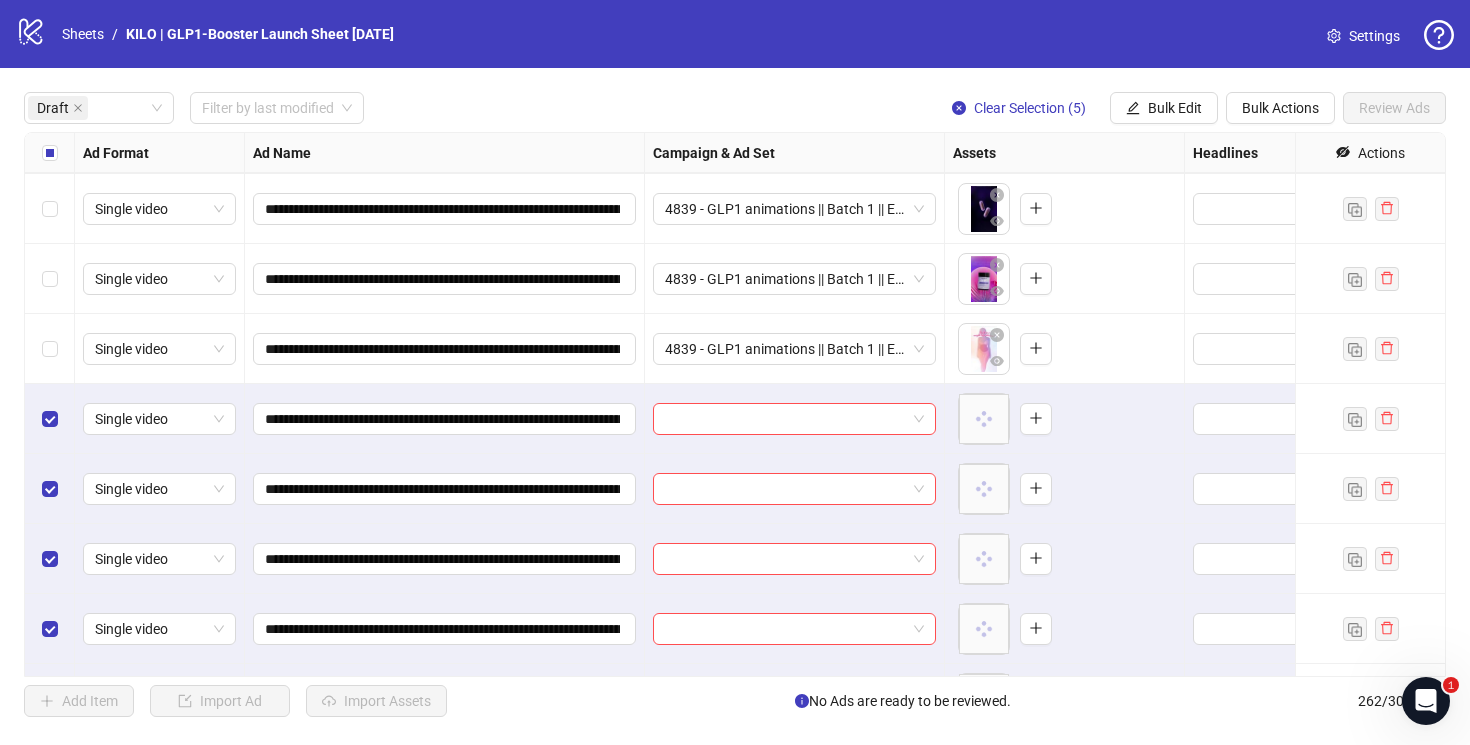 scroll, scrollTop: 3347, scrollLeft: 0, axis: vertical 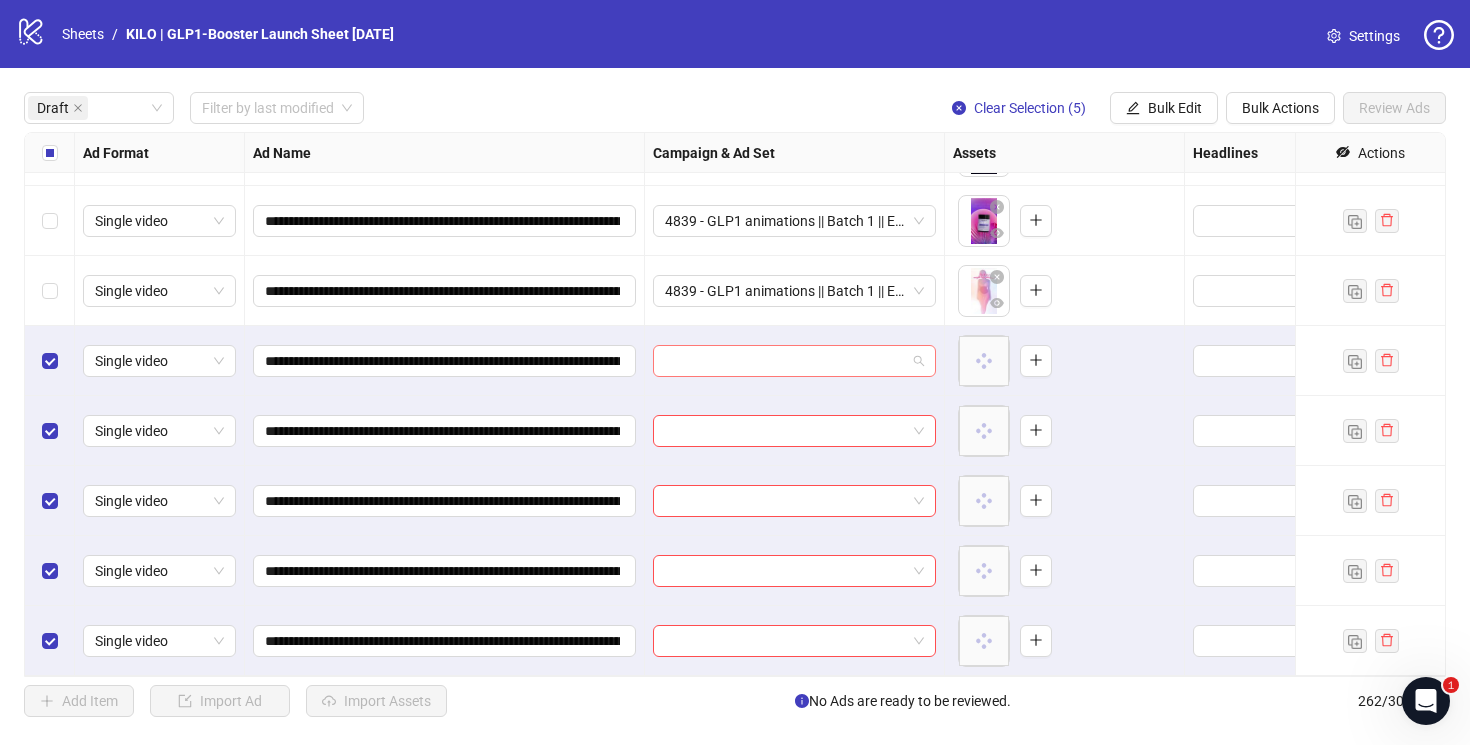 click at bounding box center [785, 361] 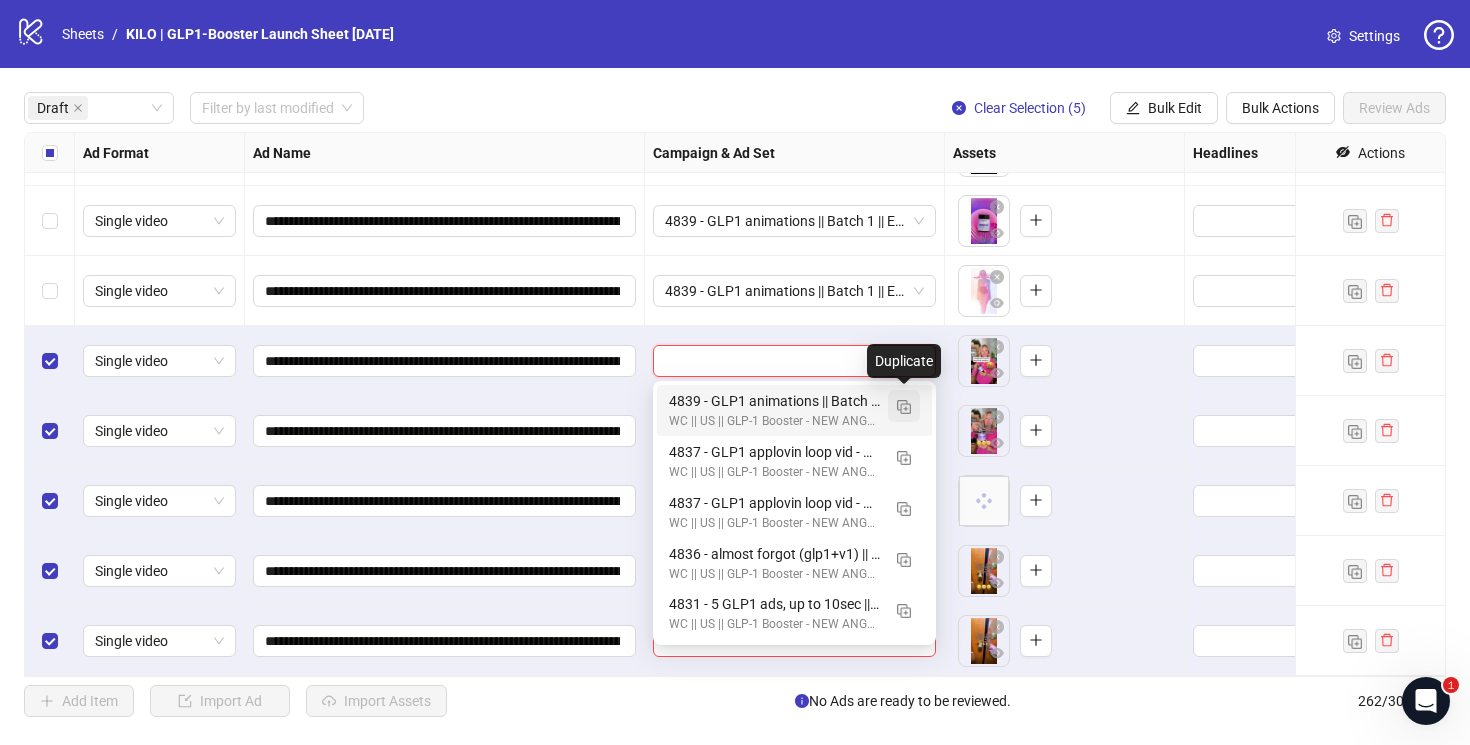 click at bounding box center (904, 406) 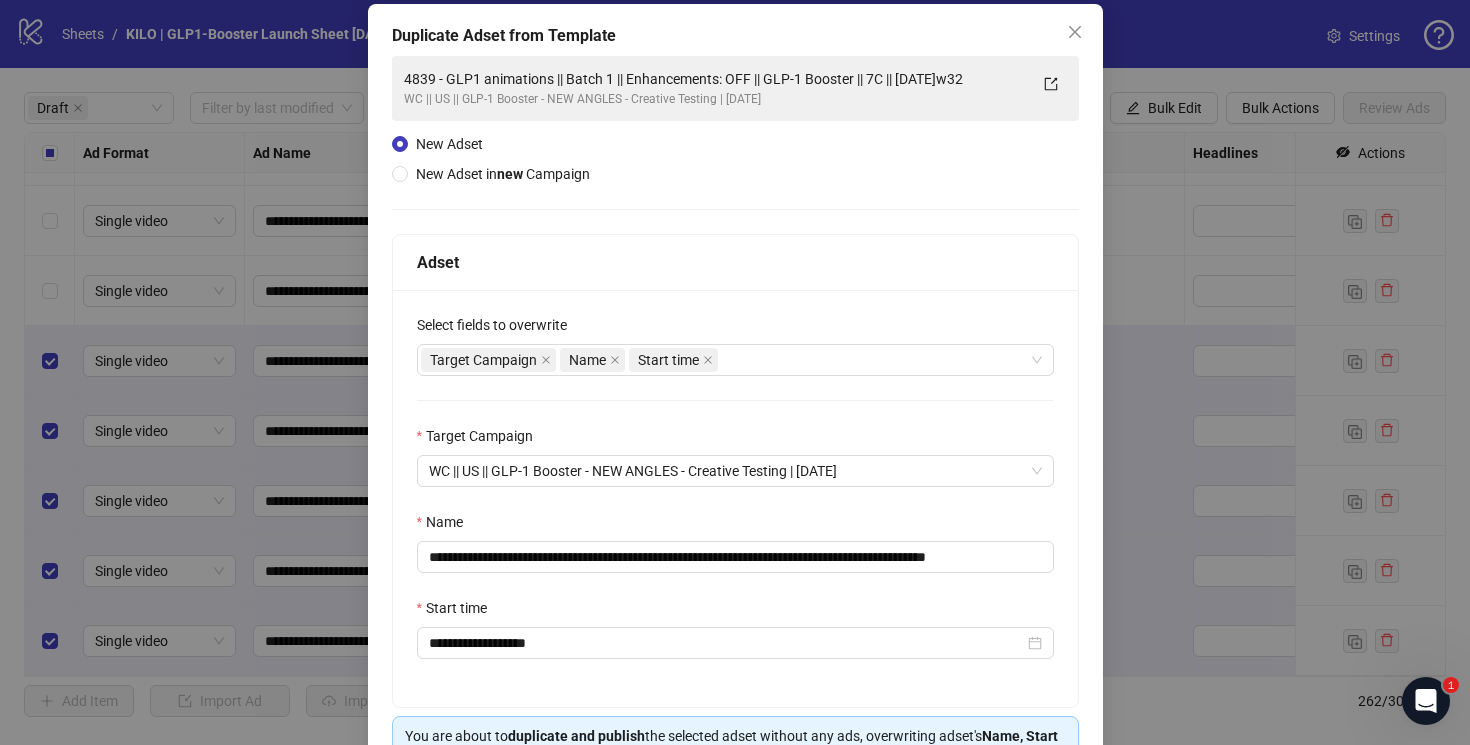 scroll, scrollTop: 181, scrollLeft: 0, axis: vertical 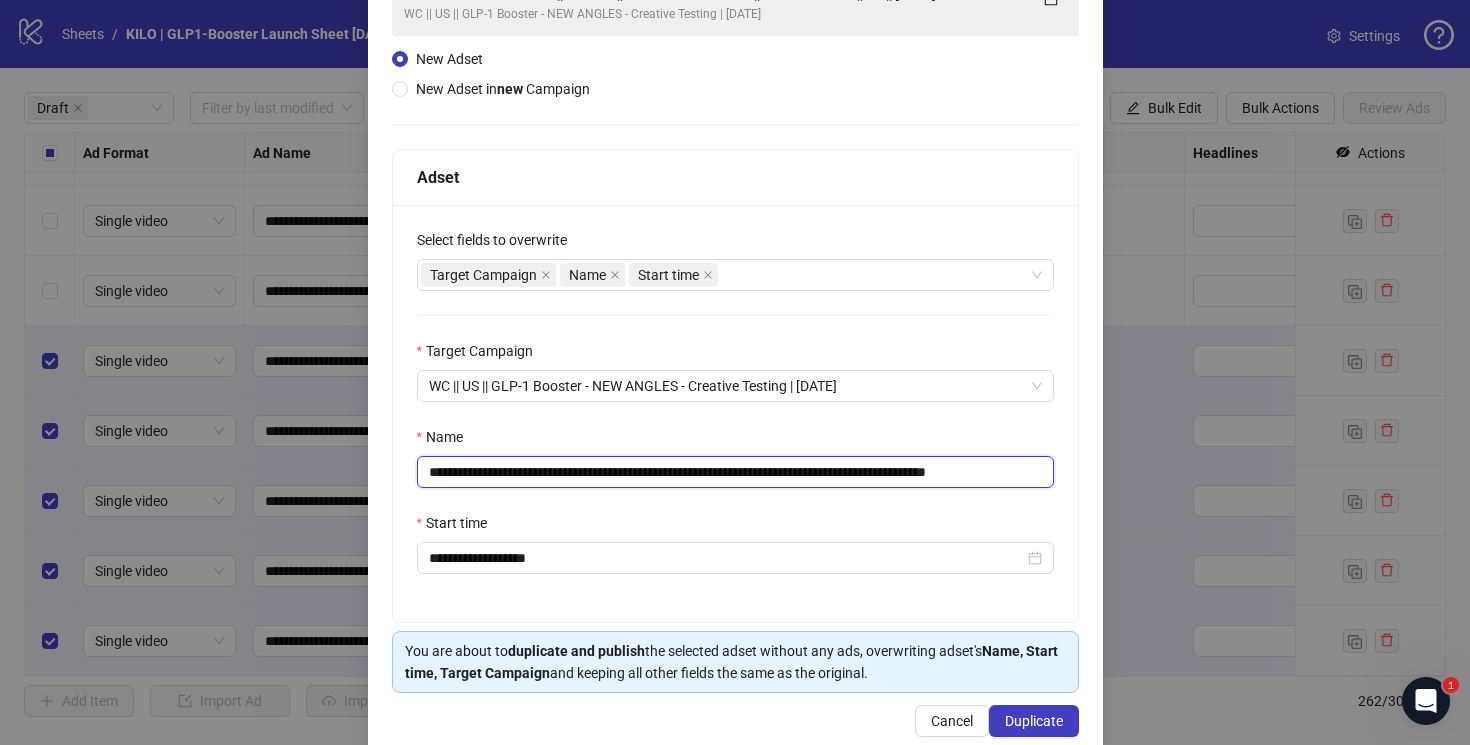 drag, startPoint x: 576, startPoint y: 473, endPoint x: 406, endPoint y: 473, distance: 170 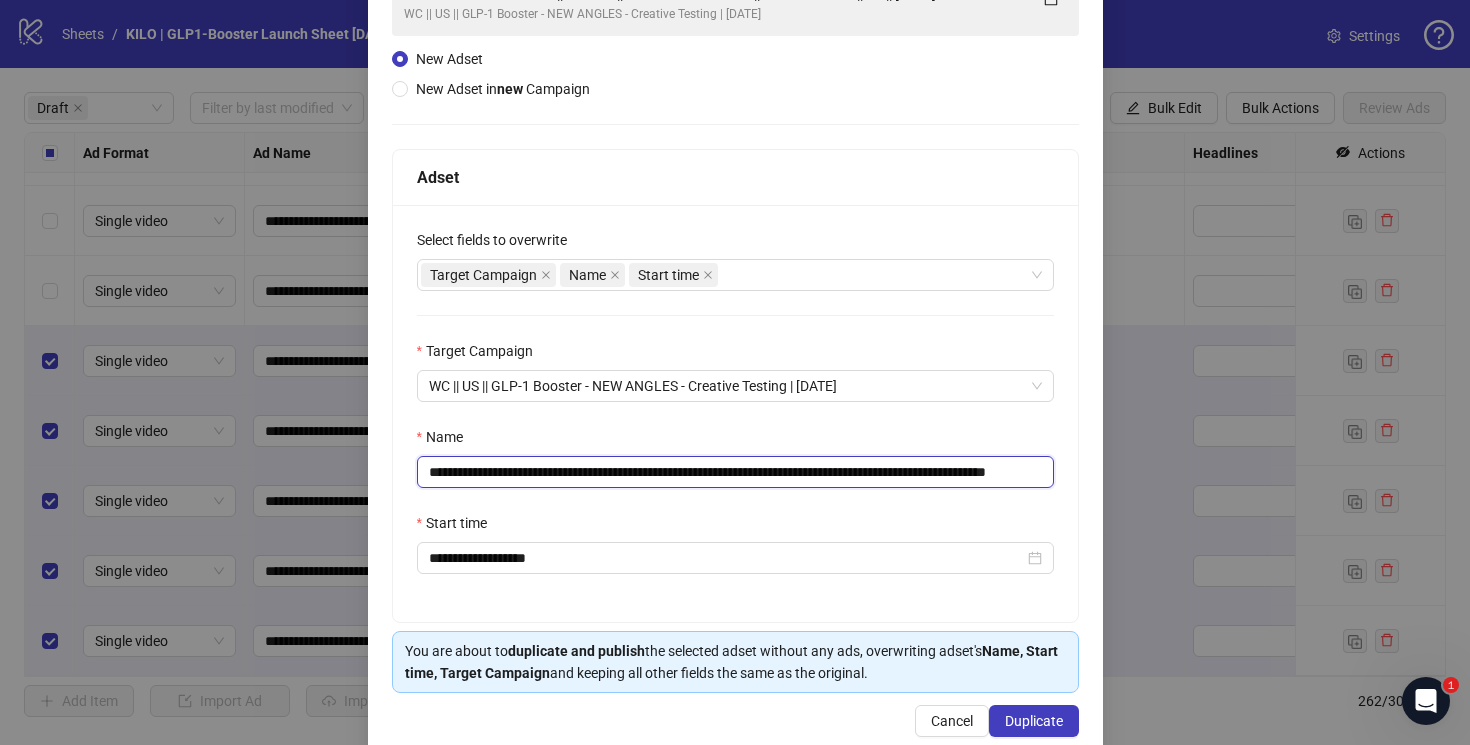 click on "**********" at bounding box center [735, 472] 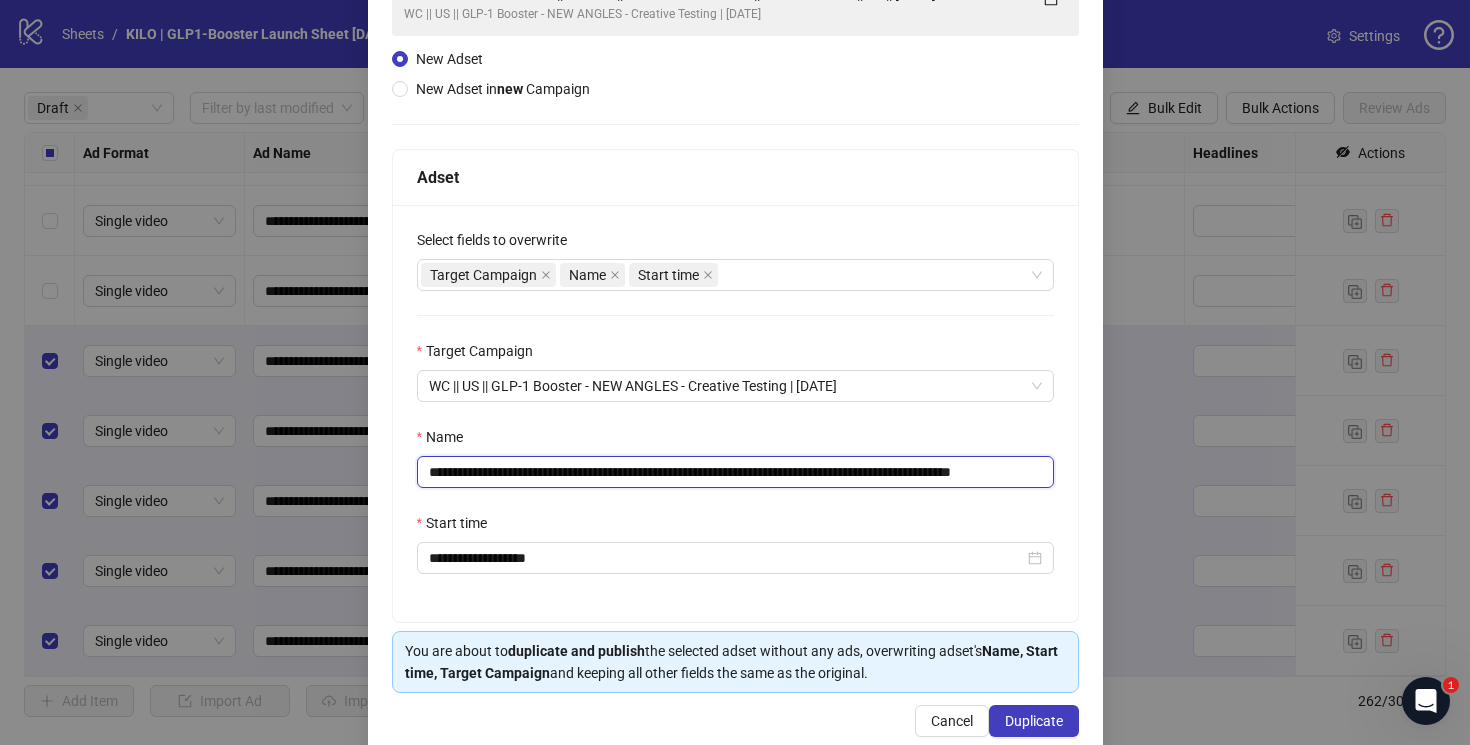 scroll, scrollTop: 0, scrollLeft: 55, axis: horizontal 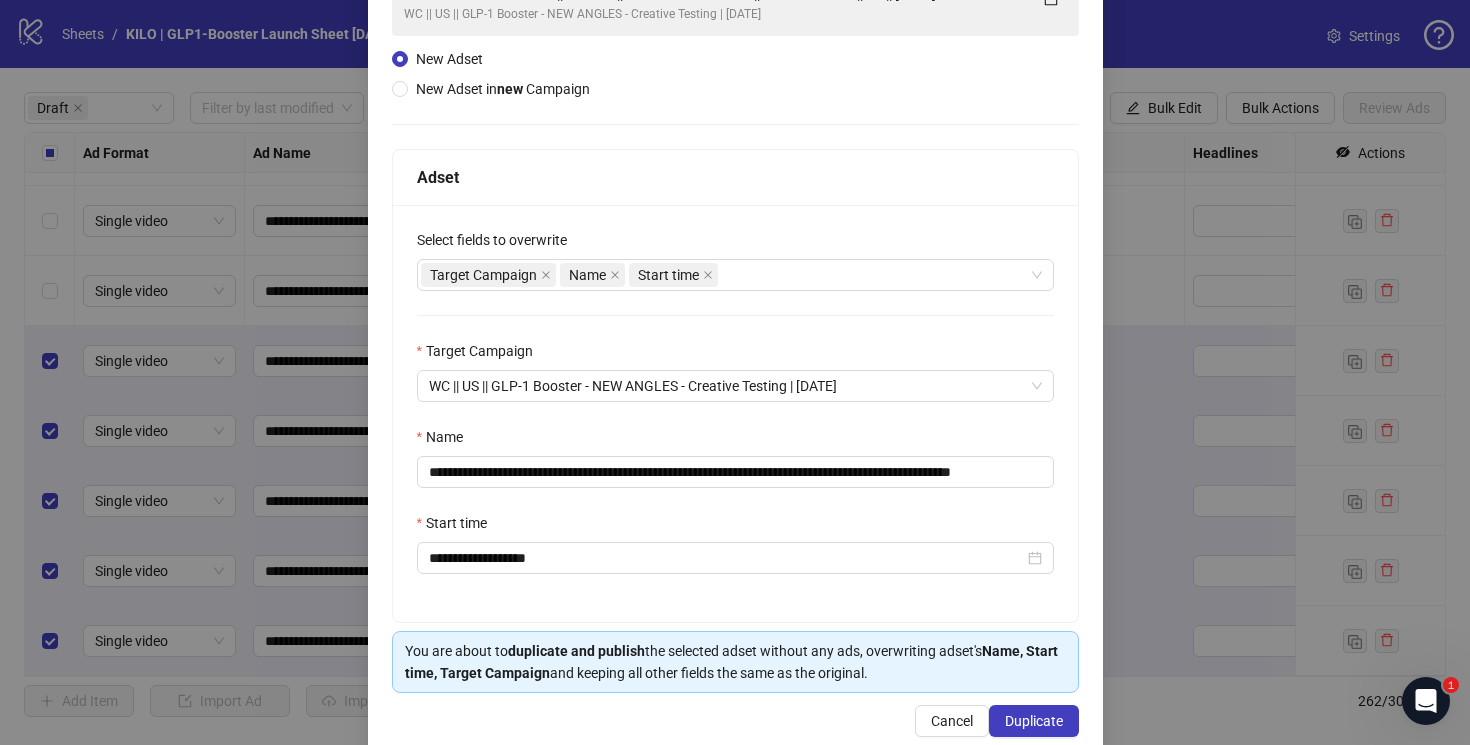 click on "**********" at bounding box center (735, 332) 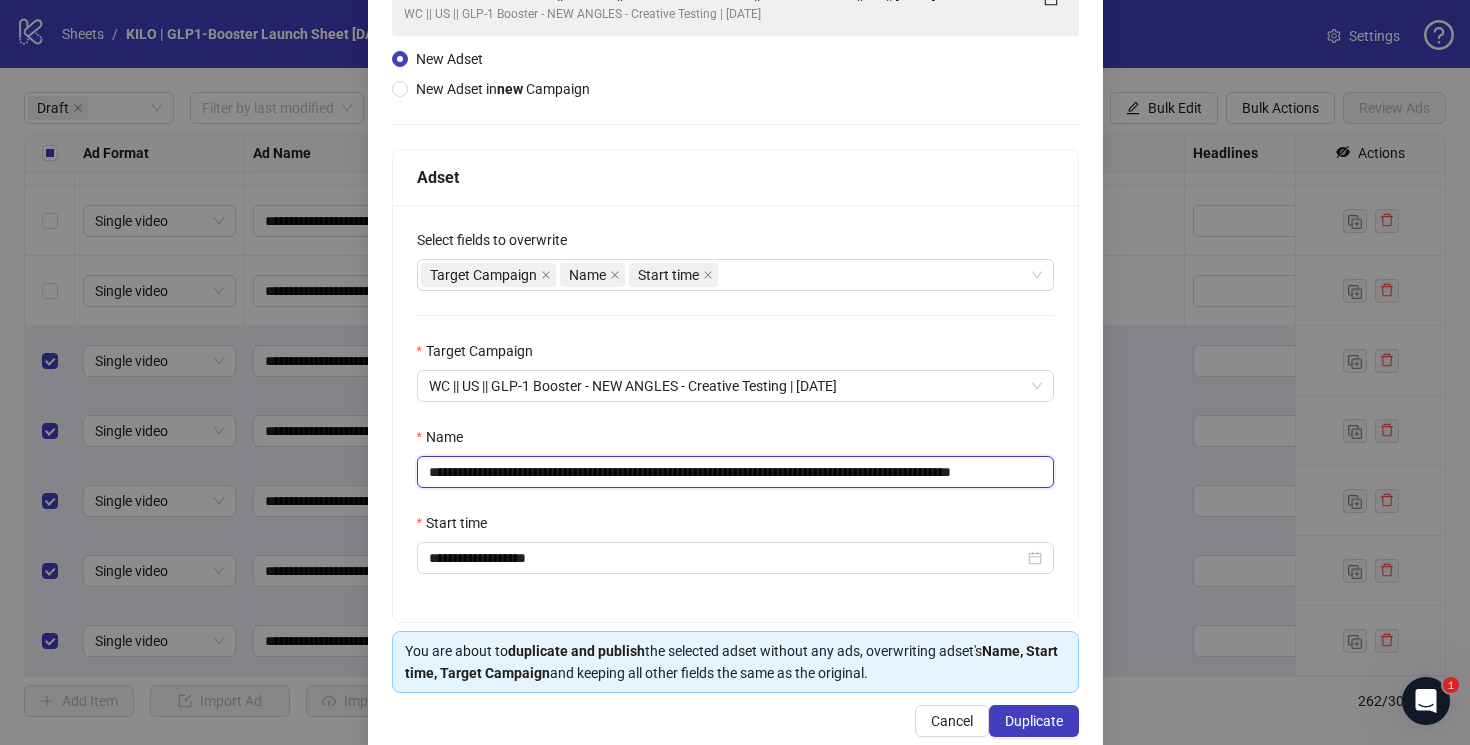 scroll, scrollTop: 0, scrollLeft: 55, axis: horizontal 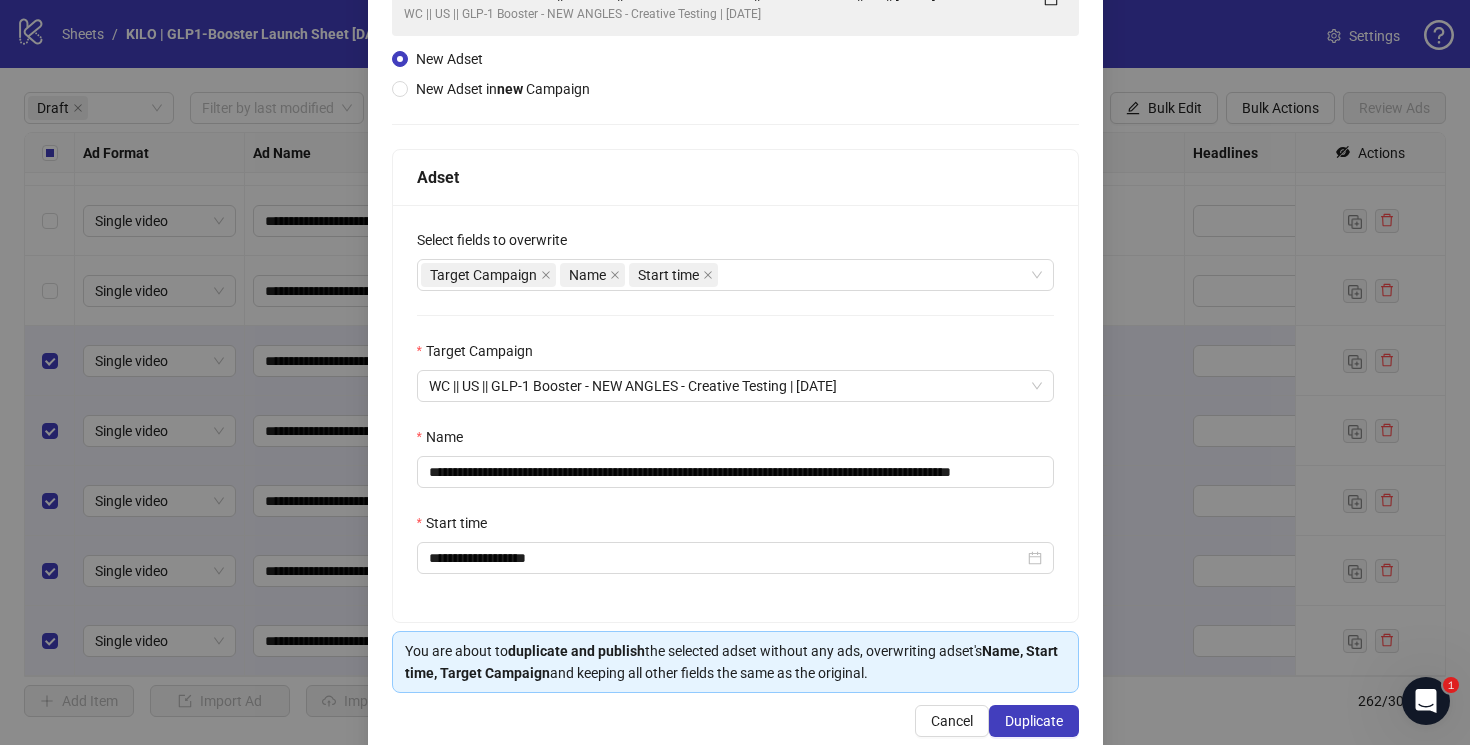 click on "**********" at bounding box center [735, 332] 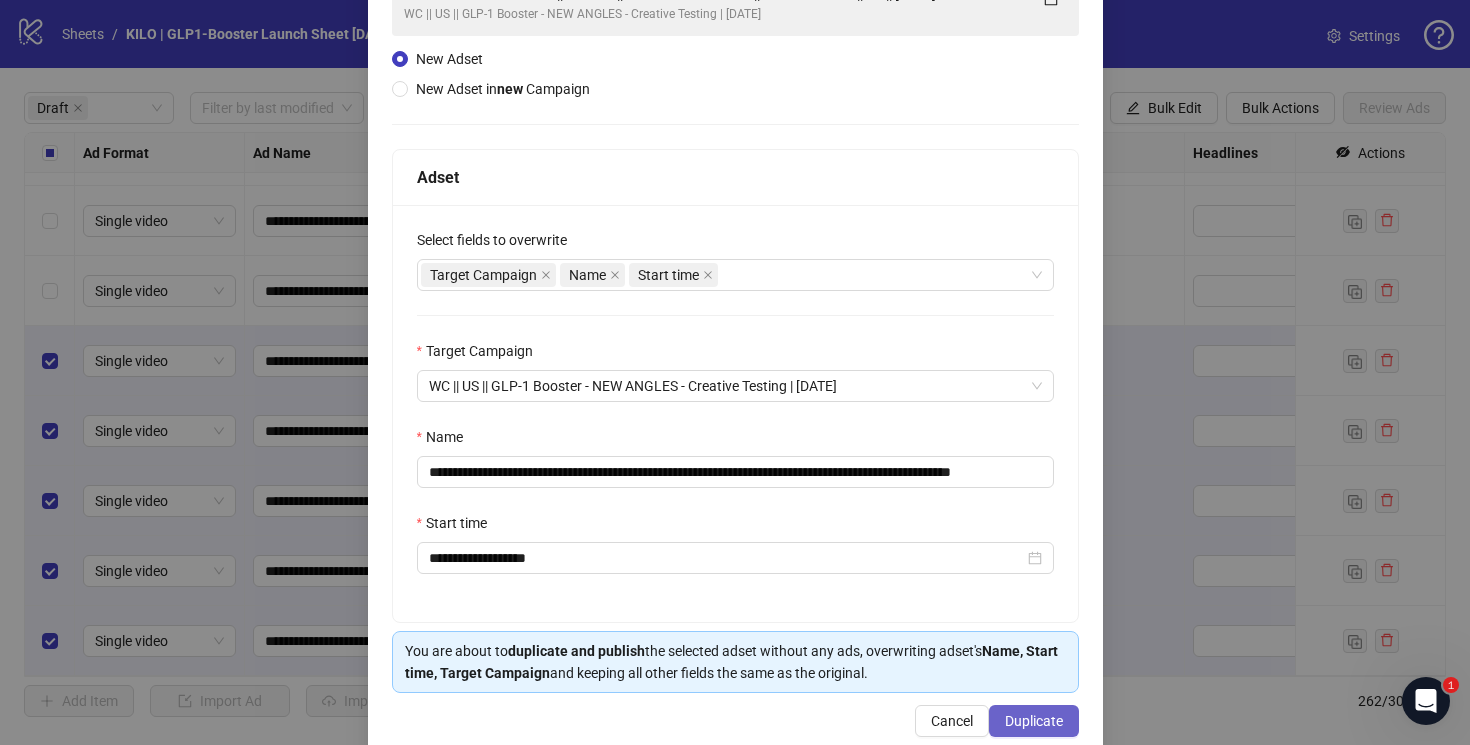 click on "Duplicate" at bounding box center (1034, 721) 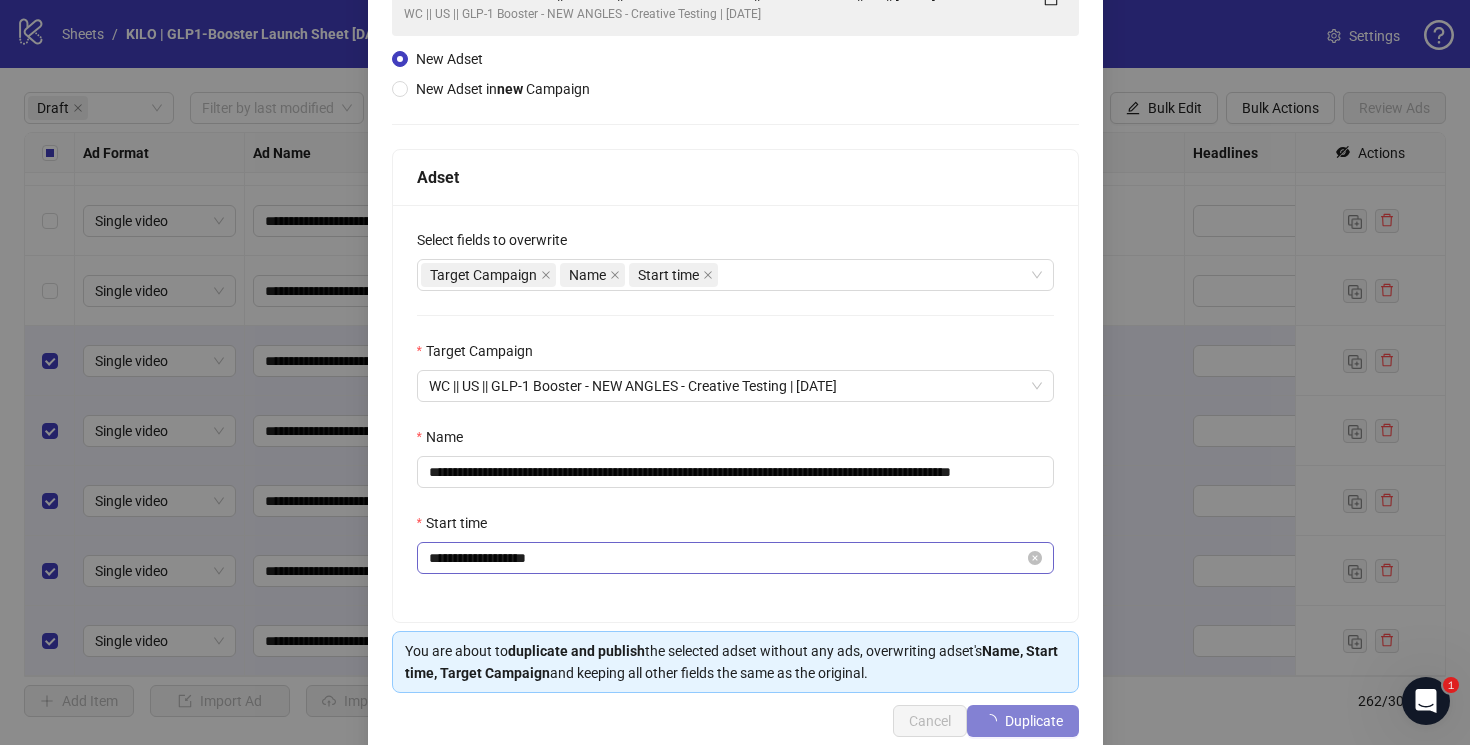 scroll, scrollTop: 218, scrollLeft: 0, axis: vertical 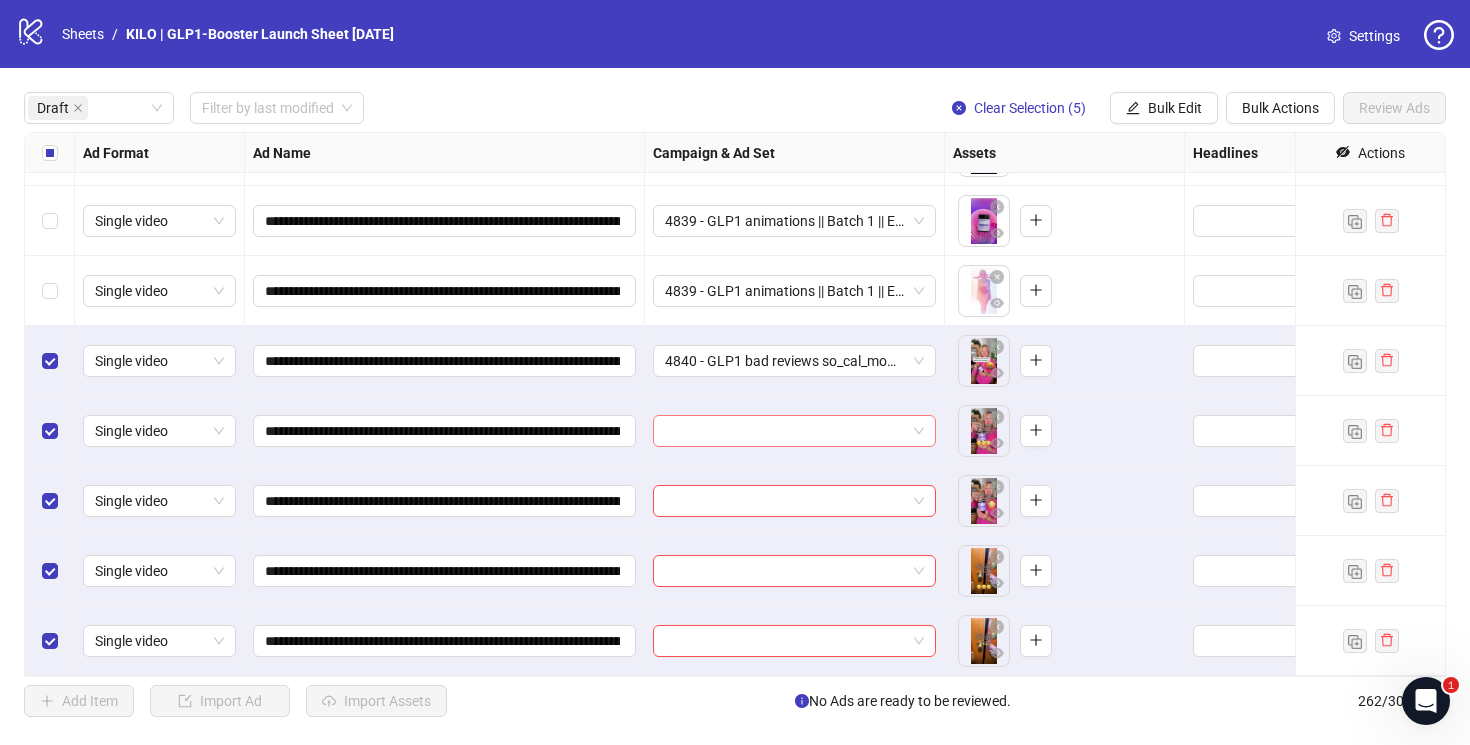 click at bounding box center [785, 431] 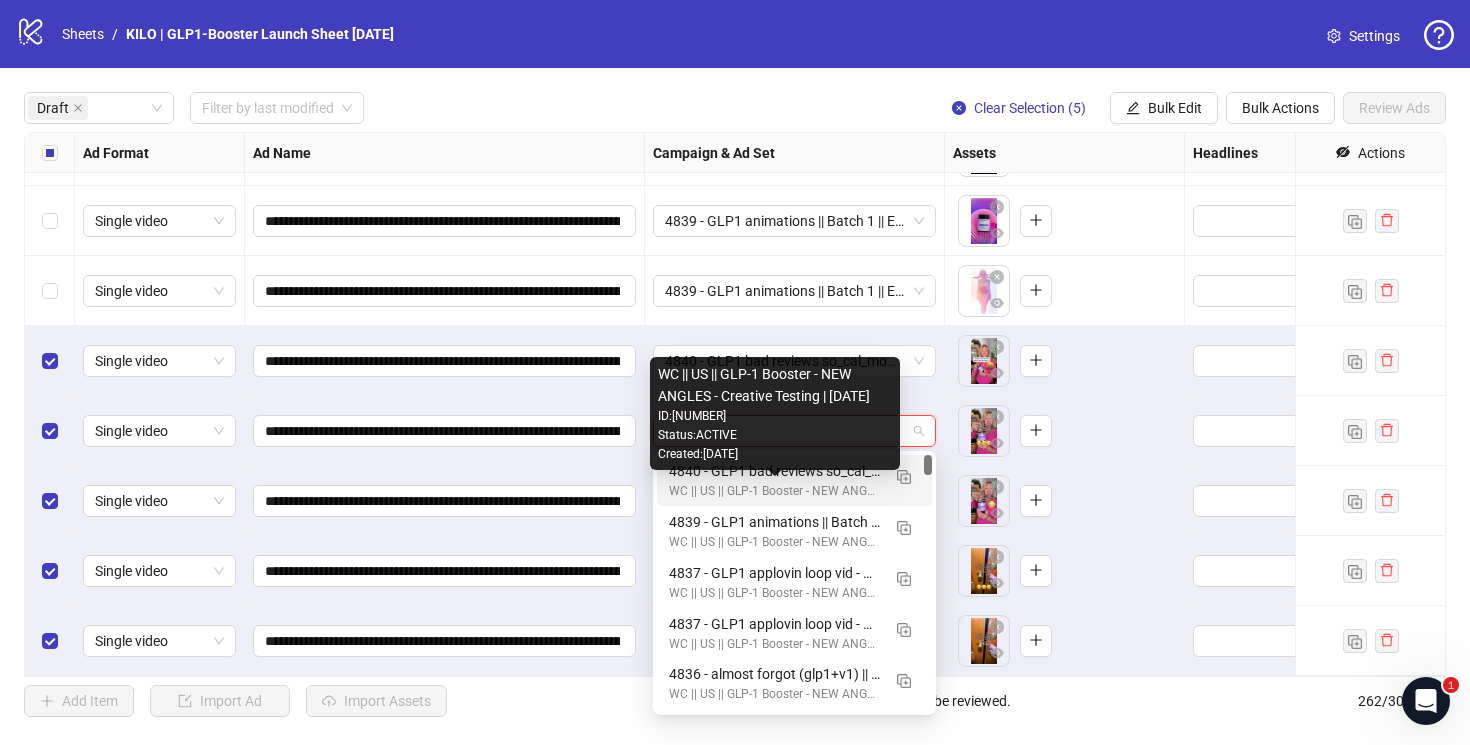 click on "4840 - GLP1 bad reviews so_cal_mom || Batch 1 || Enhancements: OFF || GLP-1 Booster || 7C || 04/08/25w32" at bounding box center (774, 471) 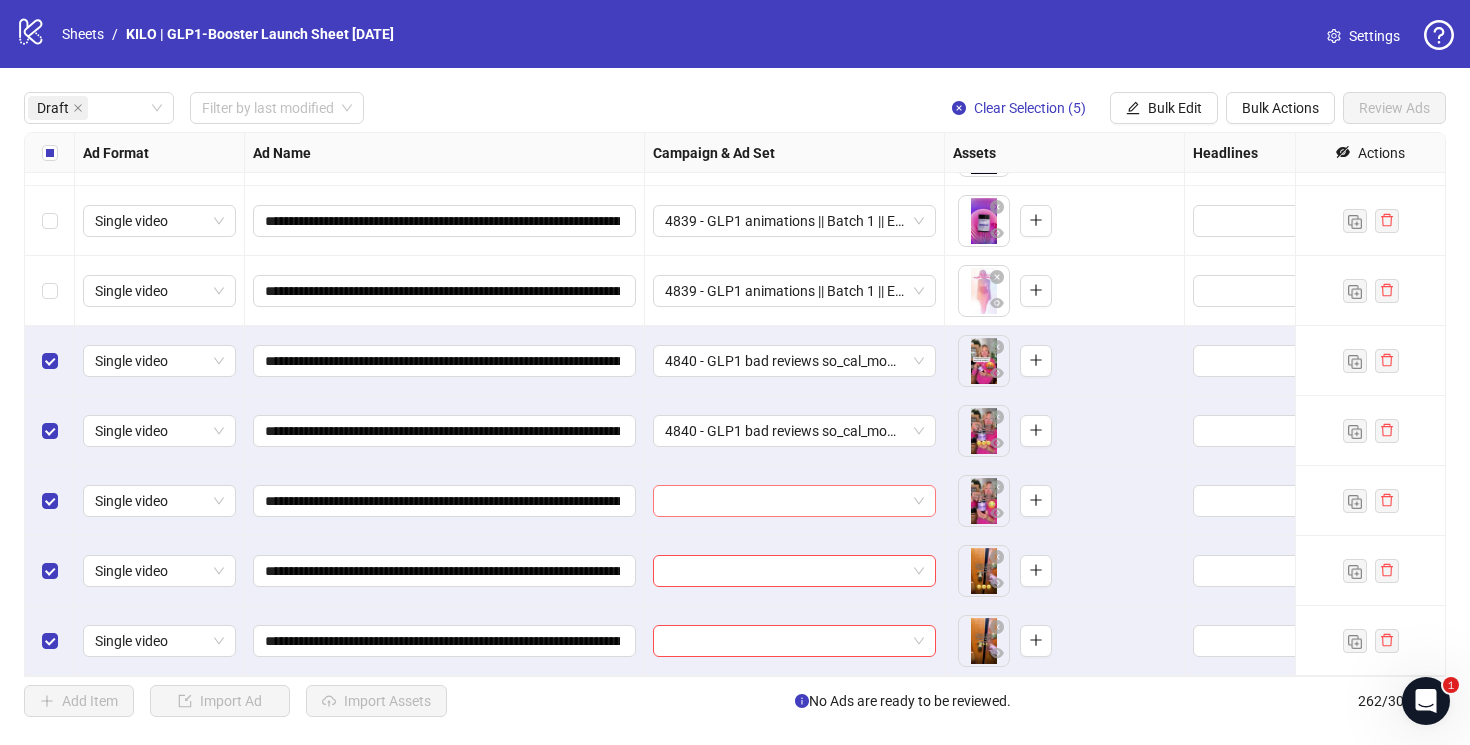 click at bounding box center (785, 501) 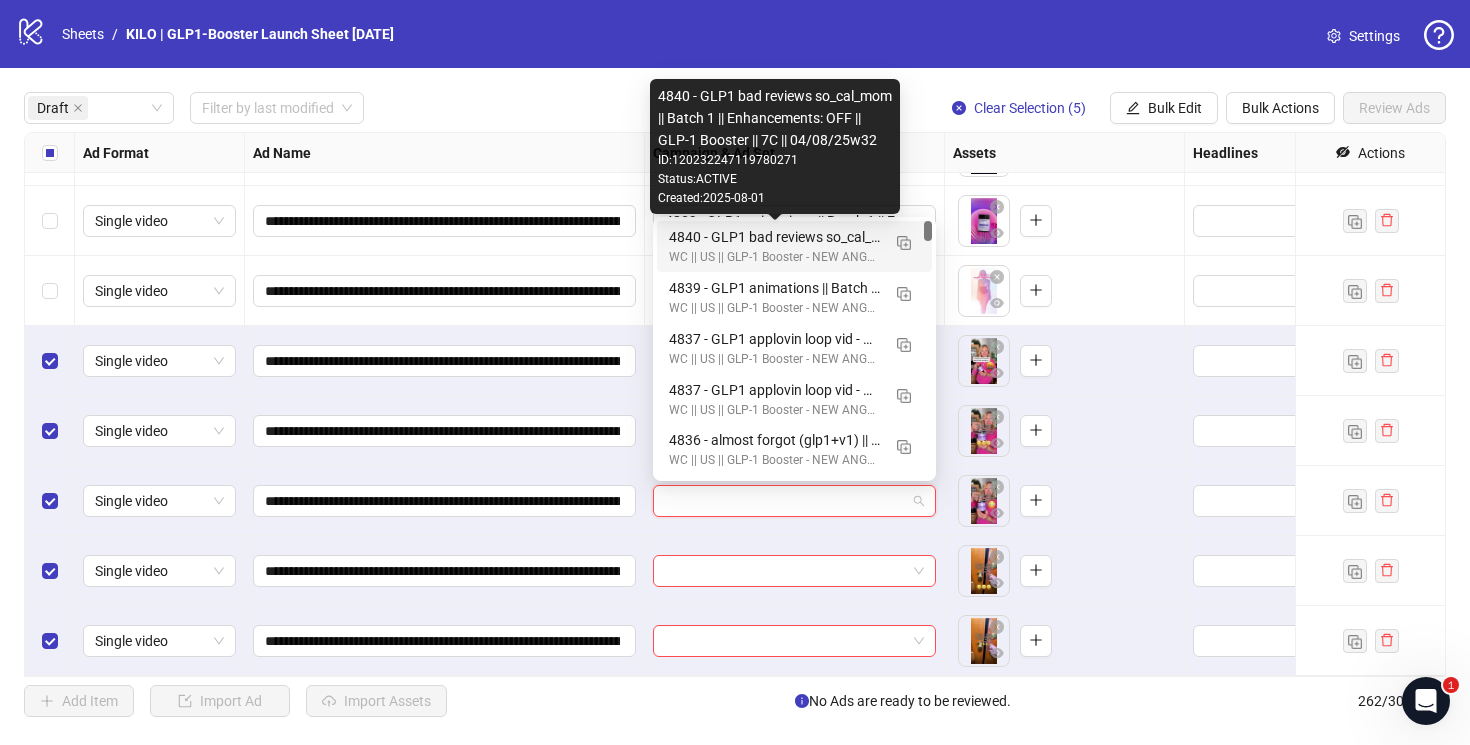 click on "4840 - GLP1 bad reviews so_cal_mom || Batch 1 || Enhancements: OFF || GLP-1 Booster || 7C || 04/08/25w32" at bounding box center (774, 237) 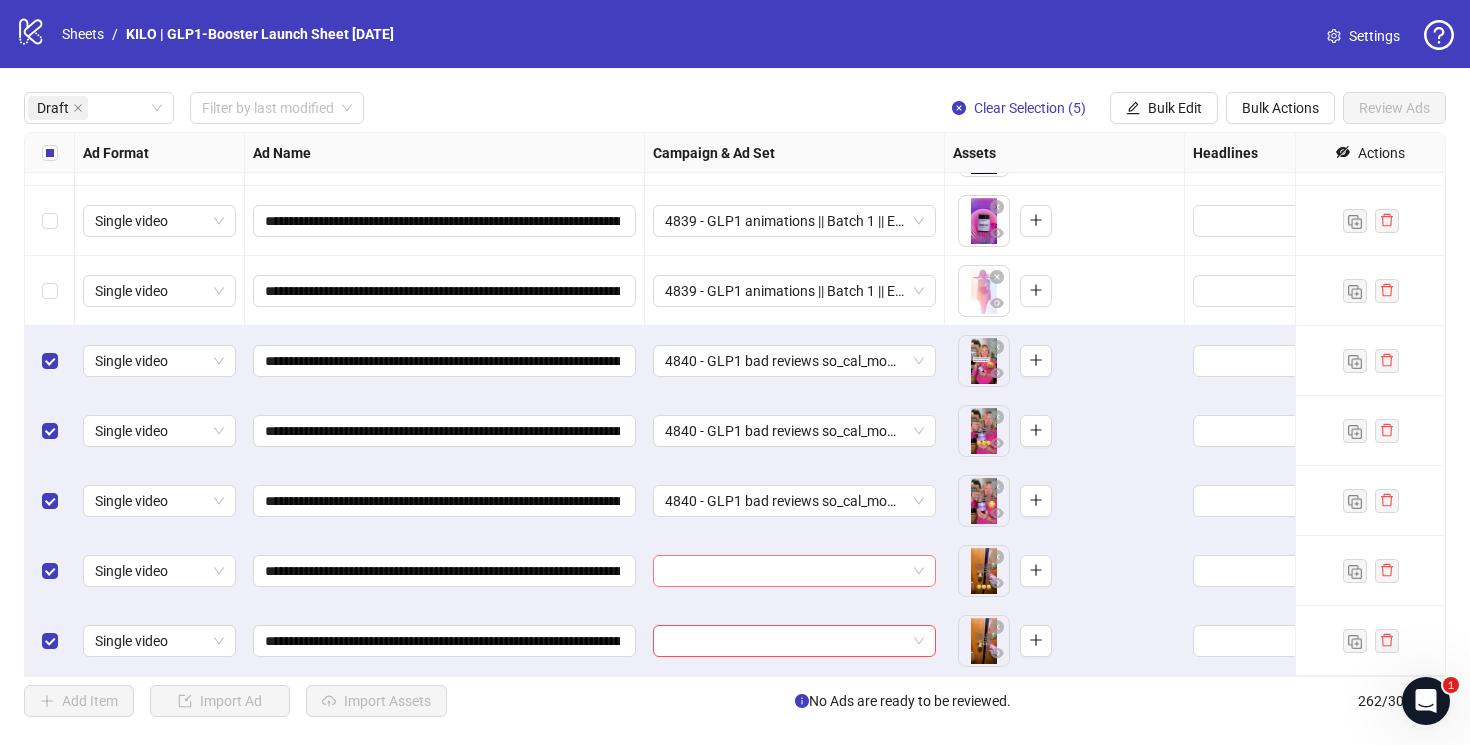 click at bounding box center (785, 571) 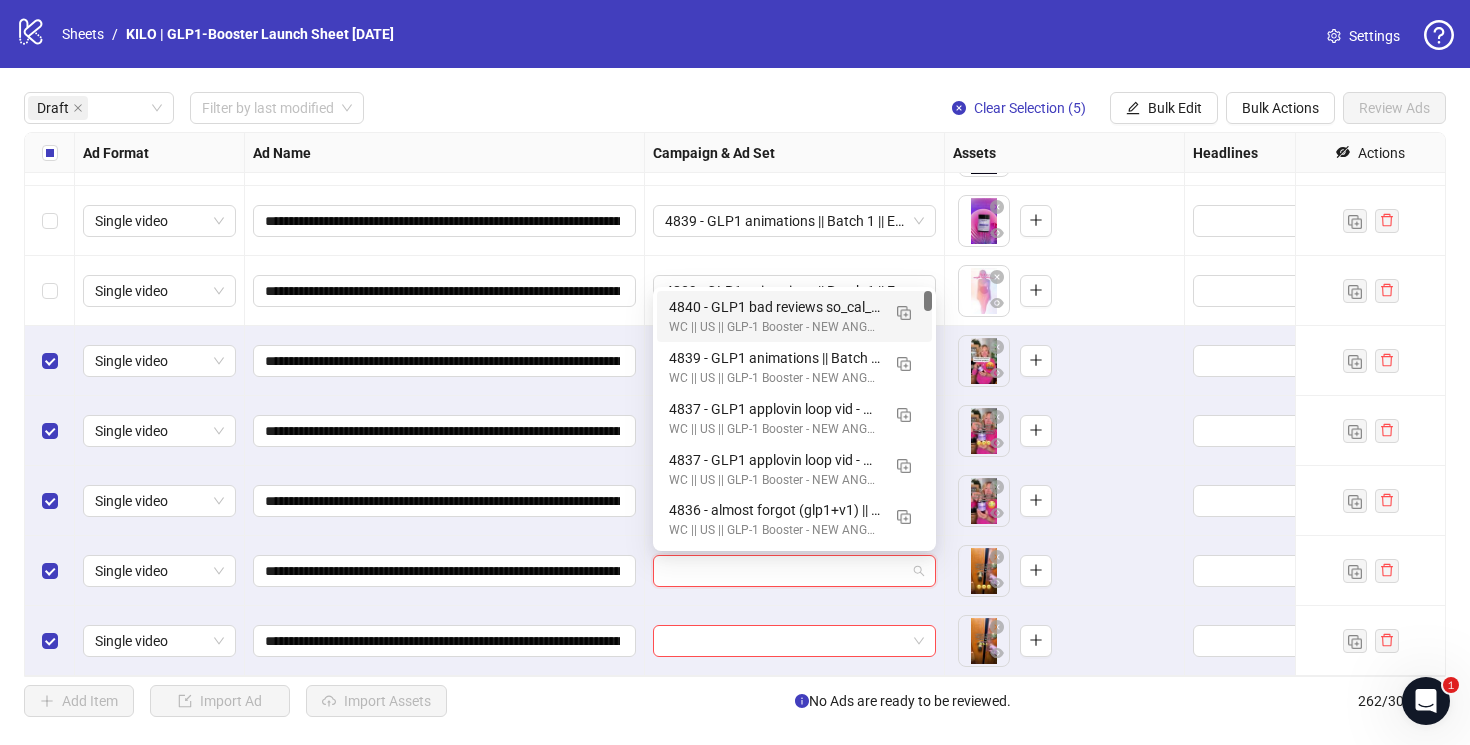 click on "4840 - GLP1 bad reviews so_cal_mom || Batch 1 || Enhancements: OFF || GLP-1 Booster || 7C || 04/08/25w32" at bounding box center (774, 307) 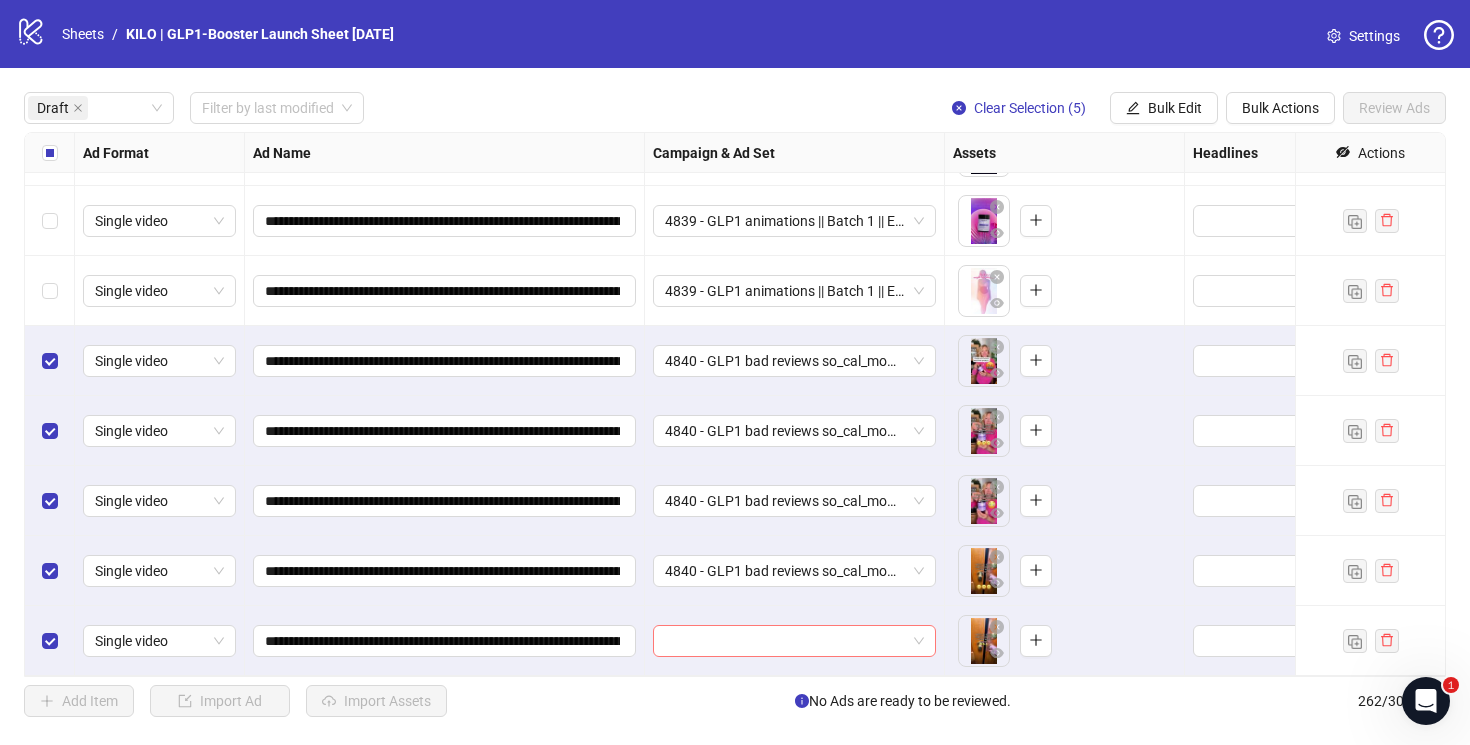 click at bounding box center (785, 641) 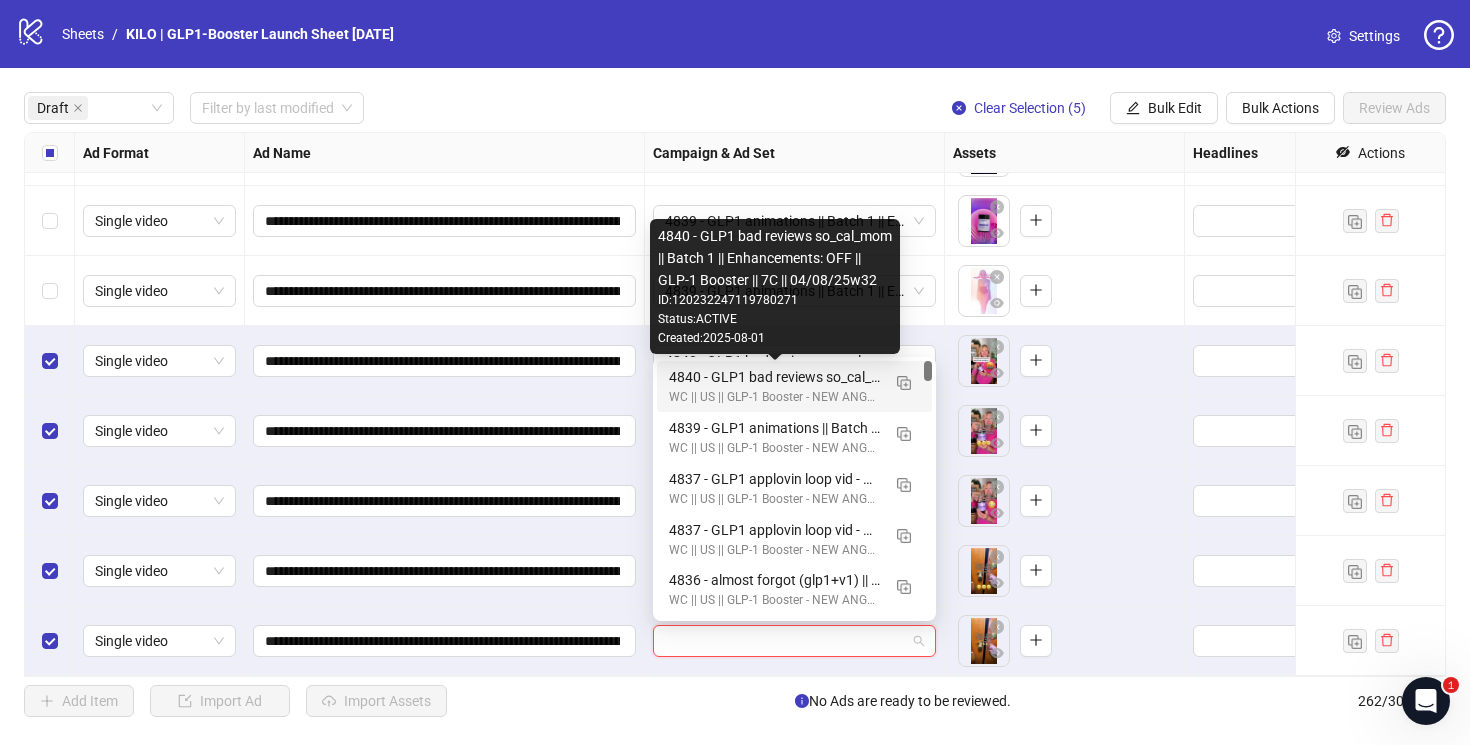click on "4840 - GLP1 bad reviews so_cal_mom || Batch 1 || Enhancements: OFF || GLP-1 Booster || 7C || 04/08/25w32" at bounding box center [774, 377] 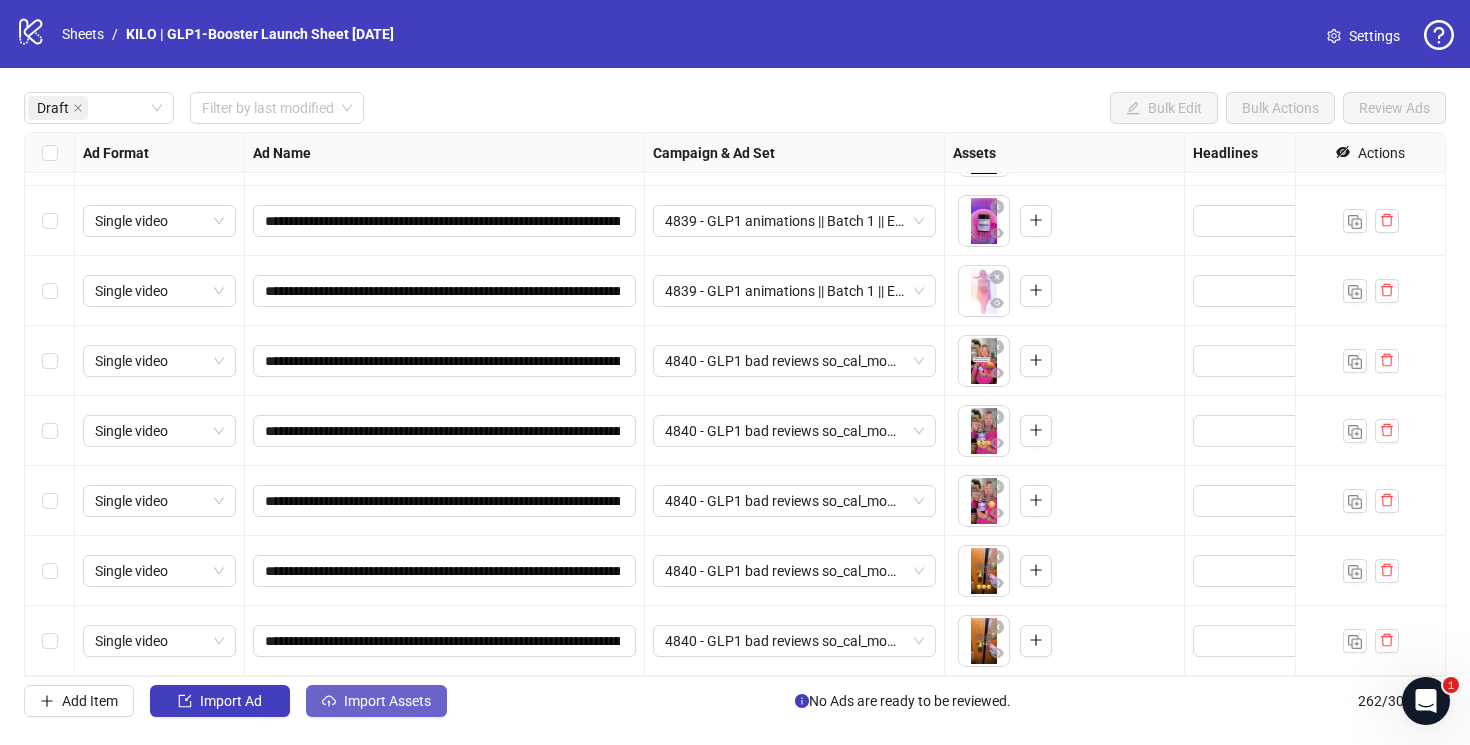 click on "Import Assets" at bounding box center [387, 701] 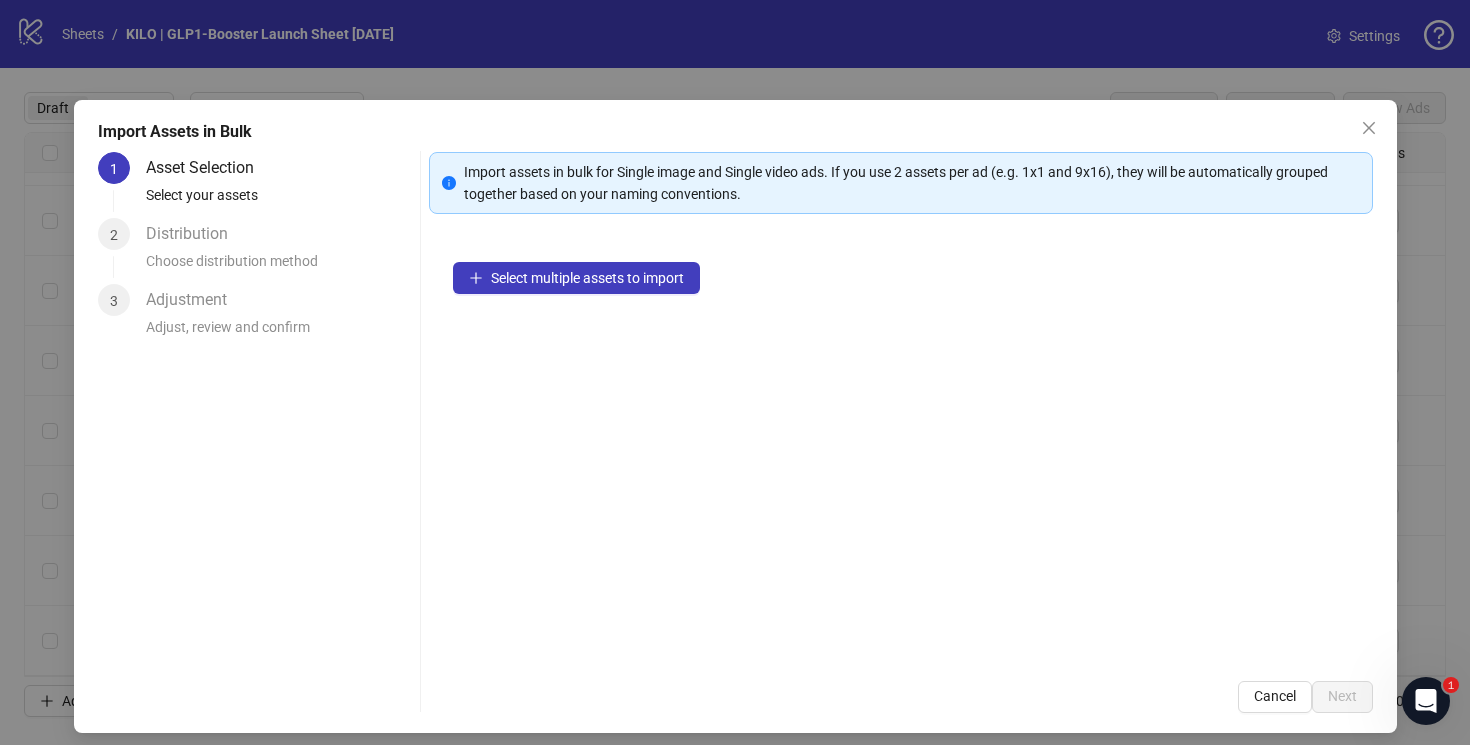 click on "Select multiple assets to import" at bounding box center [901, 447] 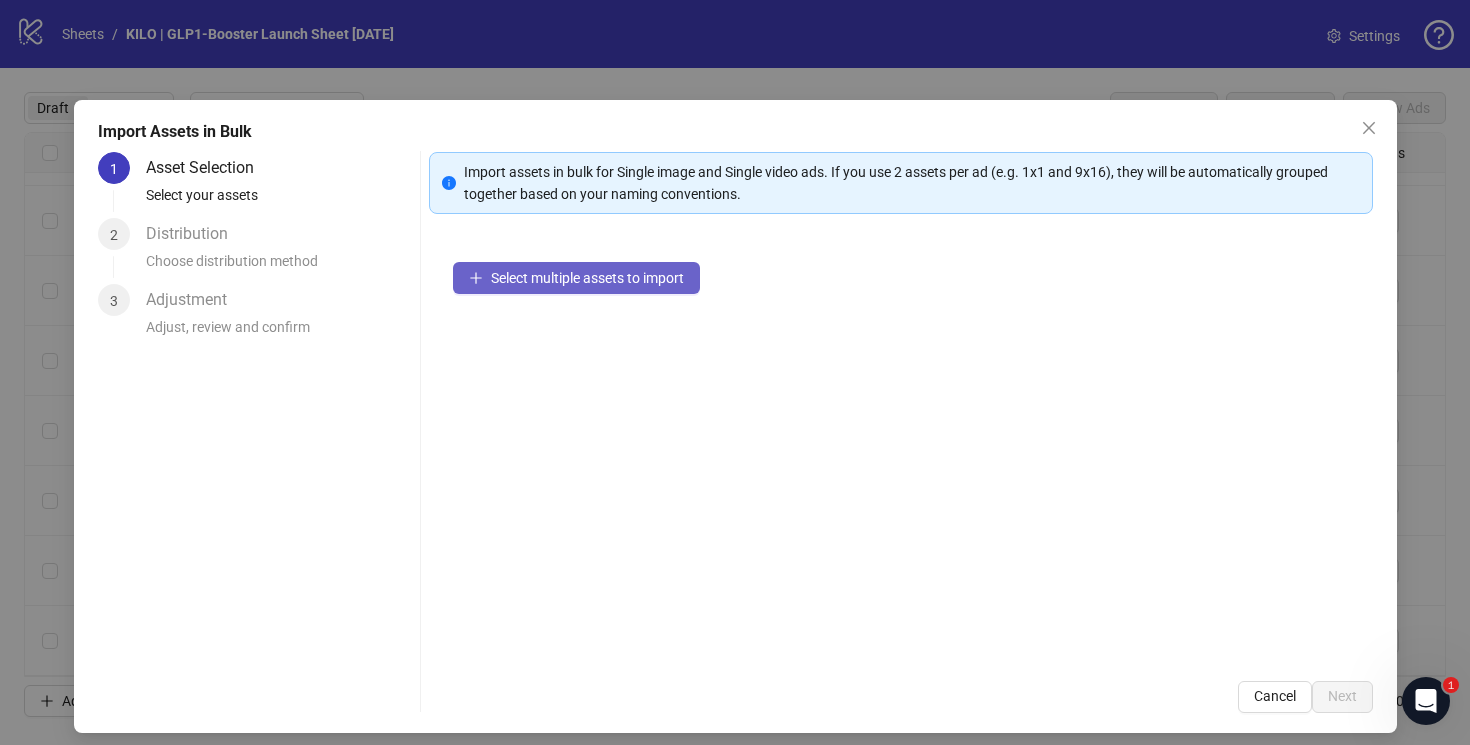 click on "Select multiple assets to import" at bounding box center [587, 278] 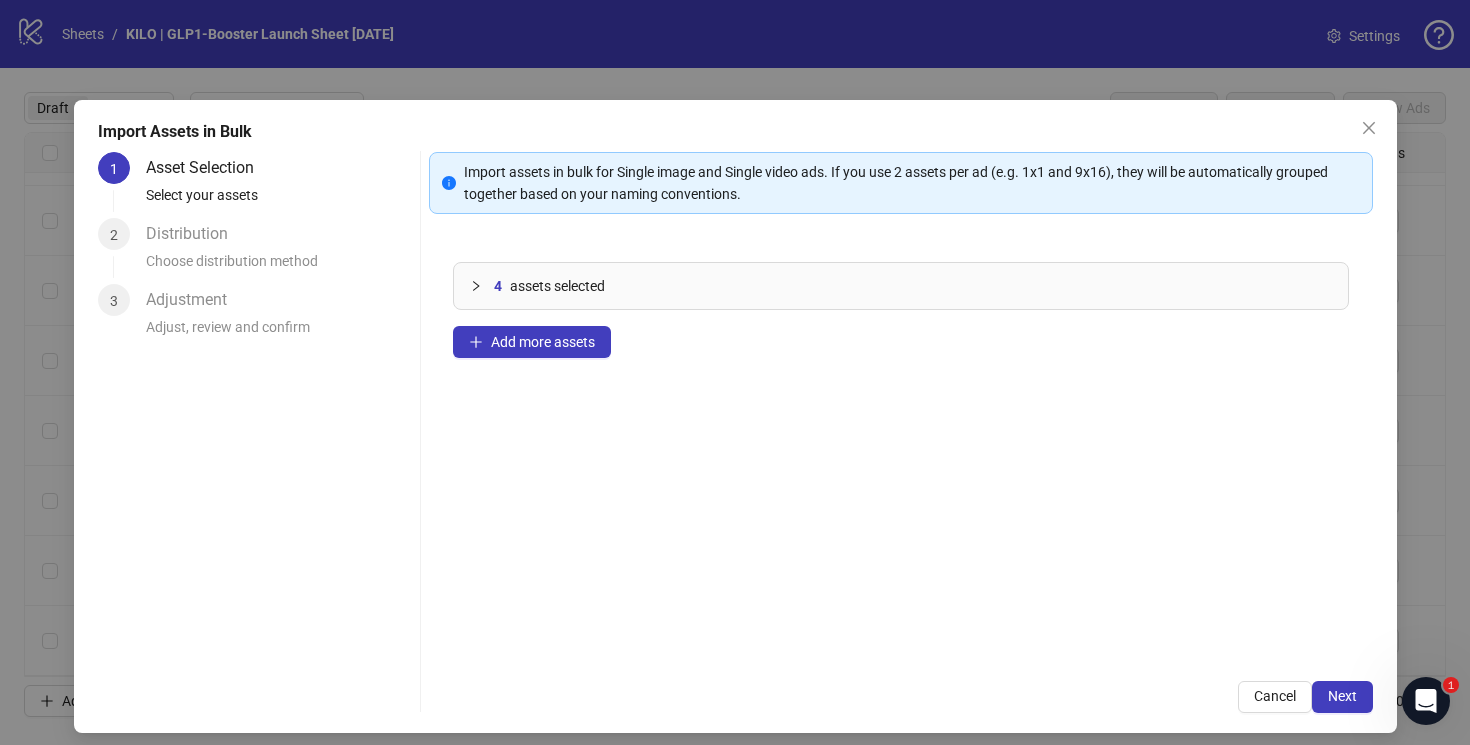 click on "Import assets in bulk for Single image and Single video ads. If you use 2 assets per ad (e.g. 1x1 and 9x16), they will be automatically grouped together based on your naming conventions. 4 assets selected Add more assets Cancel Next" at bounding box center (901, 432) 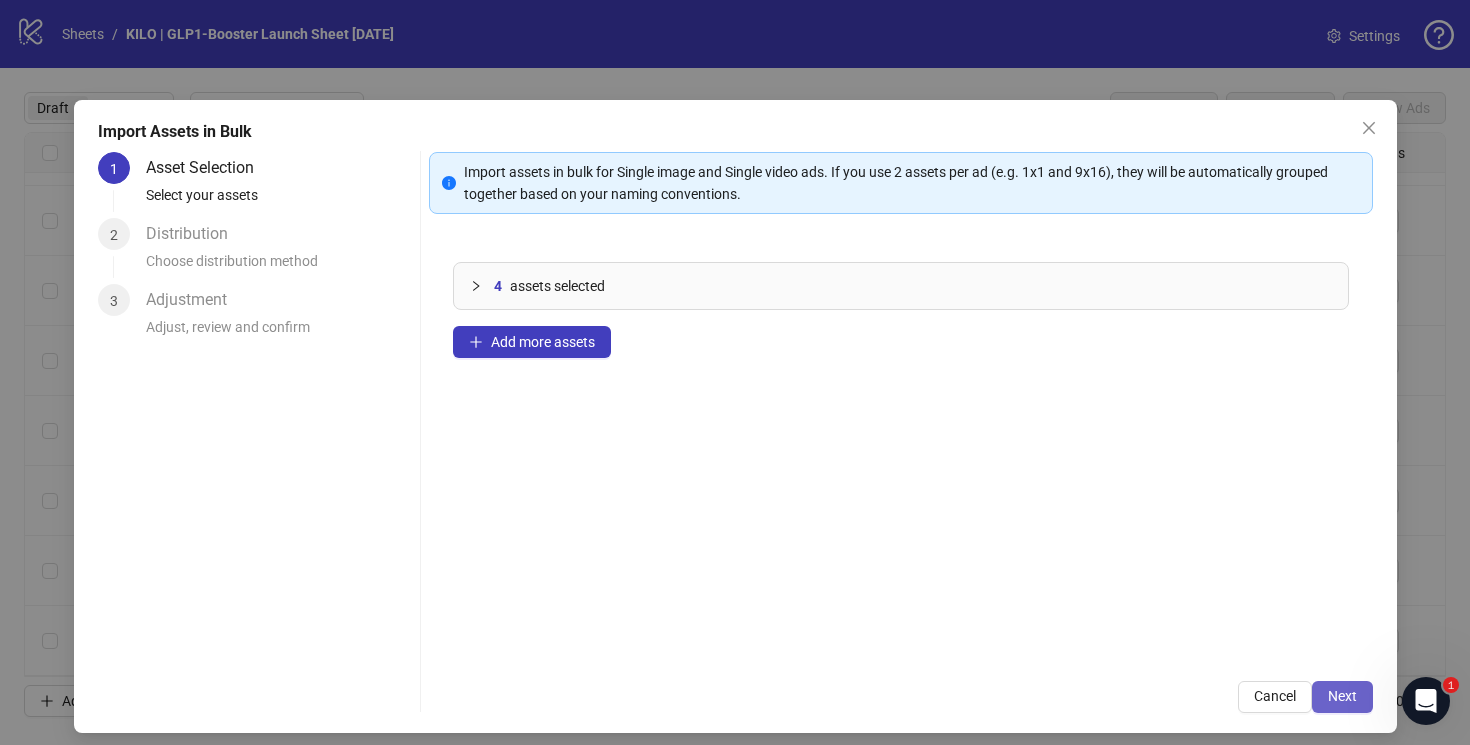 click on "Next" at bounding box center [1342, 696] 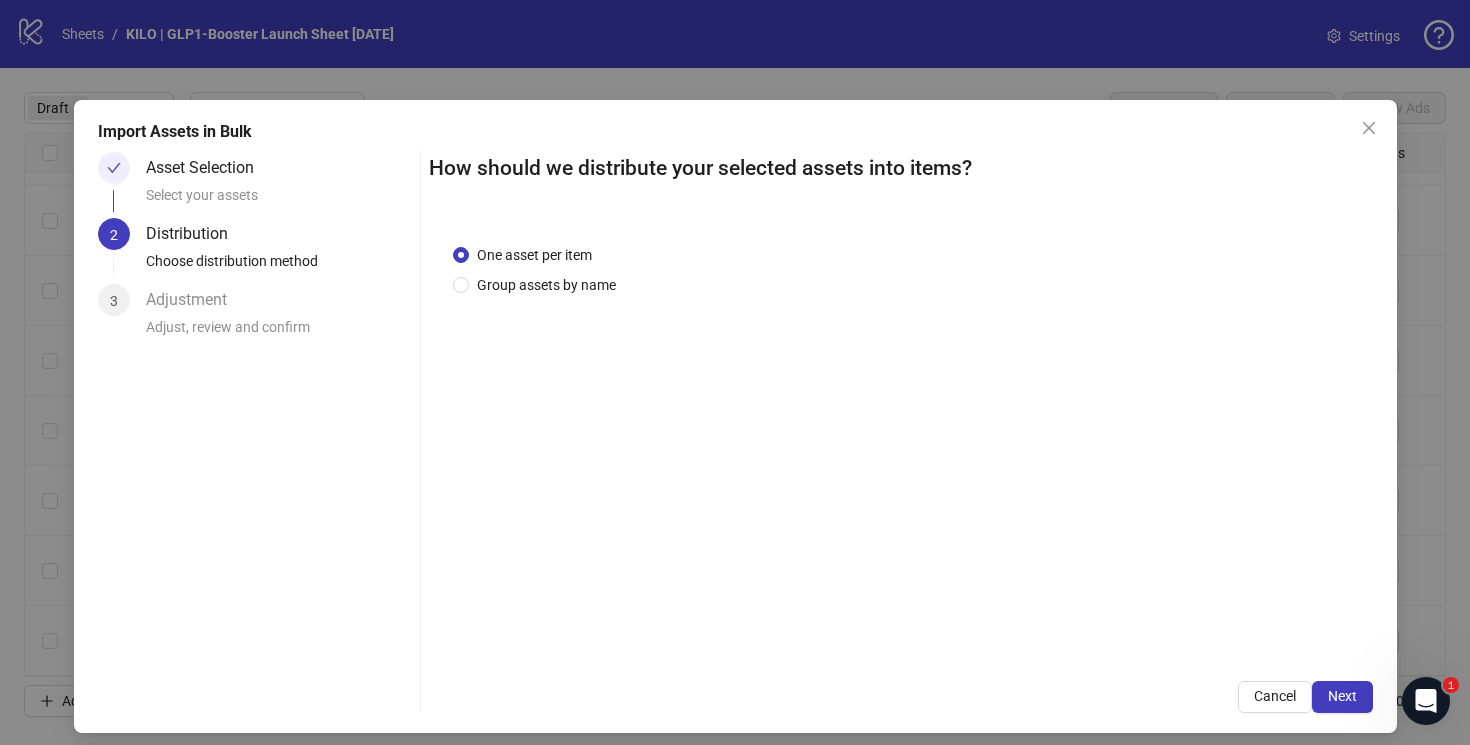click on "Next" at bounding box center [1342, 696] 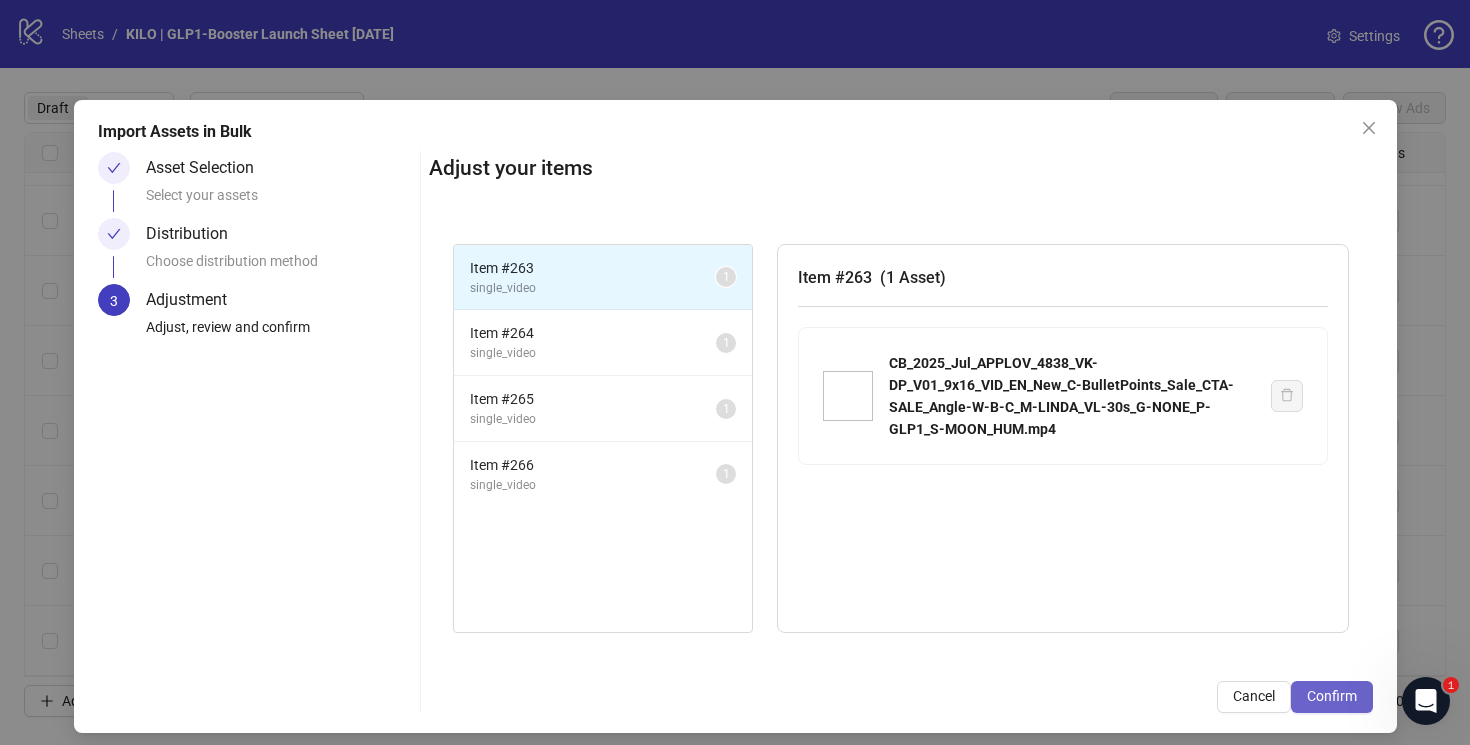 click on "Confirm" at bounding box center [1332, 696] 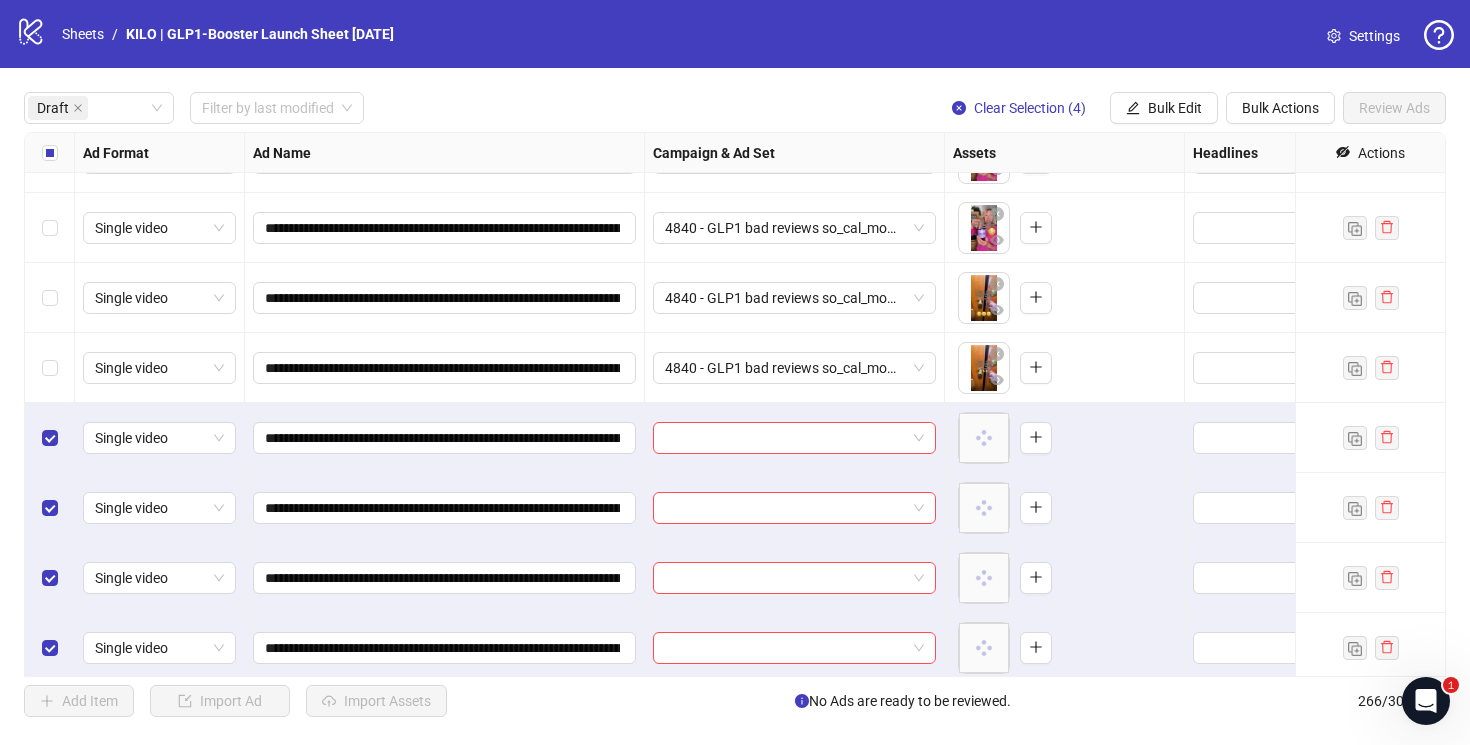 scroll, scrollTop: 3627, scrollLeft: 0, axis: vertical 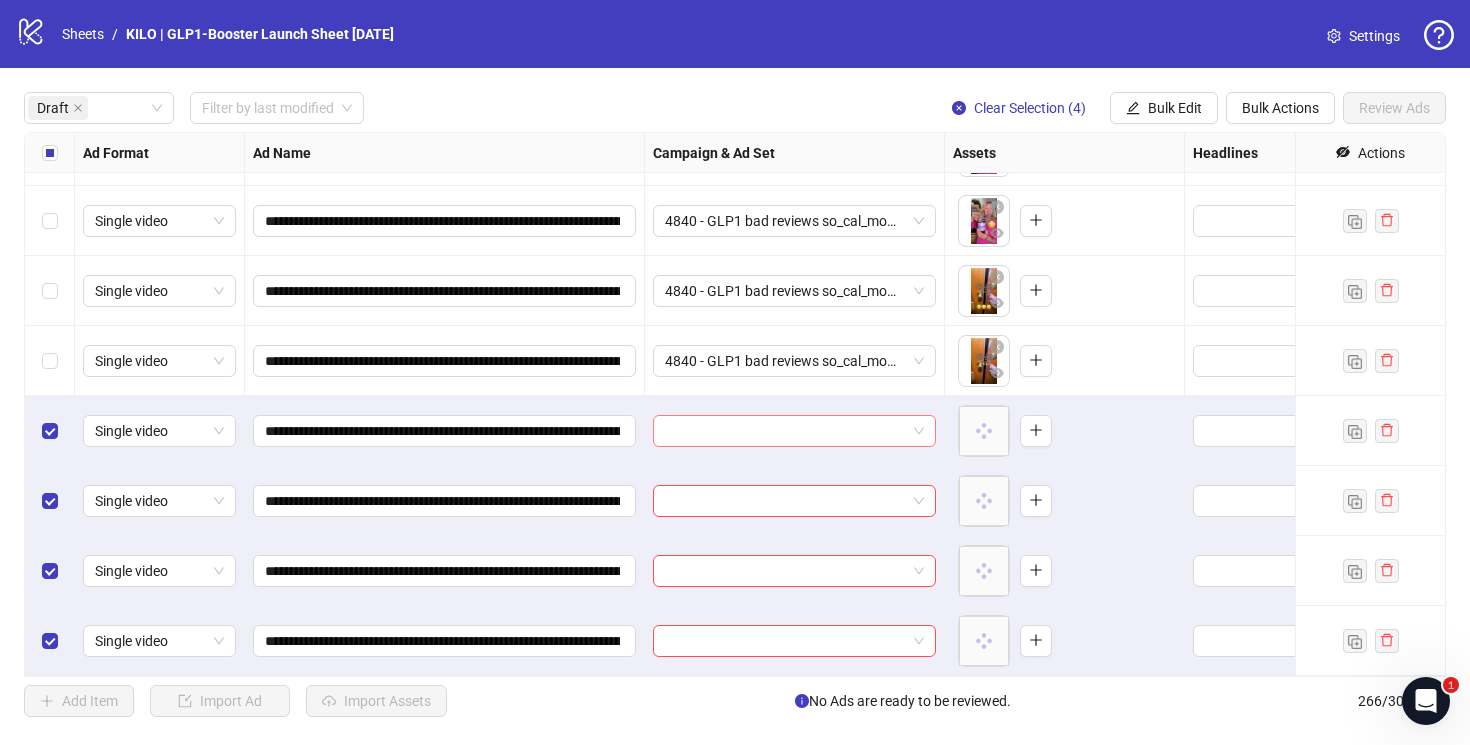 click at bounding box center [785, 431] 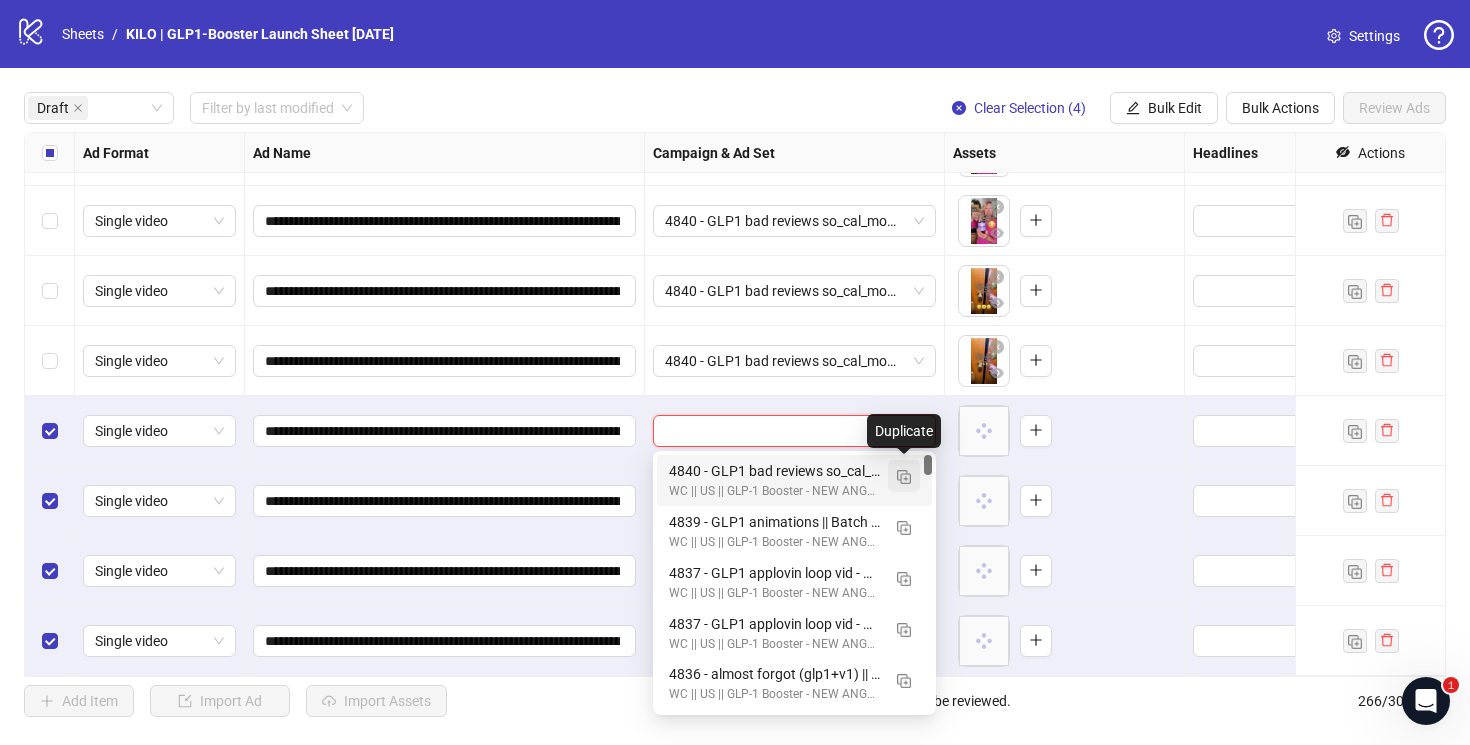click at bounding box center (904, 477) 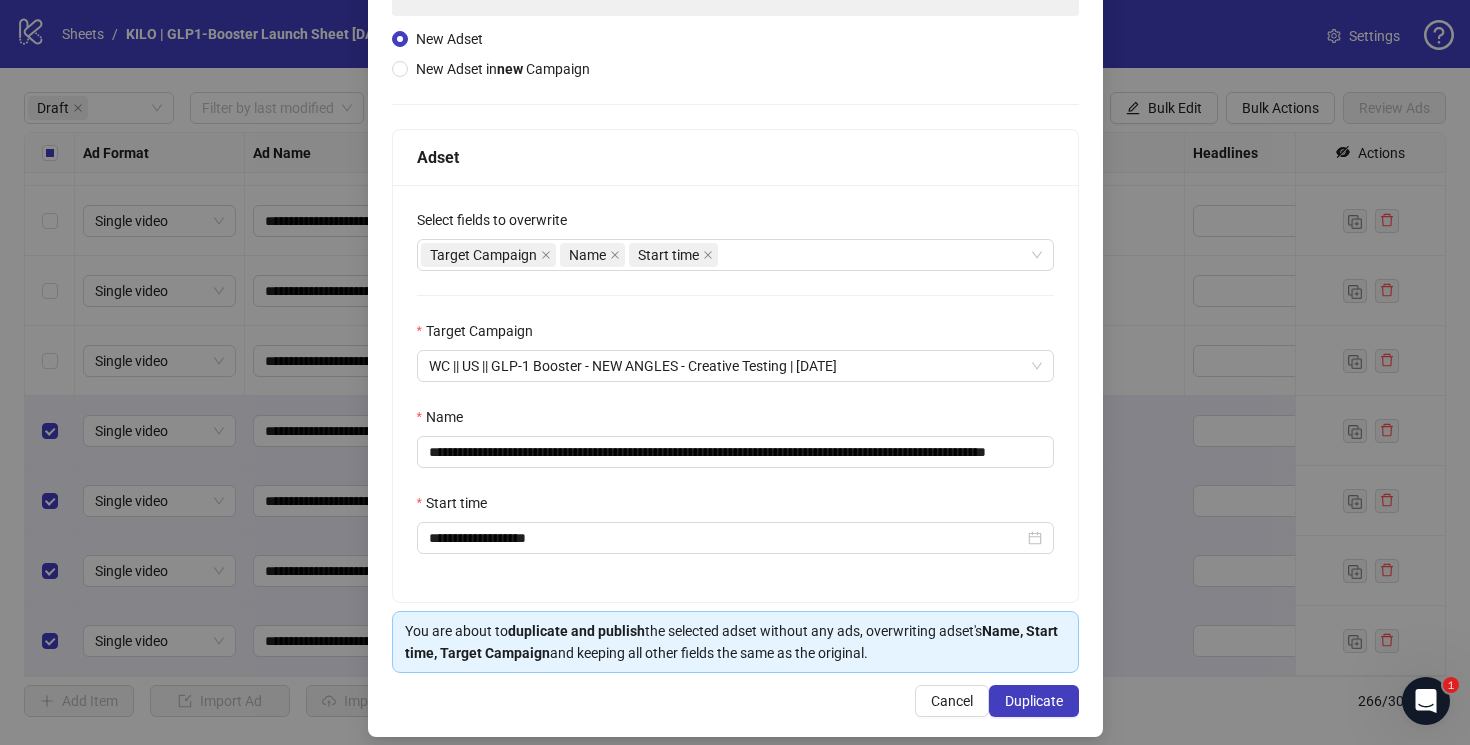 scroll, scrollTop: 218, scrollLeft: 0, axis: vertical 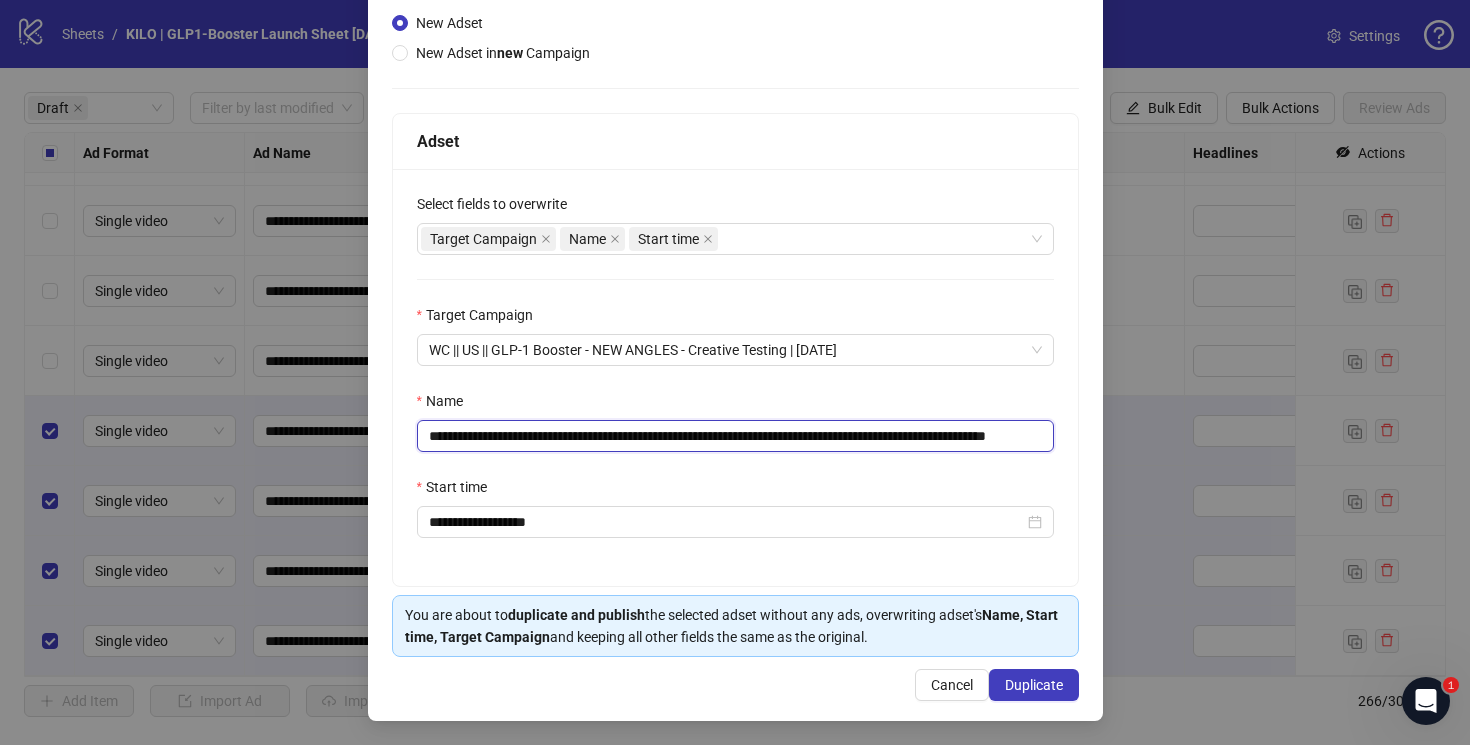 drag, startPoint x: 663, startPoint y: 436, endPoint x: 109, endPoint y: 436, distance: 554 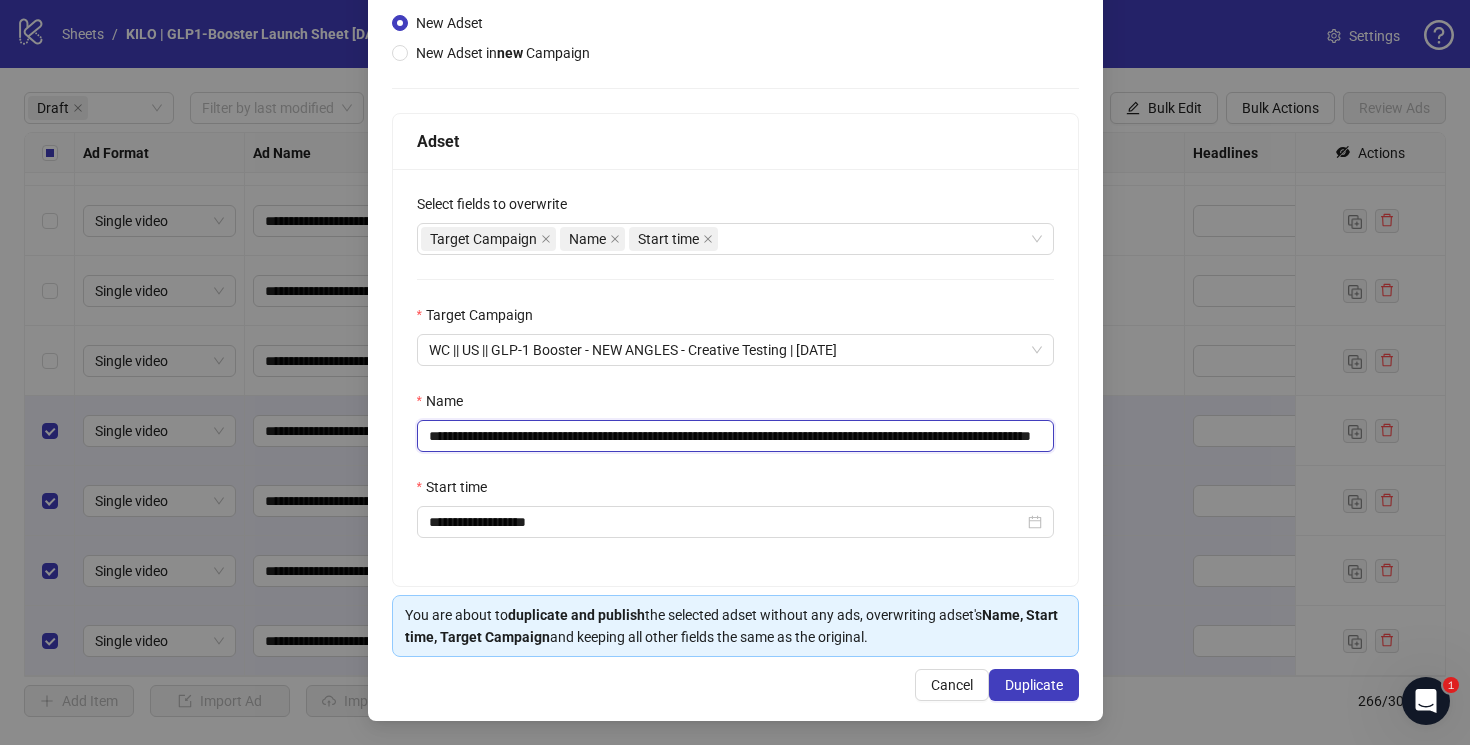 click on "**********" at bounding box center (735, 436) 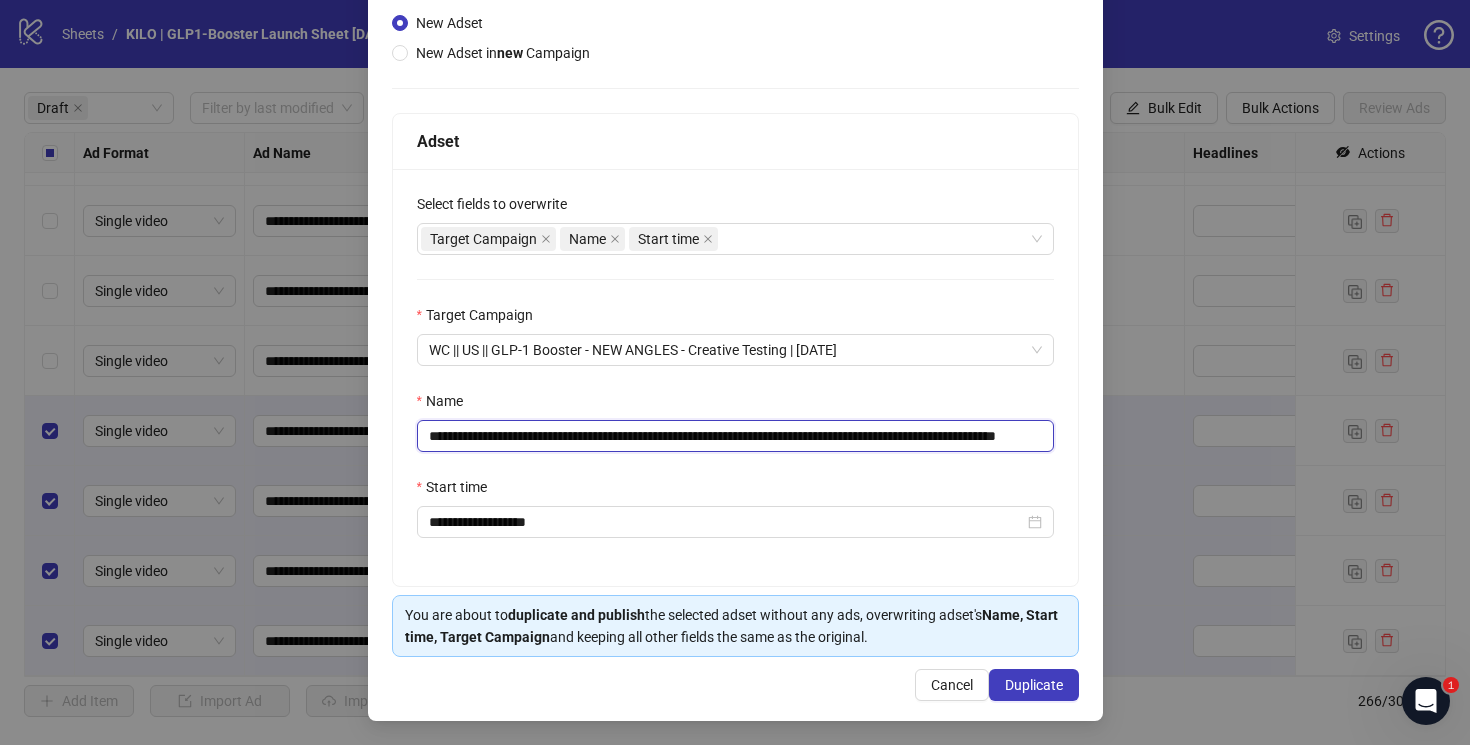 scroll, scrollTop: 0, scrollLeft: 130, axis: horizontal 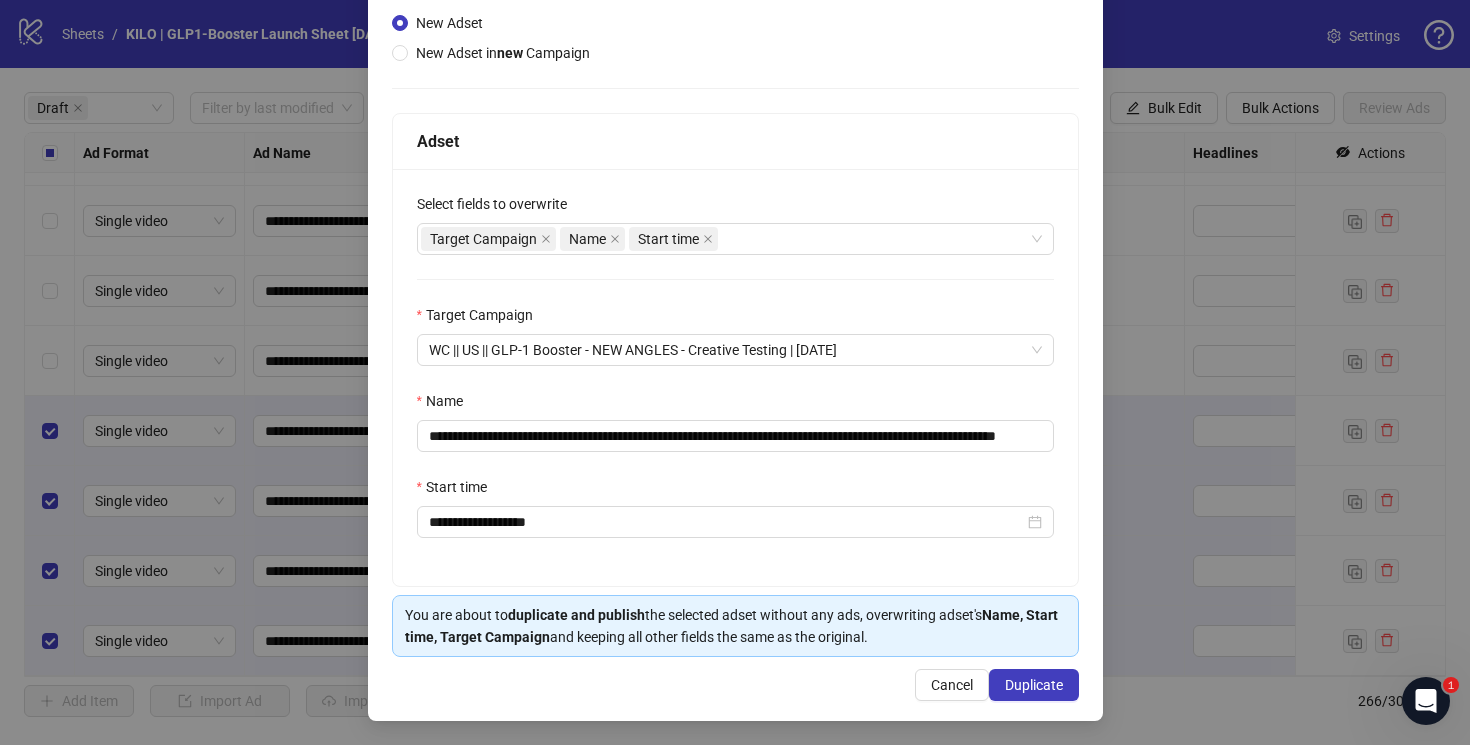 click on "**********" at bounding box center (735, 296) 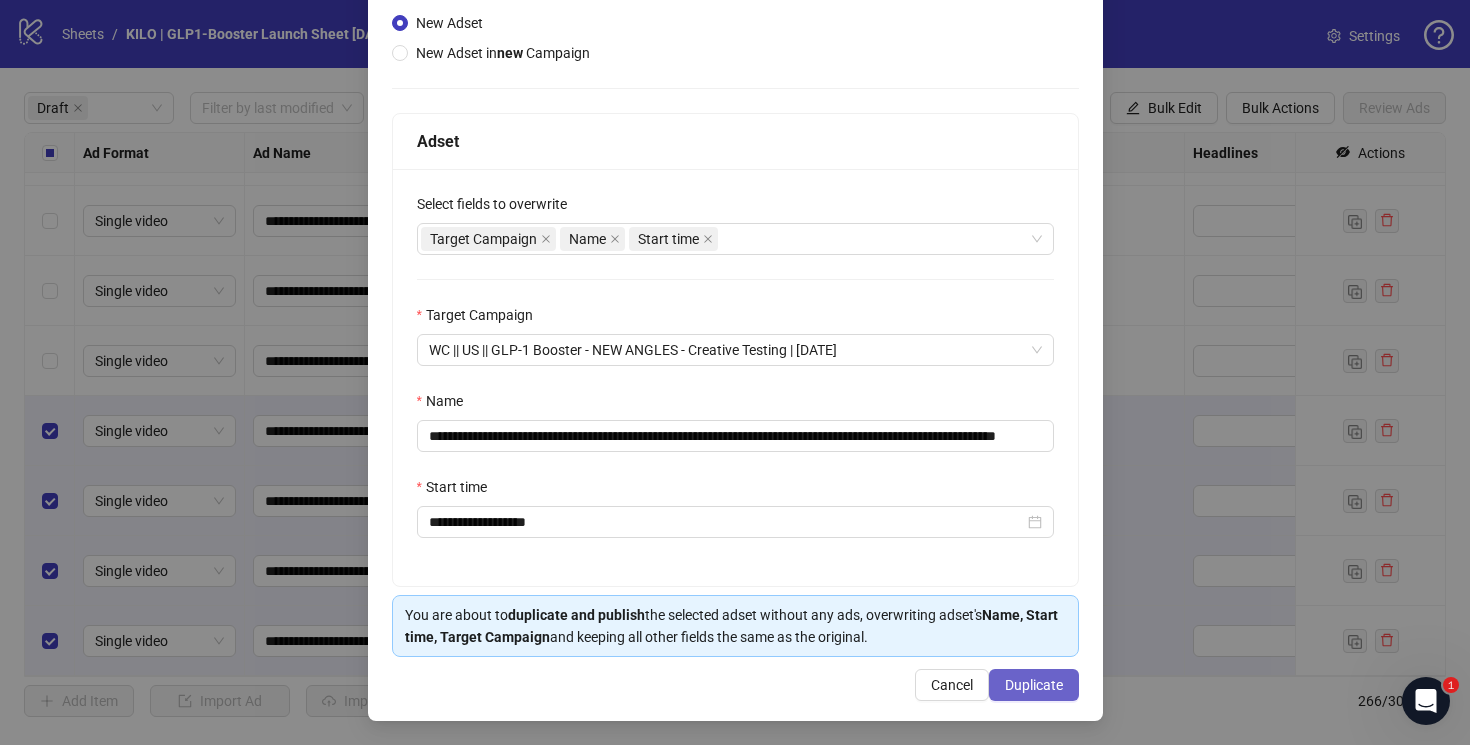 click on "Duplicate" at bounding box center (1034, 685) 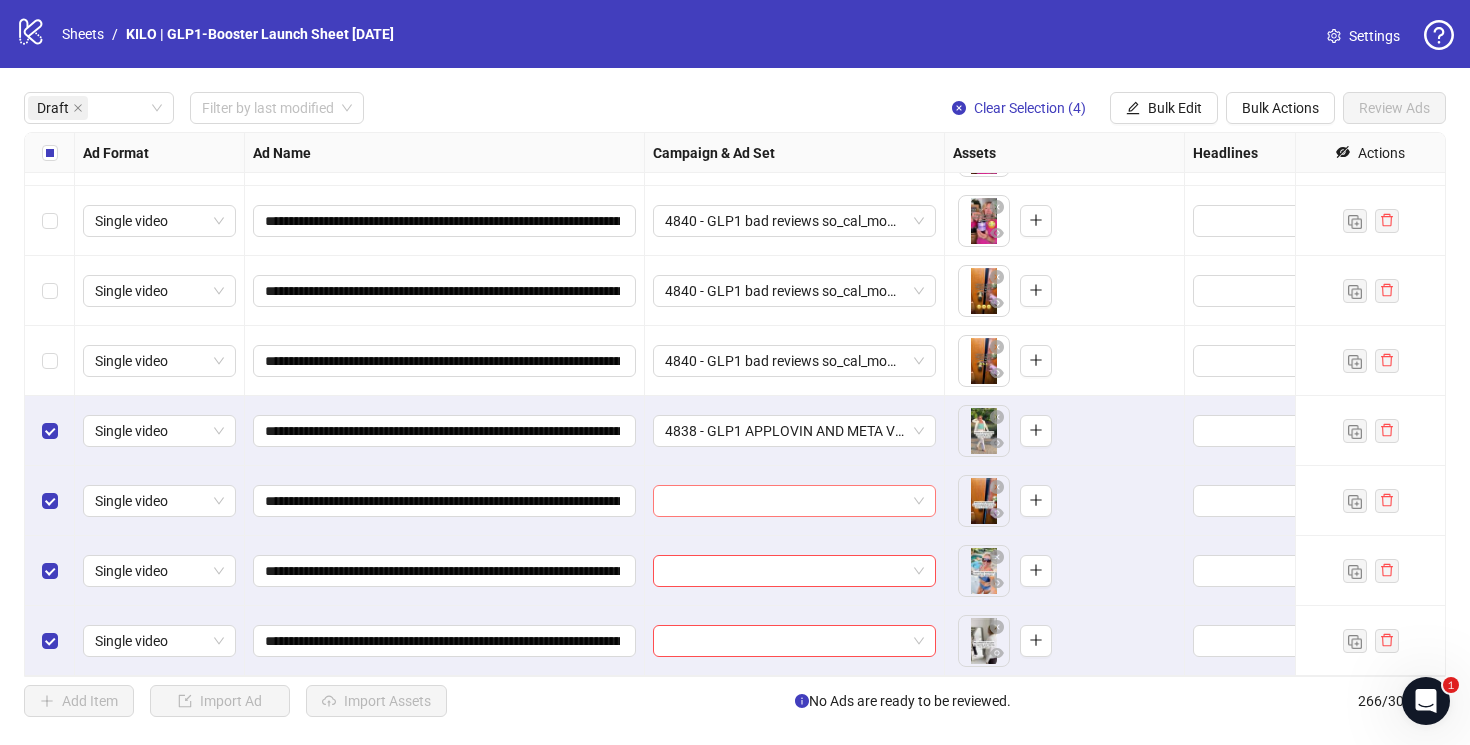 click at bounding box center [785, 501] 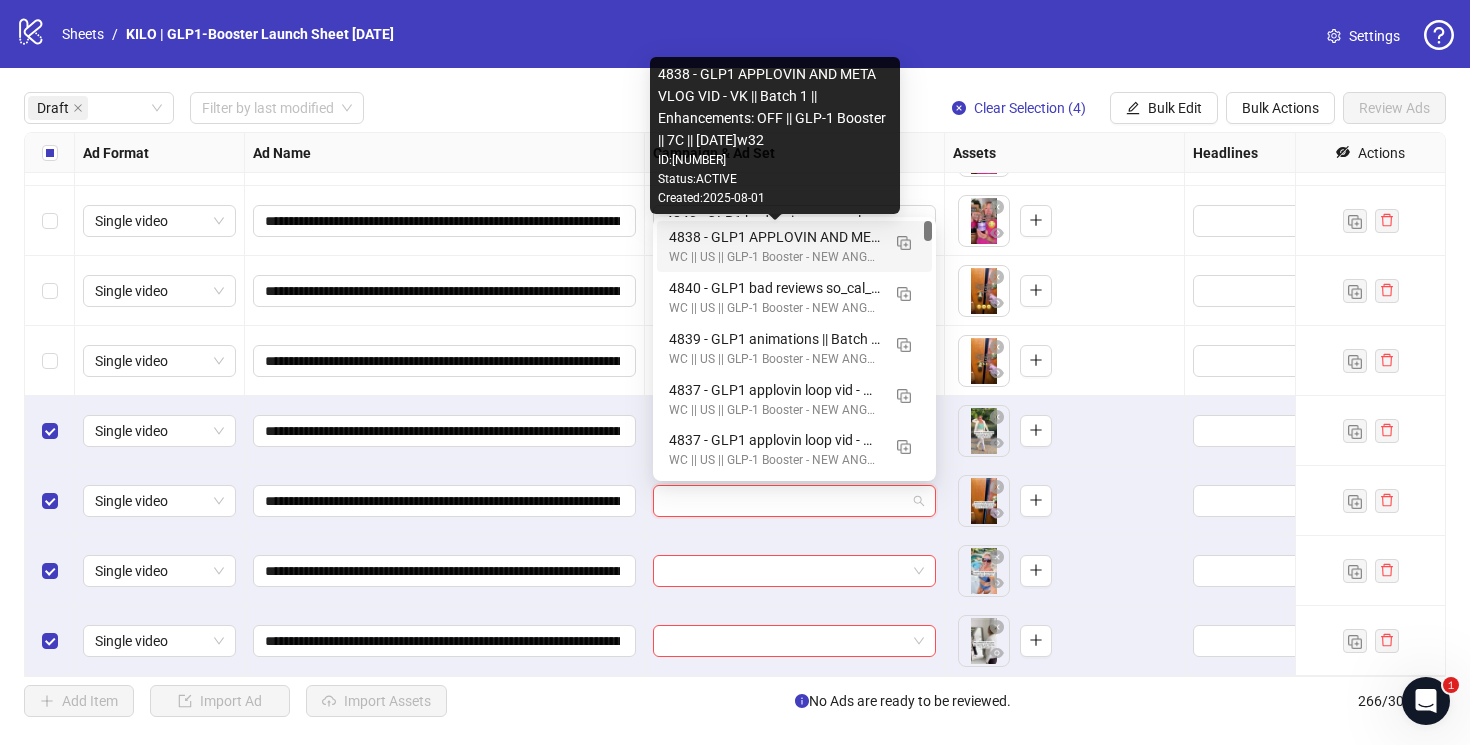 click on "4838 - GLP1 APPLOVIN AND META VLOG VID - VK || Batch 1 || Enhancements: OFF || GLP-1 Booster || 7C || [DATE]w32" at bounding box center [774, 237] 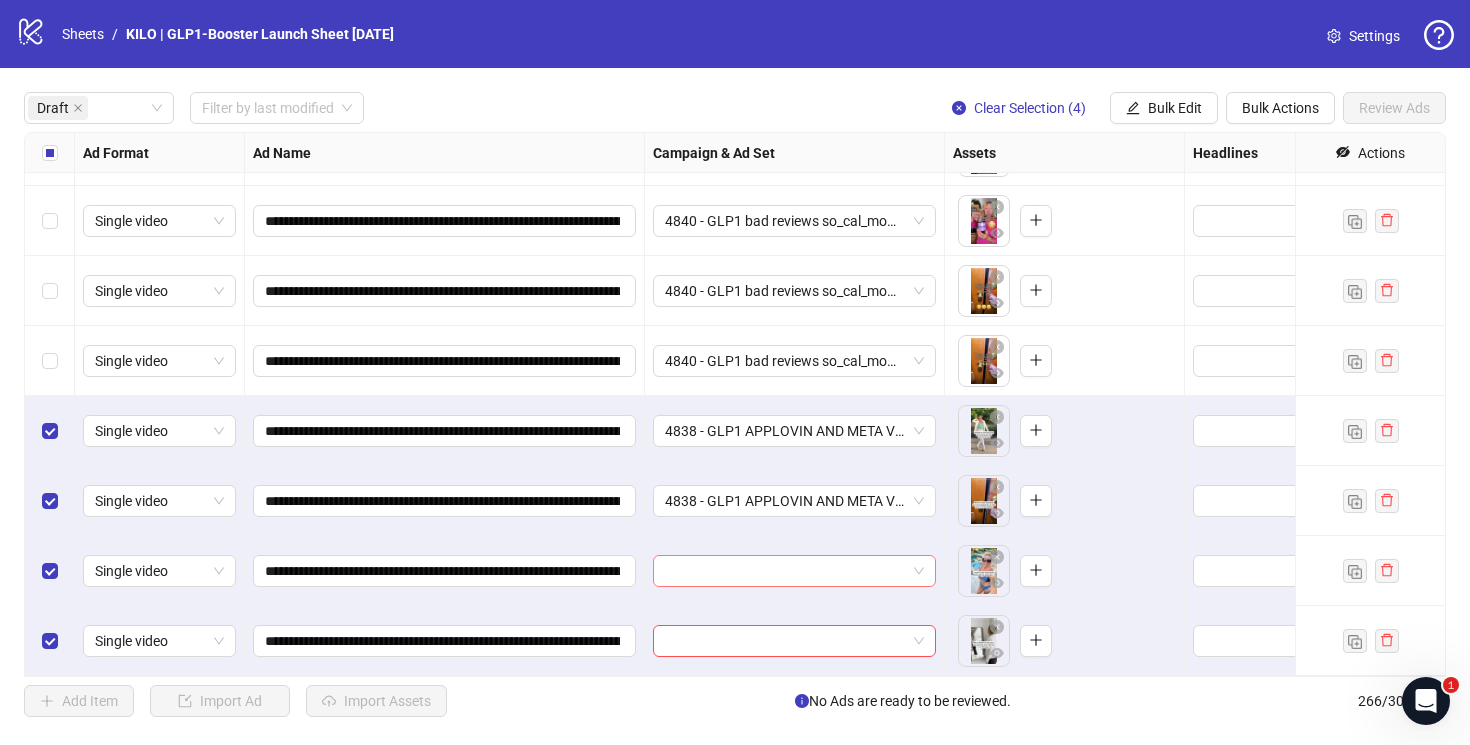click at bounding box center (785, 571) 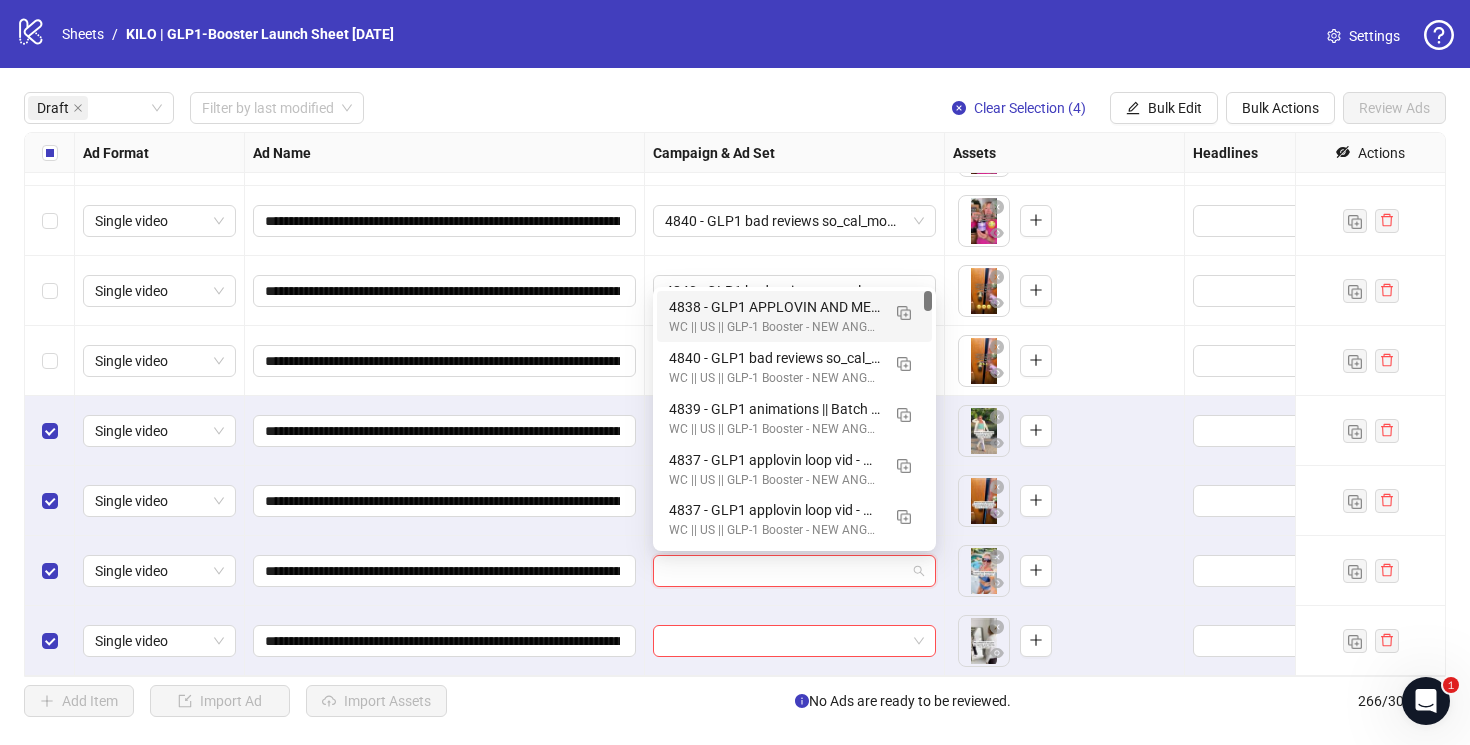 click on "4838 - GLP1 APPLOVIN AND META VLOG VID - VK || Batch 1 || Enhancements: OFF || GLP-1 Booster || 7C || [DATE]w32" at bounding box center (774, 307) 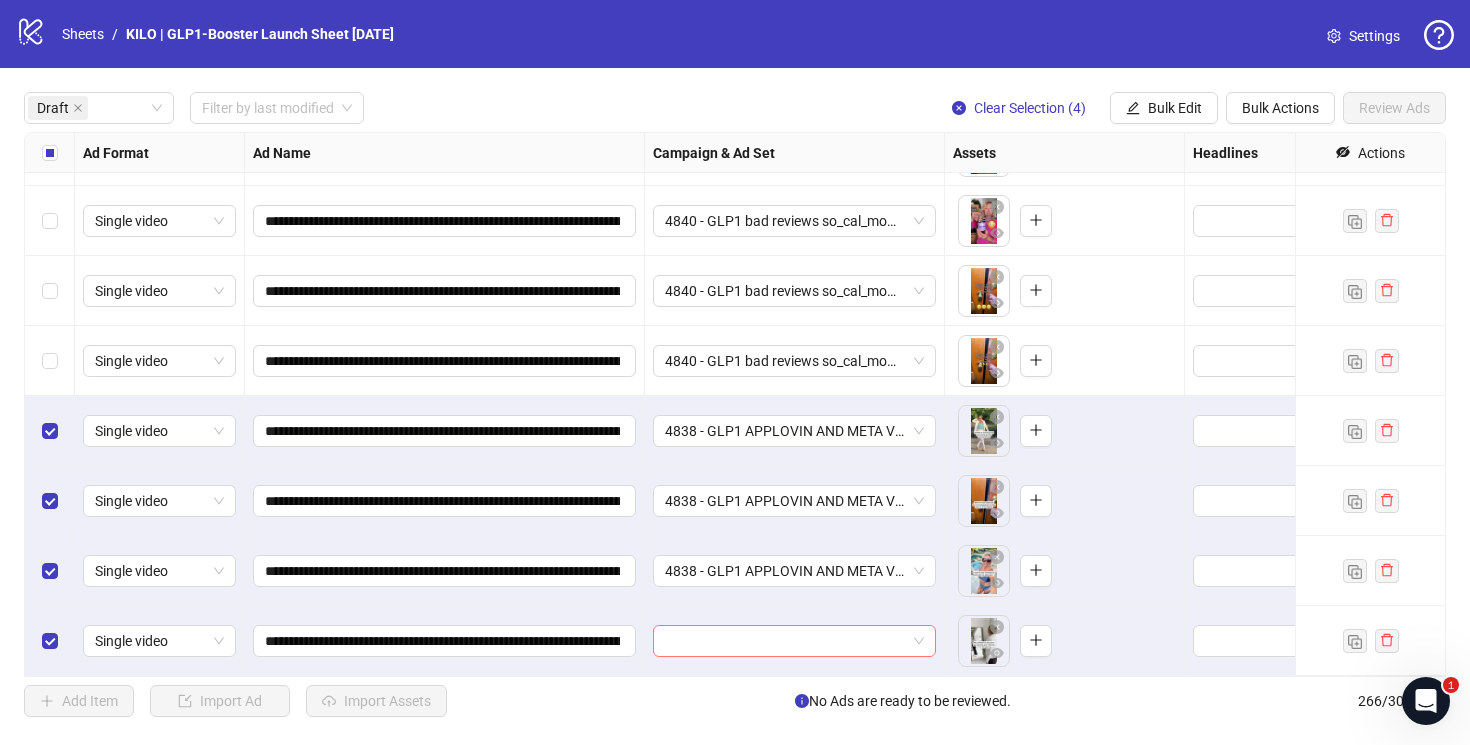 click at bounding box center [785, 641] 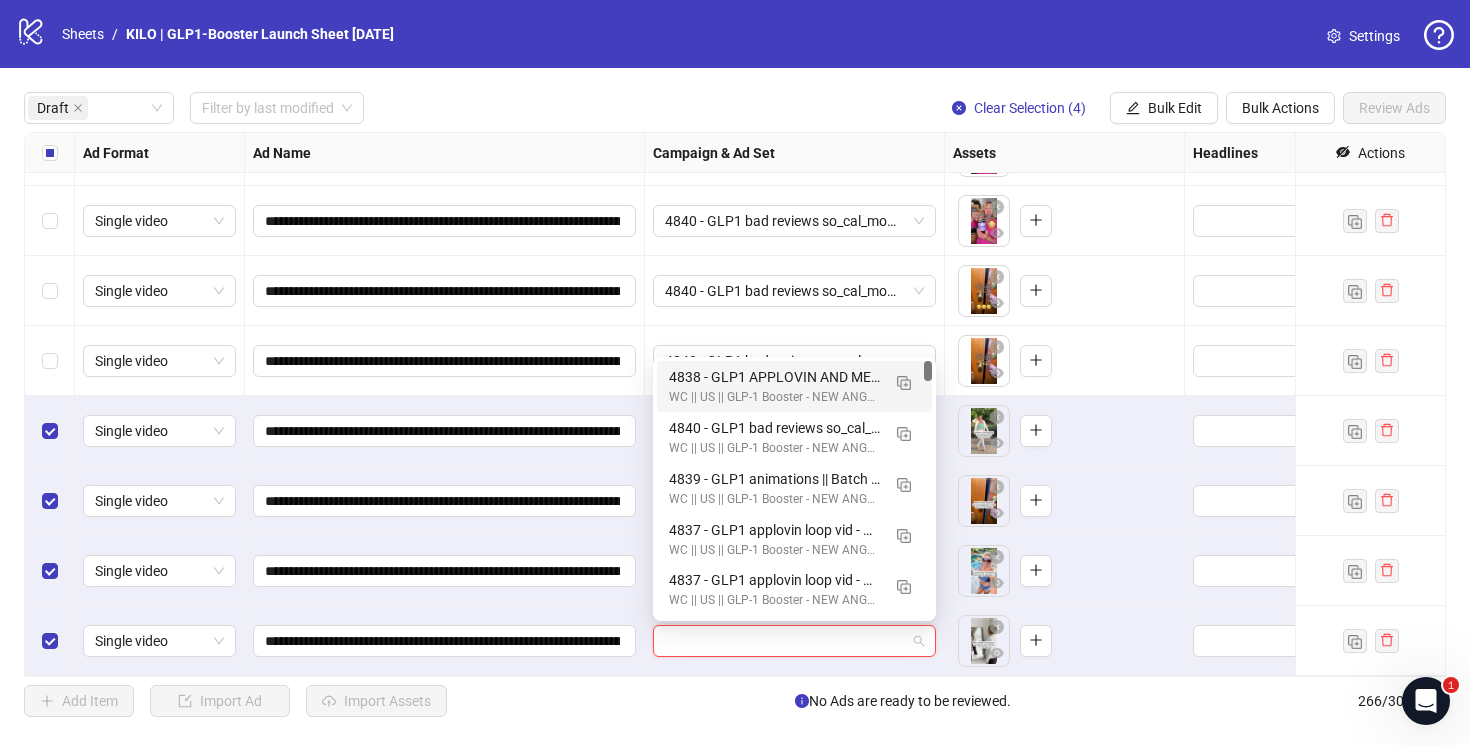click on "WC || US || GLP-1 Booster - NEW ANGLES - Creative Testing | [DATE]" at bounding box center (774, 397) 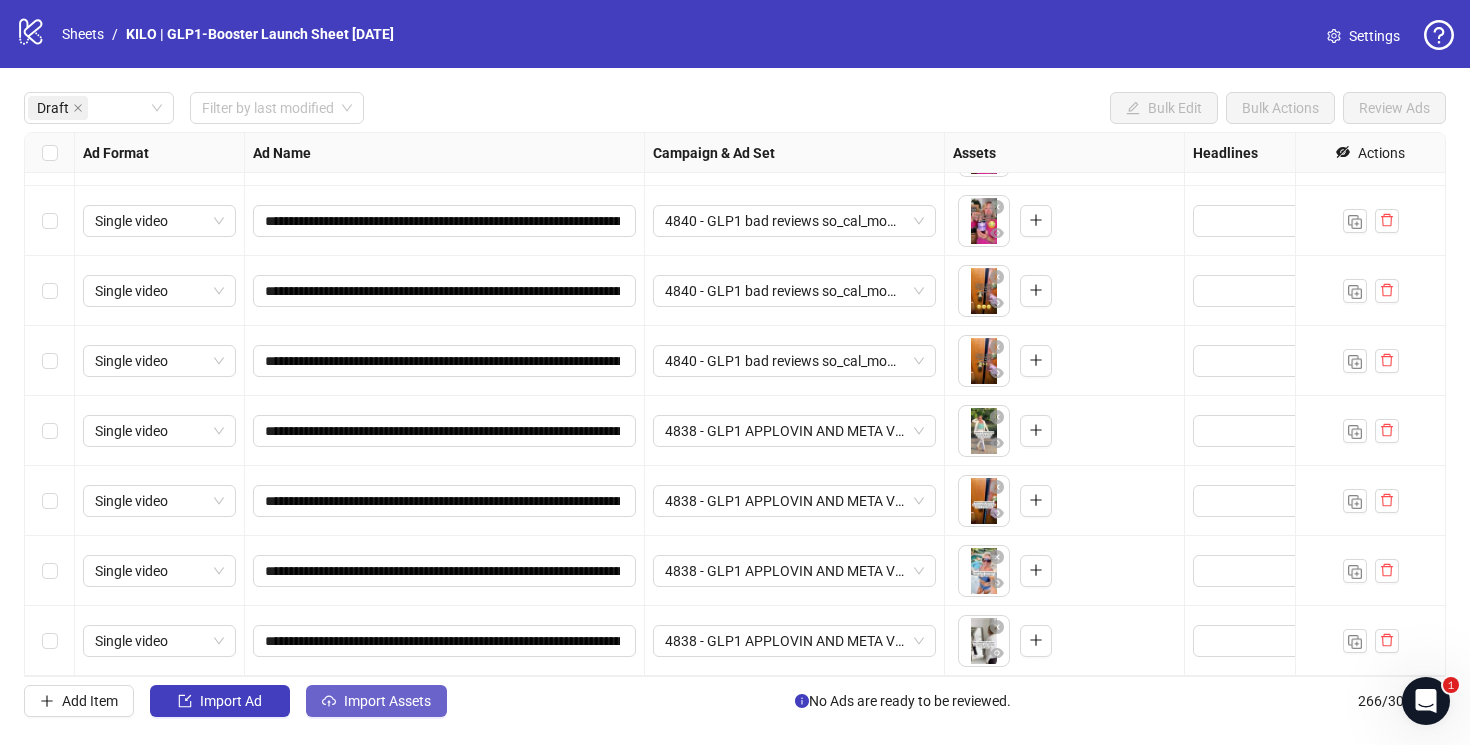 click on "Import Assets" at bounding box center [387, 701] 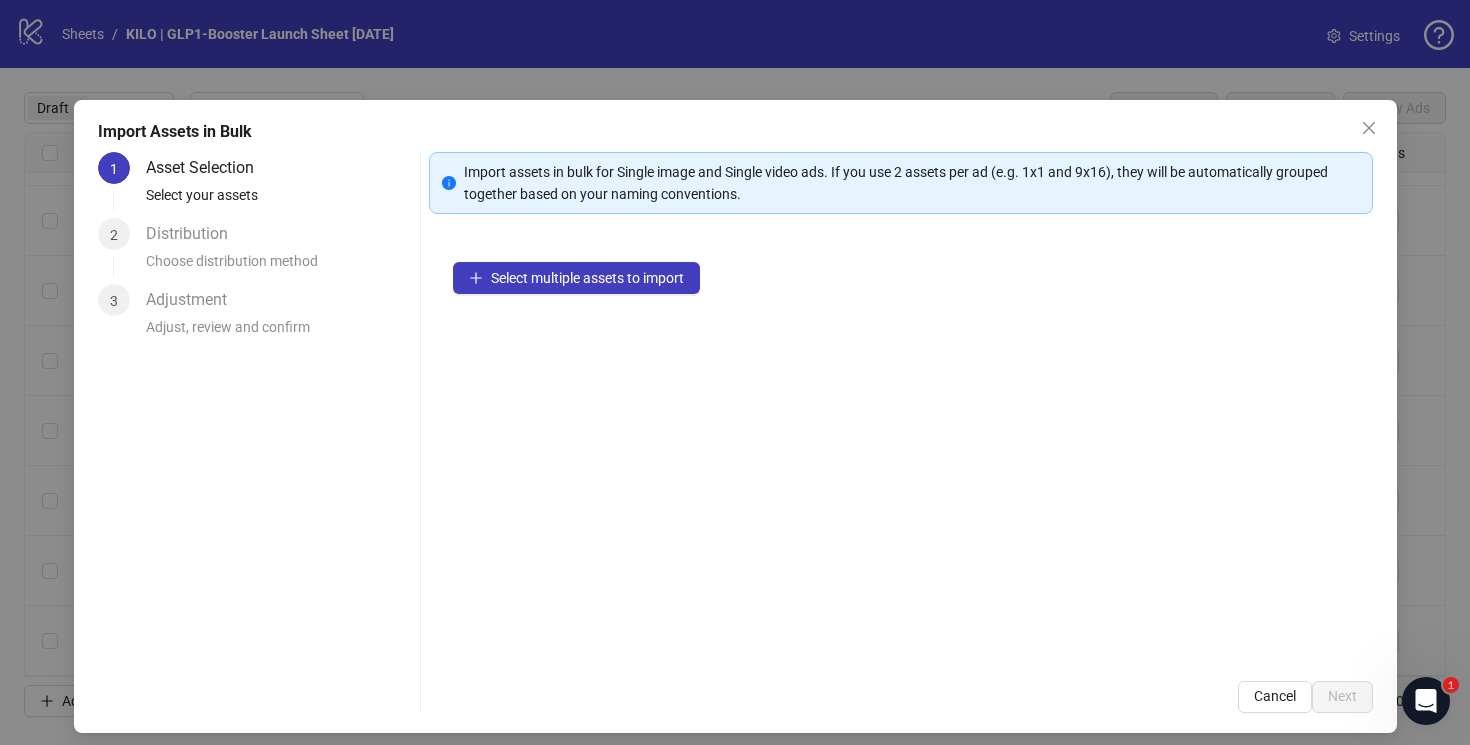 click on "Select multiple assets to import" at bounding box center [901, 447] 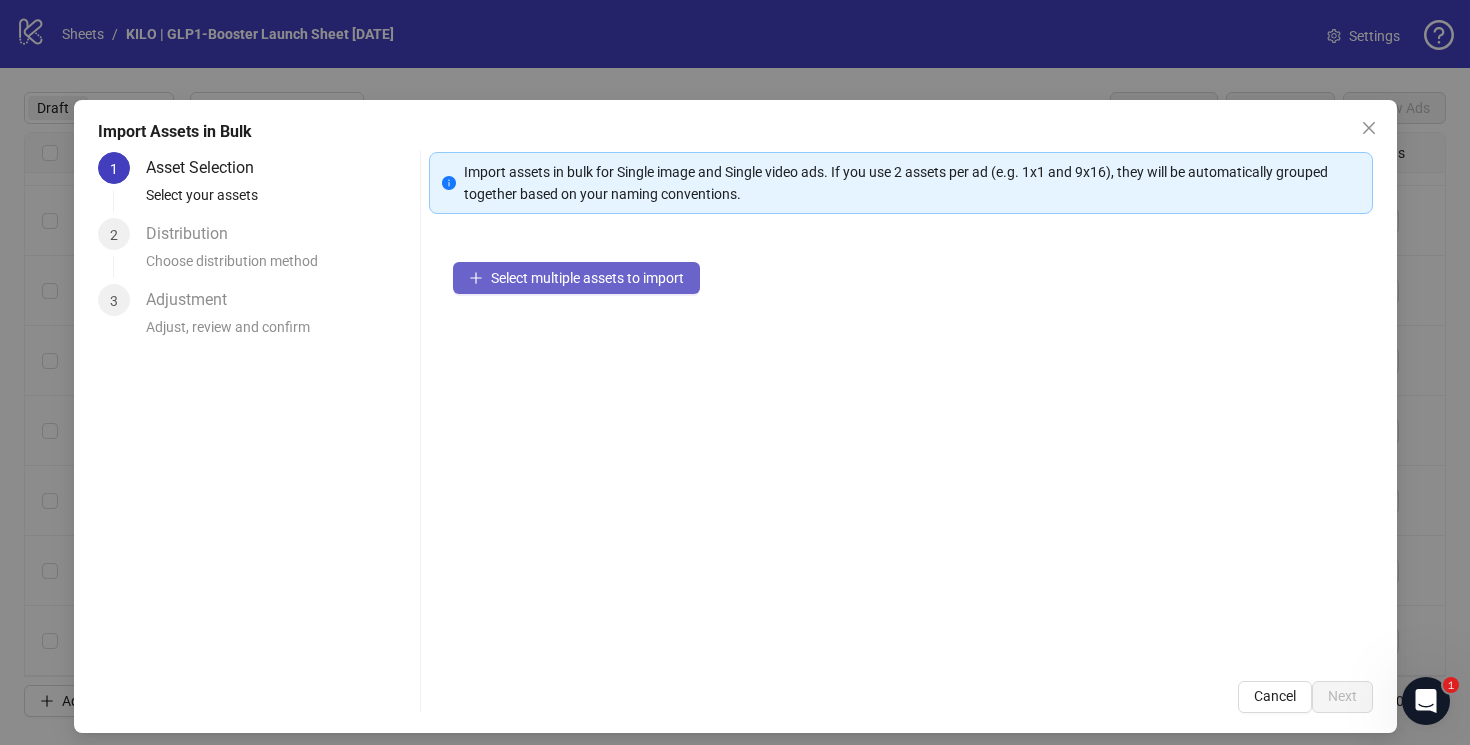 click on "Select multiple assets to import" at bounding box center [587, 278] 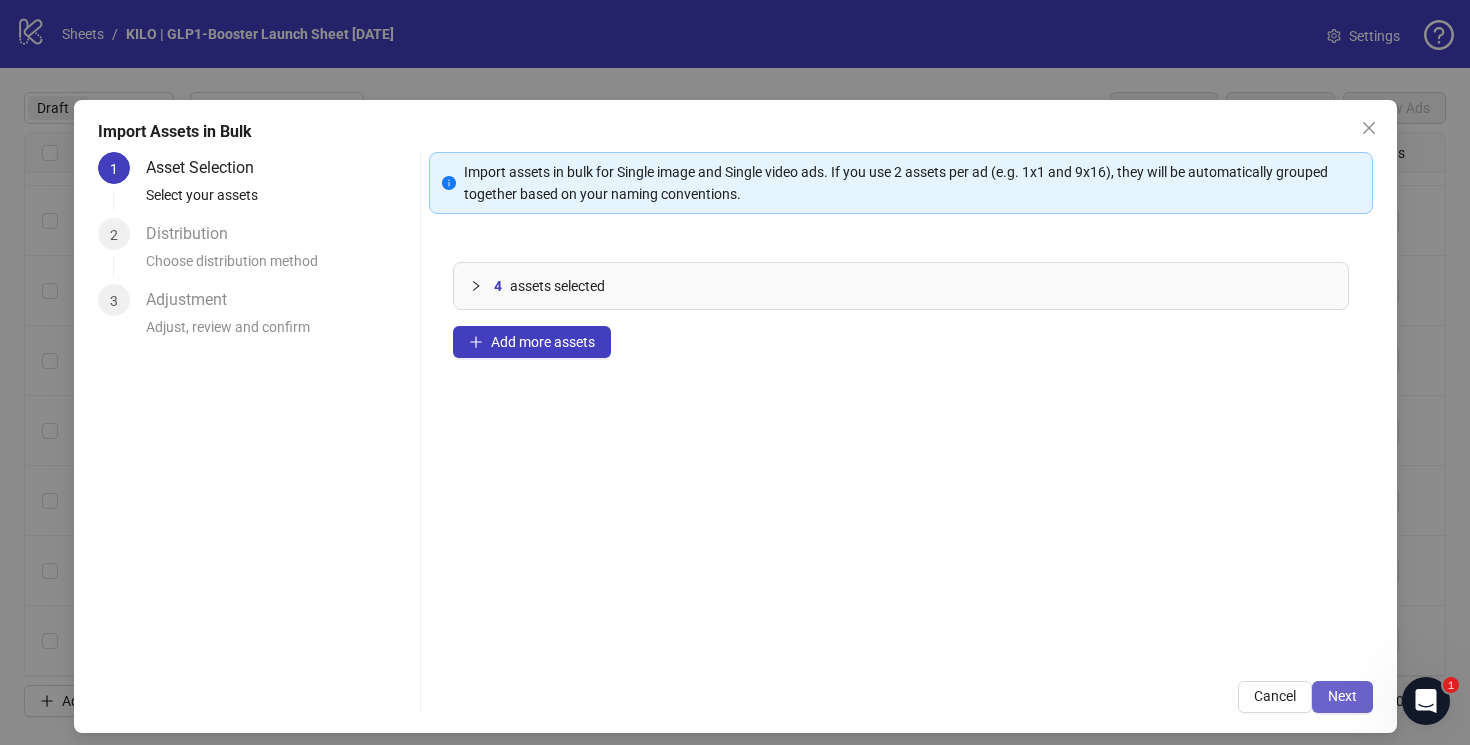 click on "Next" at bounding box center [1342, 696] 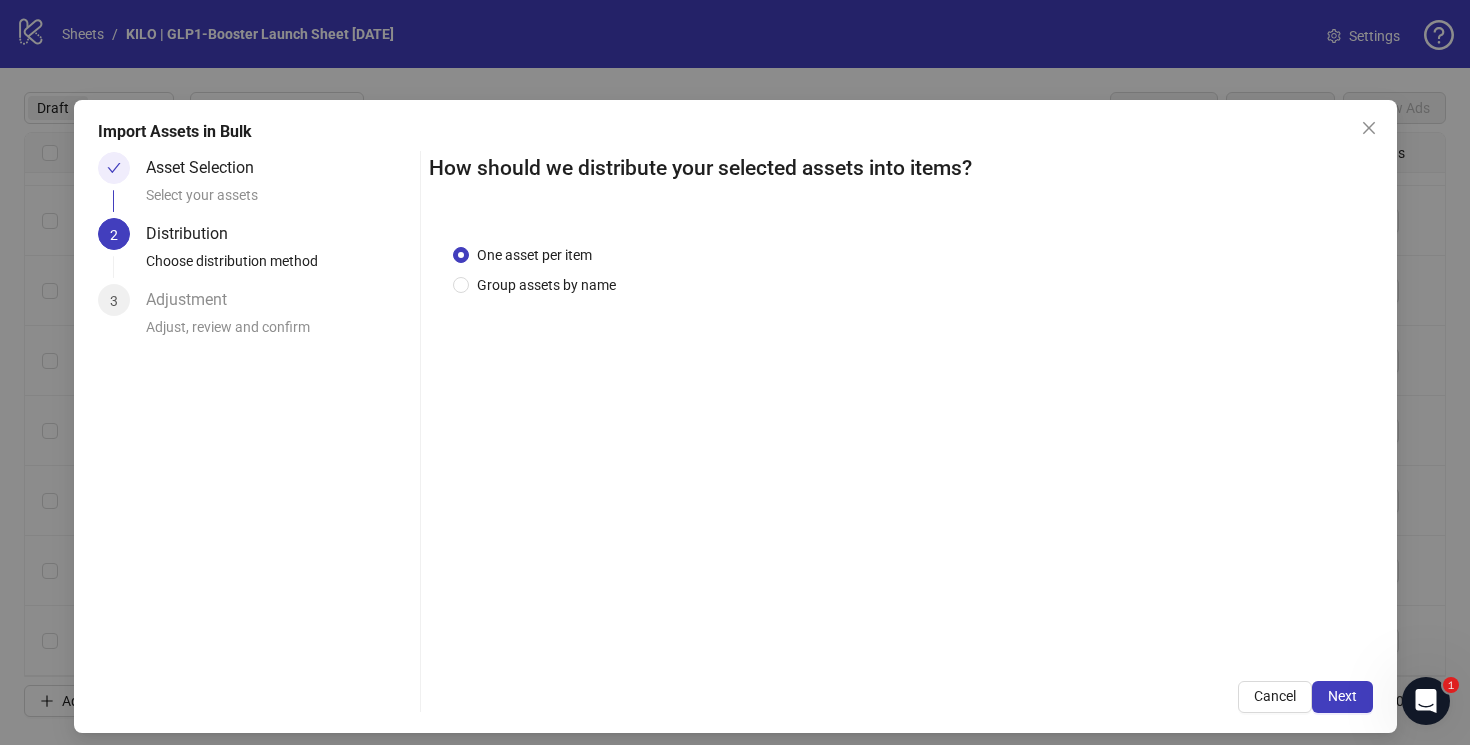 click on "Next" at bounding box center (1342, 696) 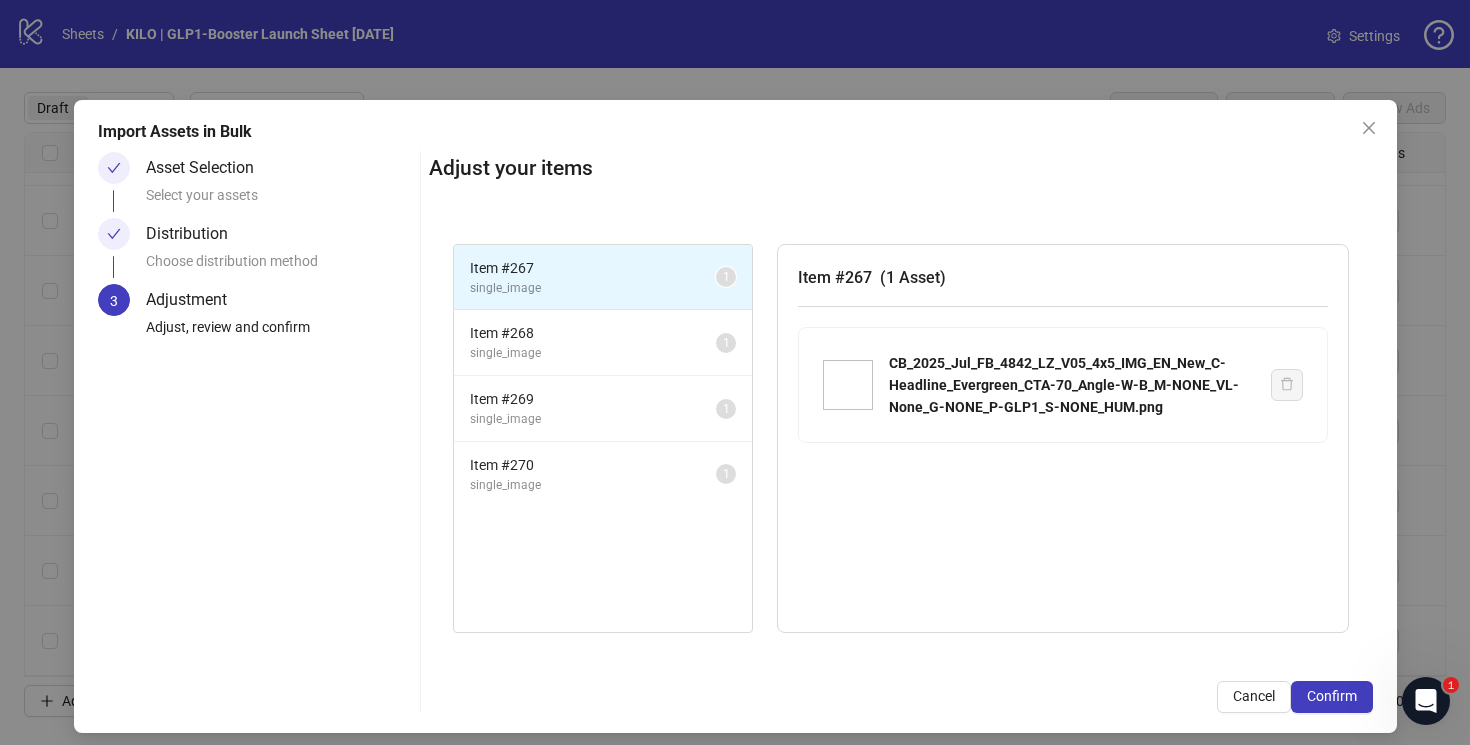 click on "Confirm" at bounding box center [1332, 696] 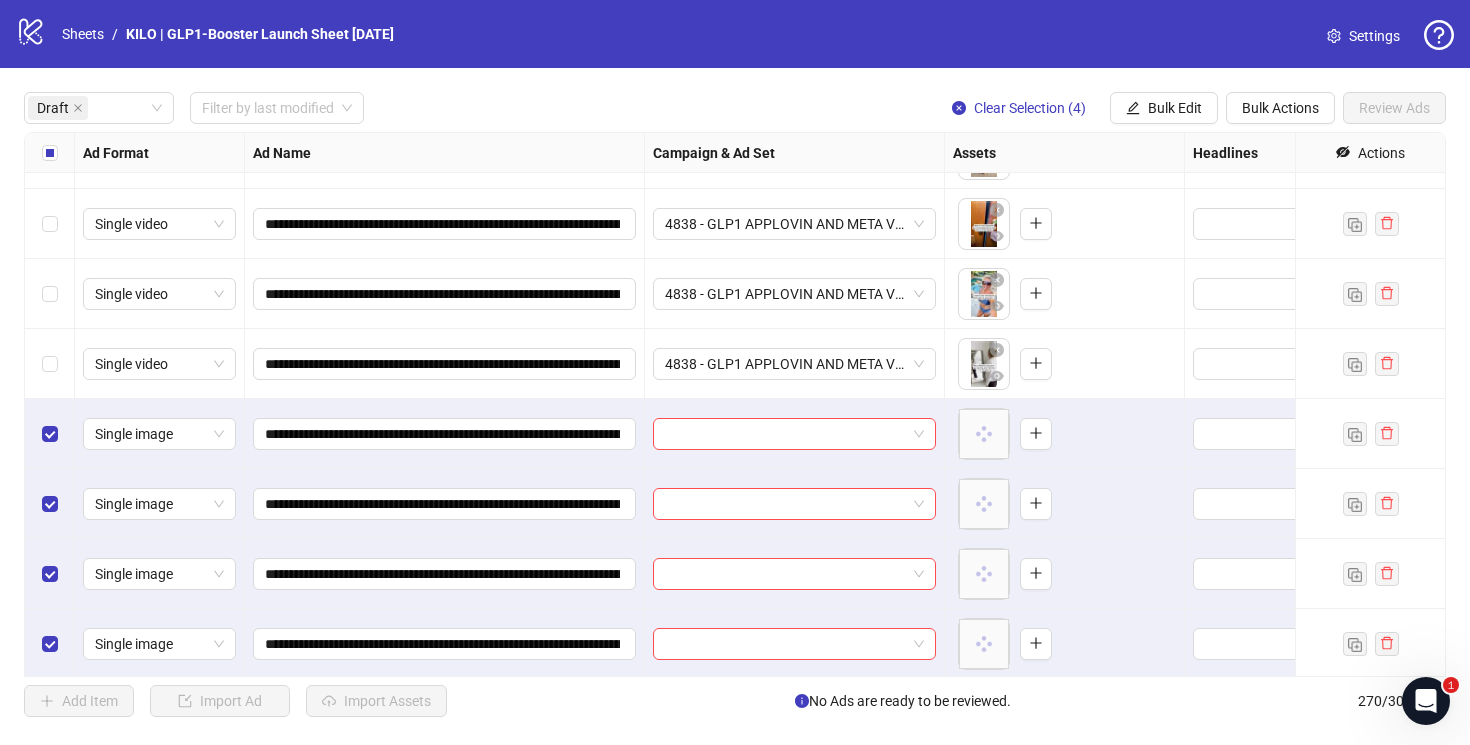 scroll, scrollTop: 3907, scrollLeft: 0, axis: vertical 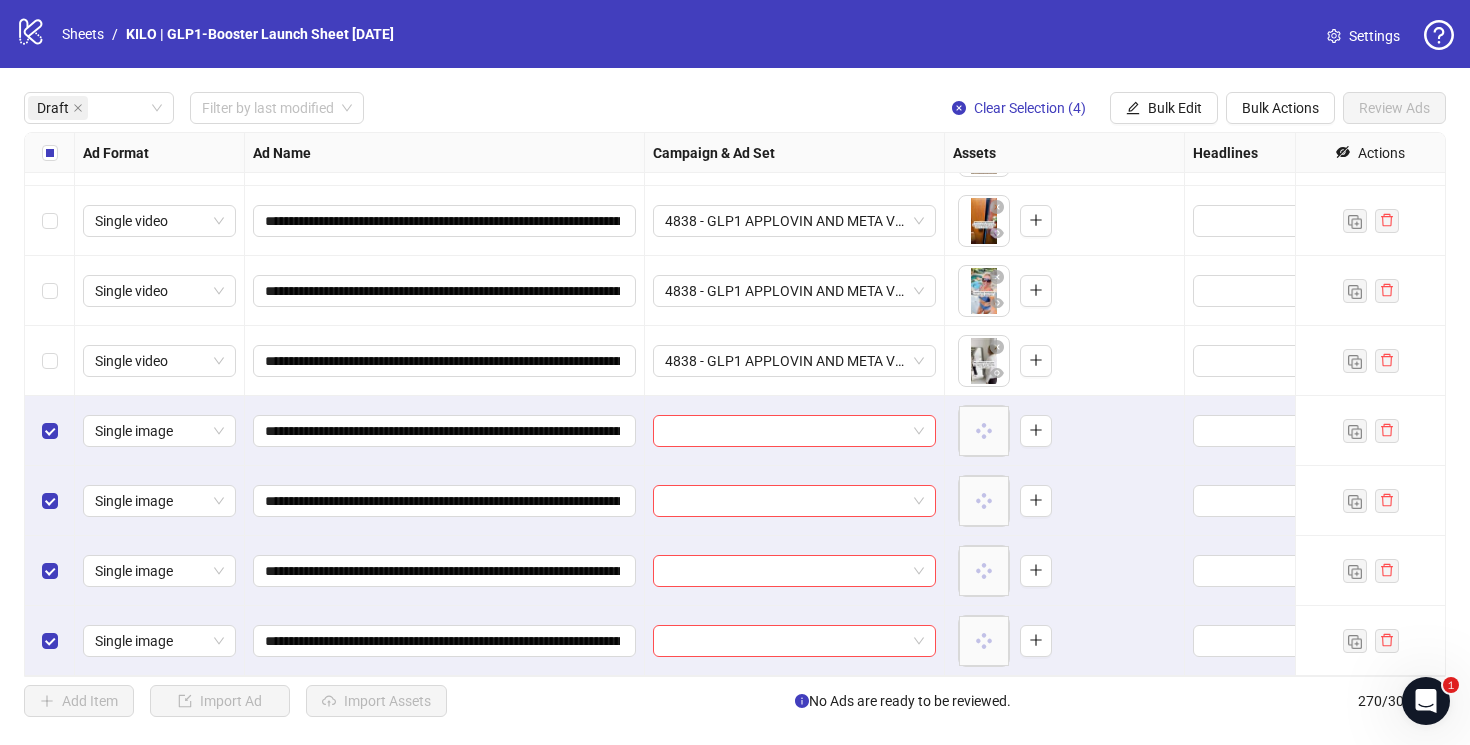 click on "**********" at bounding box center (735, 404) 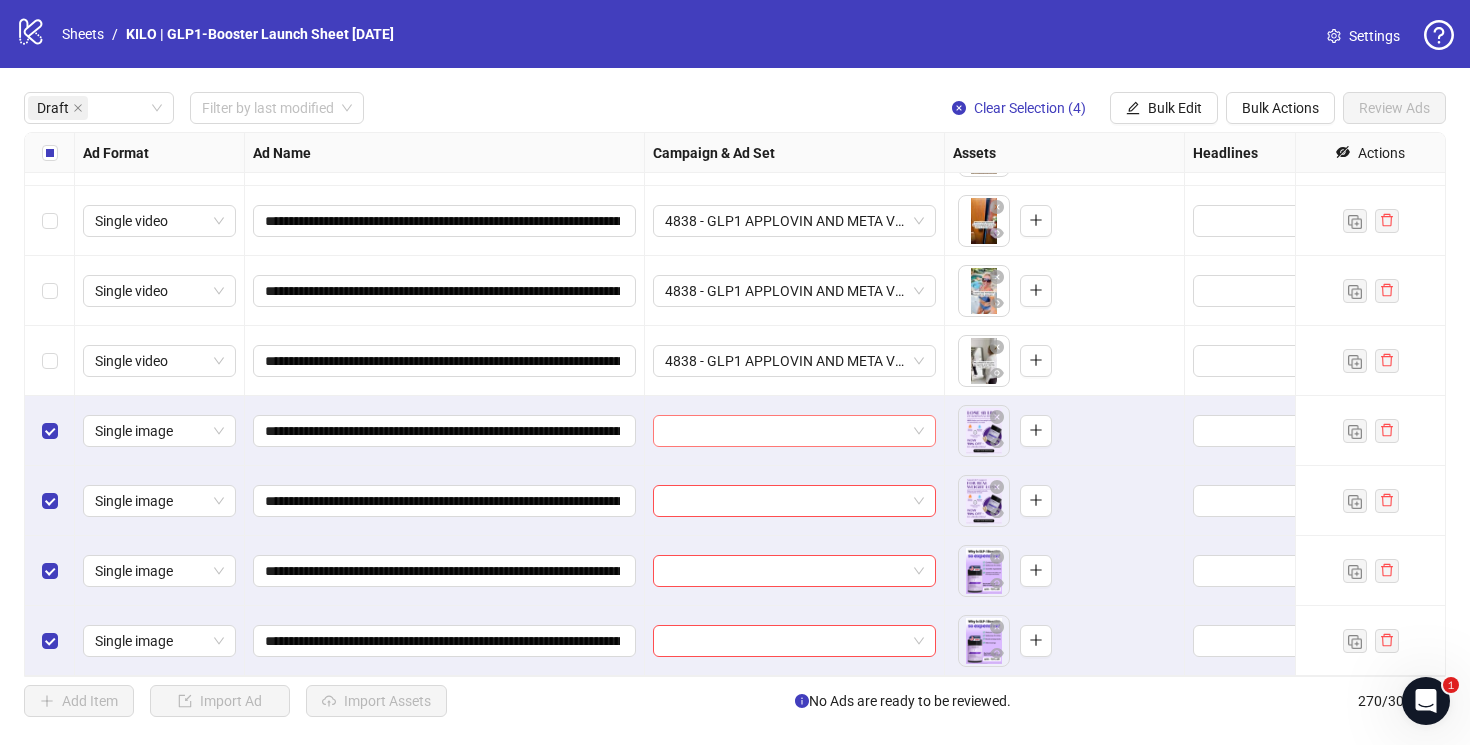 click at bounding box center [785, 431] 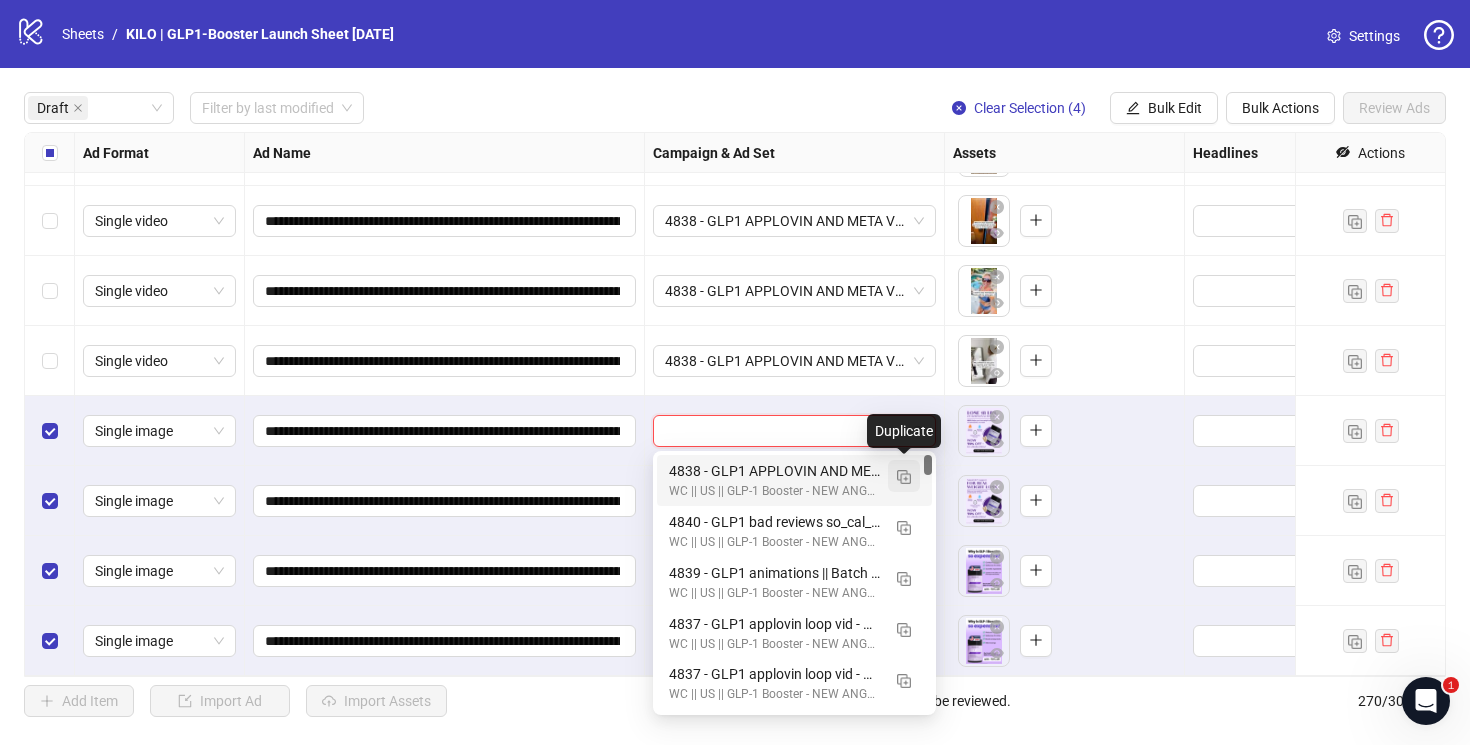 click at bounding box center (904, 477) 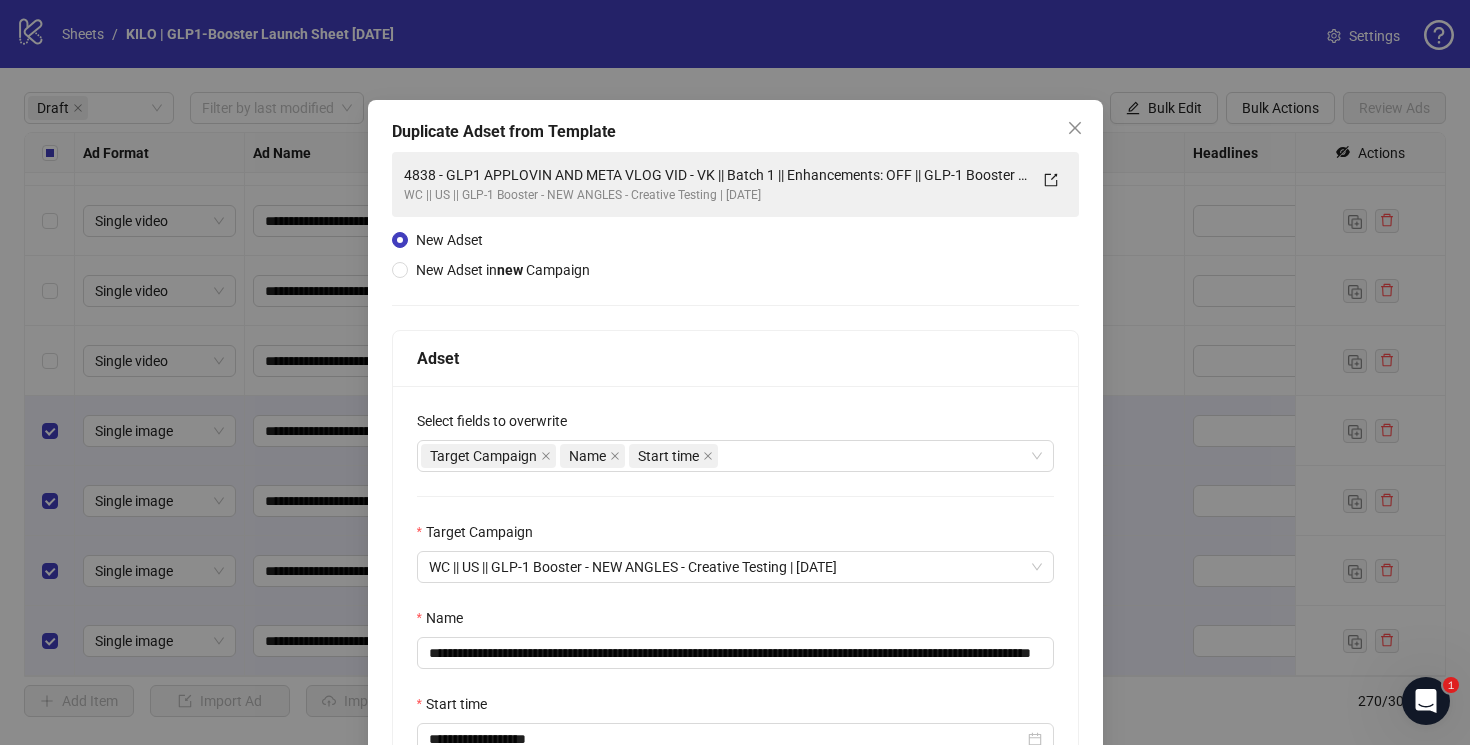 scroll, scrollTop: 218, scrollLeft: 0, axis: vertical 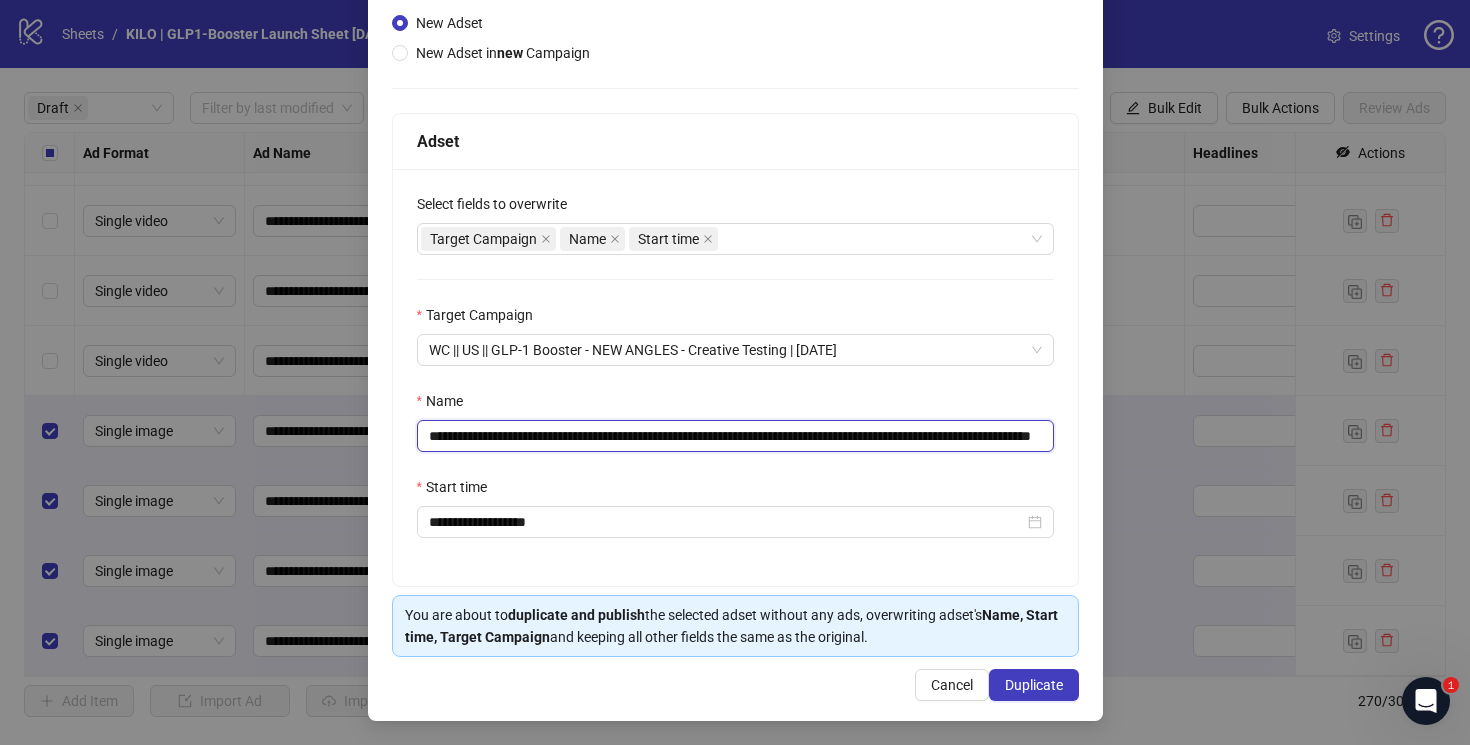drag, startPoint x: 739, startPoint y: 435, endPoint x: 111, endPoint y: 435, distance: 628 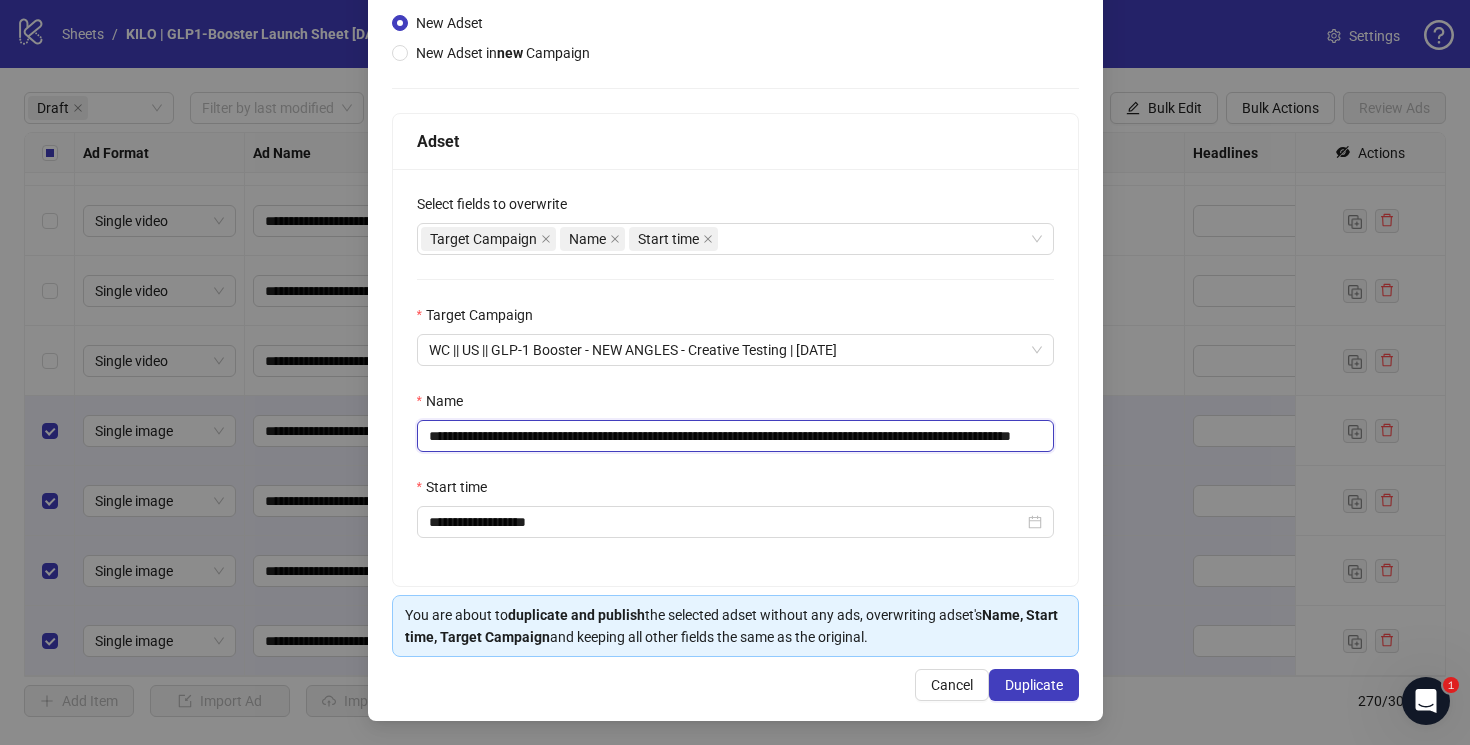 click on "**********" at bounding box center (735, 436) 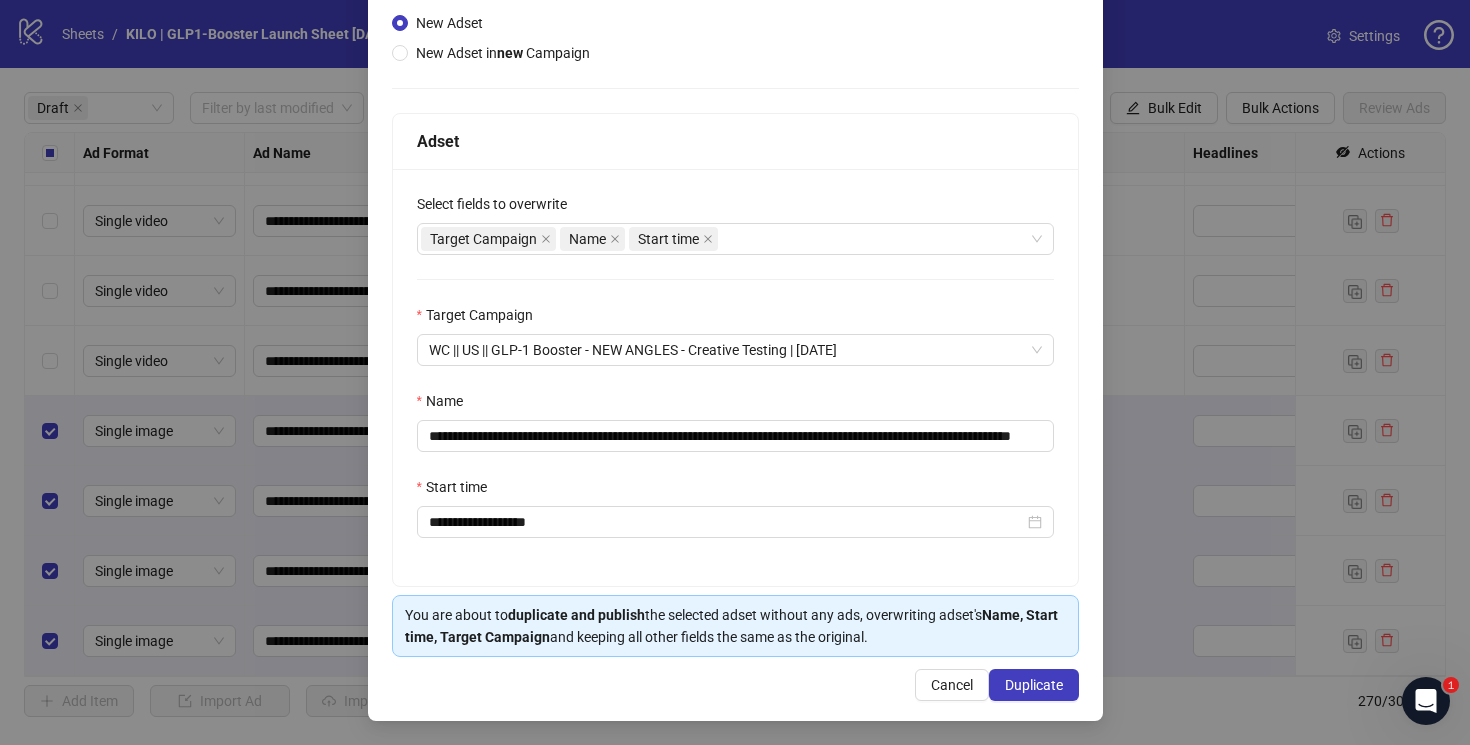 click on "Name" at bounding box center [735, 405] 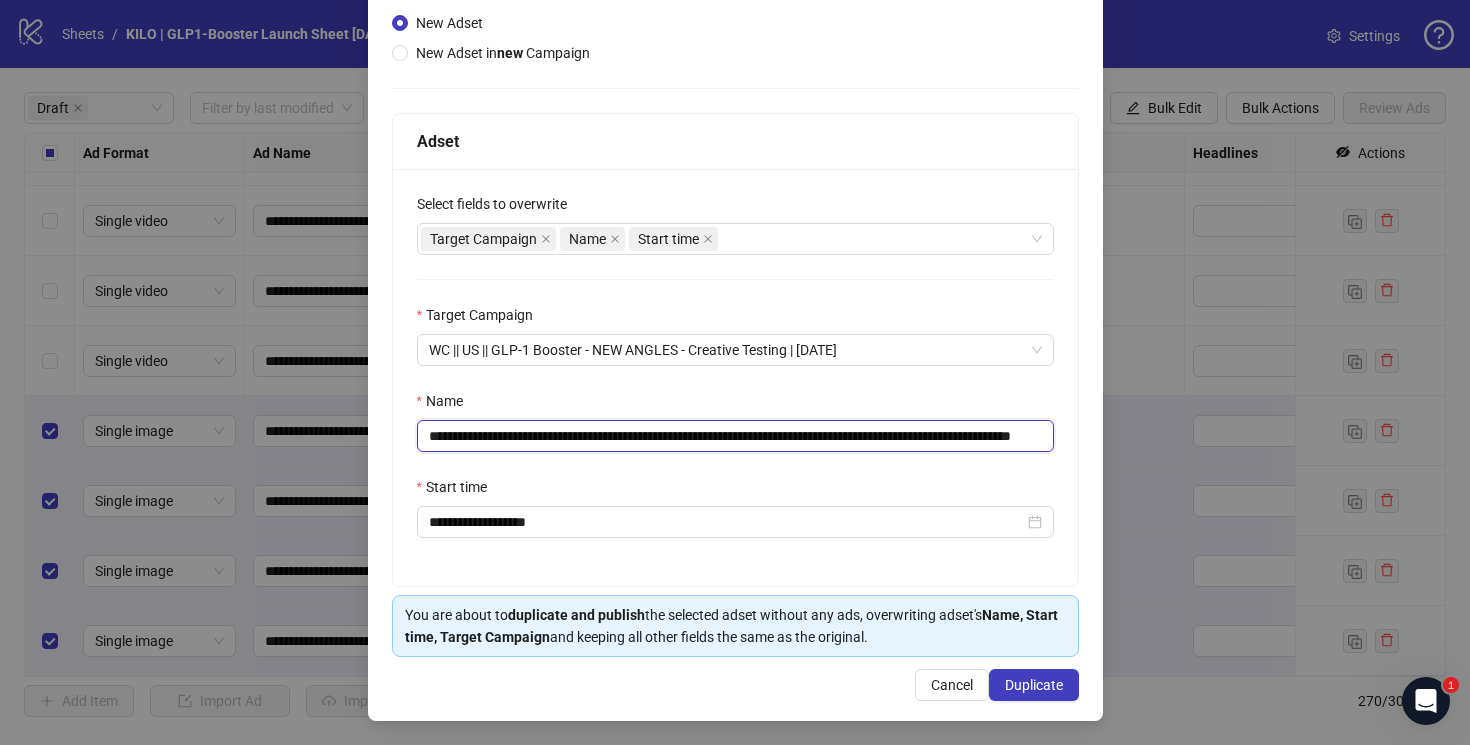 scroll, scrollTop: 0, scrollLeft: 143, axis: horizontal 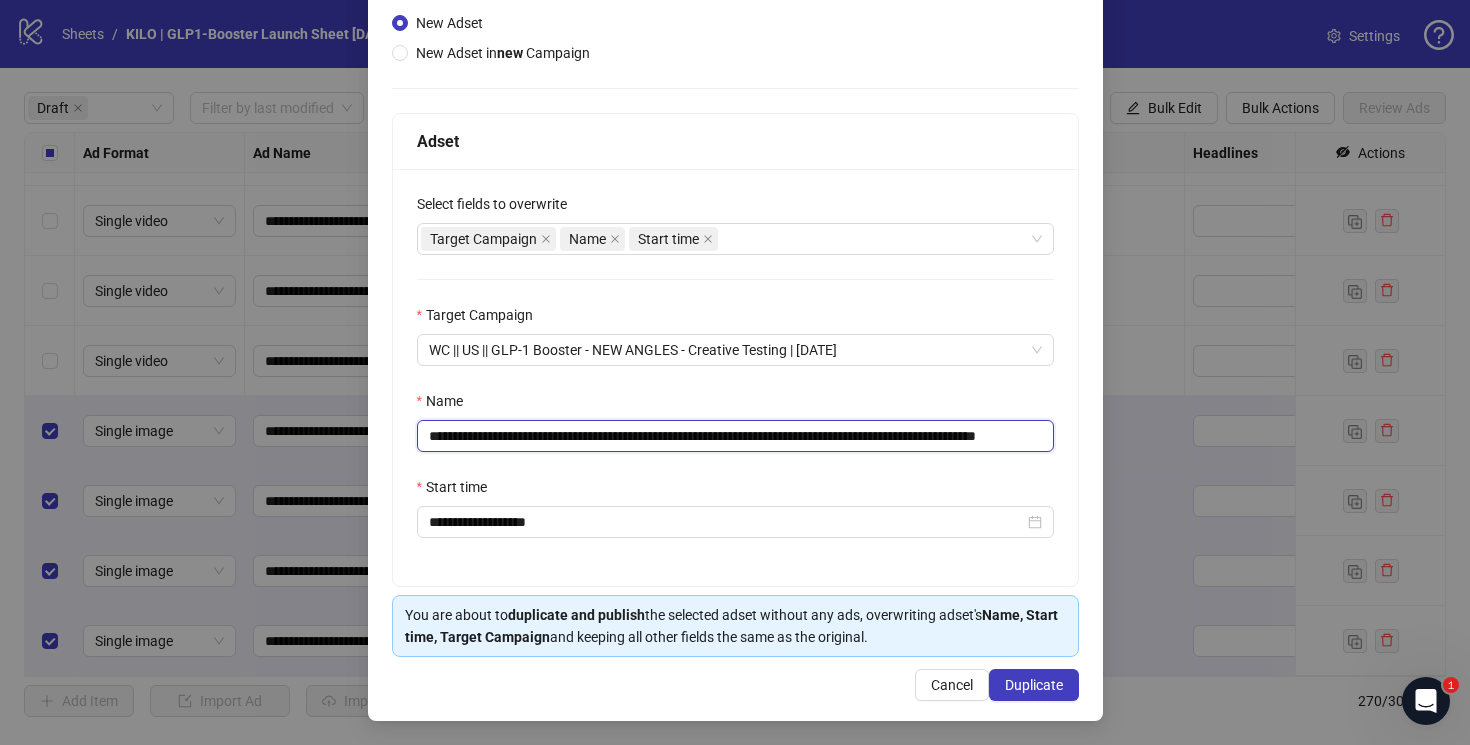 type on "**********" 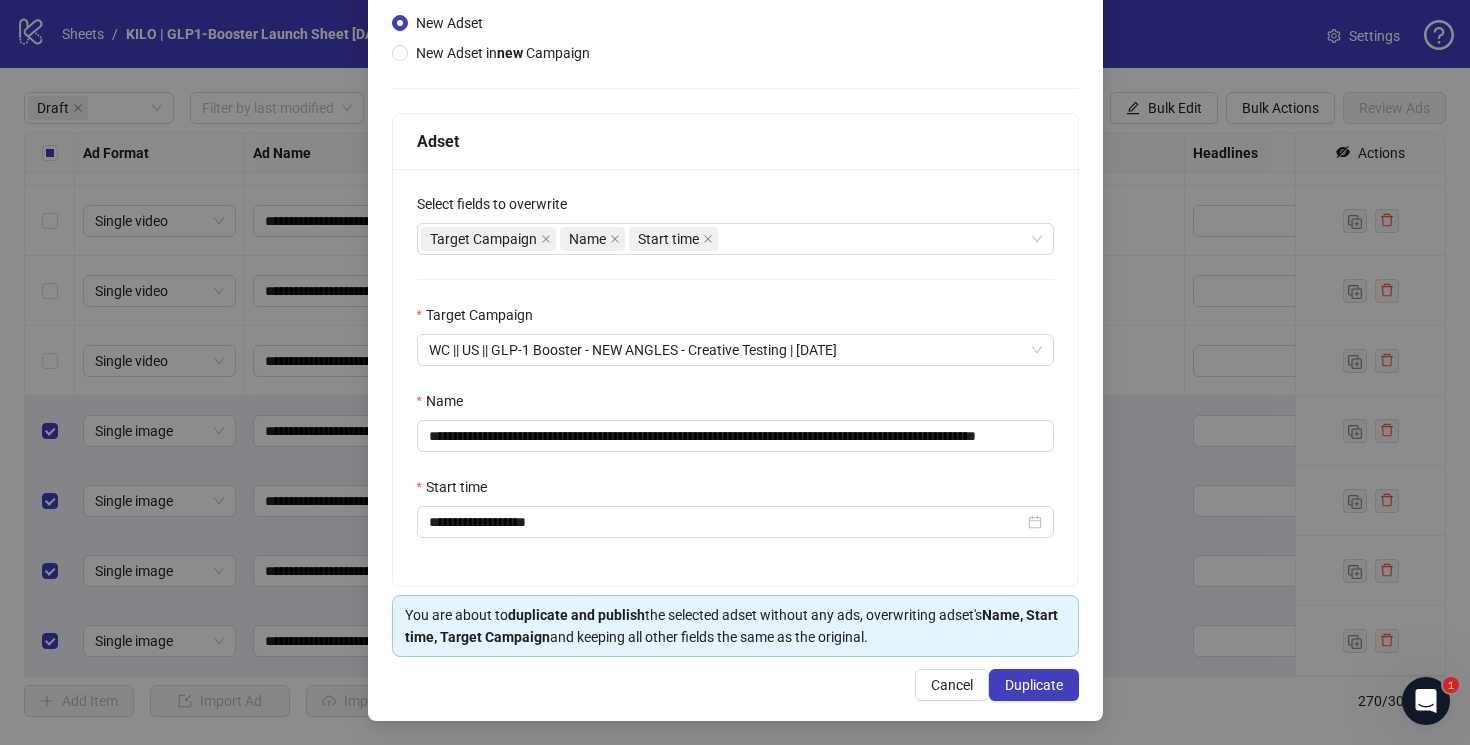 click on "**********" at bounding box center (735, 296) 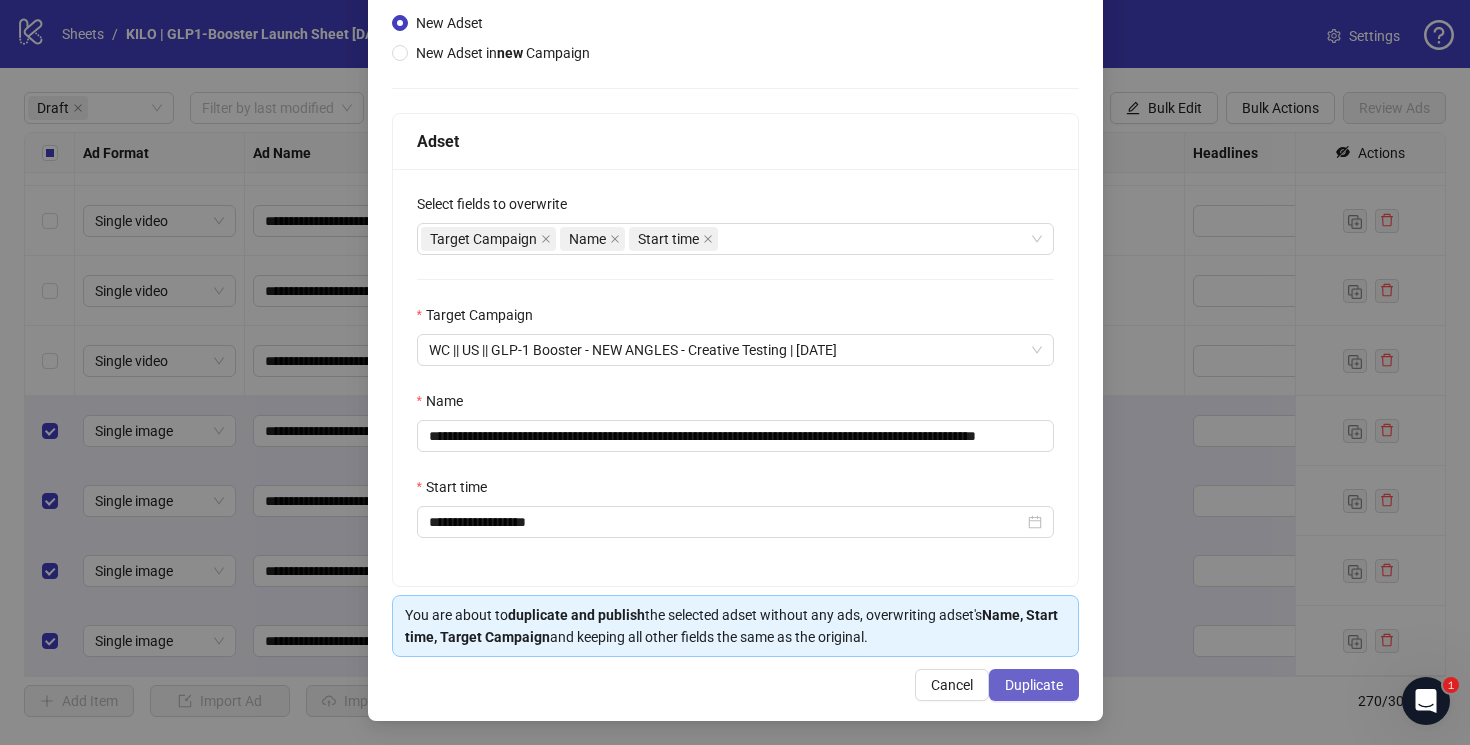 click on "Duplicate" at bounding box center (1034, 685) 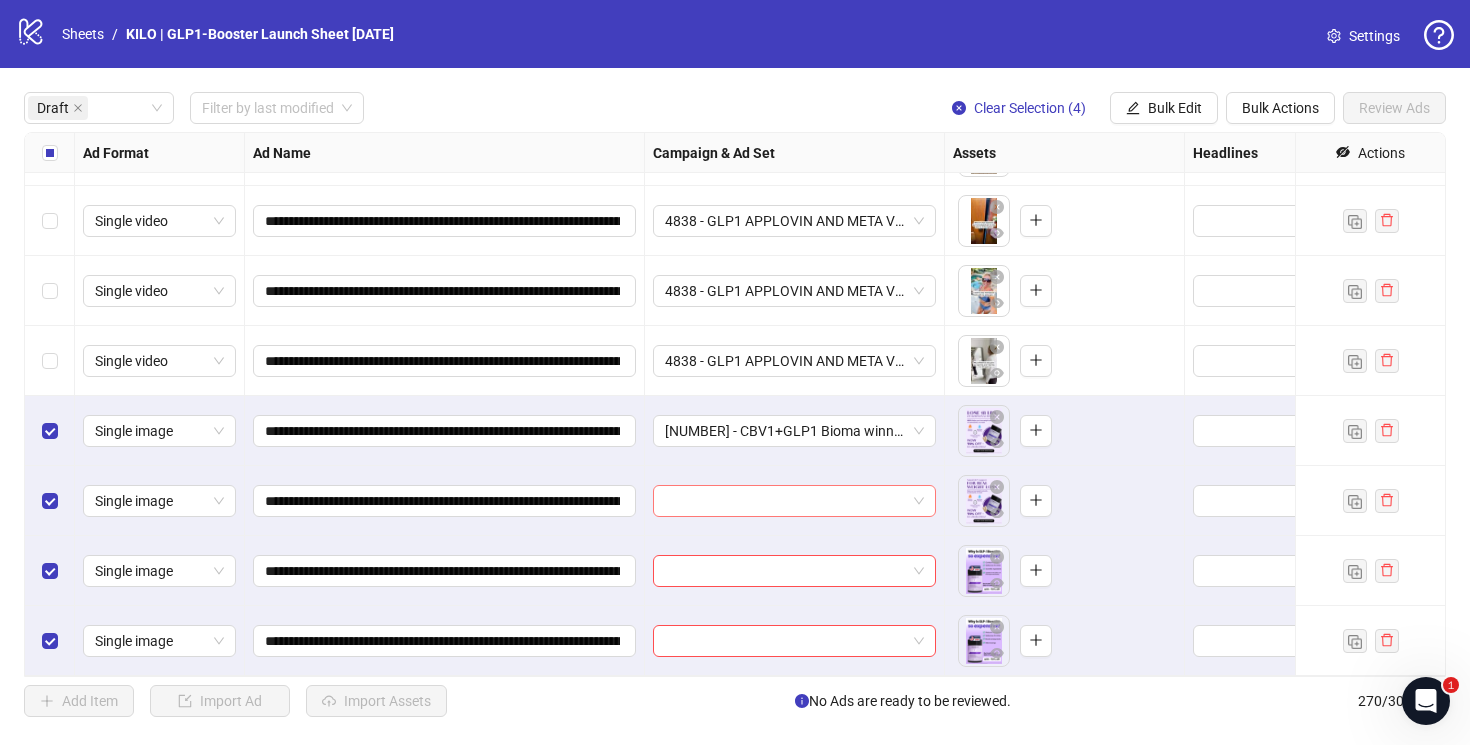 click at bounding box center [785, 501] 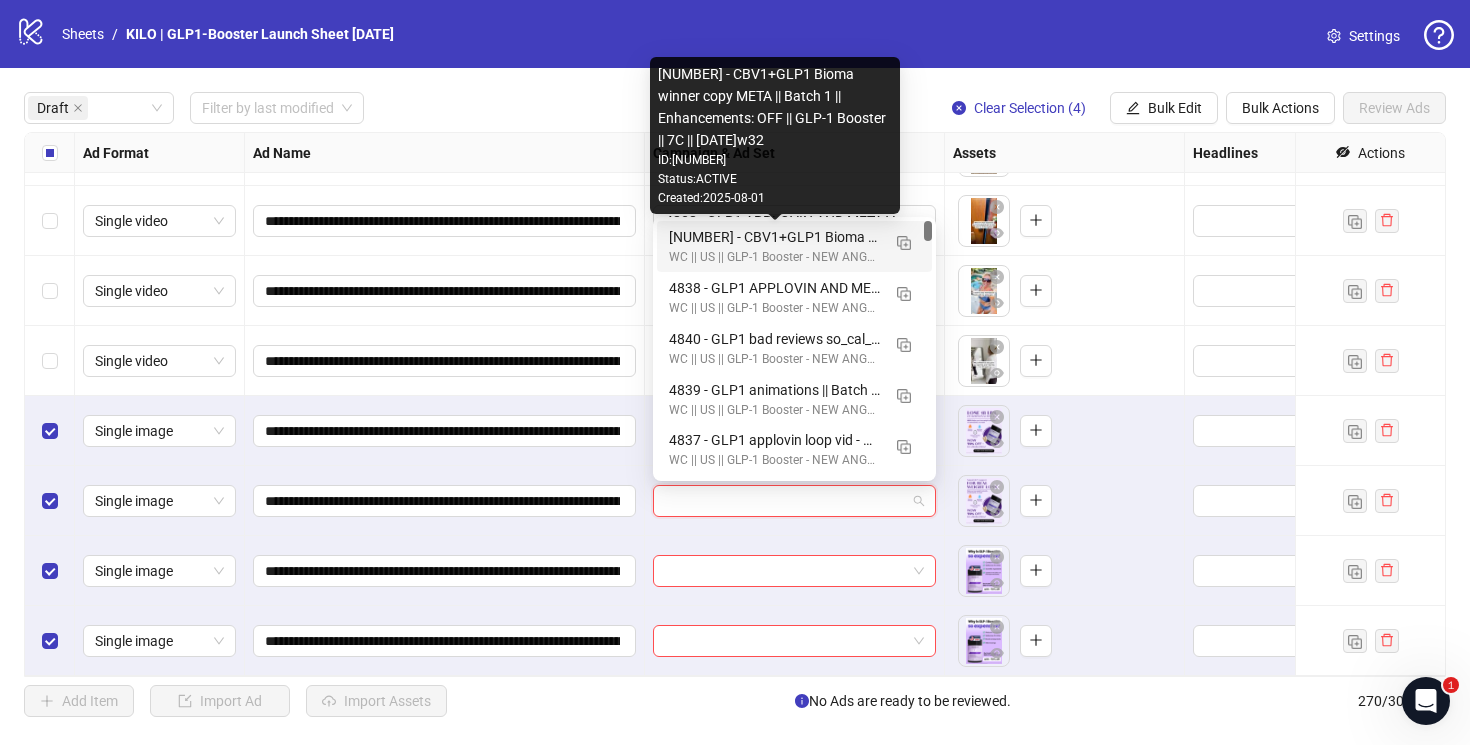 click on "[NUMBER] - CBV1+GLP1 Bioma winner copy META || Batch 1 || Enhancements: OFF || GLP-1 Booster || 7C || [DATE]w32" at bounding box center (774, 237) 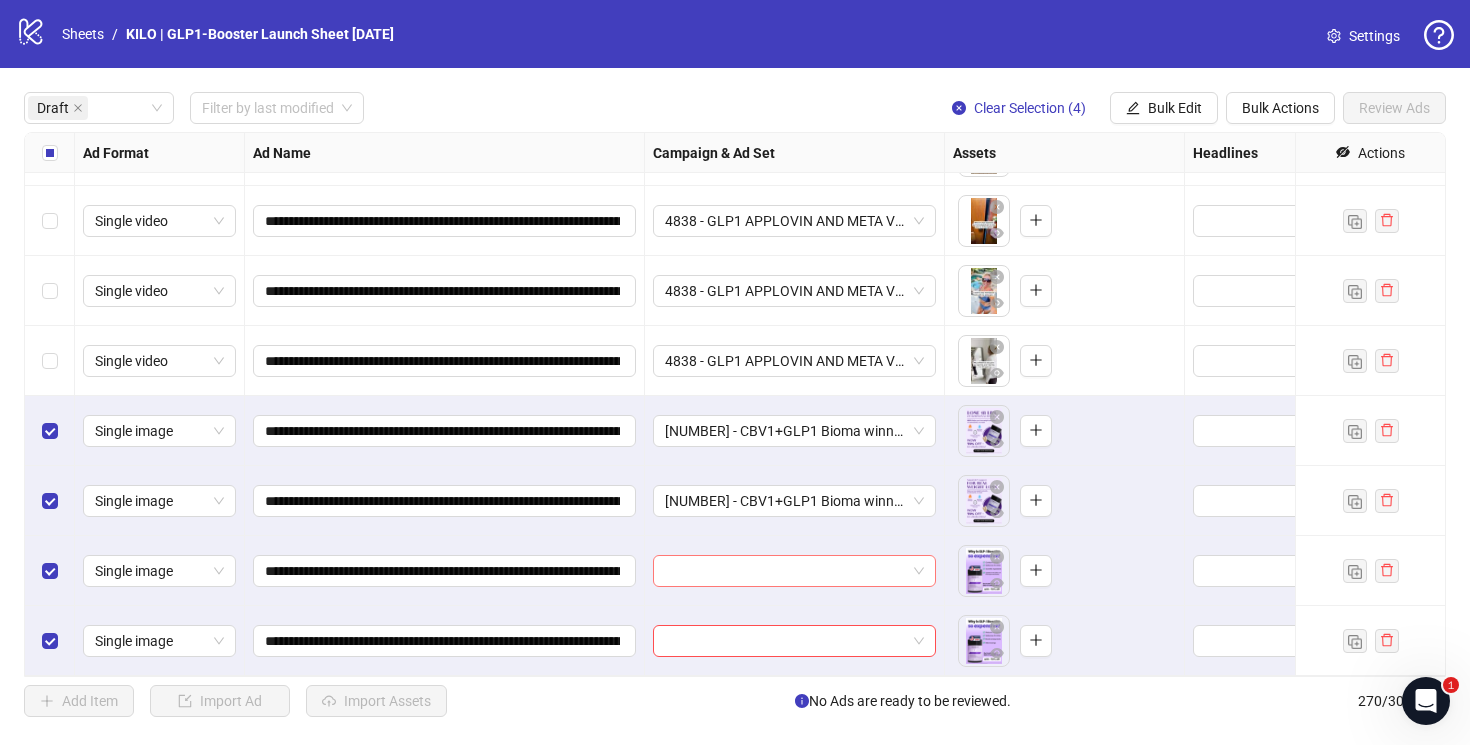 click at bounding box center [785, 571] 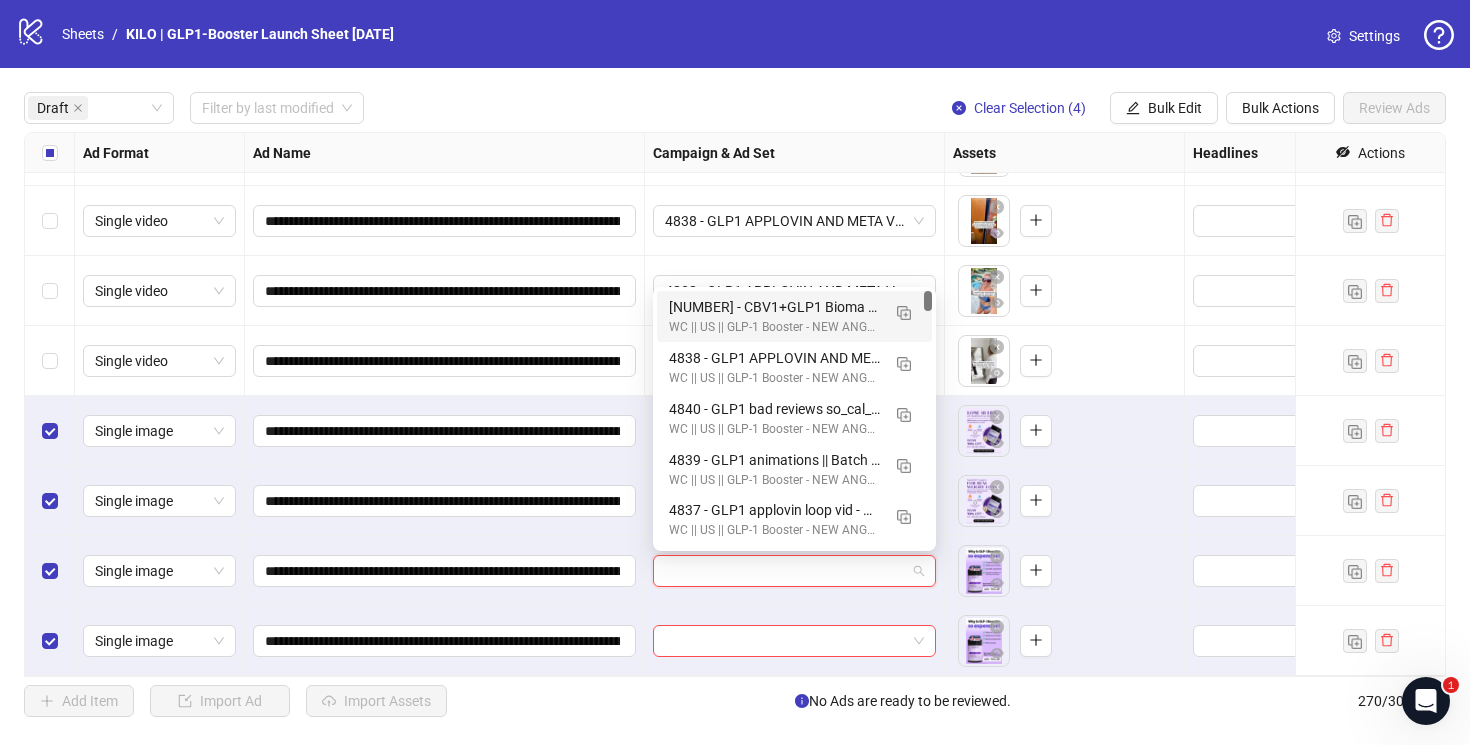 click on "WC || US || GLP-1 Booster - NEW ANGLES - Creative Testing | [DATE]" at bounding box center (774, 327) 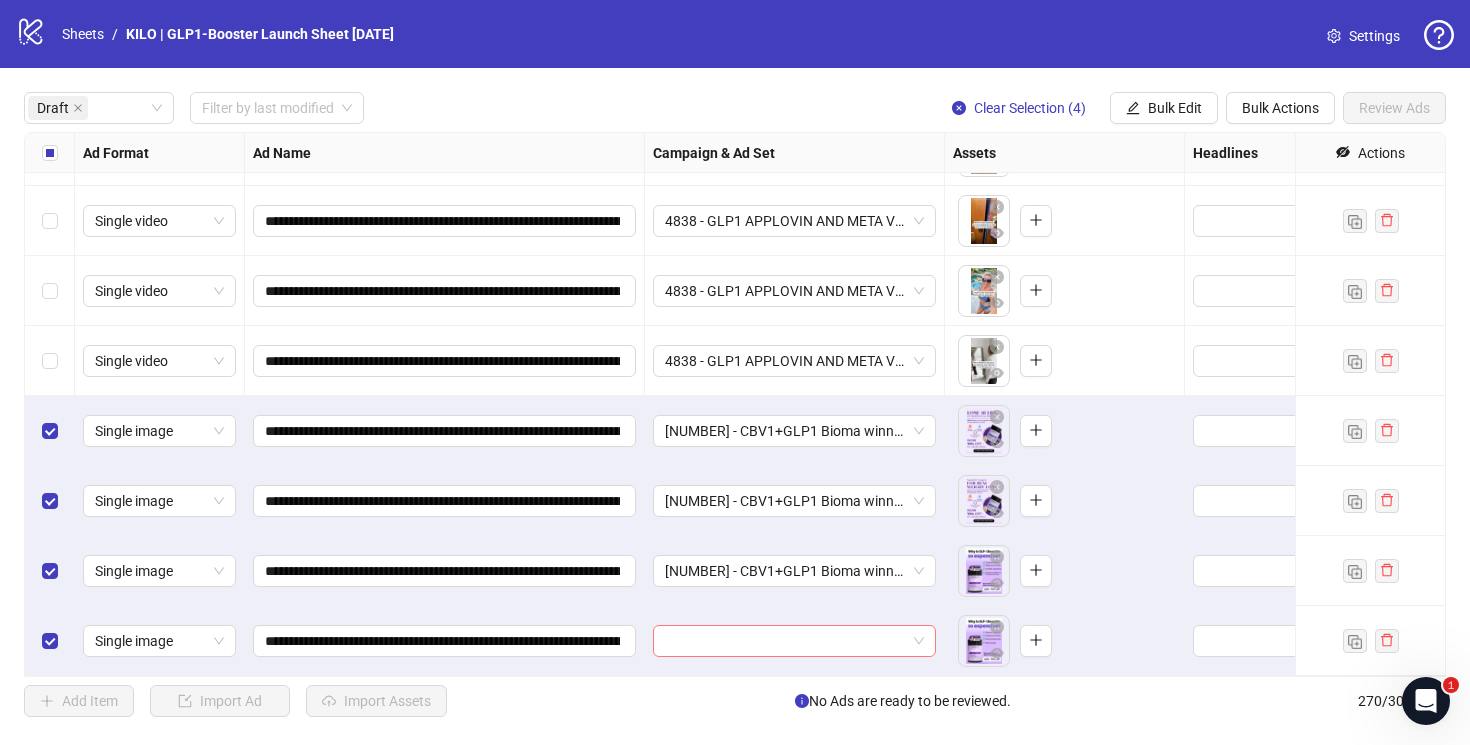 click at bounding box center (785, 641) 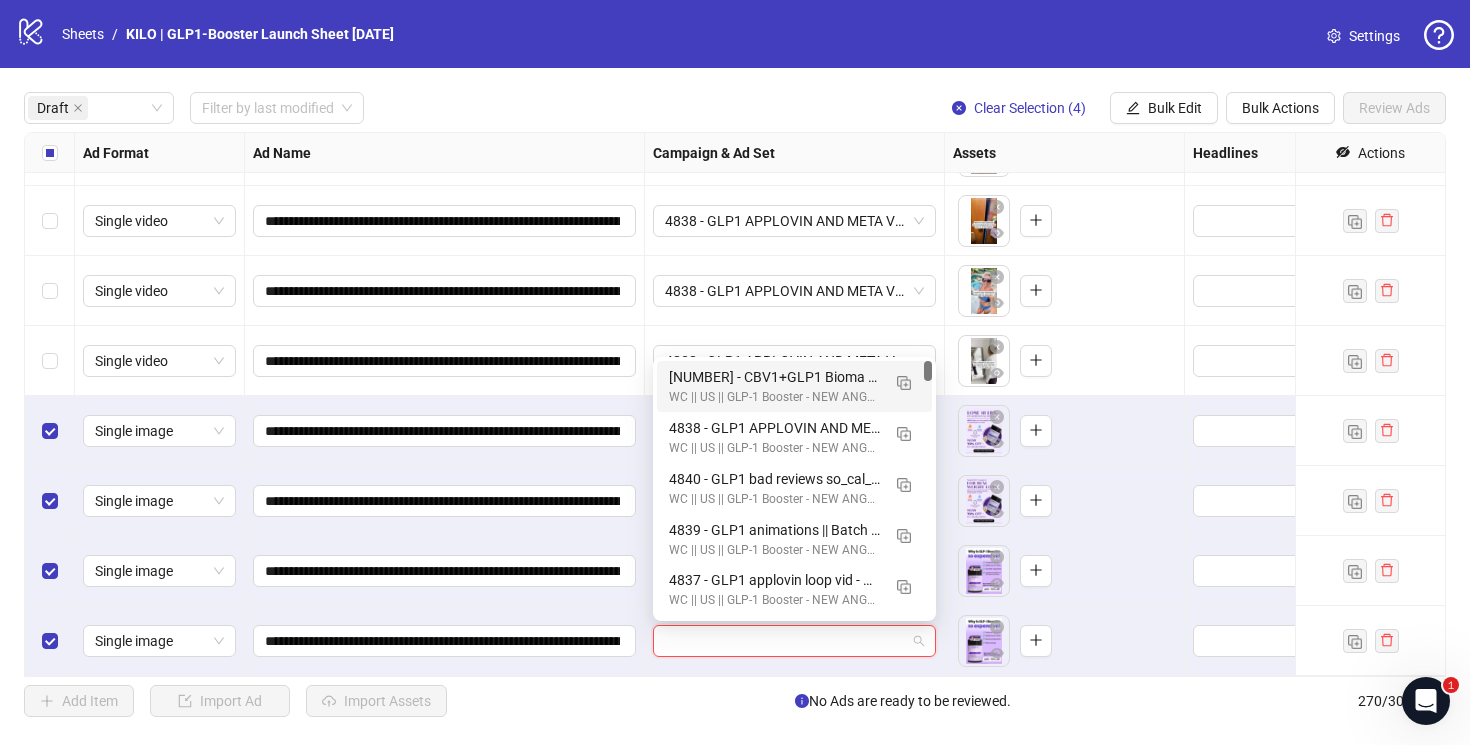 click on "[NUMBER] - CBV1+GLP1 Bioma winner copy META || Batch 1 || Enhancements: OFF || GLP-1 Booster || 7C || [DATE]w32" at bounding box center [774, 377] 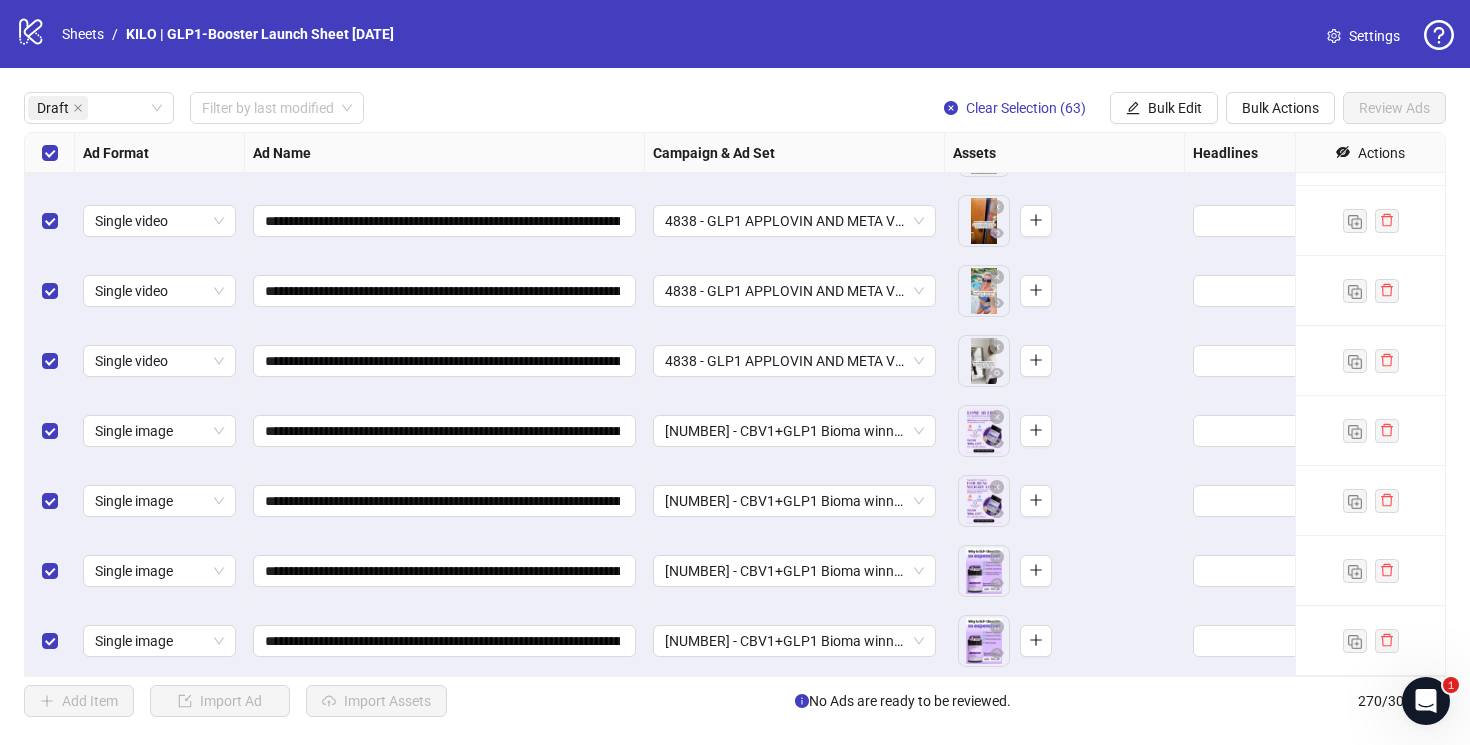 drag, startPoint x: 43, startPoint y: 143, endPoint x: 76, endPoint y: 227, distance: 90.24966 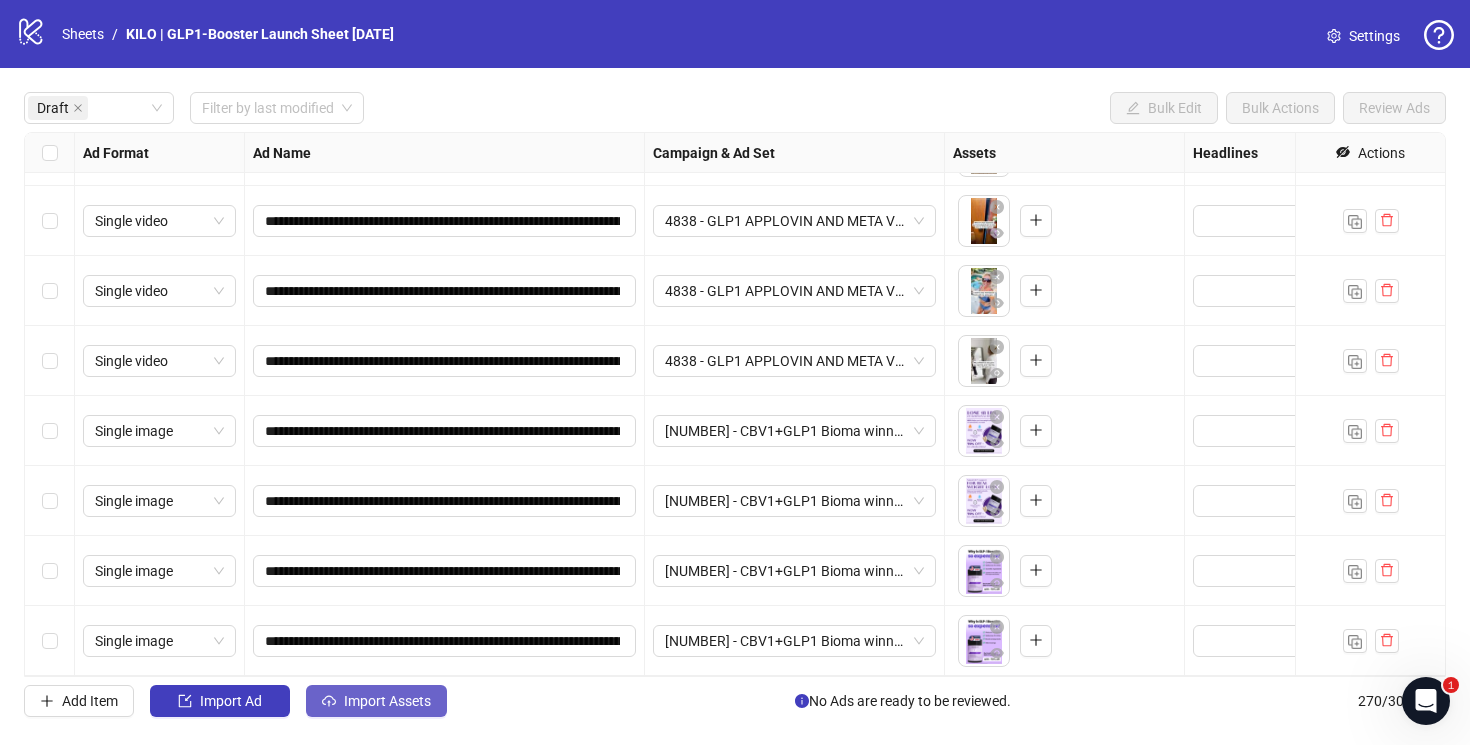 click on "Import Assets" at bounding box center (387, 701) 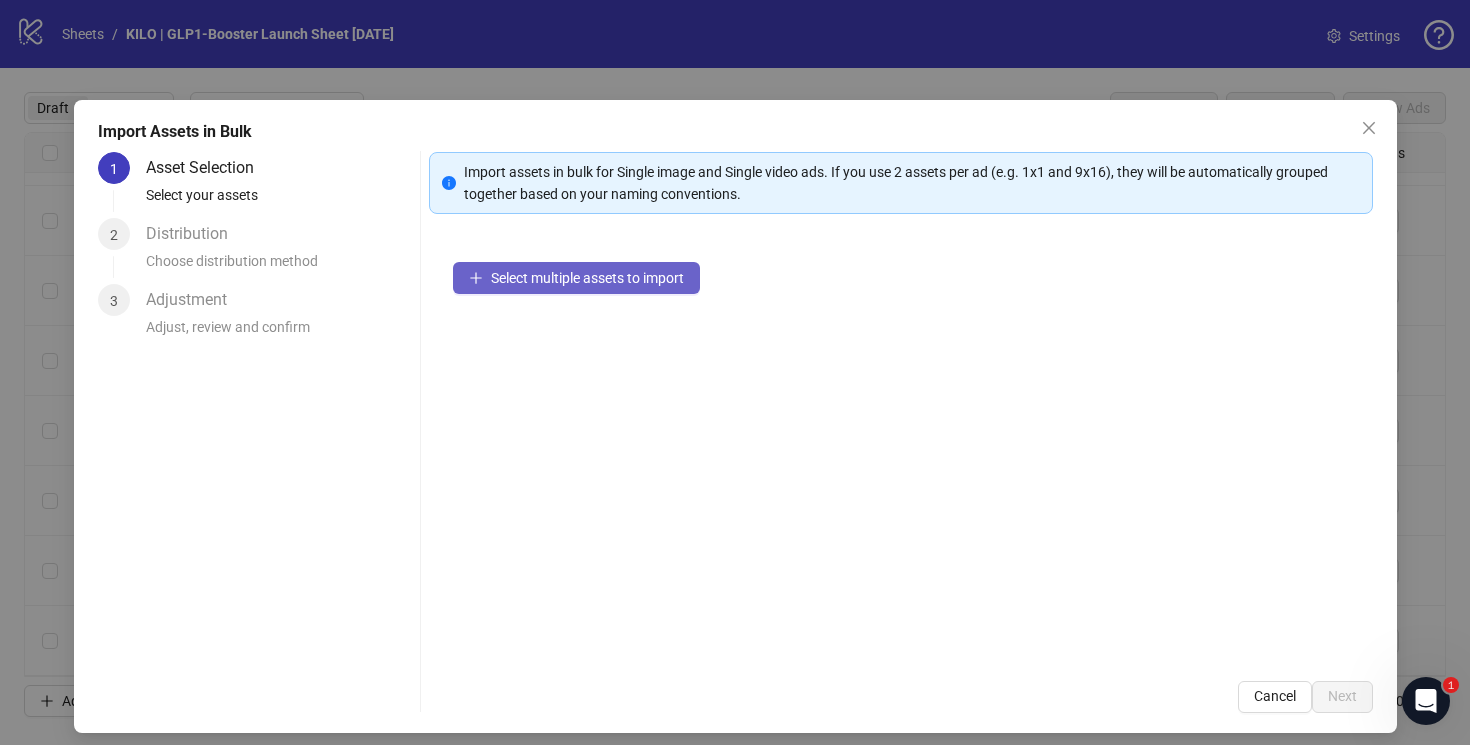 click on "Select multiple assets to import" at bounding box center [576, 278] 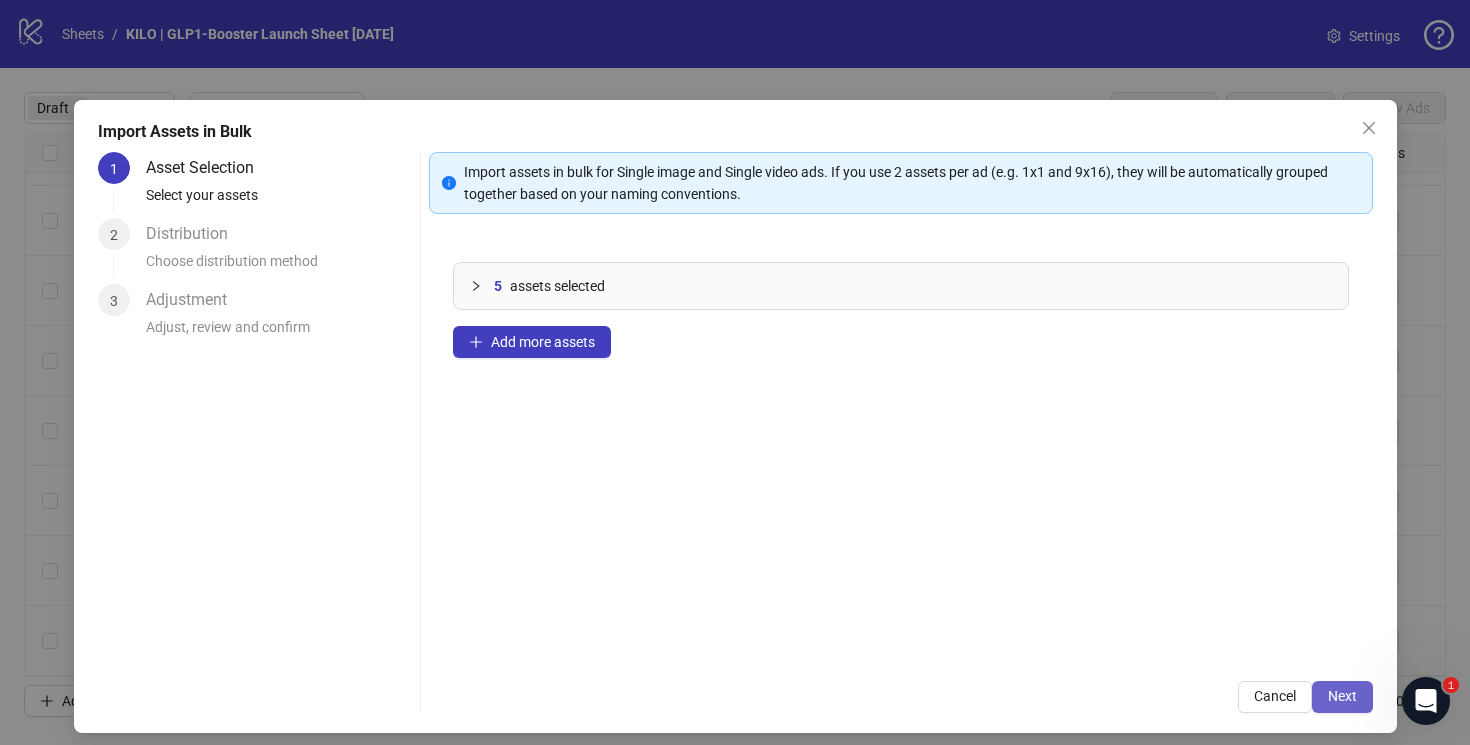 click on "Next" at bounding box center (1342, 697) 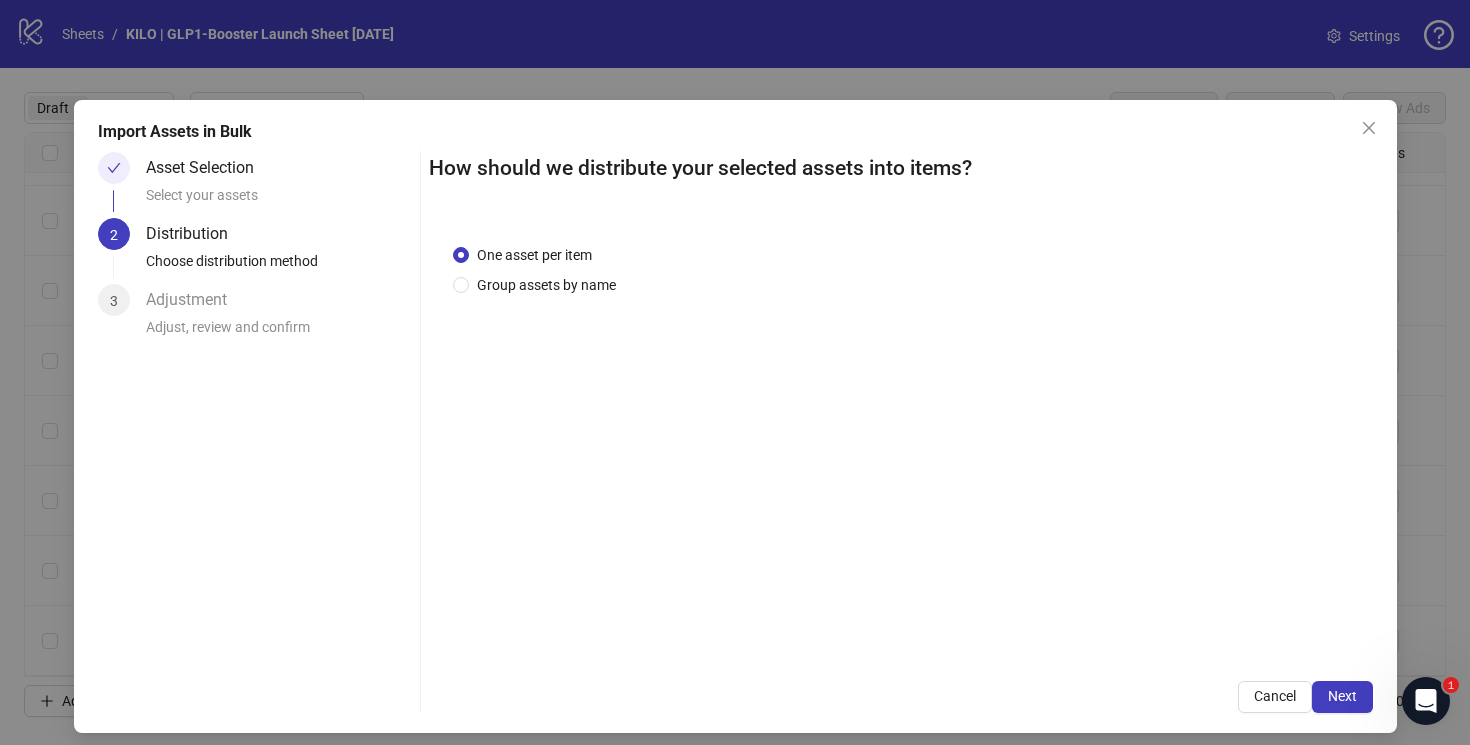 click on "Next" at bounding box center (1342, 696) 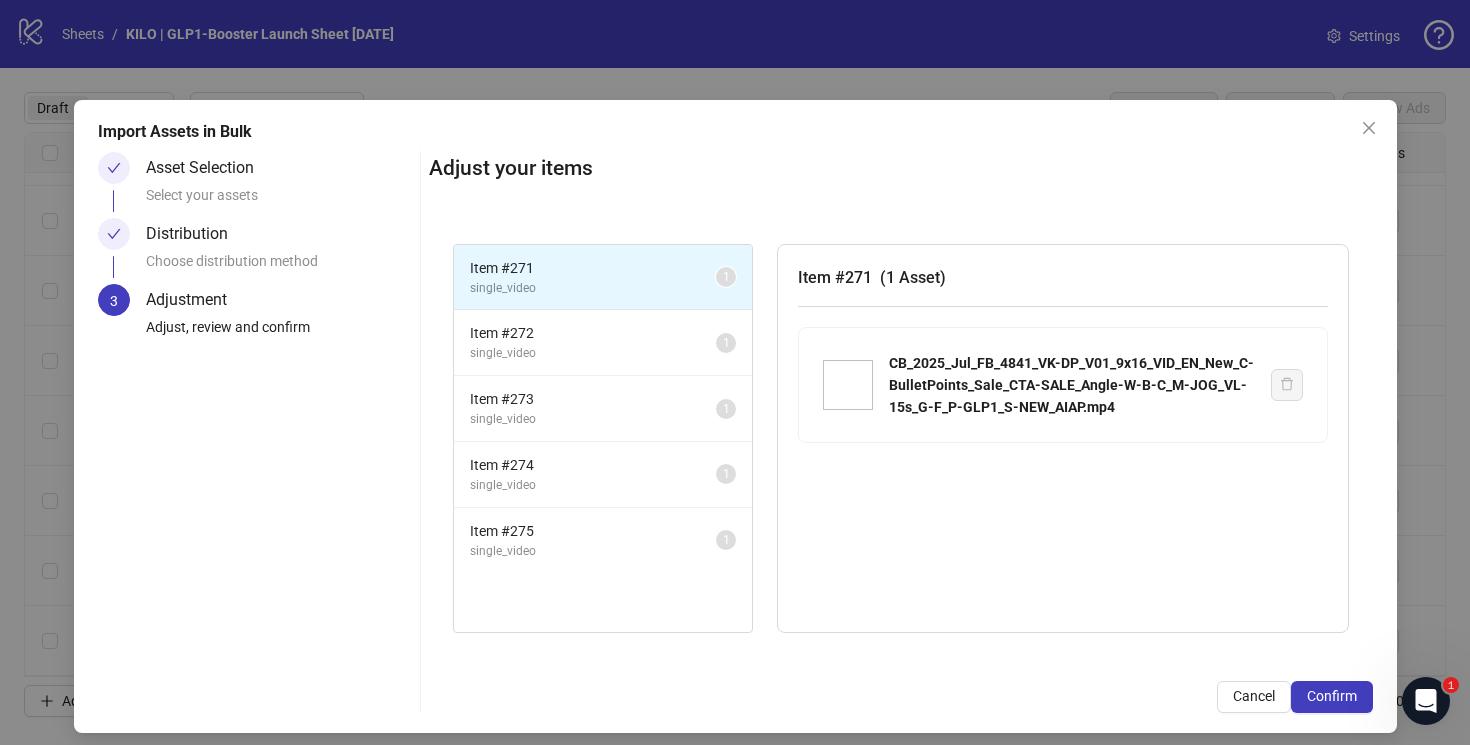 click on "Confirm" at bounding box center [1332, 696] 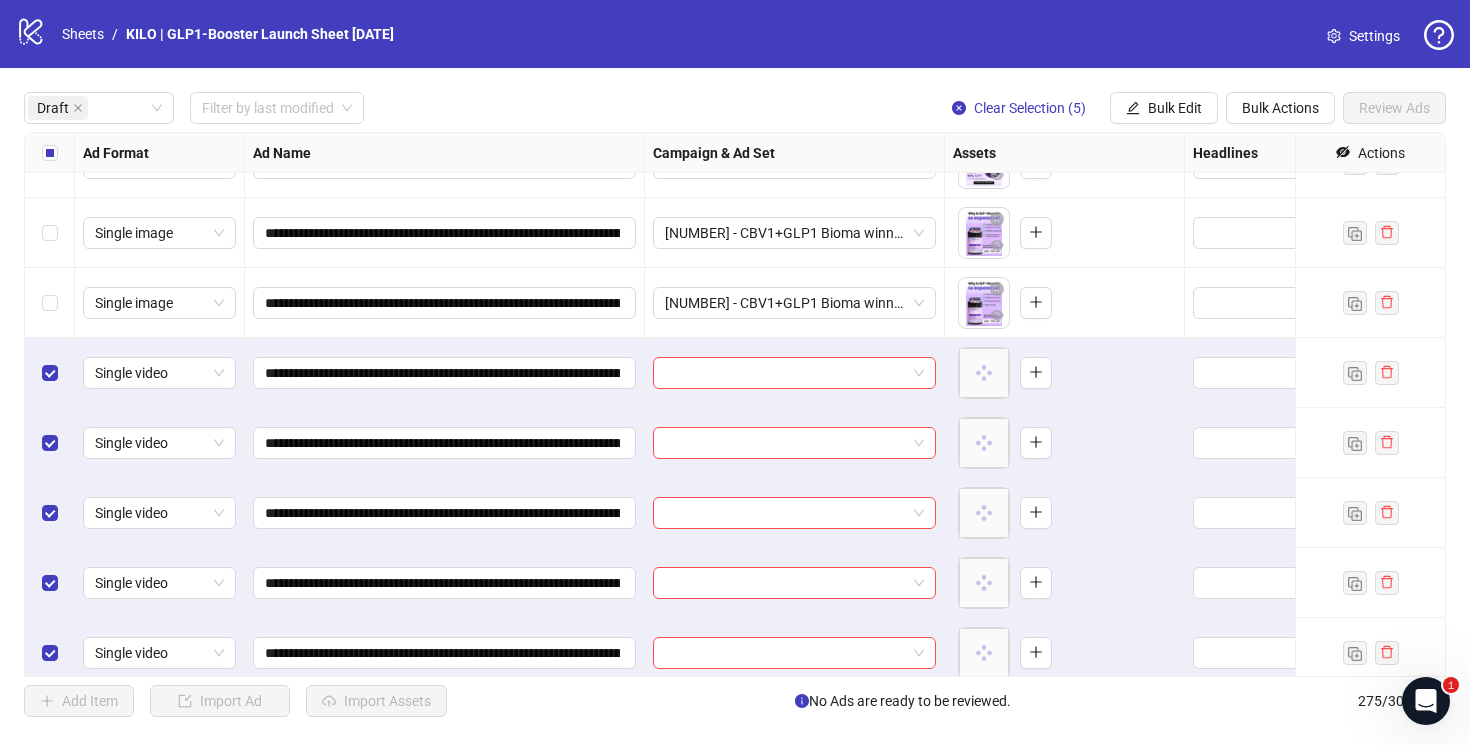 scroll, scrollTop: 4257, scrollLeft: 0, axis: vertical 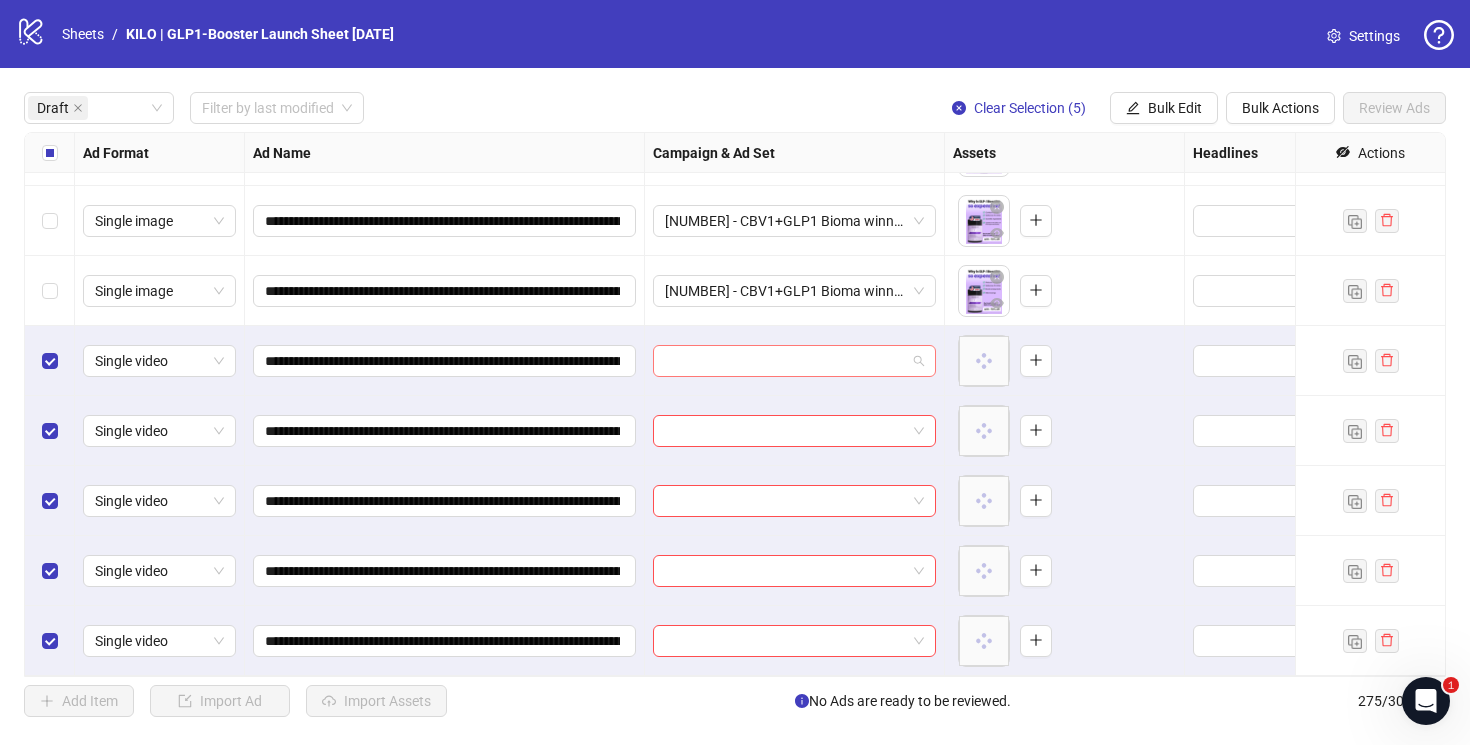 click at bounding box center (785, 361) 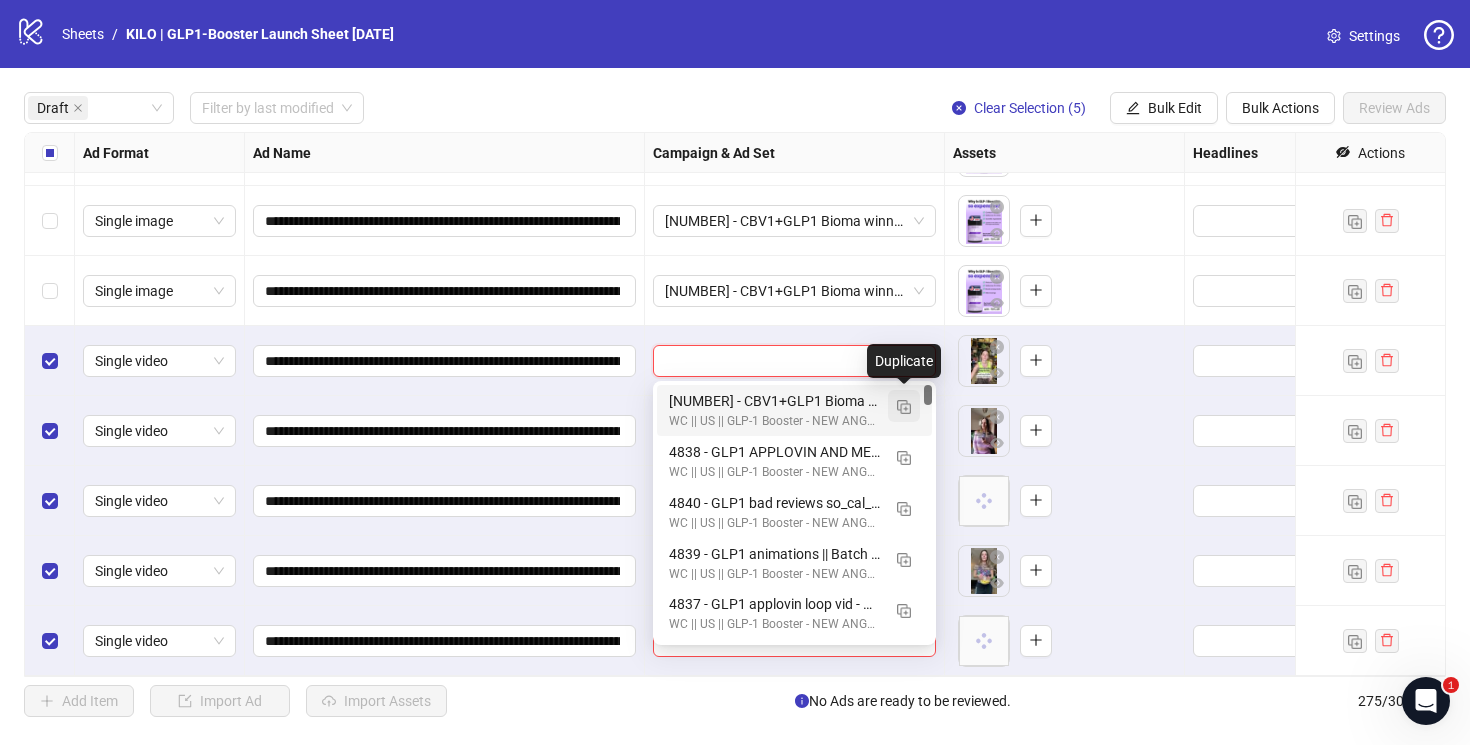 click at bounding box center (904, 407) 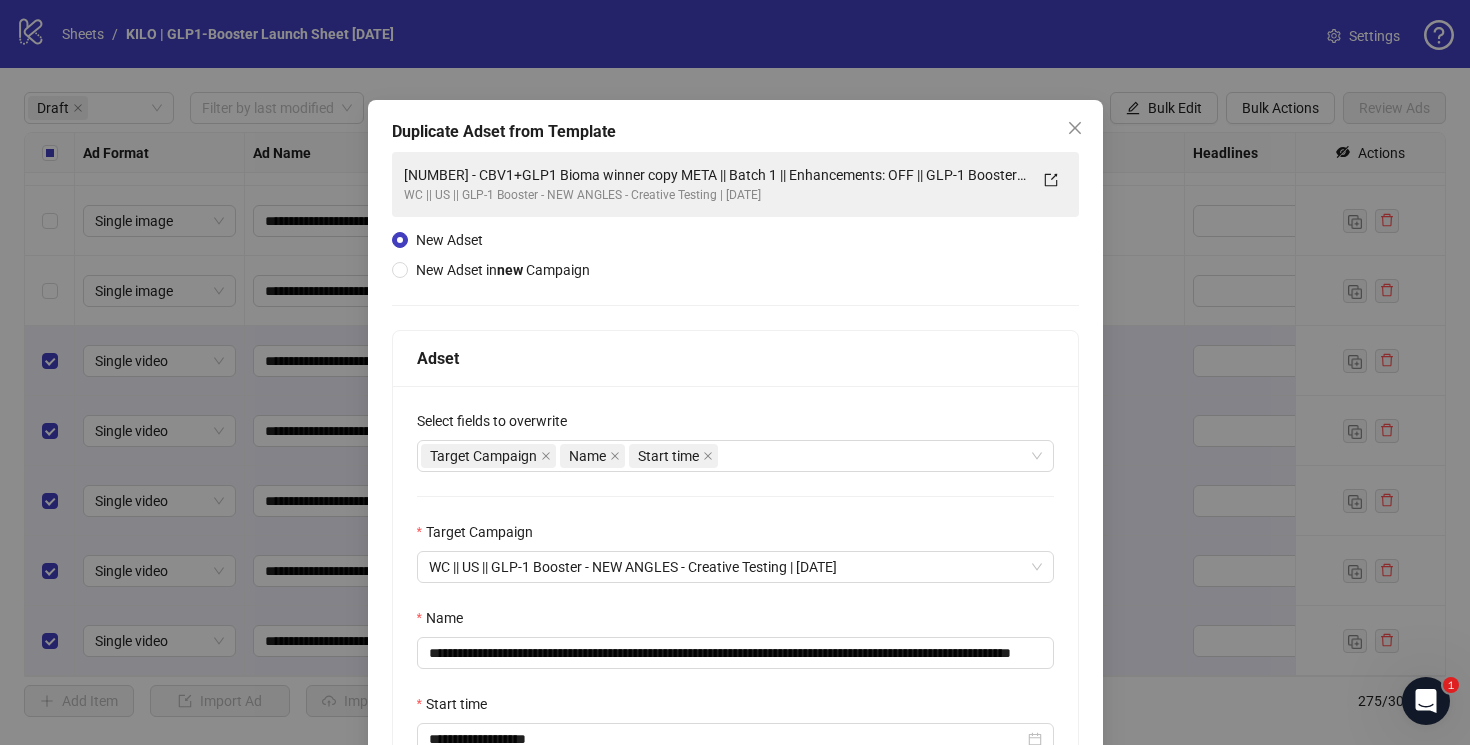 scroll, scrollTop: 218, scrollLeft: 0, axis: vertical 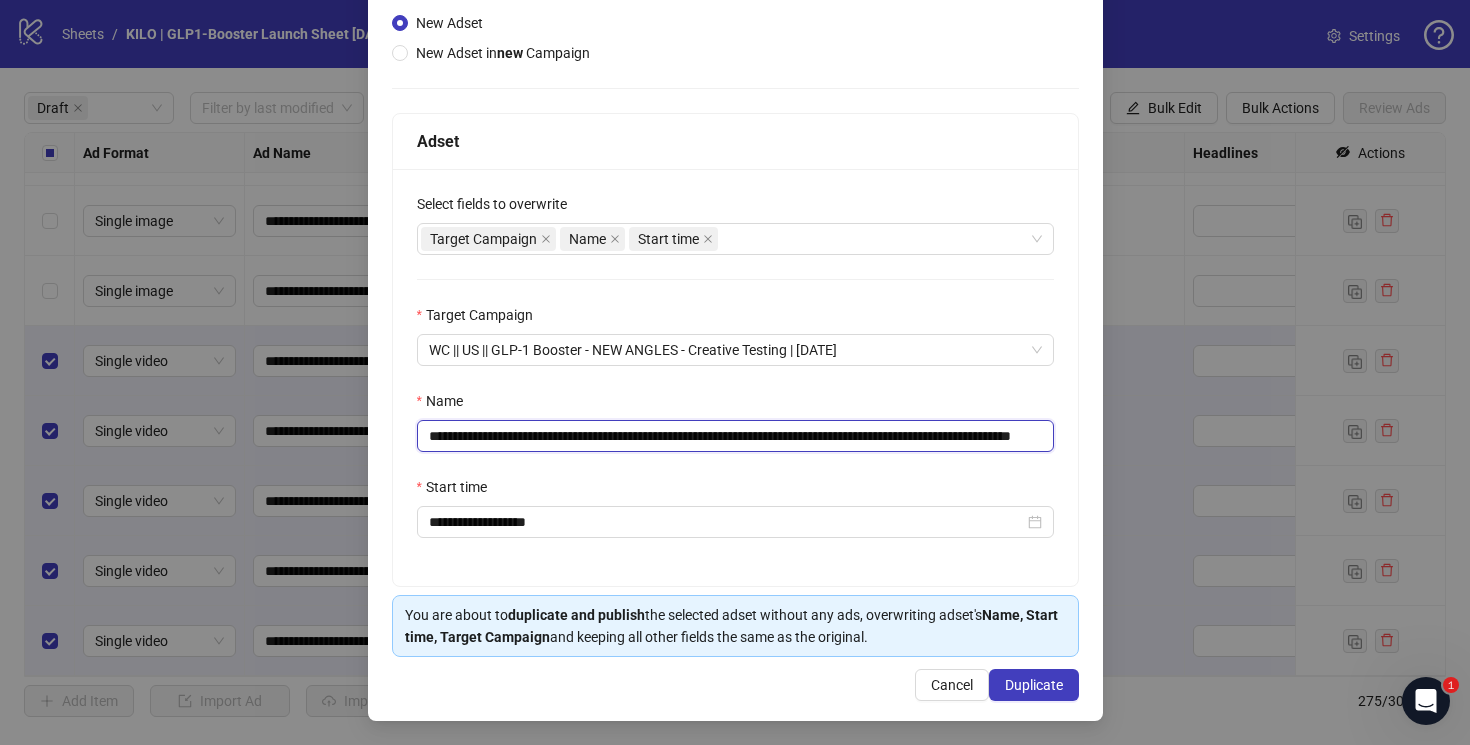 drag, startPoint x: 710, startPoint y: 435, endPoint x: 273, endPoint y: 435, distance: 437 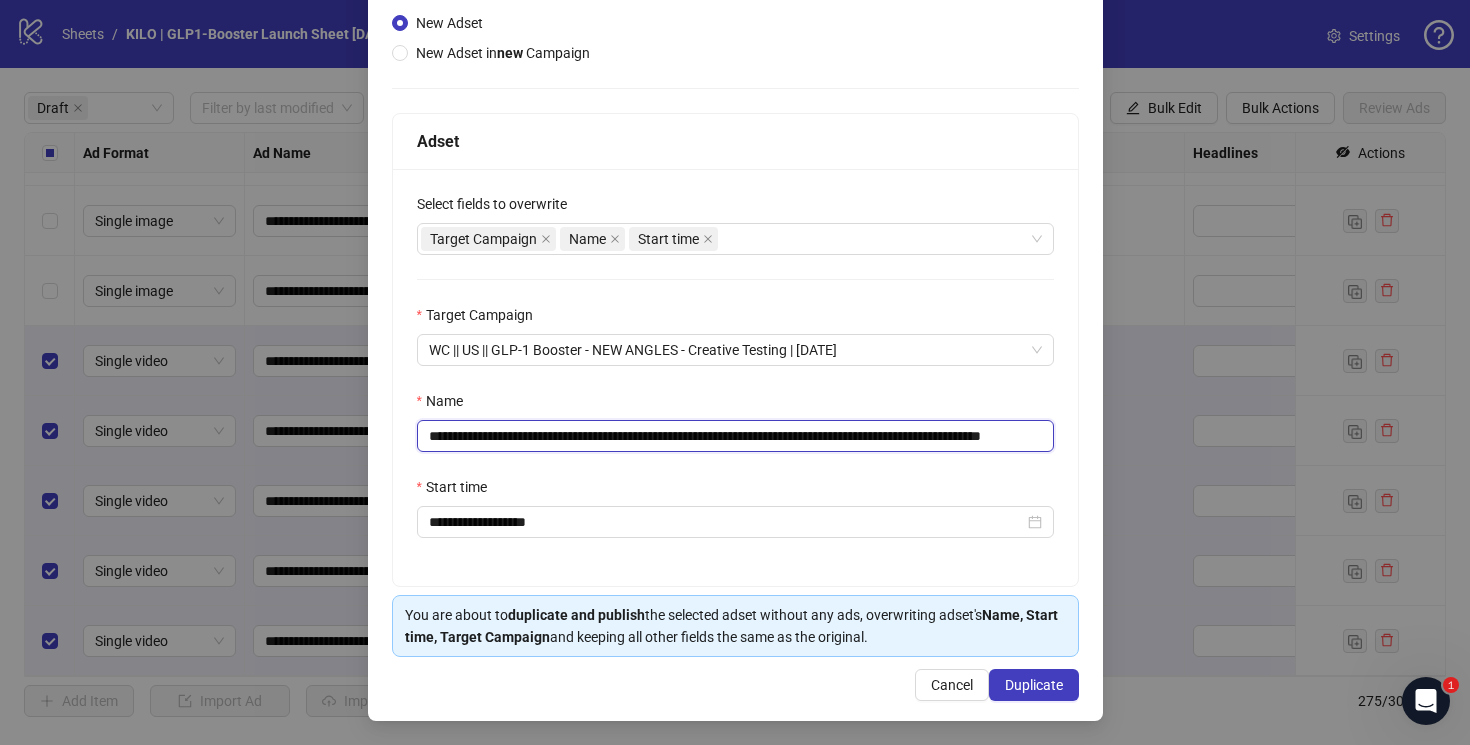 click on "**********" at bounding box center (735, 436) 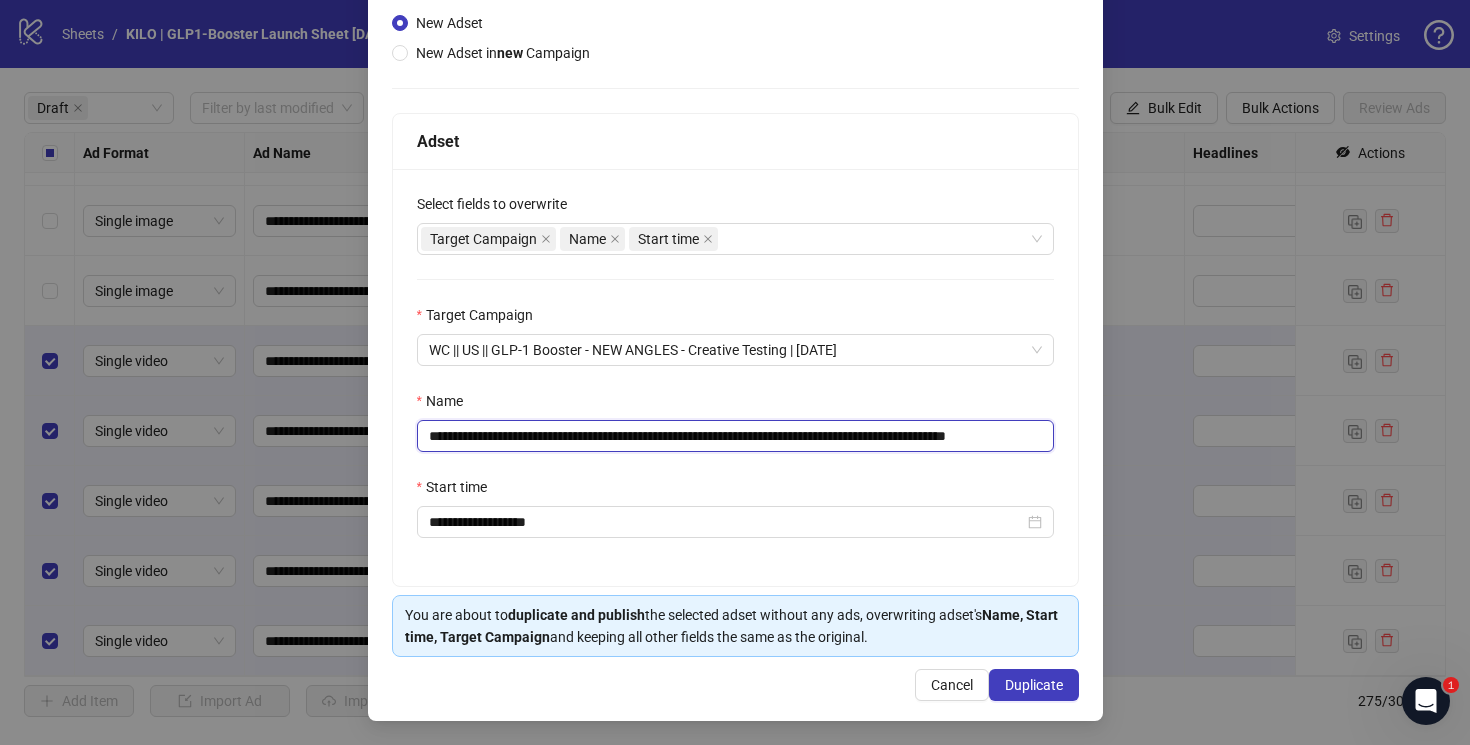 scroll, scrollTop: 0, scrollLeft: 44, axis: horizontal 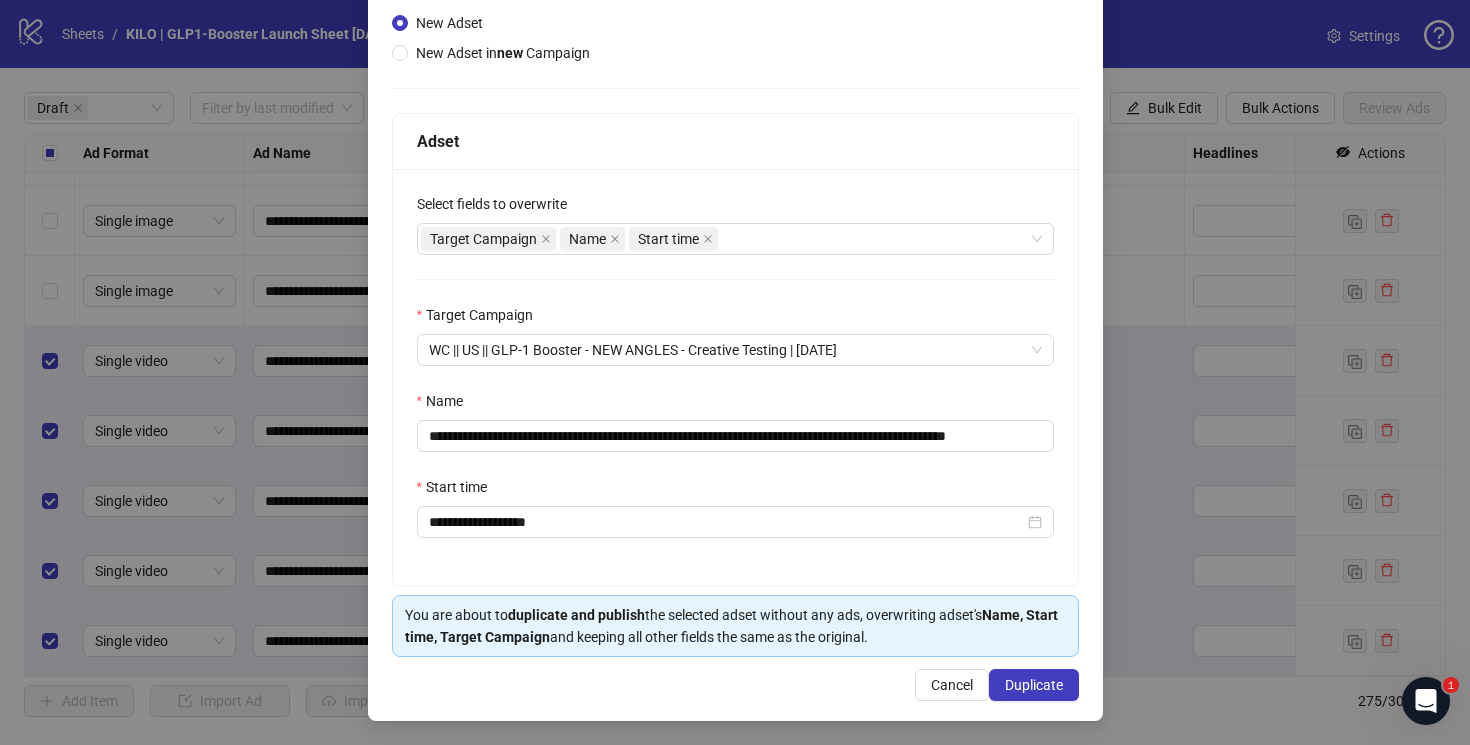 click on "**********" at bounding box center [735, 296] 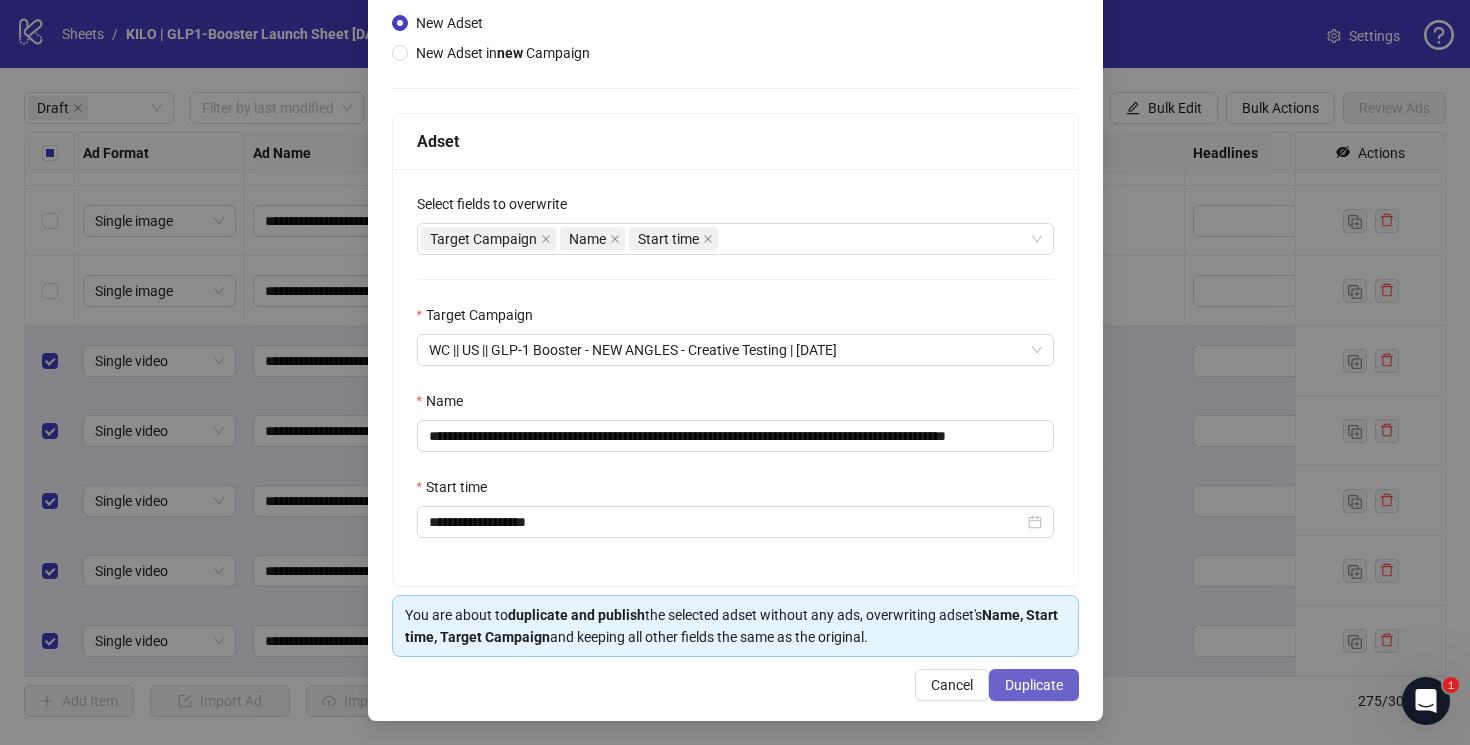 click on "Duplicate" at bounding box center (1034, 685) 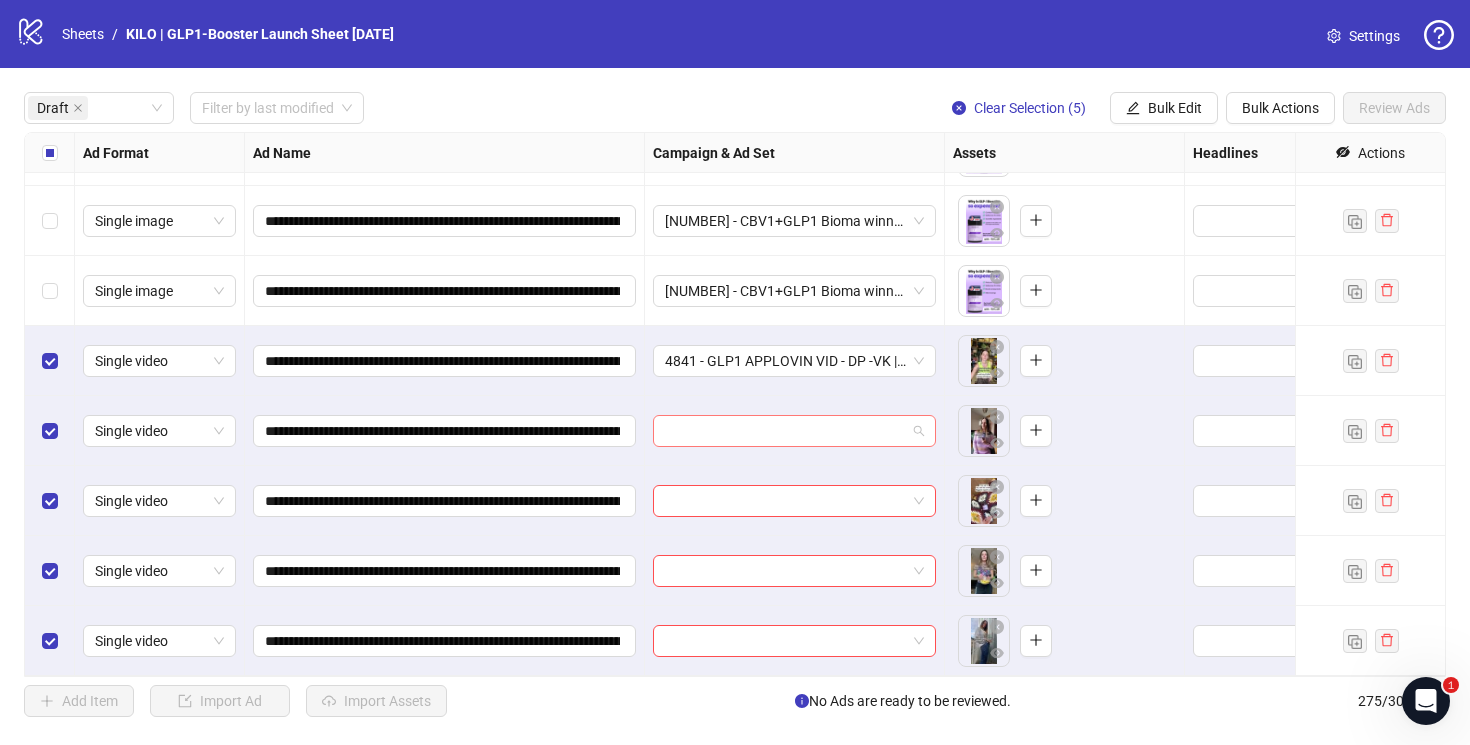 click at bounding box center [785, 431] 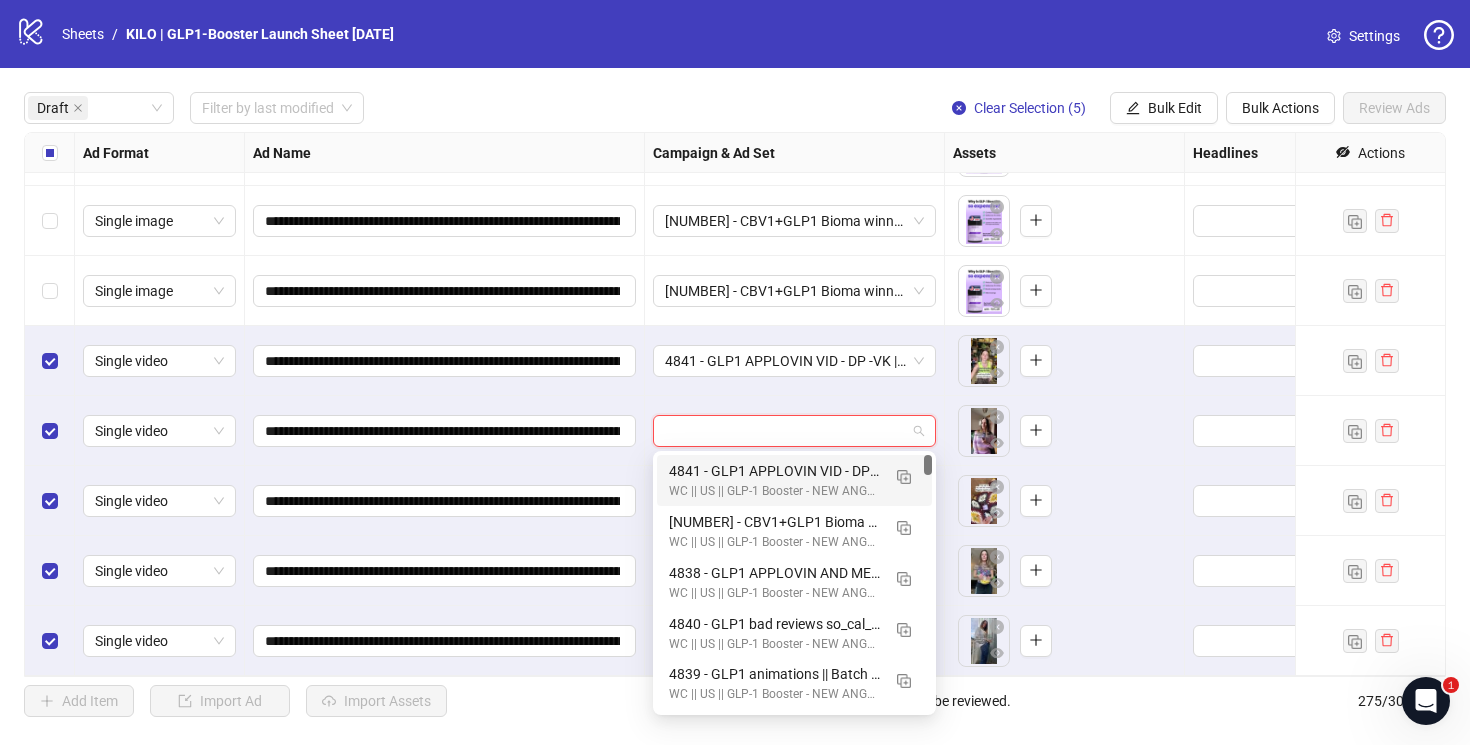 click on "4841 - GLP1 APPLOVIN VID - DP -VK || Batch 1 || Enhancements: OFF || GLP-1 Booster || 7C || [DATE]w32" at bounding box center (774, 471) 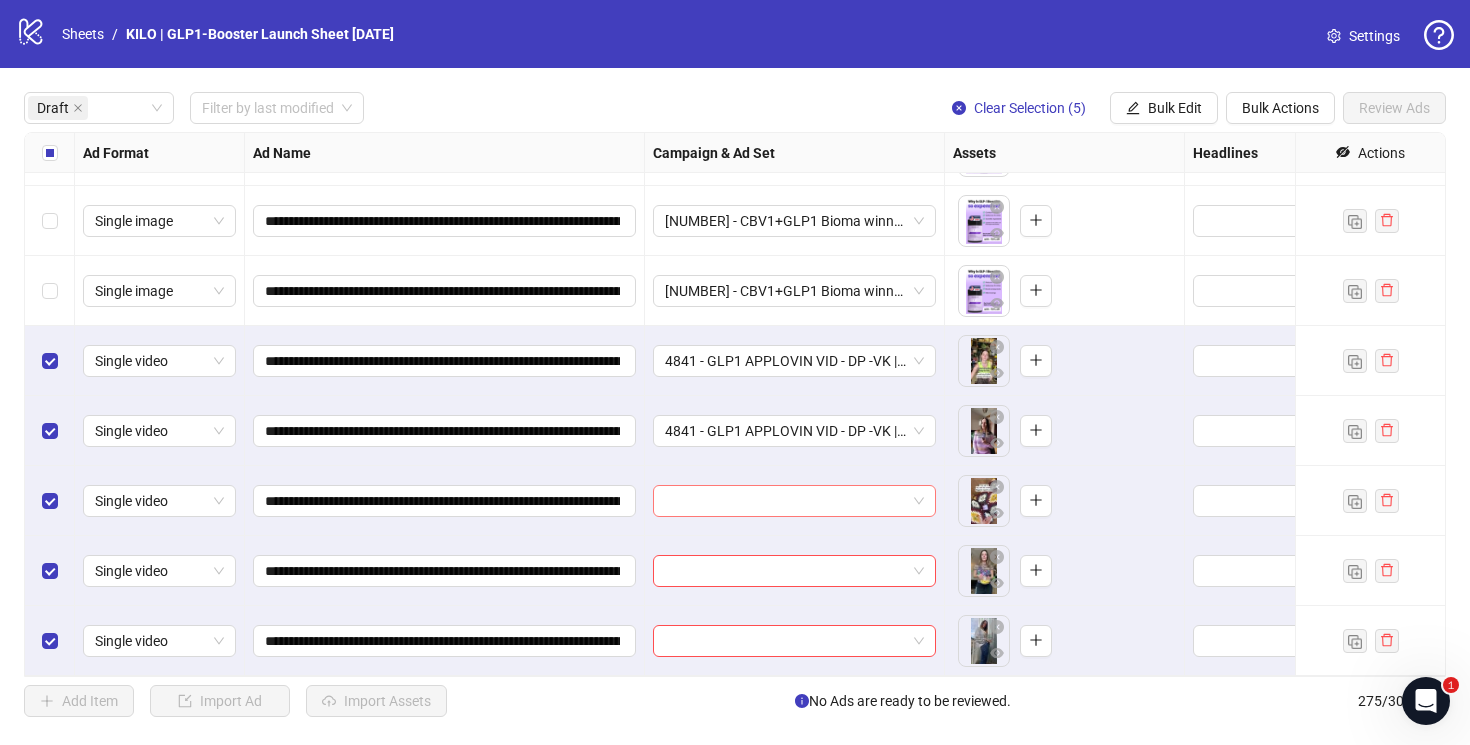 click at bounding box center (785, 501) 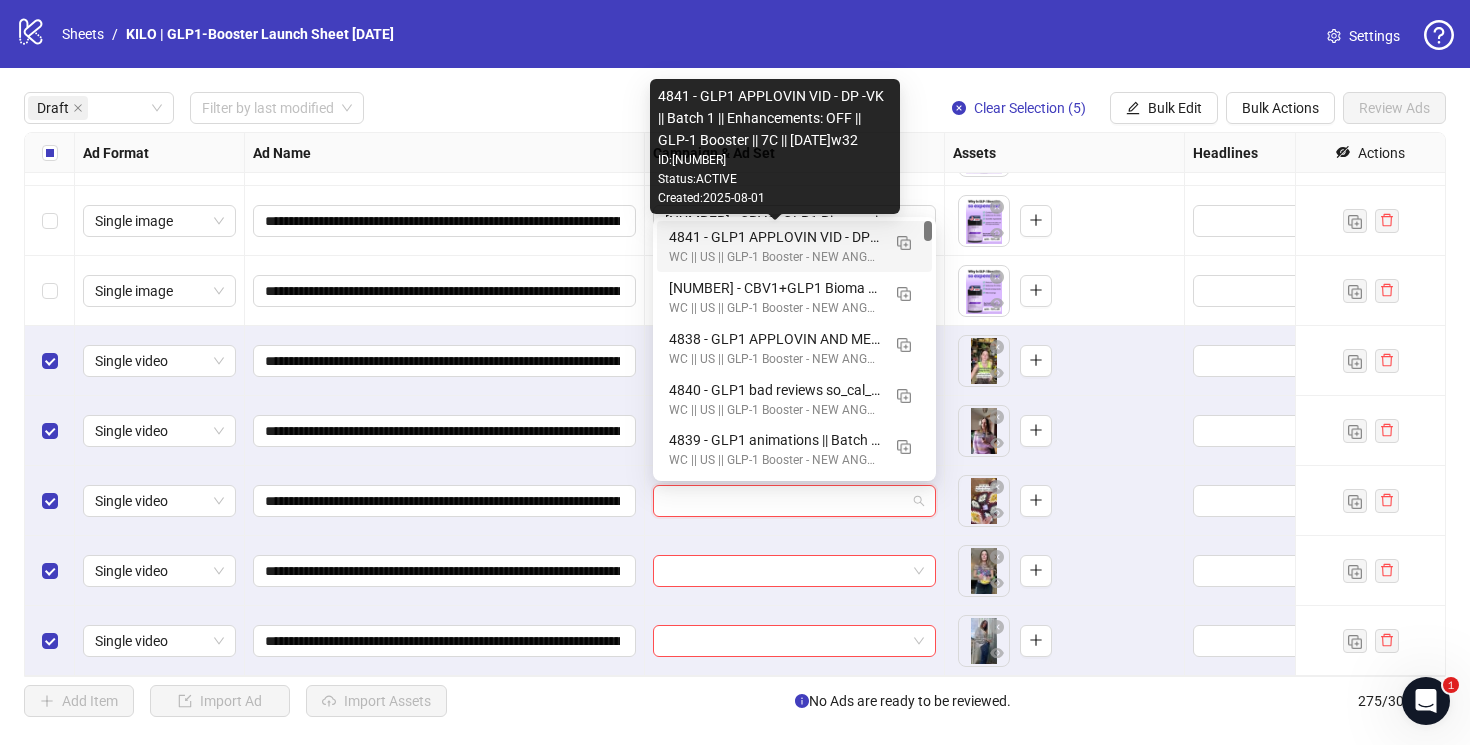 click on "4841 - GLP1 APPLOVIN VID - DP -VK || Batch 1 || Enhancements: OFF || GLP-1 Booster || 7C || [DATE]w32" at bounding box center (774, 237) 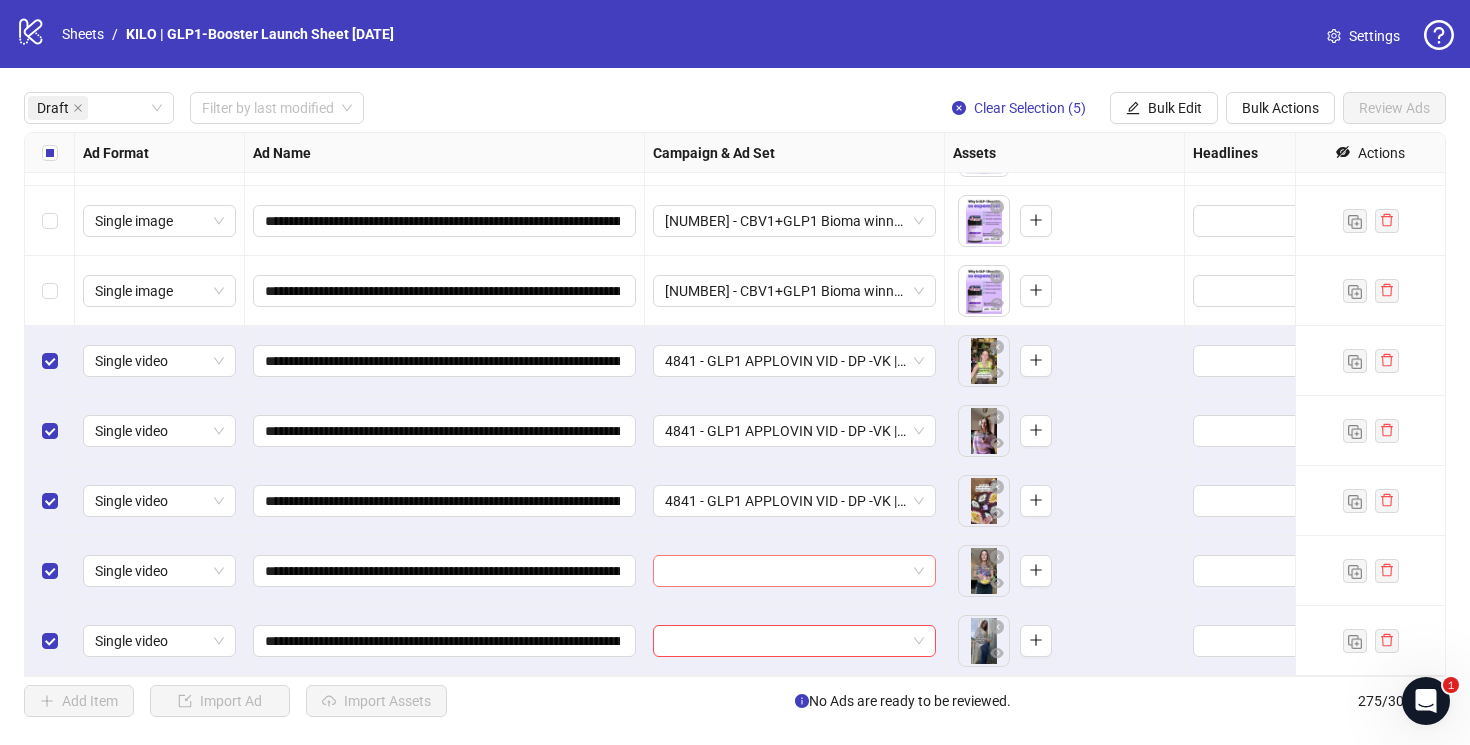 click at bounding box center (785, 571) 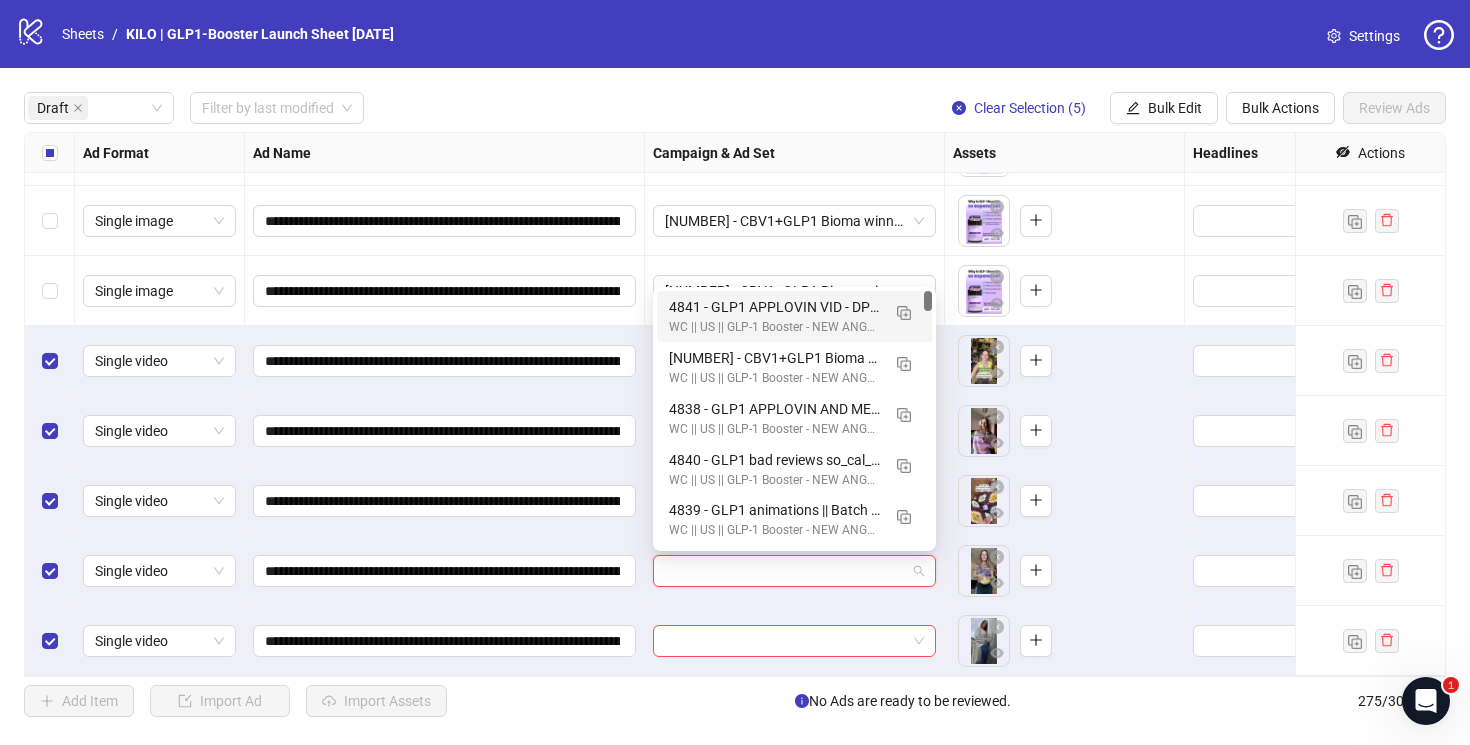 click on "4841 - GLP1 APPLOVIN VID - DP -VK || Batch 1 || Enhancements: OFF || GLP-1 Booster || 7C || [DATE]w32" at bounding box center (774, 307) 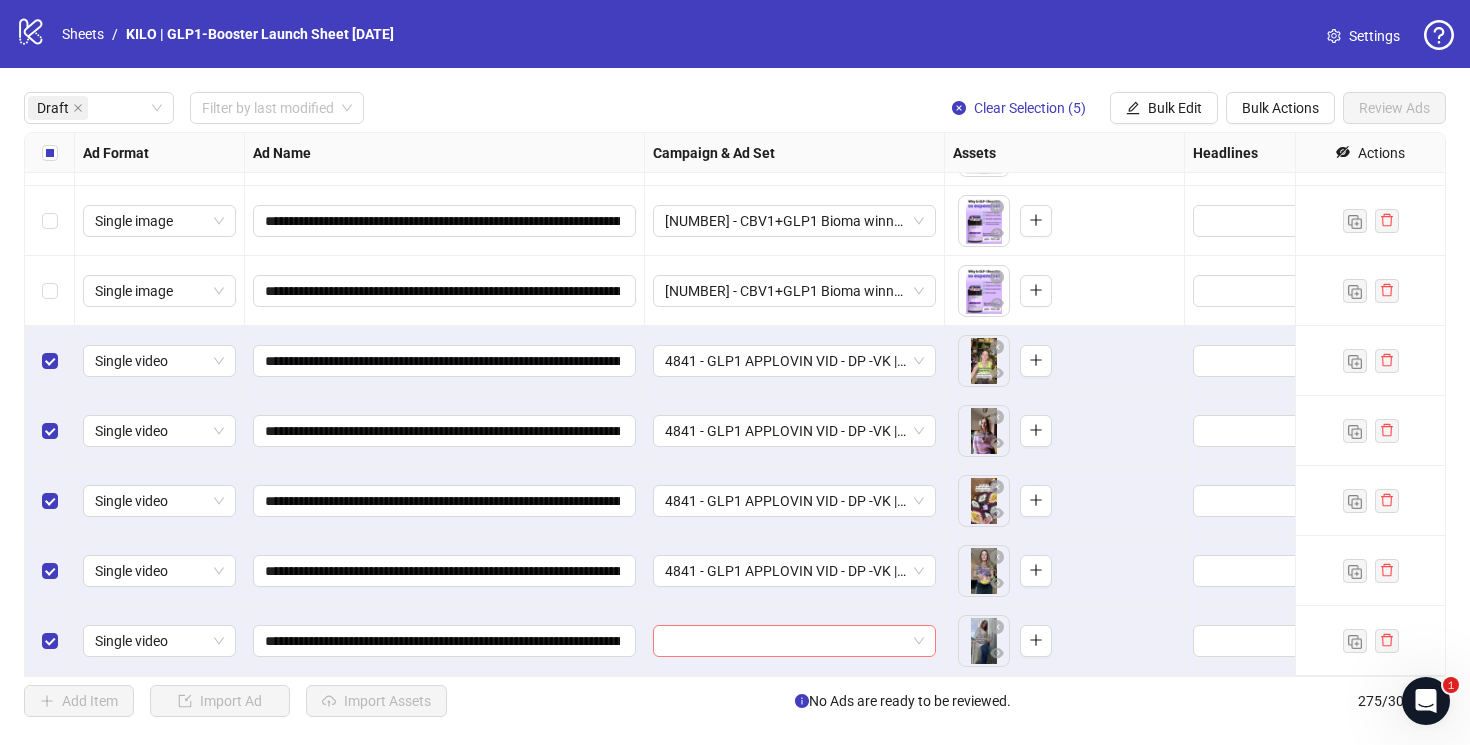 click at bounding box center (785, 641) 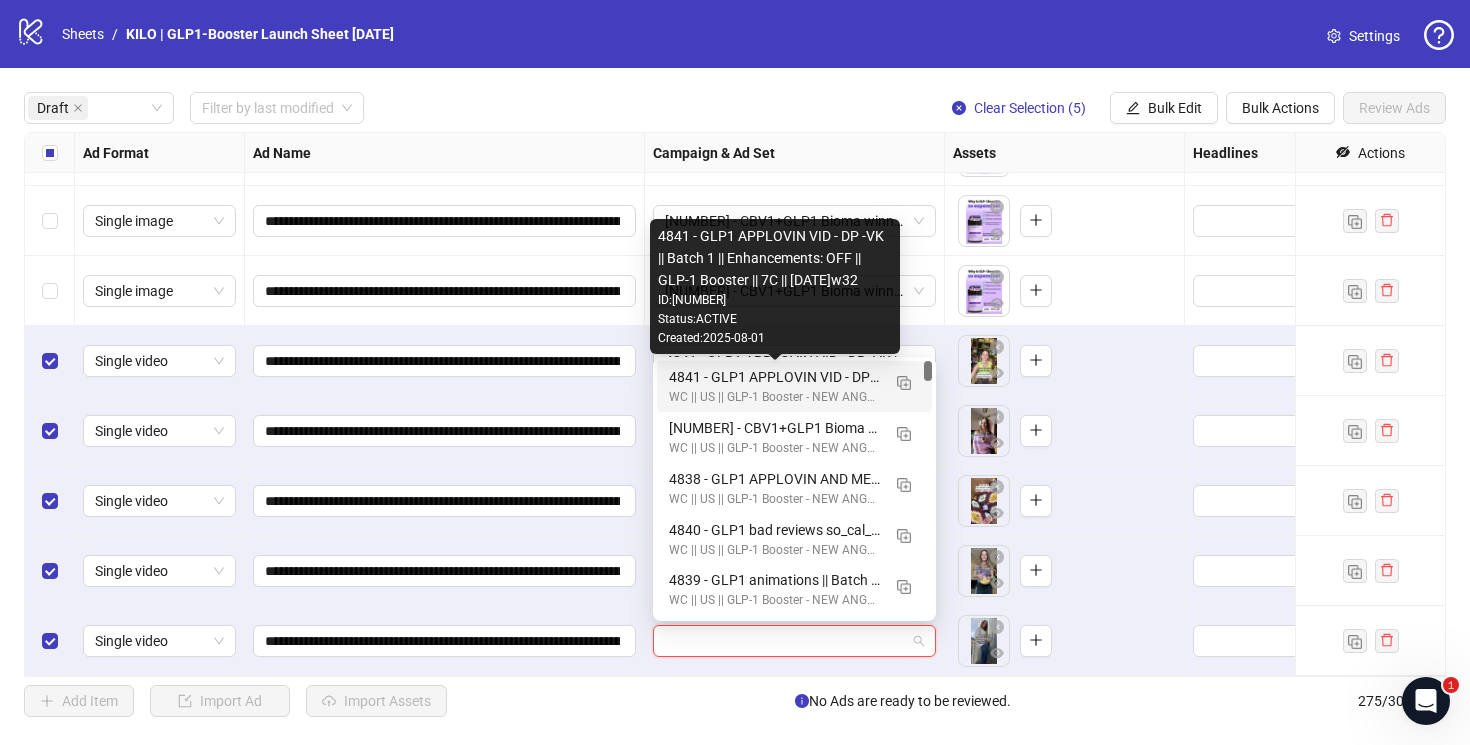 click on "4841 - GLP1 APPLOVIN VID - DP -VK || Batch 1 || Enhancements: OFF || GLP-1 Booster || 7C || [DATE]w32" at bounding box center [774, 377] 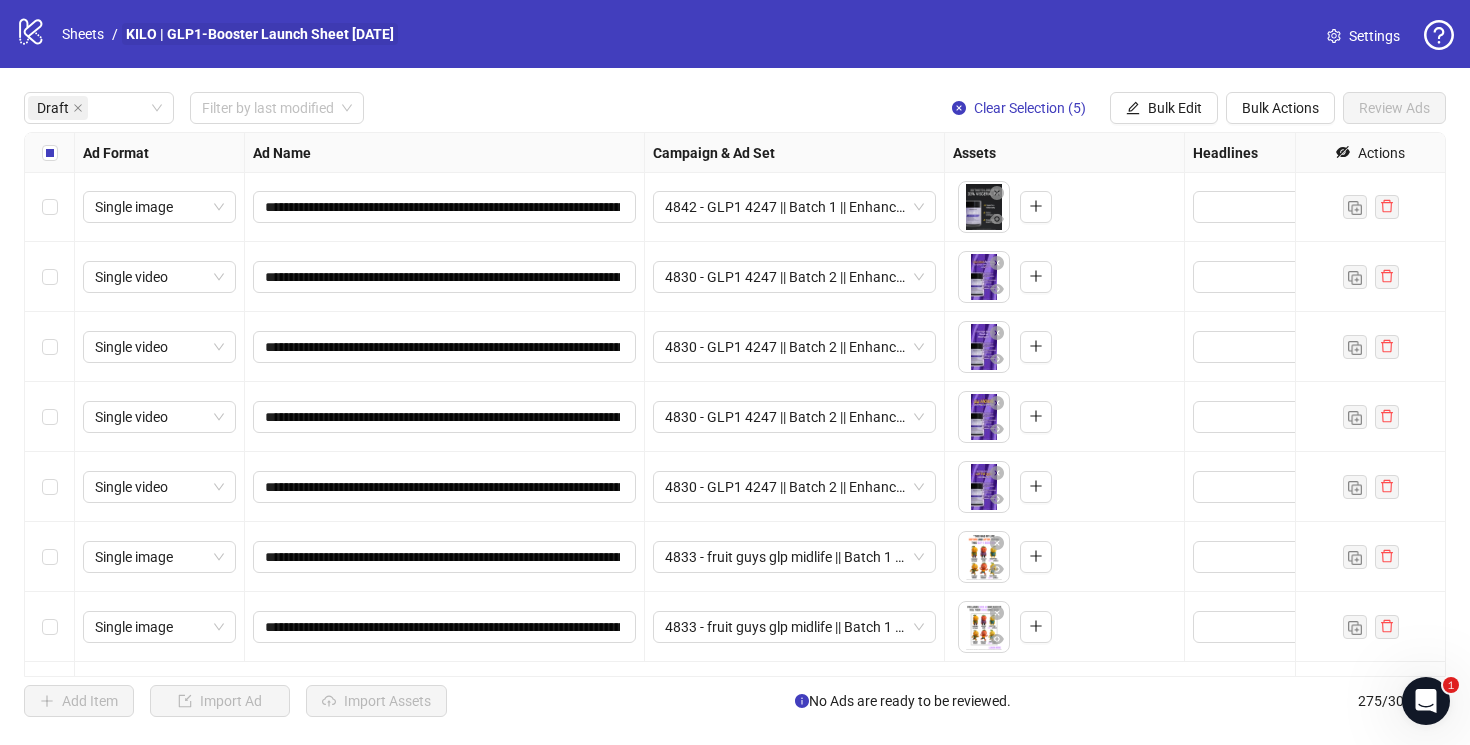 scroll, scrollTop: 0, scrollLeft: 0, axis: both 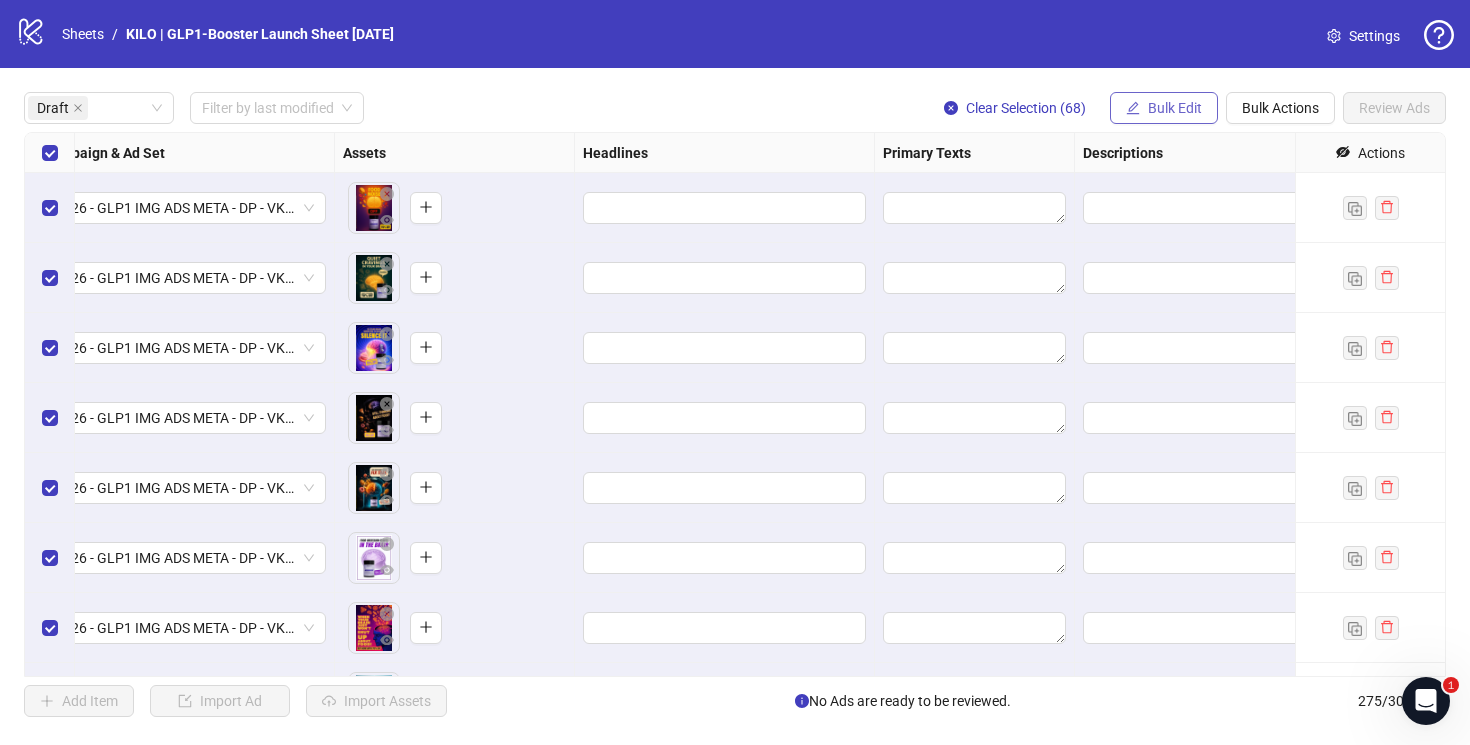 click on "Bulk Edit" at bounding box center [1175, 108] 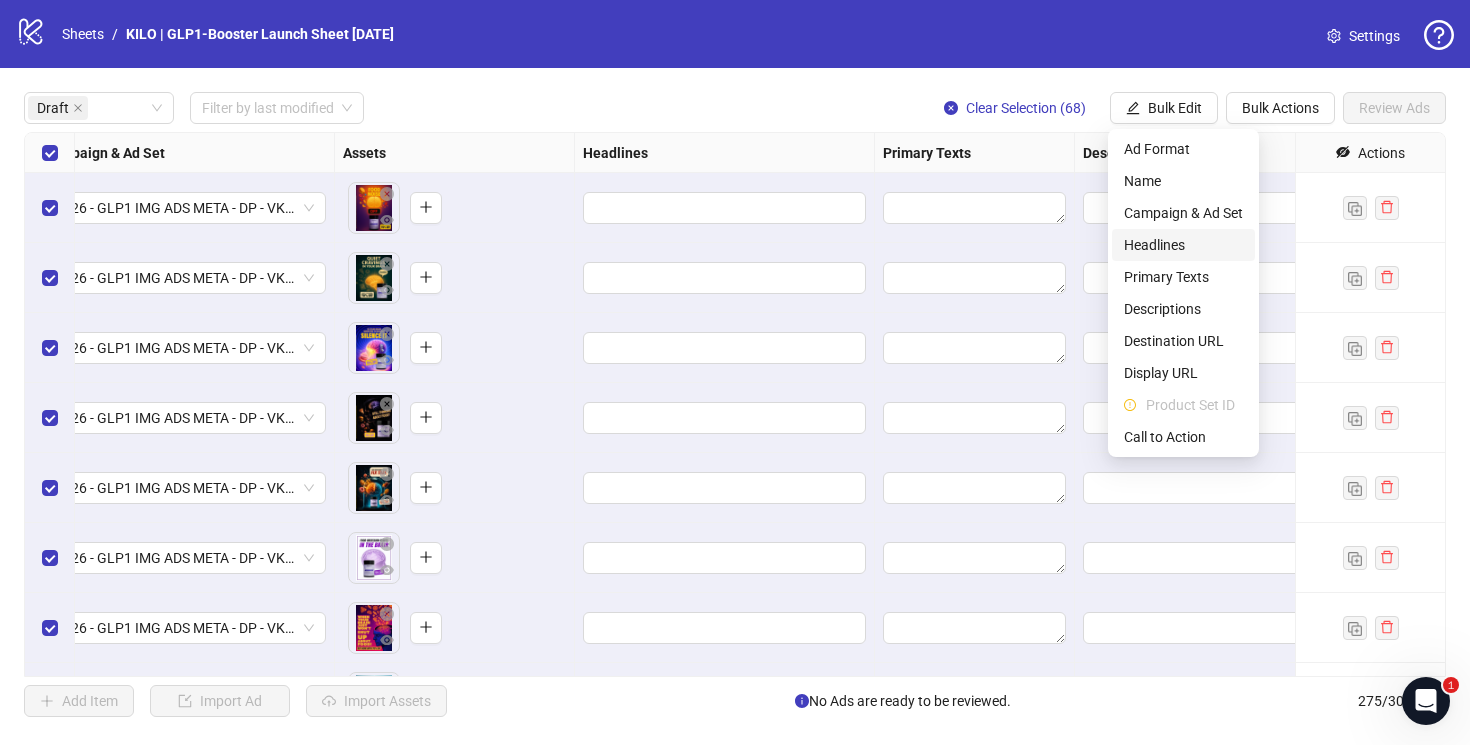 click on "Headlines" at bounding box center (1183, 245) 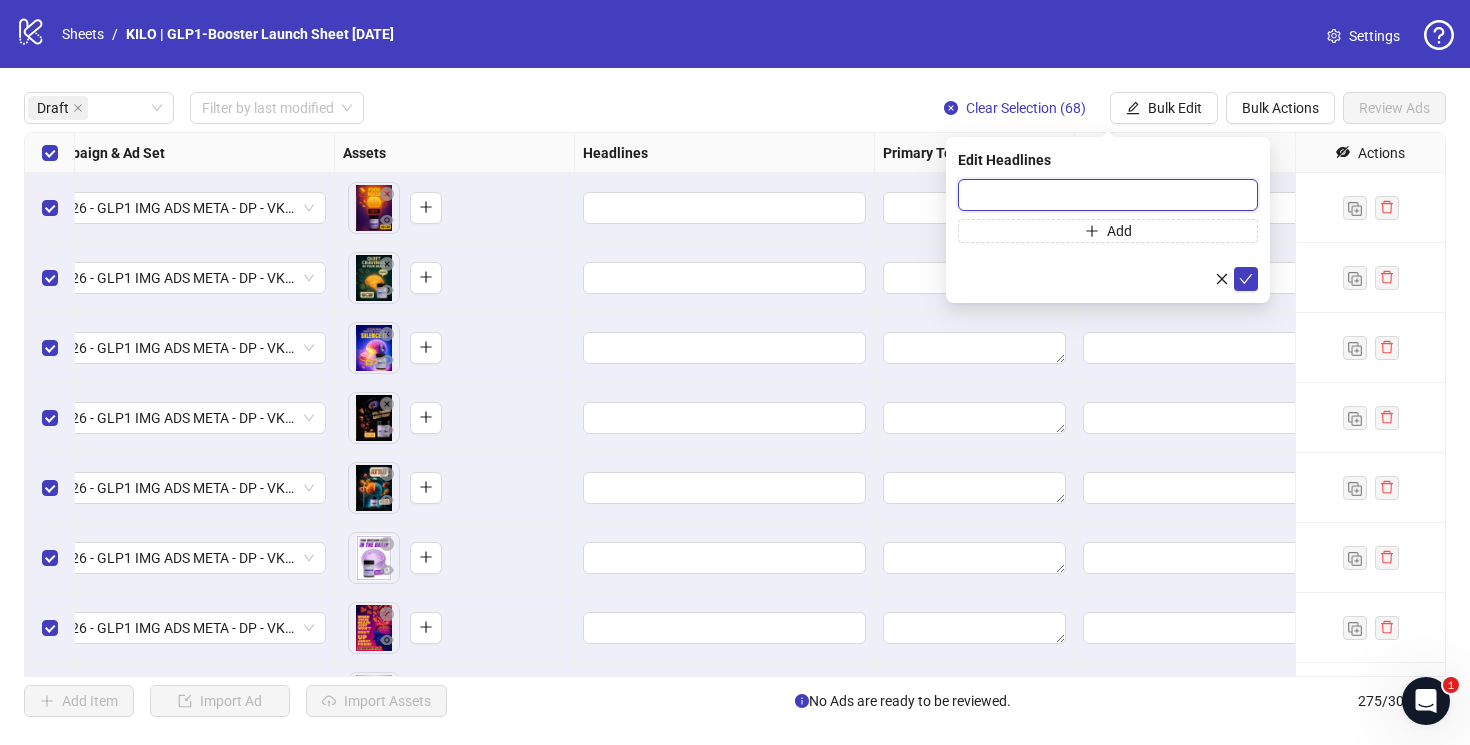 click at bounding box center (1108, 195) 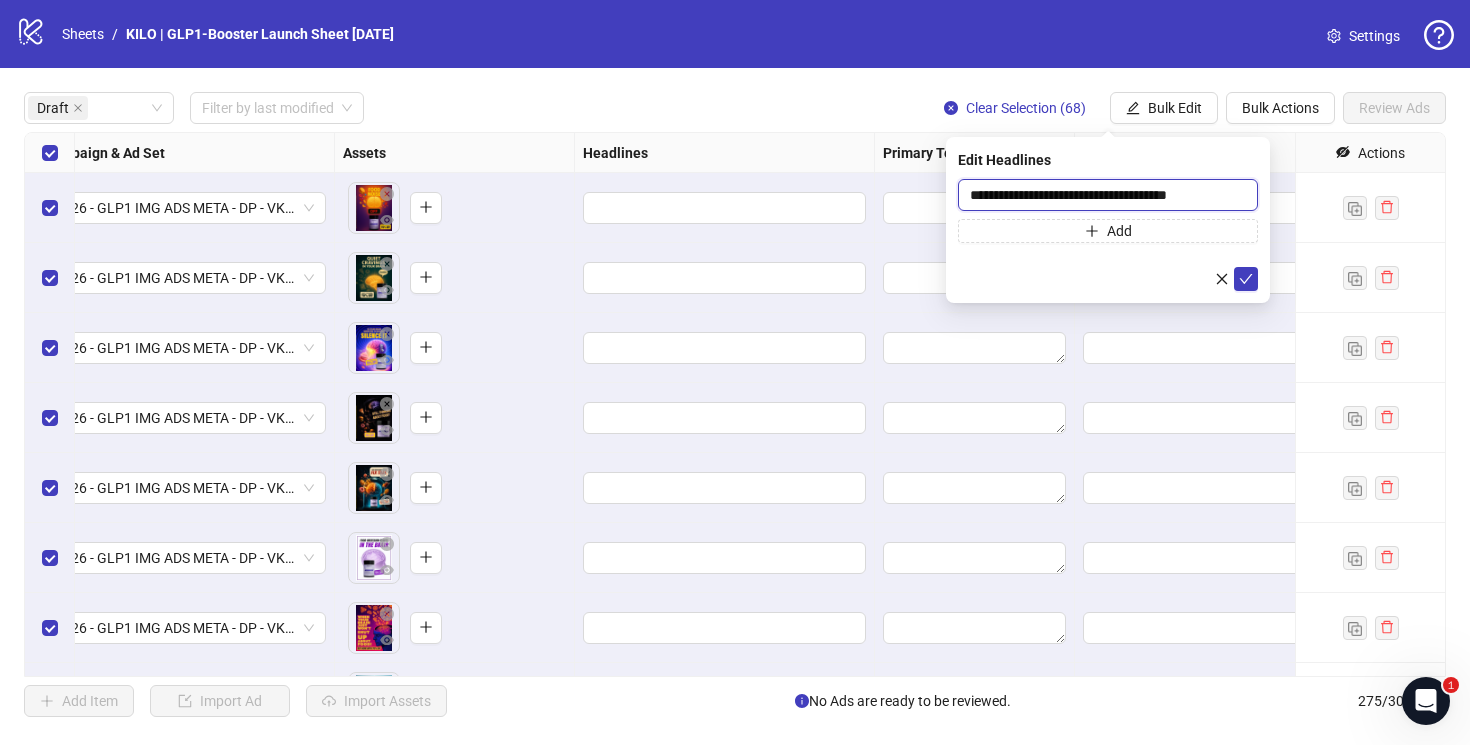 type on "**********" 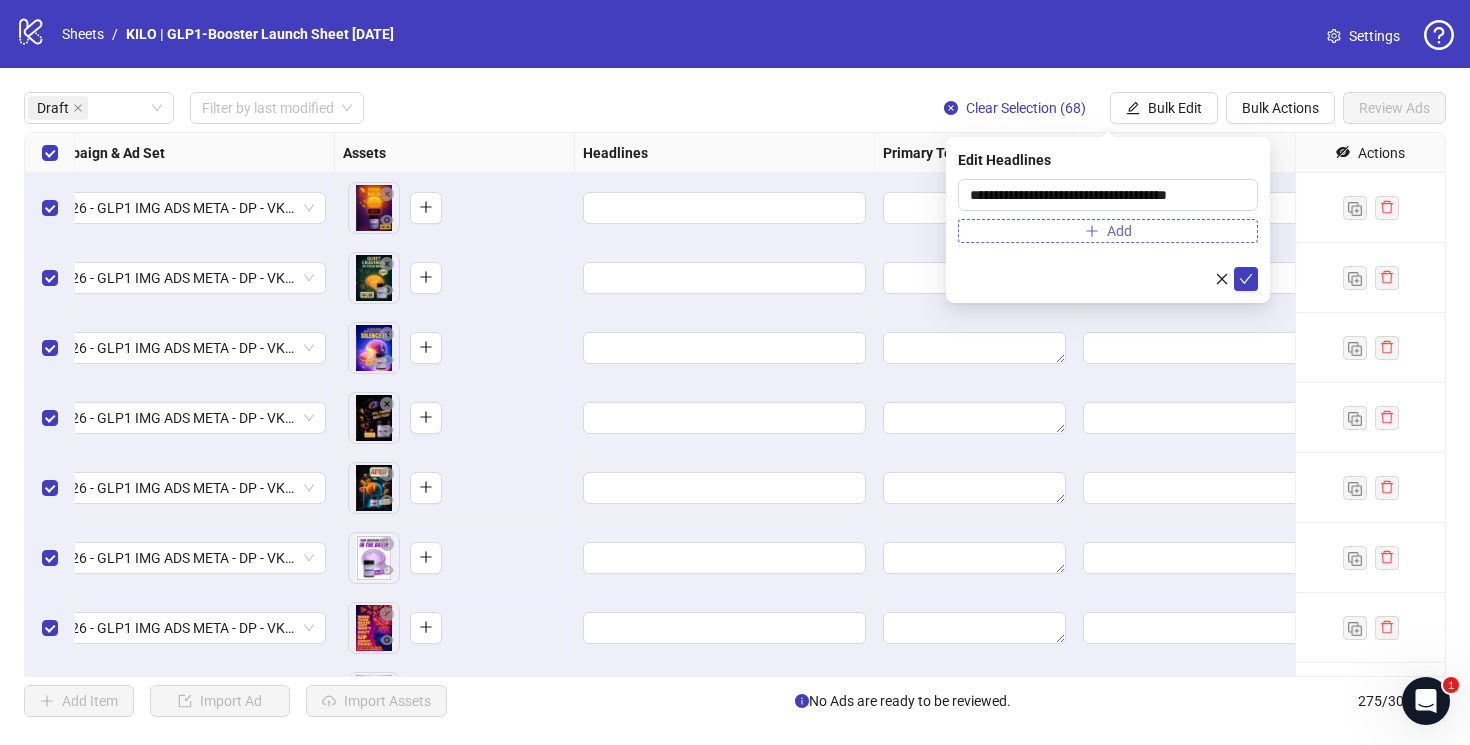 click on "Add" at bounding box center (1119, 231) 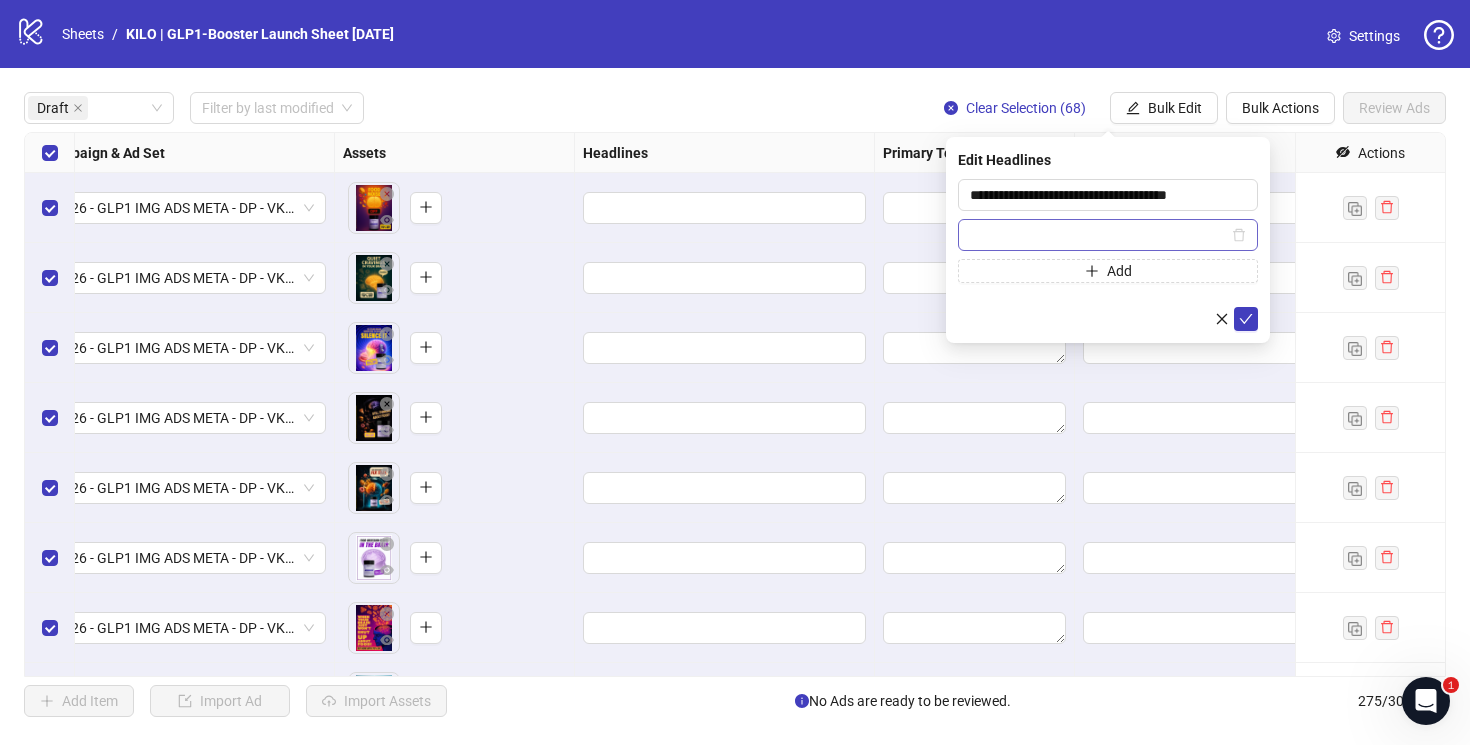 click at bounding box center [1099, 235] 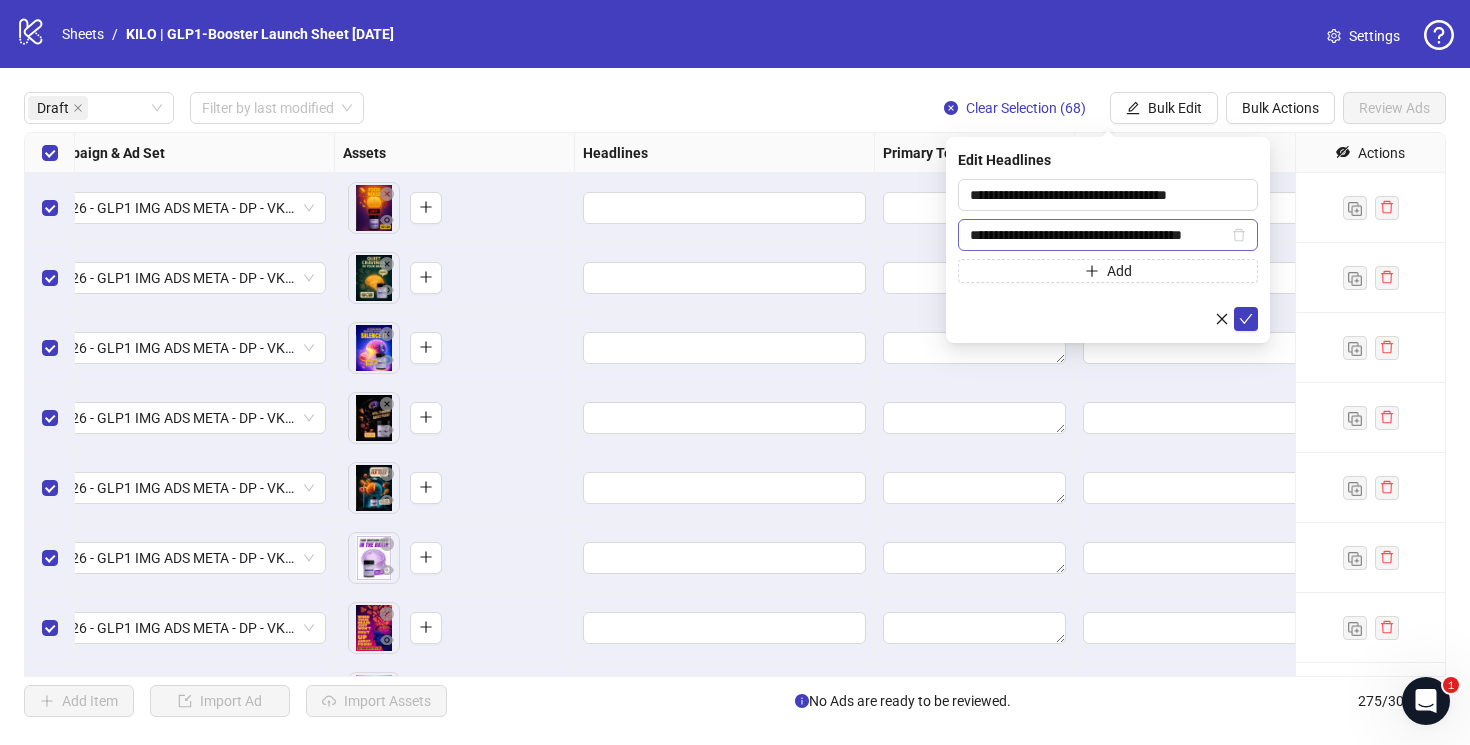 scroll, scrollTop: 0, scrollLeft: 8, axis: horizontal 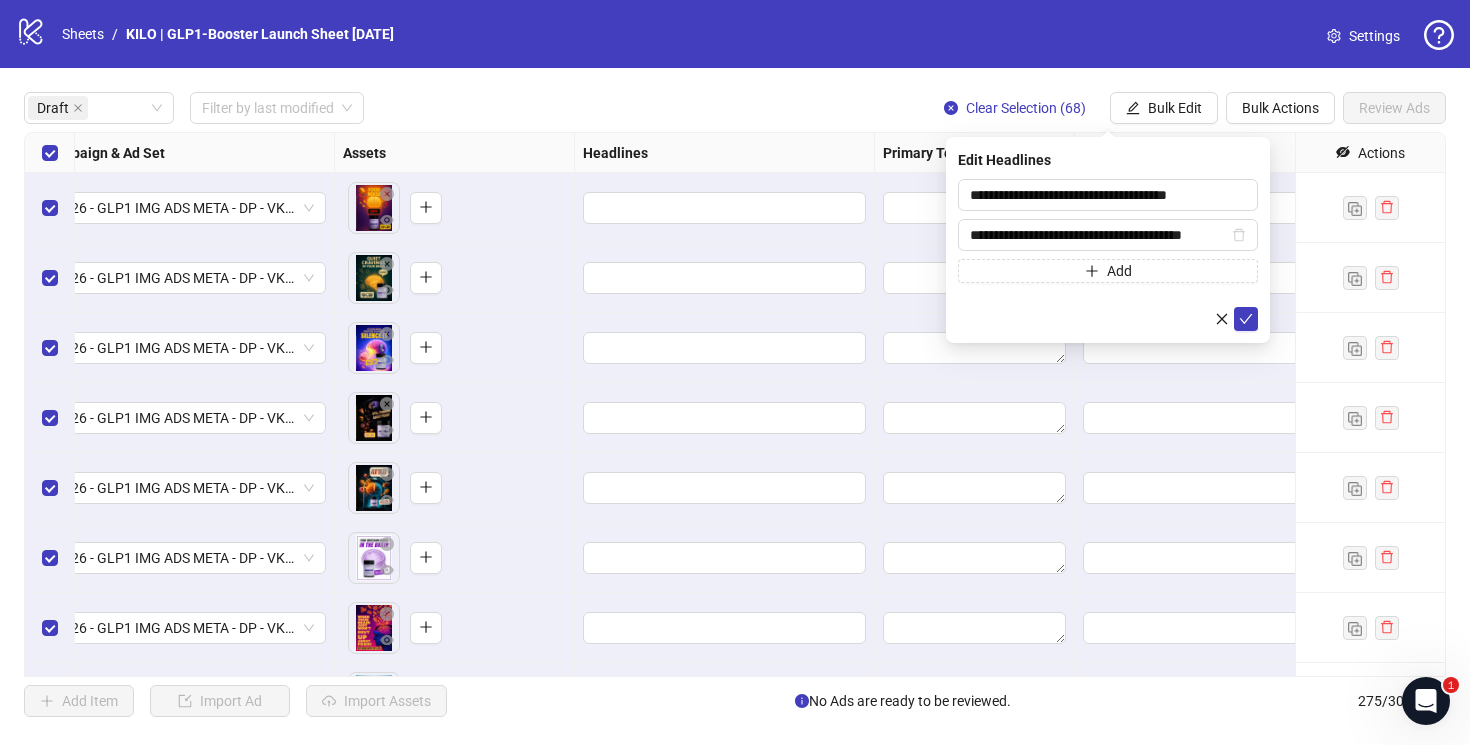 drag, startPoint x: 1025, startPoint y: 231, endPoint x: 849, endPoint y: 231, distance: 176 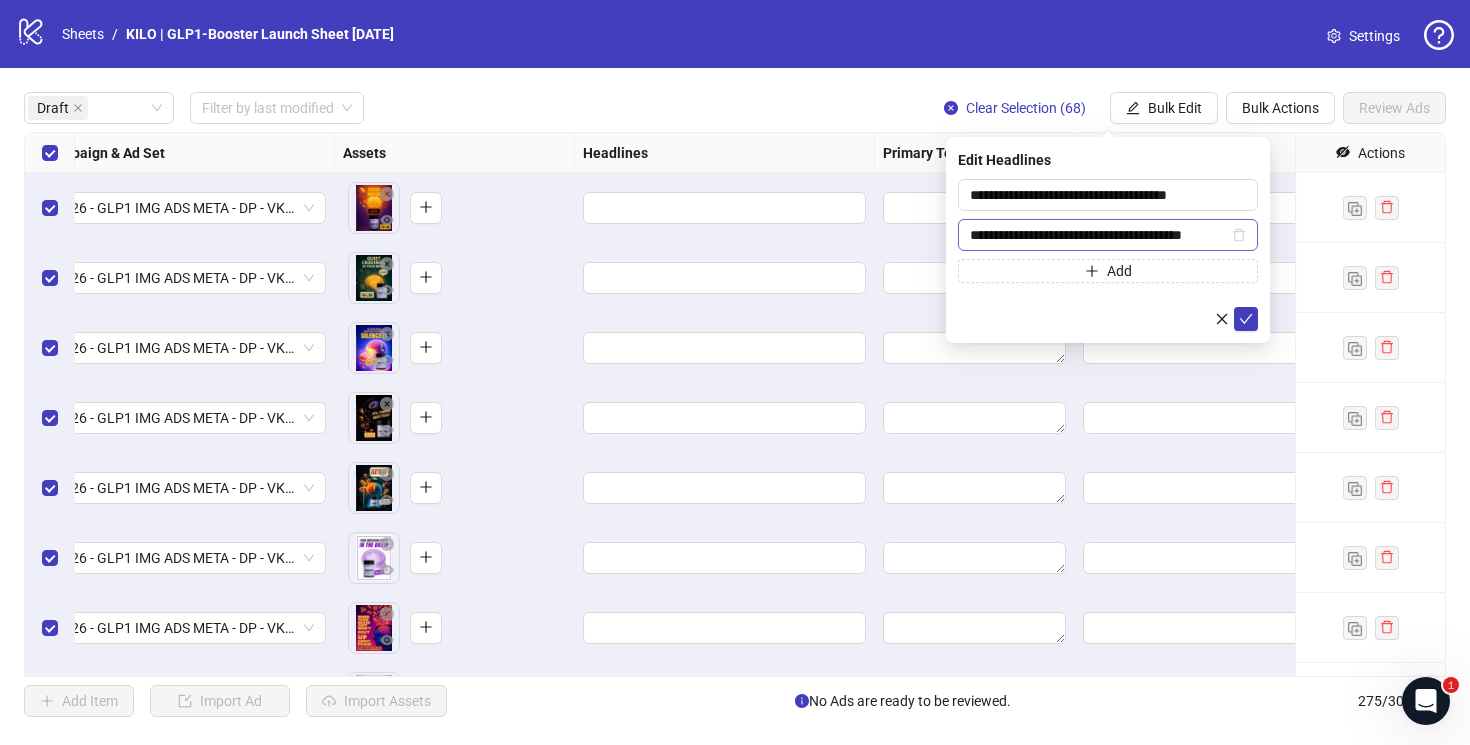 click on "**********" at bounding box center (1099, 235) 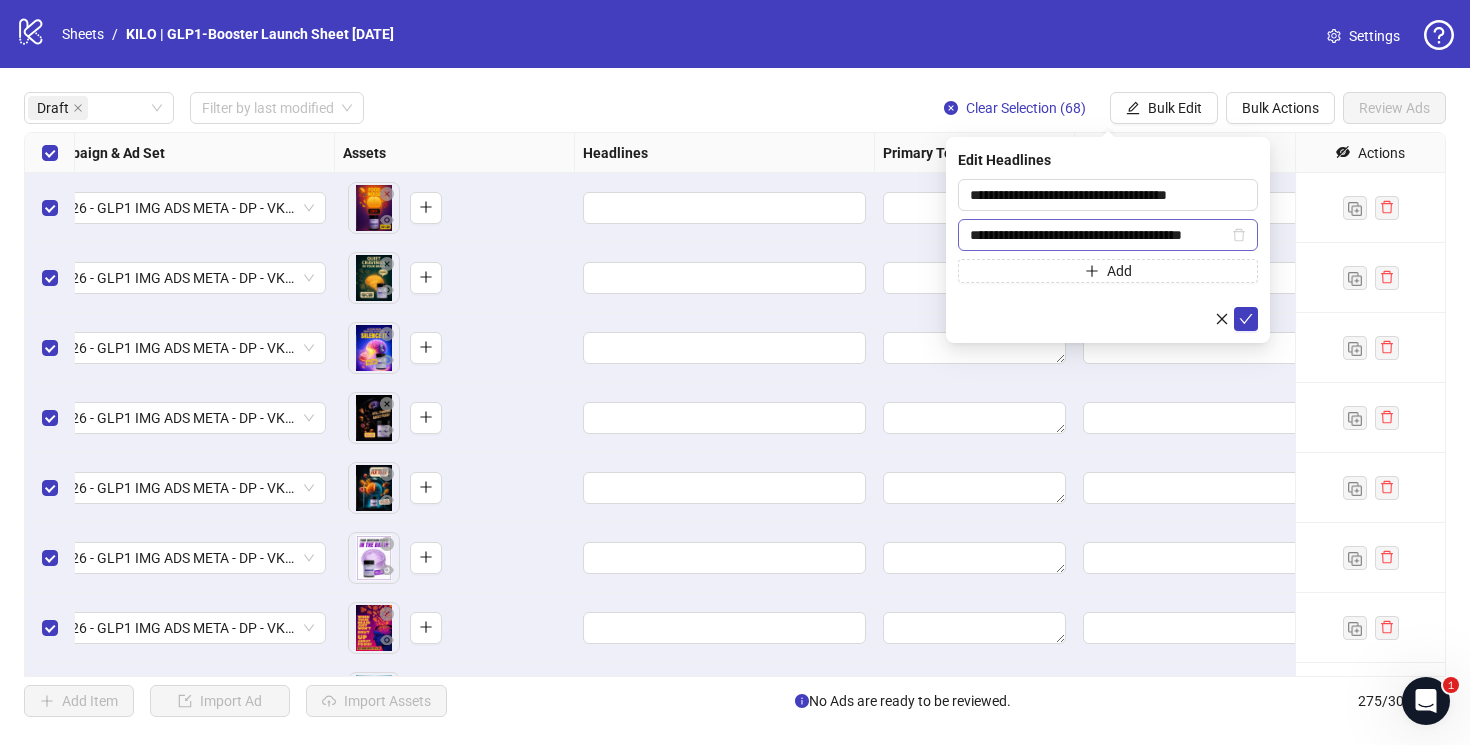 click on "**********" at bounding box center [1099, 235] 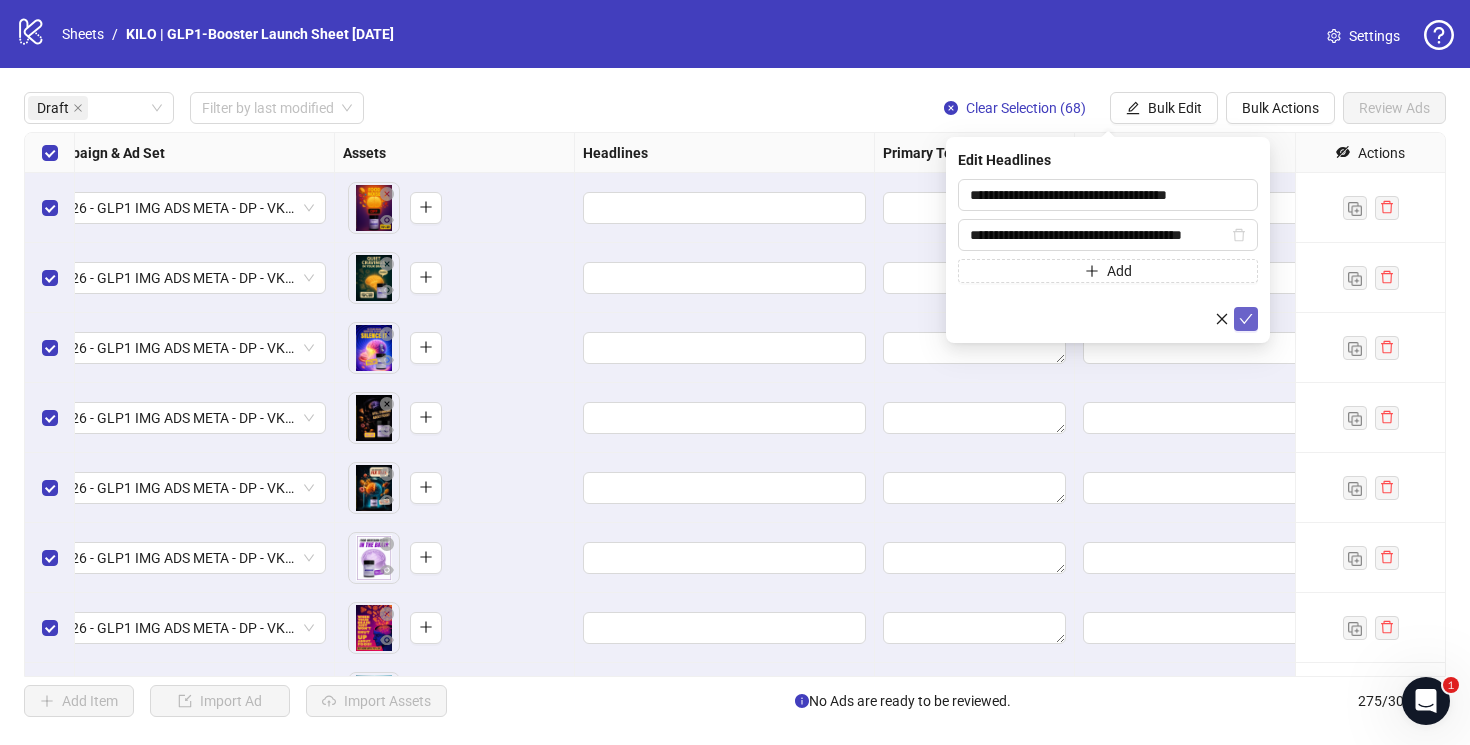 type on "**********" 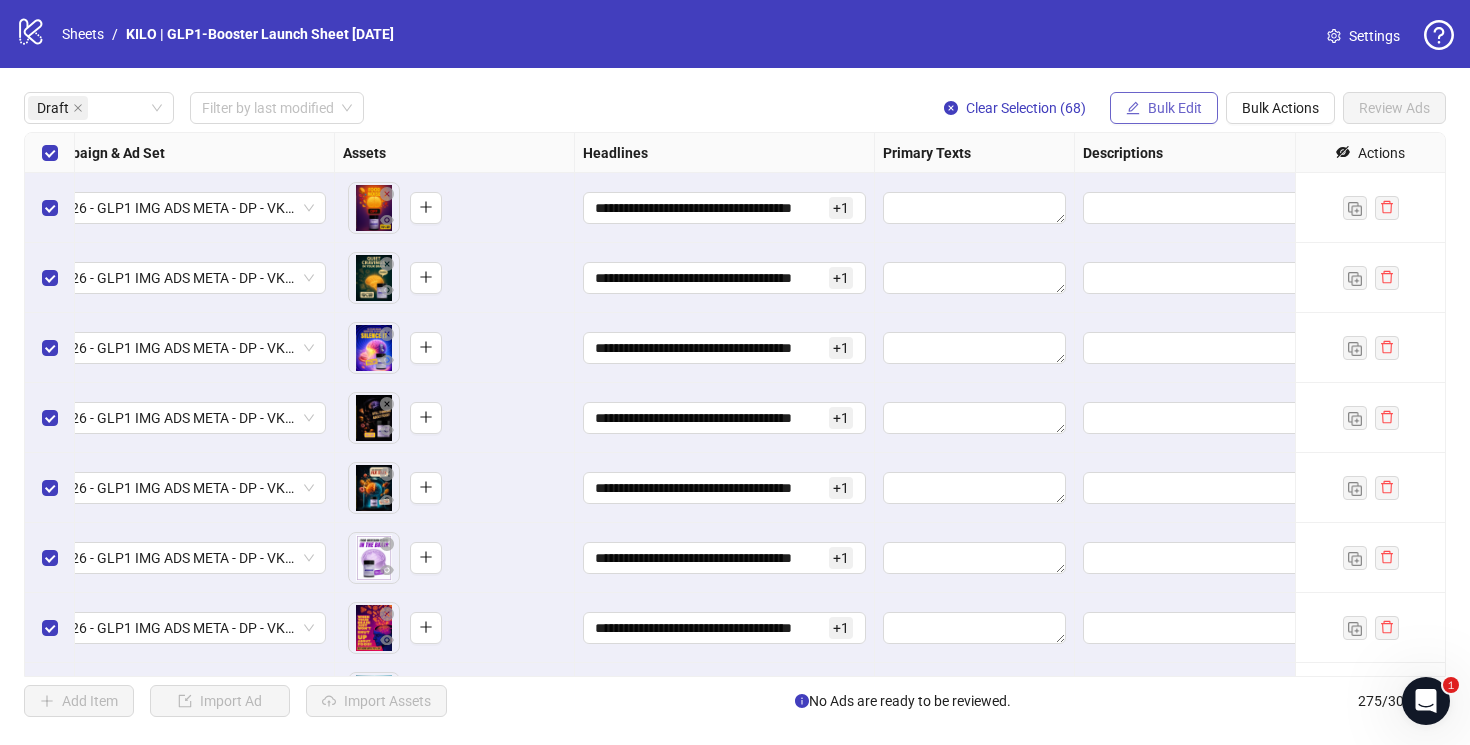 click on "Bulk Edit" at bounding box center [1175, 108] 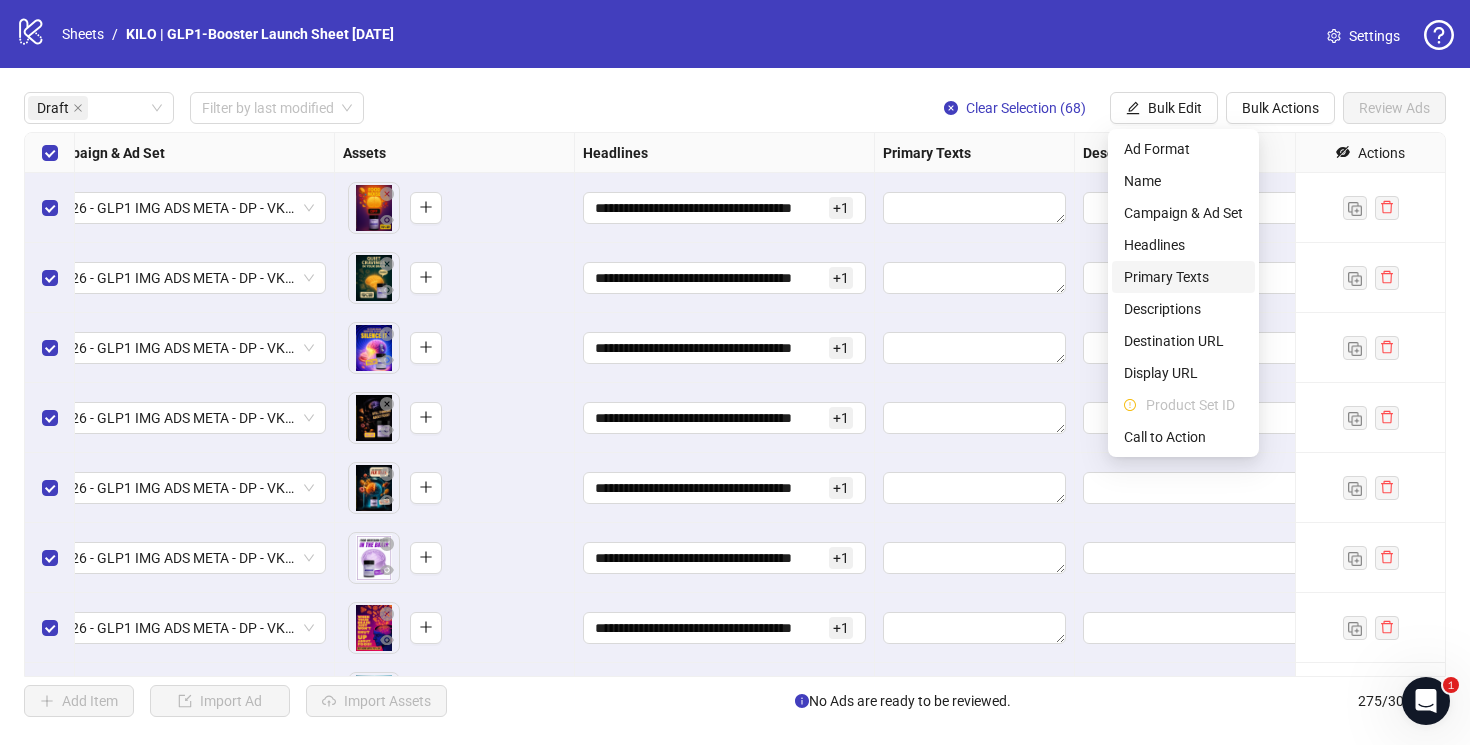 click on "Primary Texts" at bounding box center [1183, 277] 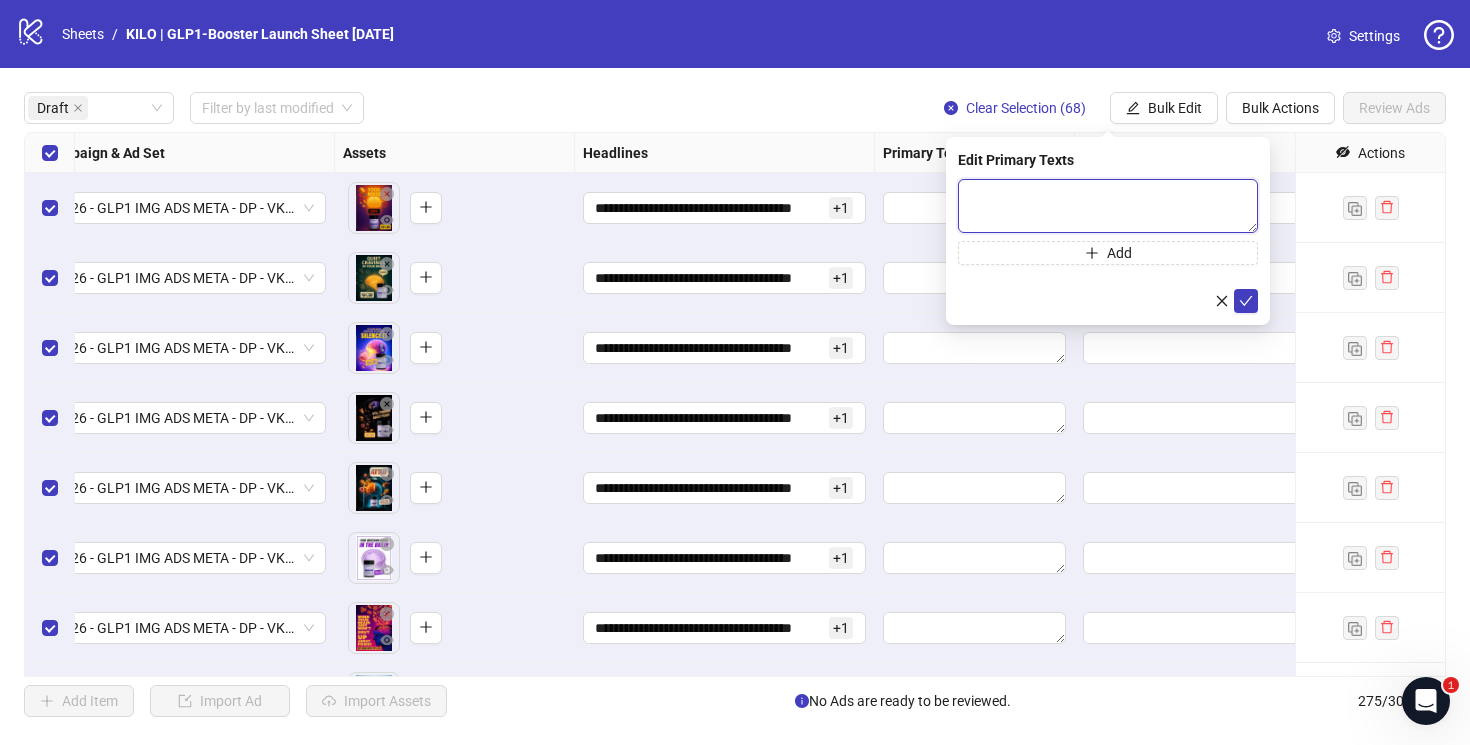 click at bounding box center [1108, 206] 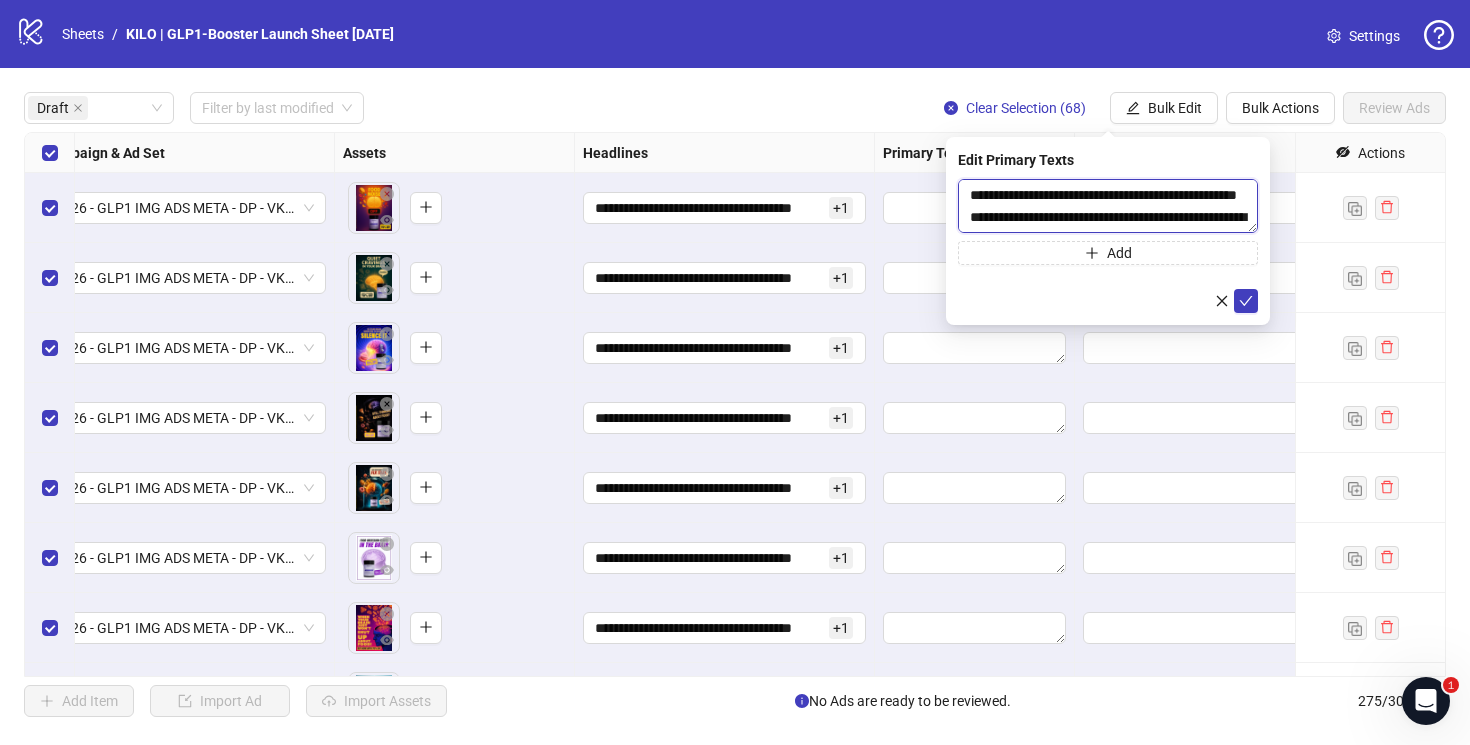 scroll, scrollTop: 367, scrollLeft: 0, axis: vertical 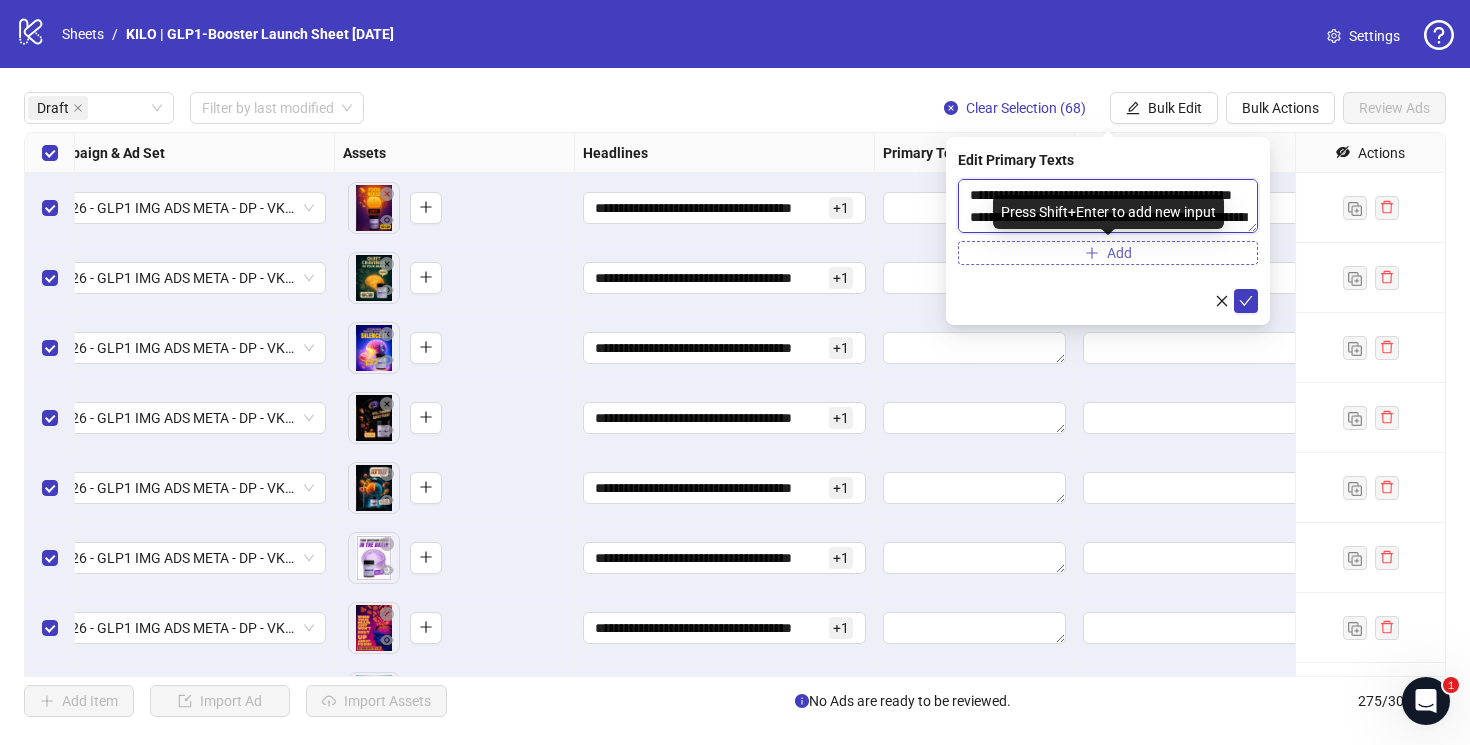 type on "**********" 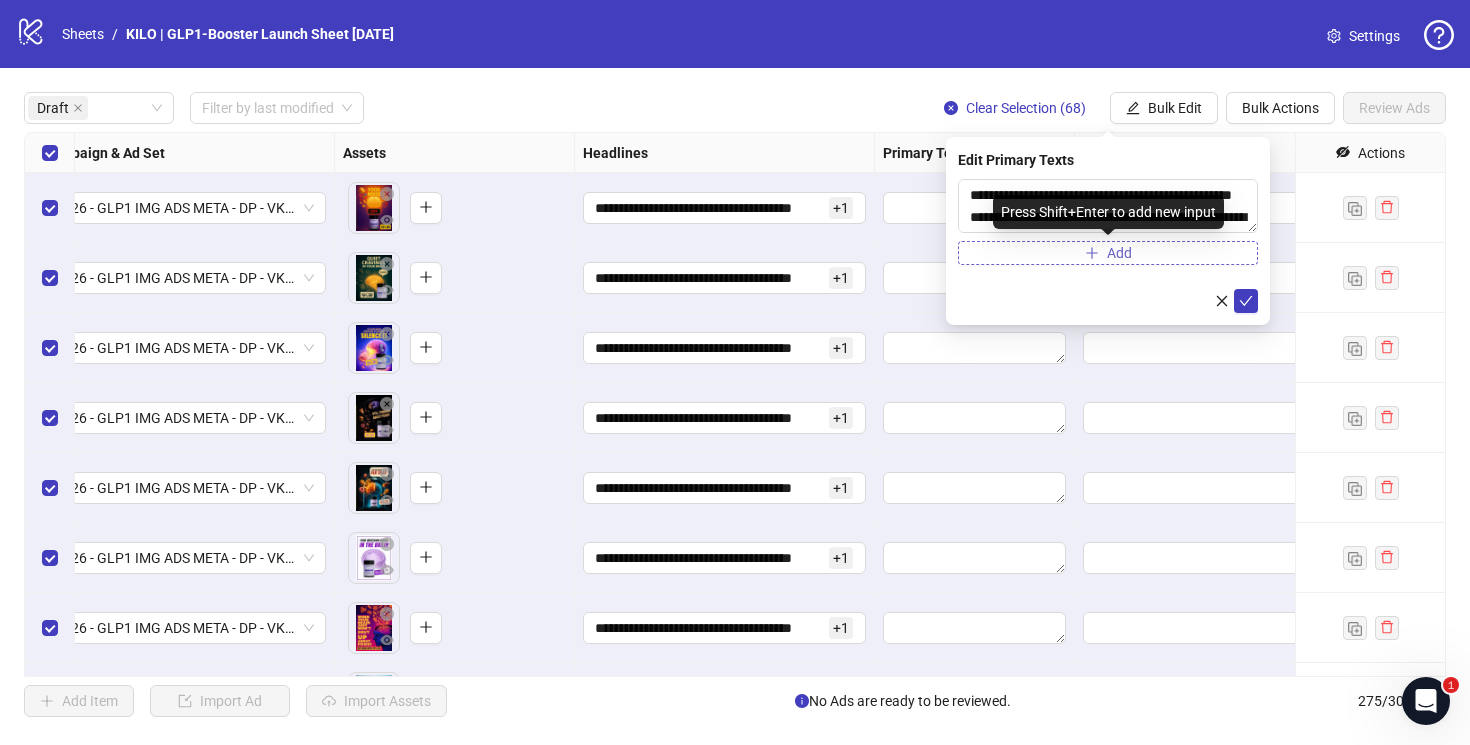 click on "Add" at bounding box center (1108, 253) 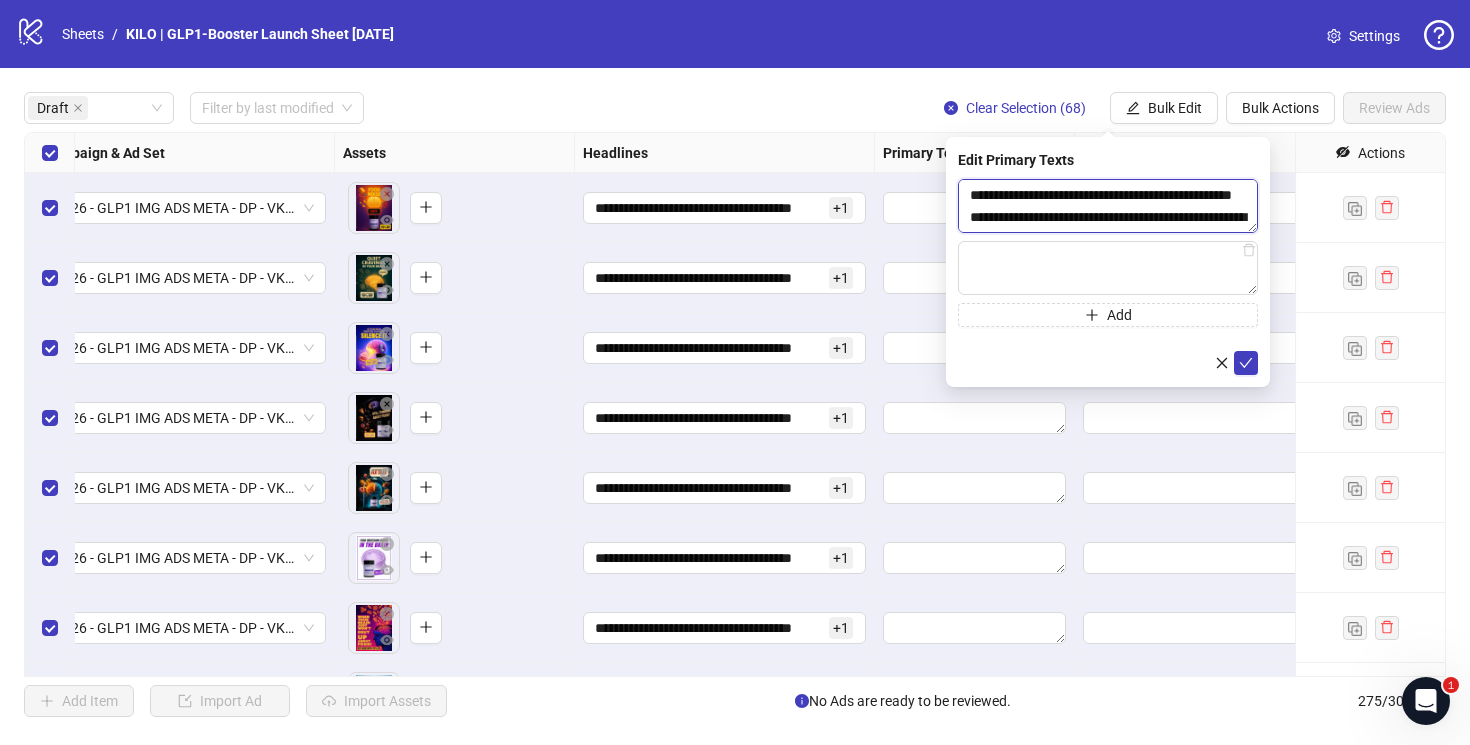drag, startPoint x: 1055, startPoint y: 206, endPoint x: 1052, endPoint y: 140, distance: 66.068146 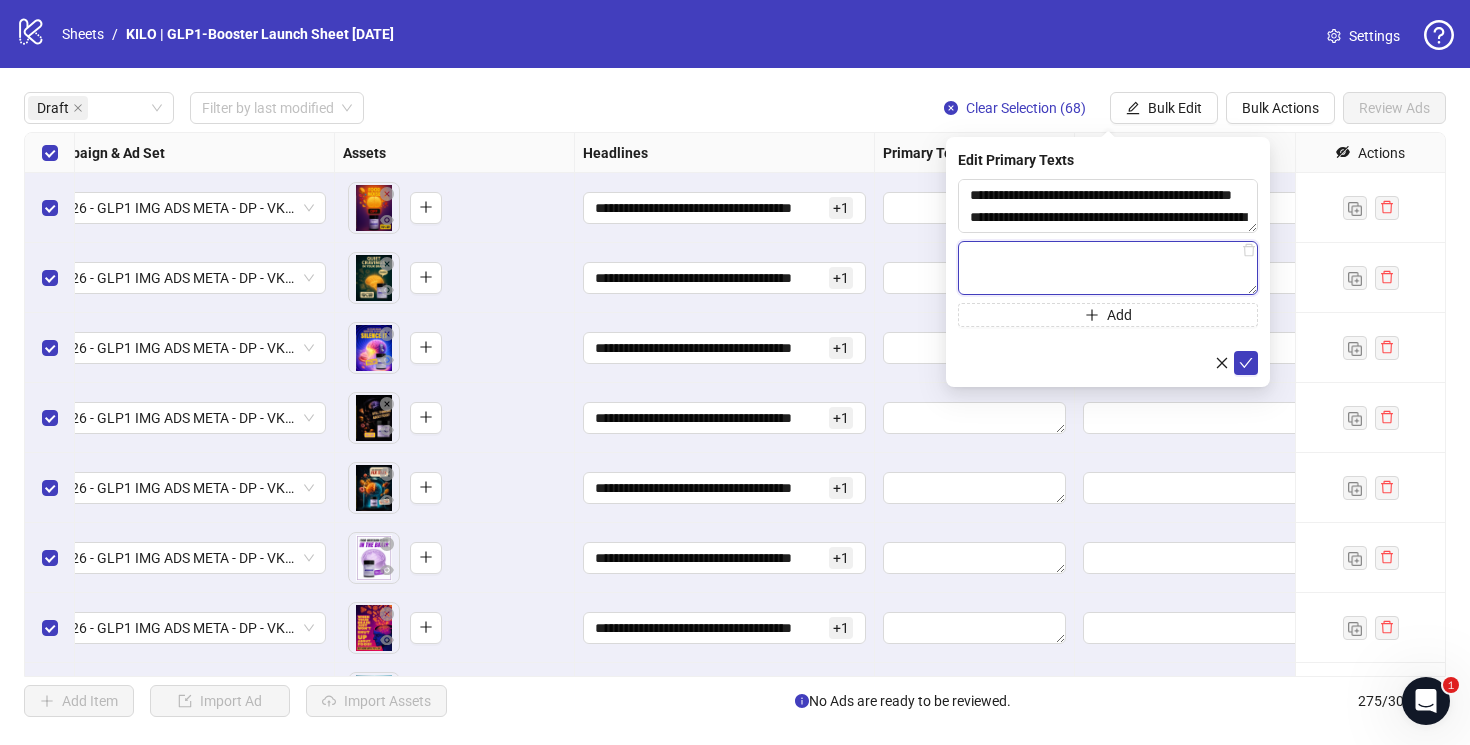 click at bounding box center (1108, 268) 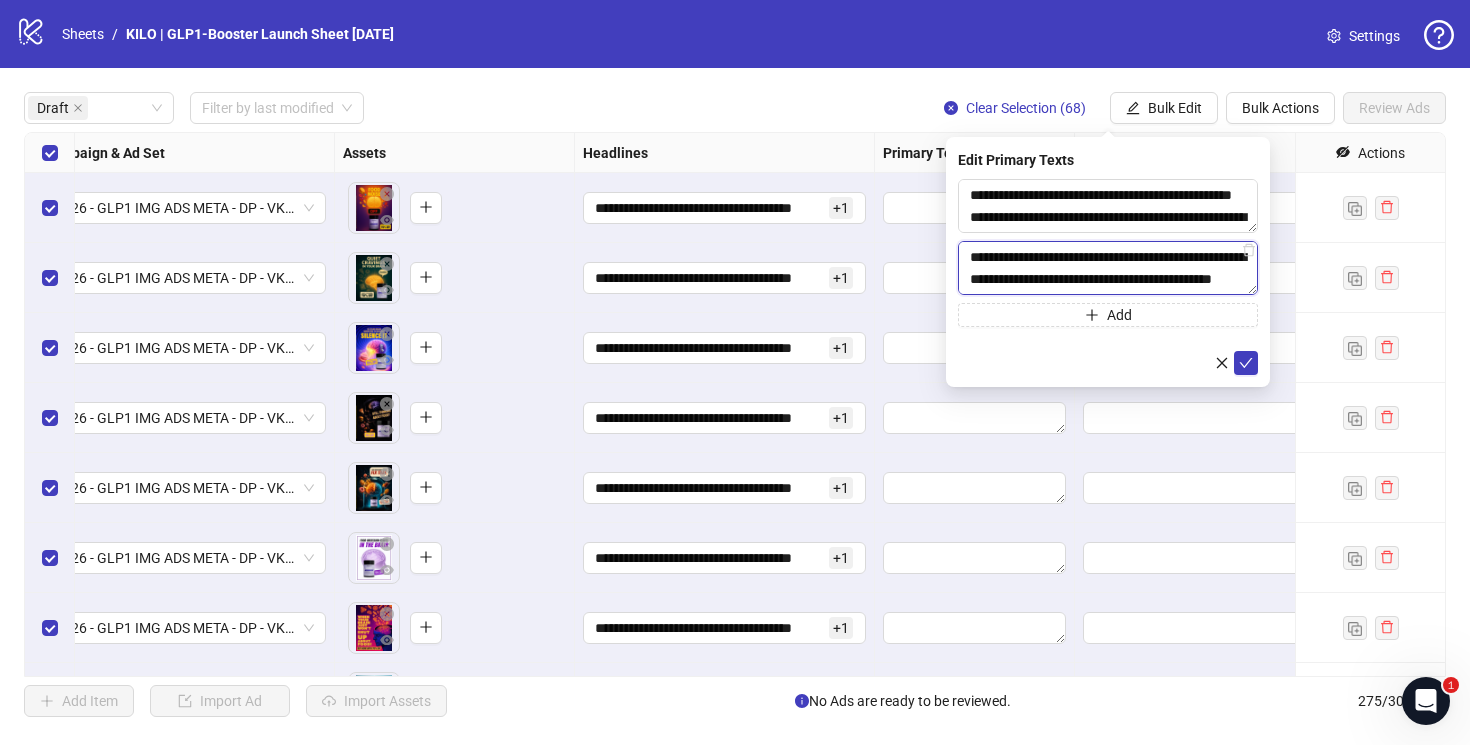 scroll, scrollTop: 0, scrollLeft: 0, axis: both 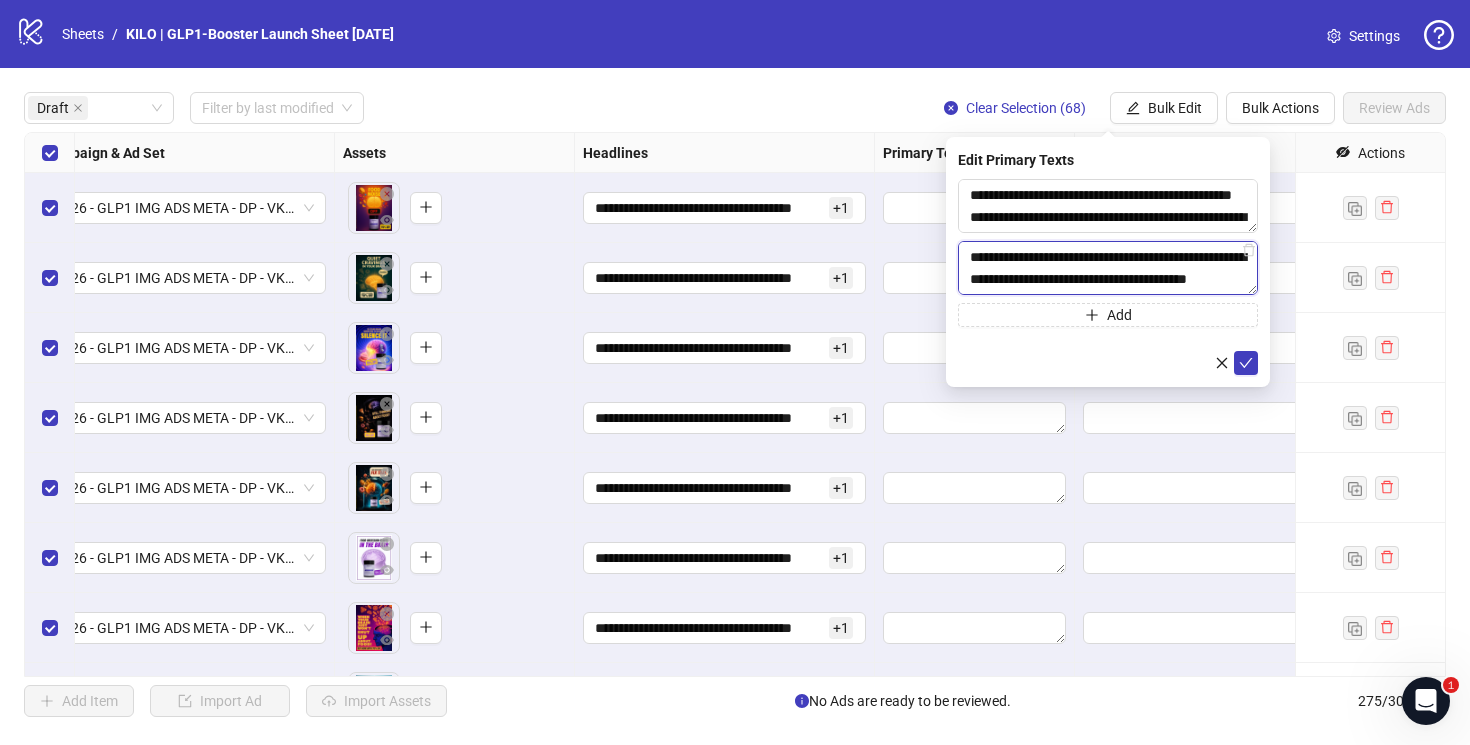 drag, startPoint x: 1013, startPoint y: 267, endPoint x: 1002, endPoint y: 139, distance: 128.47179 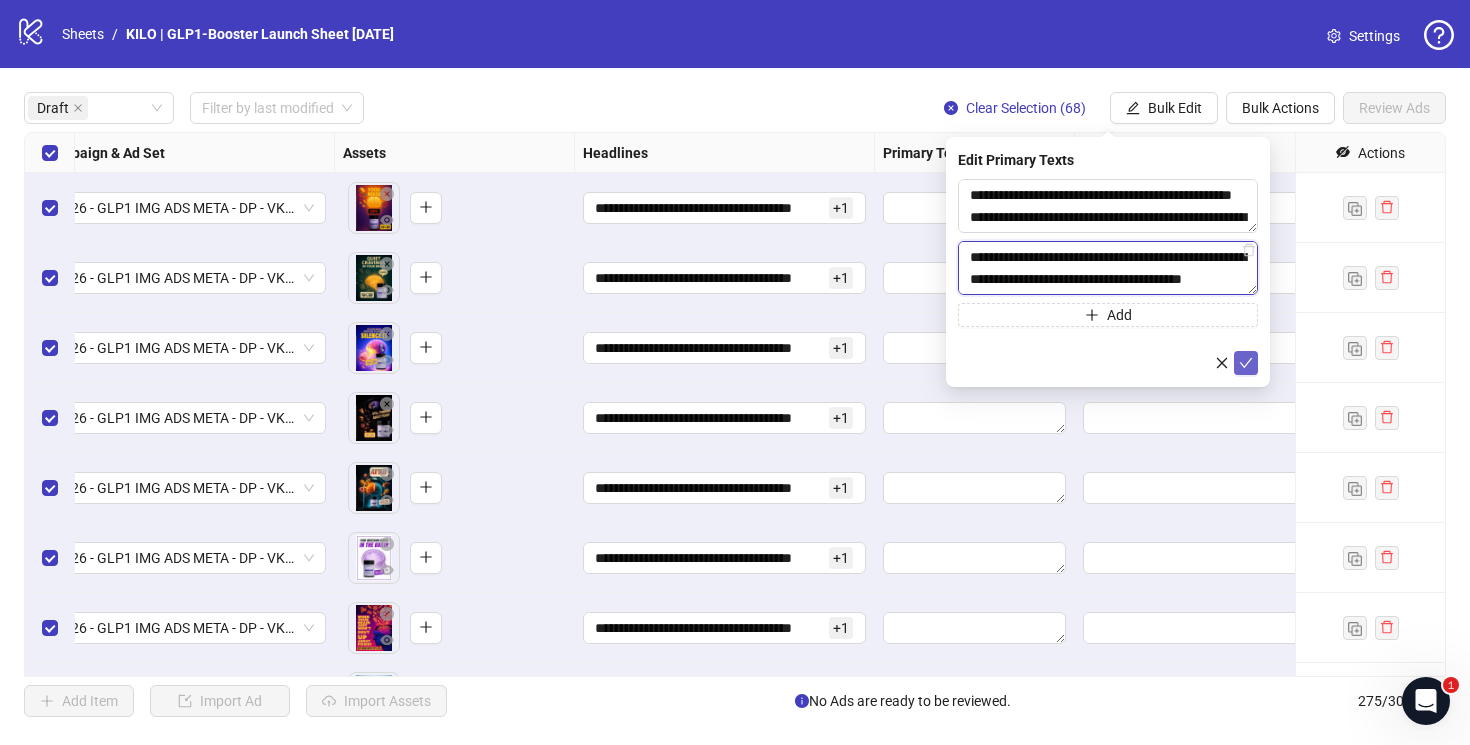 type on "**********" 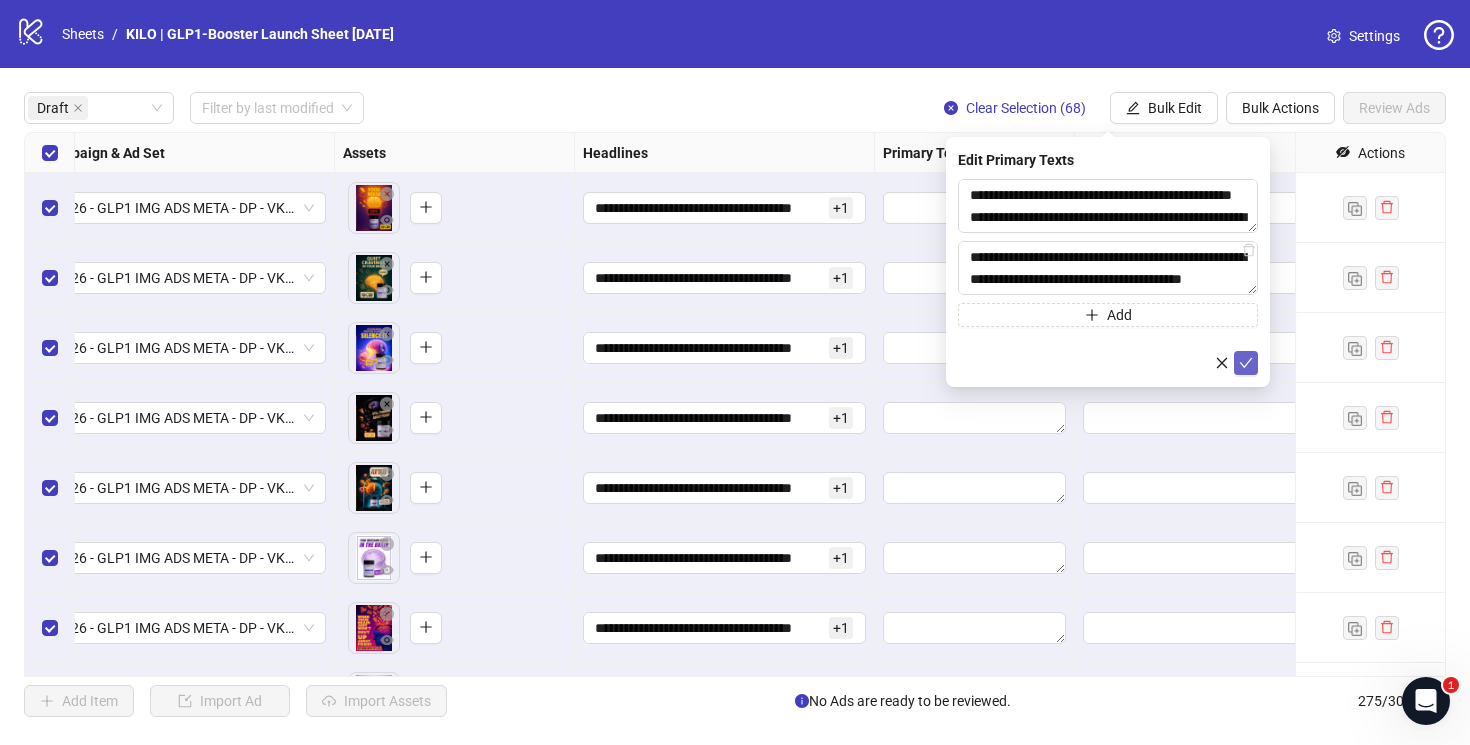 click 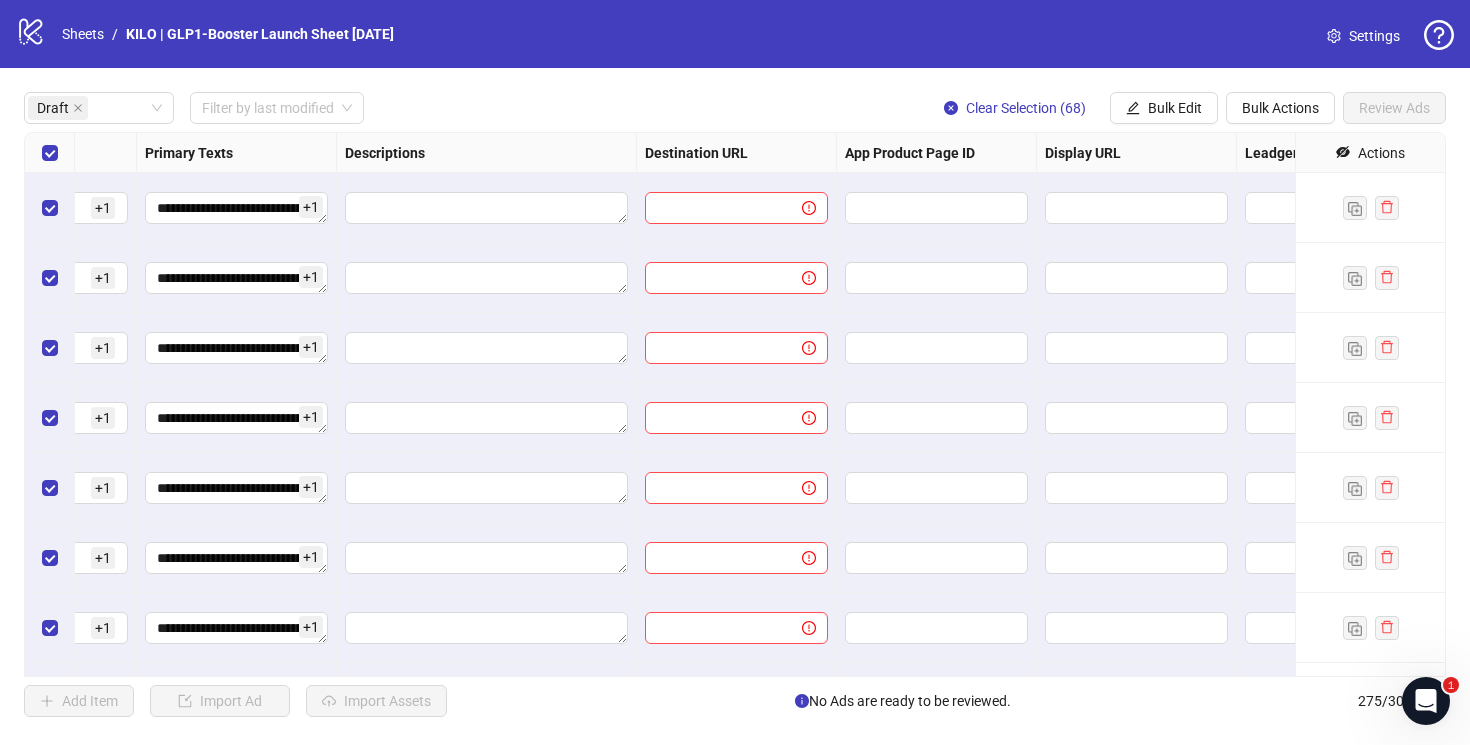 scroll, scrollTop: 0, scrollLeft: 1375, axis: horizontal 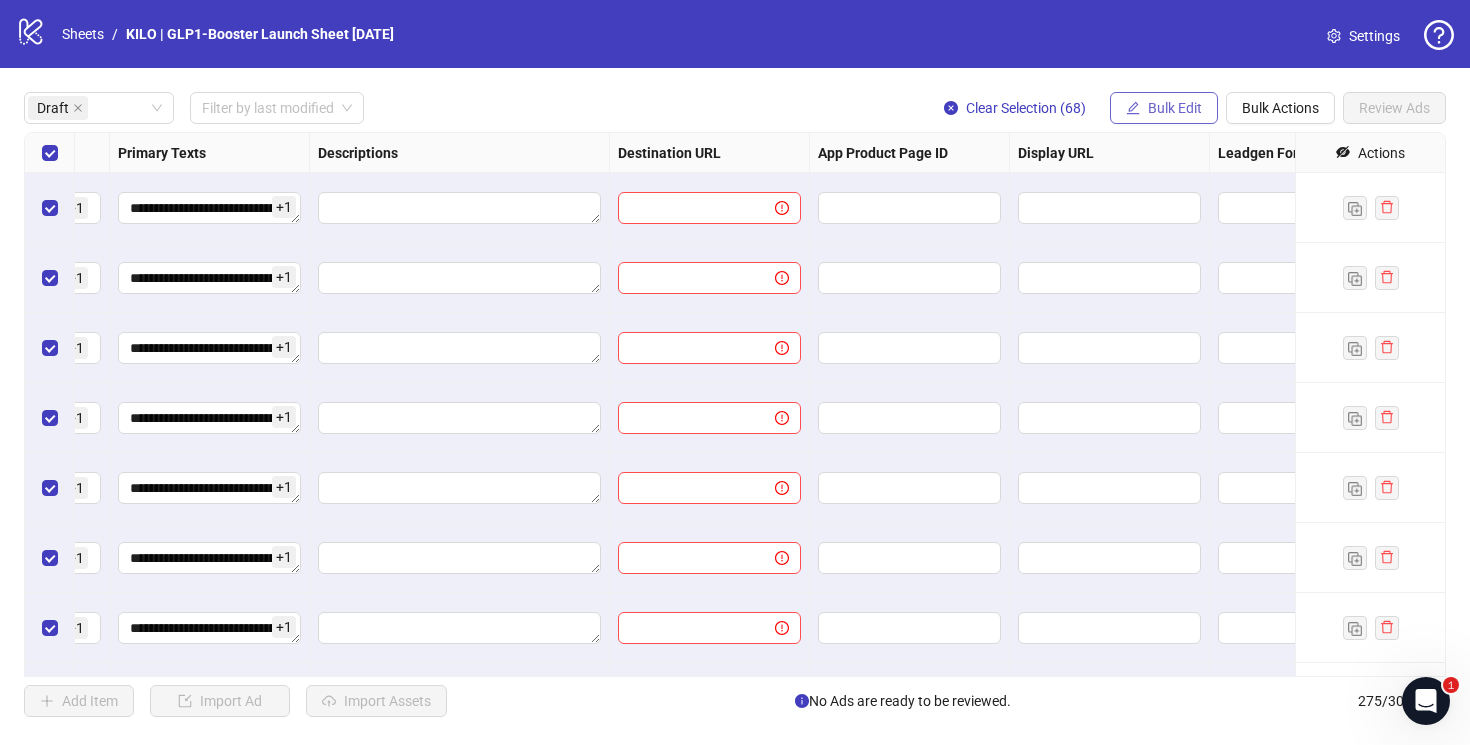 click on "Bulk Edit" at bounding box center [1175, 108] 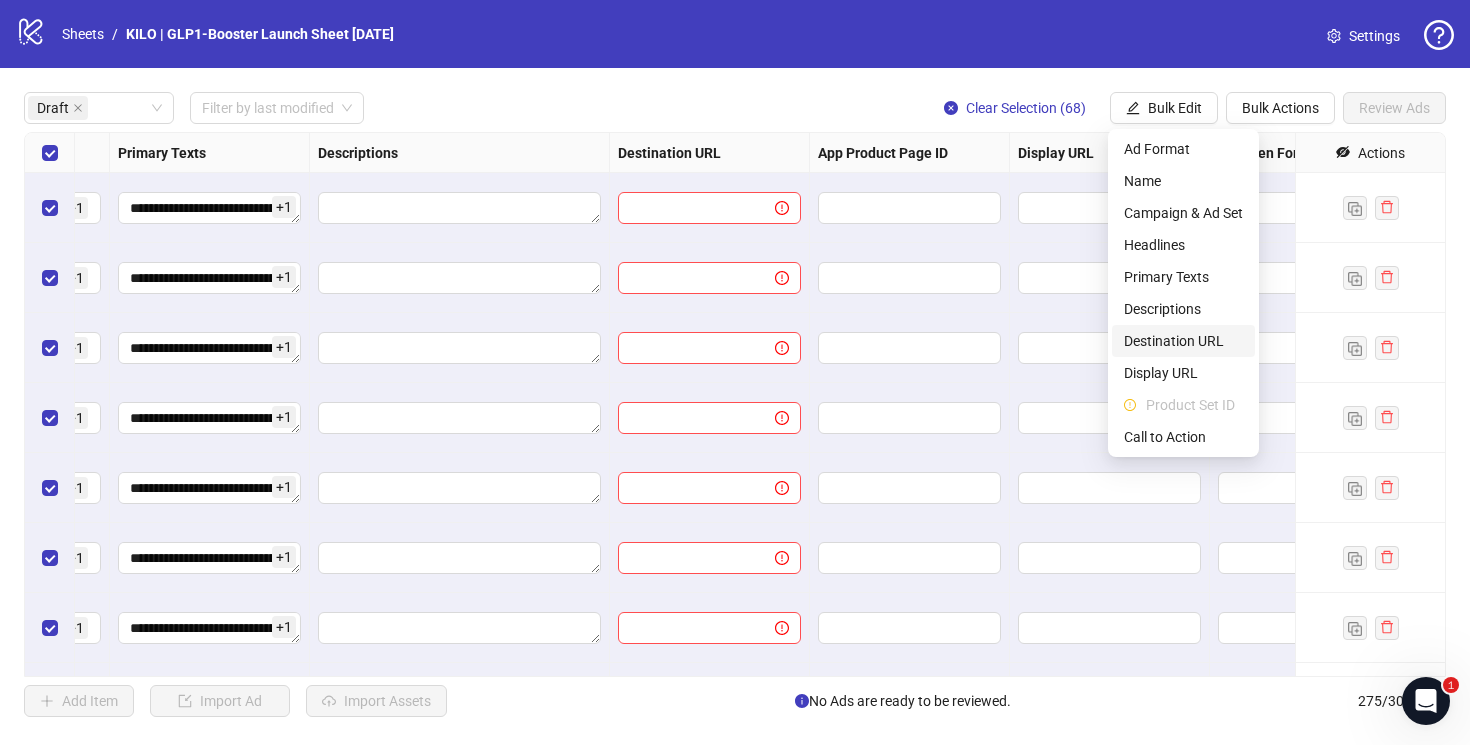 click on "Destination URL" at bounding box center (1183, 341) 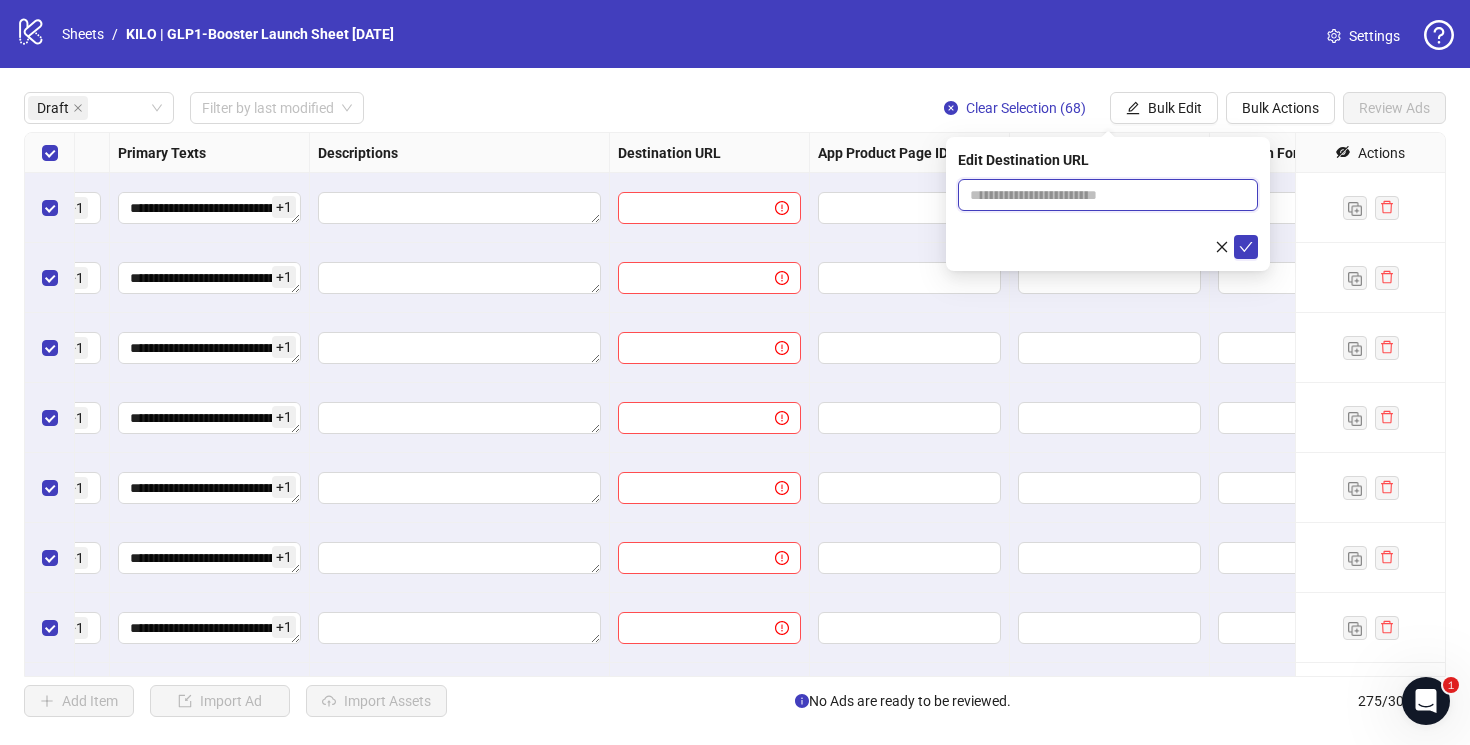 click at bounding box center [1100, 195] 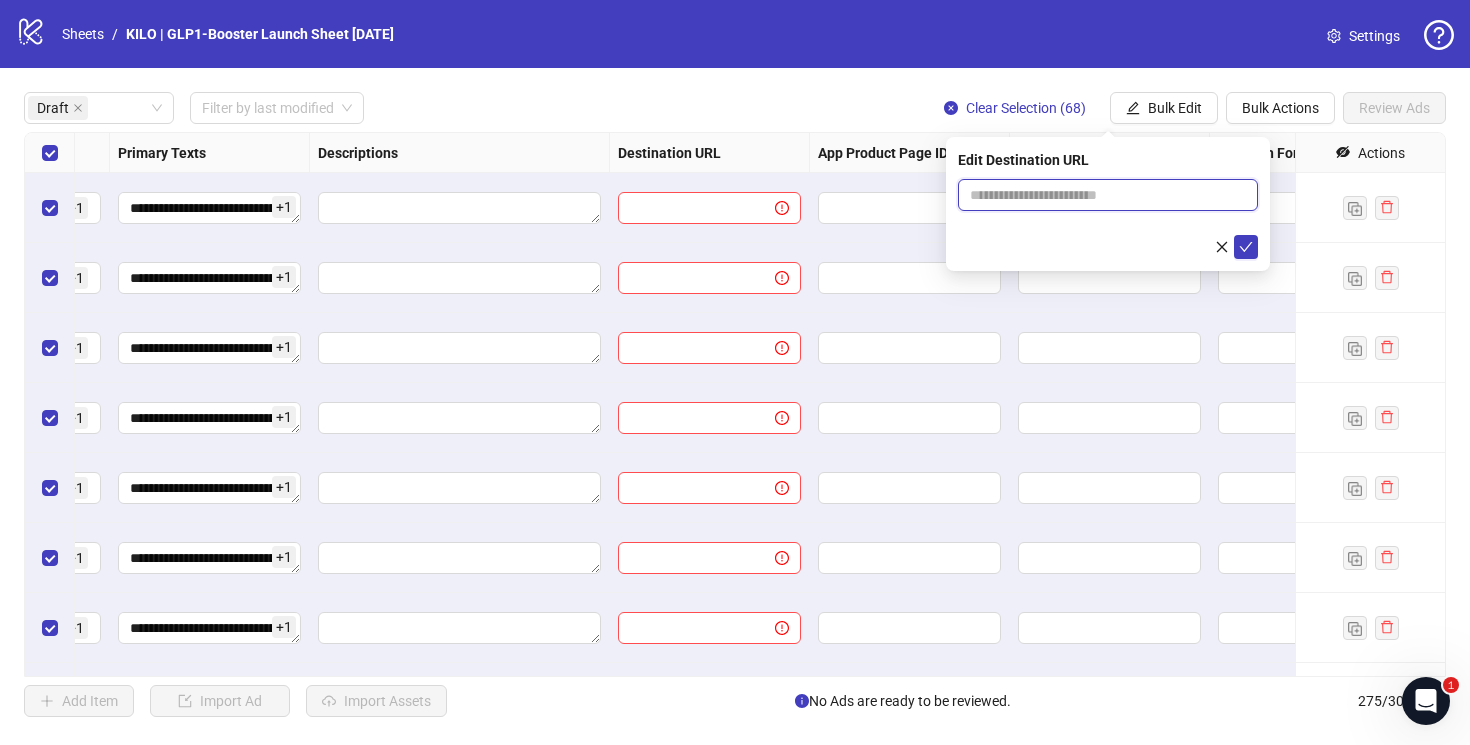 type on "**********" 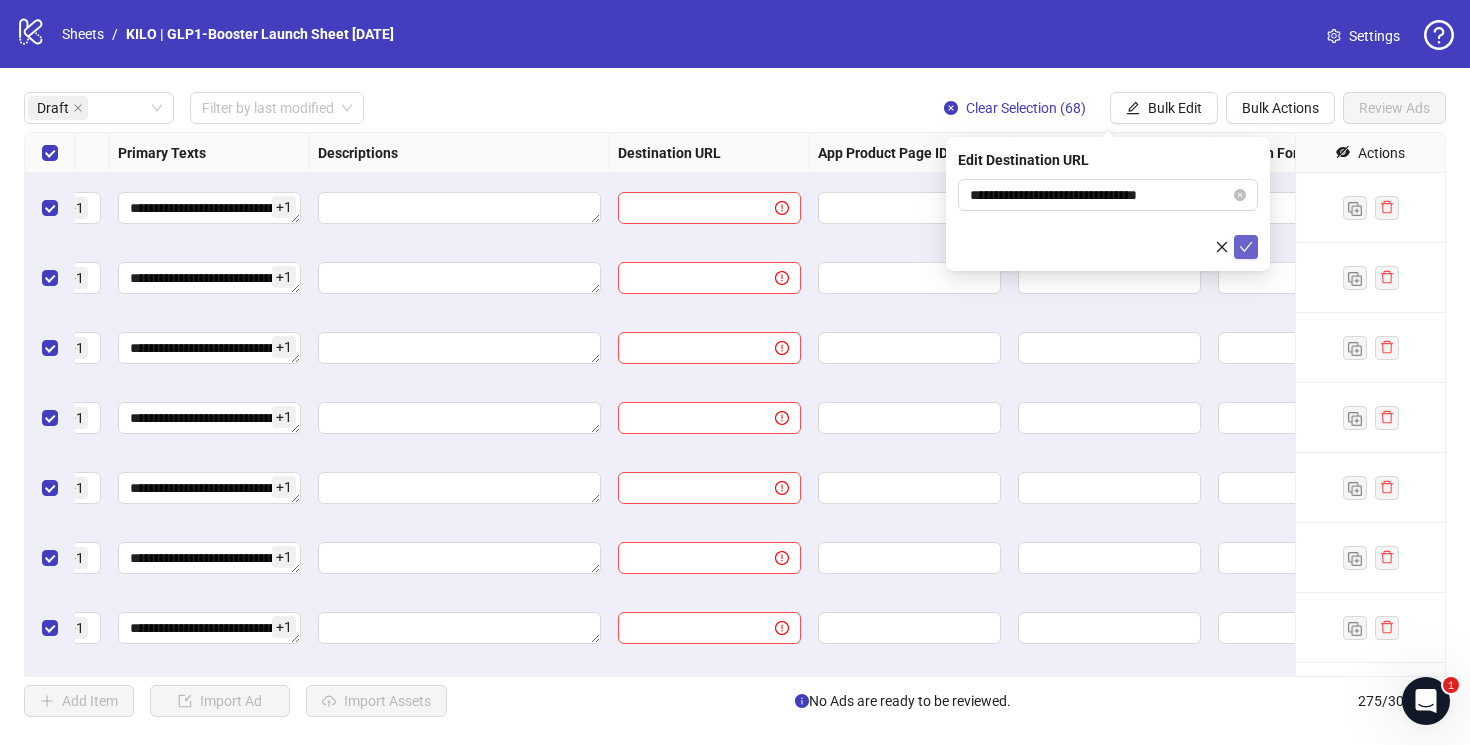 click 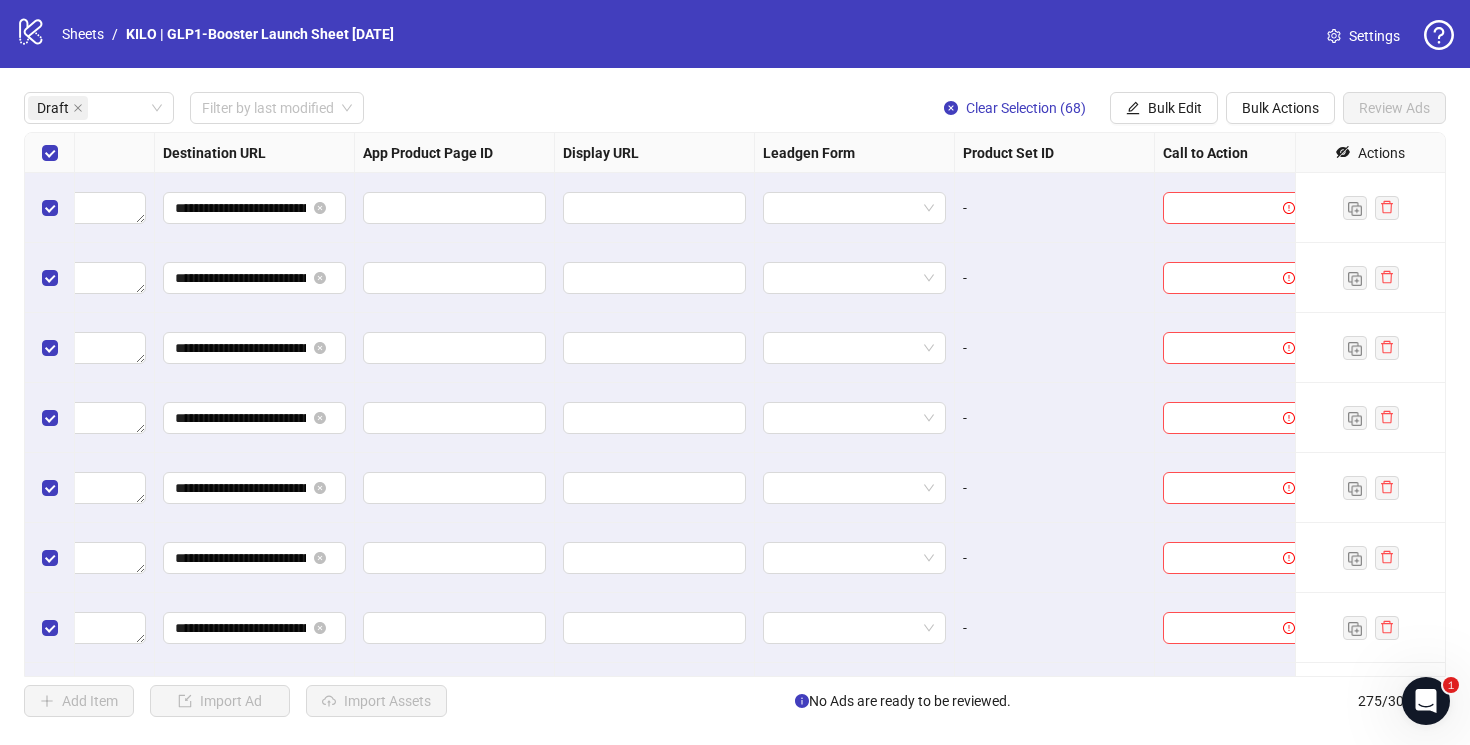 scroll, scrollTop: 0, scrollLeft: 1850, axis: horizontal 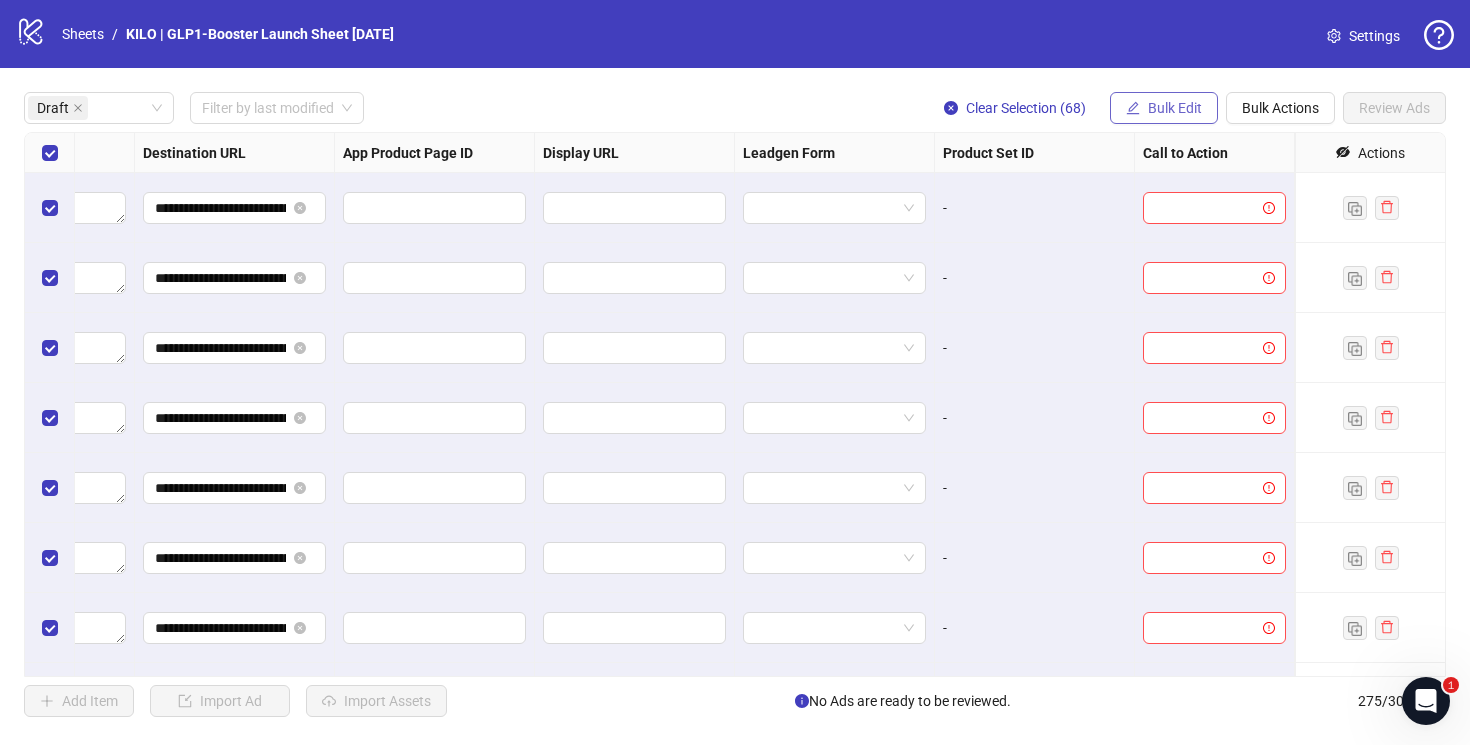 click on "Bulk Edit" at bounding box center (1164, 108) 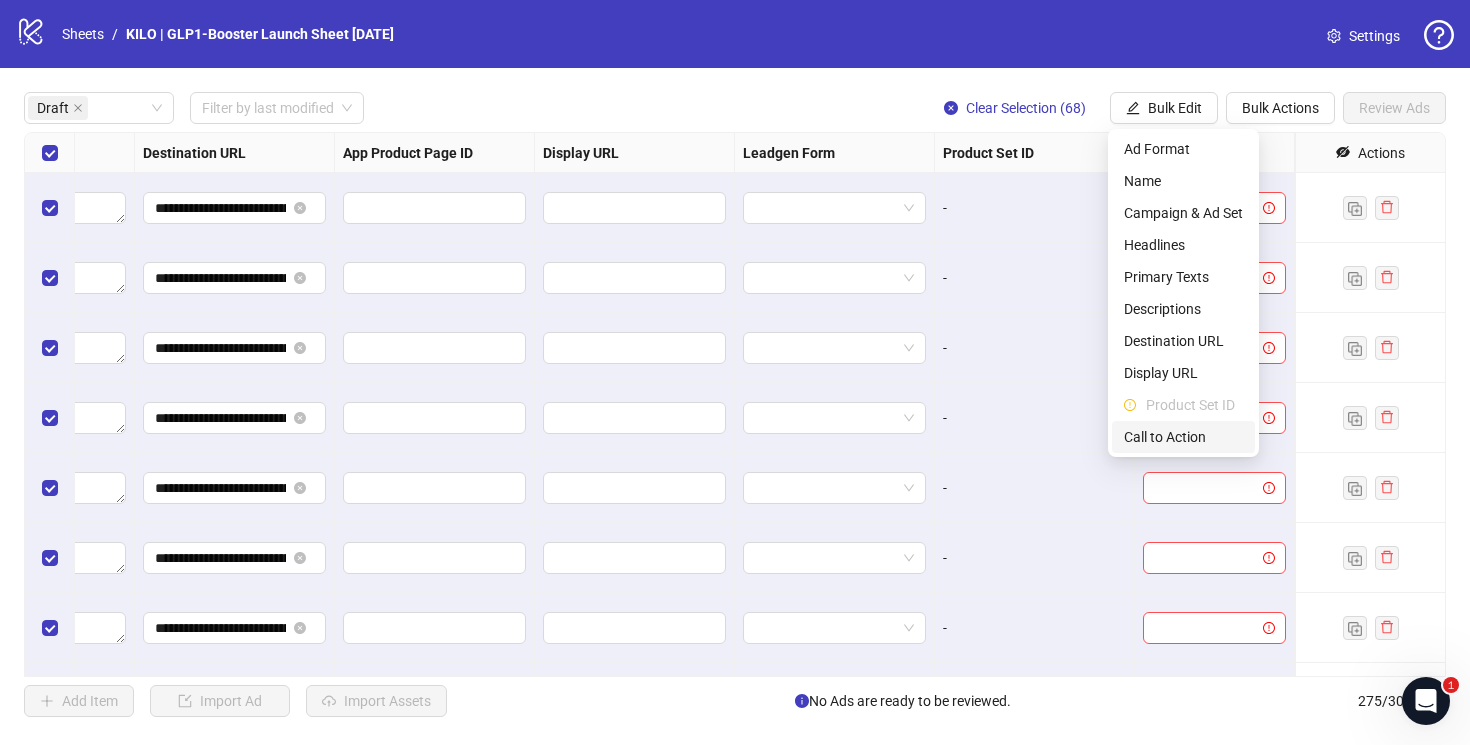 click on "Call to Action" at bounding box center [1183, 437] 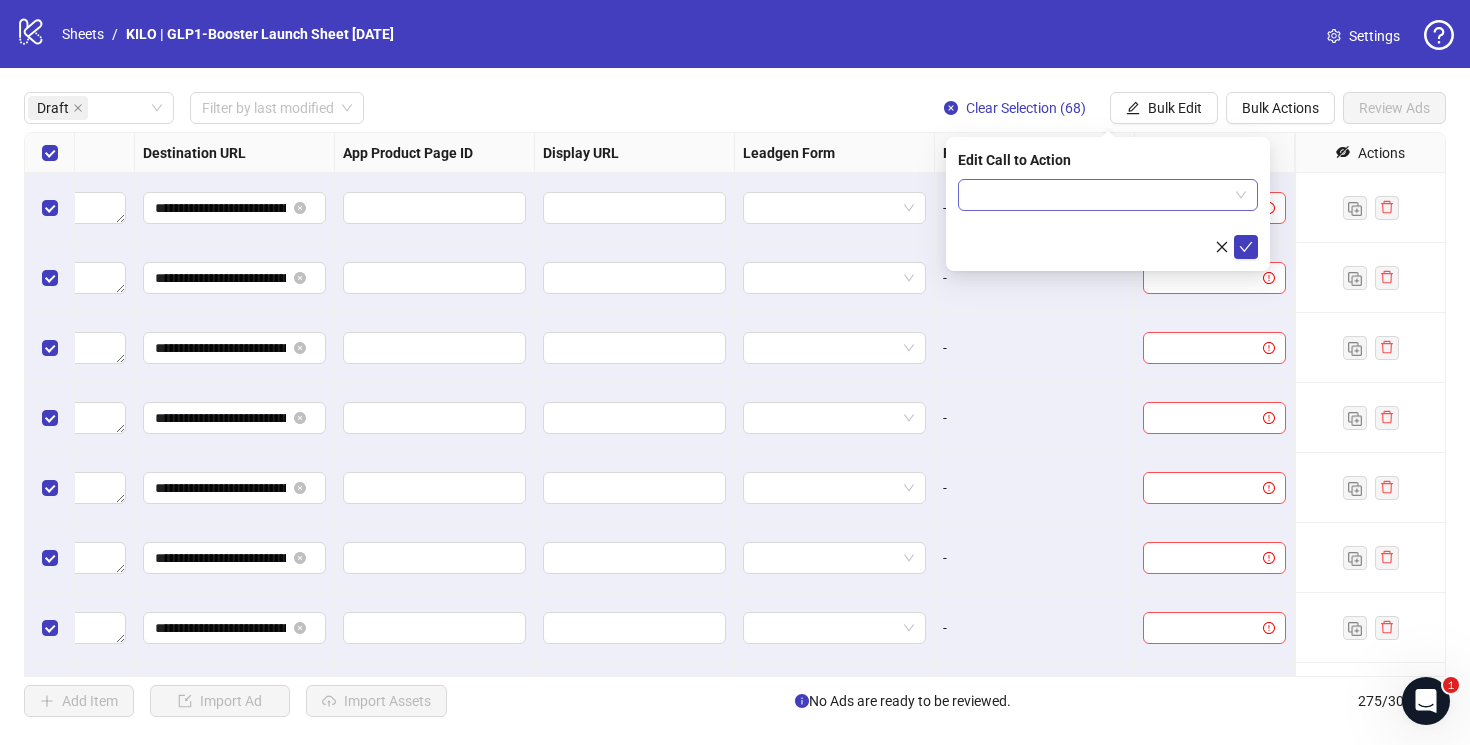 click at bounding box center (1099, 195) 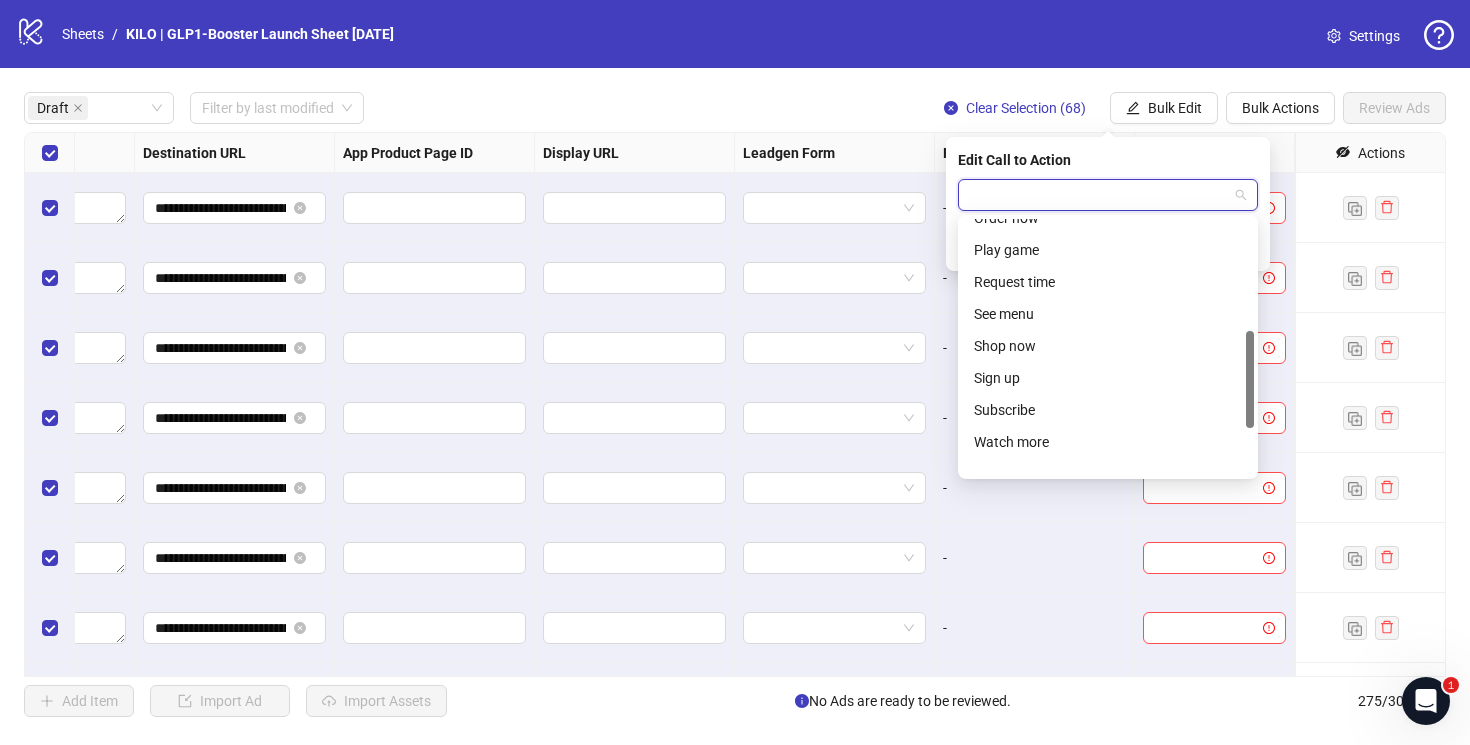 scroll, scrollTop: 416, scrollLeft: 0, axis: vertical 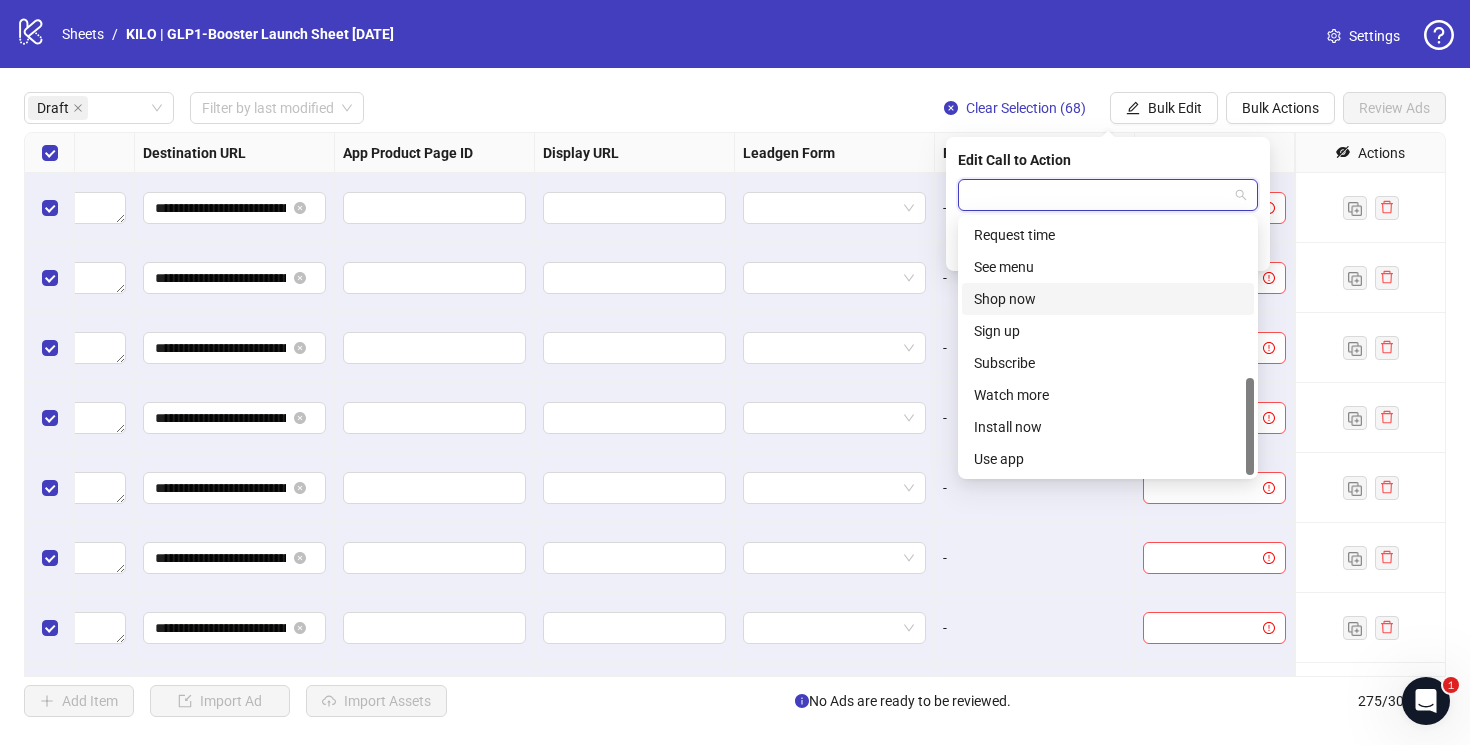 click on "Shop now" at bounding box center [1108, 299] 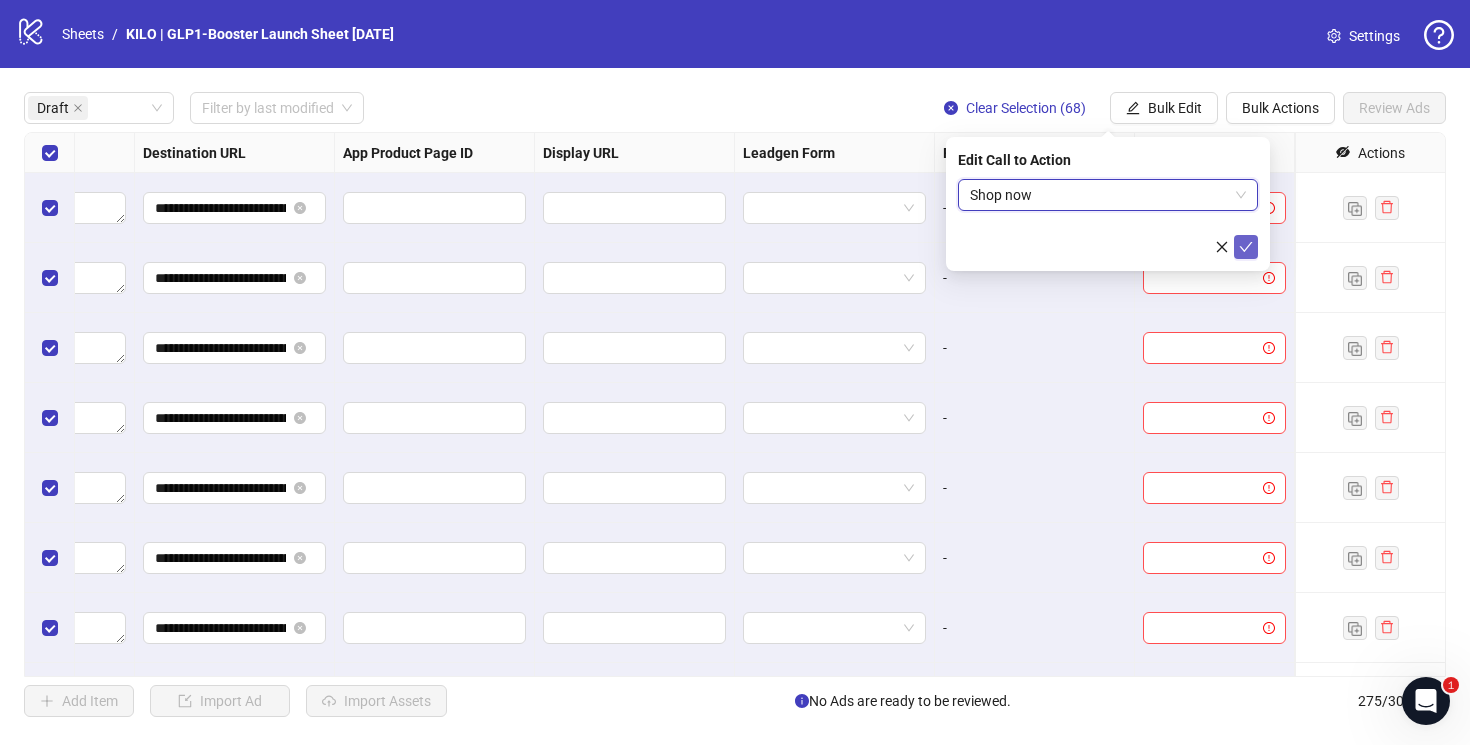 click at bounding box center [1246, 247] 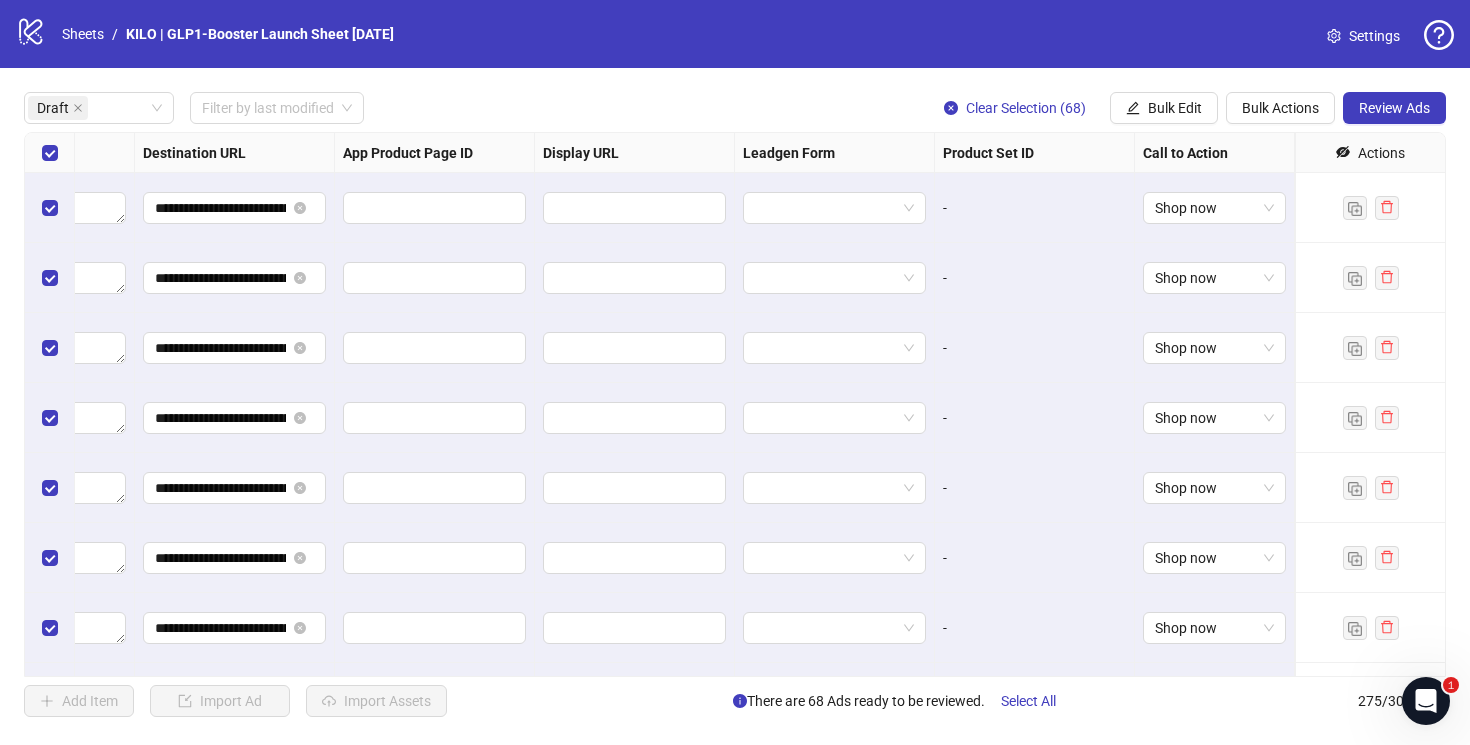 click on "-" at bounding box center (1035, 418) 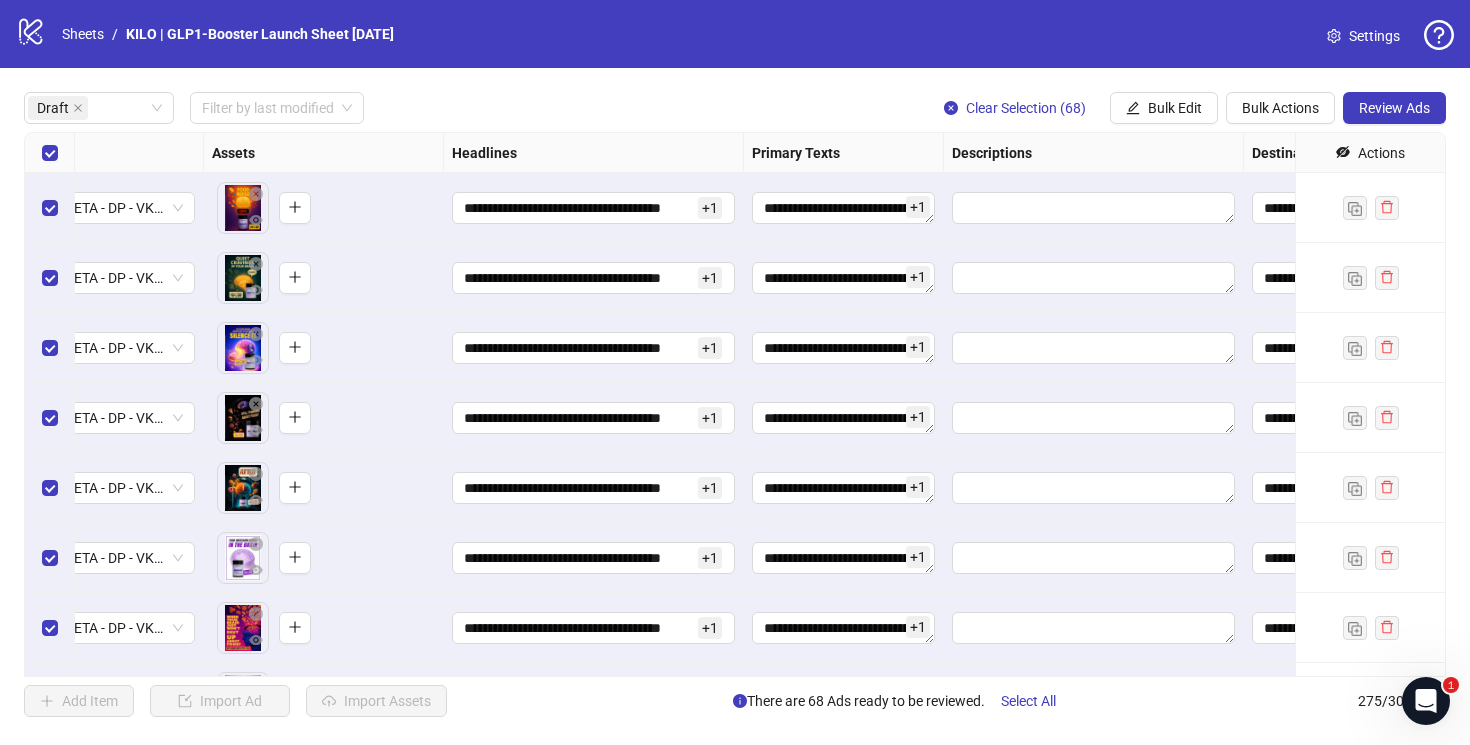 scroll, scrollTop: 0, scrollLeft: 0, axis: both 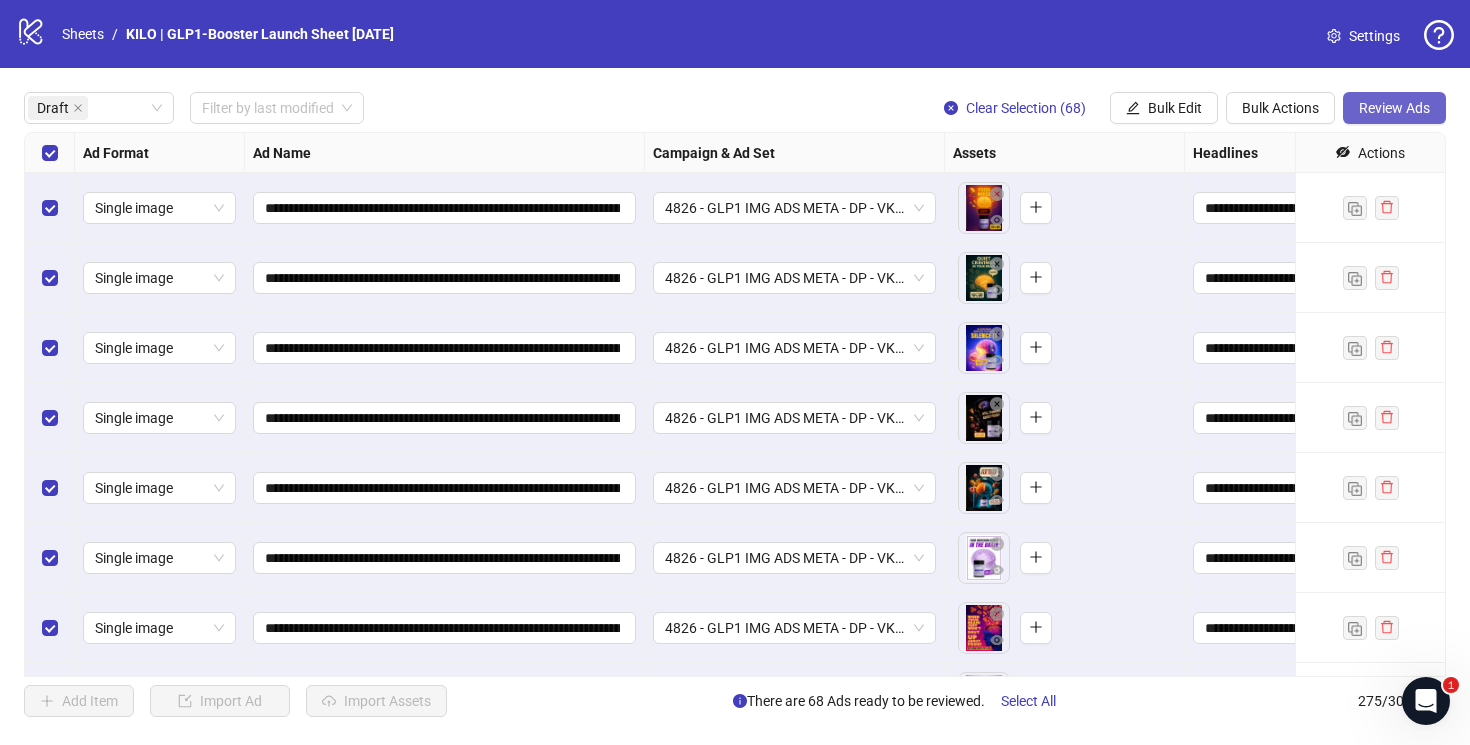 click on "Review Ads" at bounding box center (1394, 108) 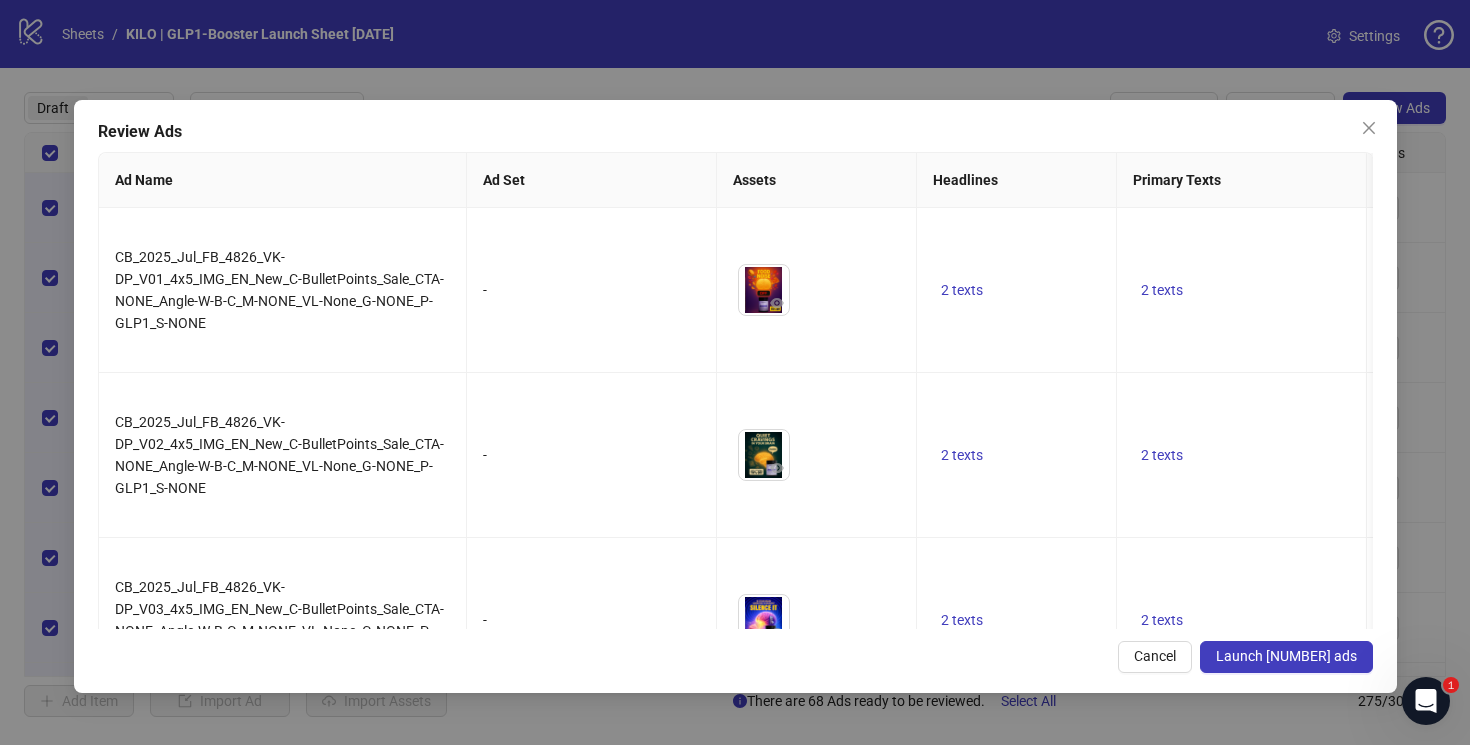 click on "Launch [NUMBER] ads" at bounding box center [1286, 656] 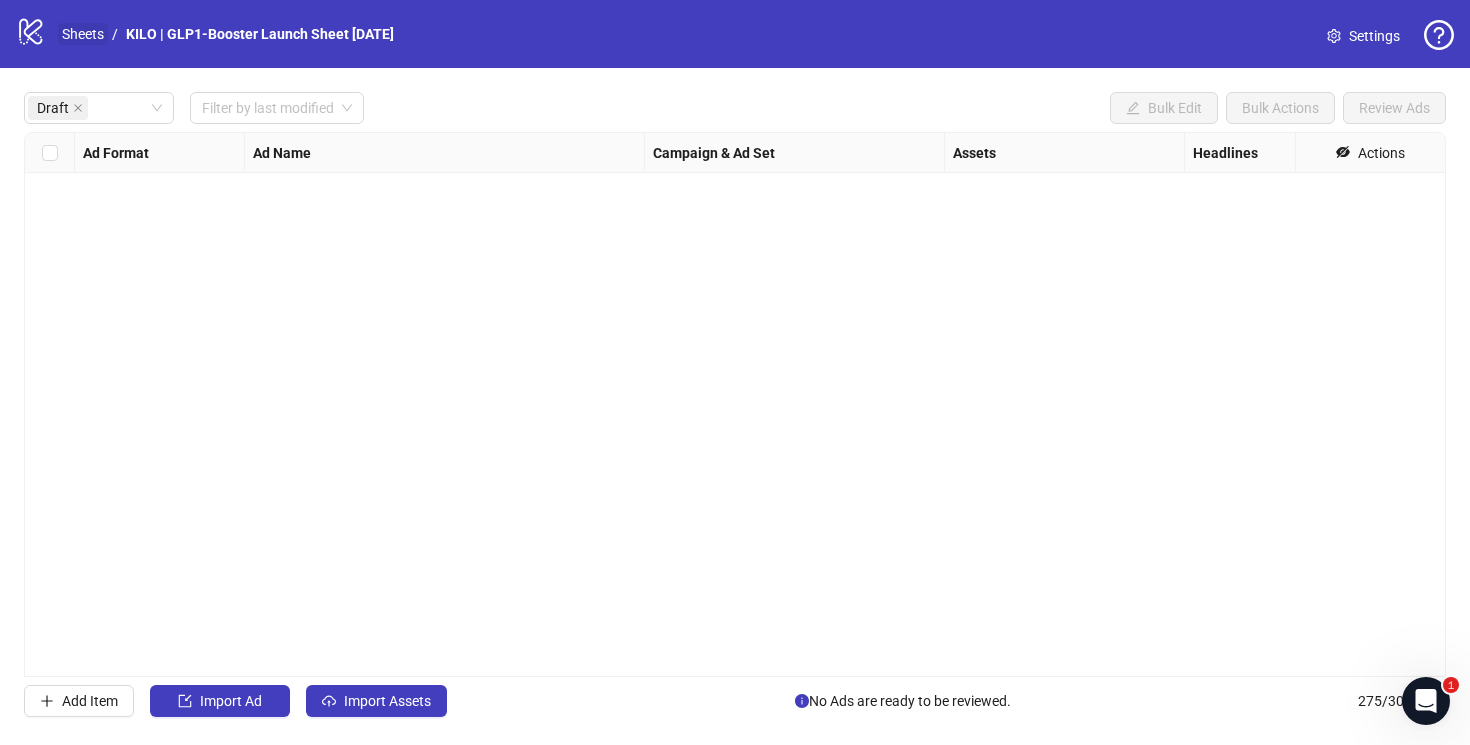 click on "Sheets" at bounding box center [83, 34] 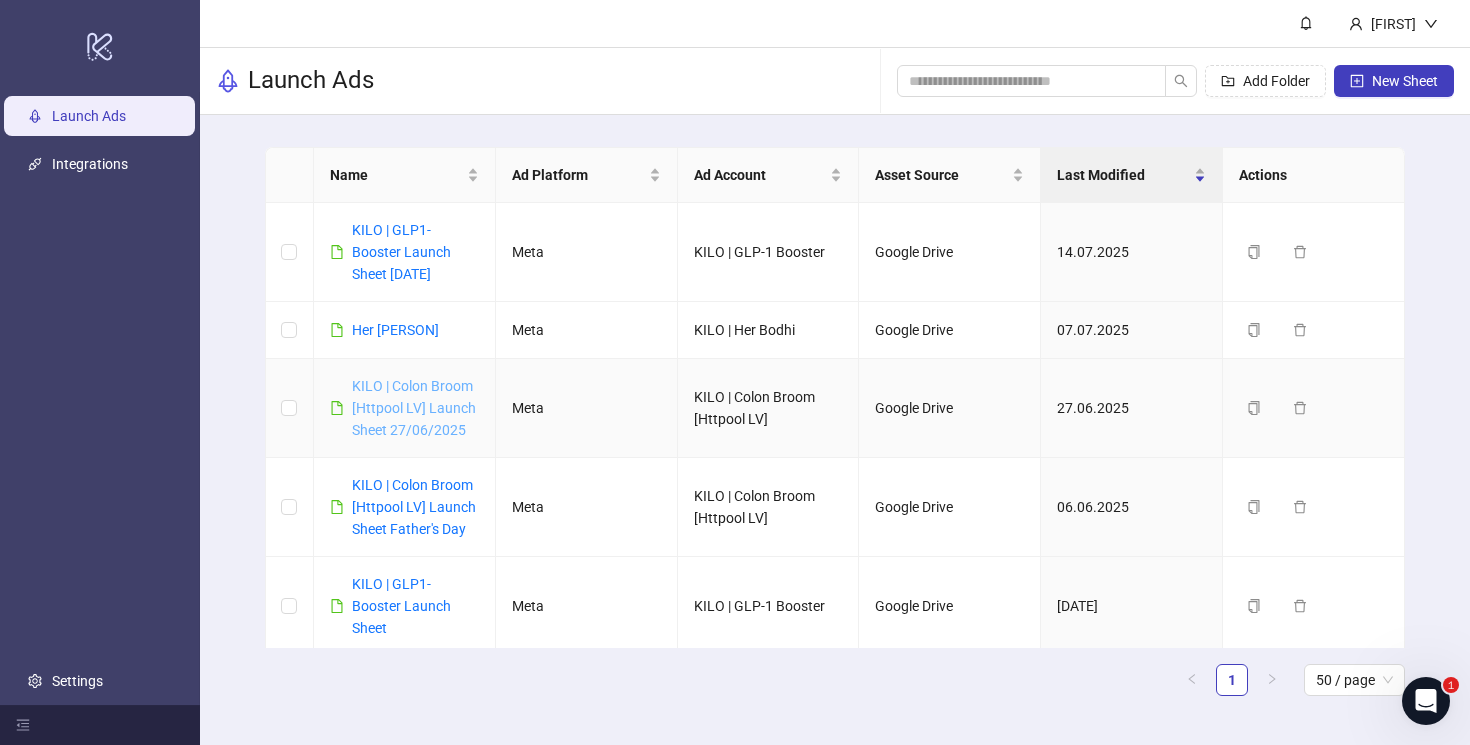 click on "KILO | Colon Broom [Httpool LV] Launch Sheet 27/06/2025" at bounding box center (414, 408) 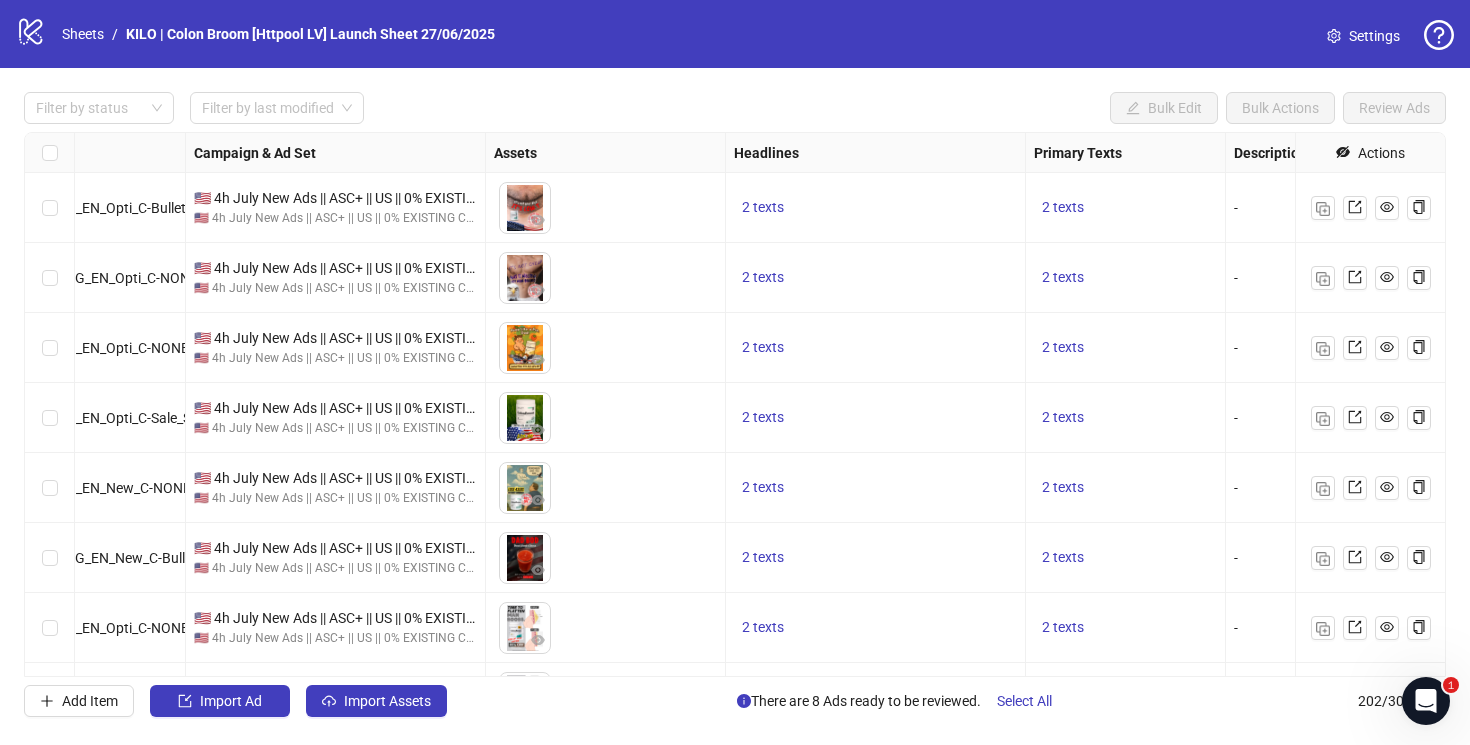 scroll, scrollTop: 0, scrollLeft: 0, axis: both 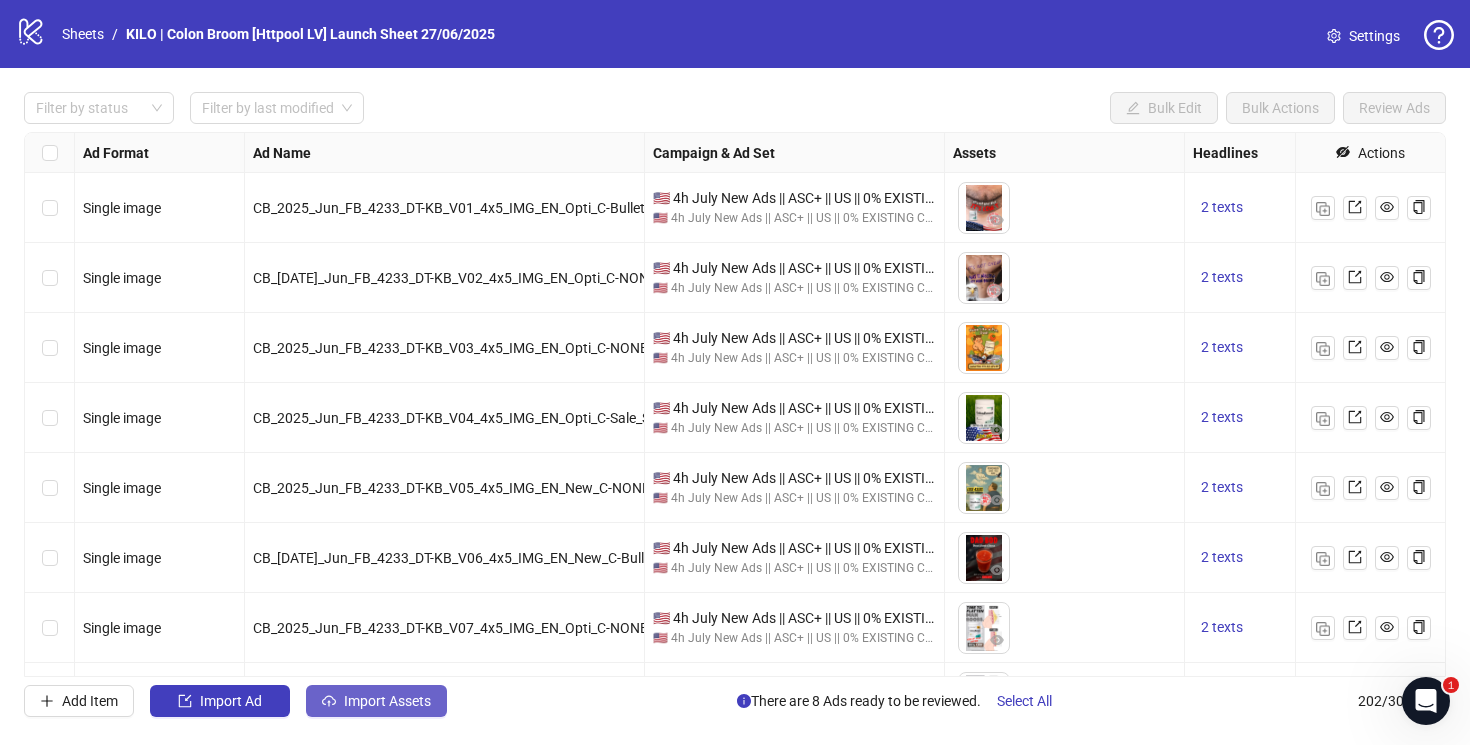 click on "Import Assets" at bounding box center (387, 701) 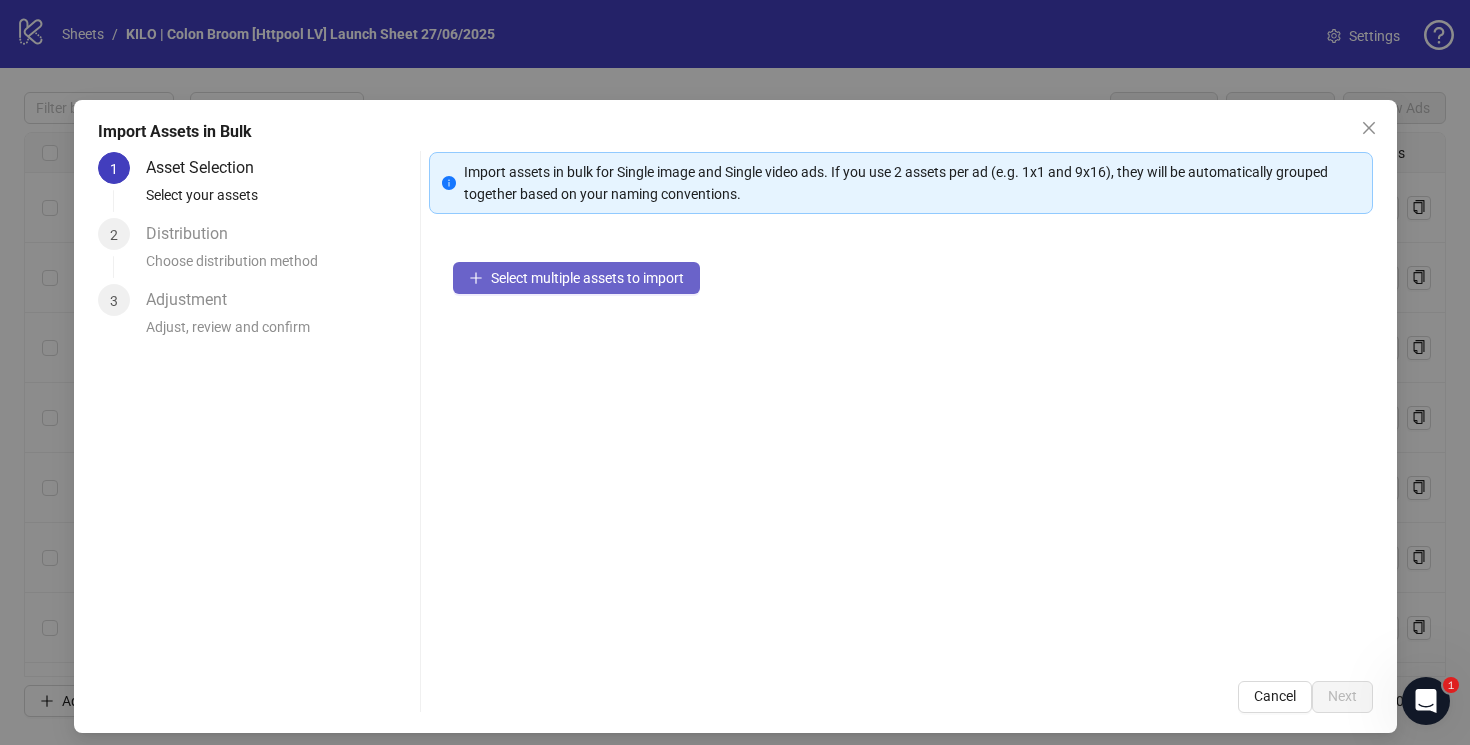 click on "Select multiple assets to import" at bounding box center [576, 278] 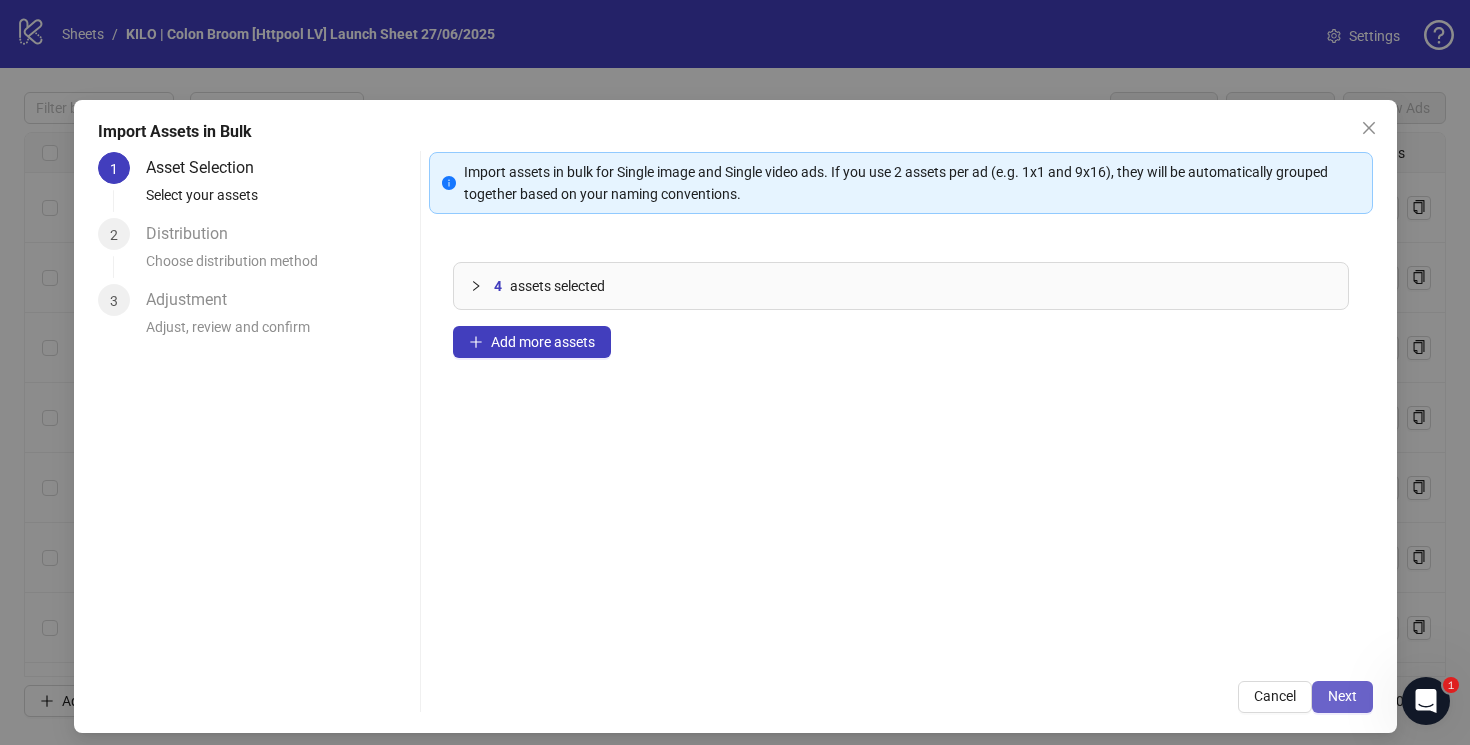 click on "Next" at bounding box center [1342, 696] 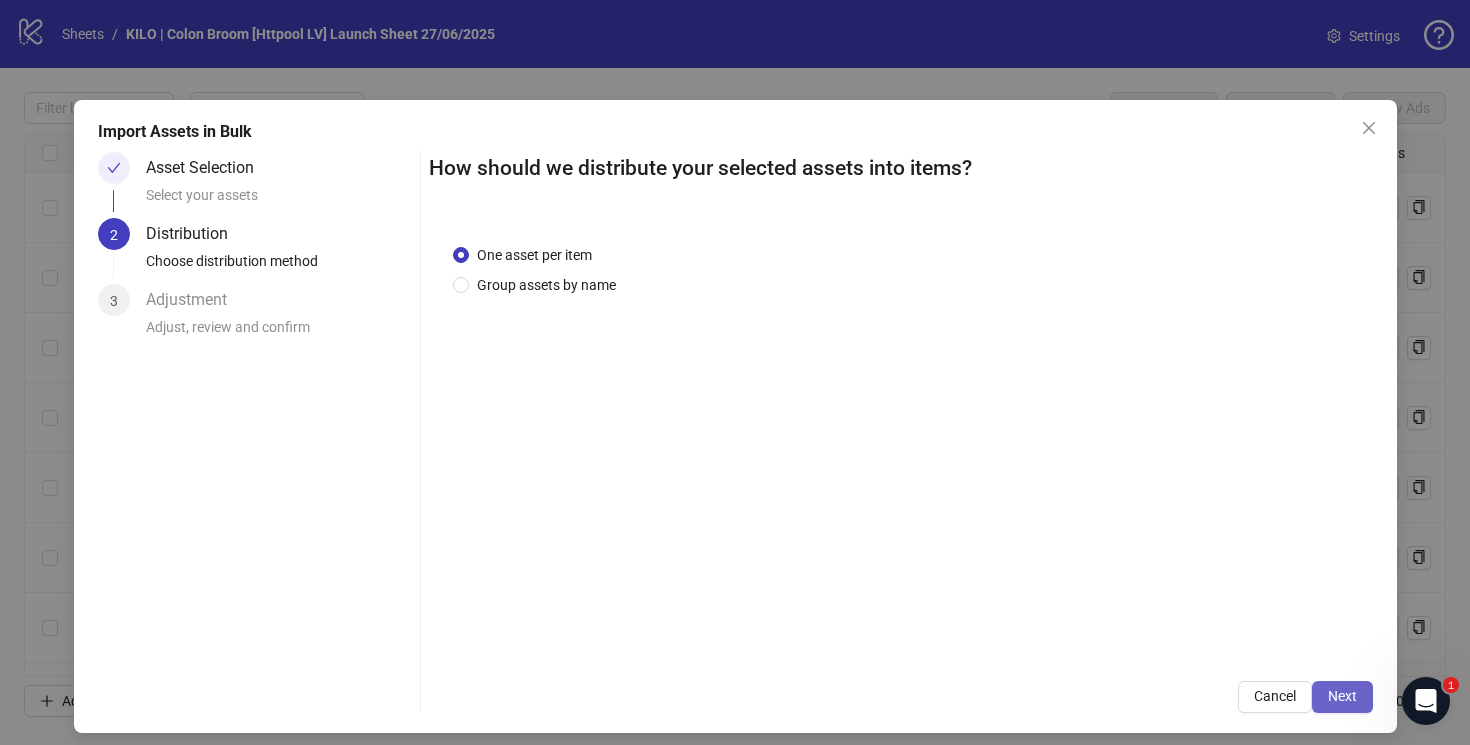 click on "Next" at bounding box center (1342, 696) 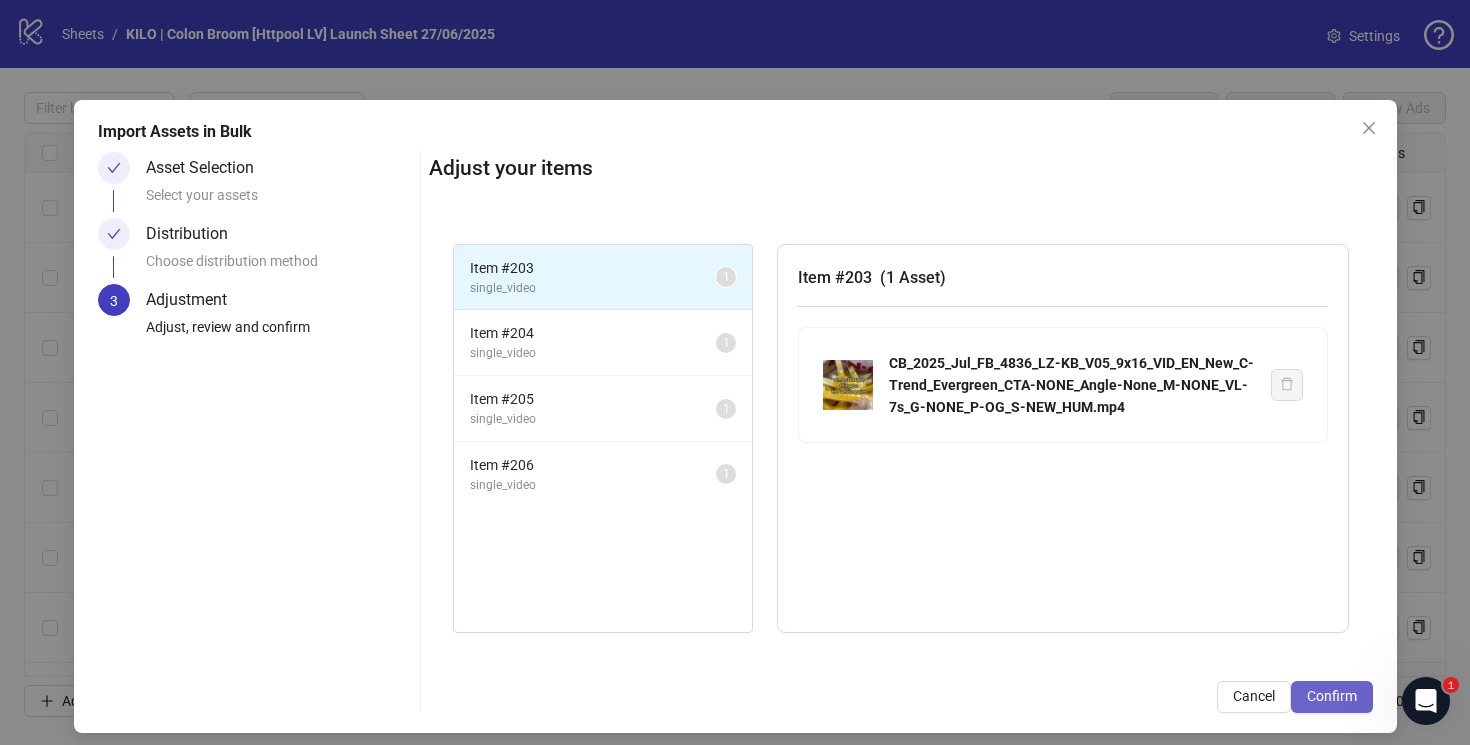 click on "Confirm" at bounding box center (1332, 696) 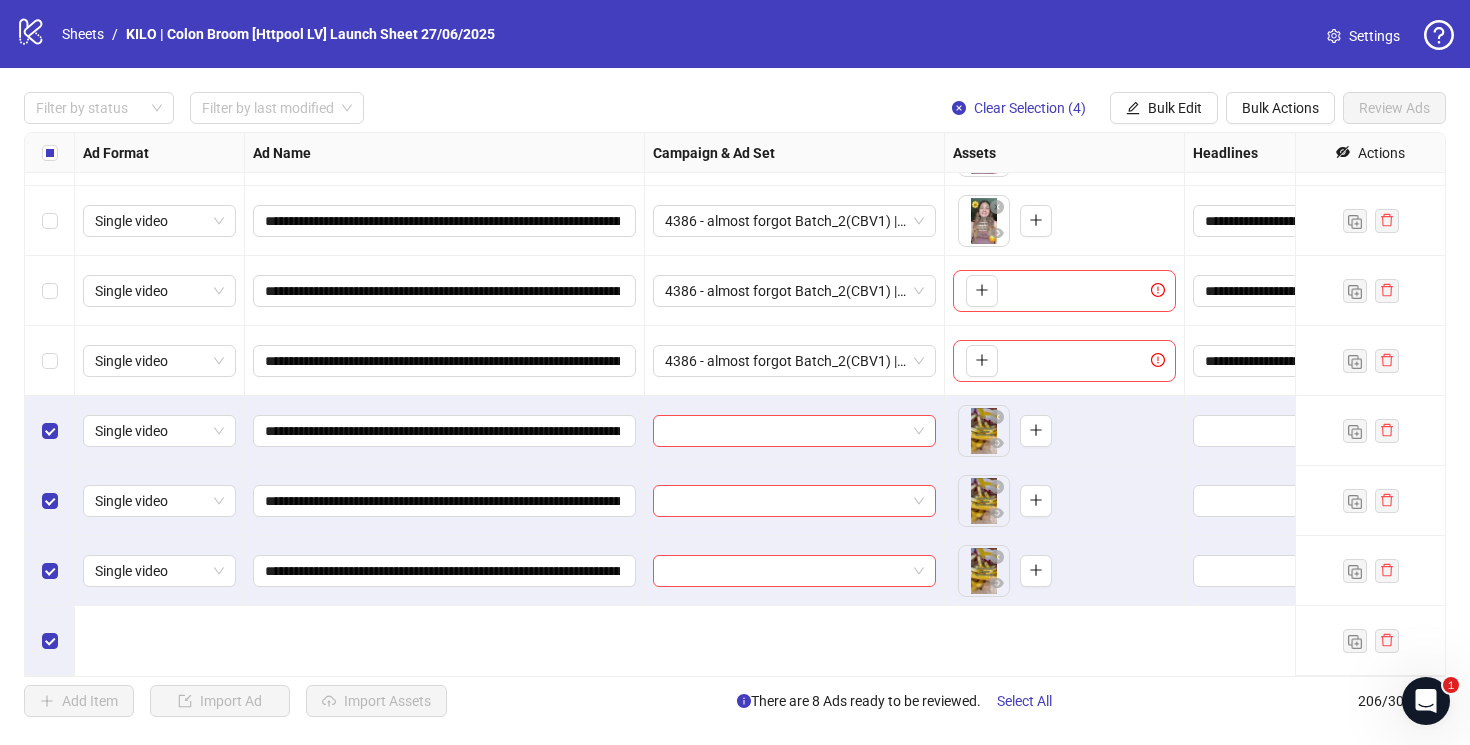 scroll, scrollTop: 13917, scrollLeft: 0, axis: vertical 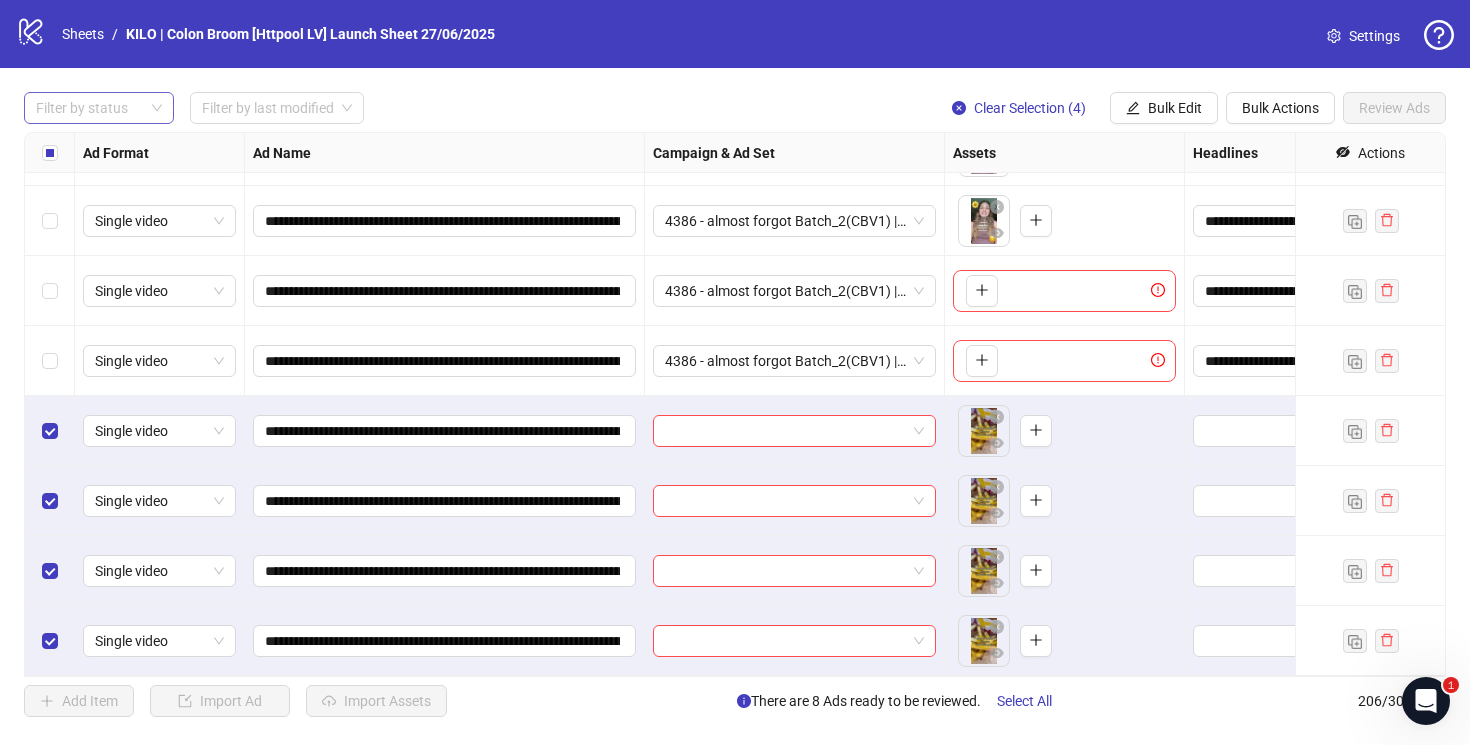 click at bounding box center [88, 108] 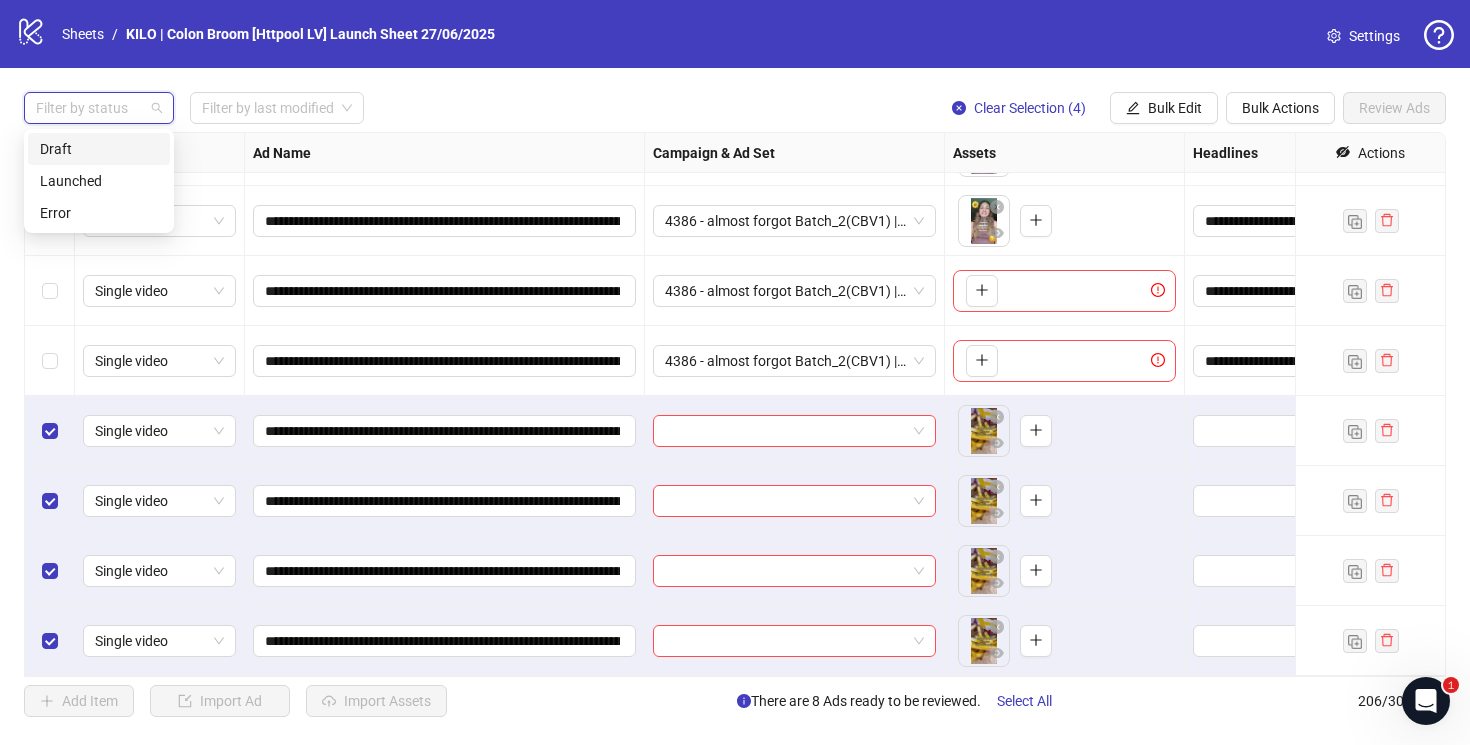 click on "Draft" at bounding box center (99, 149) 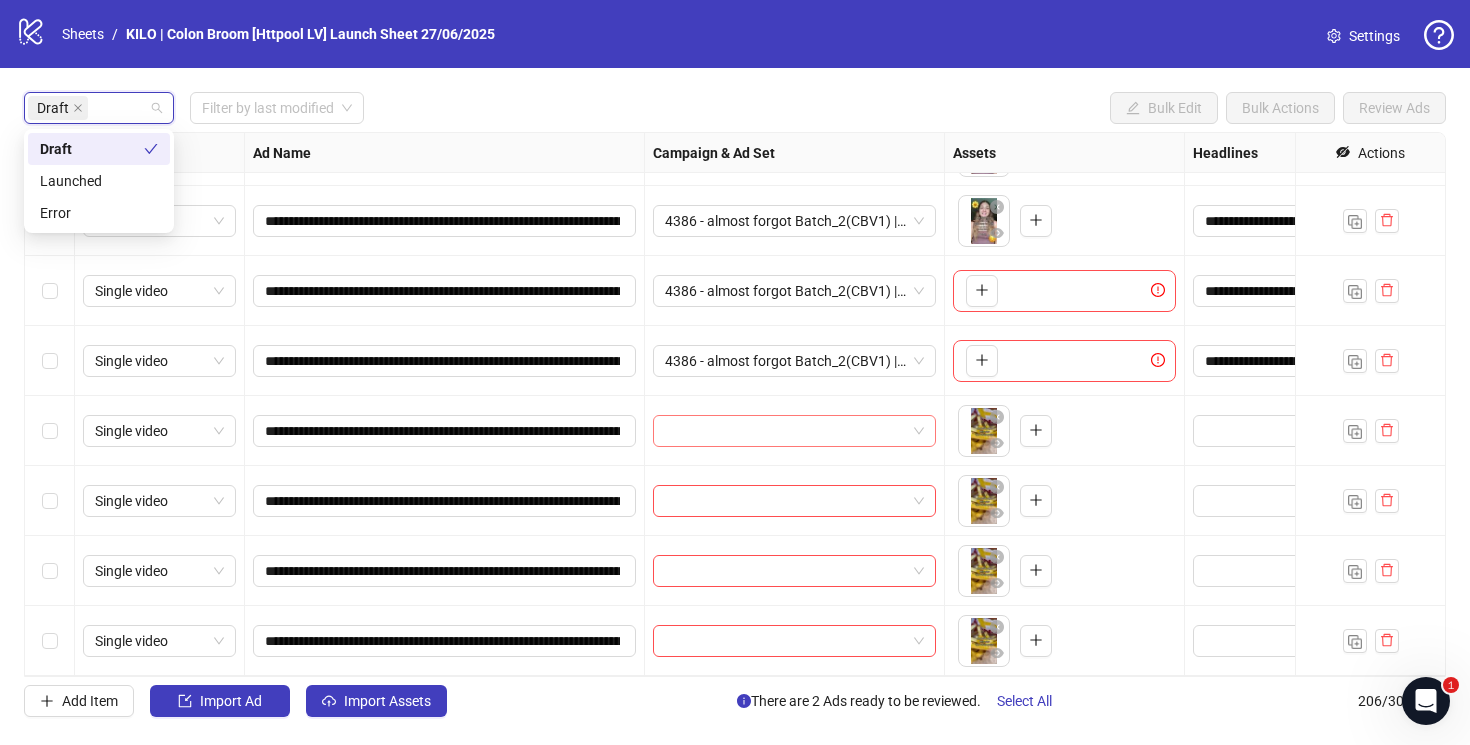 scroll, scrollTop: 0, scrollLeft: 0, axis: both 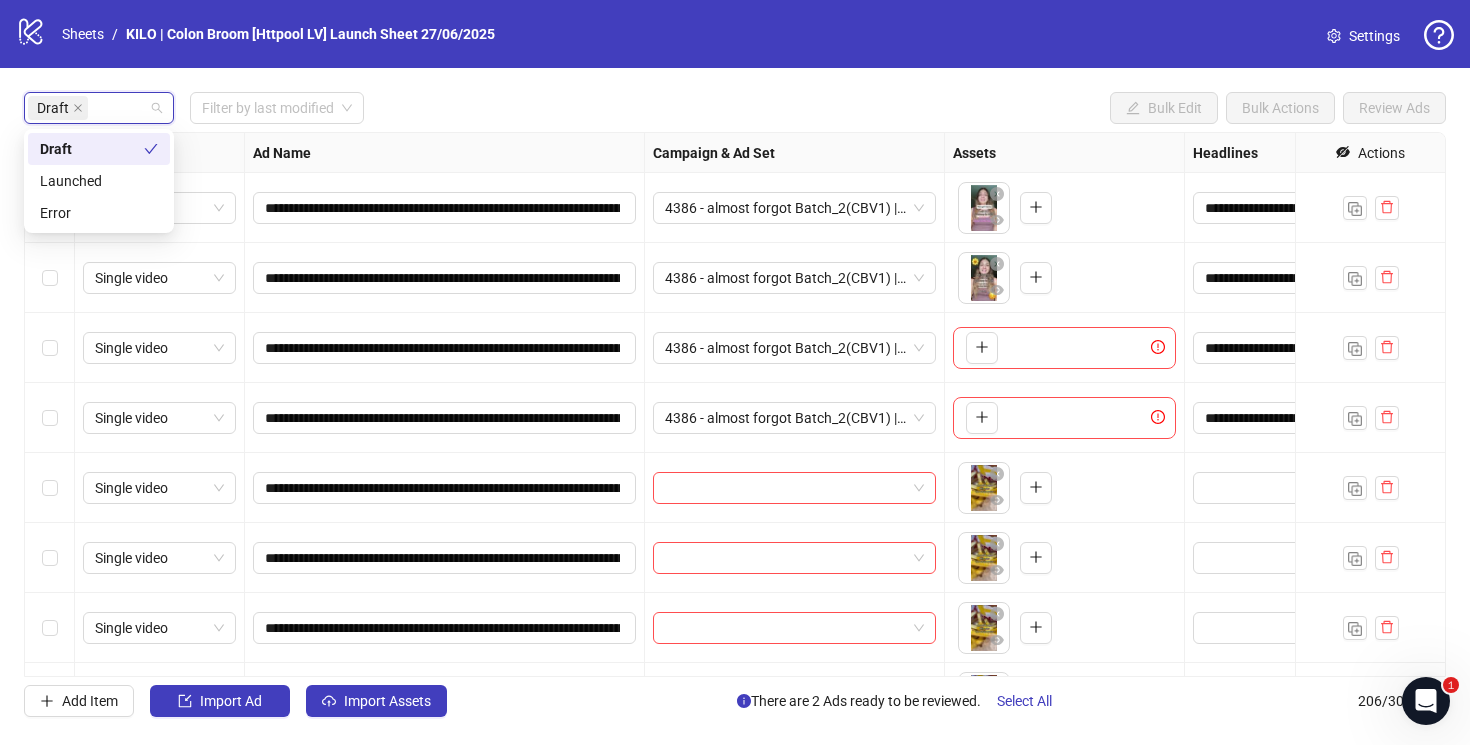 click on "Draft   Filter by last modified Bulk Edit Bulk Actions Review Ads" at bounding box center (735, 108) 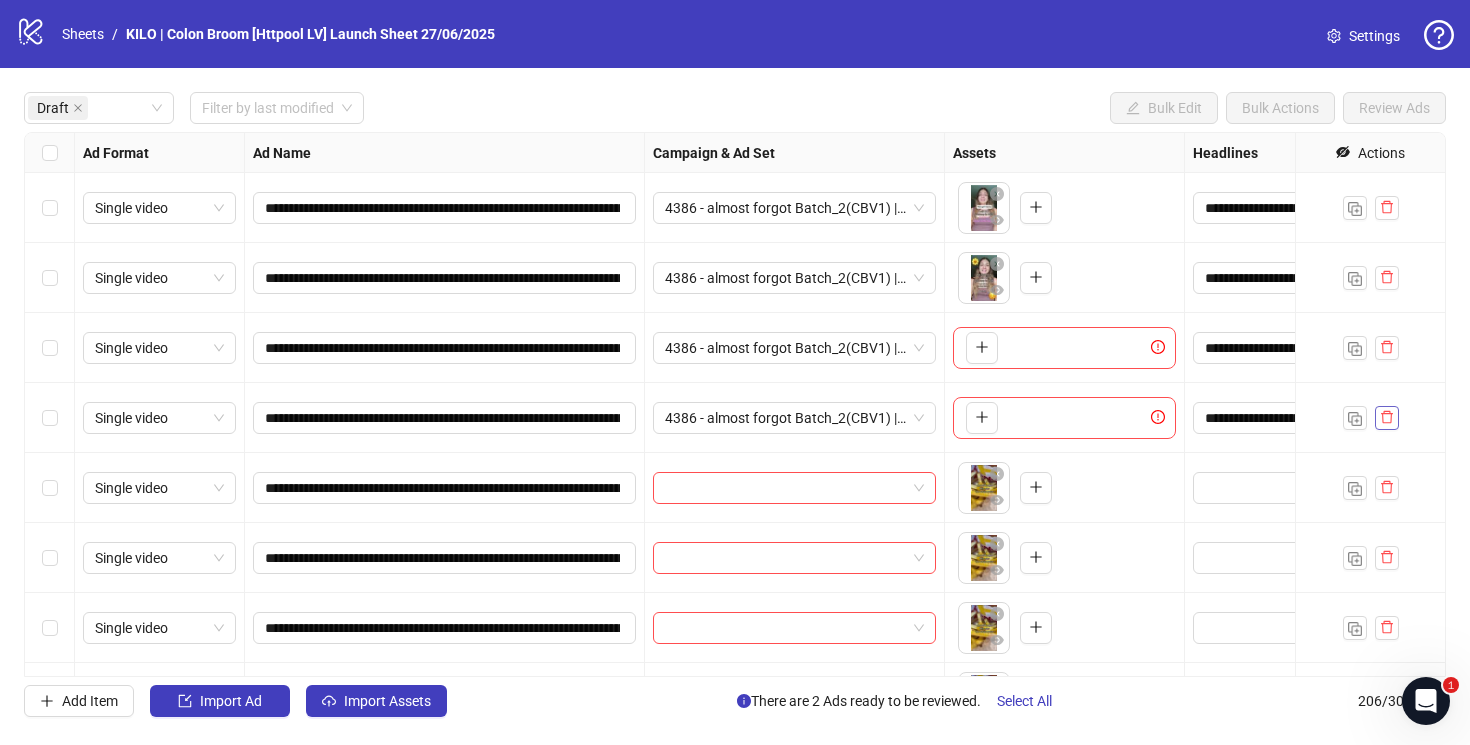 click 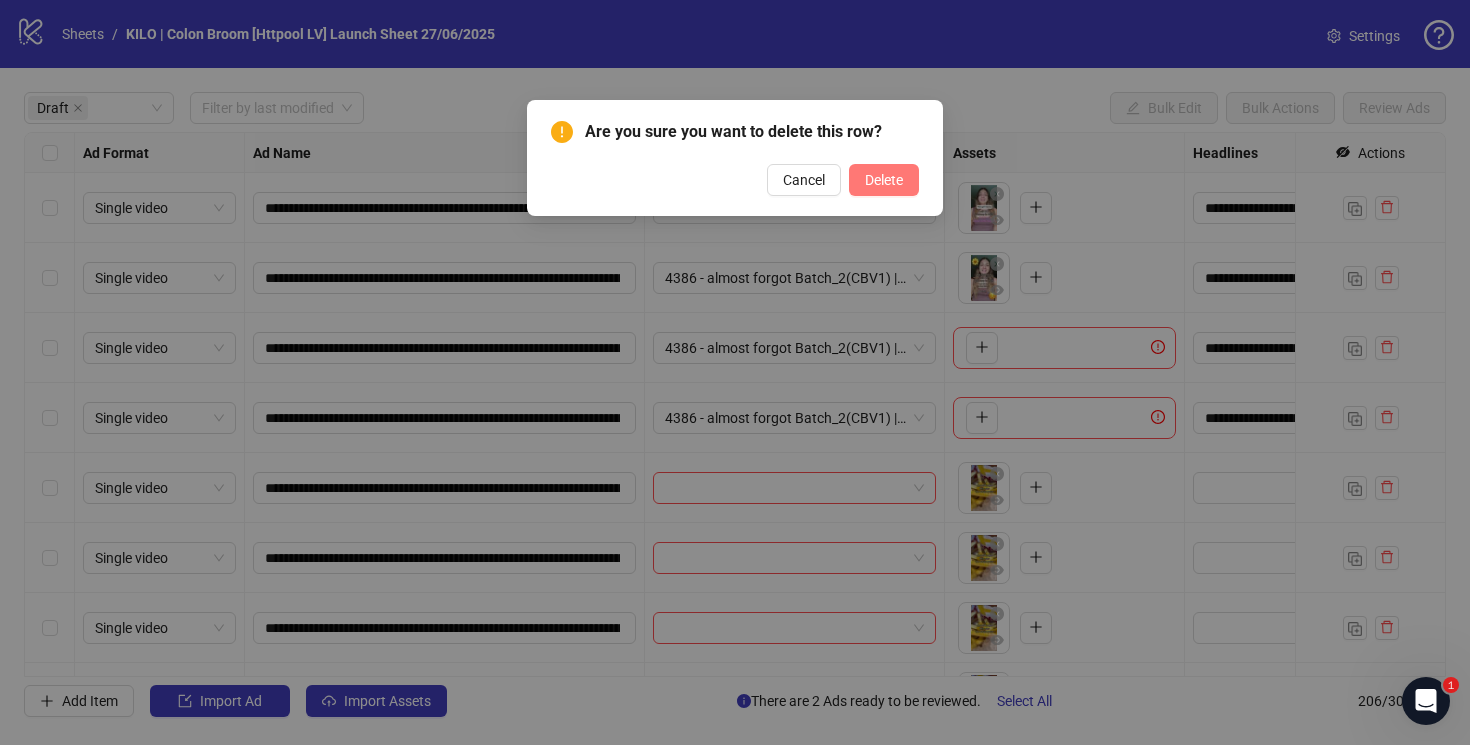 click on "Delete" at bounding box center [884, 180] 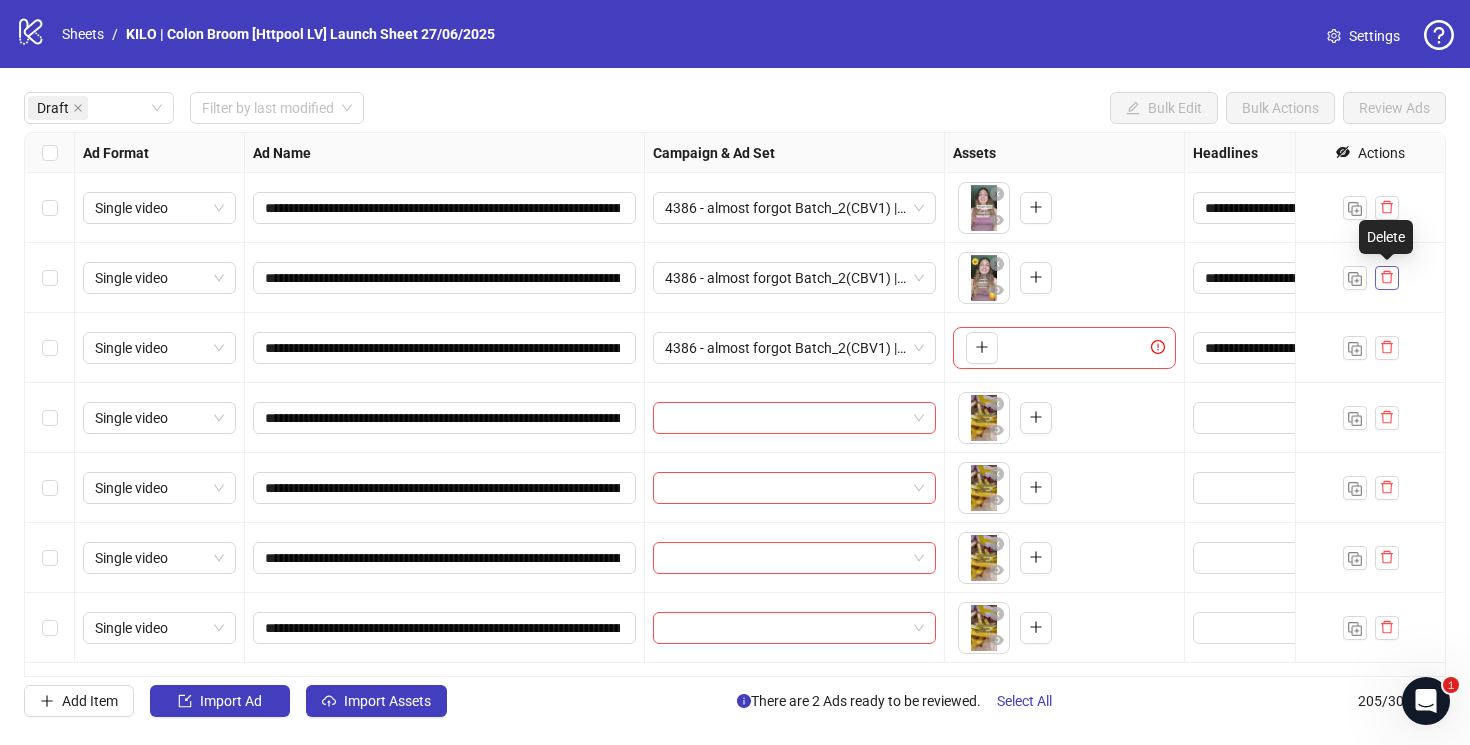 click 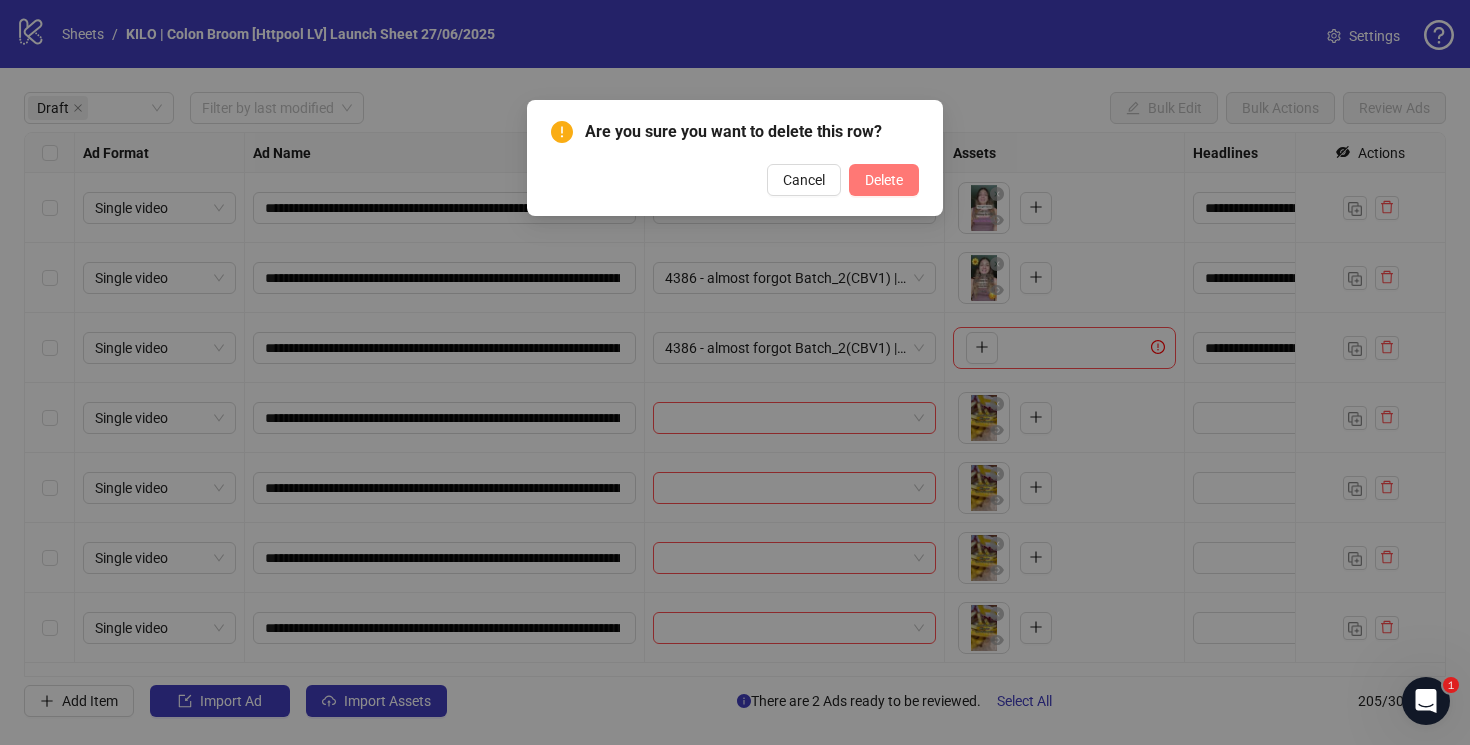 click on "Delete" at bounding box center [884, 180] 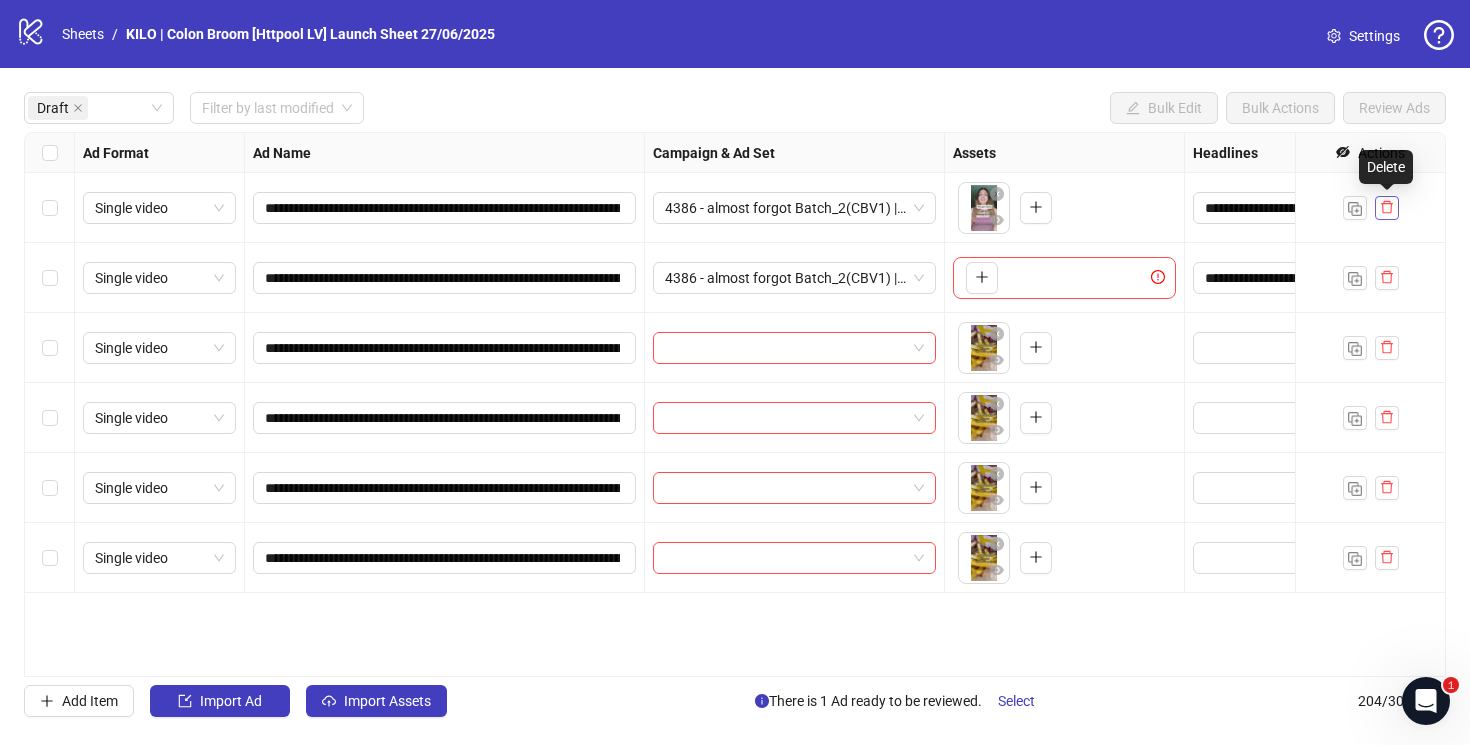 click 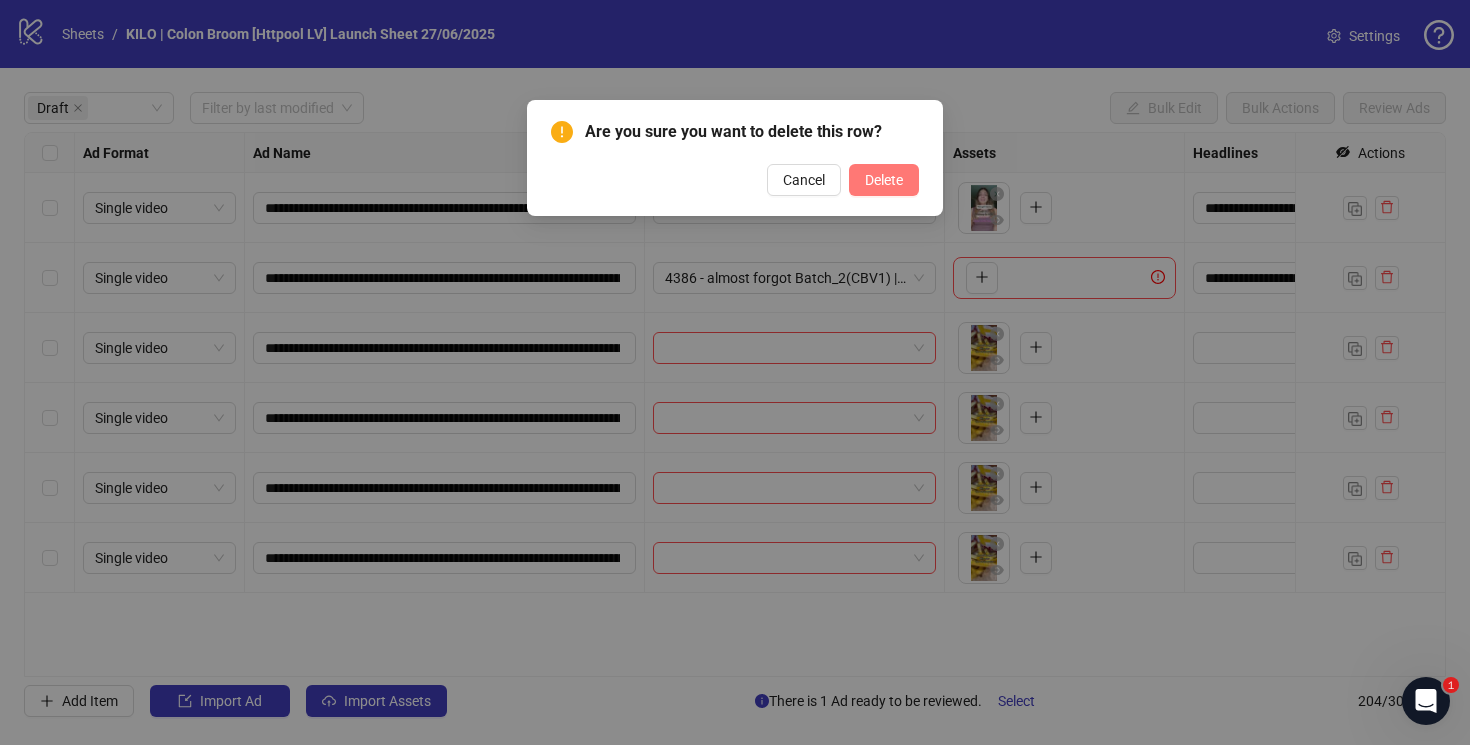 click on "Delete" at bounding box center (884, 180) 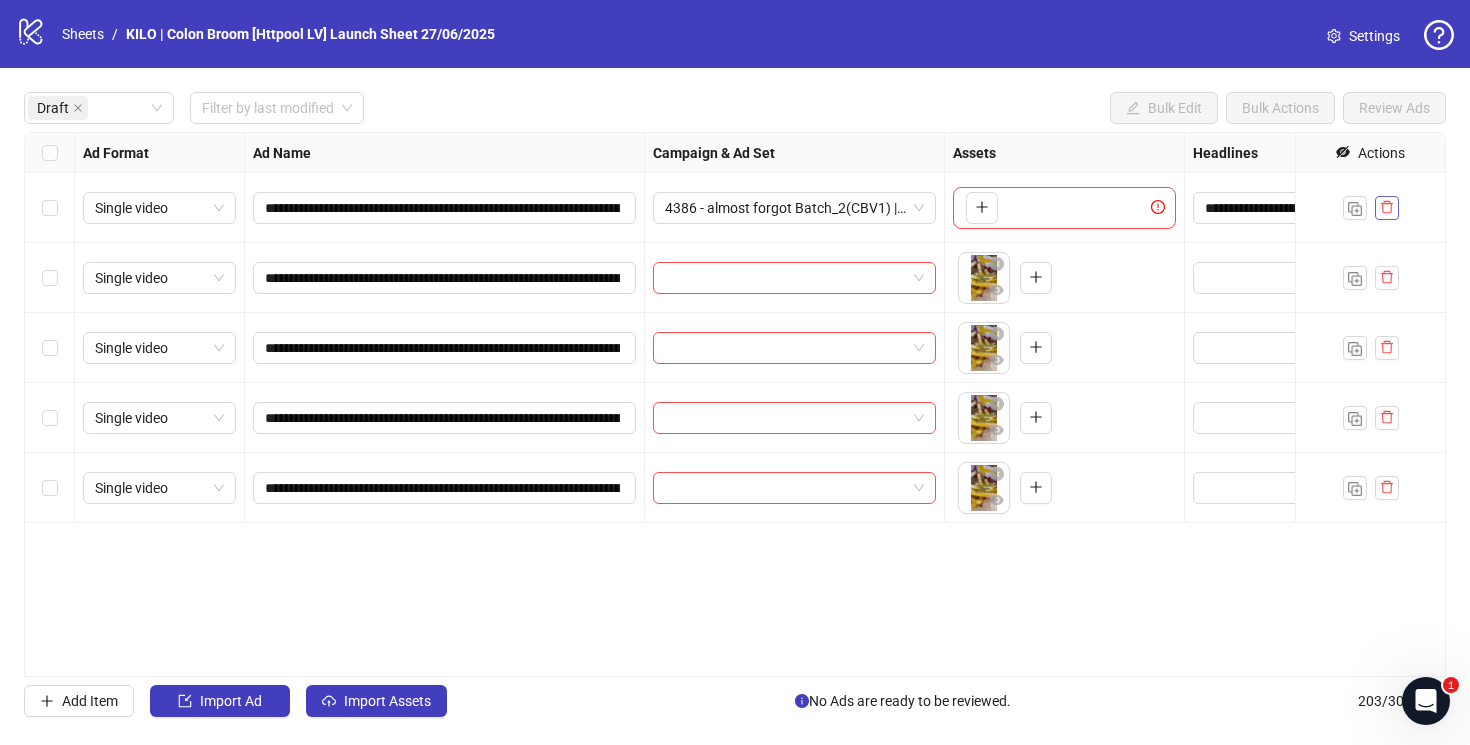 click 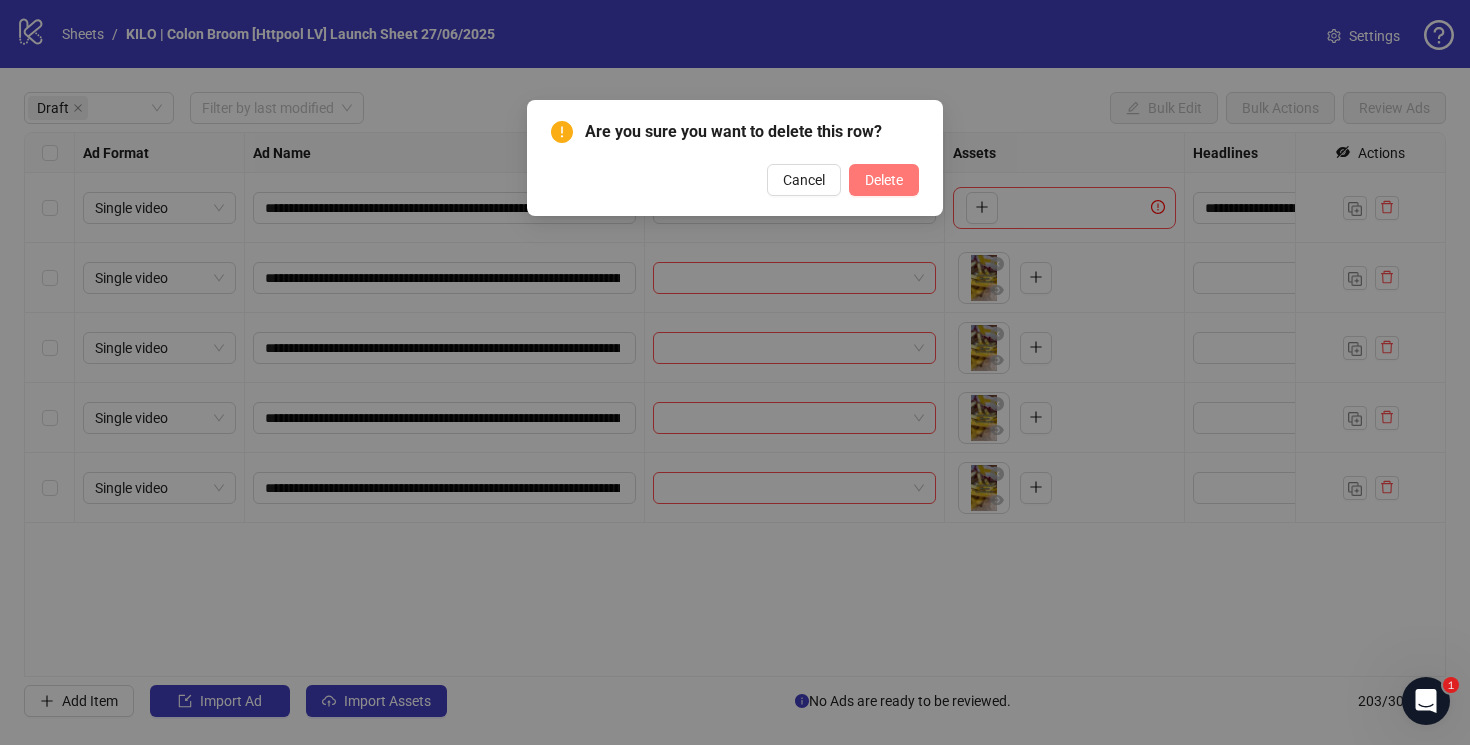 click on "Delete" at bounding box center (884, 180) 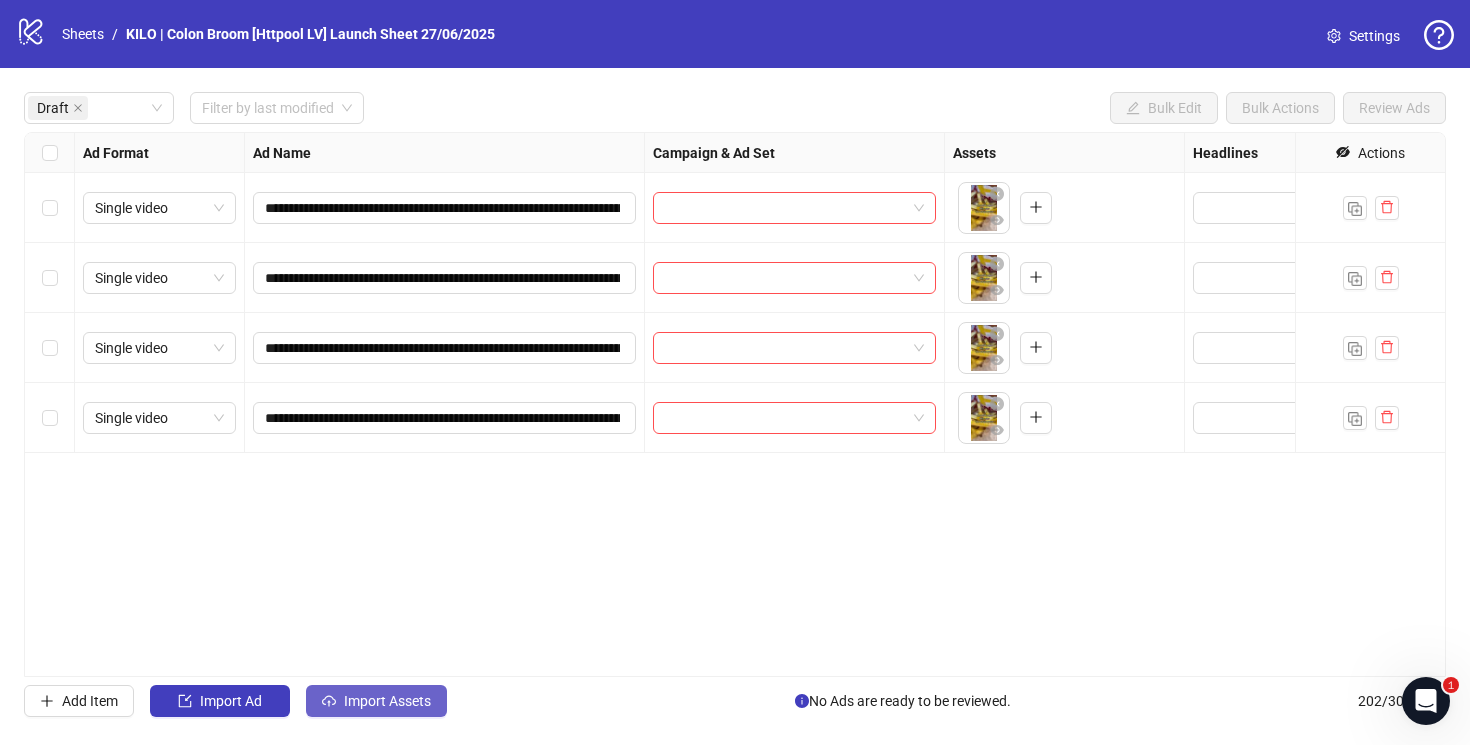 click on "Import Assets" at bounding box center (387, 701) 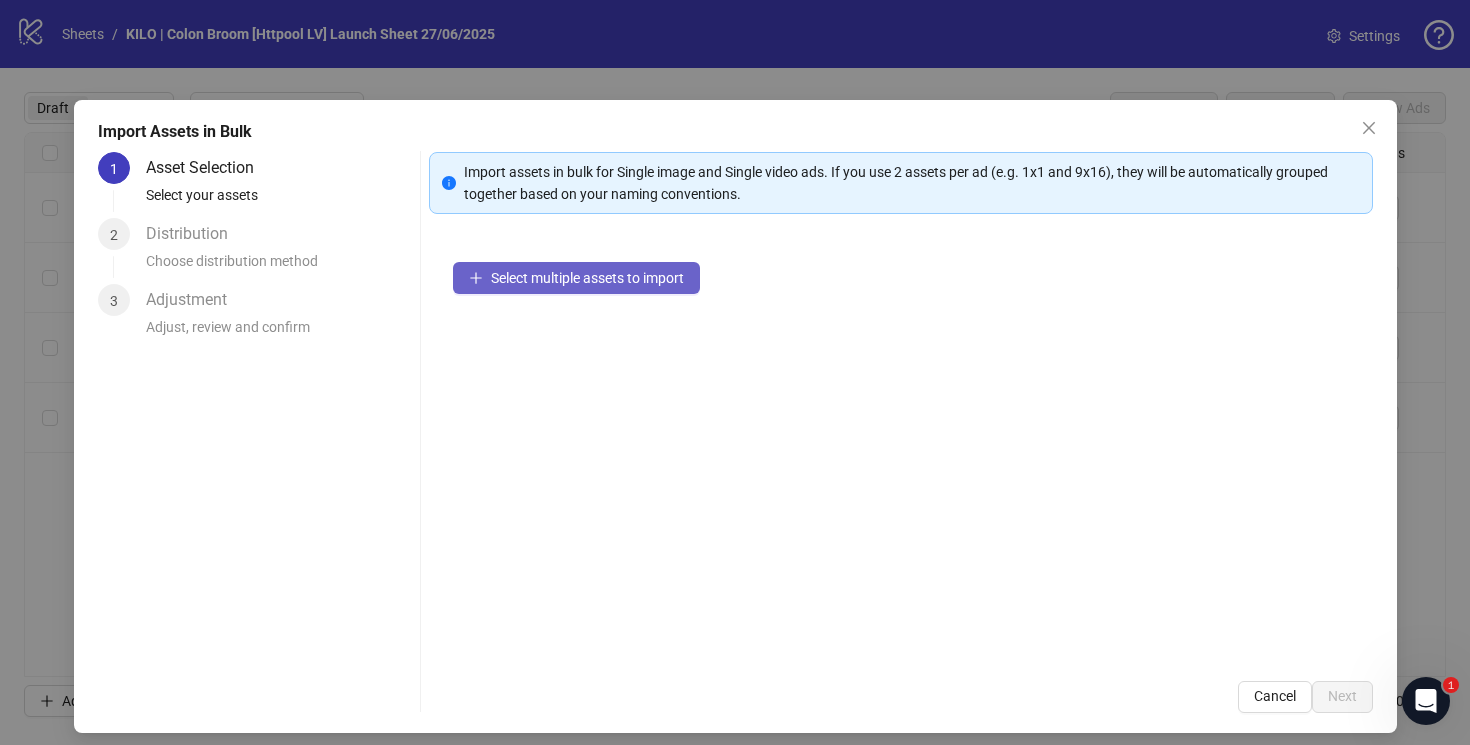 click on "Select multiple assets to import" at bounding box center (576, 278) 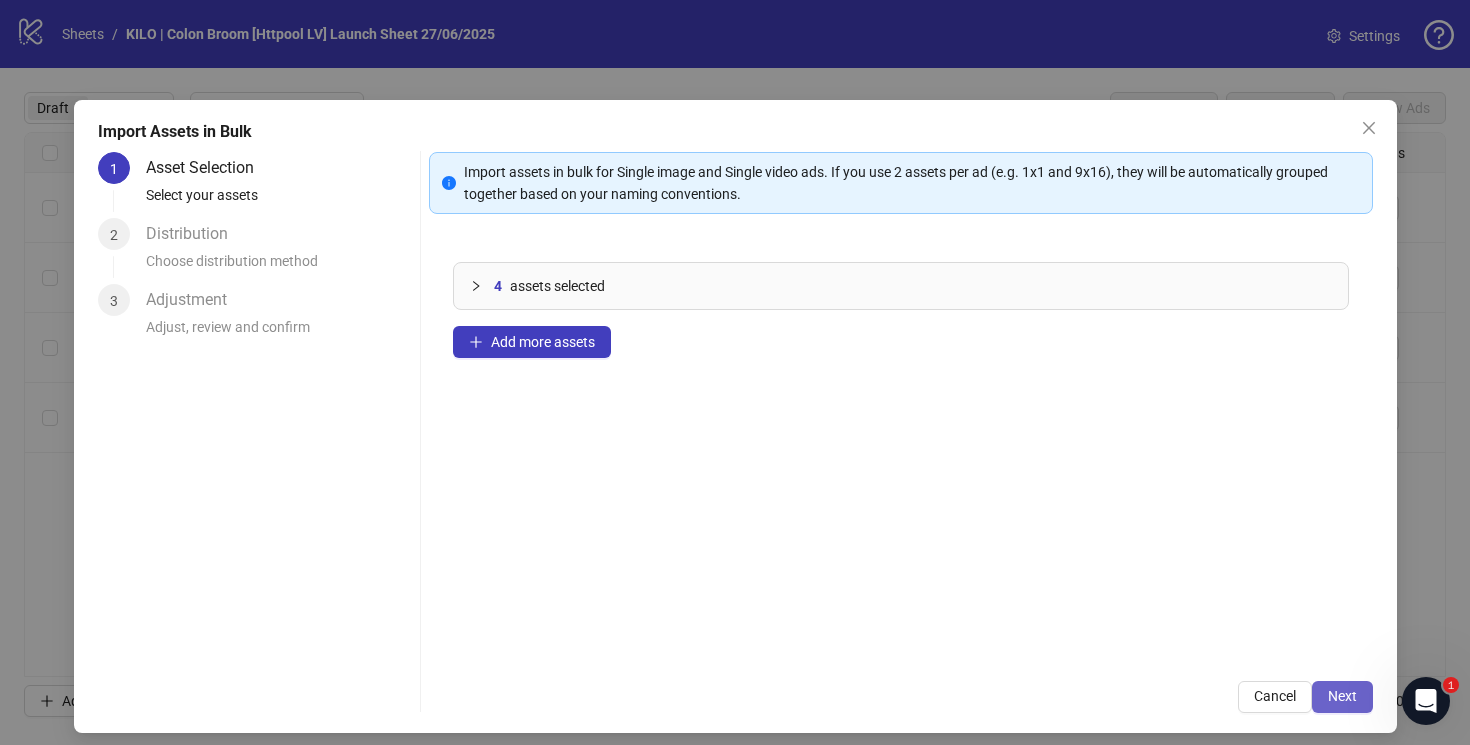 click on "Next" at bounding box center [1342, 697] 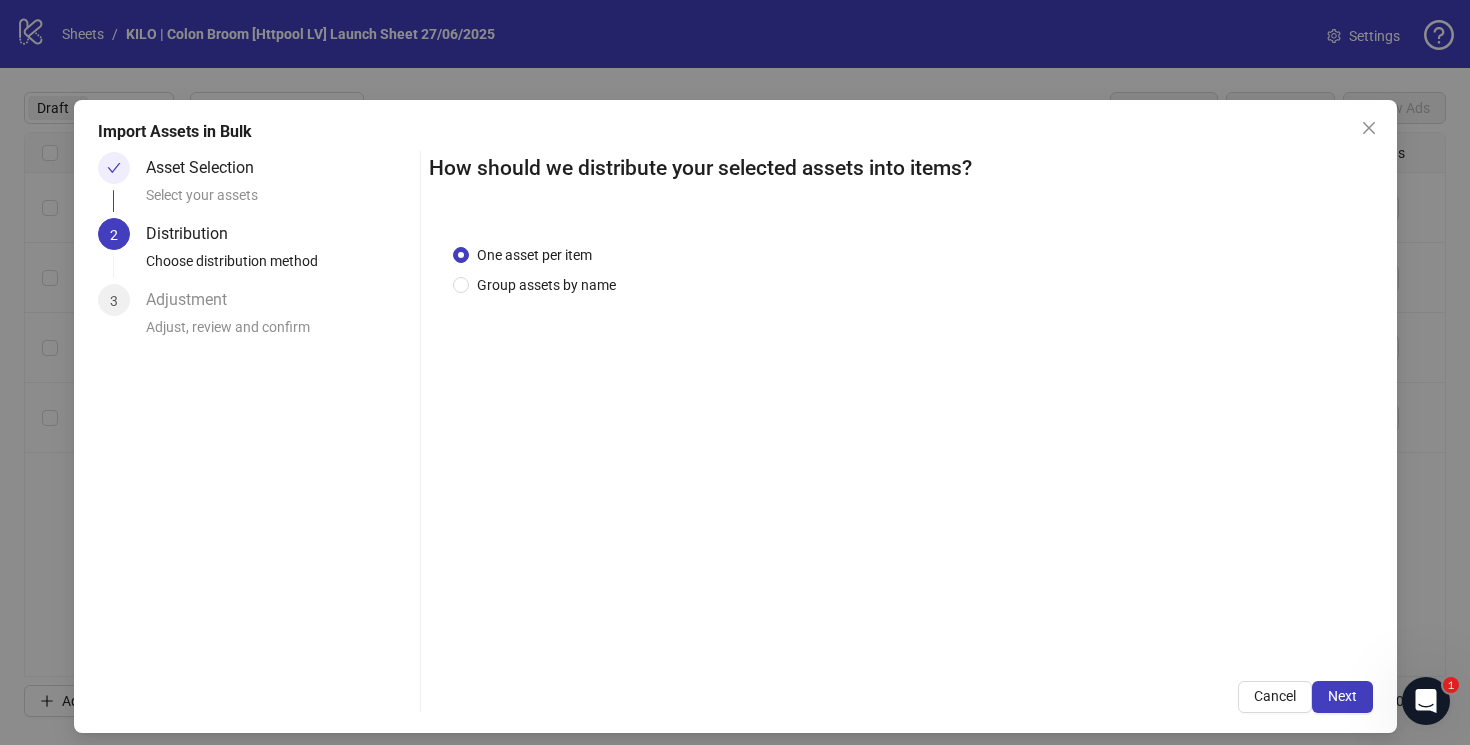 click on "Next" at bounding box center [1342, 696] 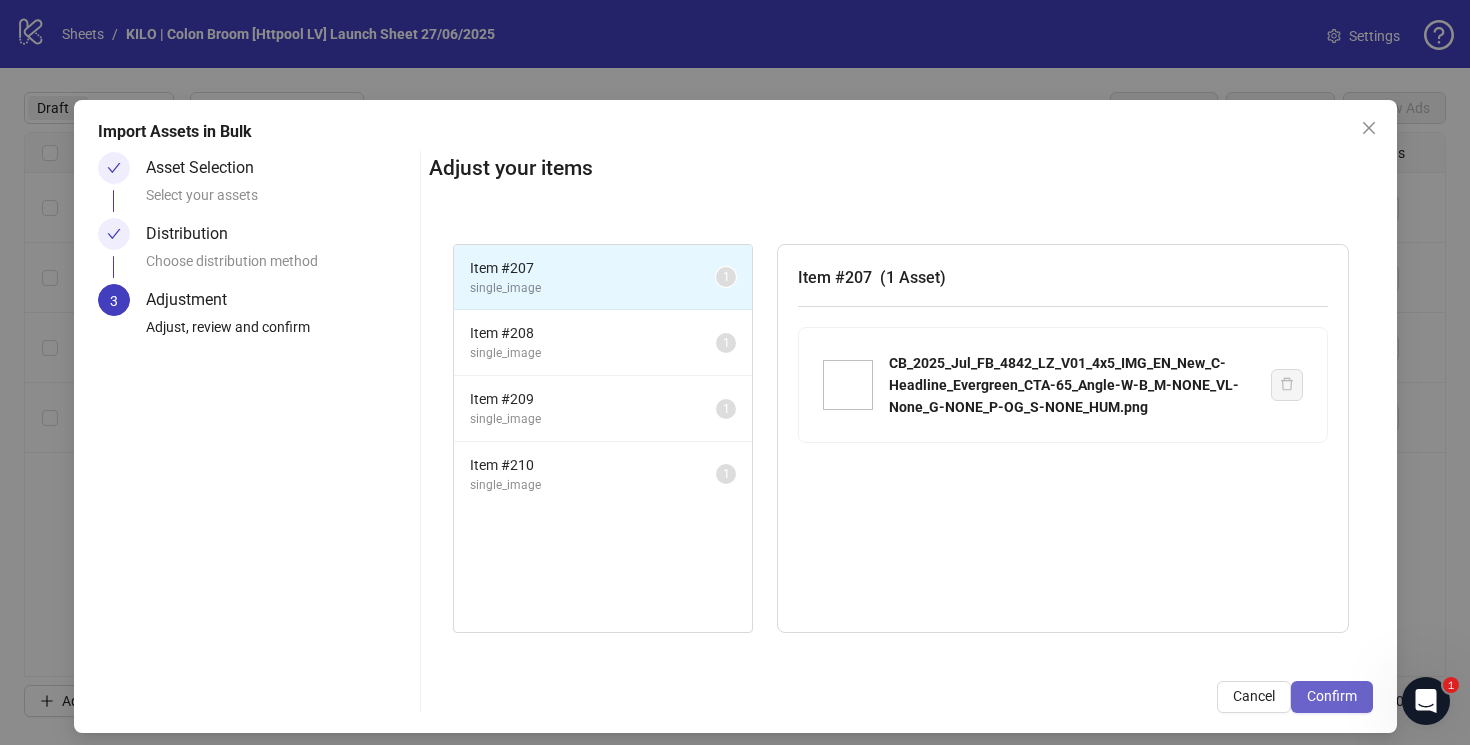 click on "Confirm" at bounding box center (1332, 696) 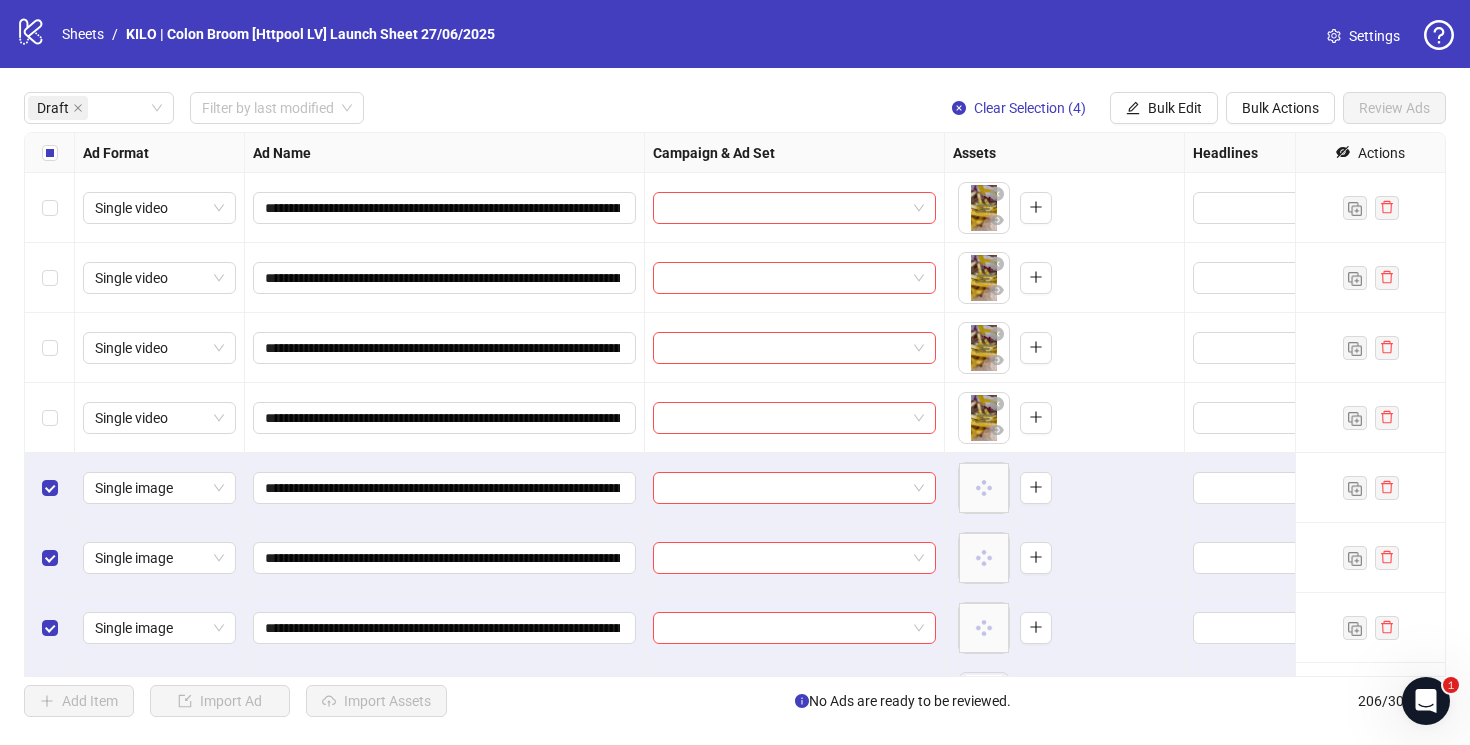 scroll, scrollTop: 57, scrollLeft: 0, axis: vertical 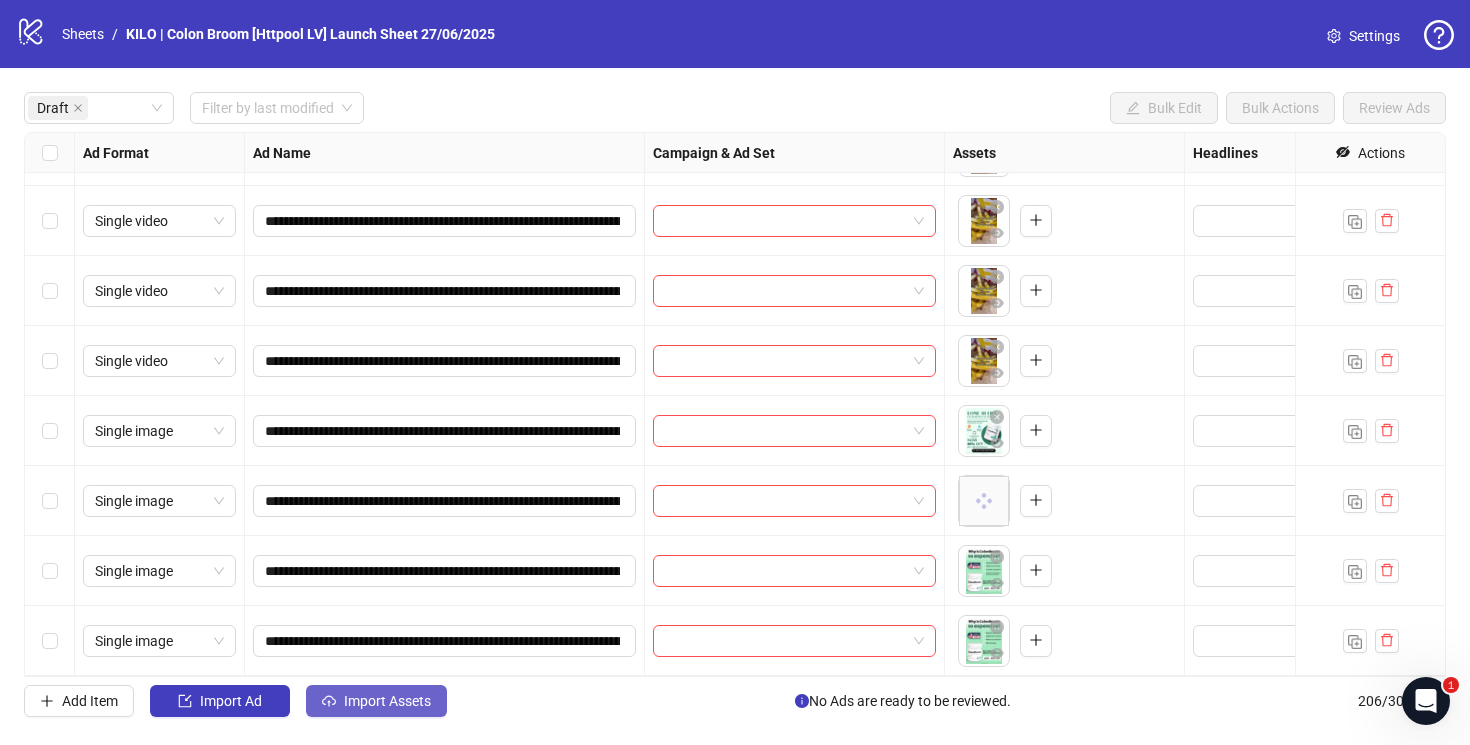 click on "Import Assets" at bounding box center [387, 701] 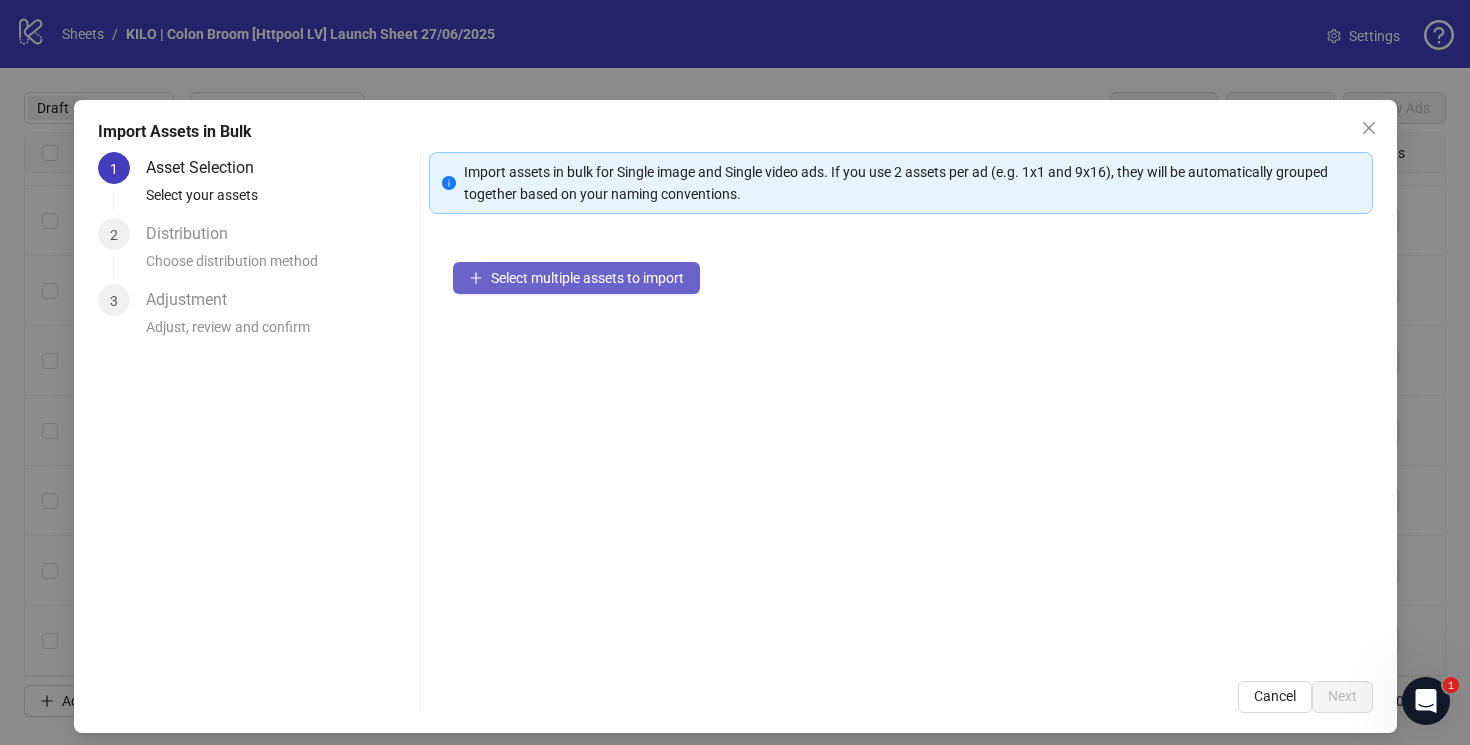 click on "Select multiple assets to import" at bounding box center [587, 278] 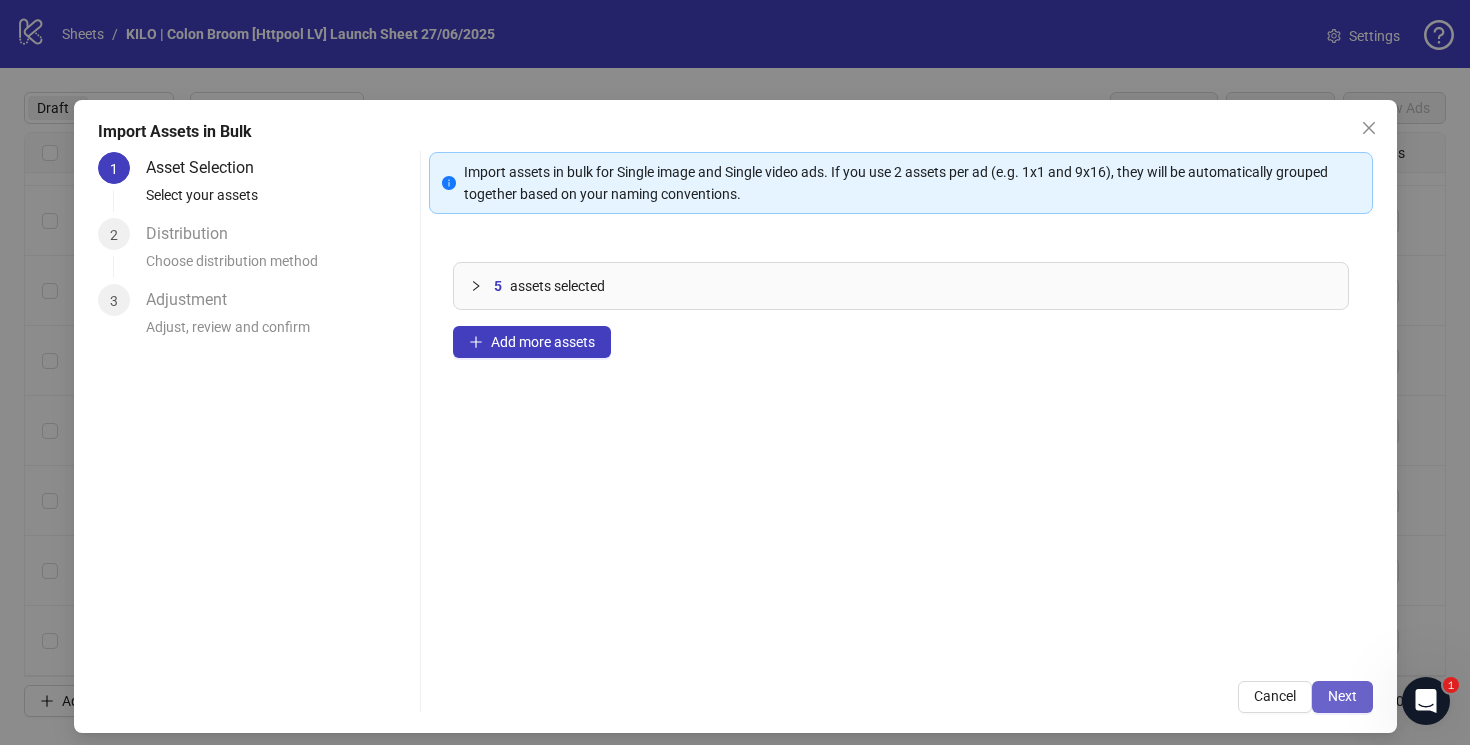 click on "Next" at bounding box center [1342, 696] 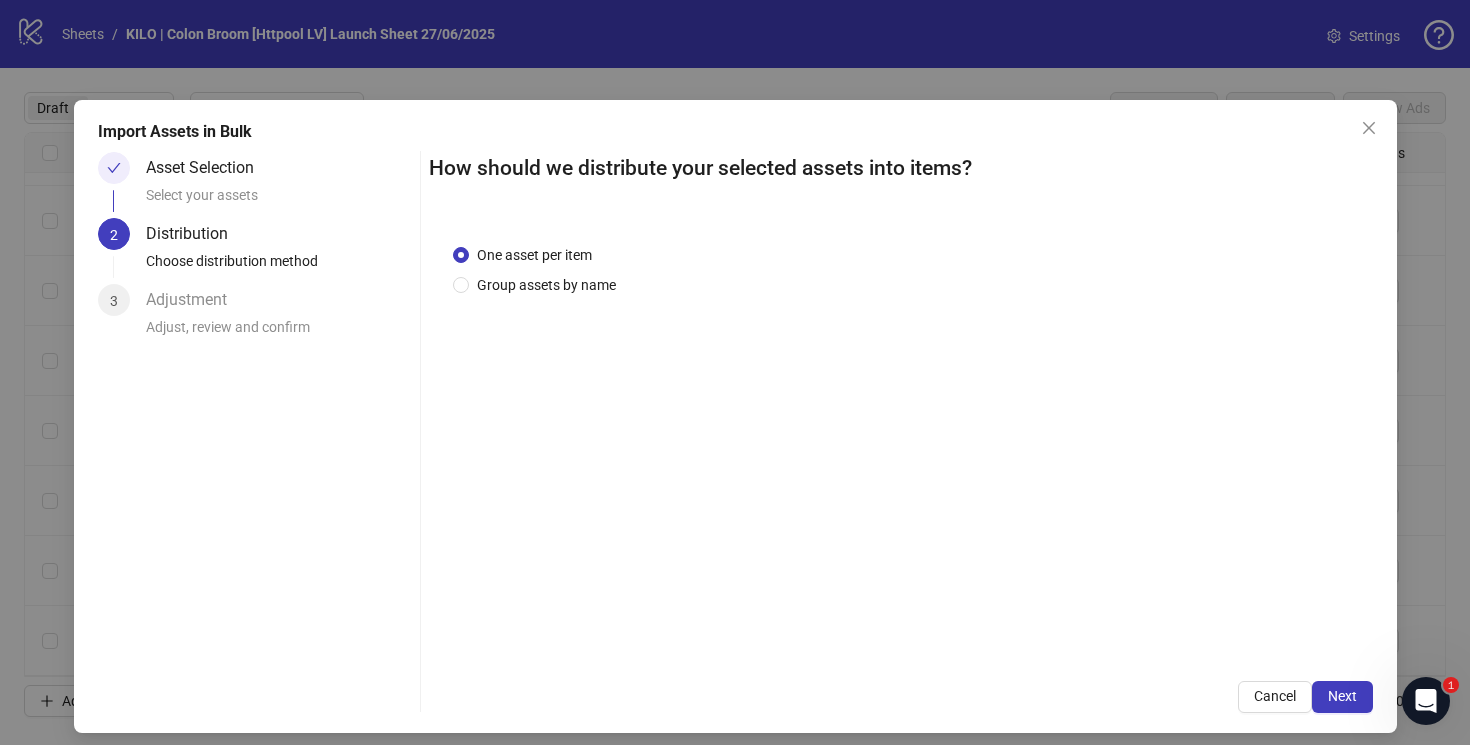 click on "Next" at bounding box center (1342, 696) 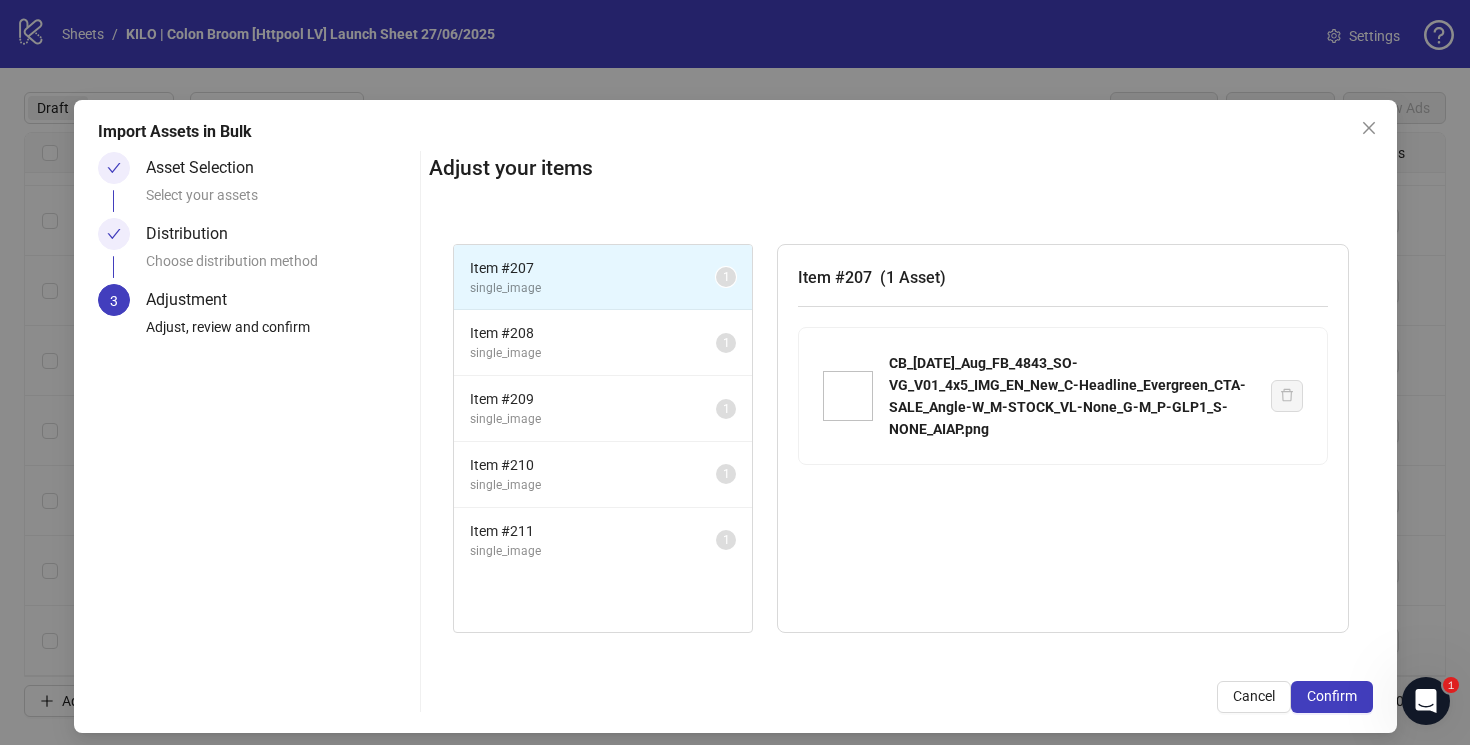 click on "Confirm" at bounding box center [1332, 696] 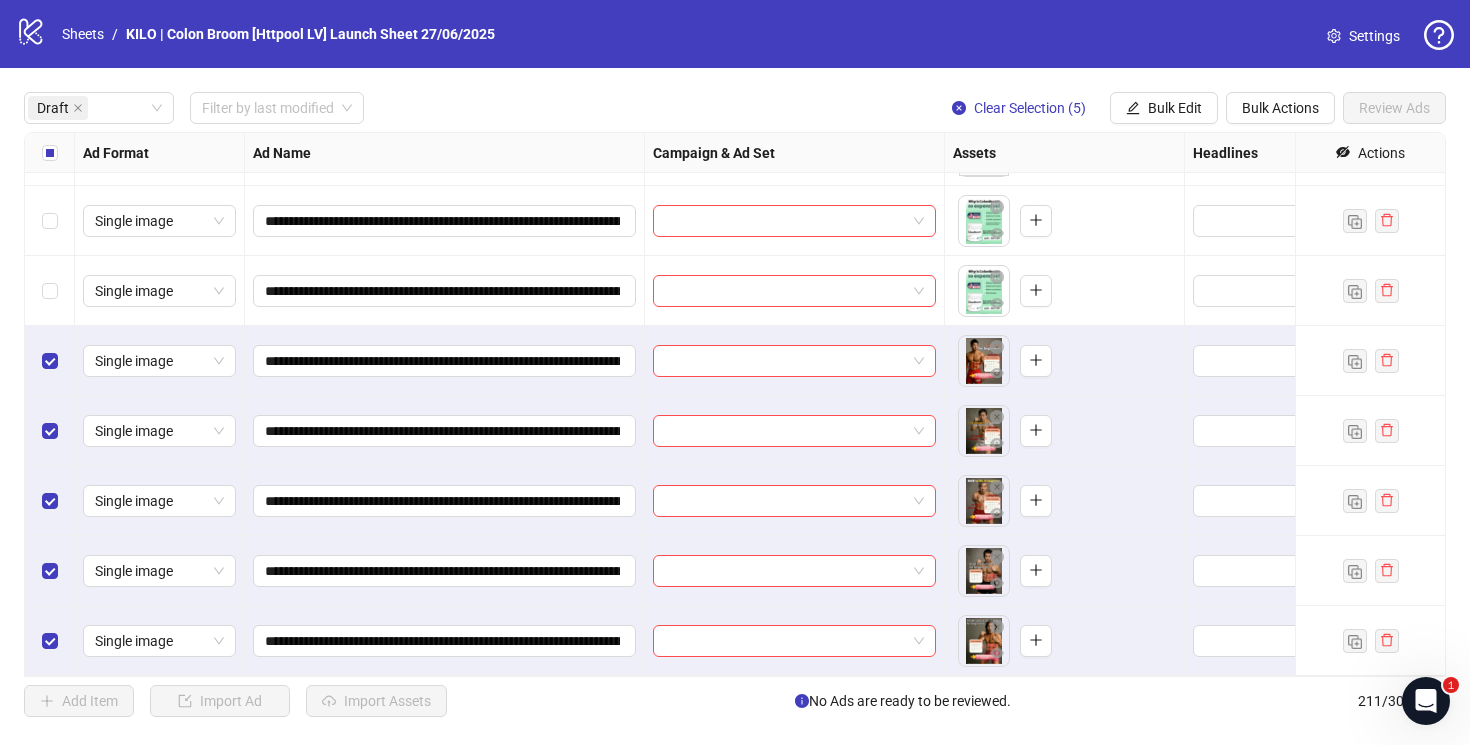 scroll, scrollTop: 0, scrollLeft: 0, axis: both 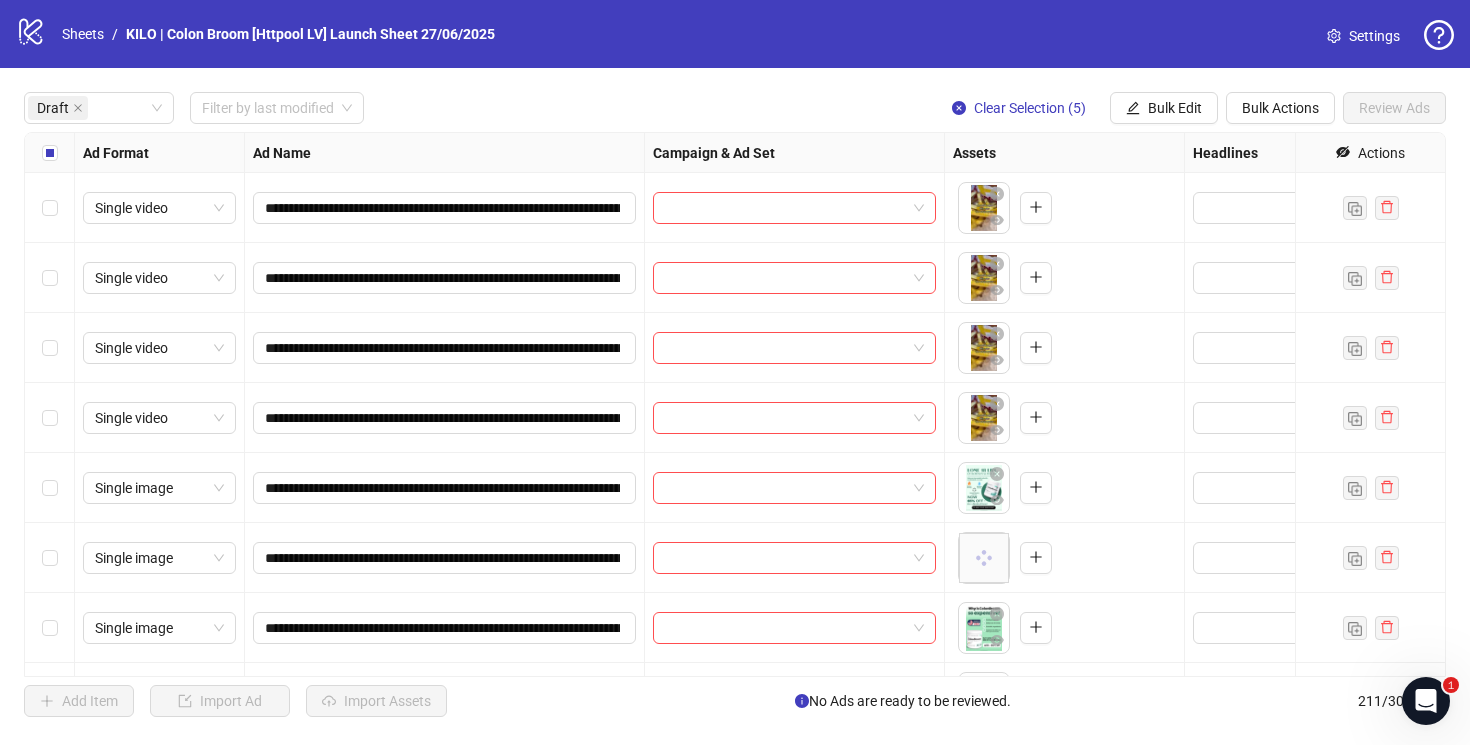 click at bounding box center [50, 153] 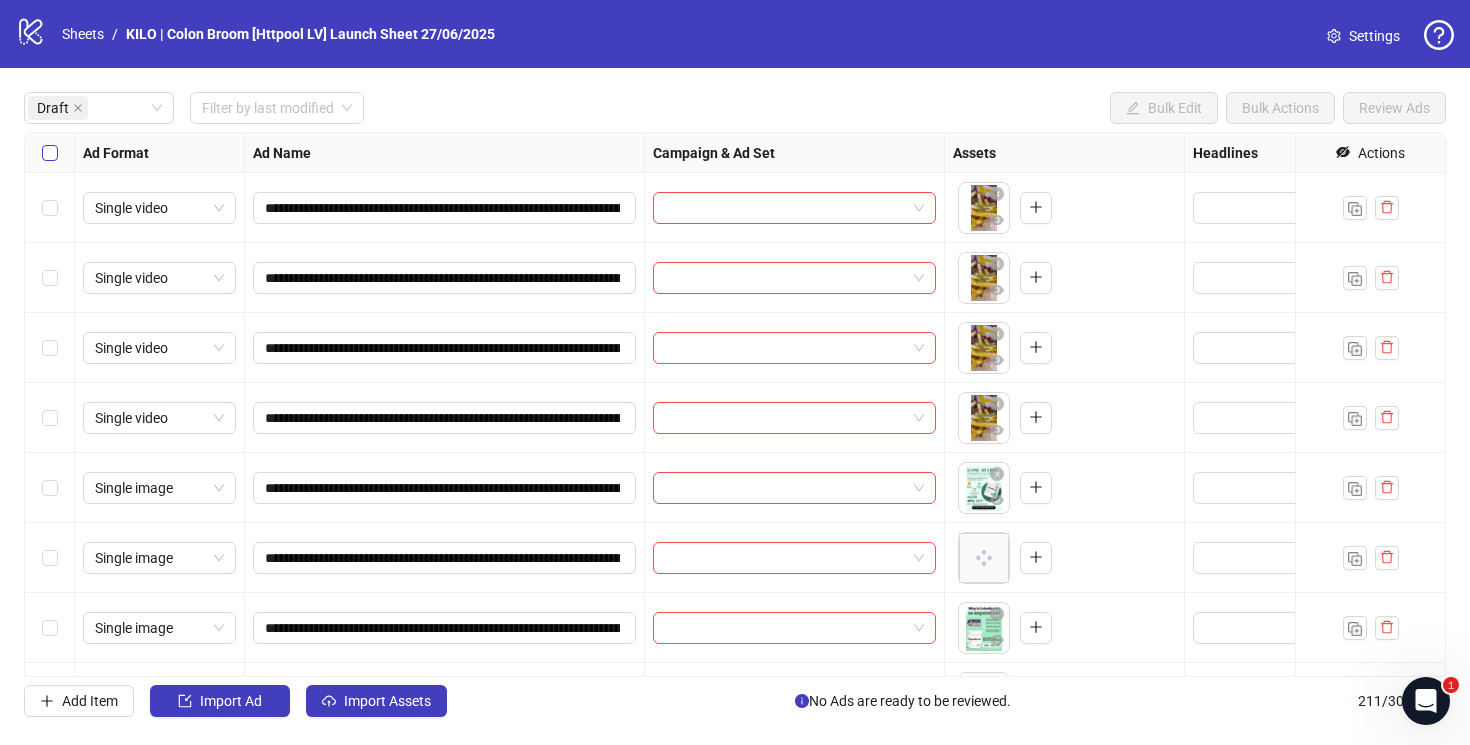 click at bounding box center (50, 153) 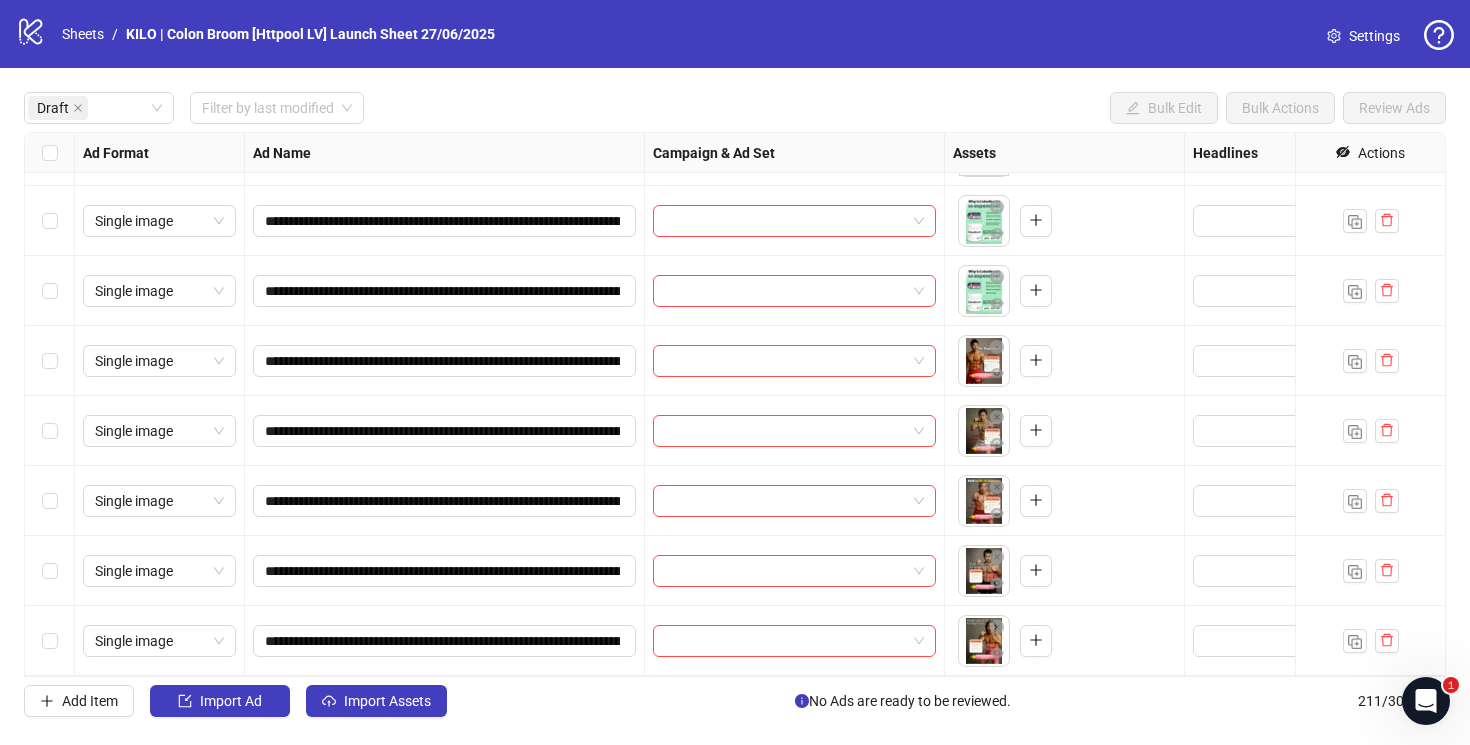 scroll, scrollTop: 0, scrollLeft: 0, axis: both 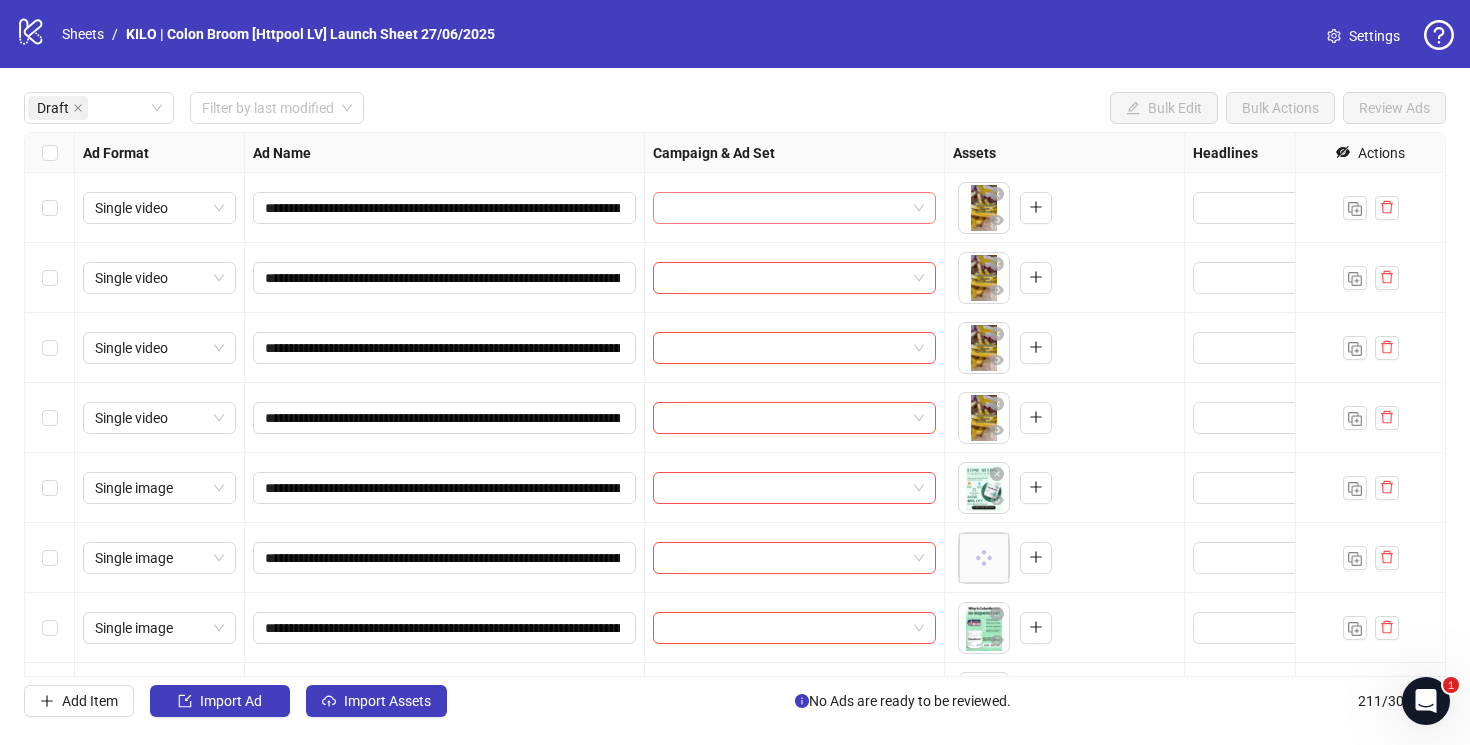 click at bounding box center [785, 208] 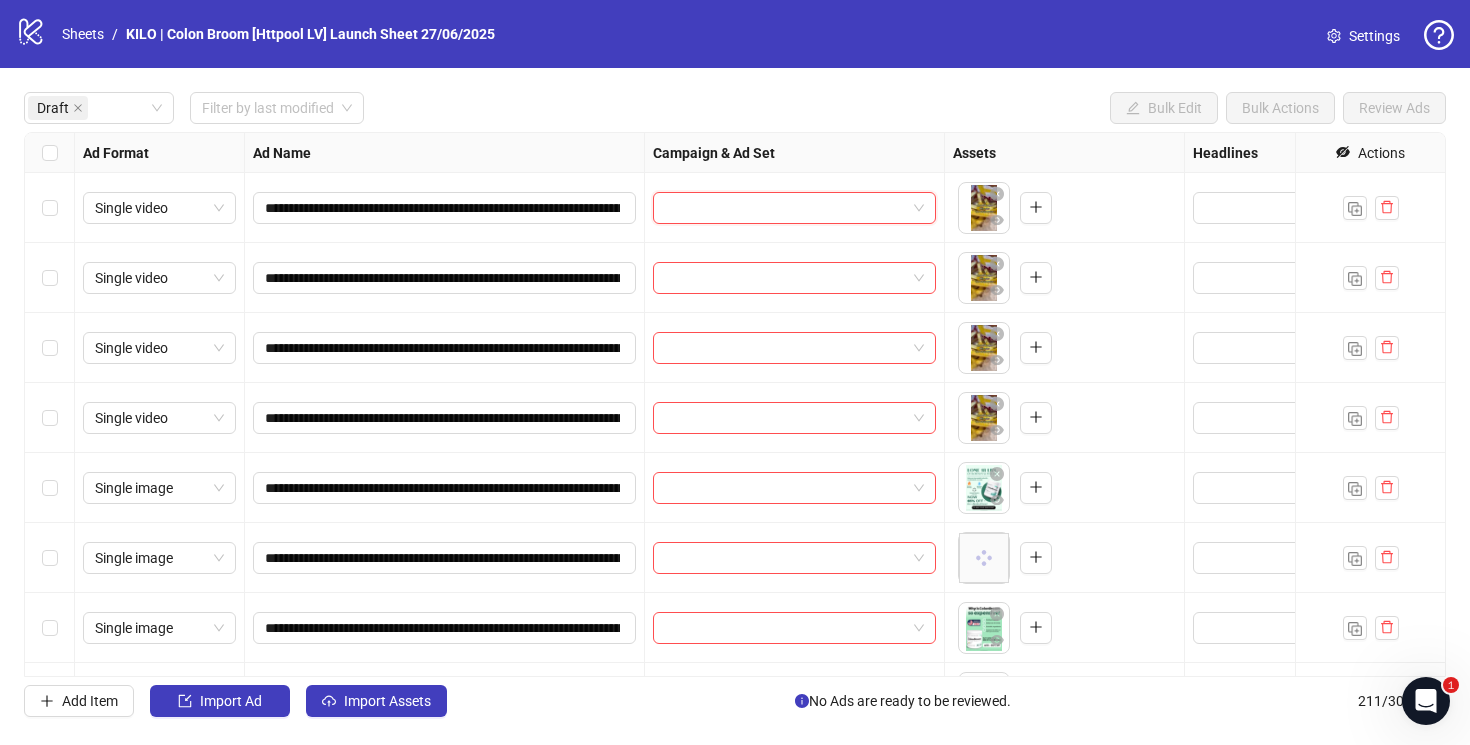 click at bounding box center [785, 208] 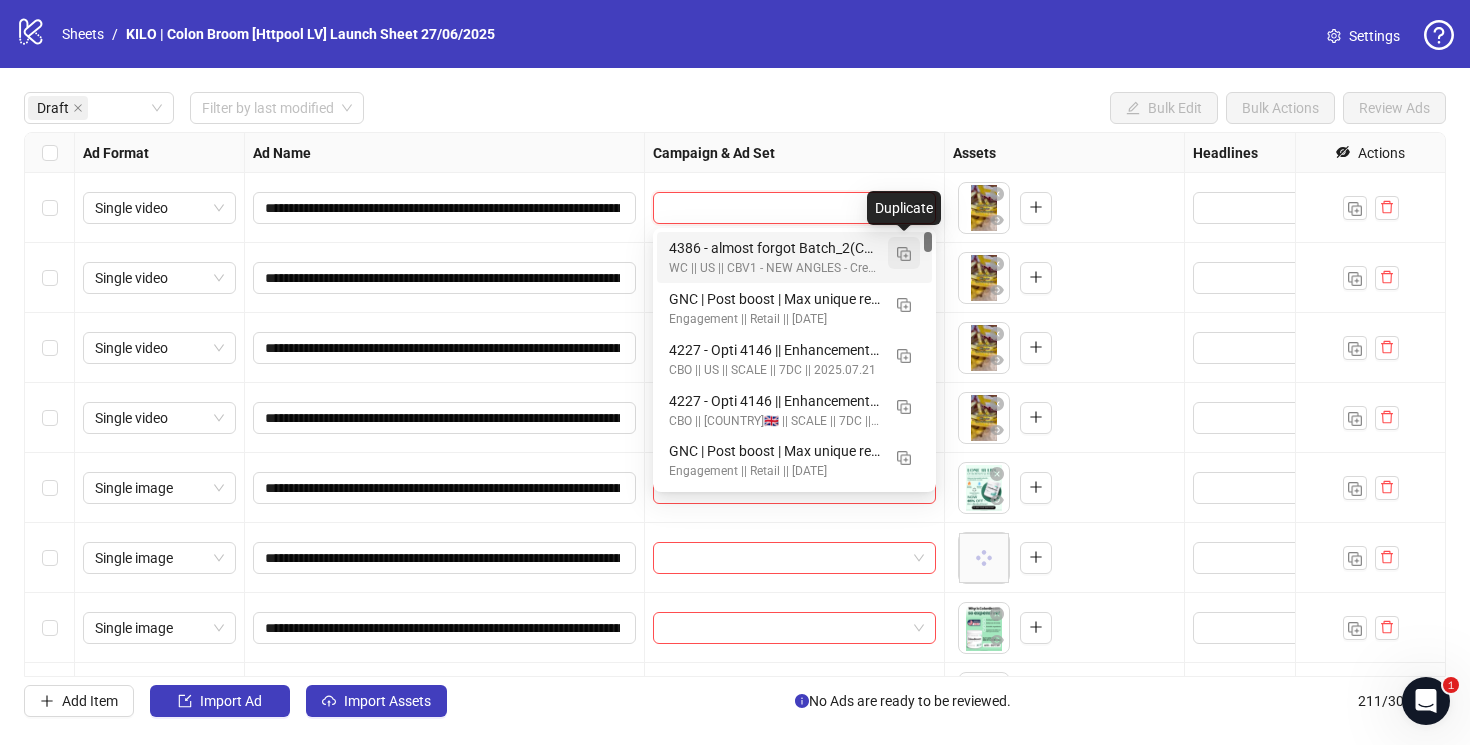 click at bounding box center (904, 254) 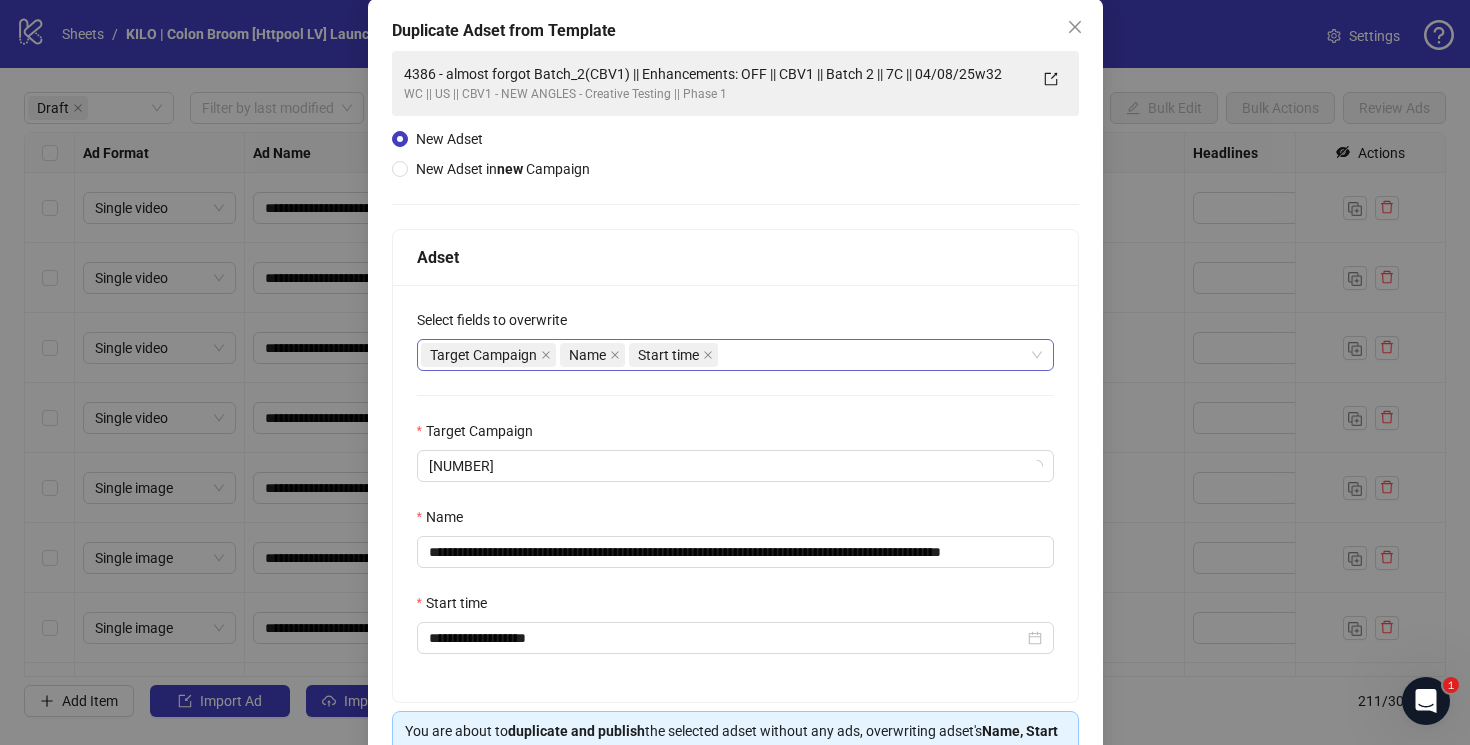 scroll, scrollTop: 209, scrollLeft: 0, axis: vertical 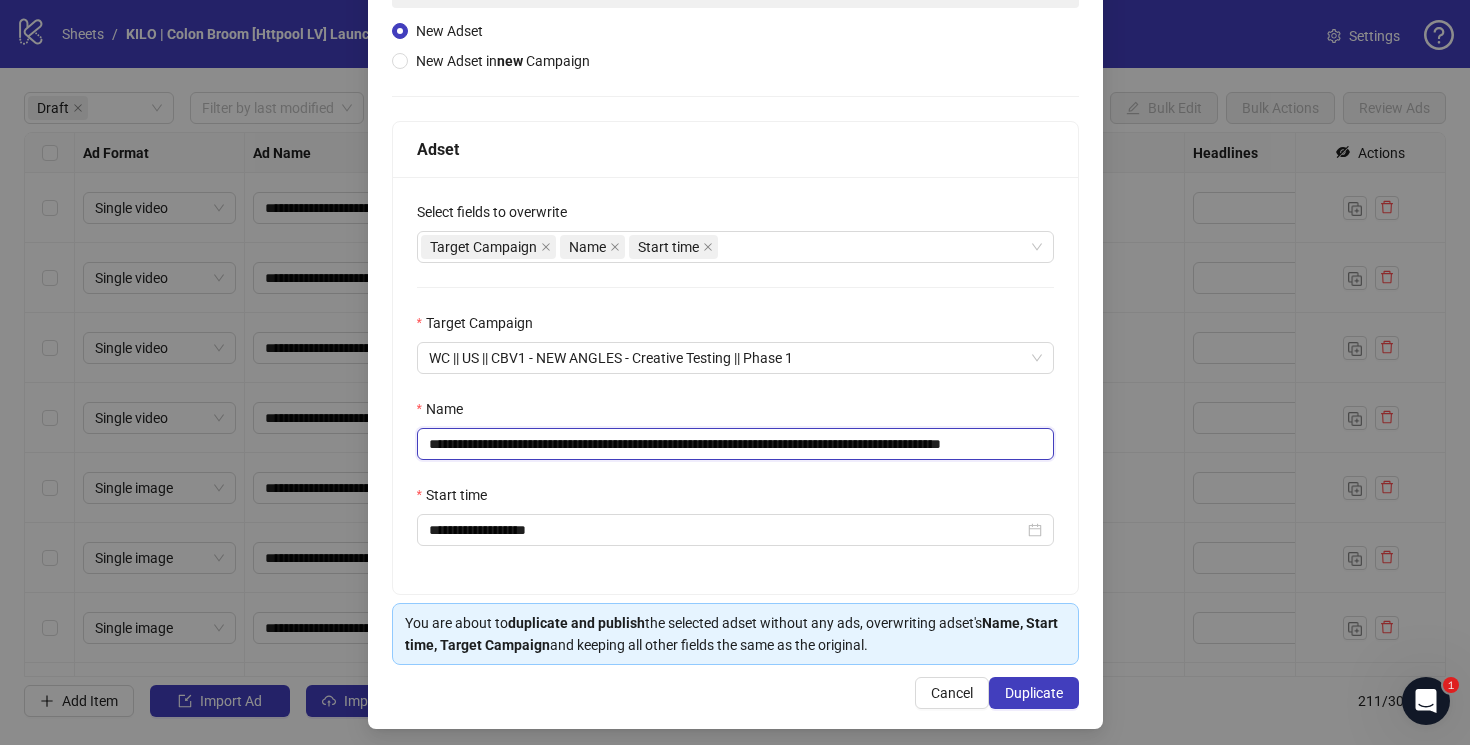 drag, startPoint x: 654, startPoint y: 448, endPoint x: 142, endPoint y: 448, distance: 512 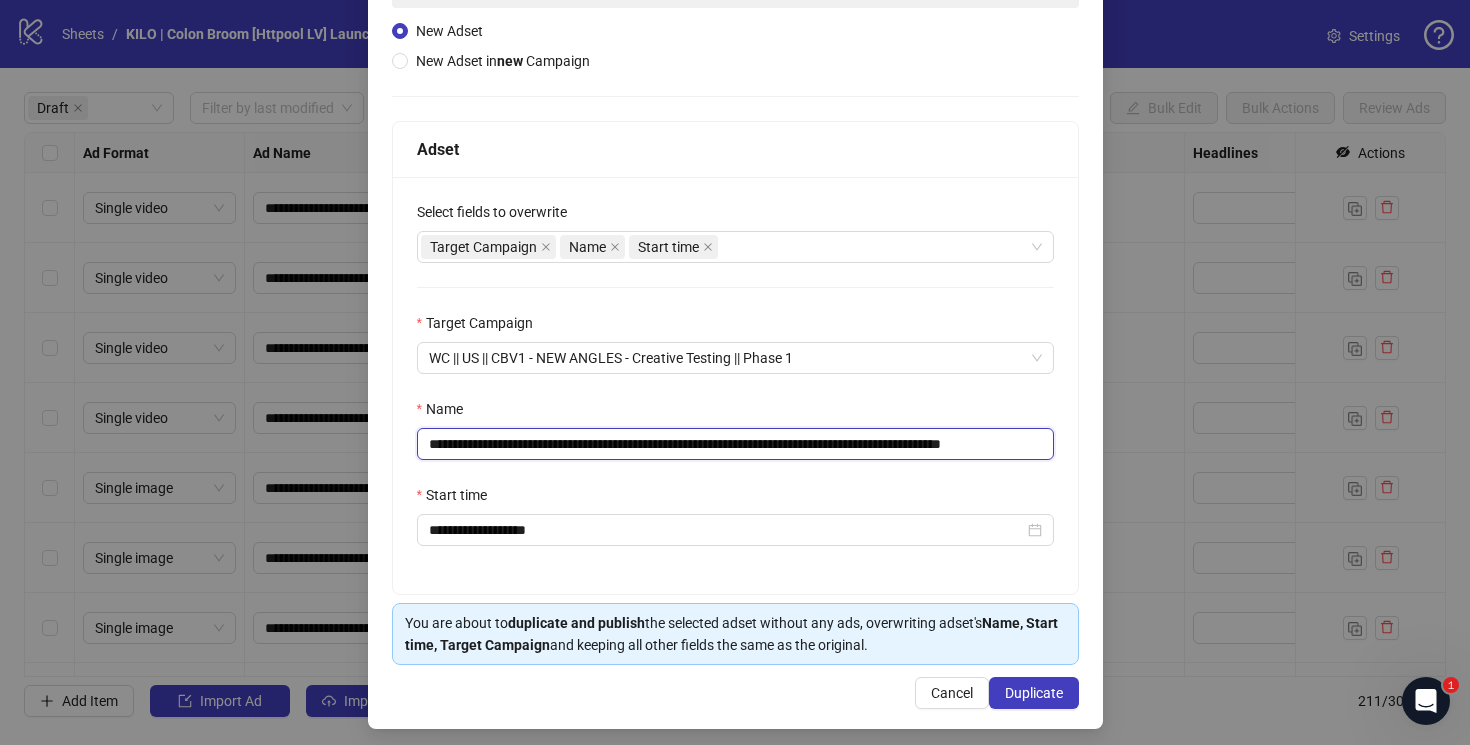 click on "**********" at bounding box center (735, 444) 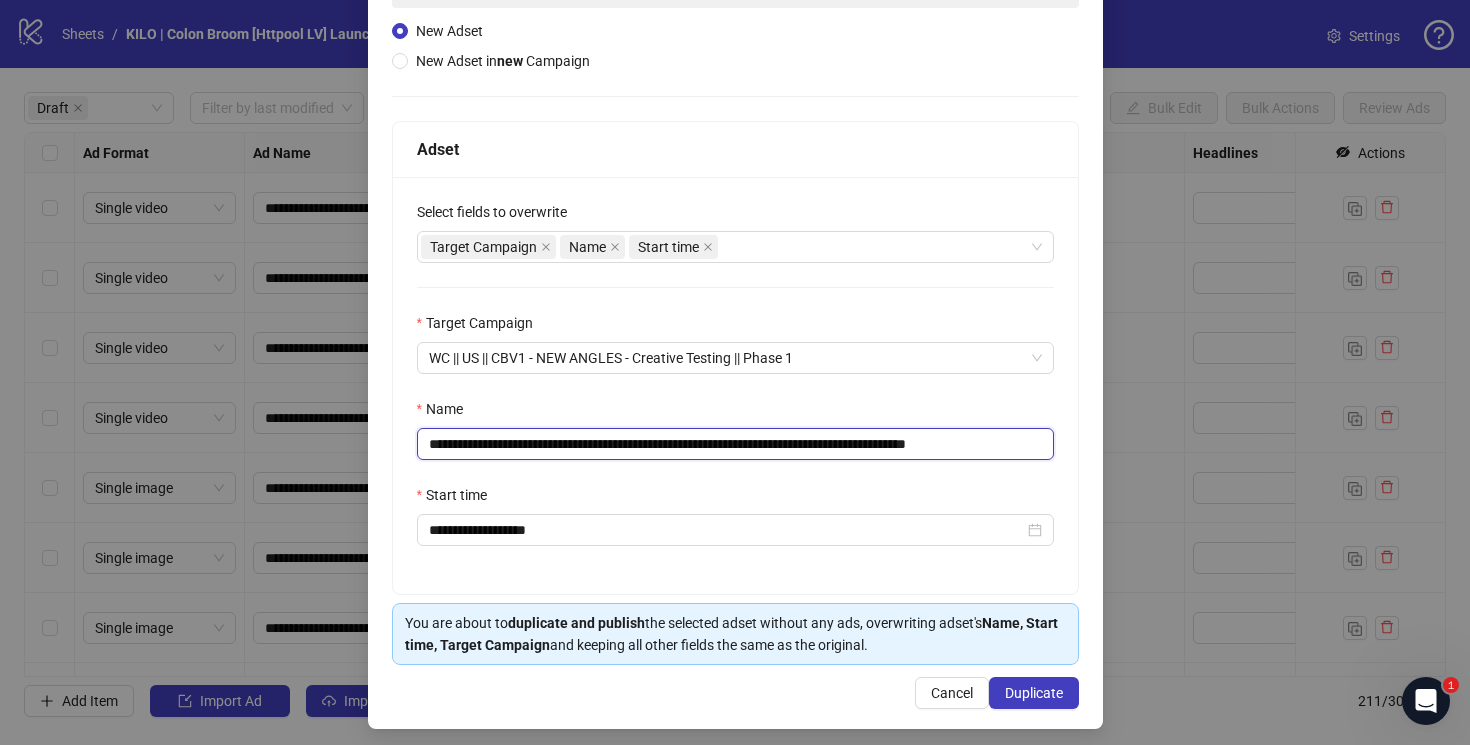 scroll, scrollTop: 0, scrollLeft: 0, axis: both 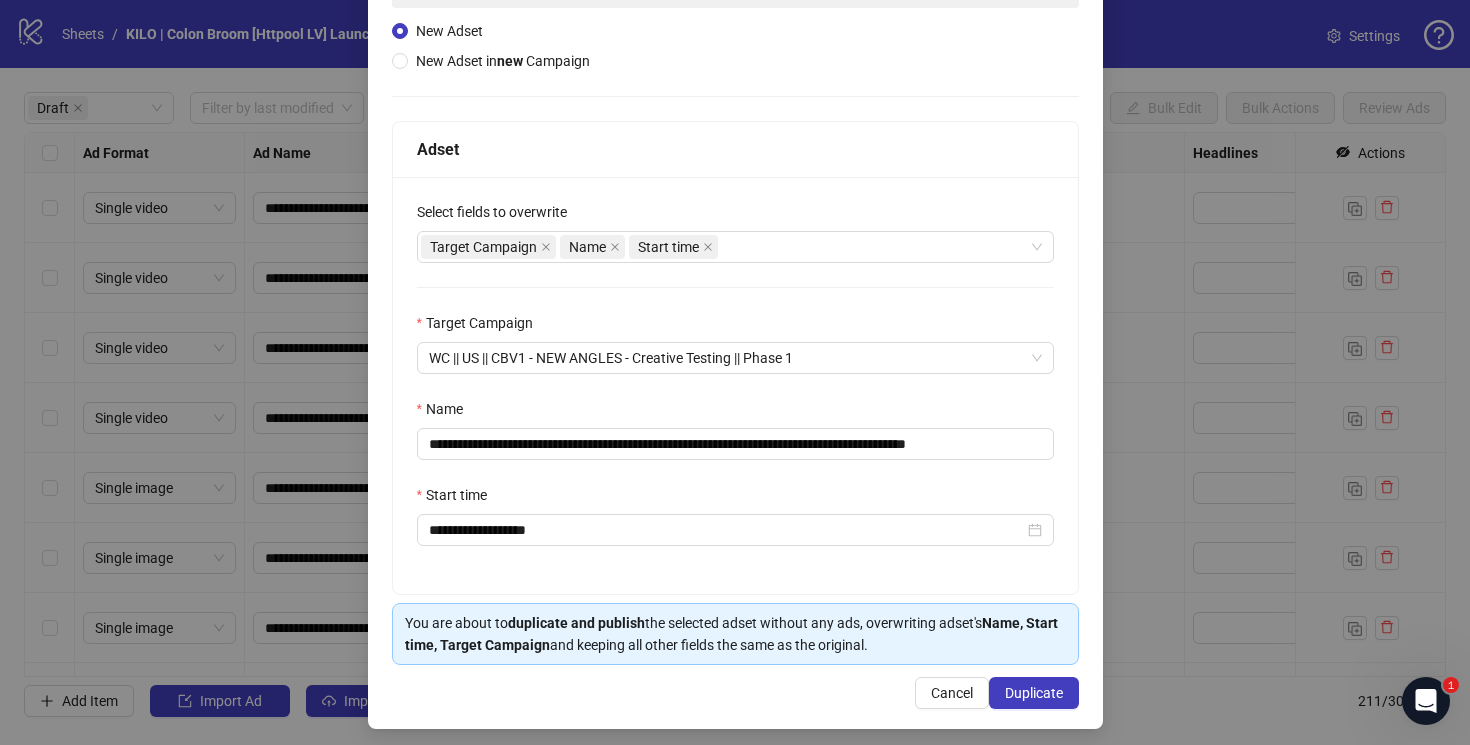 click on "Adset" at bounding box center (735, 149) 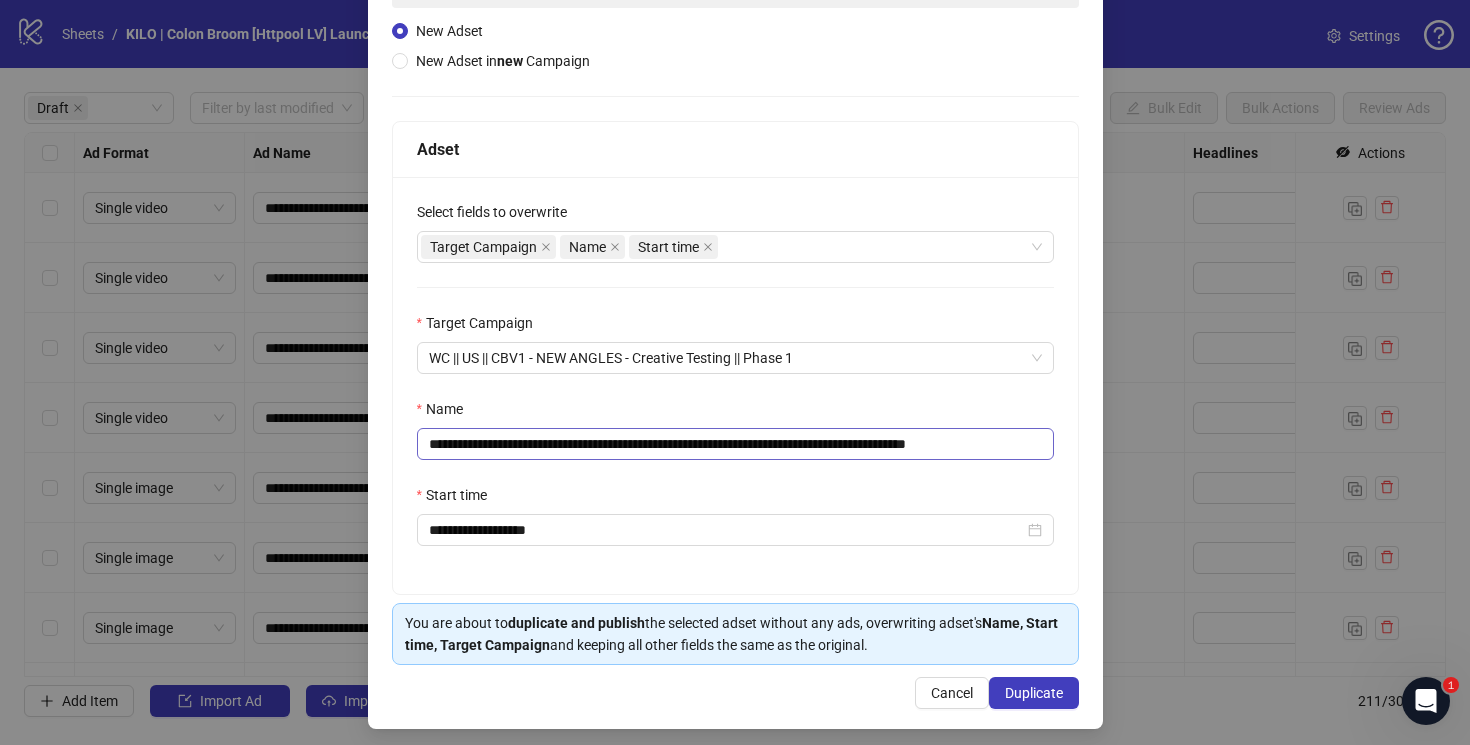 scroll, scrollTop: 218, scrollLeft: 0, axis: vertical 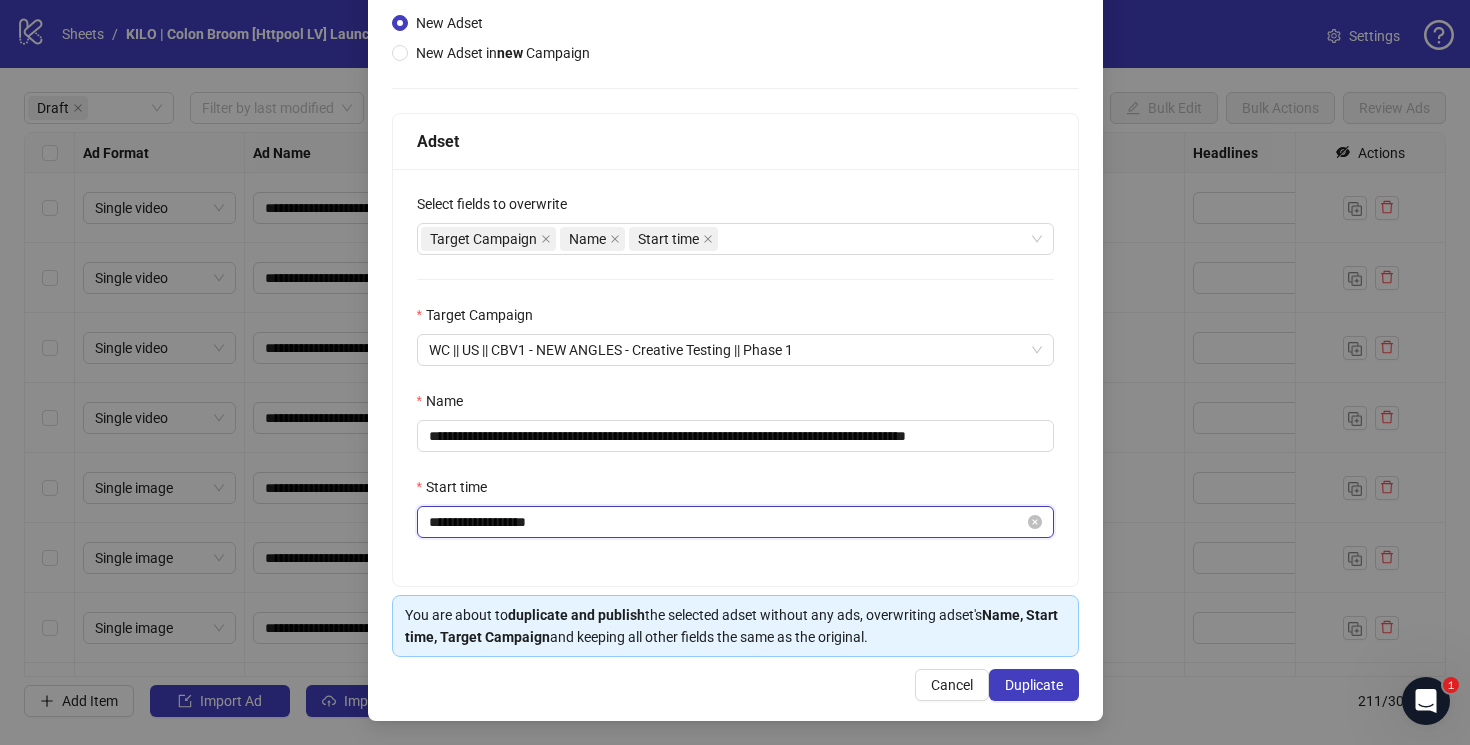 click on "**********" at bounding box center [726, 522] 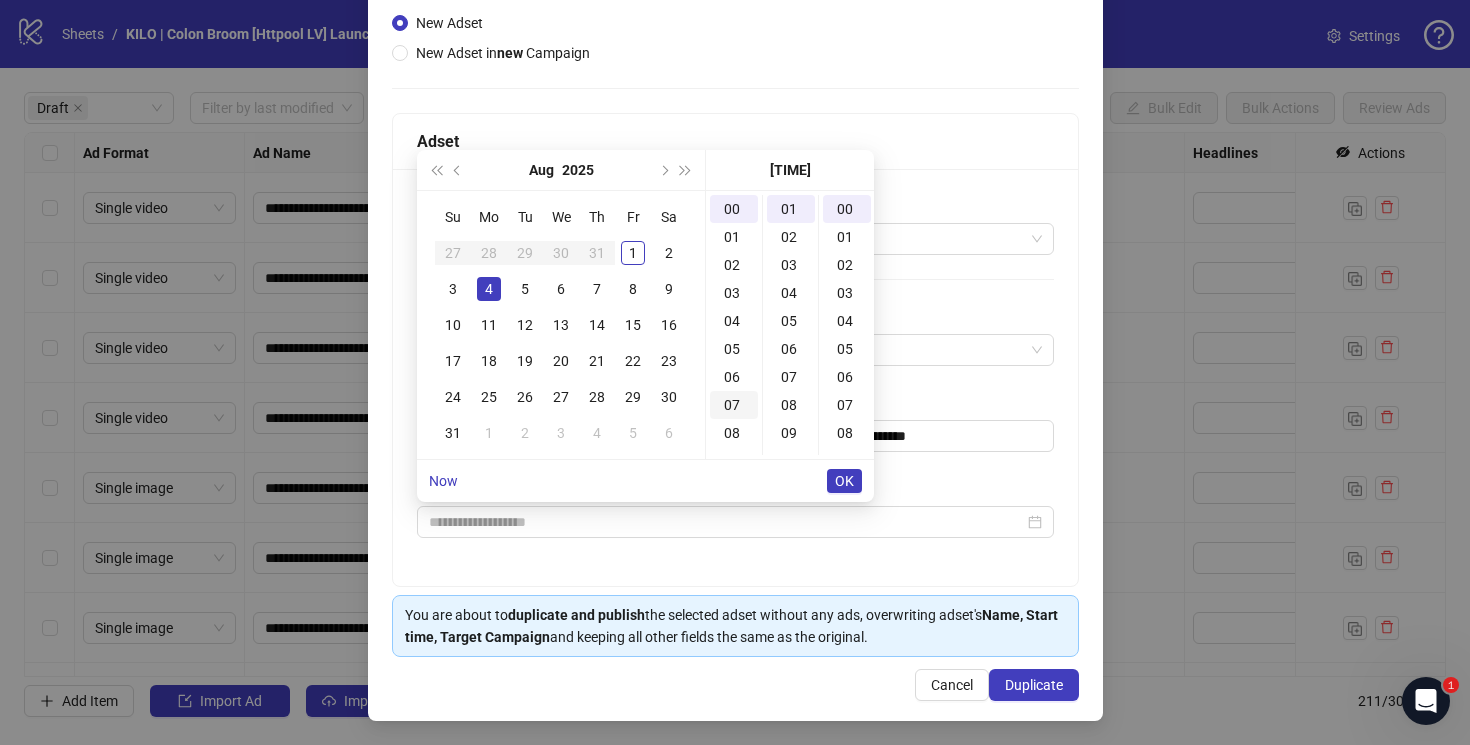 click on "07" at bounding box center (734, 405) 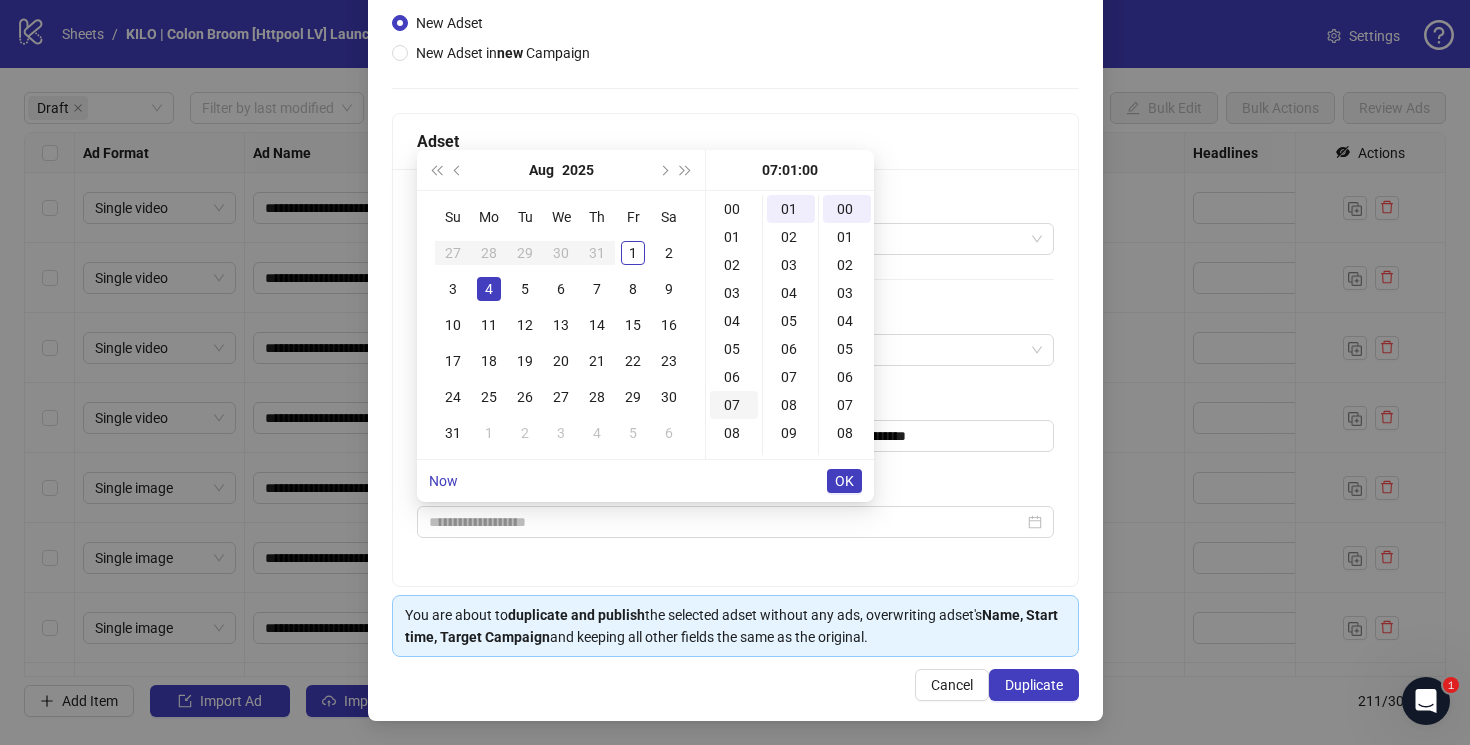 scroll, scrollTop: 196, scrollLeft: 0, axis: vertical 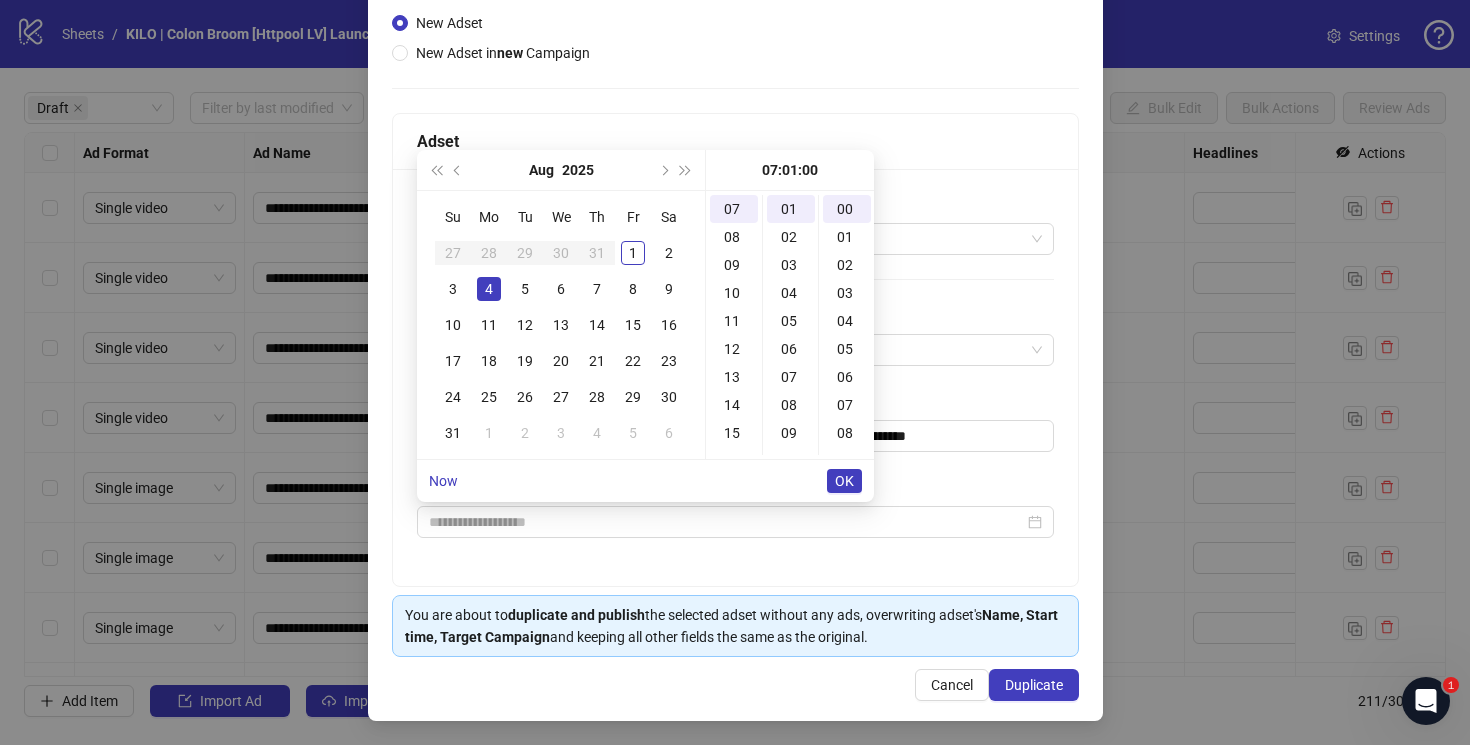 type on "**********" 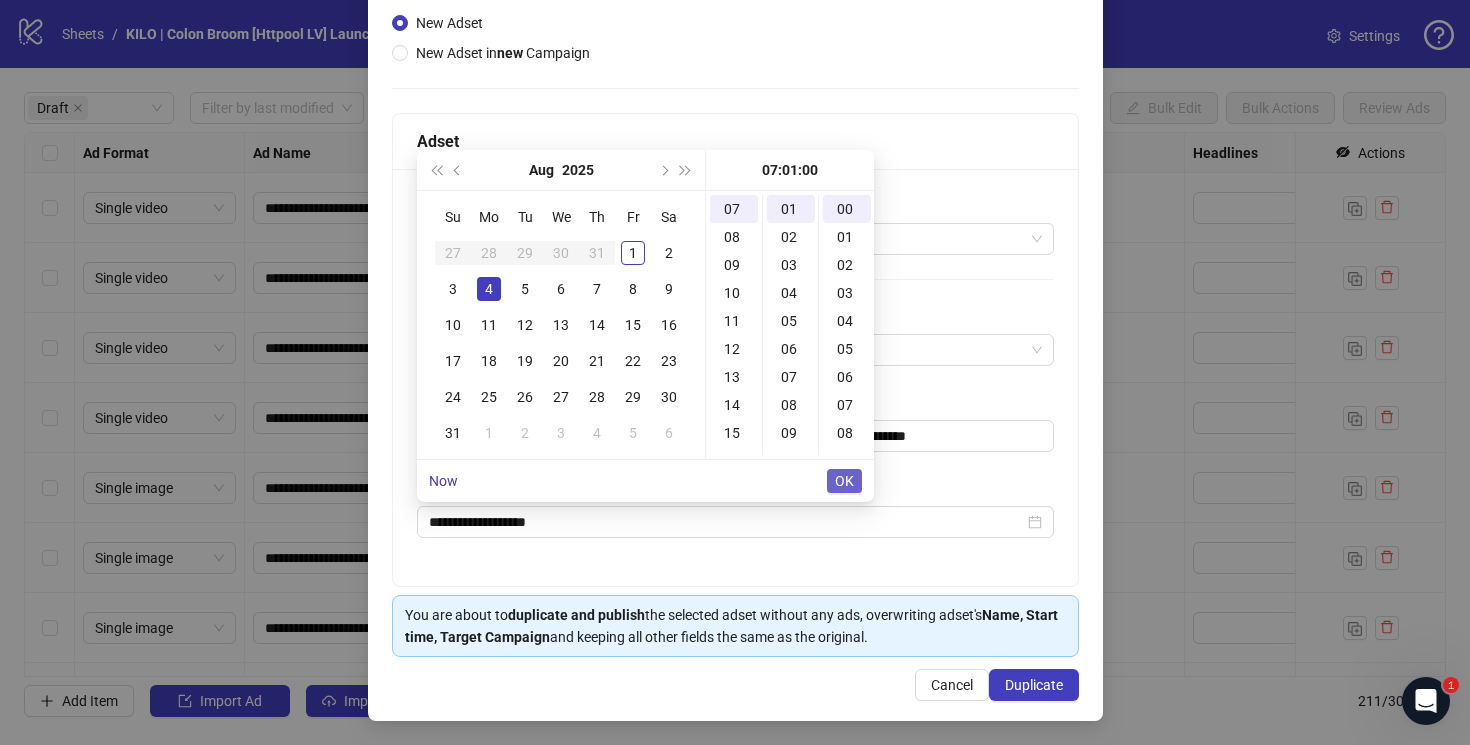 click on "OK" at bounding box center [844, 481] 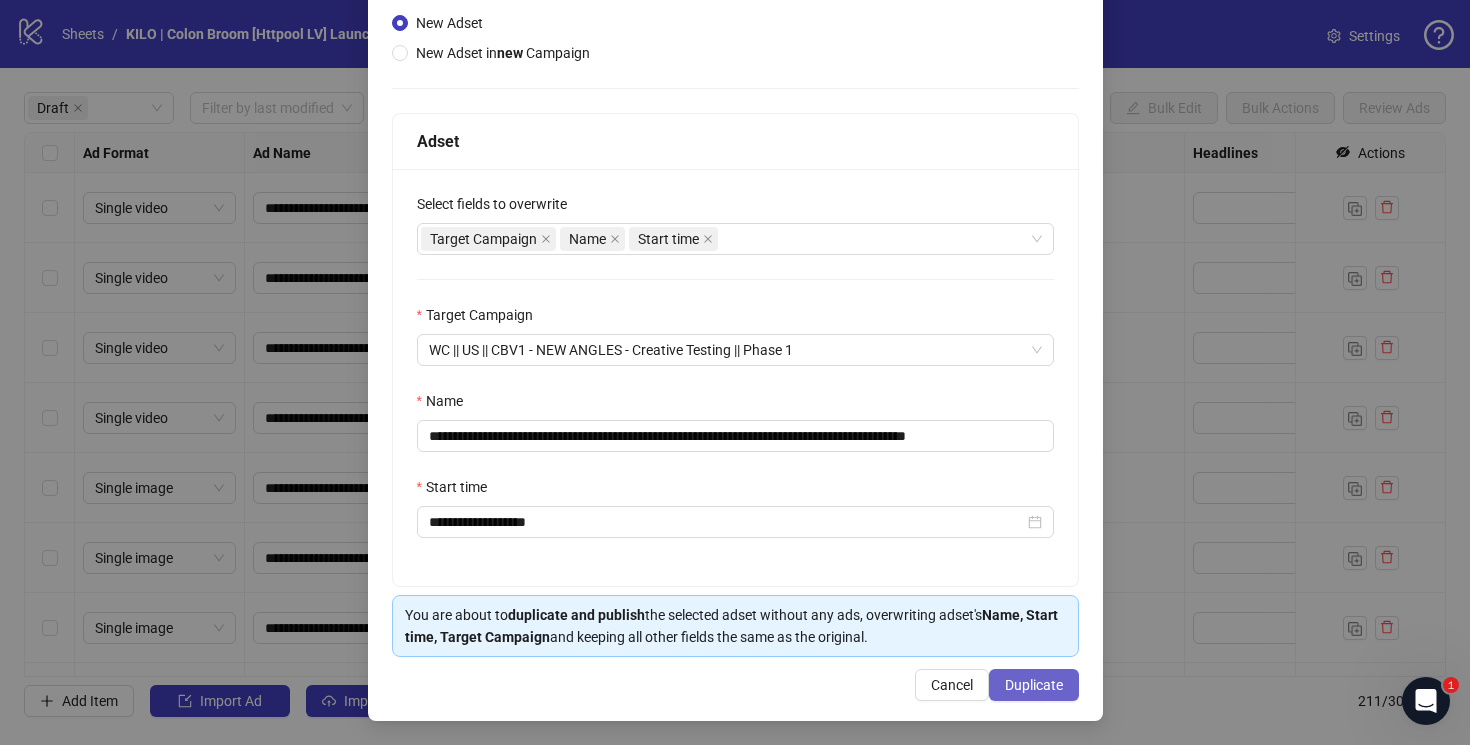 click on "Duplicate" at bounding box center [1034, 685] 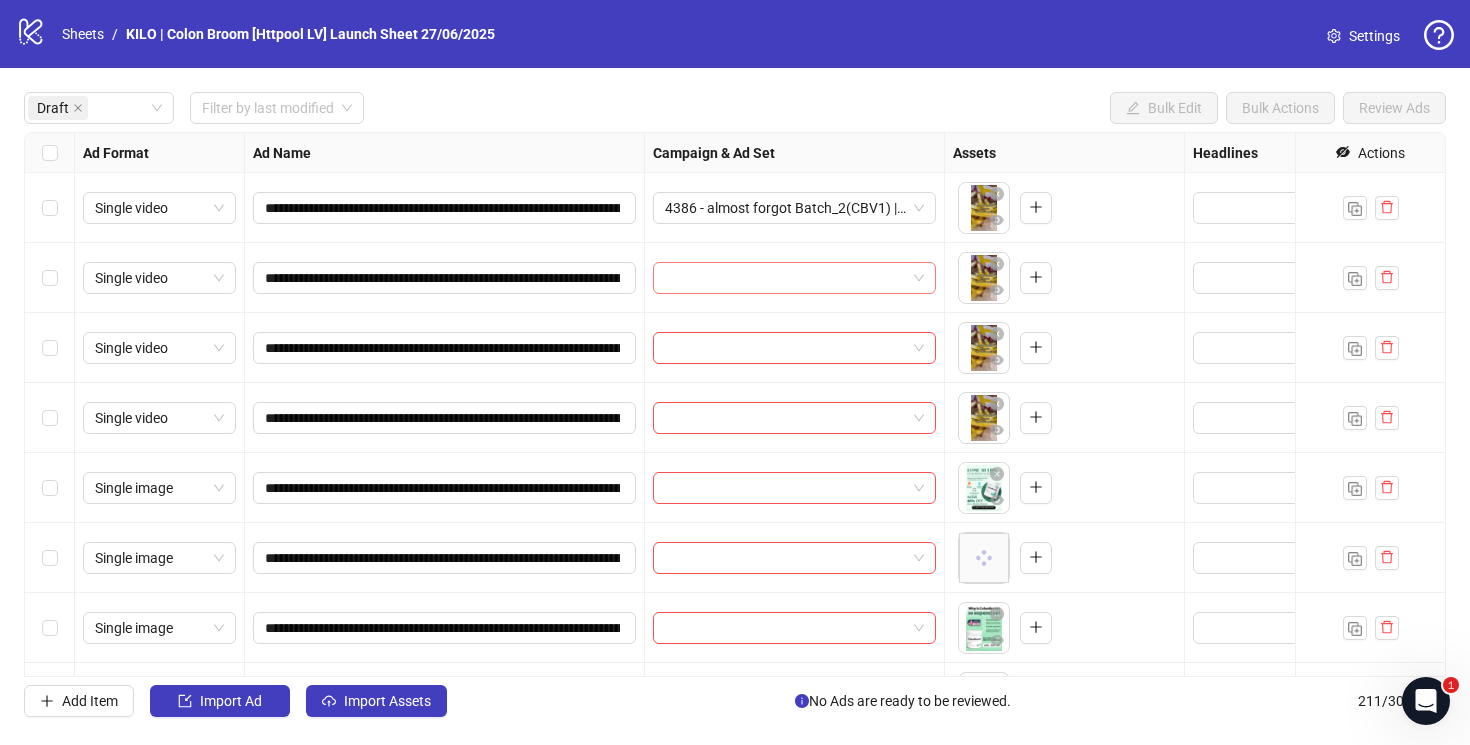 click at bounding box center [785, 278] 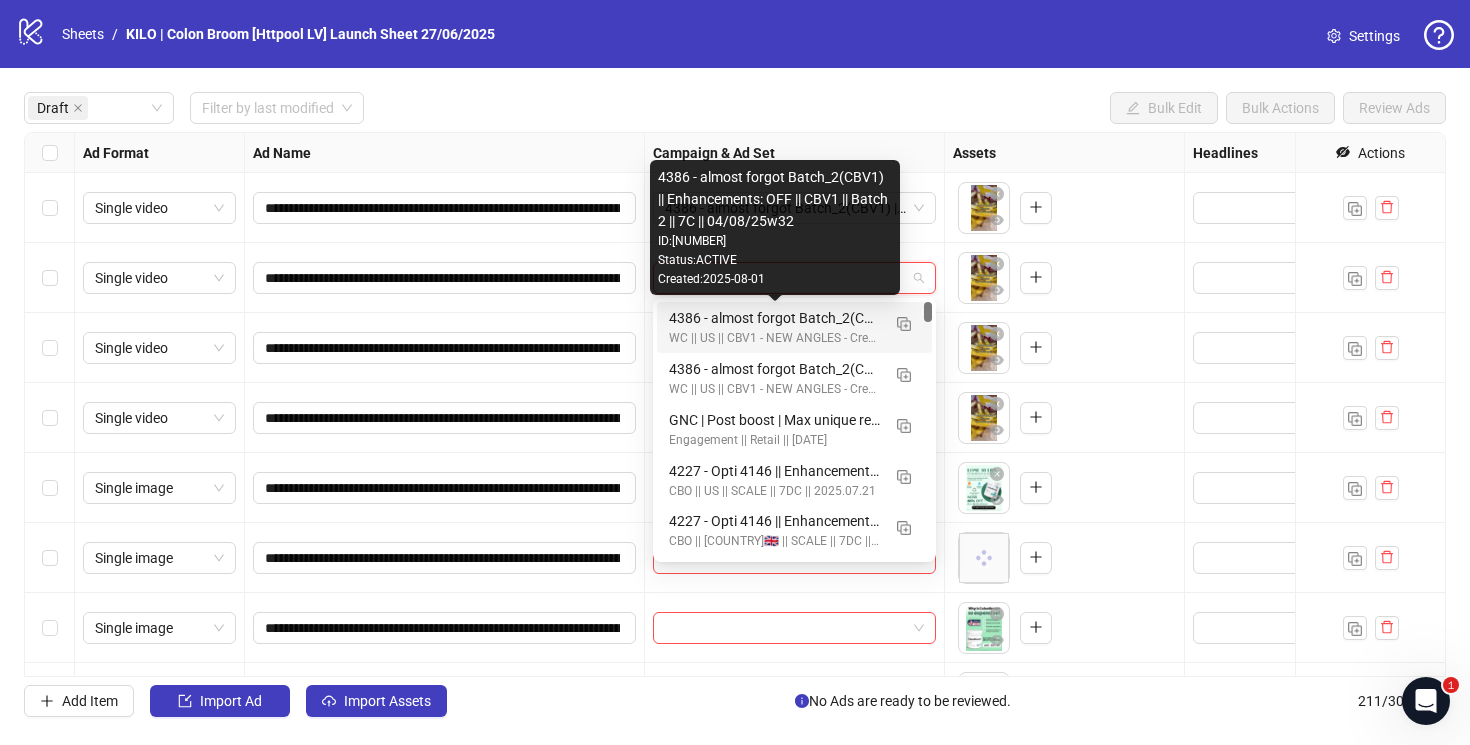 click on "4386 - almost forgot Batch_2(CBV1) || Enhancements: OFF || CBV1 || Batch 2 || 7C || 04/08/25w32" at bounding box center [774, 318] 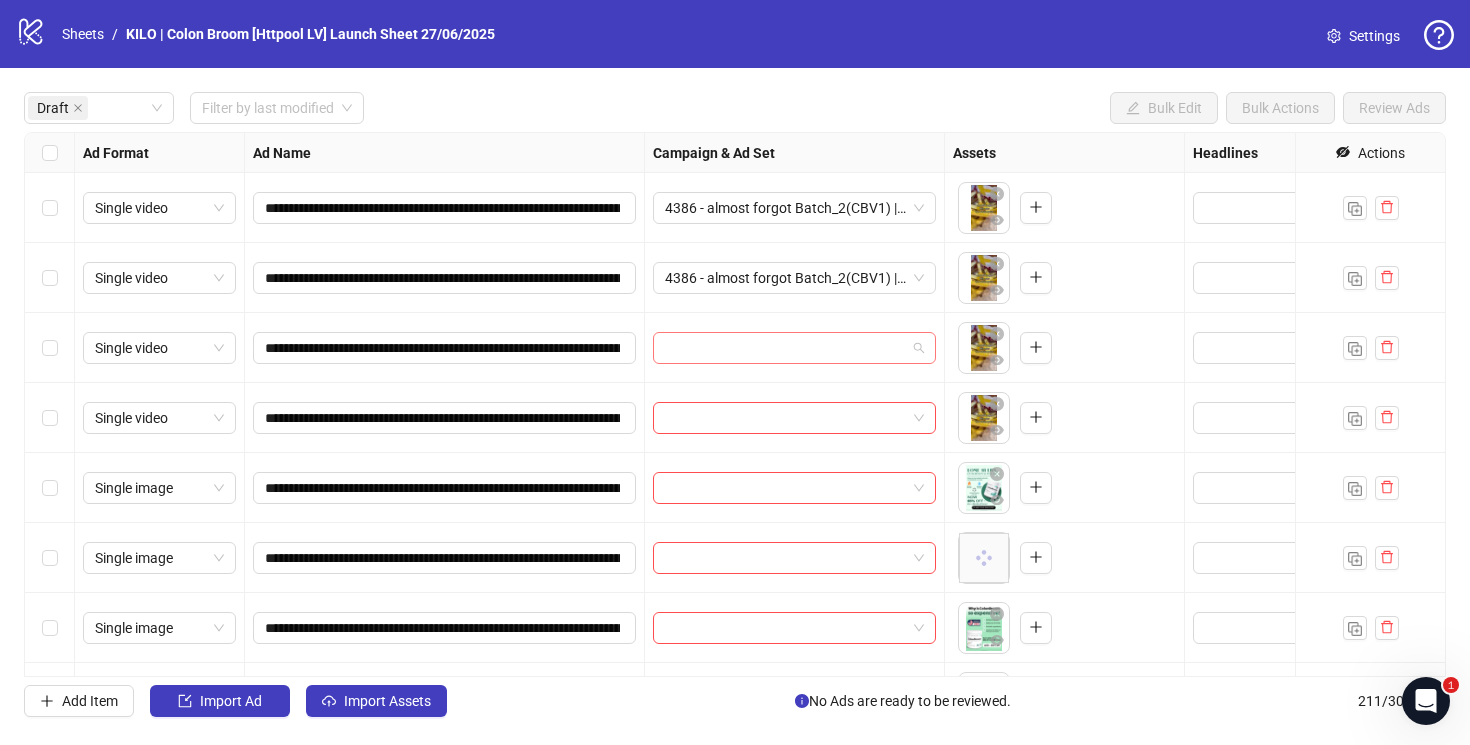 click at bounding box center [785, 348] 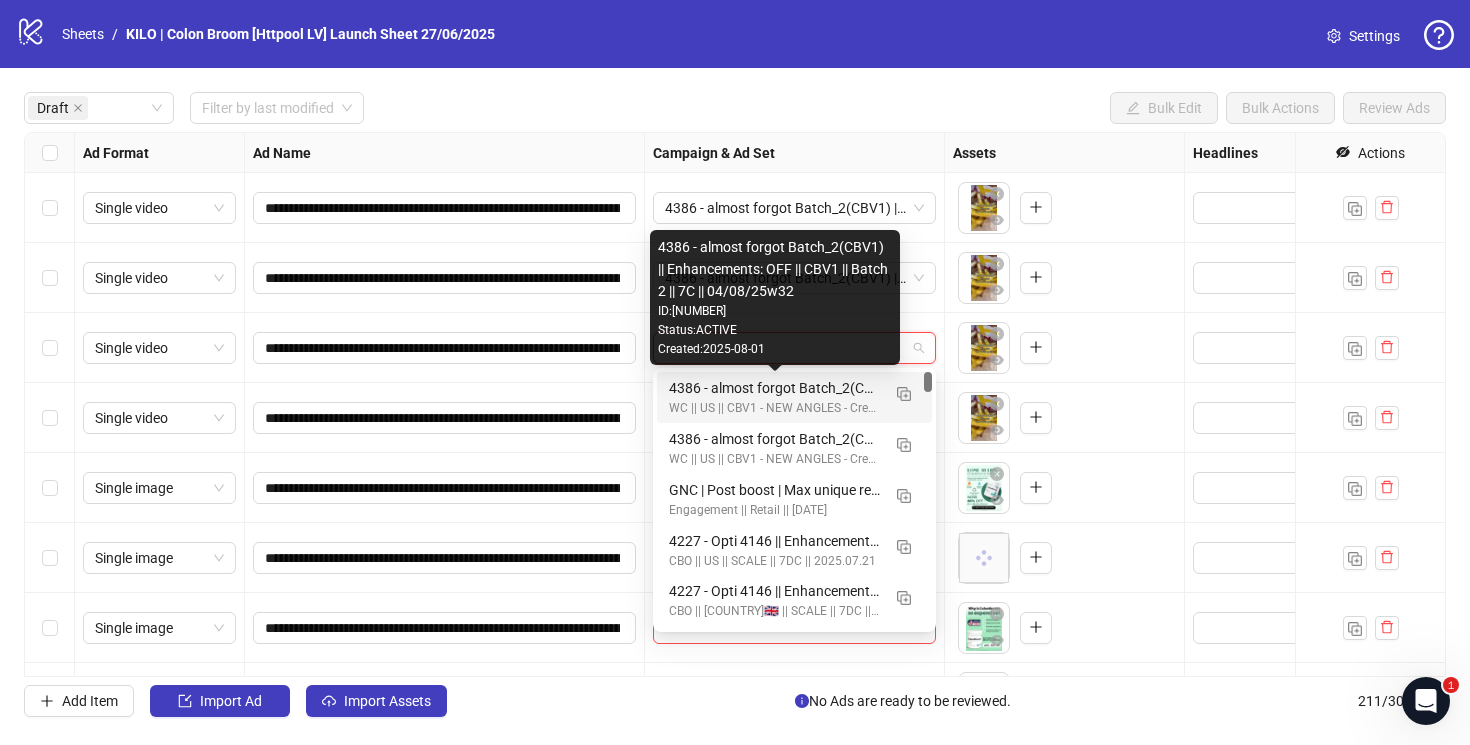 click on "4386 - almost forgot Batch_2(CBV1) || Enhancements: OFF || CBV1 || Batch 2 || 7C || 04/08/25w32" at bounding box center [774, 388] 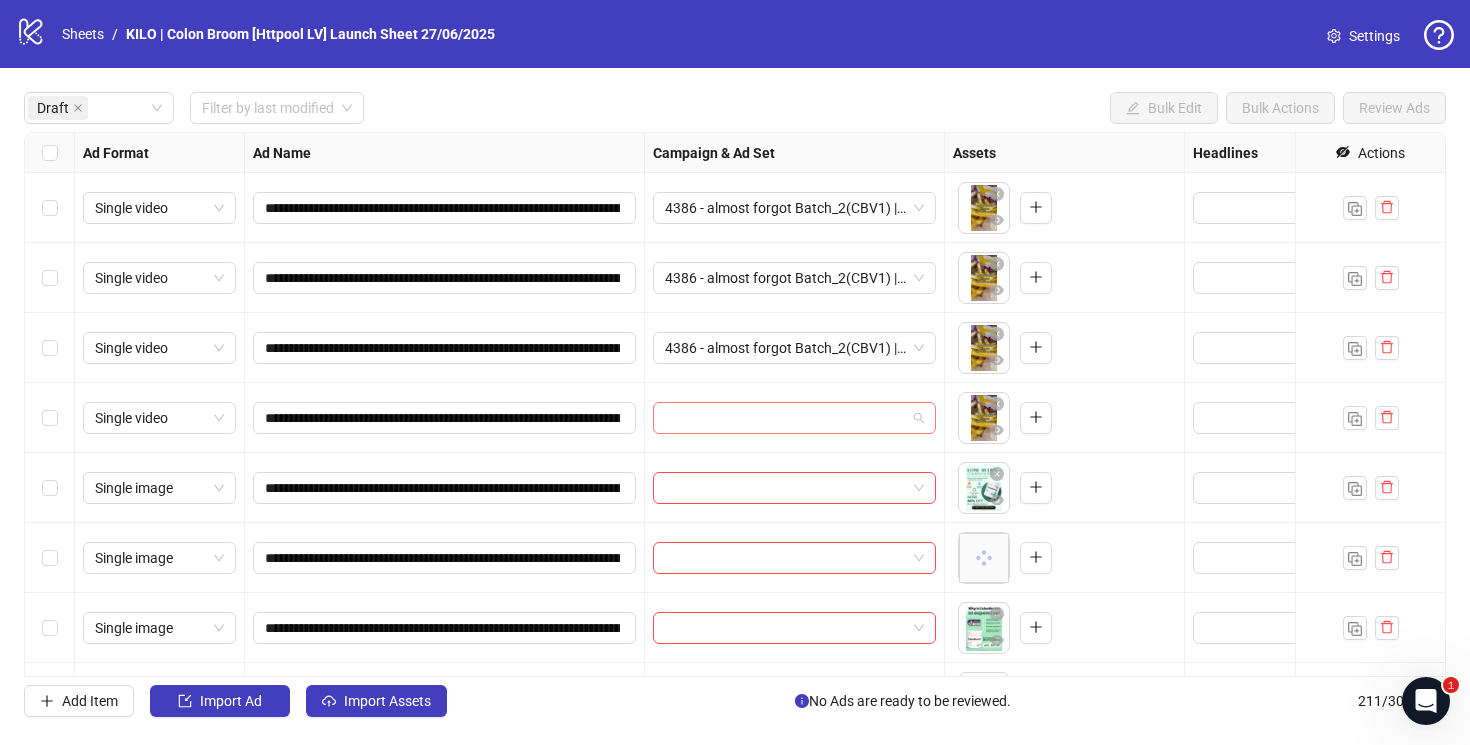 click at bounding box center (785, 418) 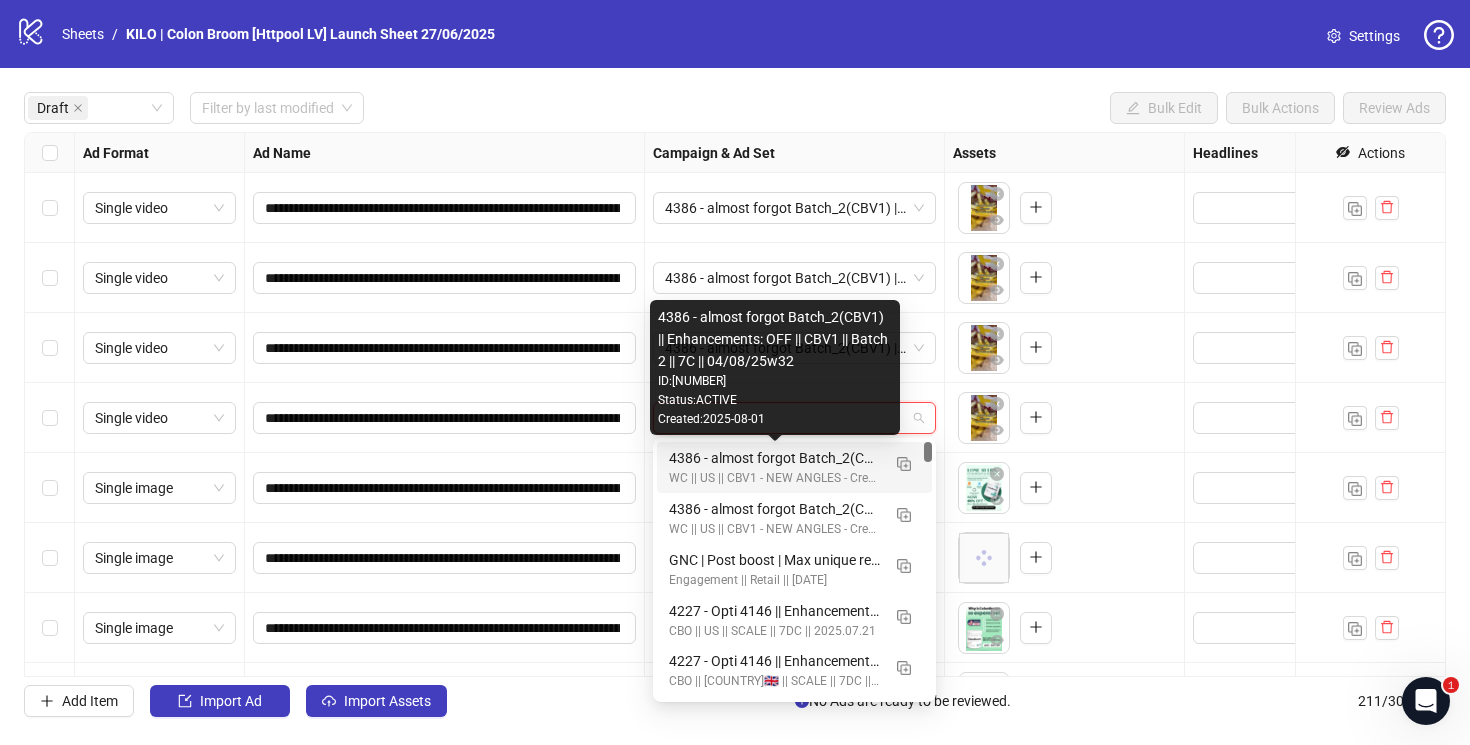 click on "4386 - almost forgot Batch_2(CBV1) || Enhancements: OFF || CBV1 || Batch 2 || 7C || 04/08/25w32" at bounding box center (774, 458) 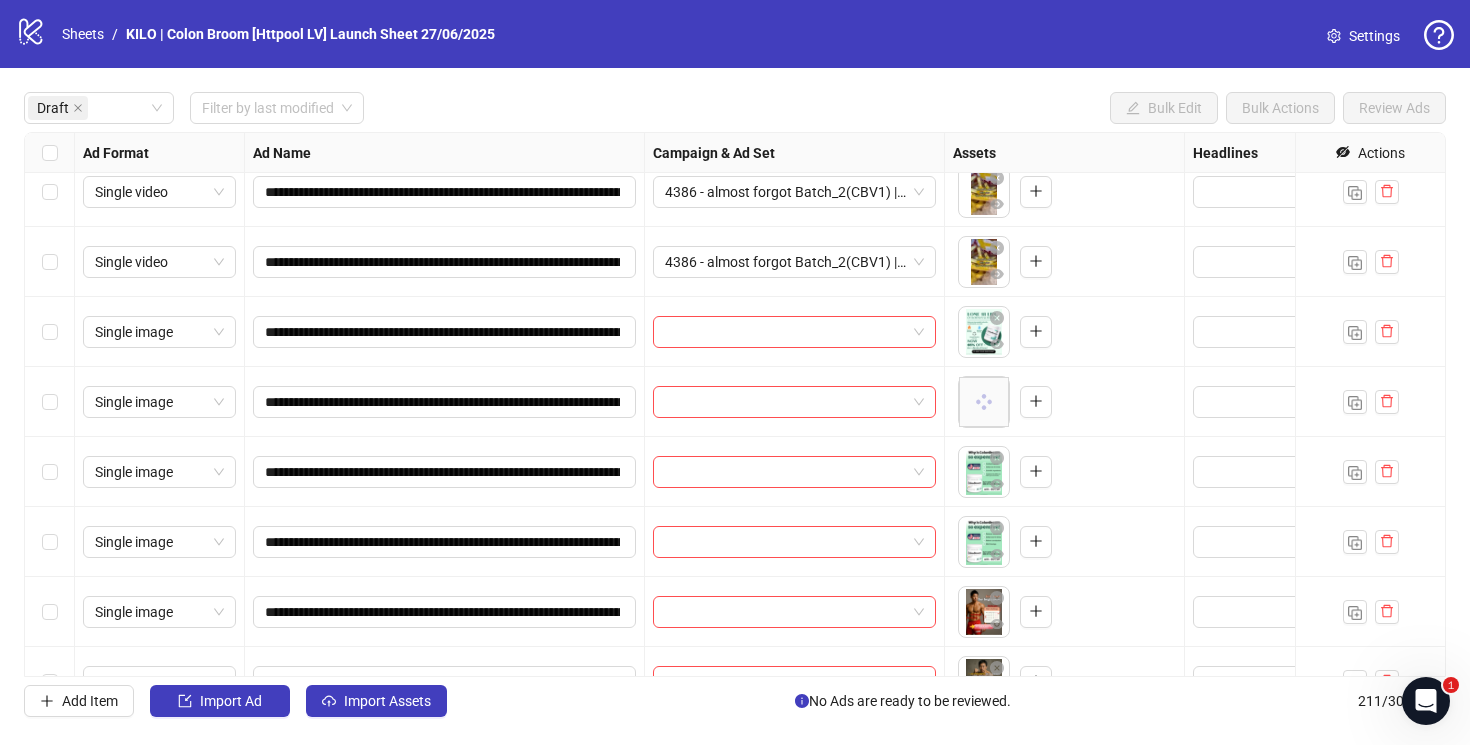 scroll, scrollTop: 111, scrollLeft: 0, axis: vertical 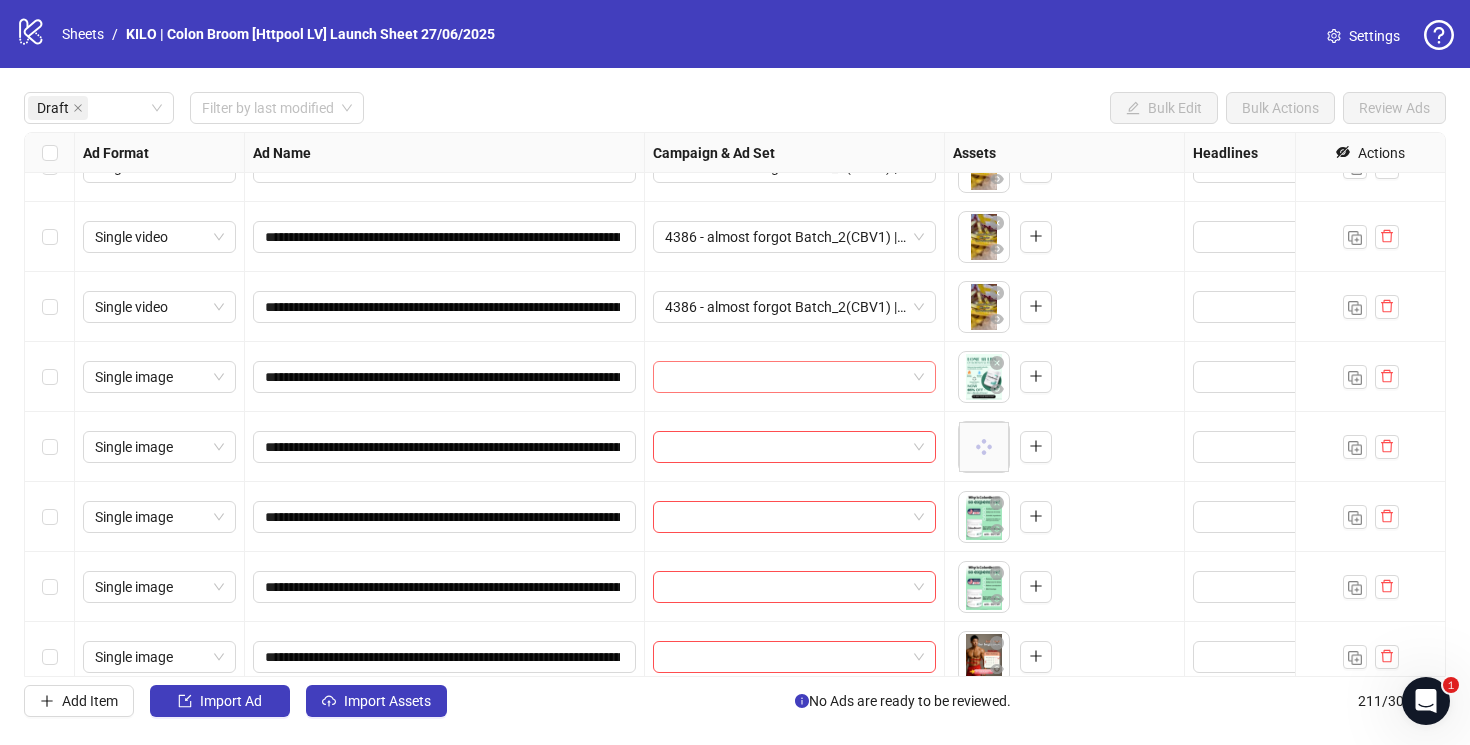 click at bounding box center [785, 377] 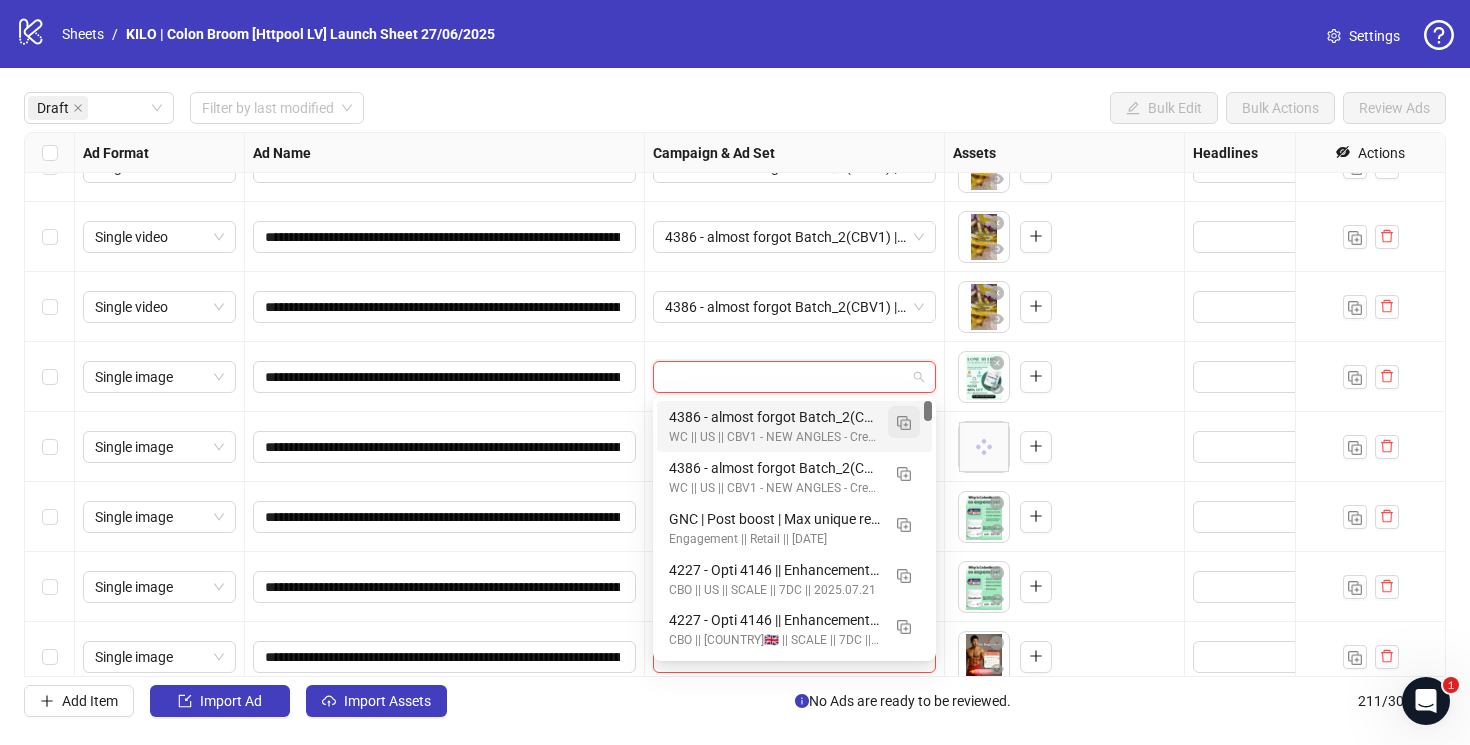 click at bounding box center (904, 423) 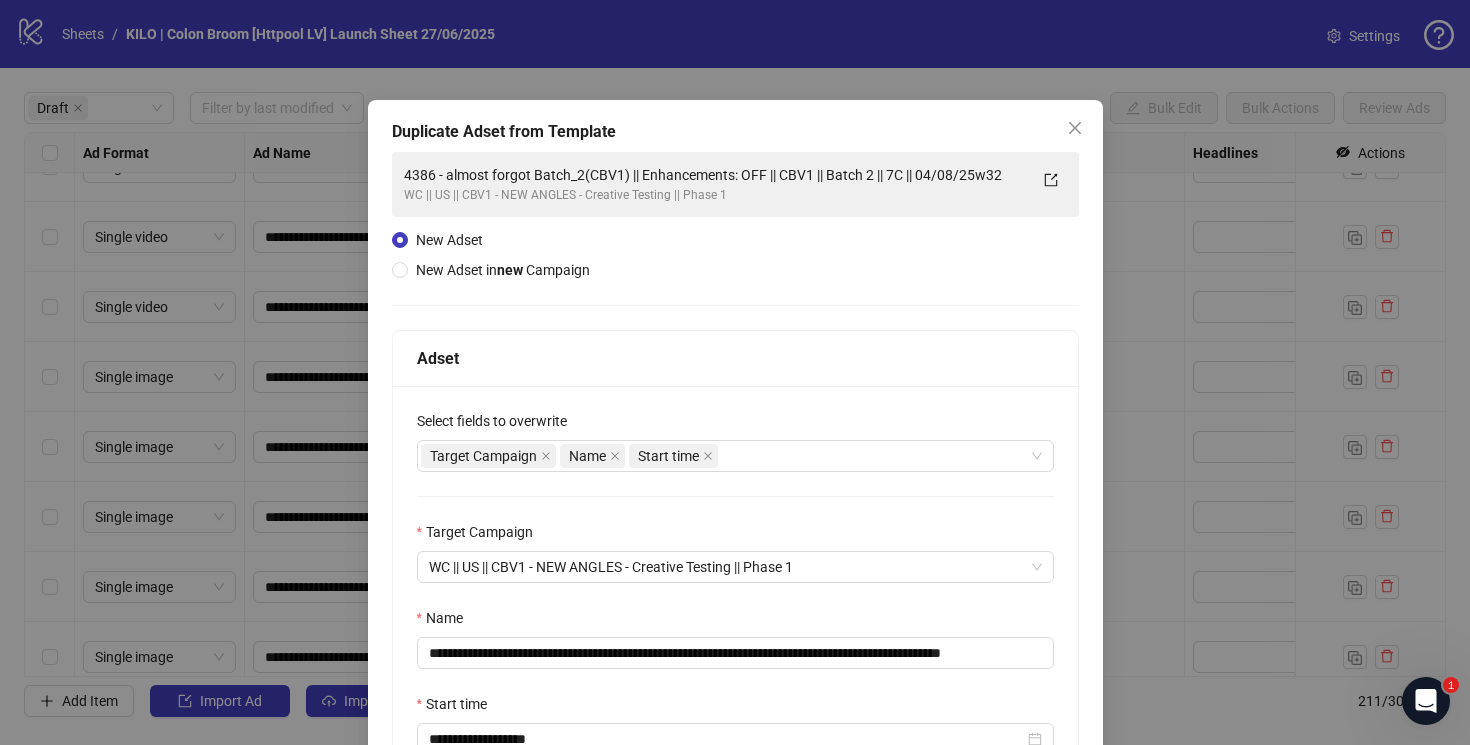 scroll, scrollTop: 140, scrollLeft: 0, axis: vertical 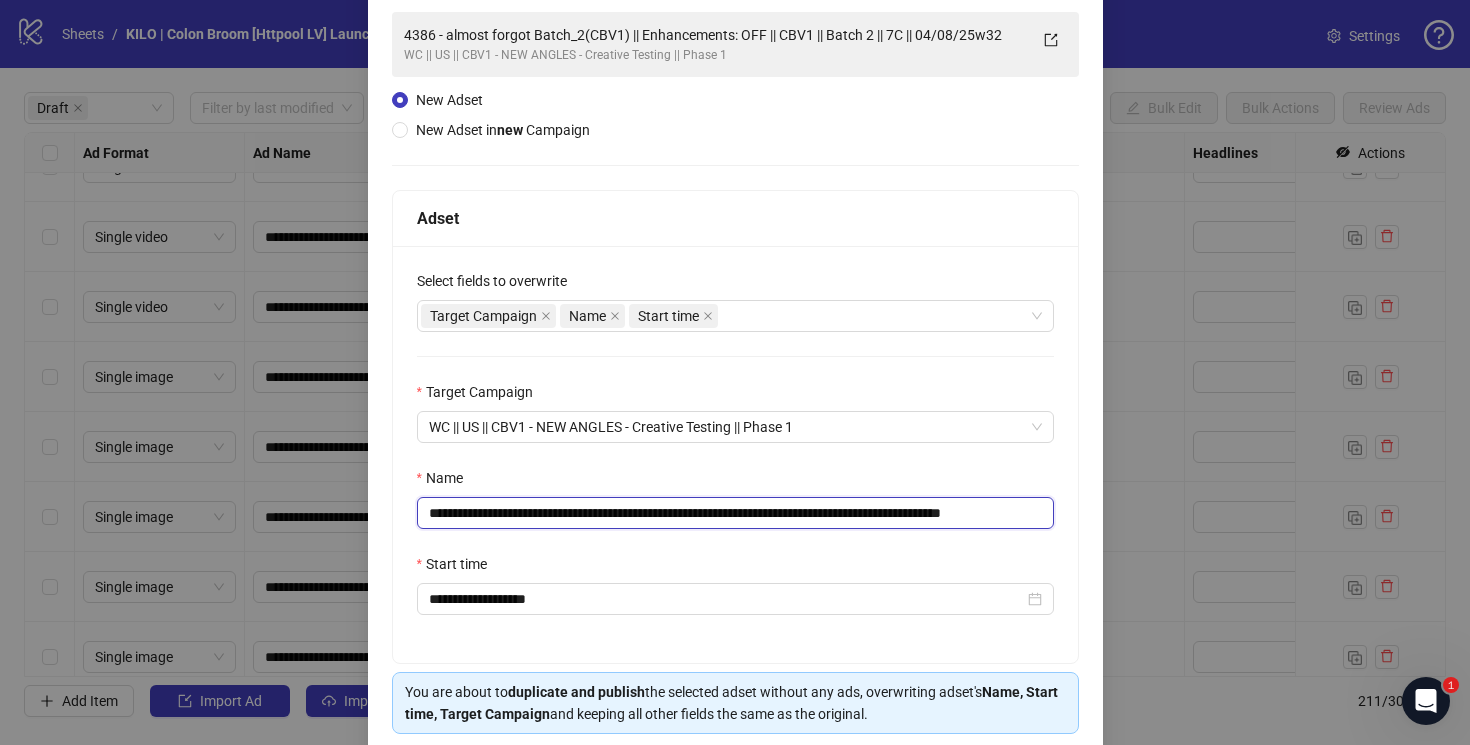 drag, startPoint x: 651, startPoint y: 518, endPoint x: 277, endPoint y: 518, distance: 374 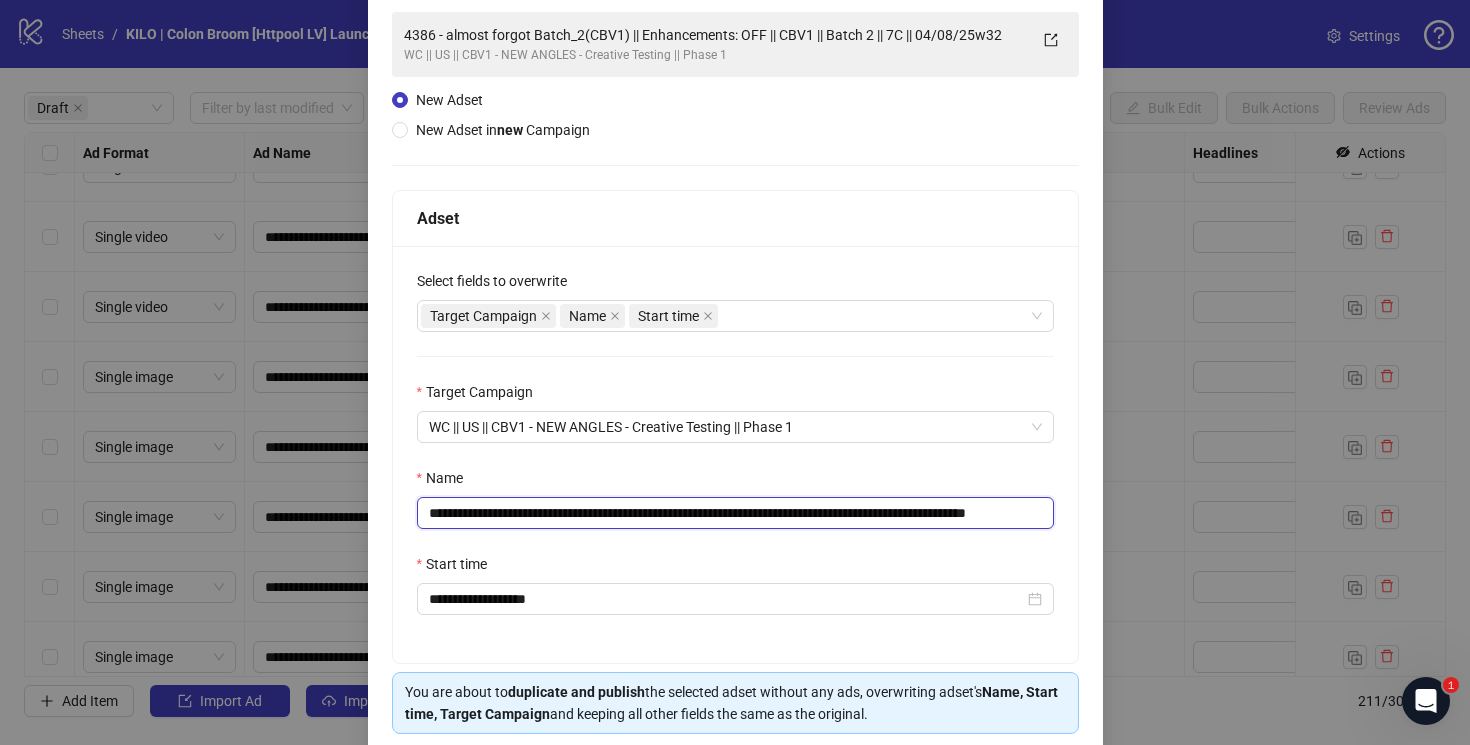 click on "**********" at bounding box center [735, 513] 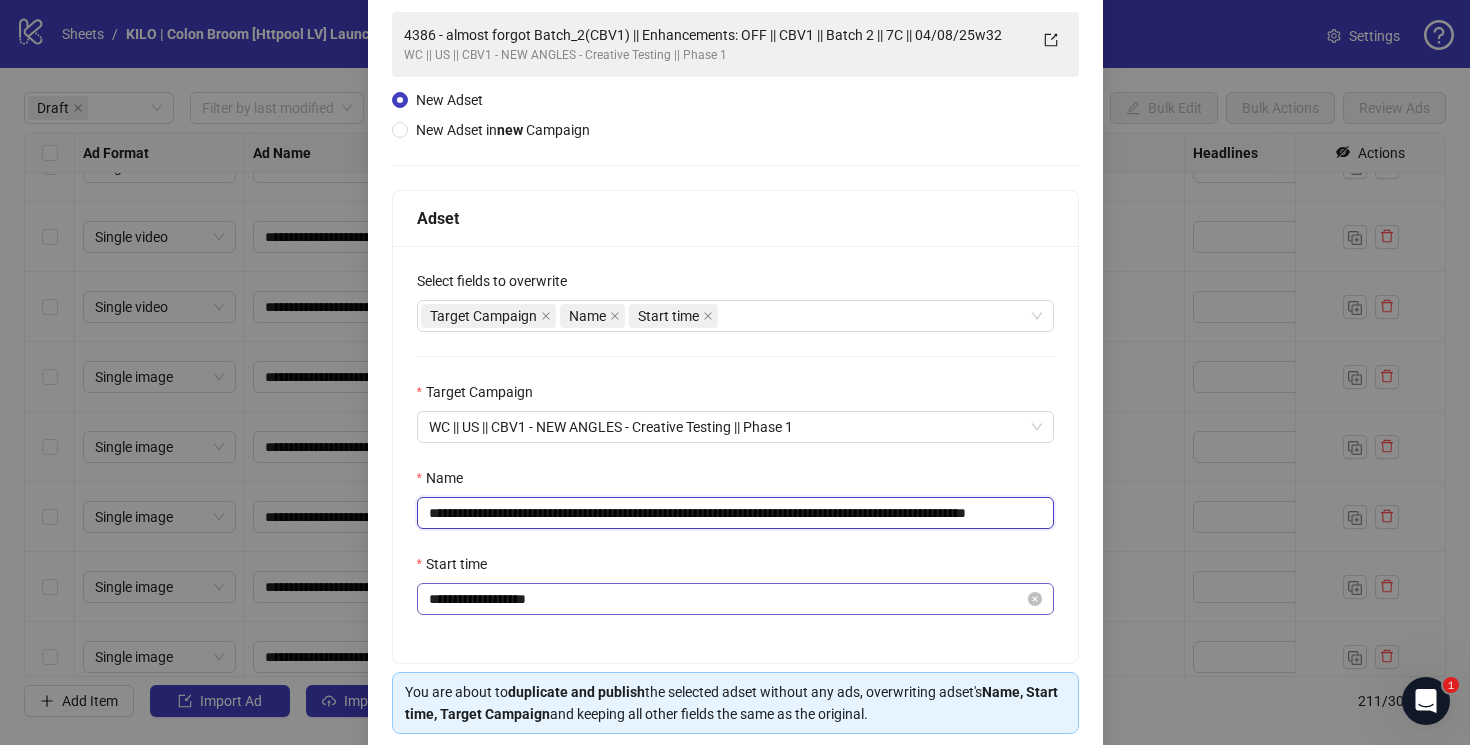 scroll, scrollTop: 0, scrollLeft: 80, axis: horizontal 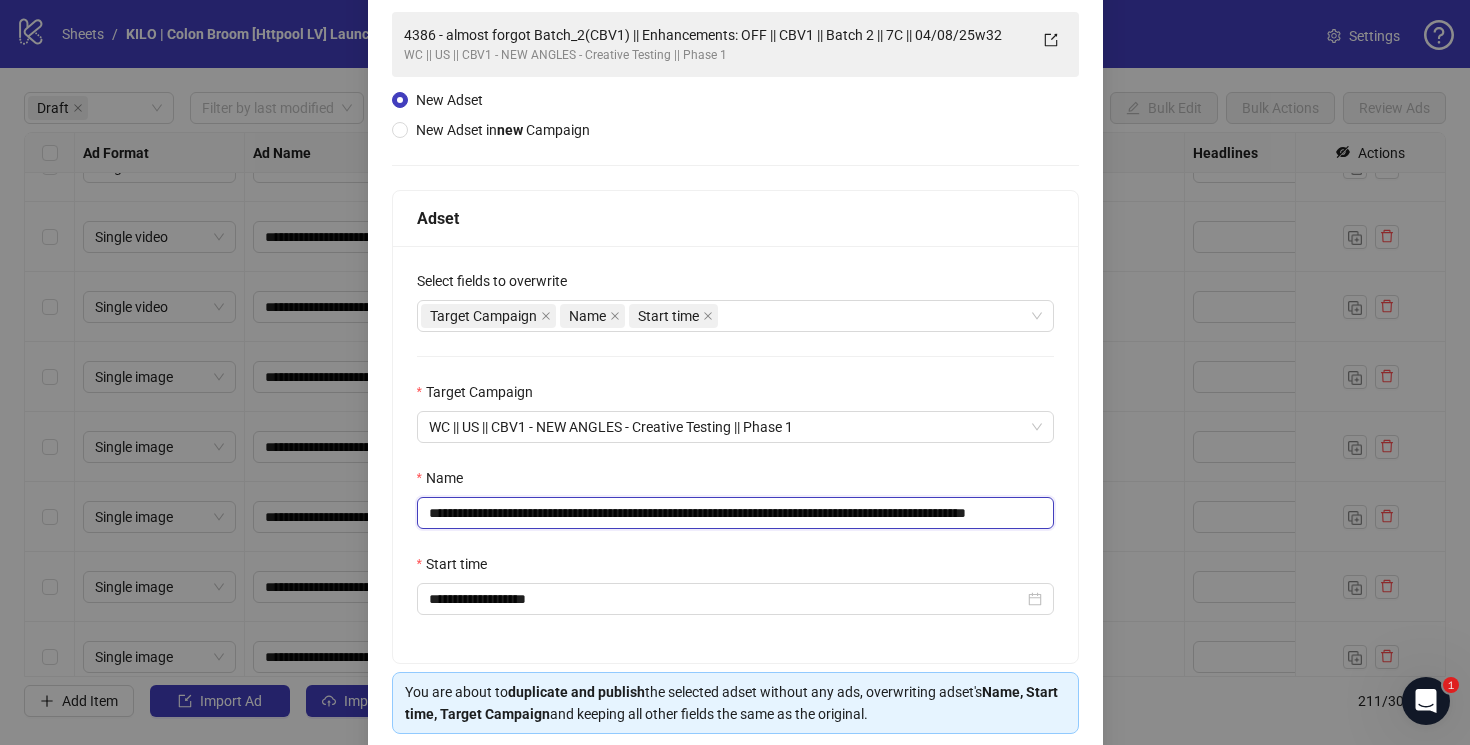 drag, startPoint x: 1008, startPoint y: 511, endPoint x: 1131, endPoint y: 516, distance: 123.101585 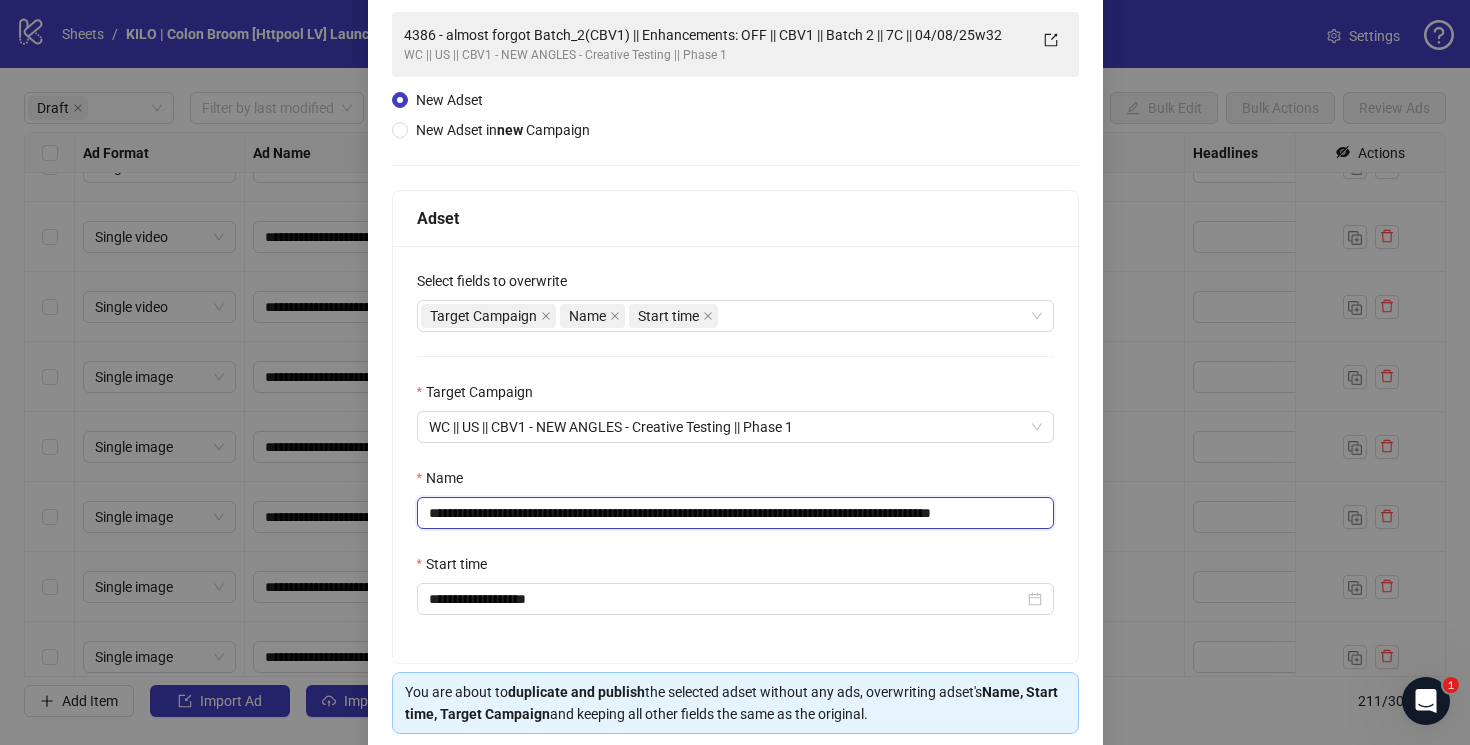 scroll, scrollTop: 0, scrollLeft: 45, axis: horizontal 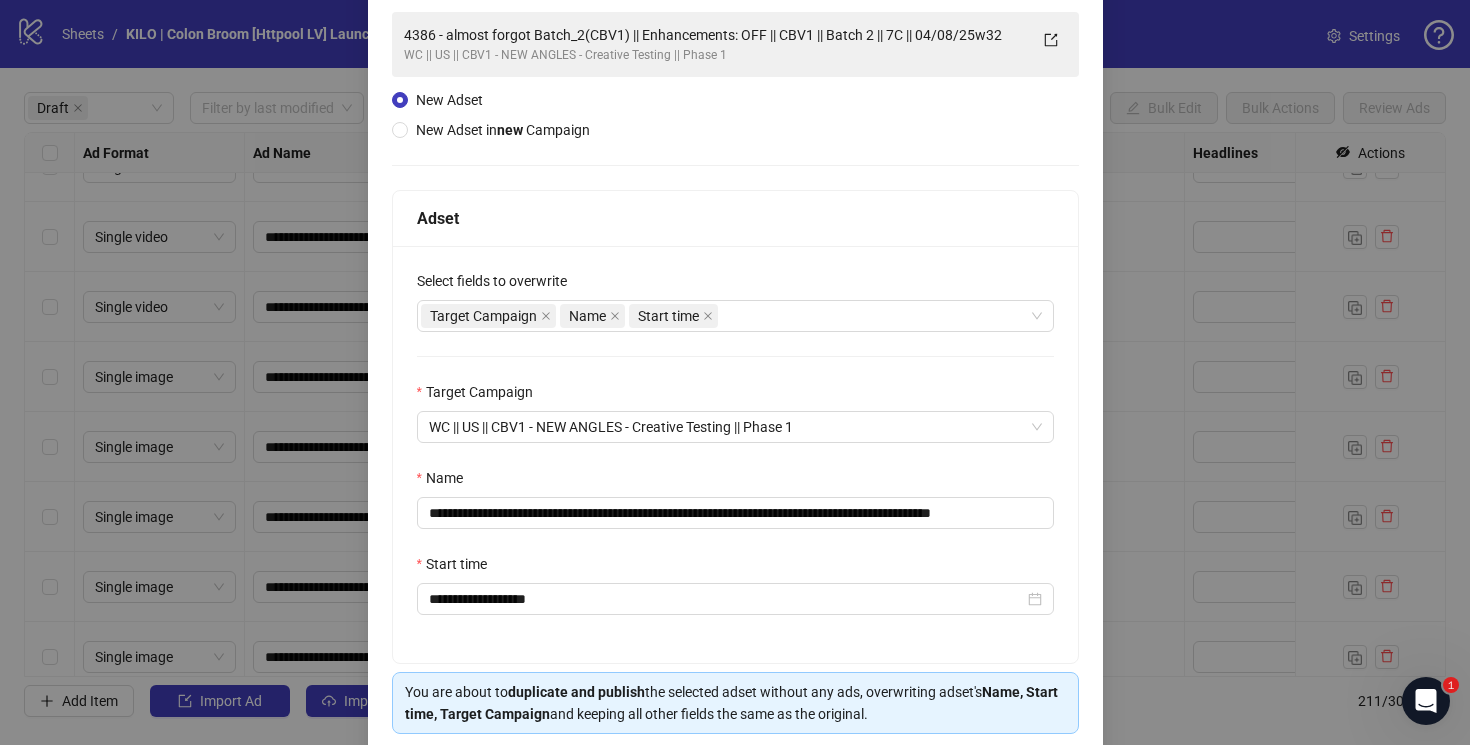 click on "Adset" at bounding box center (735, 219) 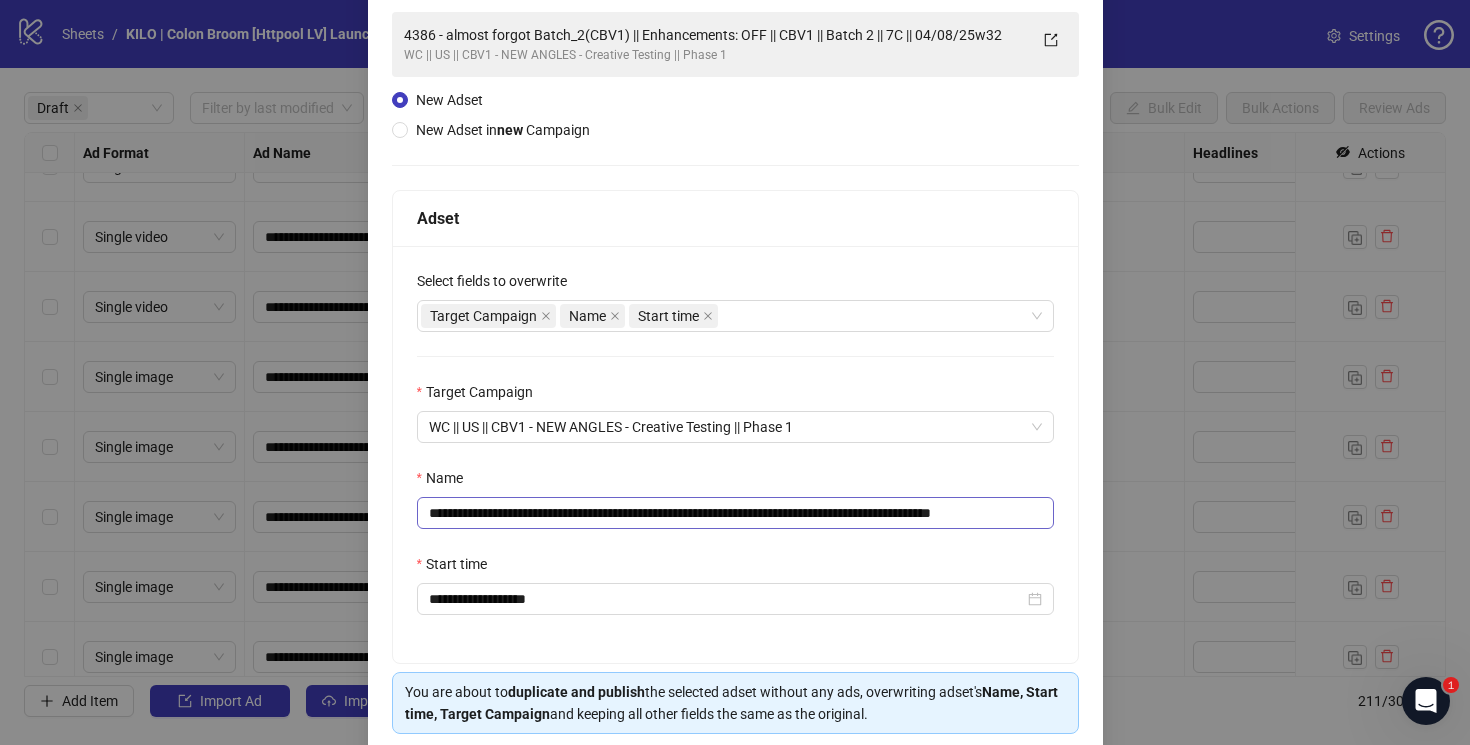 scroll, scrollTop: 218, scrollLeft: 0, axis: vertical 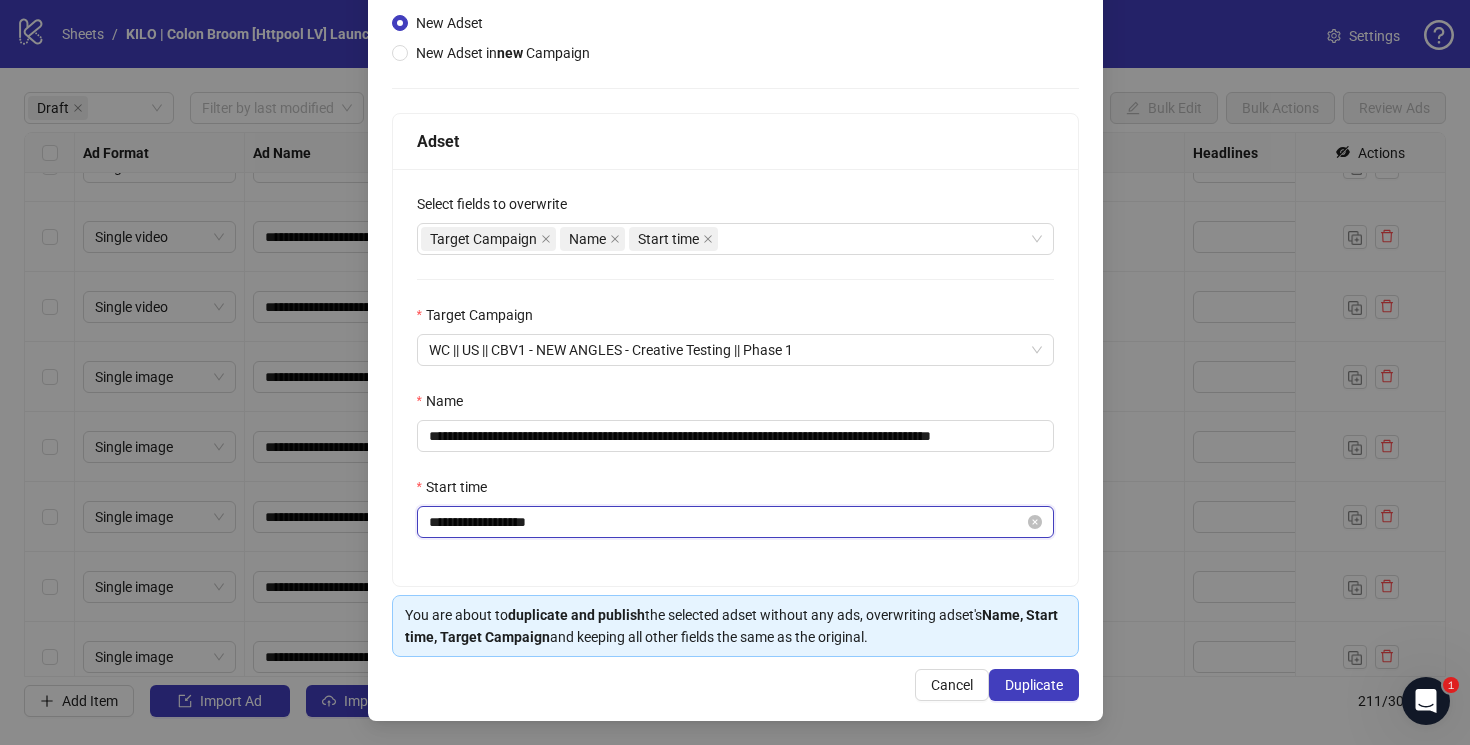 click on "**********" at bounding box center [726, 522] 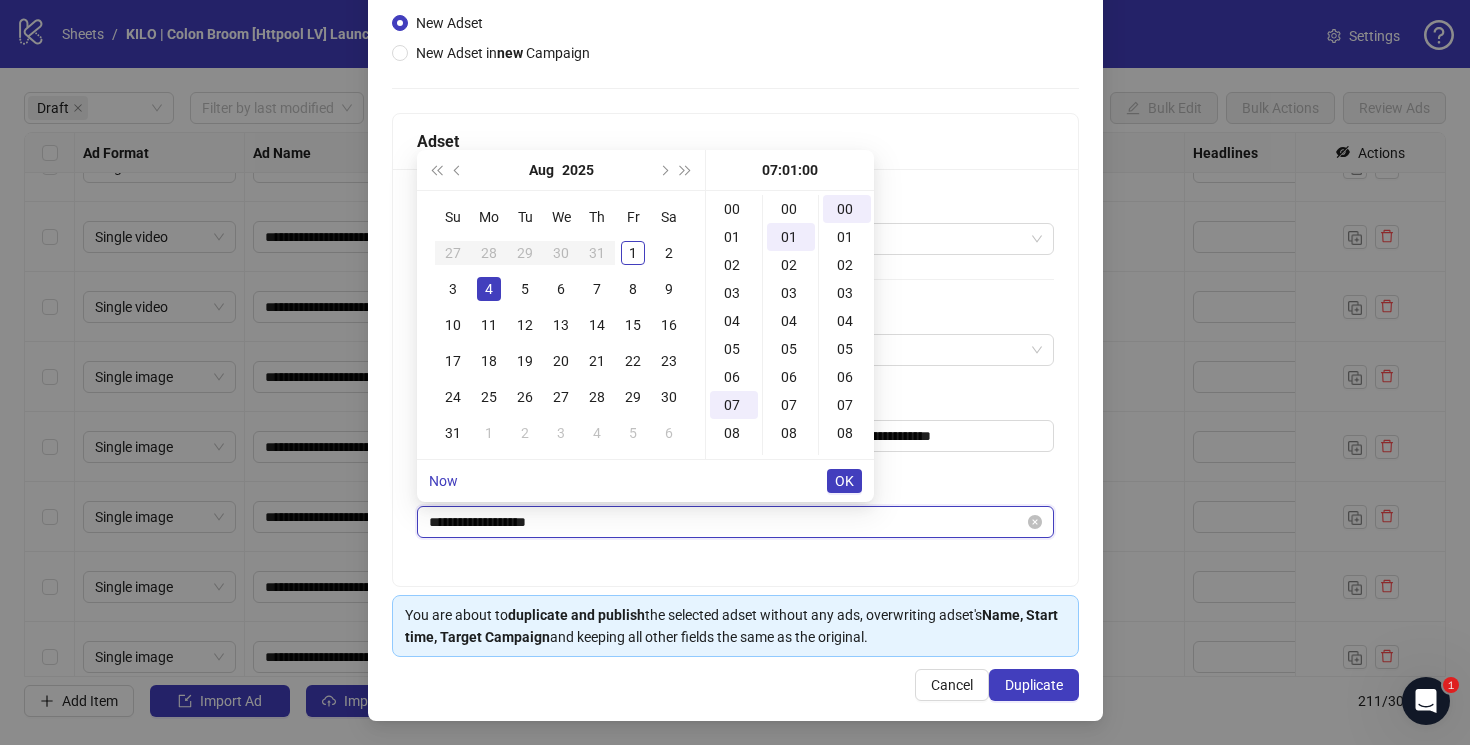 scroll, scrollTop: 196, scrollLeft: 0, axis: vertical 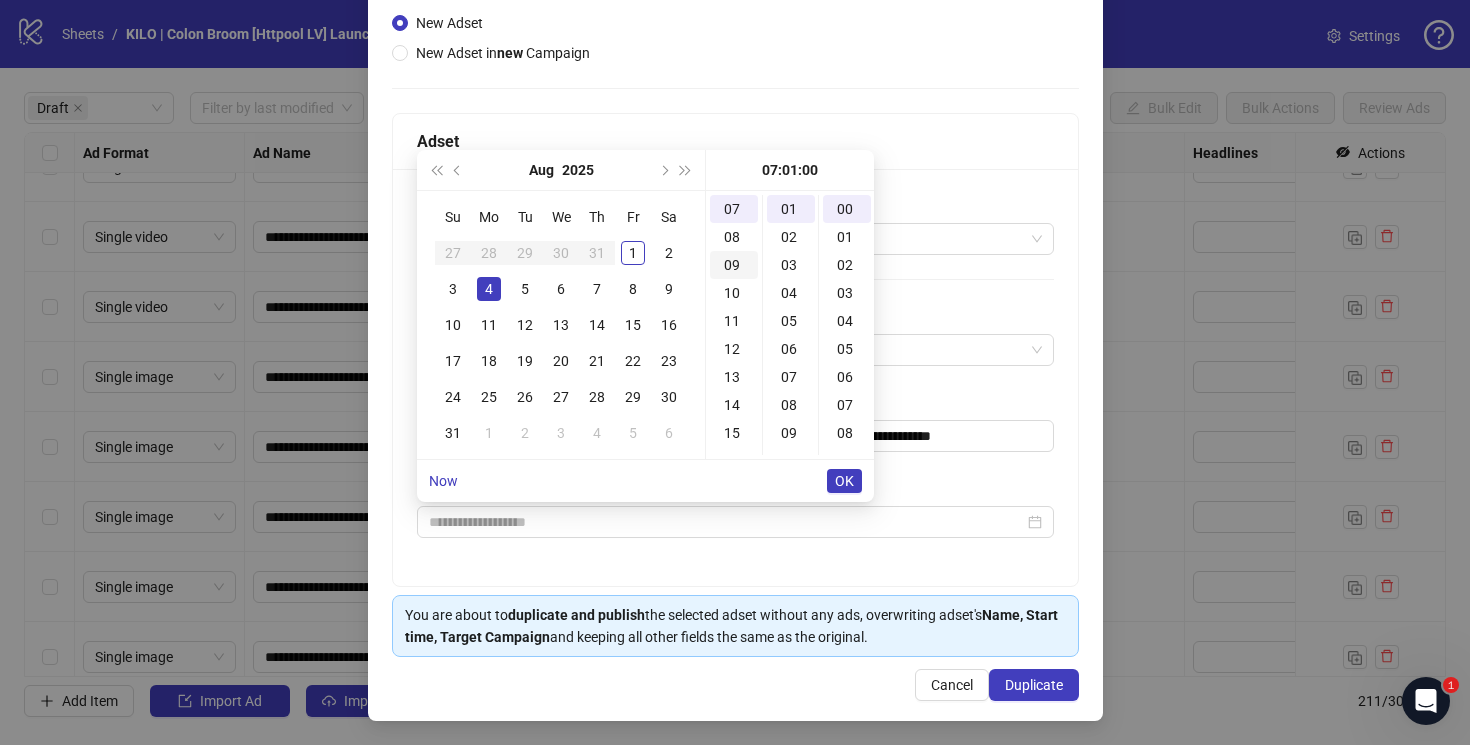 click on "09" at bounding box center [734, 265] 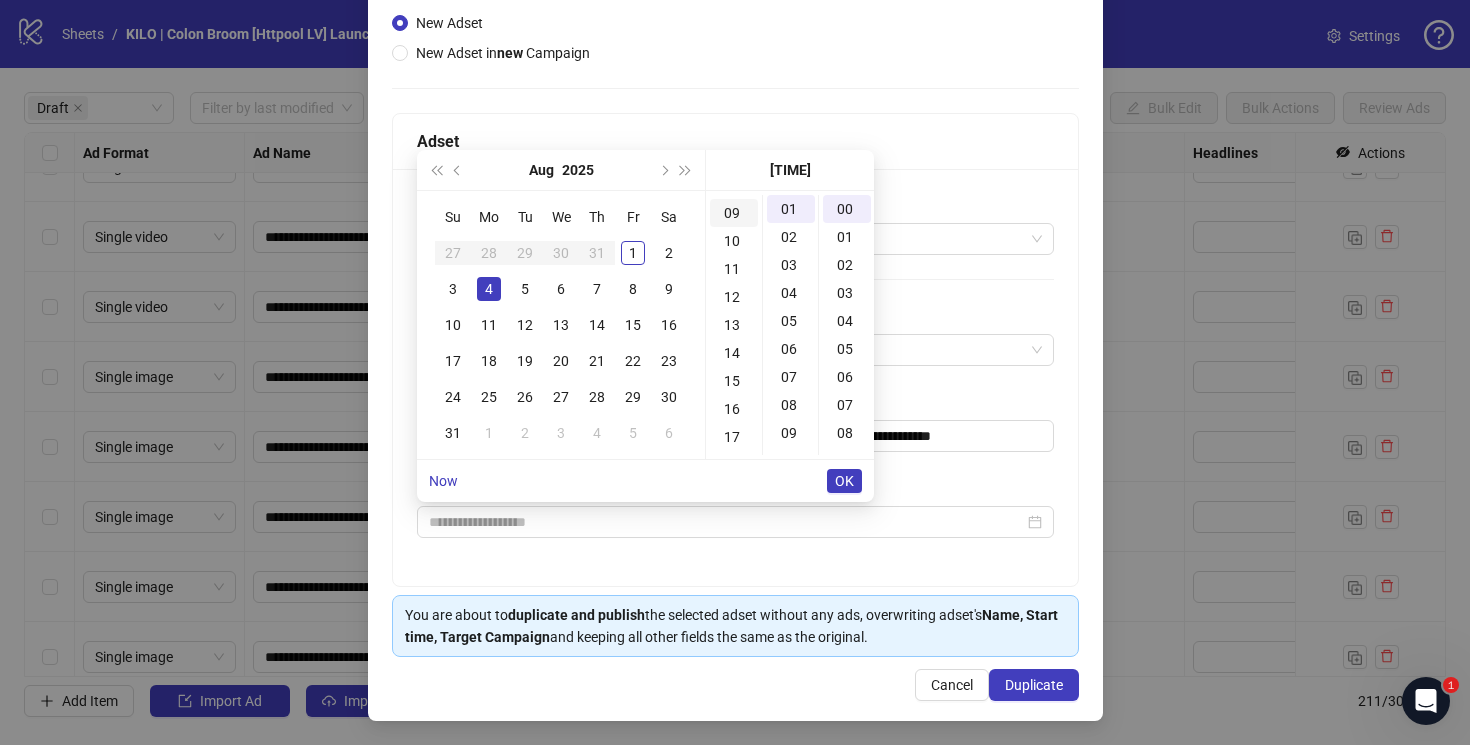 scroll, scrollTop: 252, scrollLeft: 0, axis: vertical 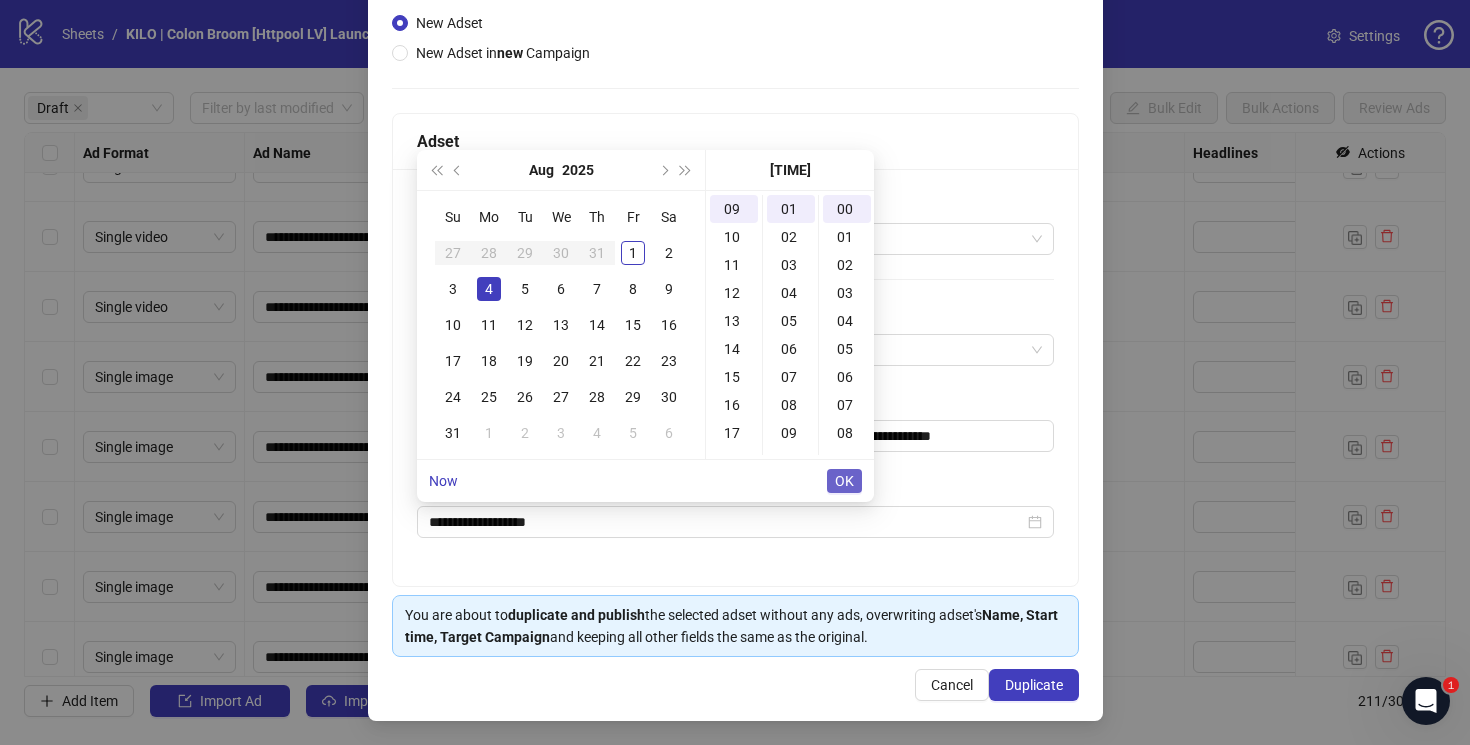 click on "OK" at bounding box center (844, 481) 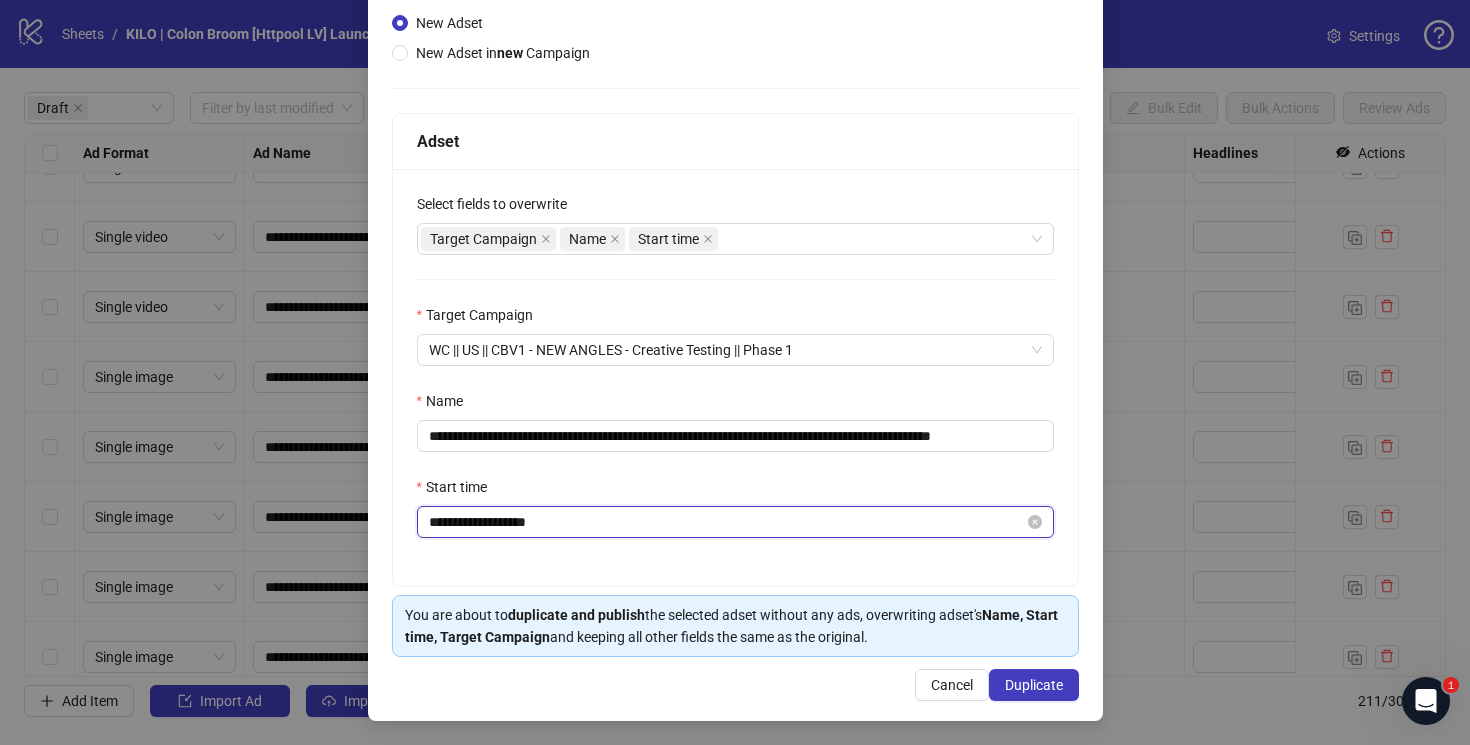 click on "**********" at bounding box center (726, 522) 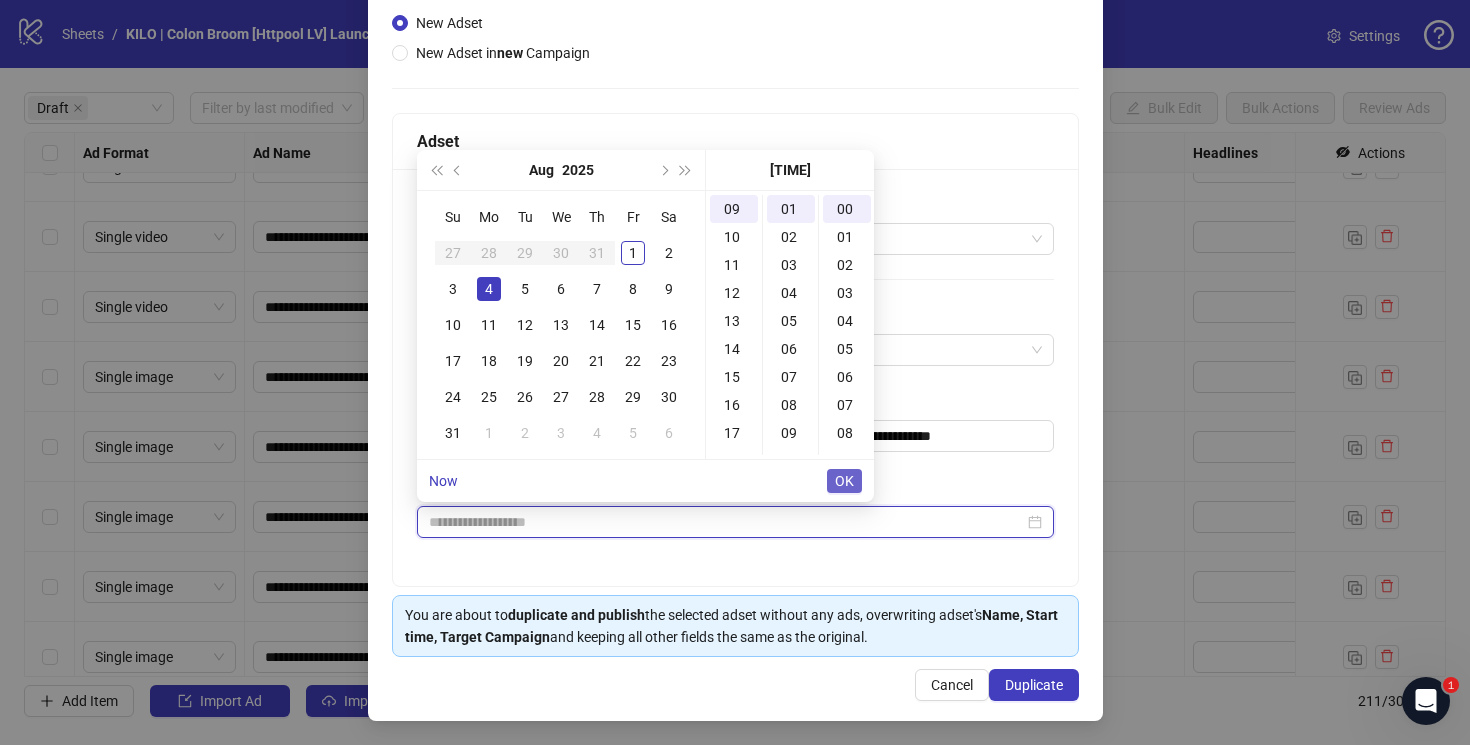 type on "**********" 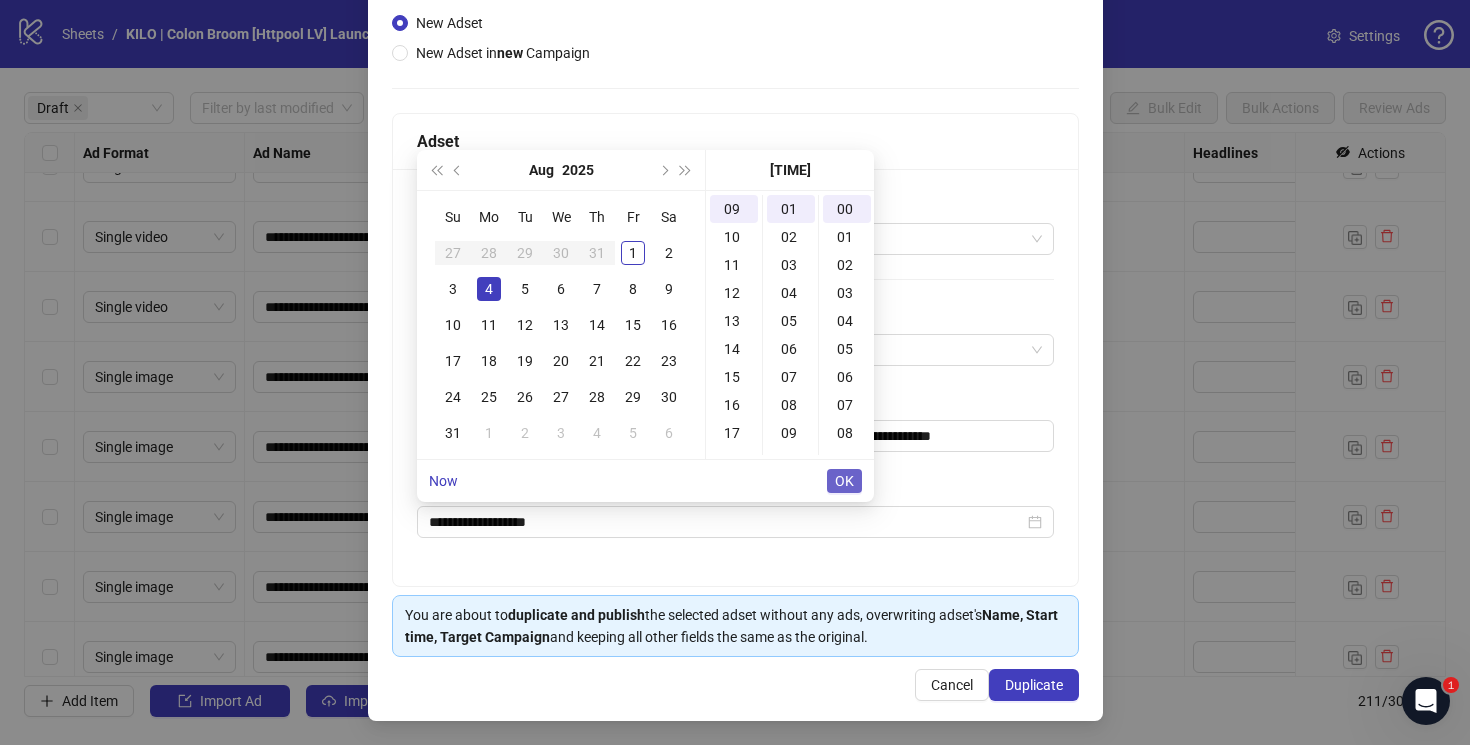 click on "OK" at bounding box center [844, 481] 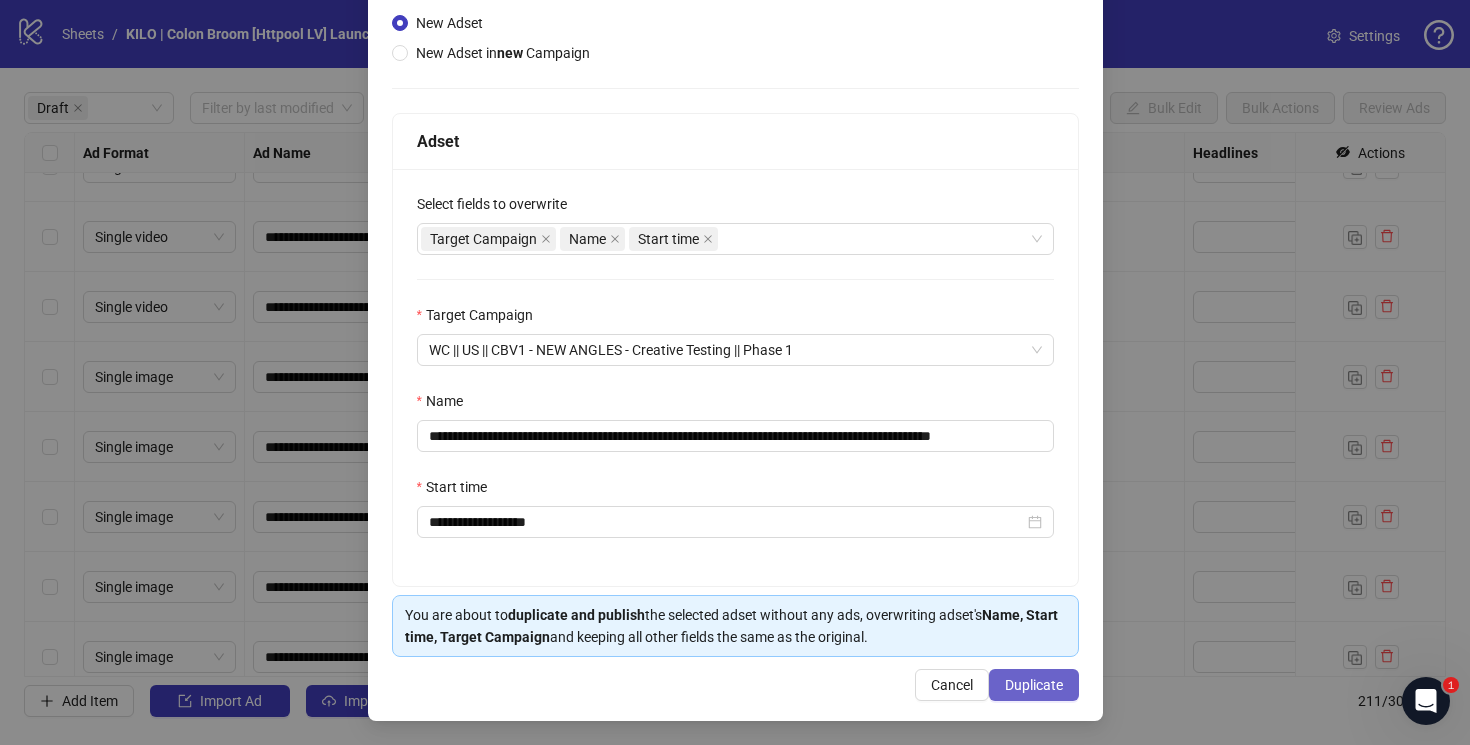 click on "Duplicate" at bounding box center (1034, 685) 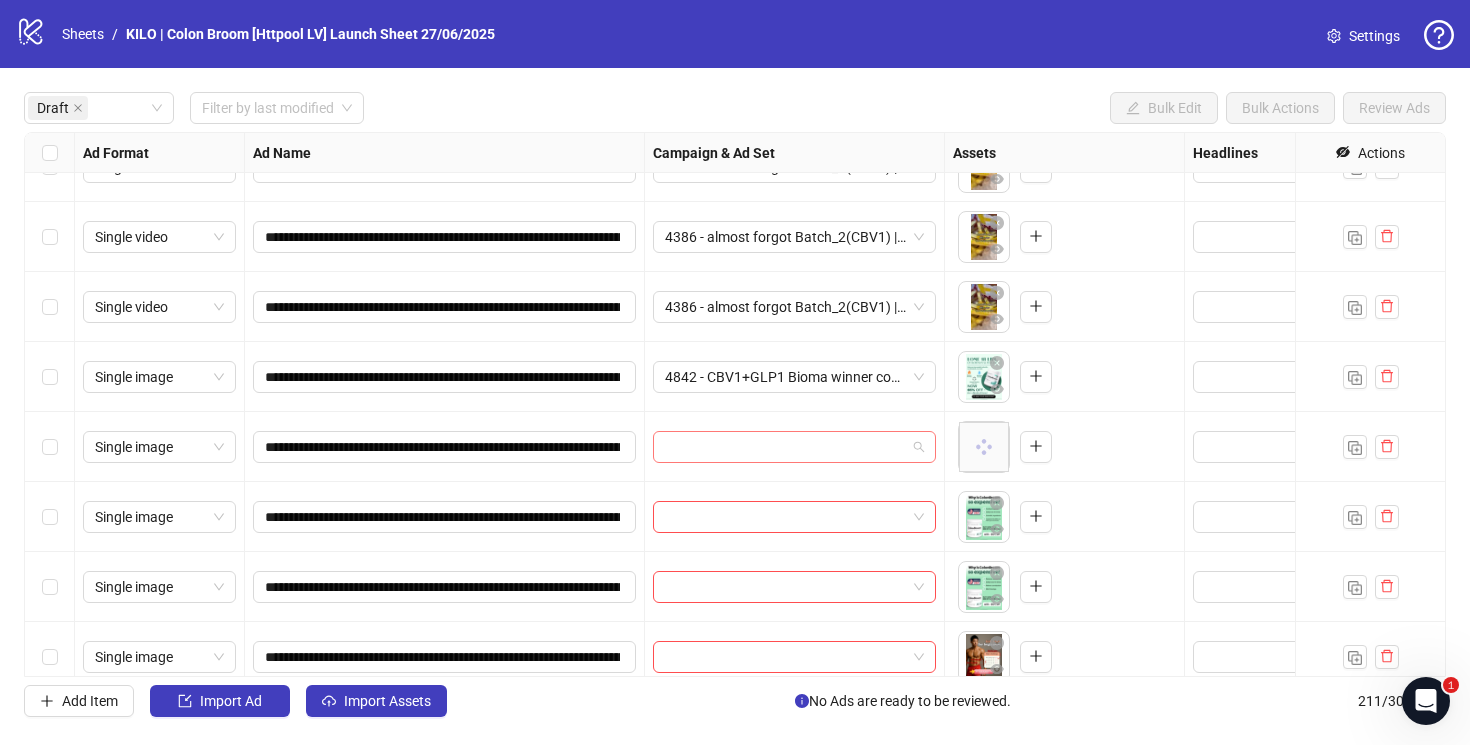 click at bounding box center (785, 447) 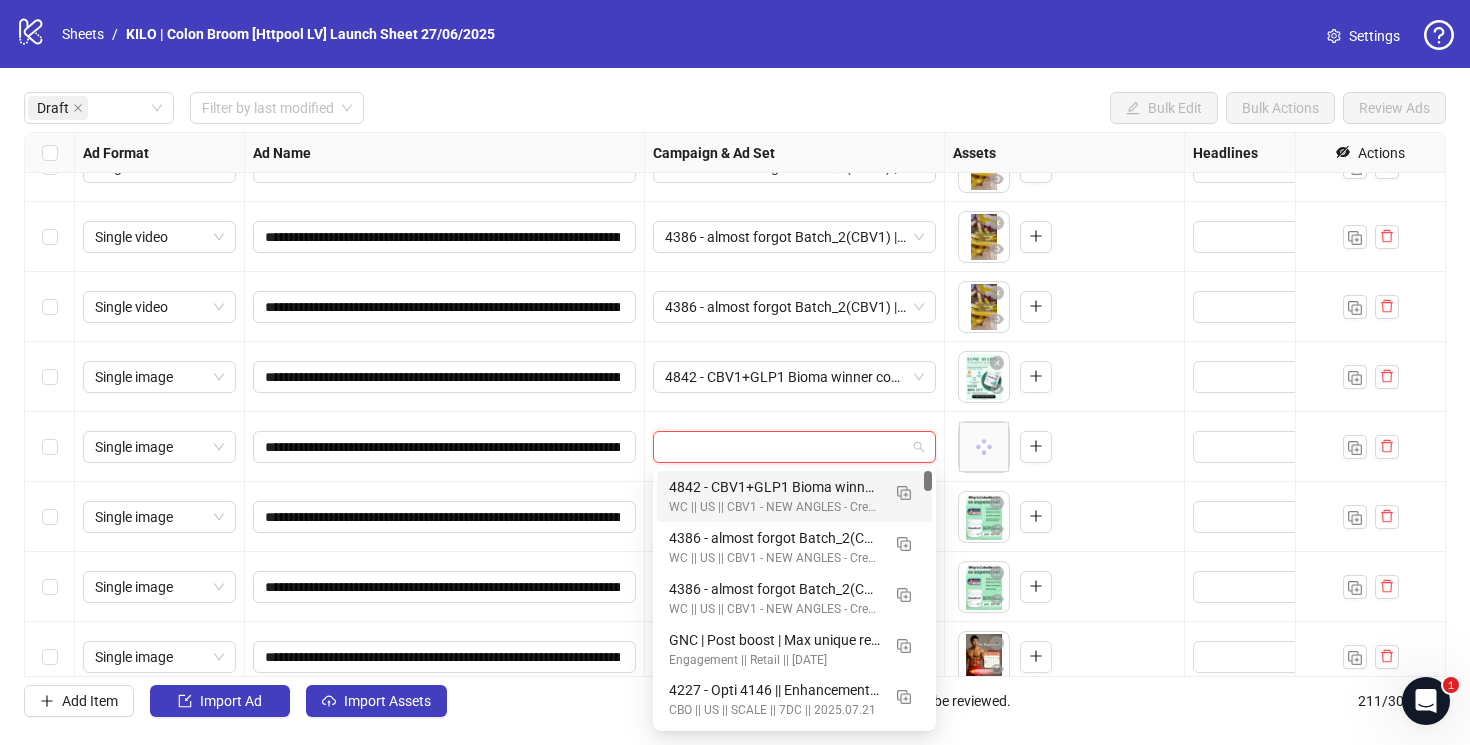 click on "WC || US || CBV1 - NEW ANGLES - Creative Testing || Phase 1" at bounding box center [774, 507] 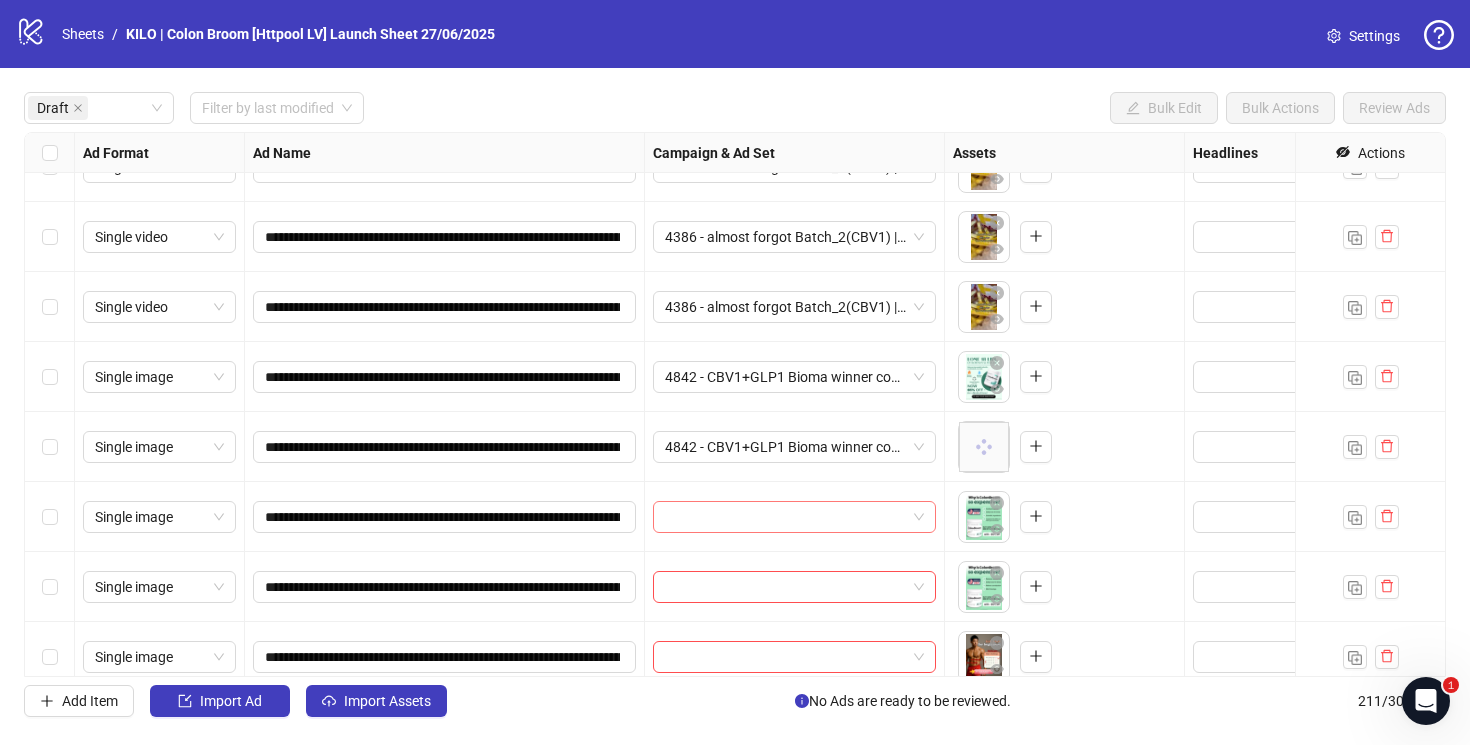 click at bounding box center [785, 517] 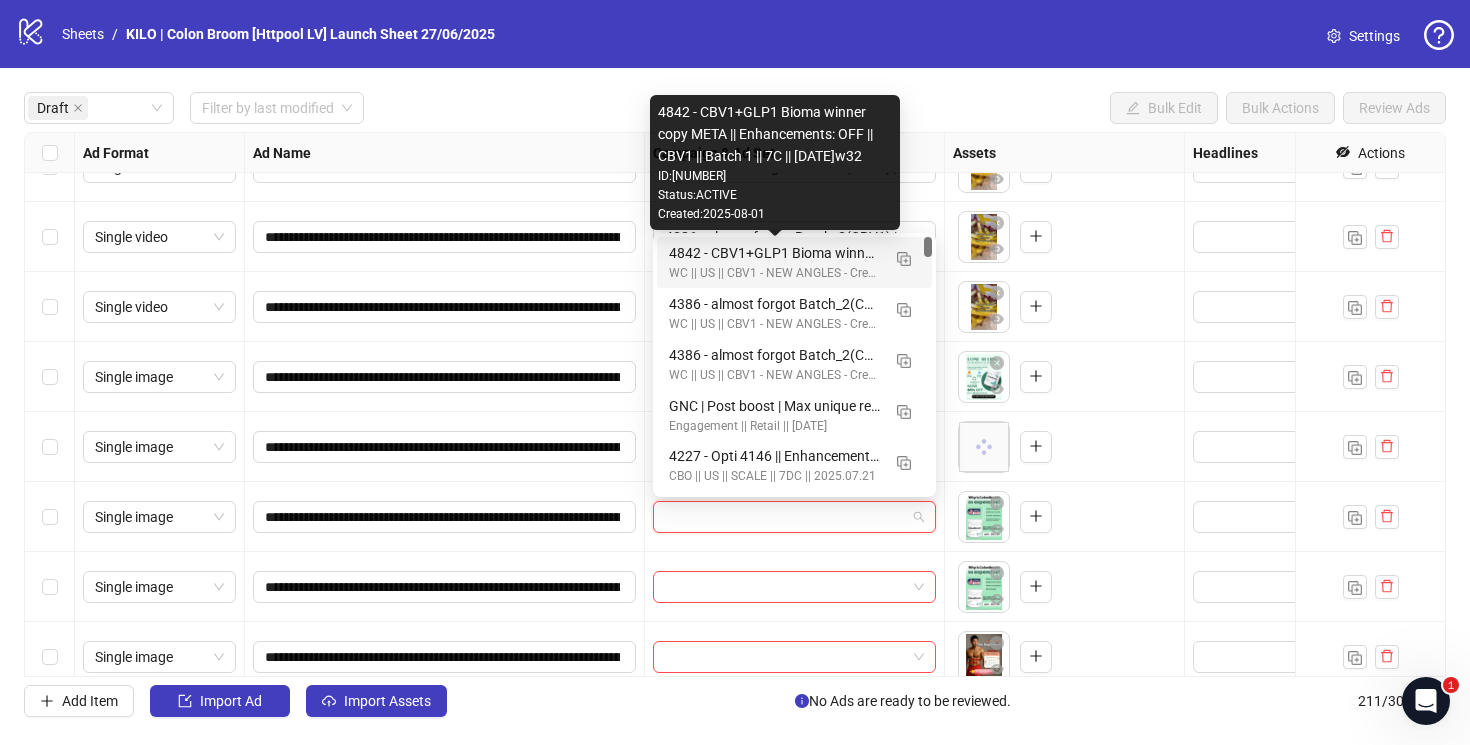 click on "4842 - CBV1+GLP1 Bioma winner copy META || Enhancements: OFF || CBV1 || Batch 1 || 7C || [DATE]w32" at bounding box center [774, 253] 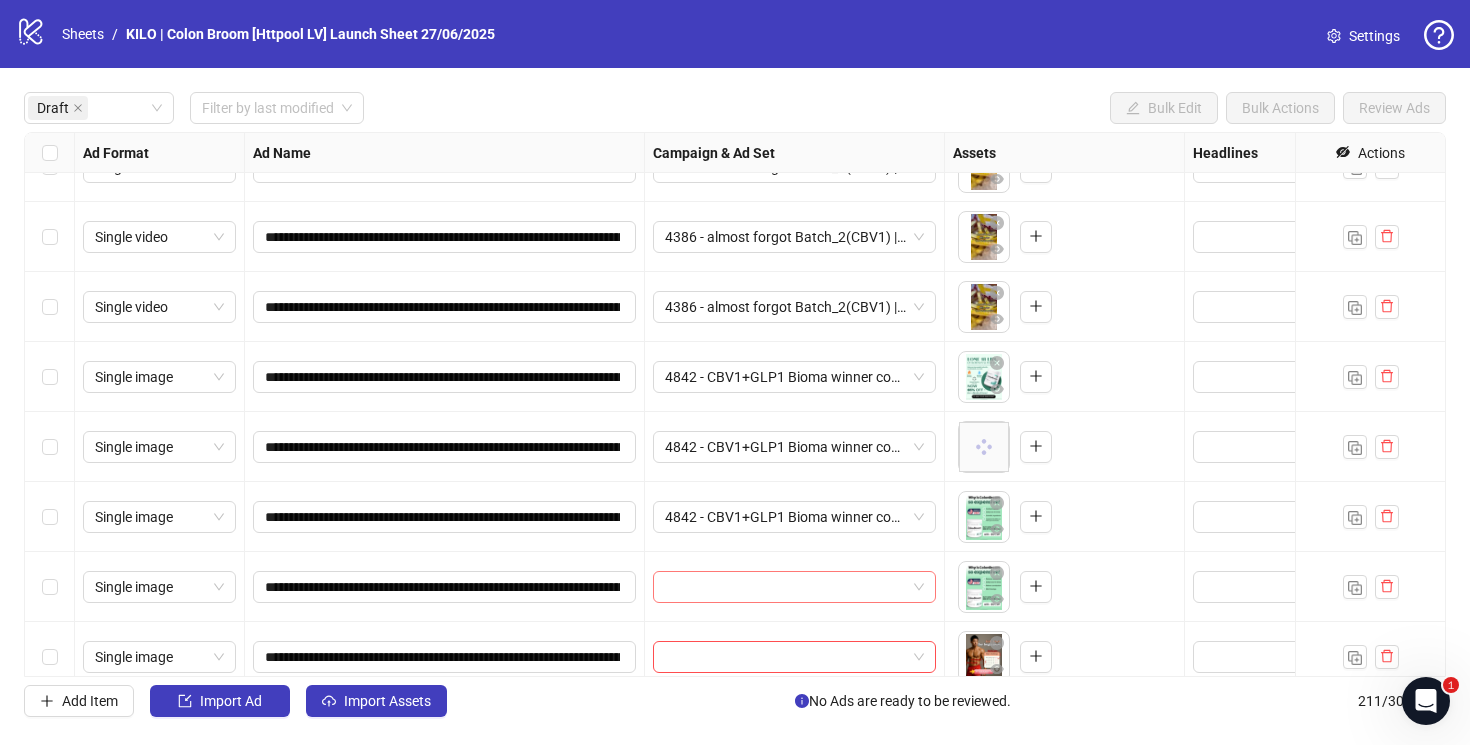 click at bounding box center [785, 587] 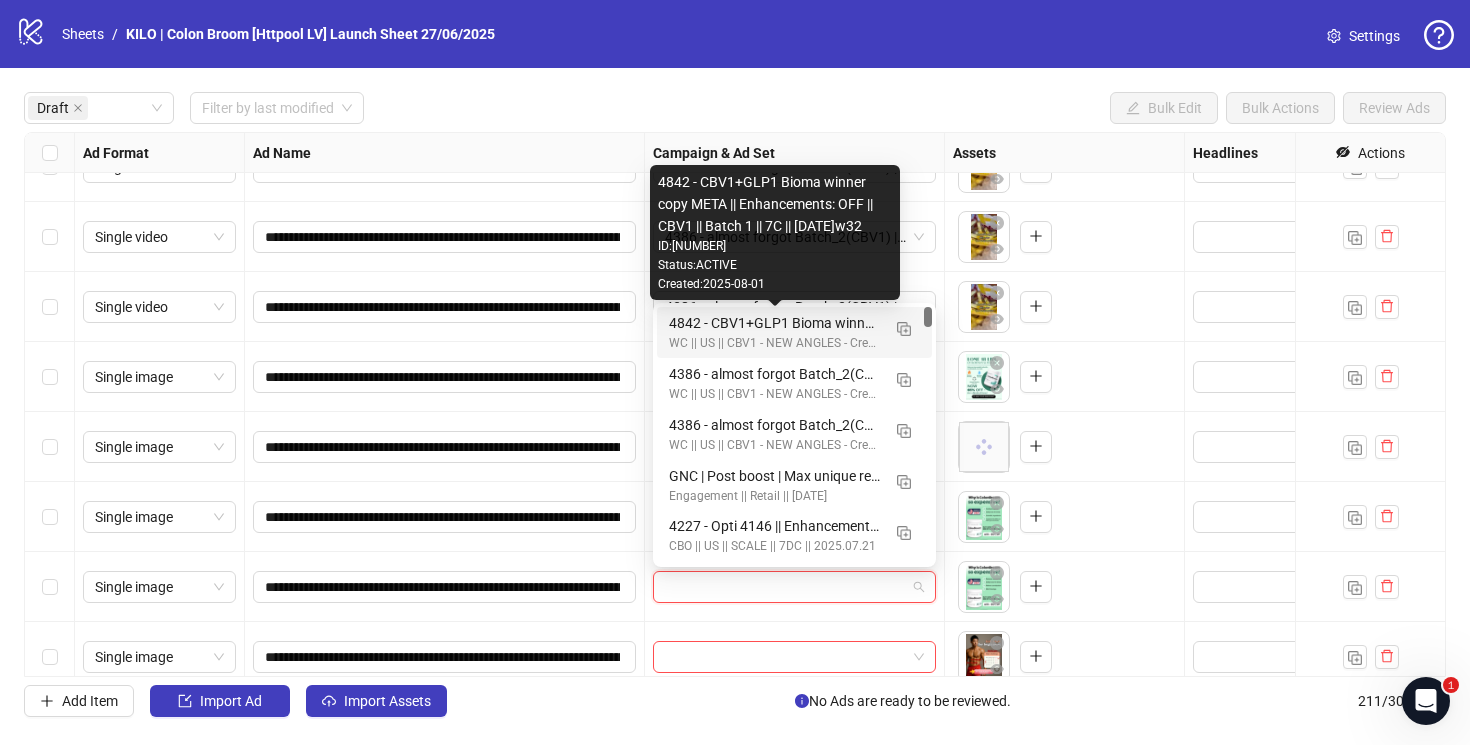 click on "WC || US || CBV1 - NEW ANGLES - Creative Testing || Phase 1" at bounding box center [774, 343] 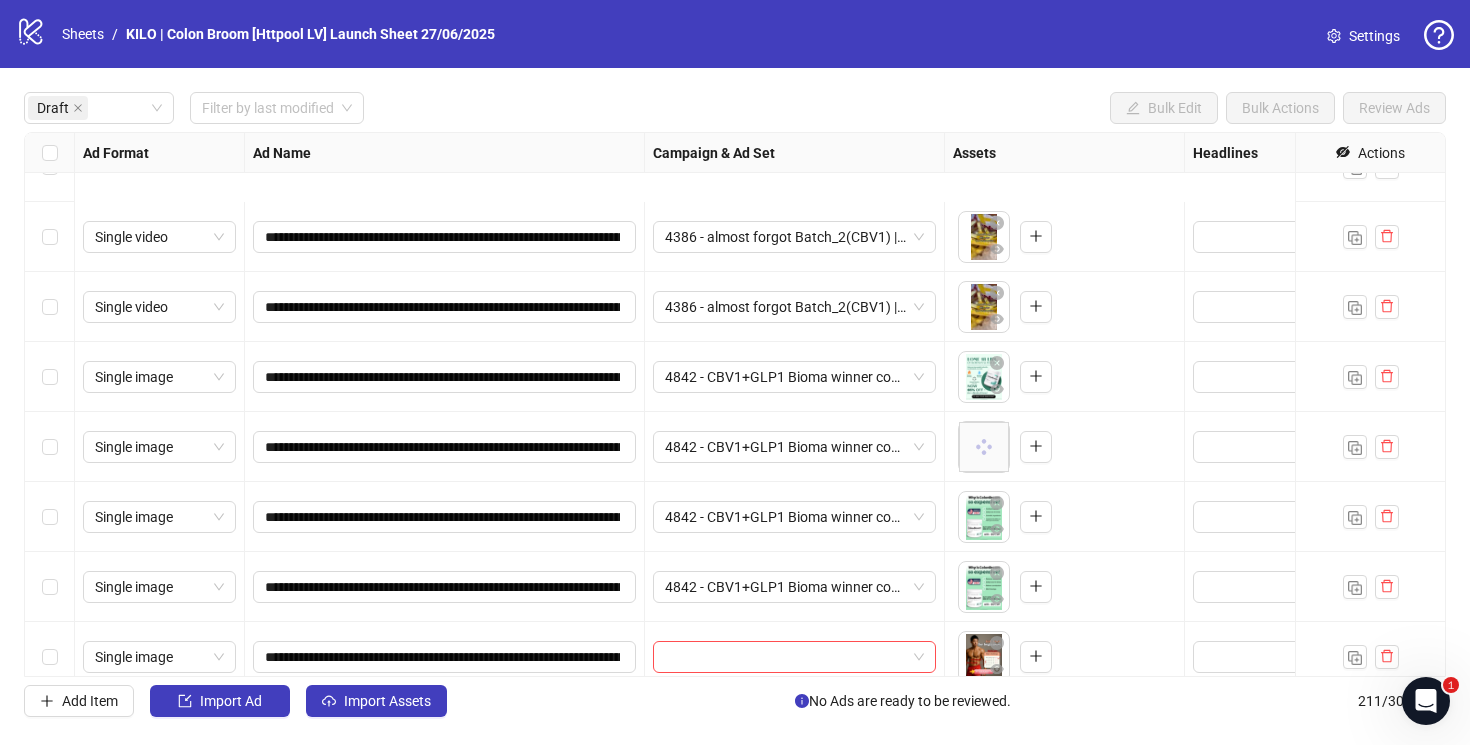 scroll, scrollTop: 407, scrollLeft: 0, axis: vertical 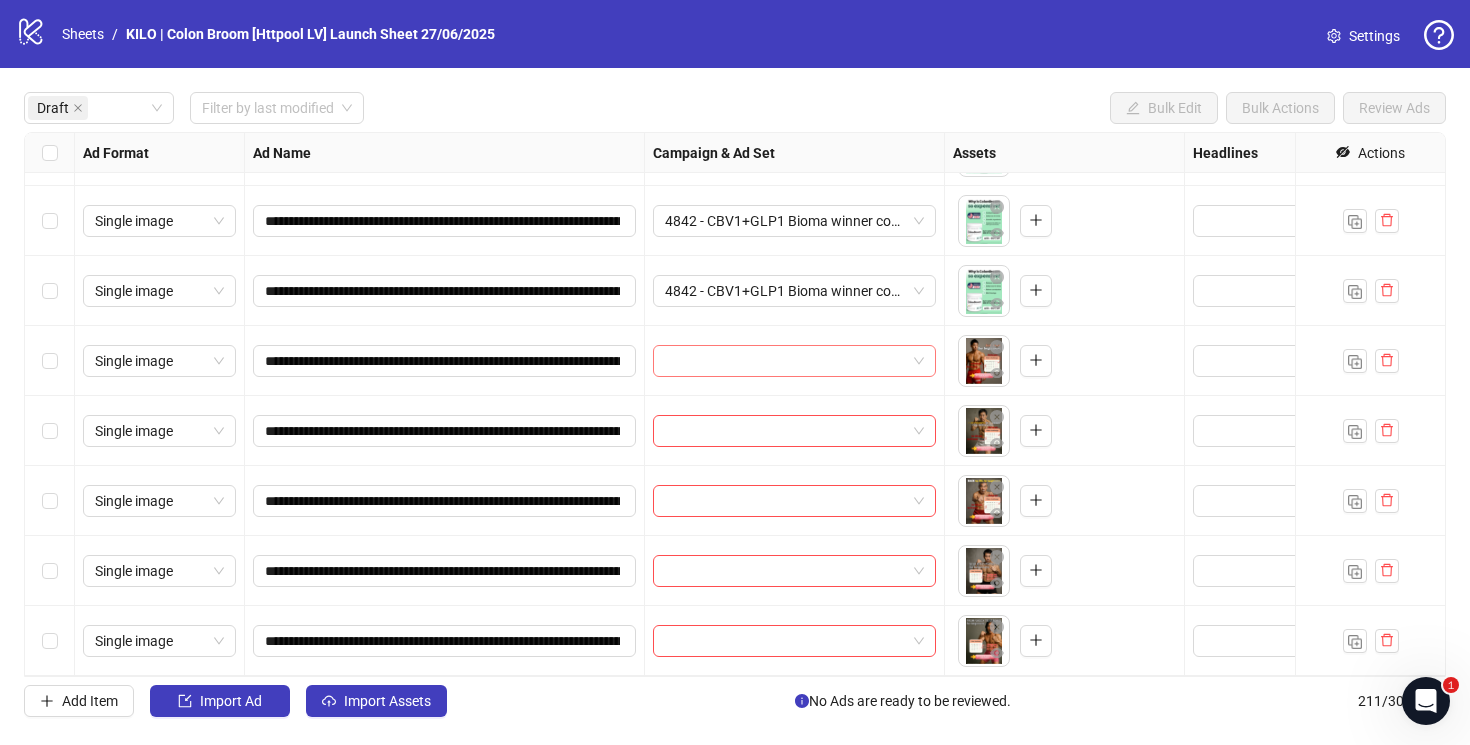 click at bounding box center (785, 361) 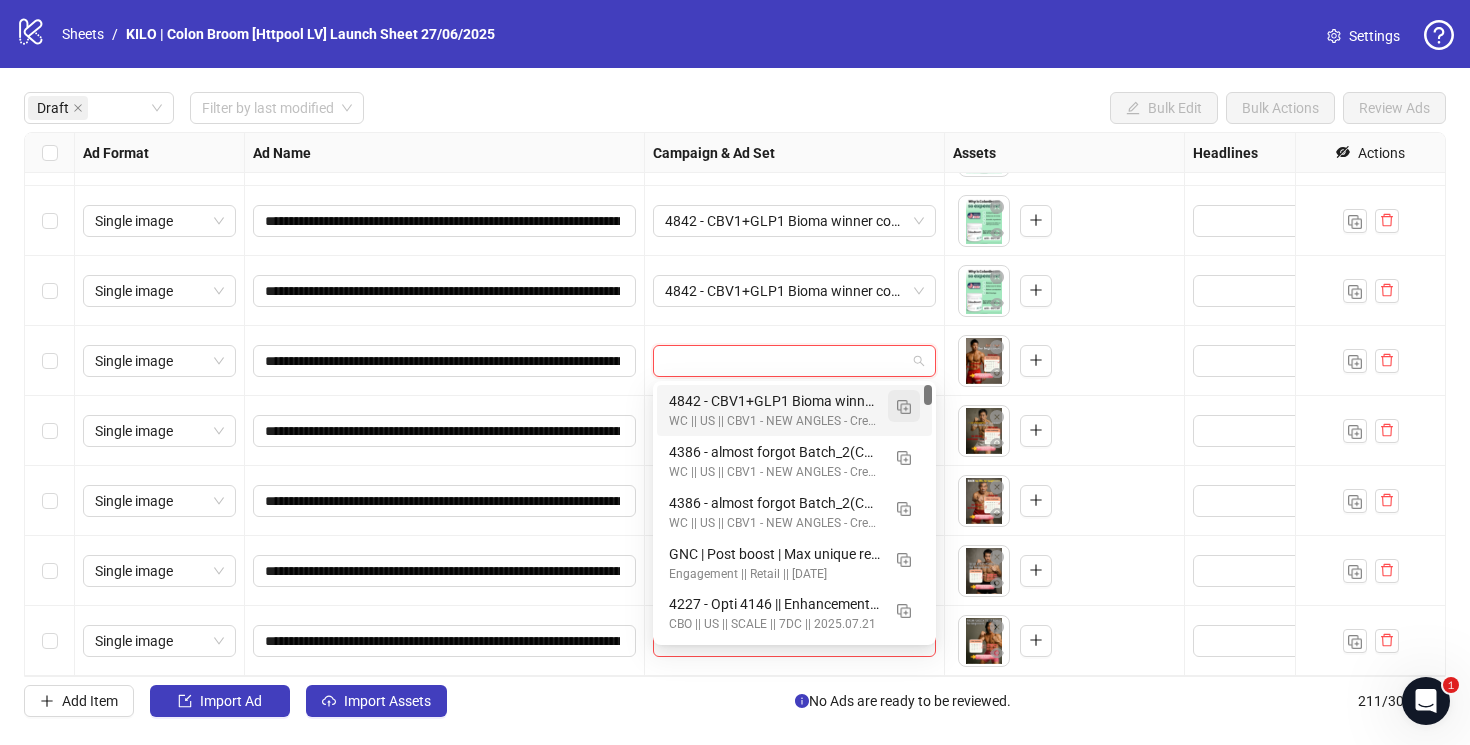 click at bounding box center [904, 407] 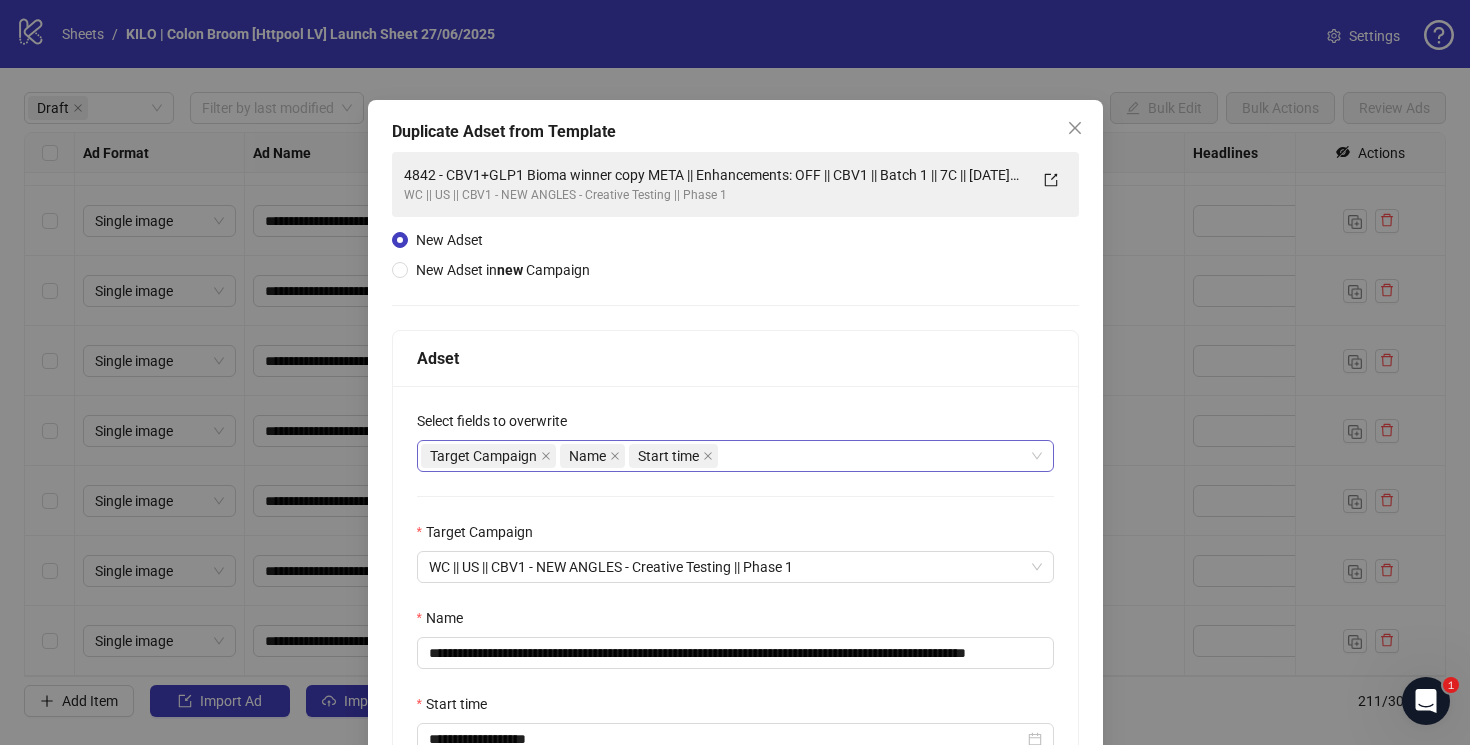 scroll, scrollTop: 218, scrollLeft: 0, axis: vertical 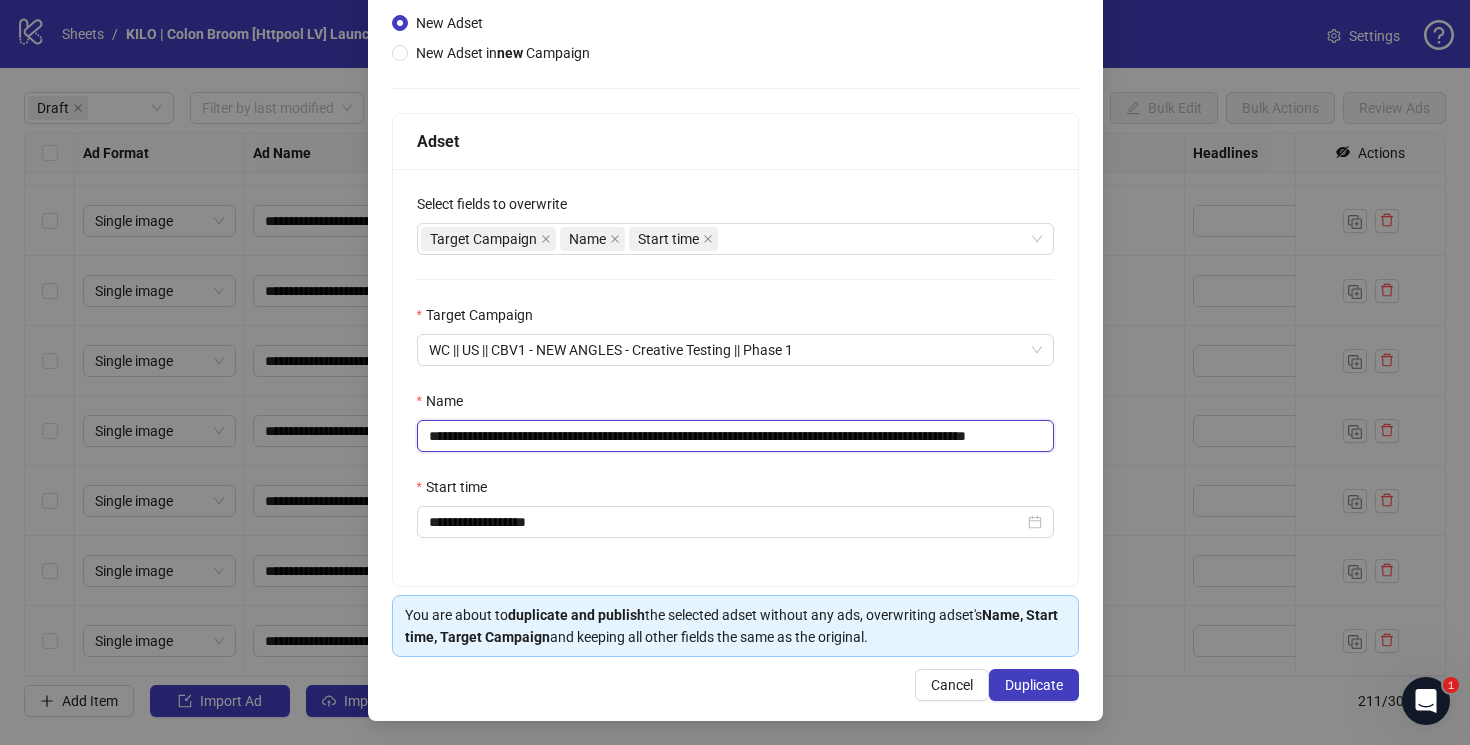 drag, startPoint x: 707, startPoint y: 438, endPoint x: 199, endPoint y: 439, distance: 508.00098 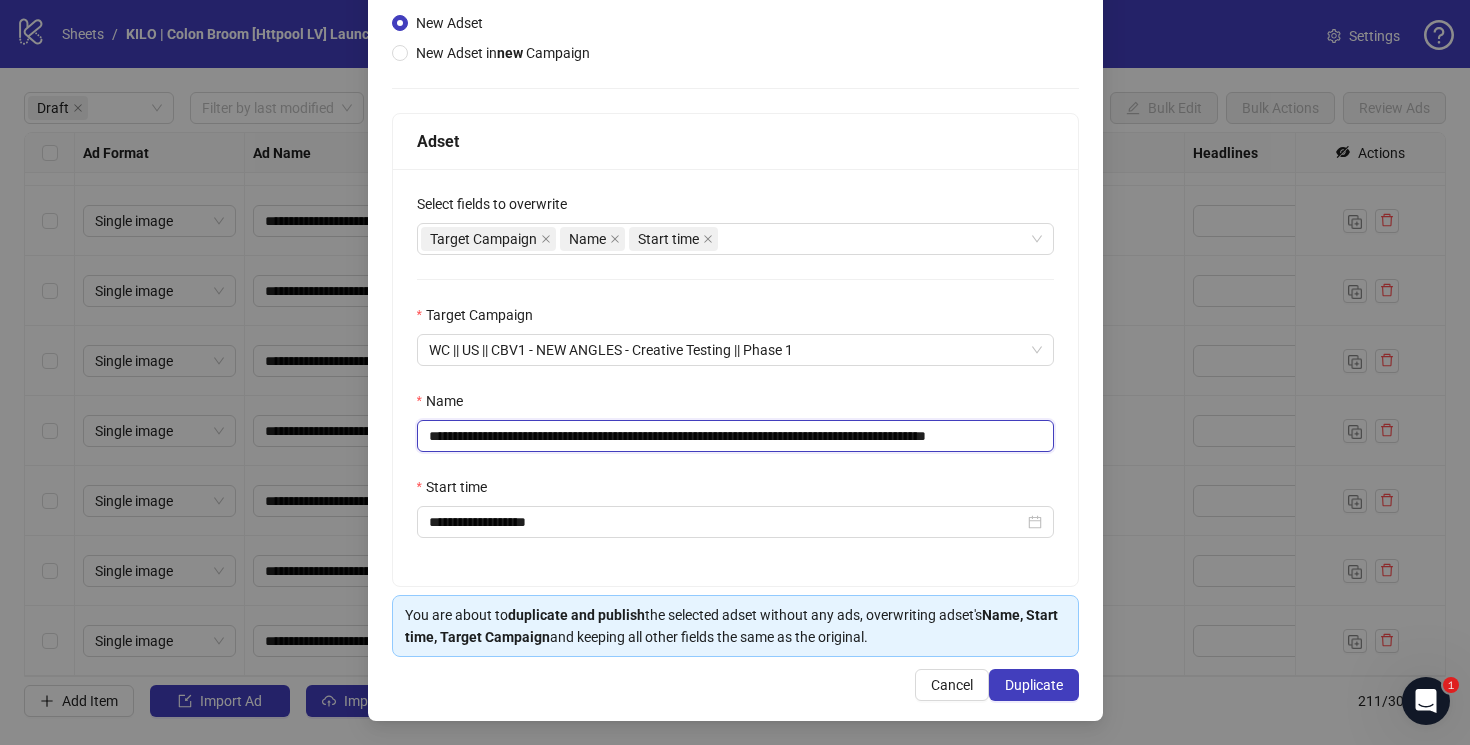 click on "**********" at bounding box center (735, 436) 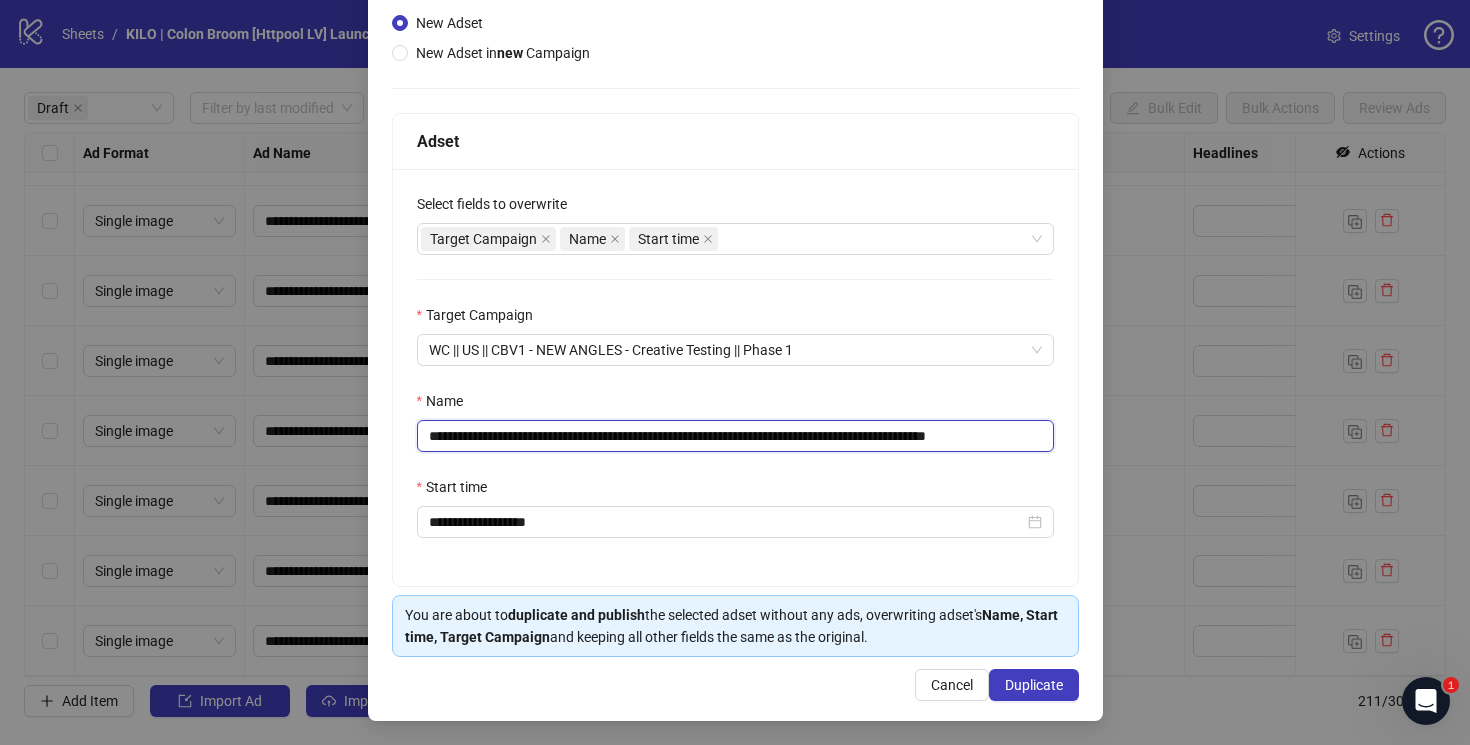 drag, startPoint x: 1001, startPoint y: 434, endPoint x: 1095, endPoint y: 434, distance: 94 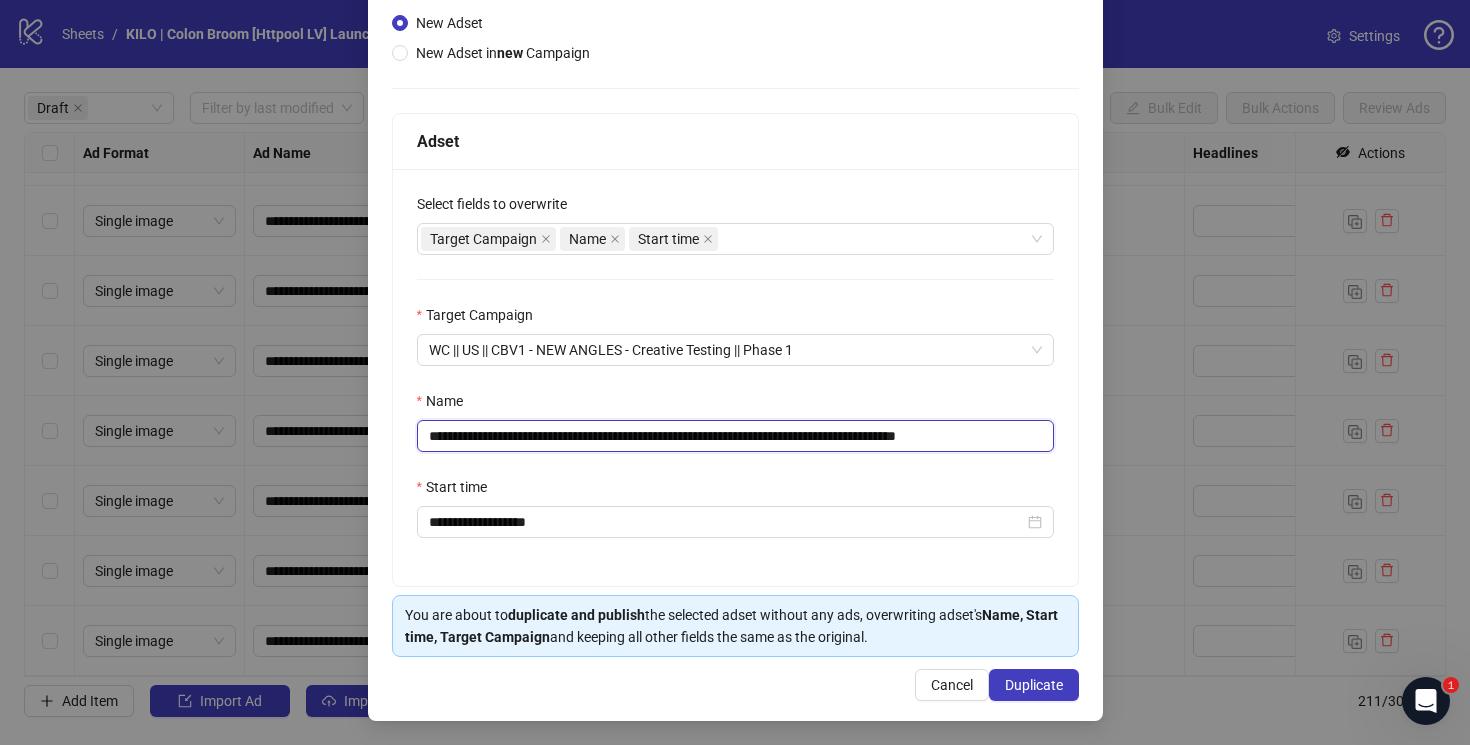 scroll, scrollTop: 0, scrollLeft: 0, axis: both 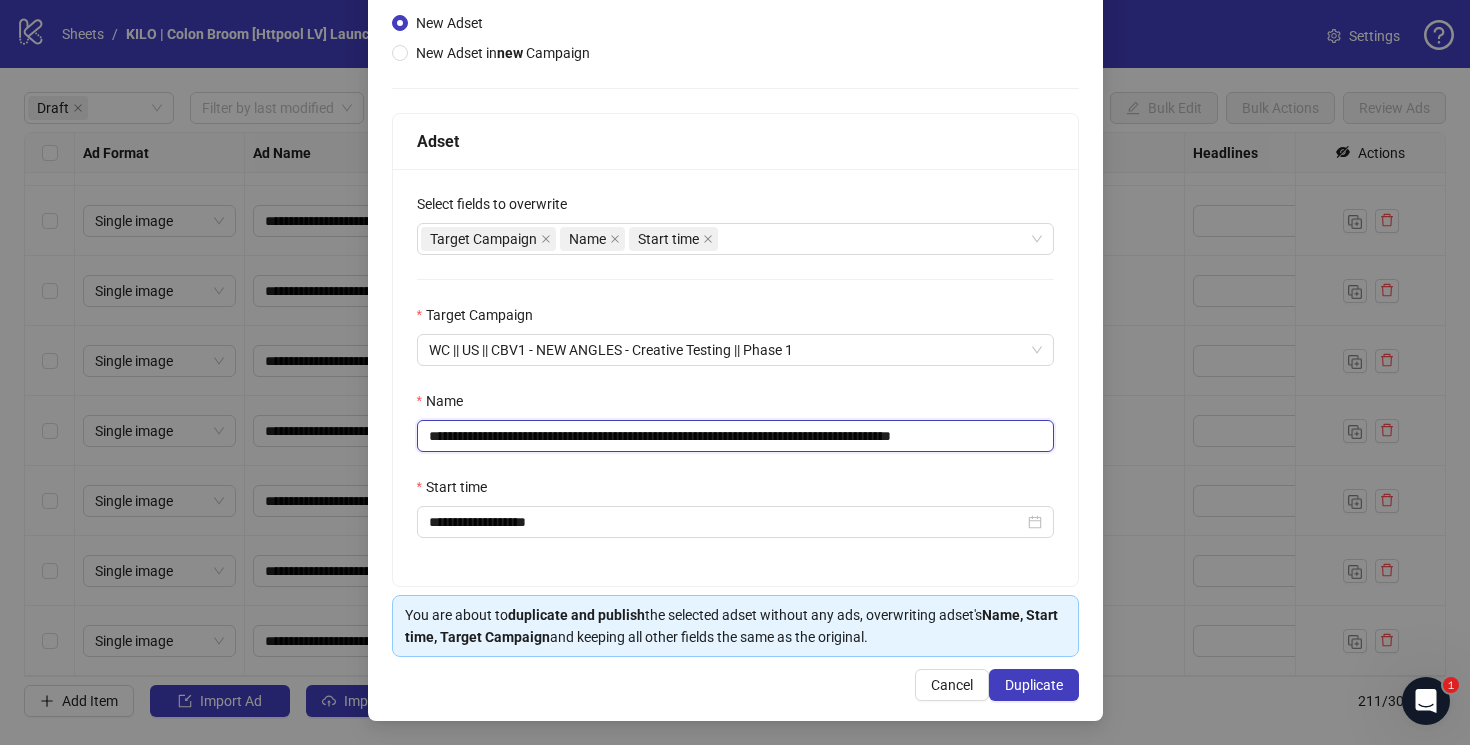 type on "**********" 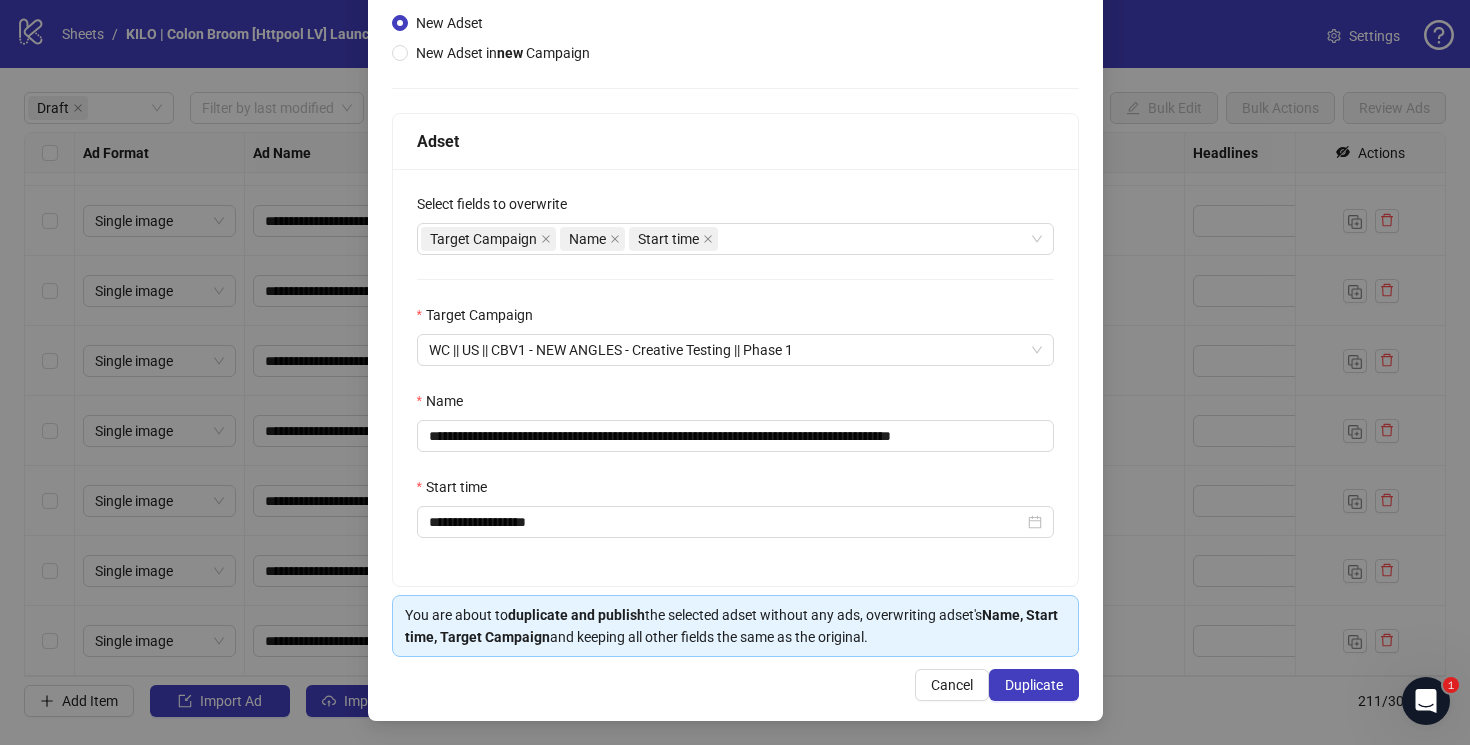 click on "**********" at bounding box center (735, 296) 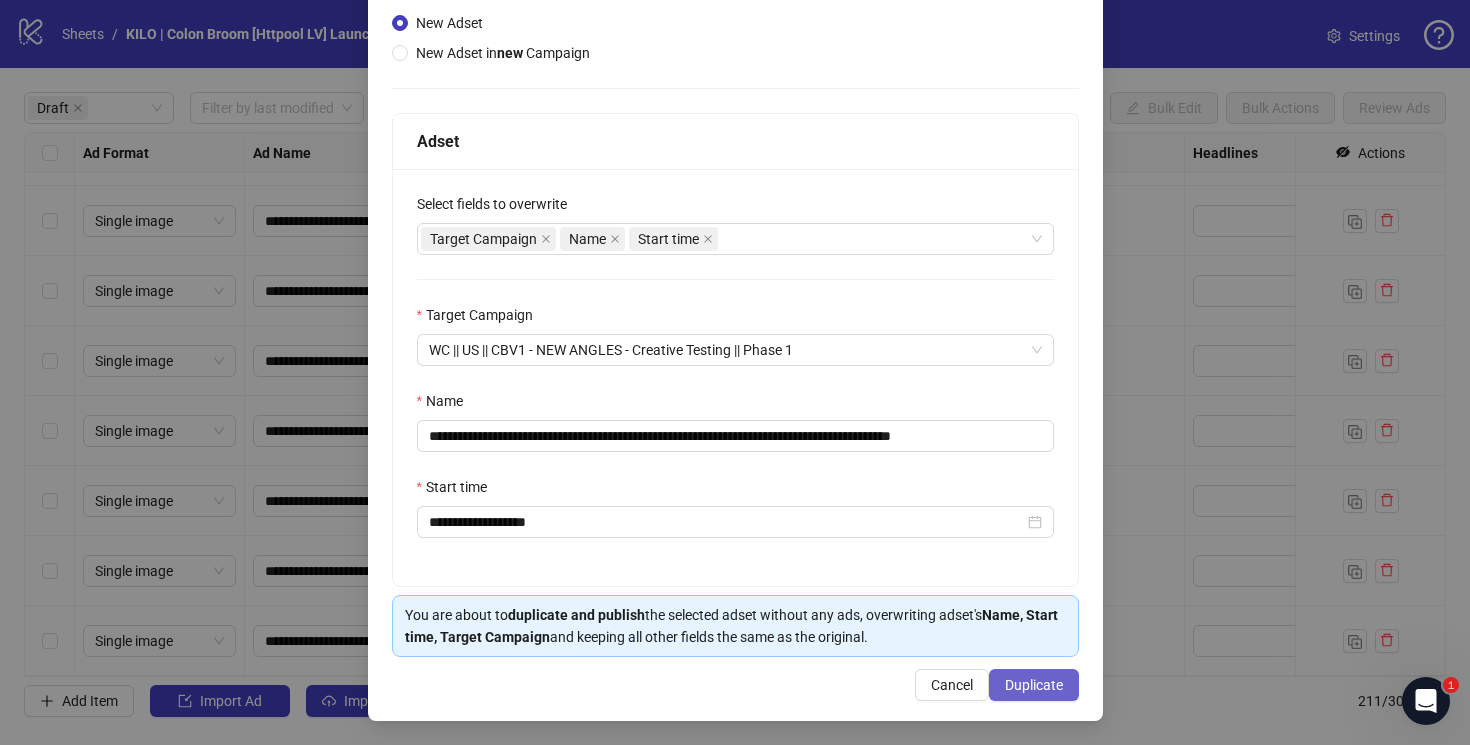 click on "Duplicate" at bounding box center (1034, 685) 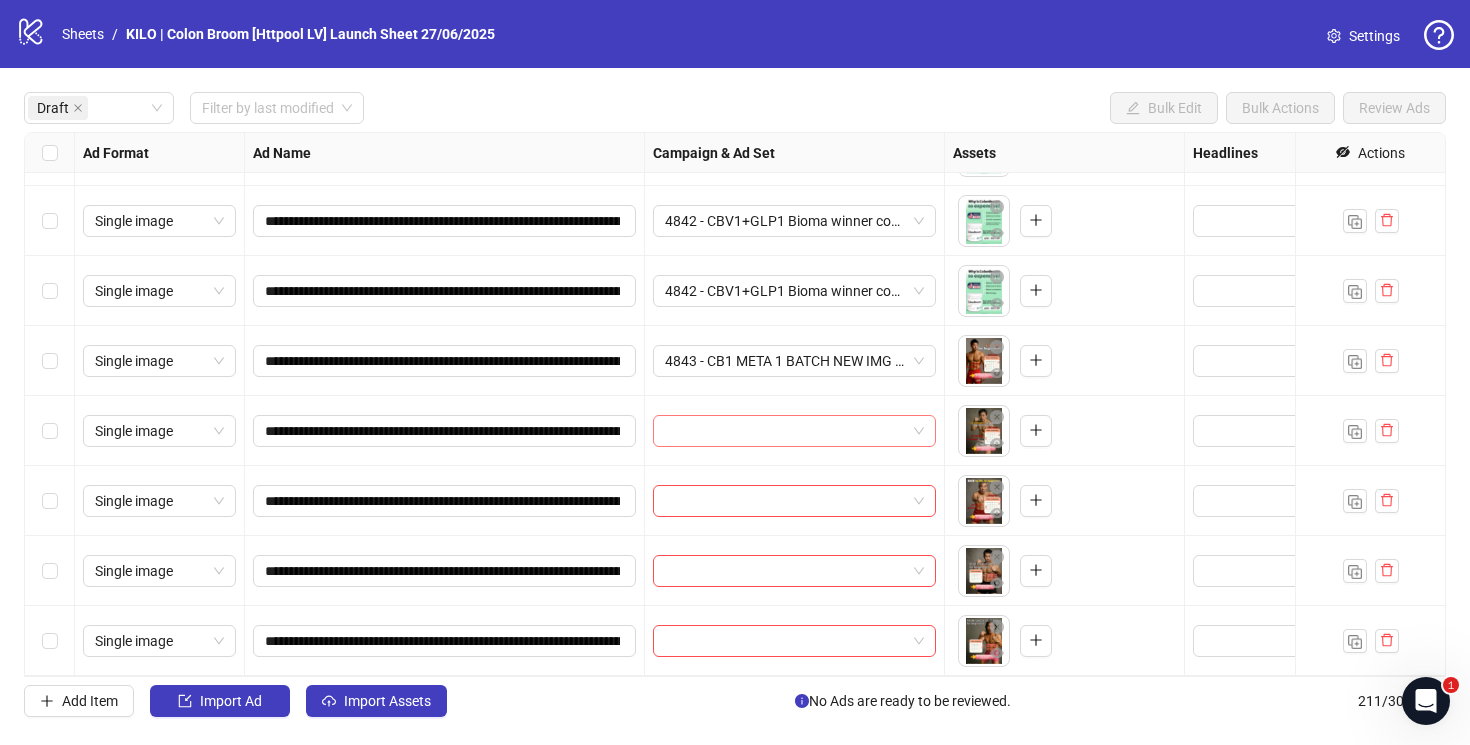 click at bounding box center (785, 431) 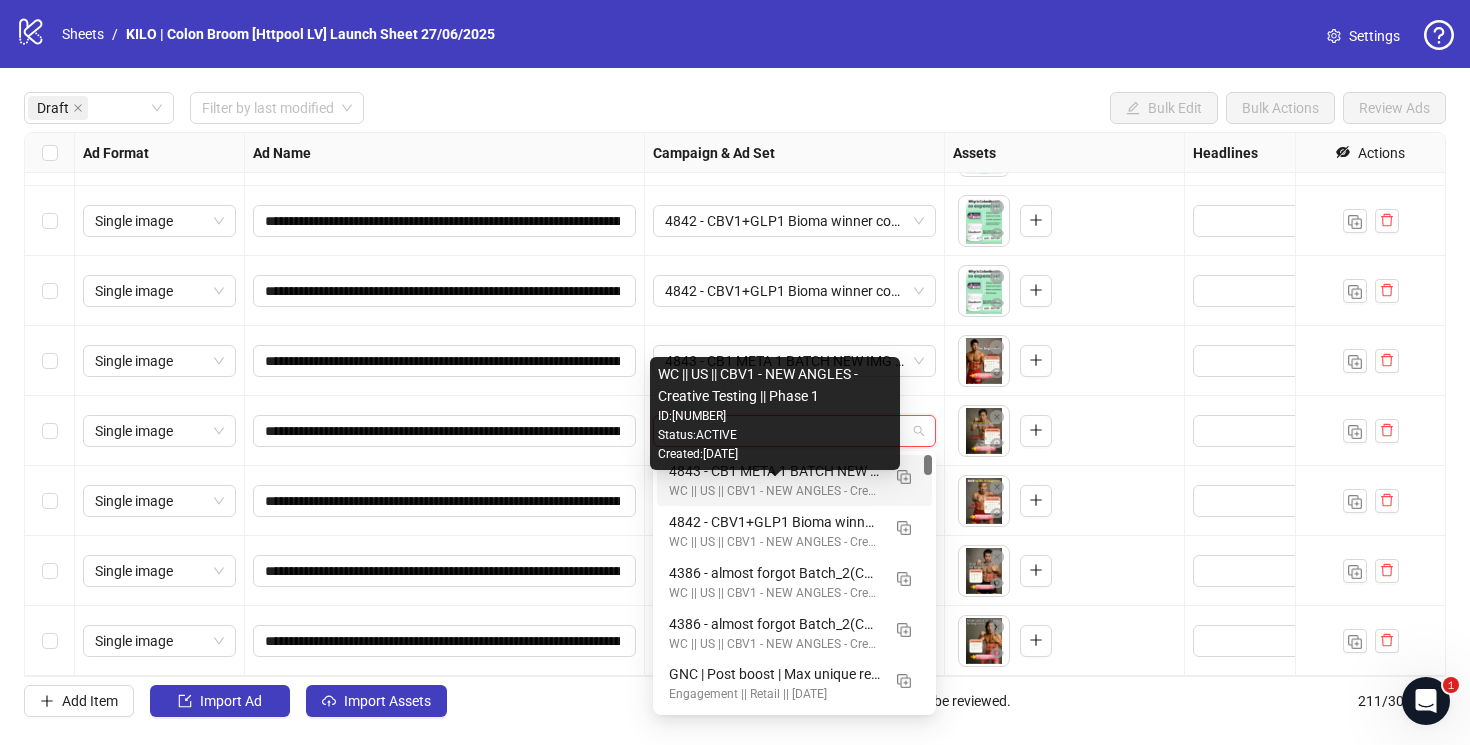 click on "WC || US || CBV1 - NEW ANGLES - Creative Testing || Phase 1" at bounding box center (774, 491) 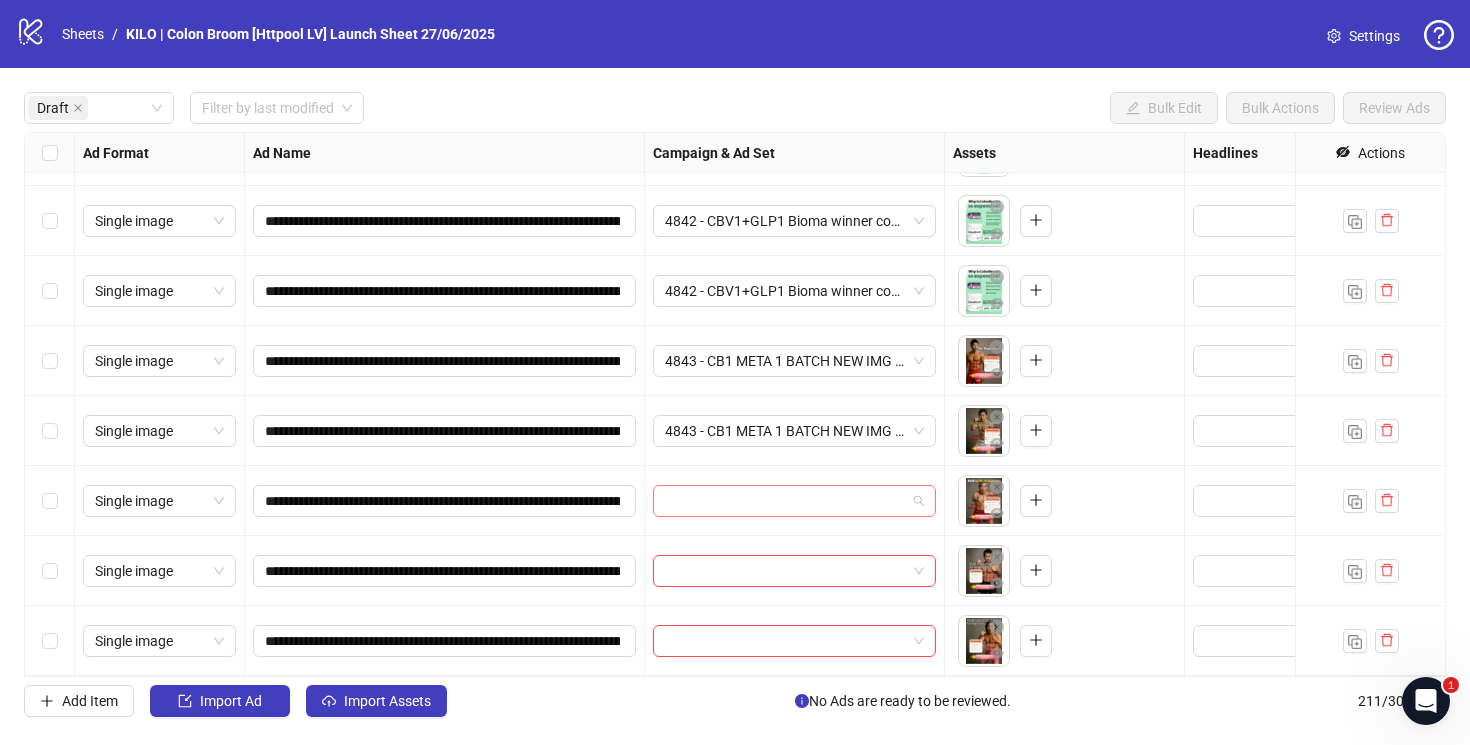 click at bounding box center [785, 501] 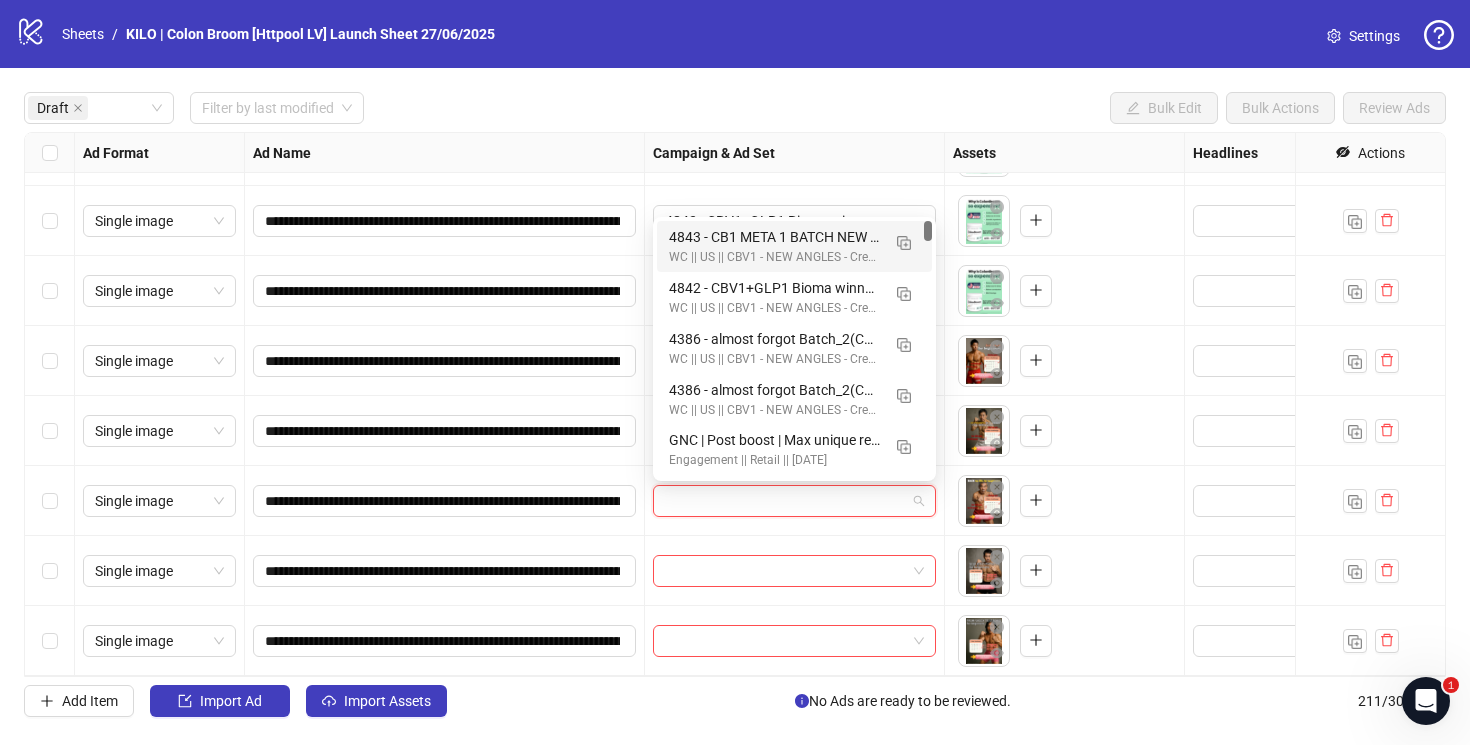 click on "4843 - CB1 META 1 BATCH NEW IMG || Enhancements: OFF || CBV1 || Batch 1 || 7C || [DATE]w32" at bounding box center (774, 237) 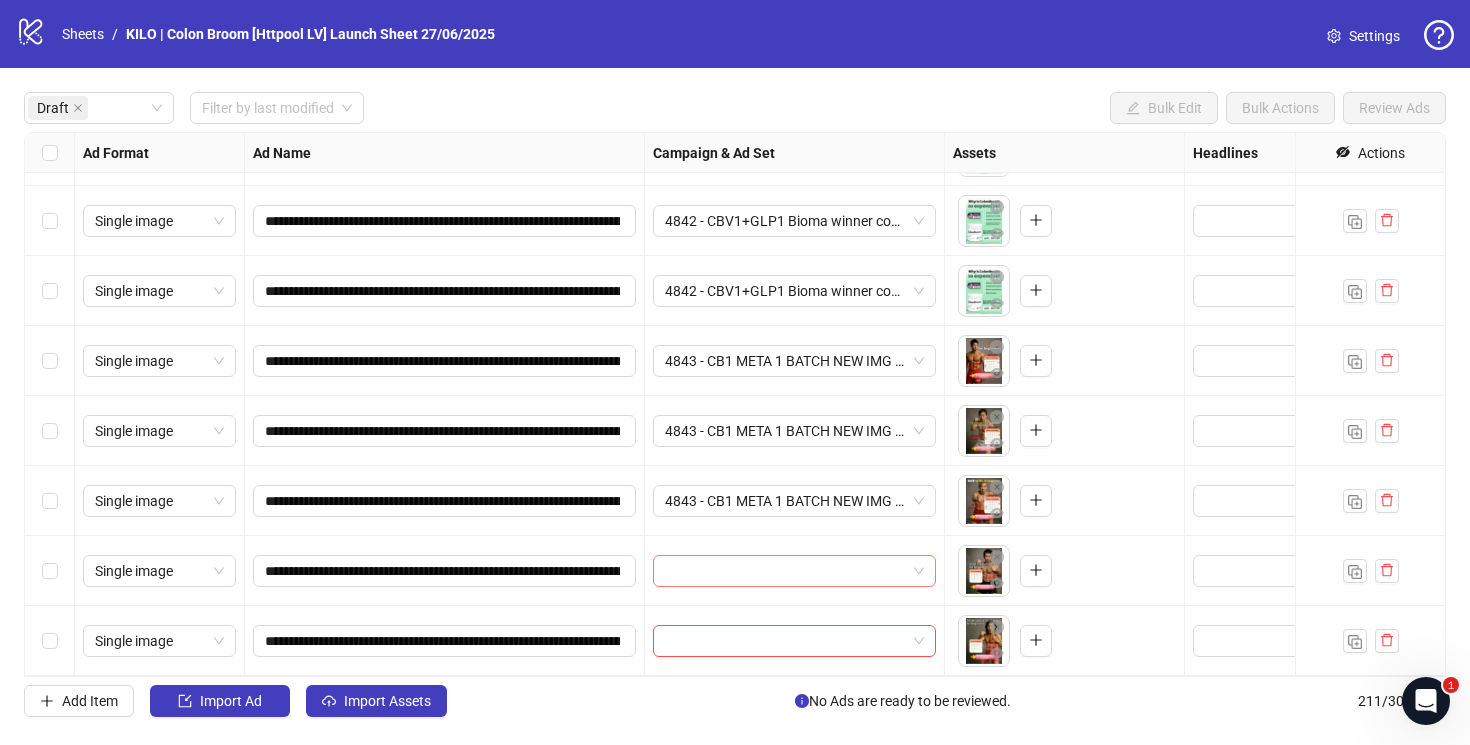 click at bounding box center (785, 571) 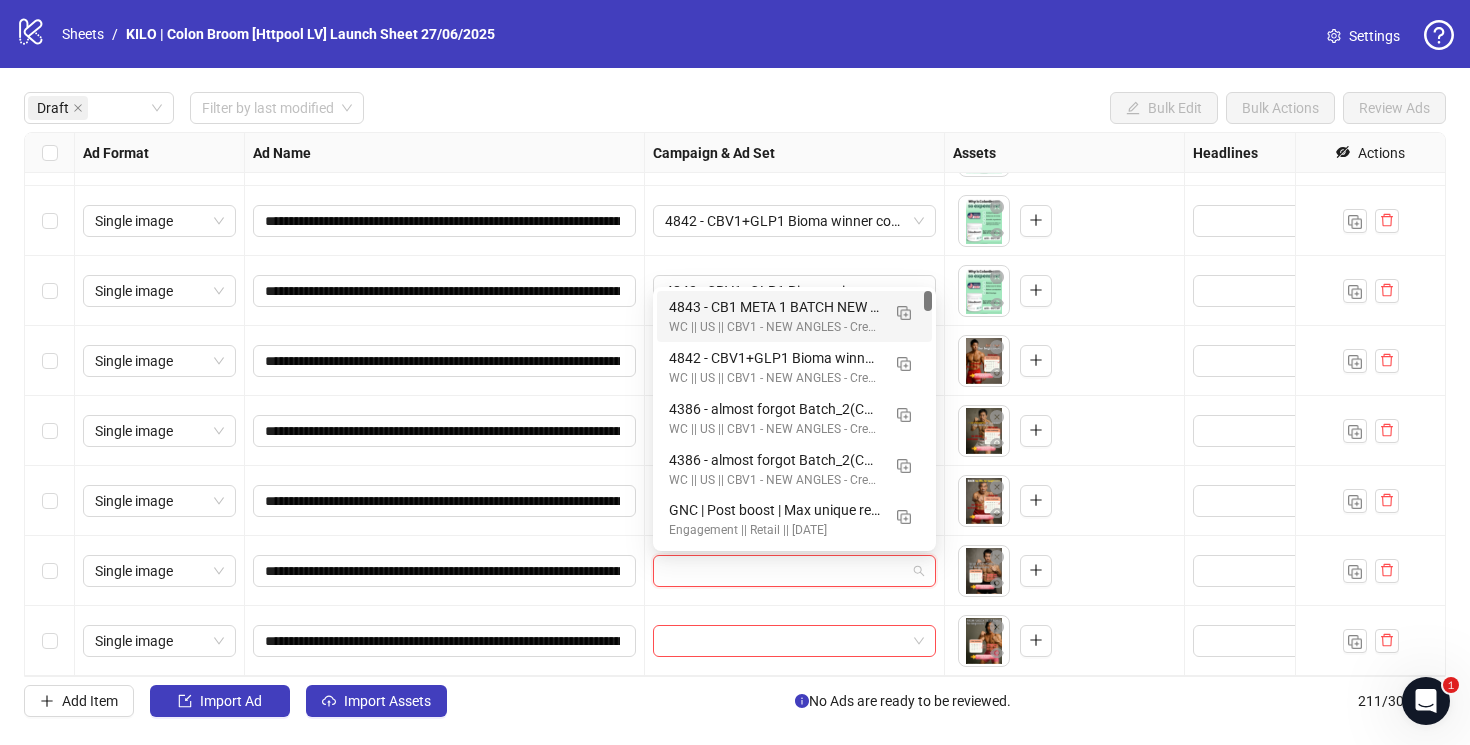 click on "WC || US || CBV1 - NEW ANGLES - Creative Testing || Phase 1" at bounding box center (774, 327) 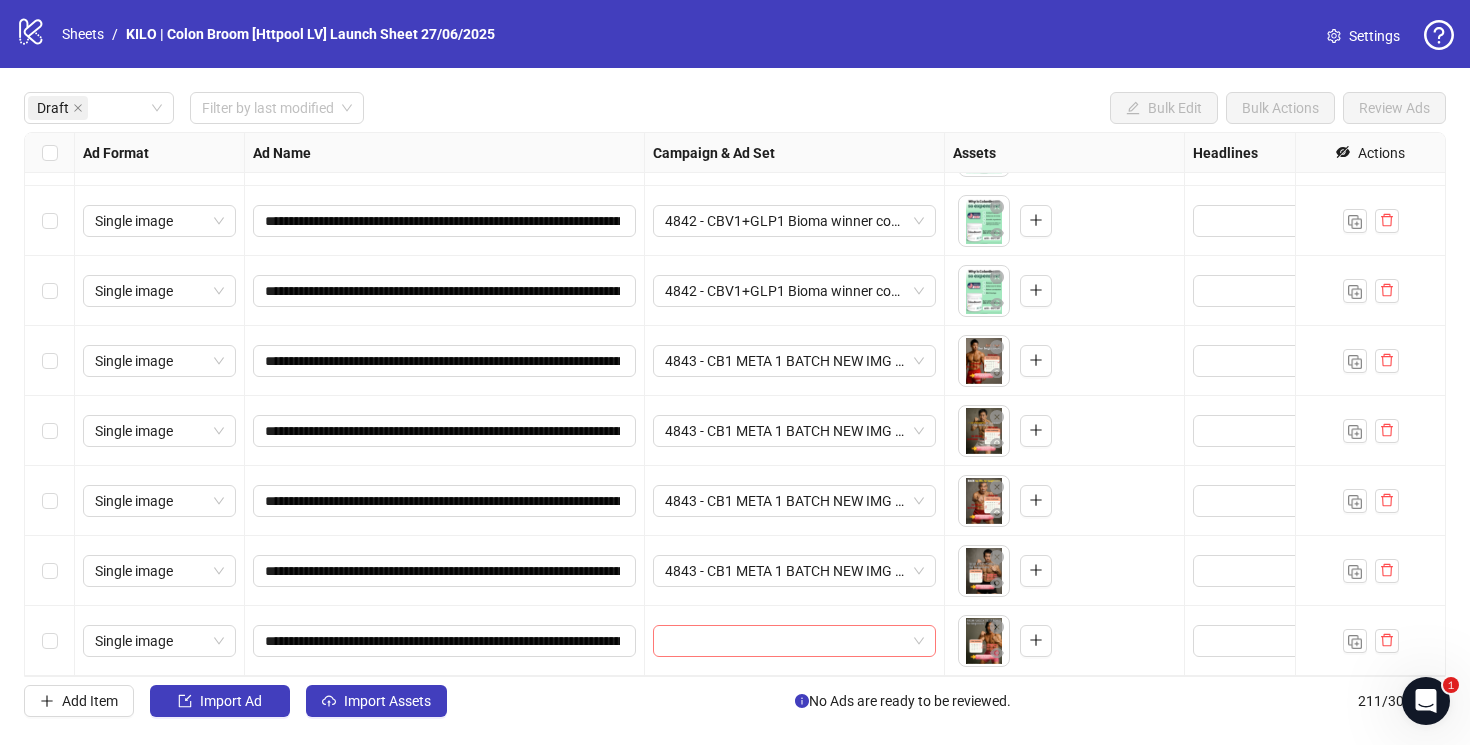 click at bounding box center [785, 641] 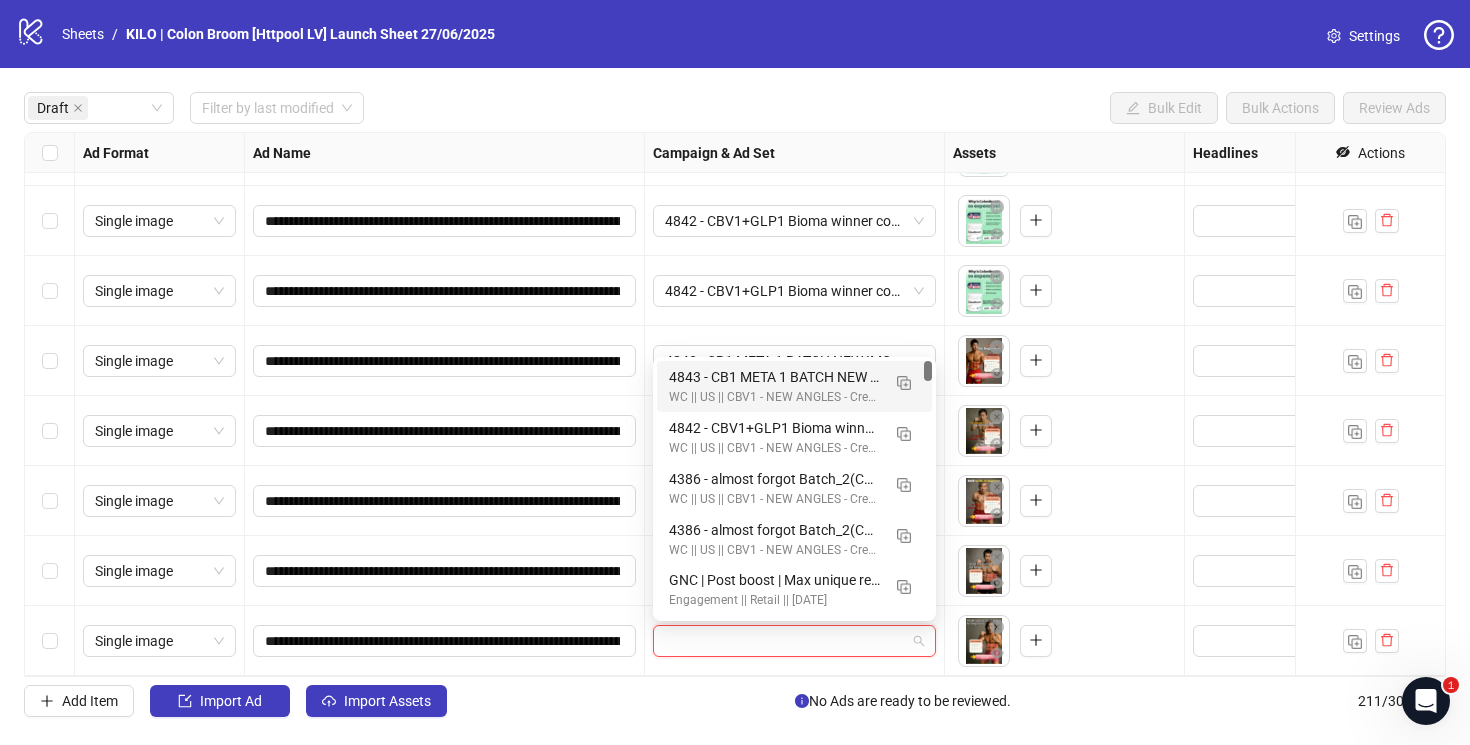 click on "WC || US || CBV1 - NEW ANGLES - Creative Testing || Phase 1" at bounding box center [774, 397] 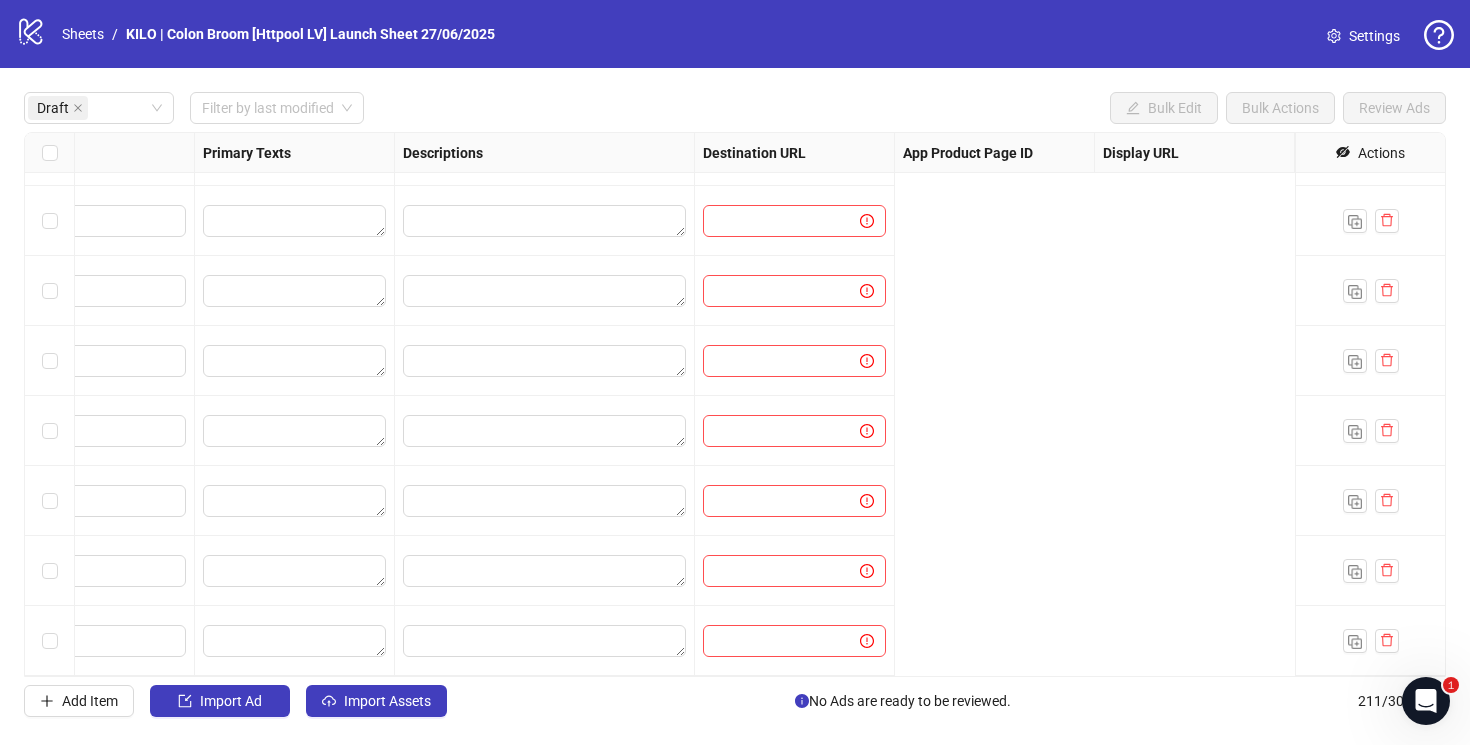 scroll, scrollTop: 407, scrollLeft: 0, axis: vertical 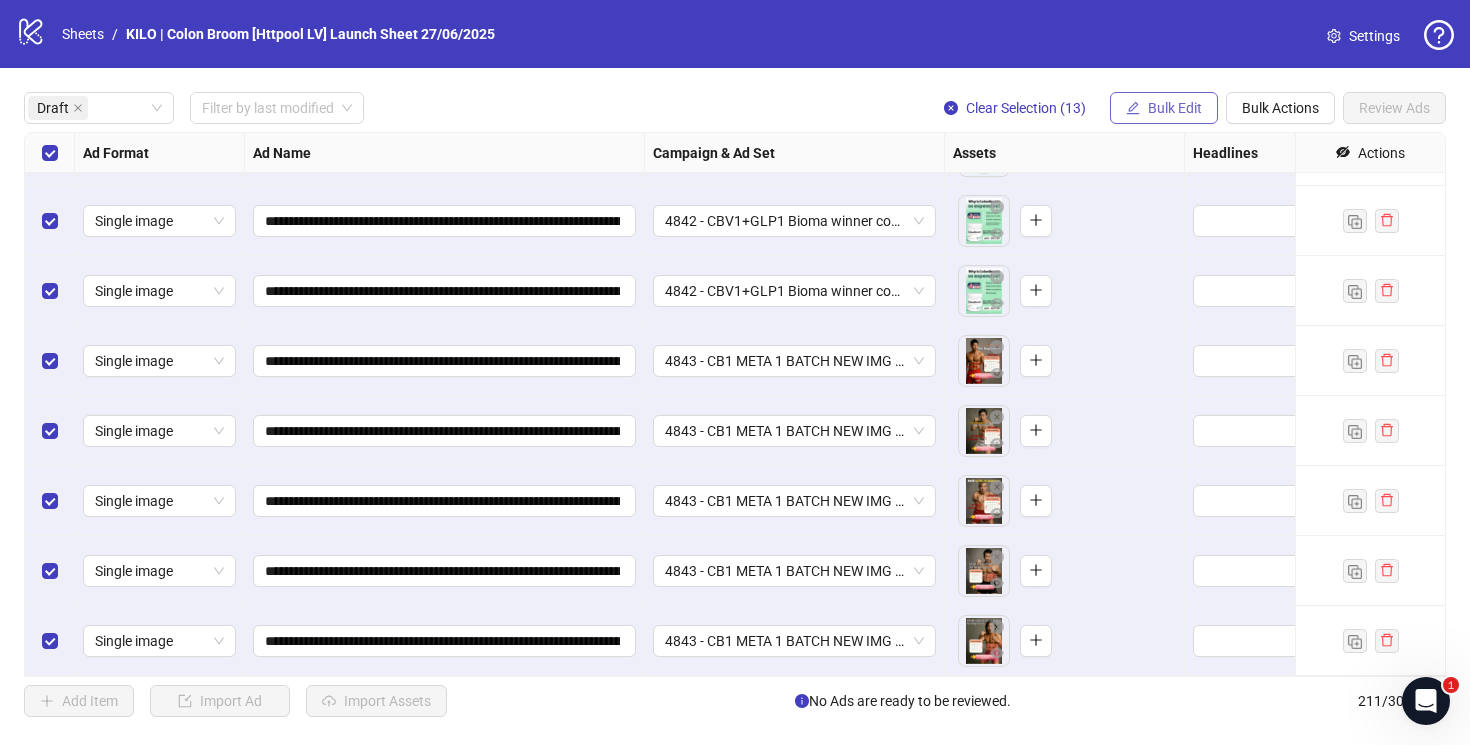 click on "Bulk Edit" at bounding box center (1175, 108) 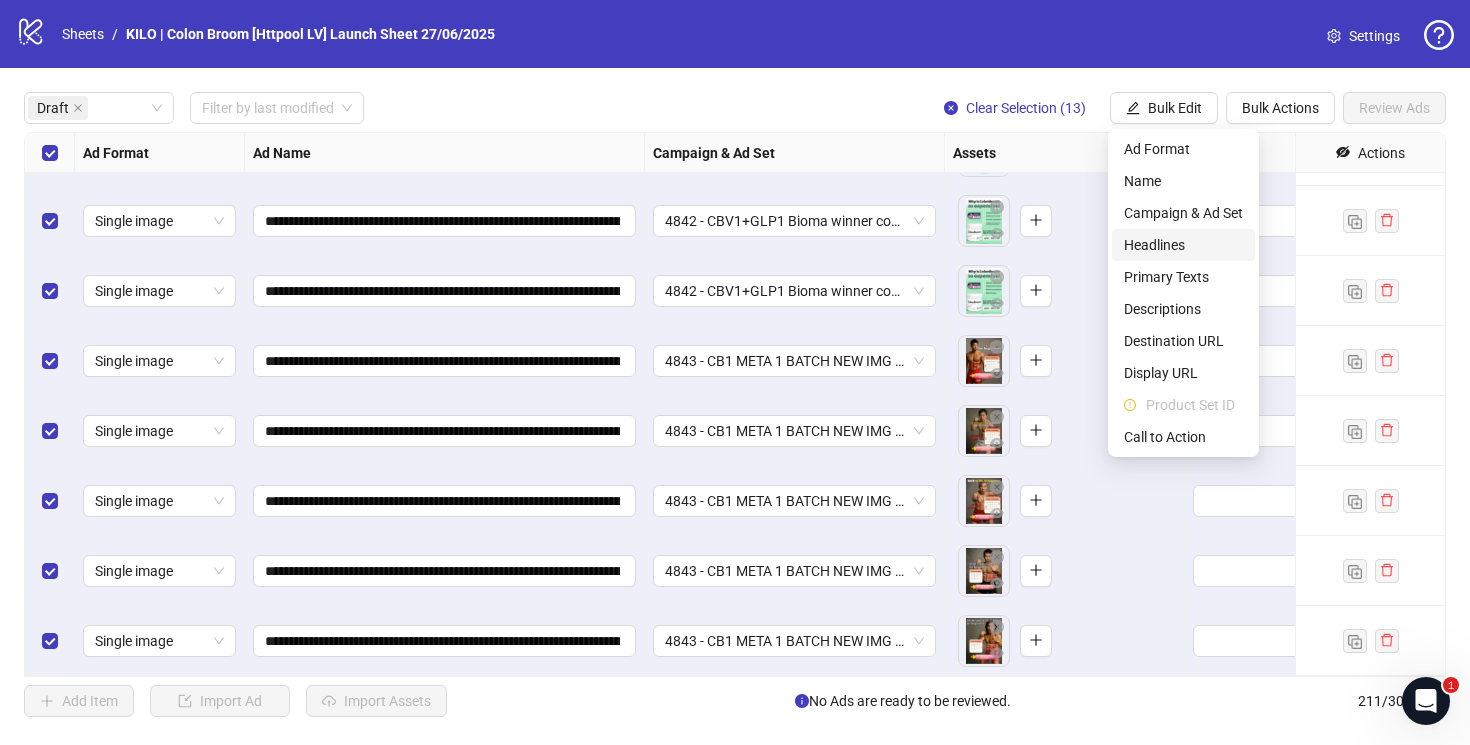 click on "Headlines" at bounding box center (1183, 245) 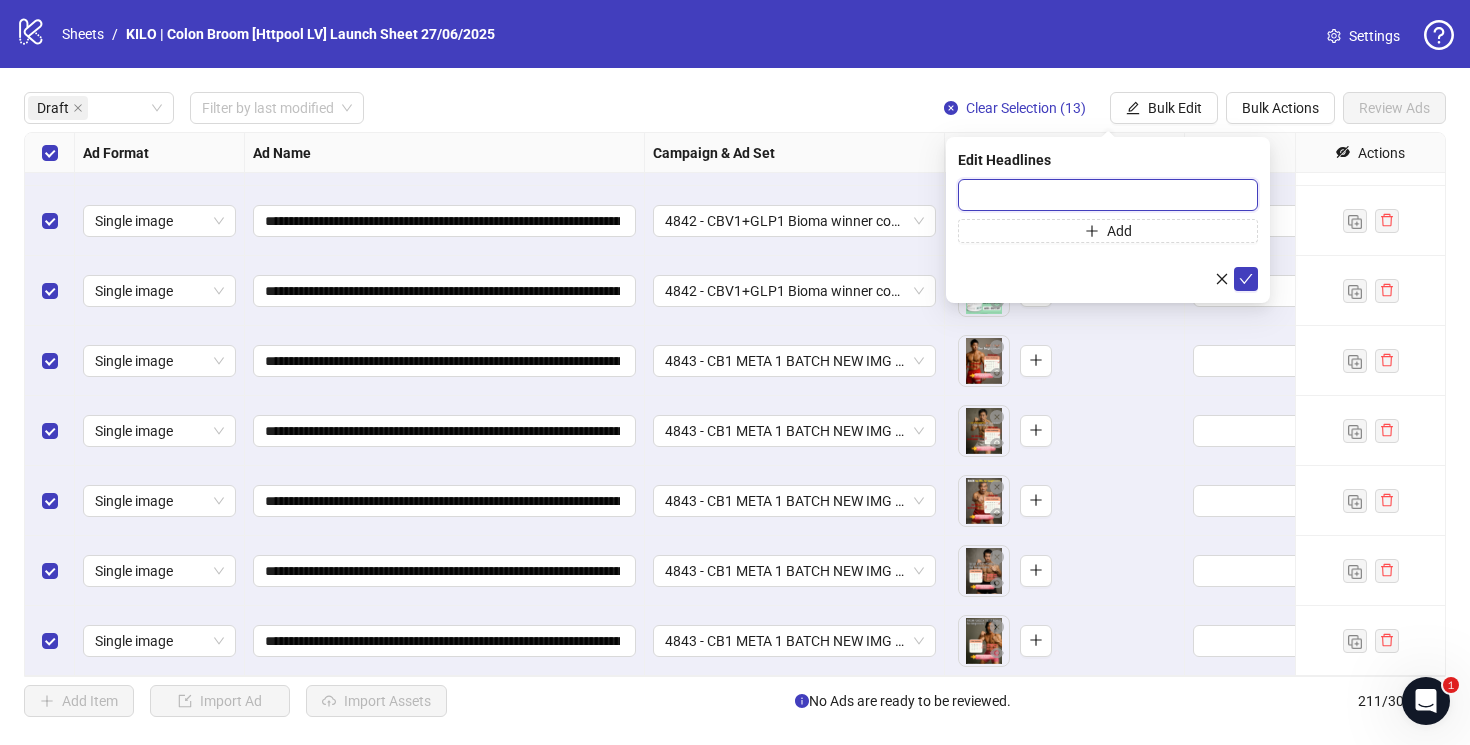 click at bounding box center (1108, 195) 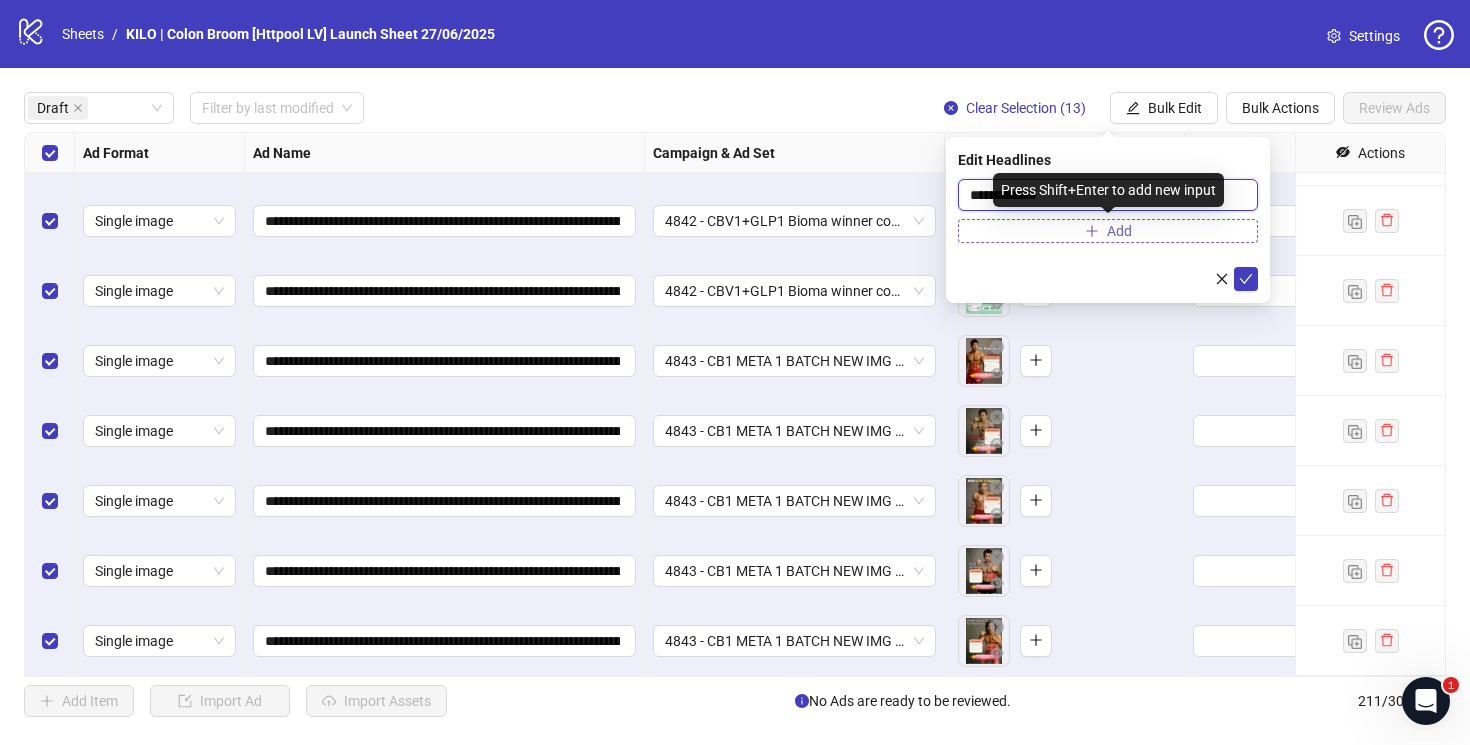type on "**********" 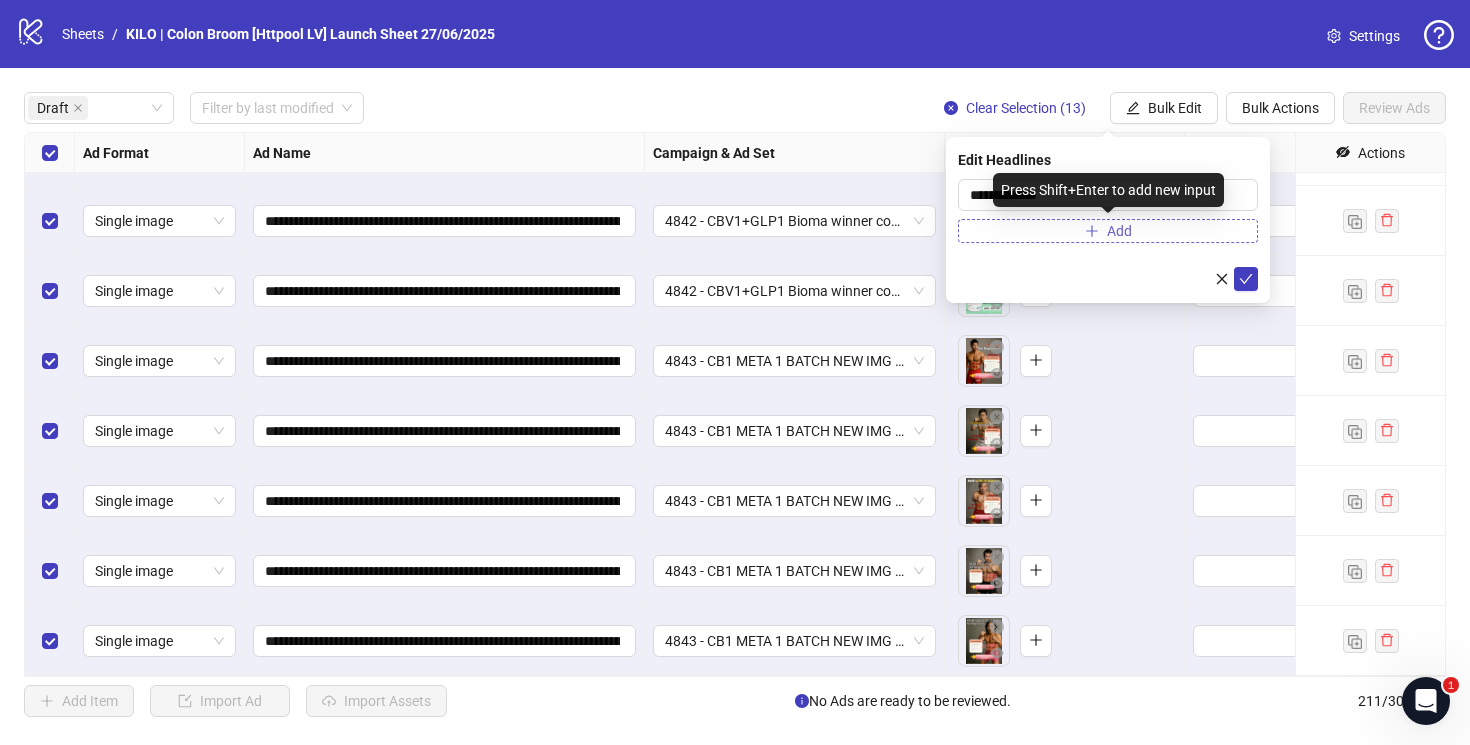 click on "Add" at bounding box center (1108, 231) 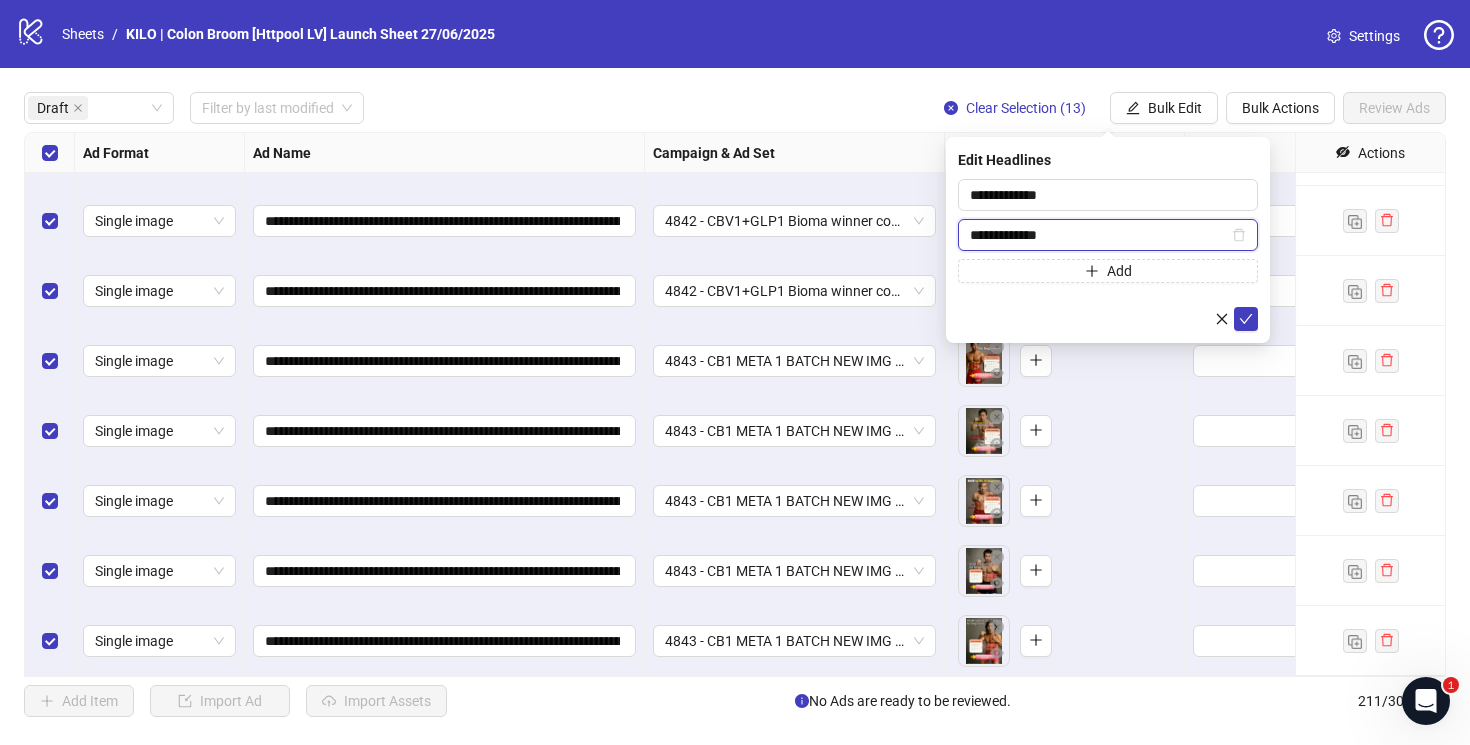paste on "**********" 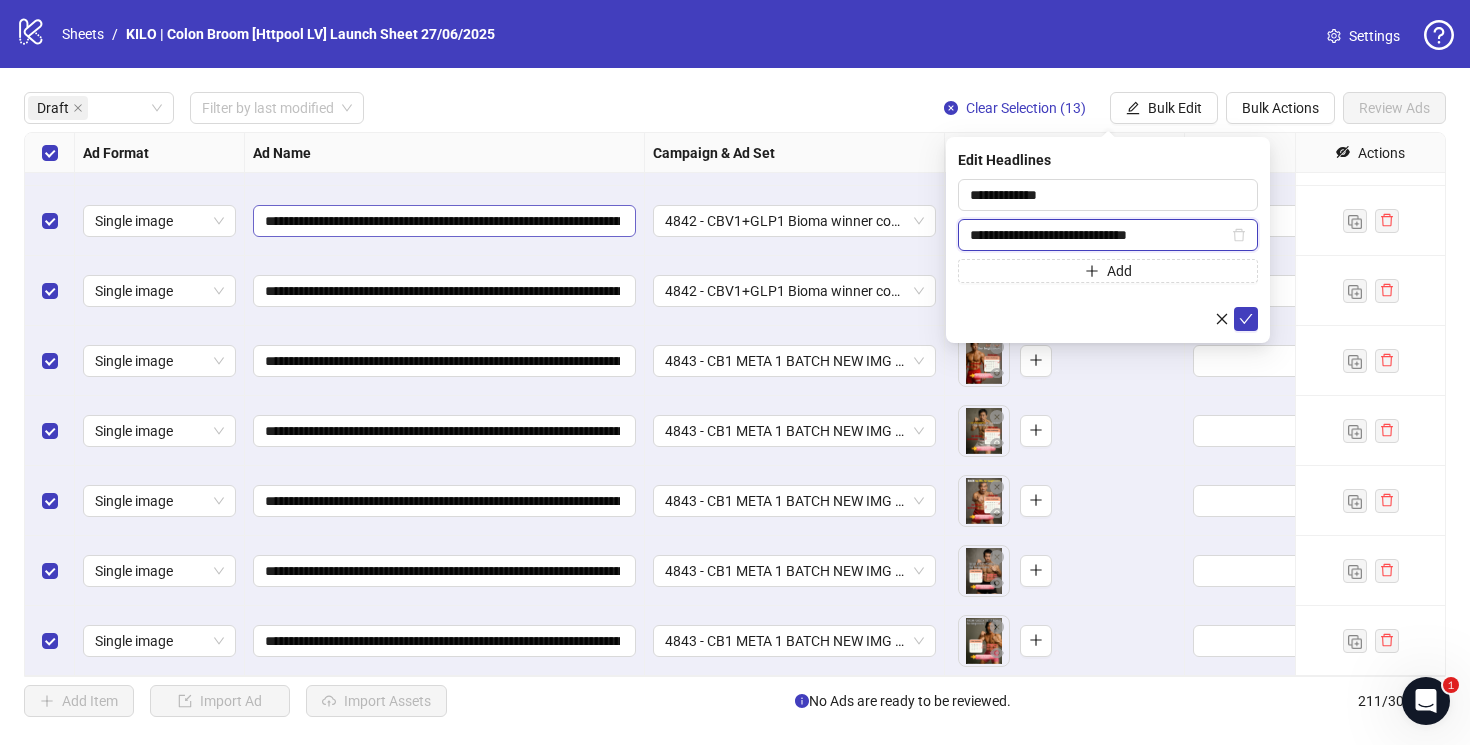 drag, startPoint x: 1058, startPoint y: 234, endPoint x: 597, endPoint y: 233, distance: 461.0011 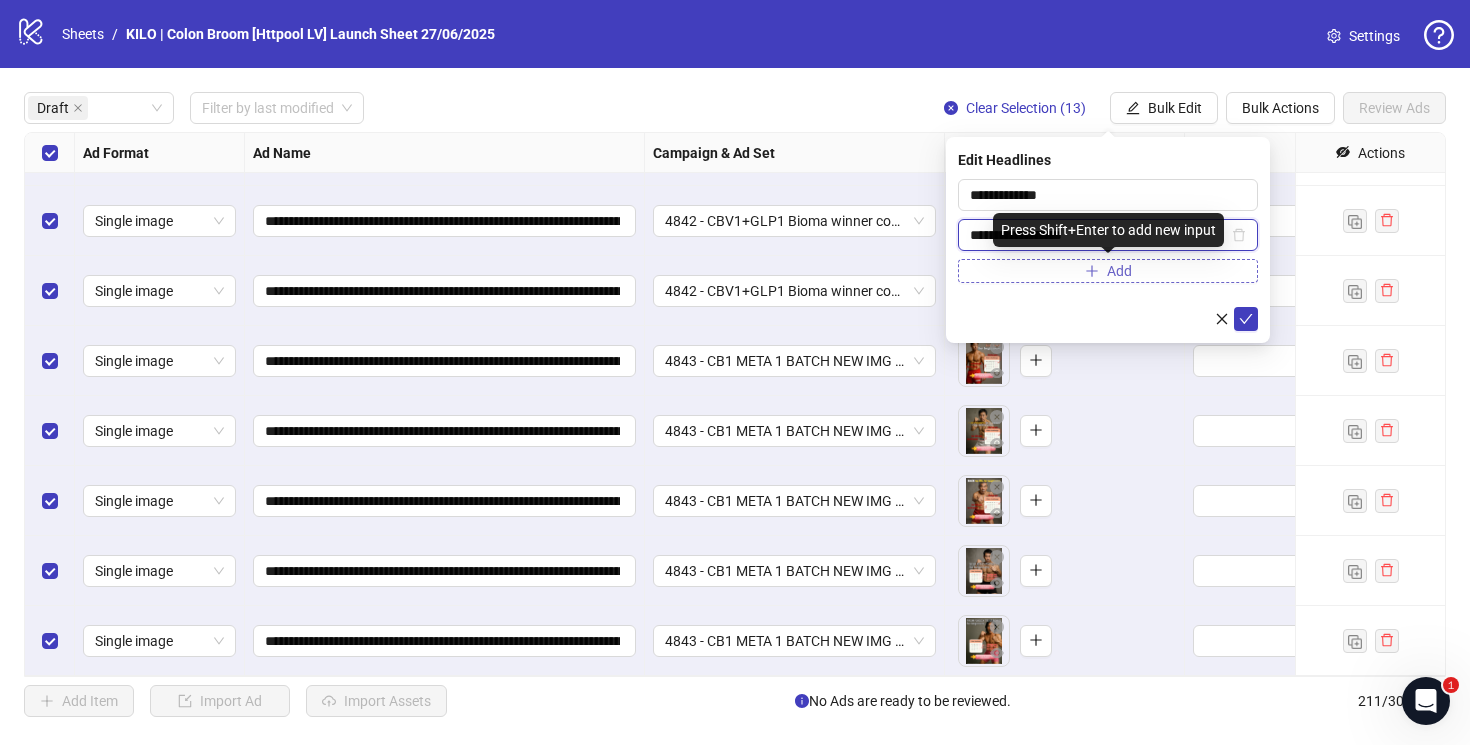 type on "**********" 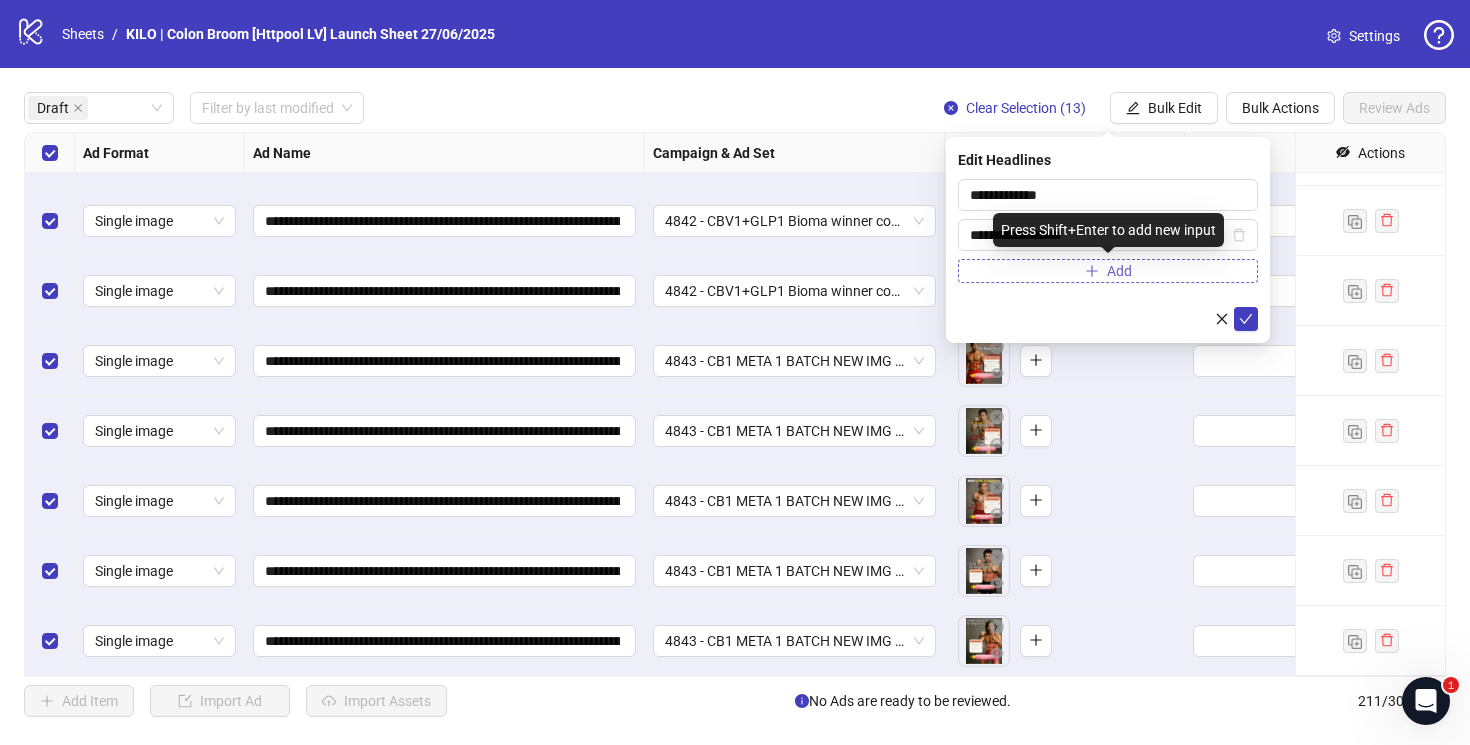 click on "Add" at bounding box center [1108, 271] 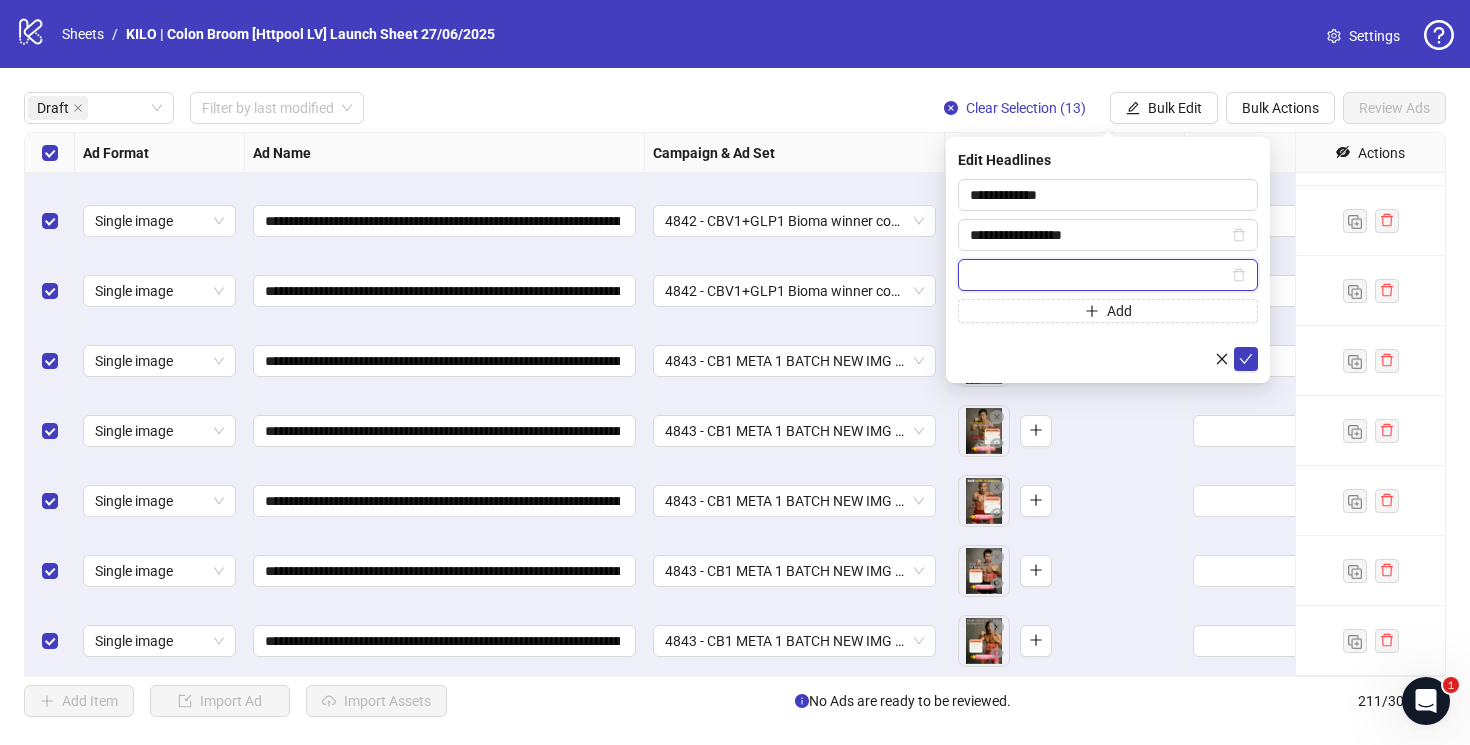 click at bounding box center [1099, 275] 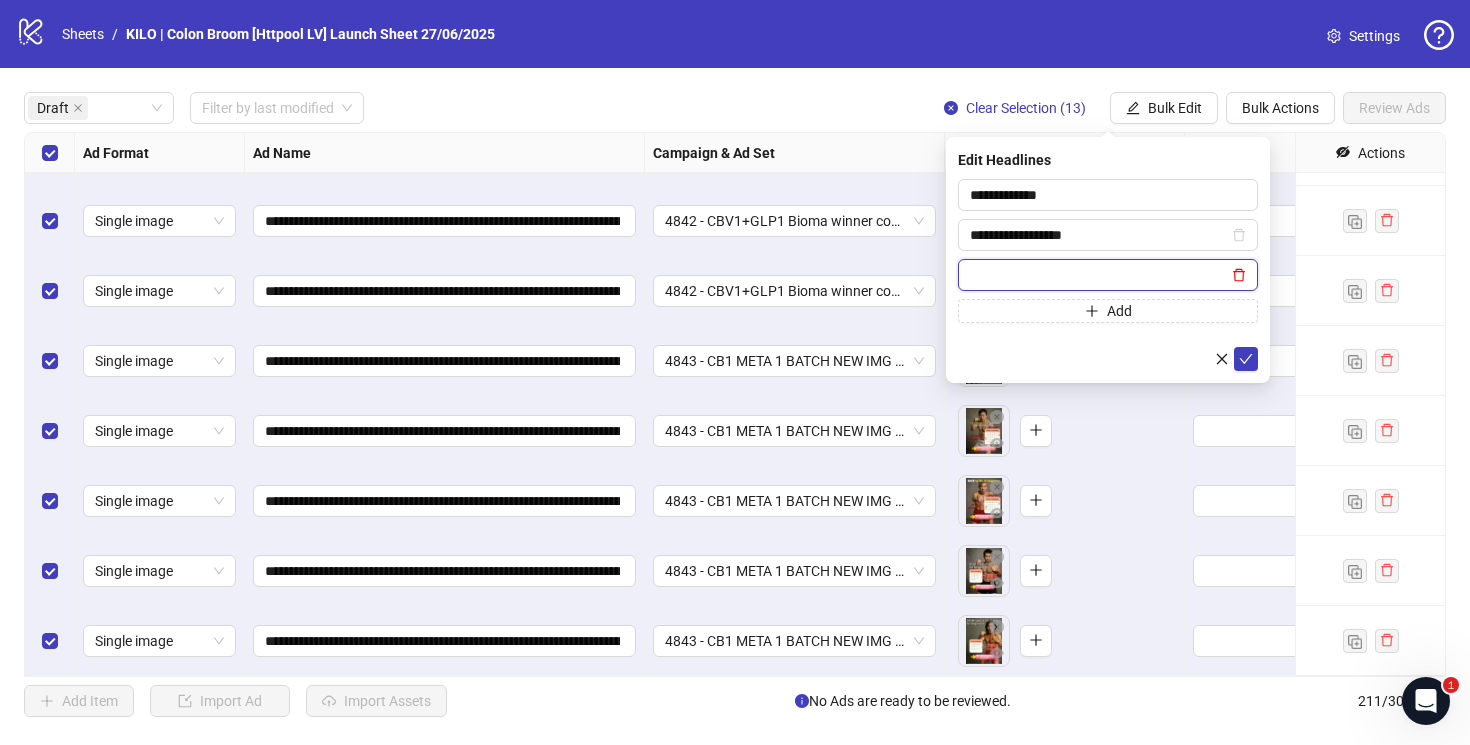 click 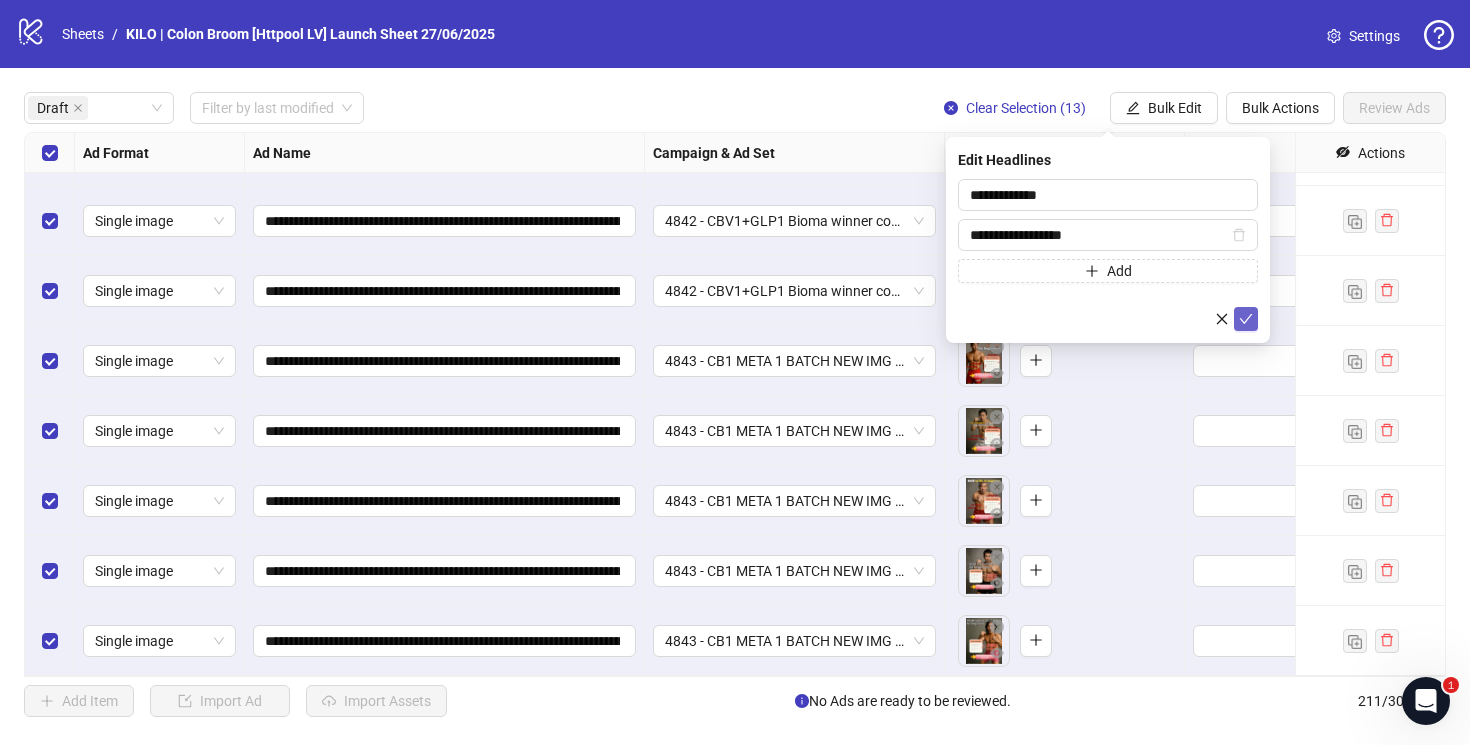 click 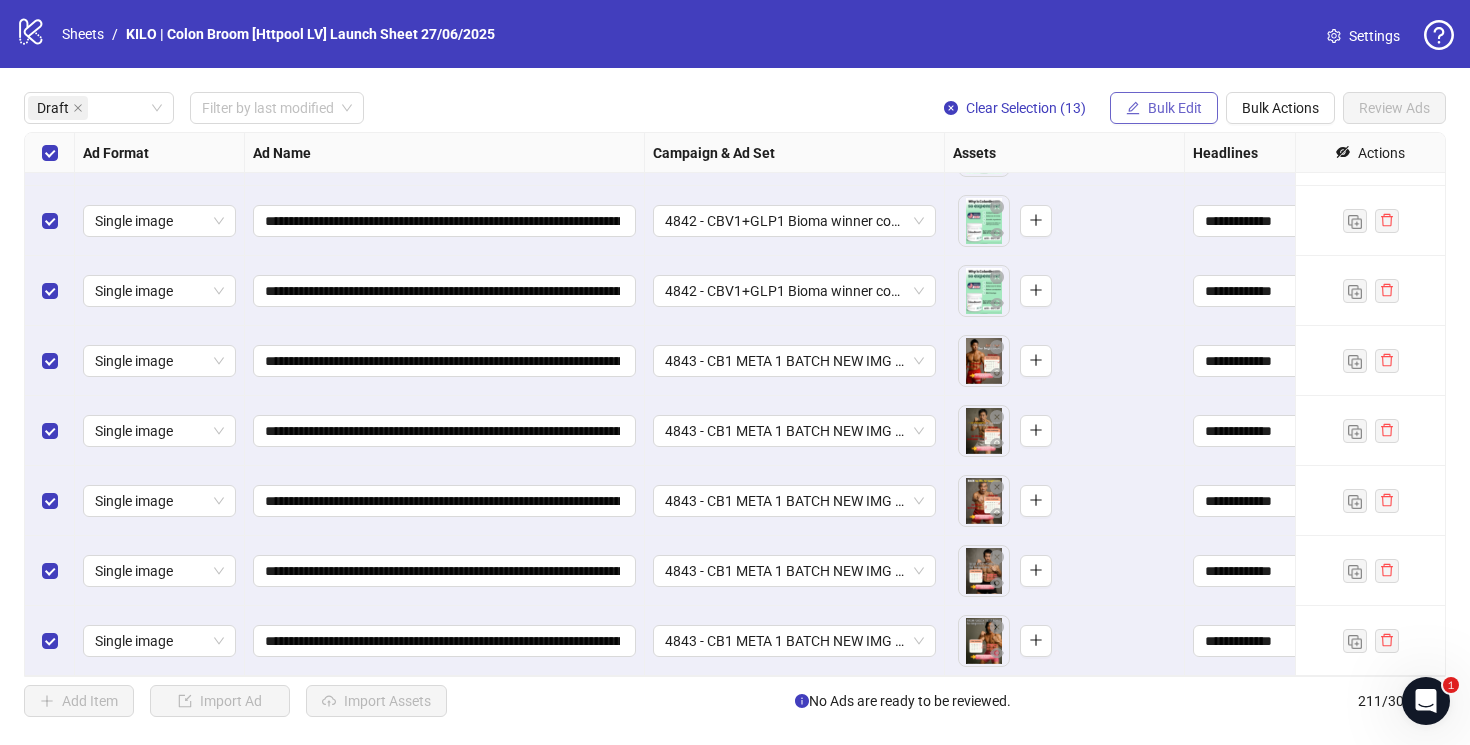 click on "Bulk Edit" at bounding box center (1175, 108) 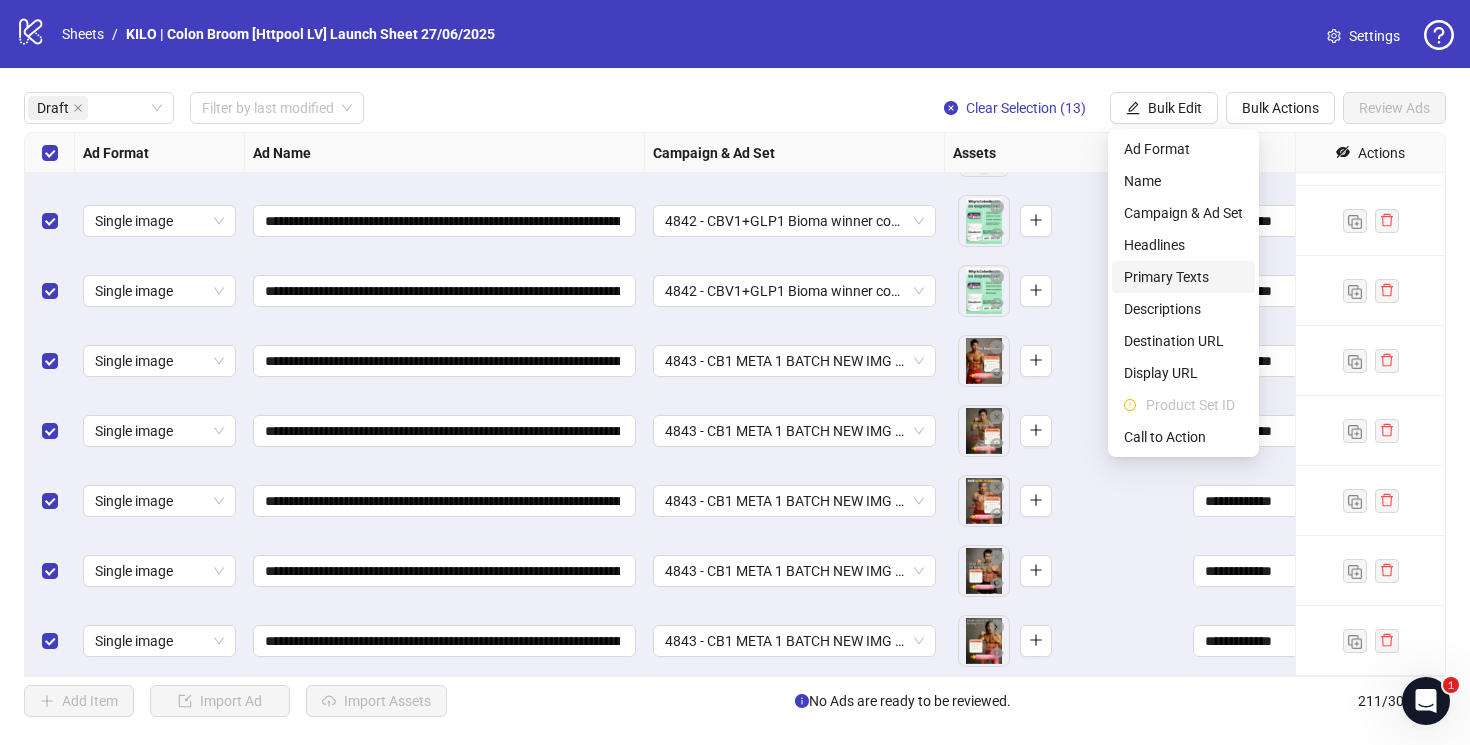 click on "Primary Texts" at bounding box center (1183, 277) 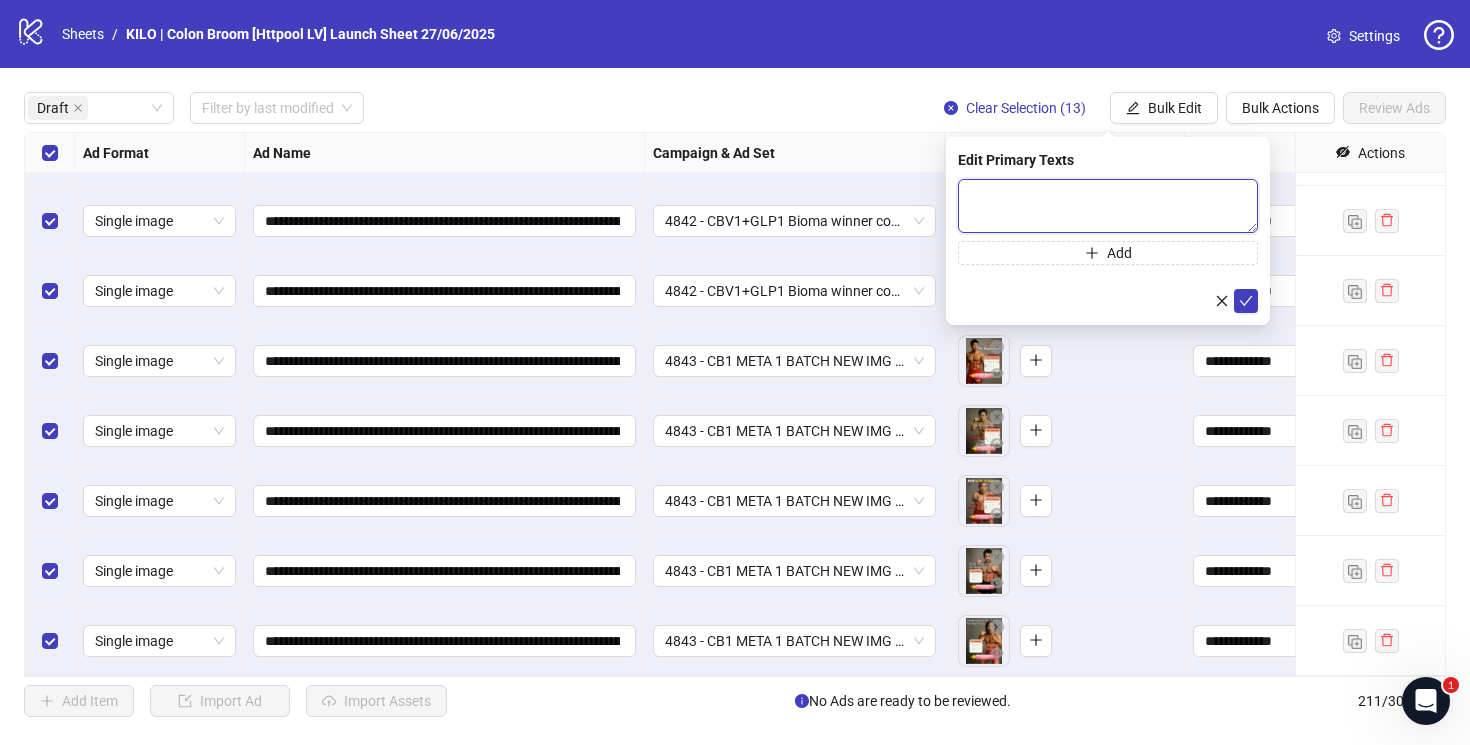 click at bounding box center (1108, 206) 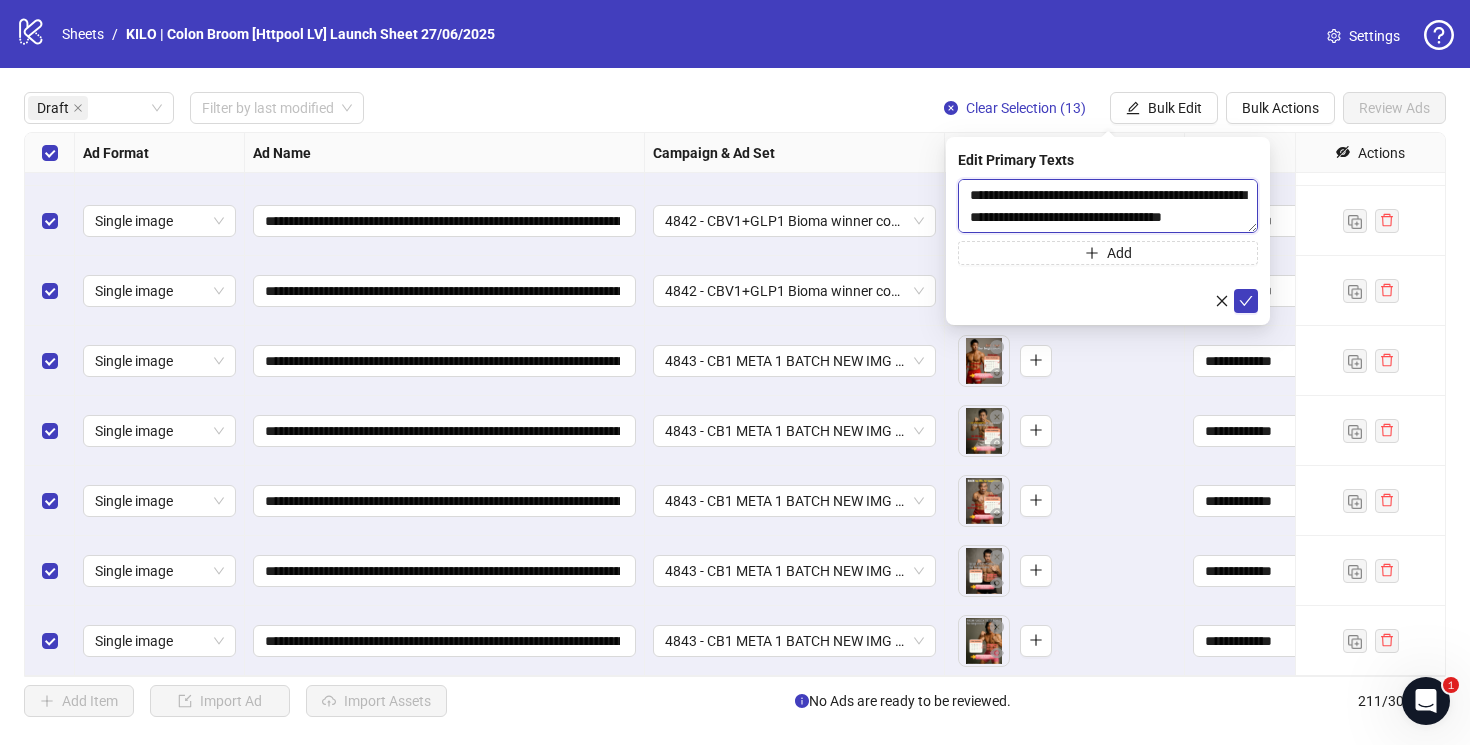 scroll, scrollTop: 323, scrollLeft: 0, axis: vertical 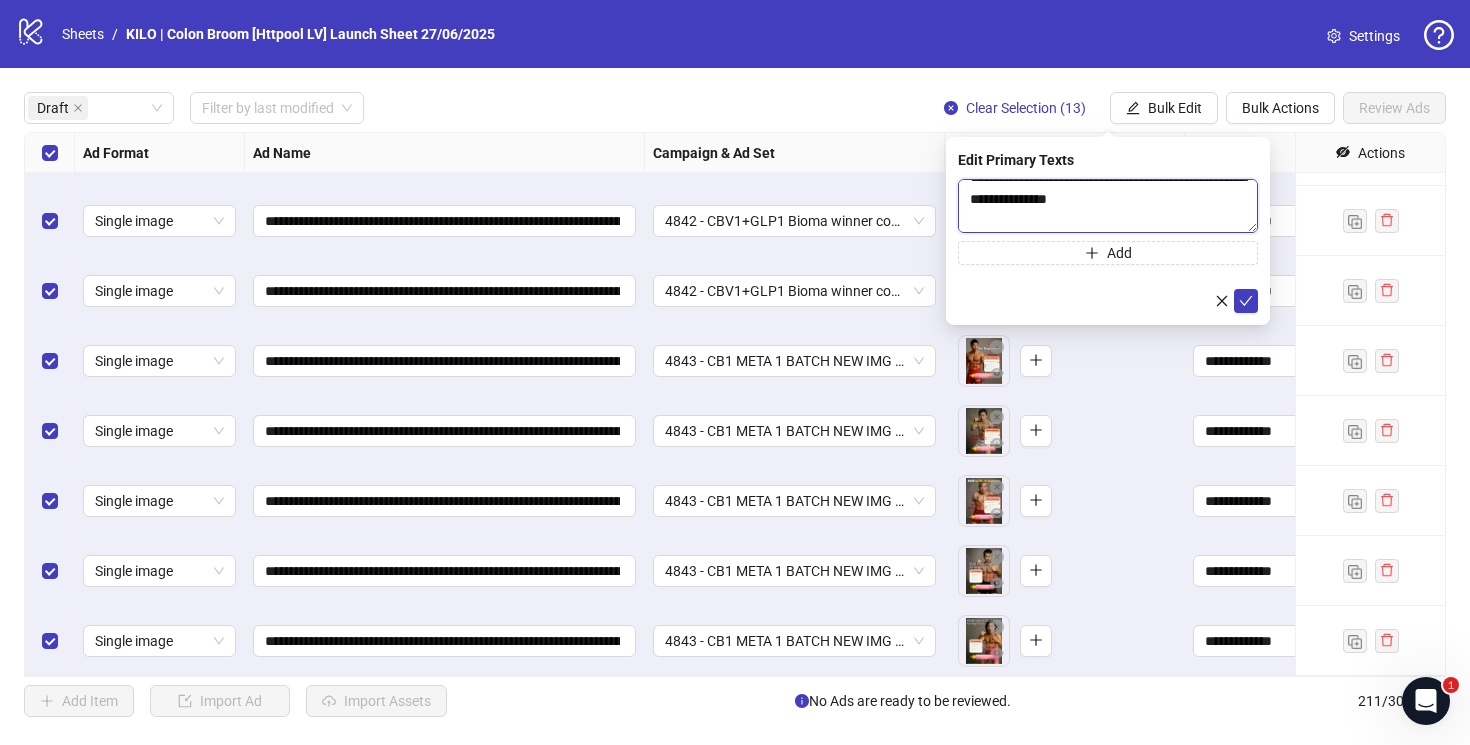 drag, startPoint x: 1065, startPoint y: 218, endPoint x: 1034, endPoint y: 128, distance: 95.189285 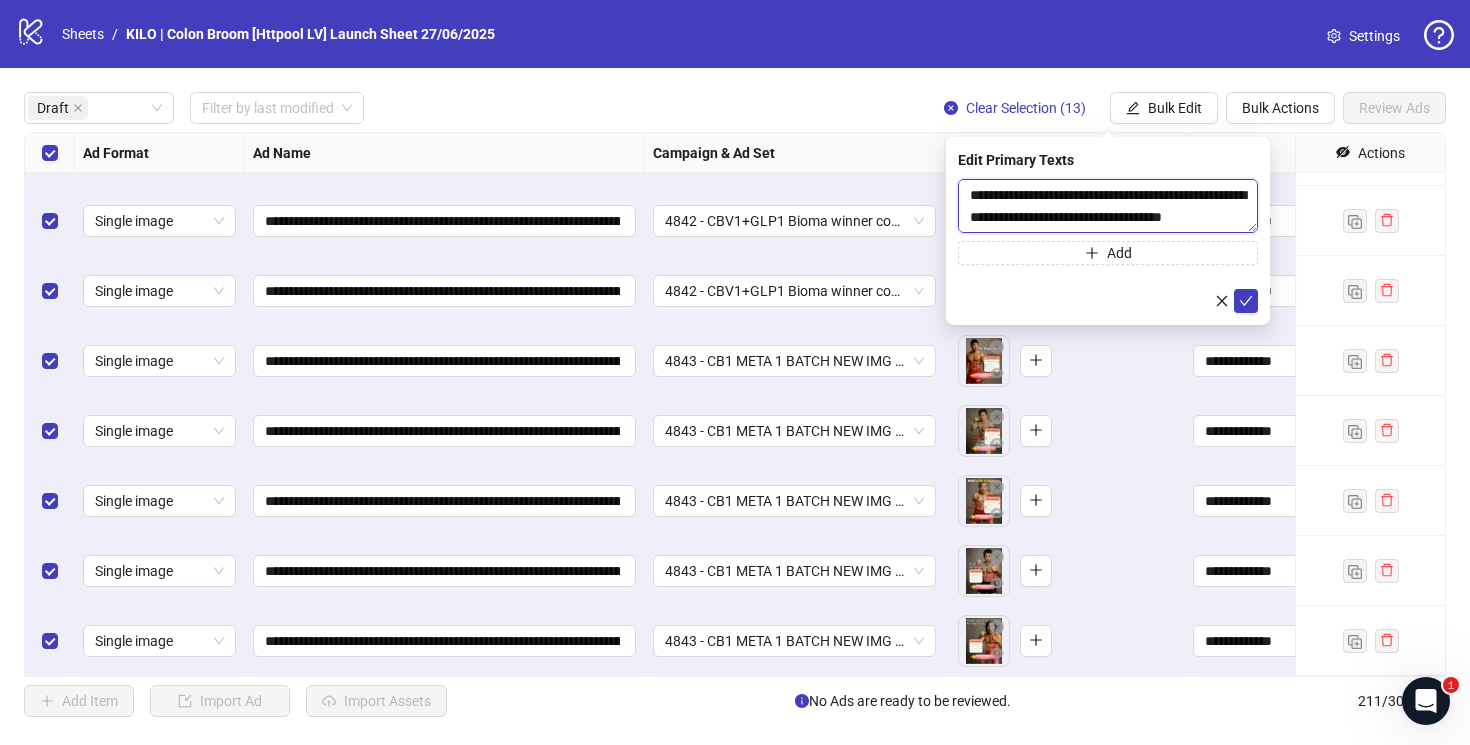 click on "**********" at bounding box center (1108, 206) 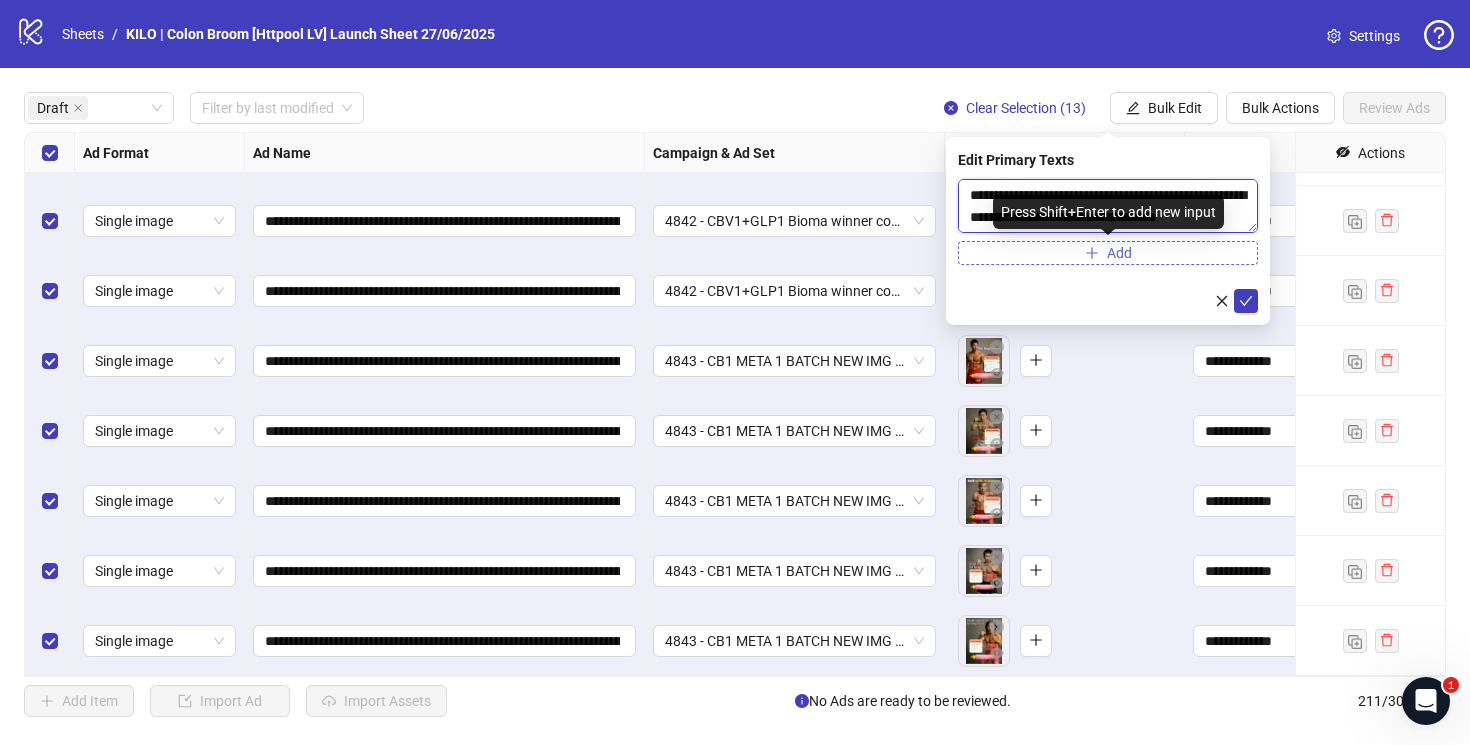 type on "**********" 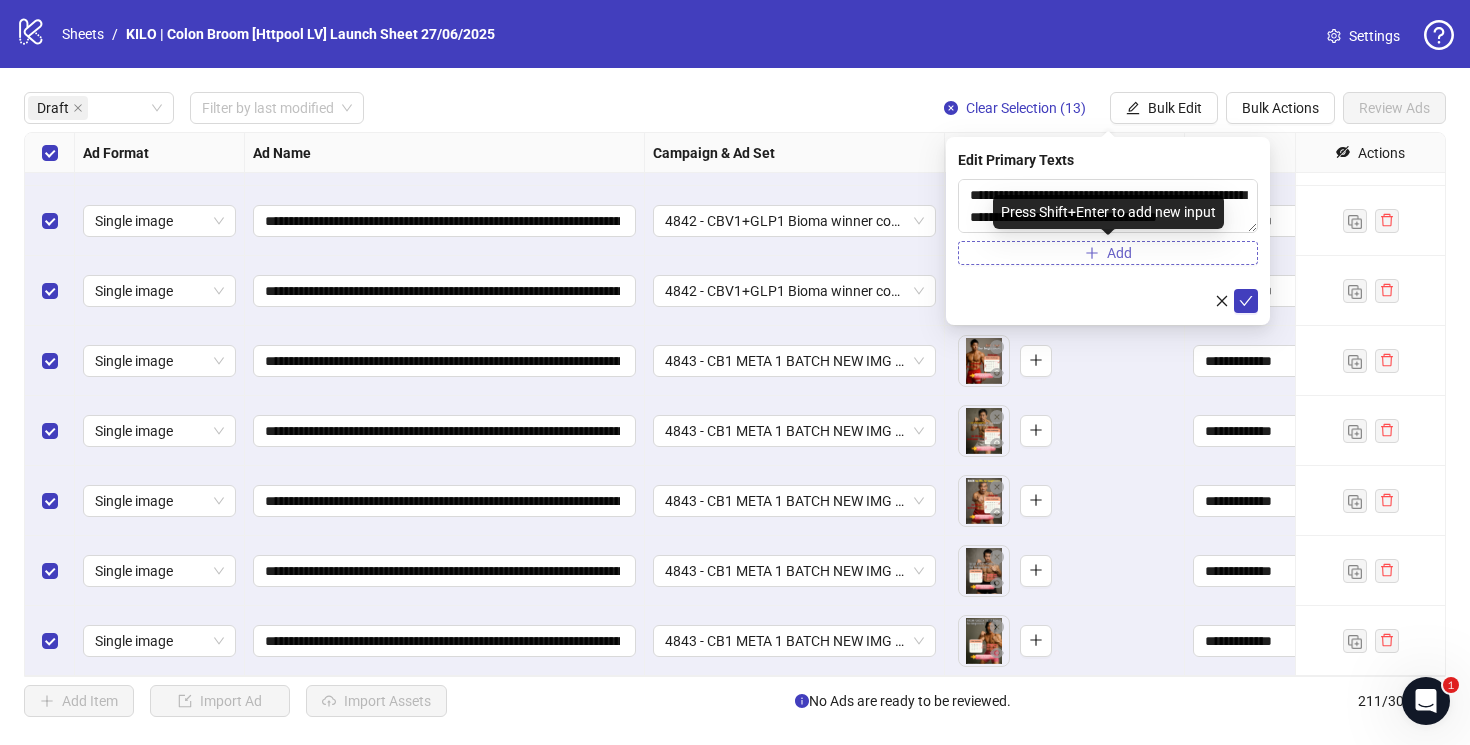 click on "Add" at bounding box center [1108, 253] 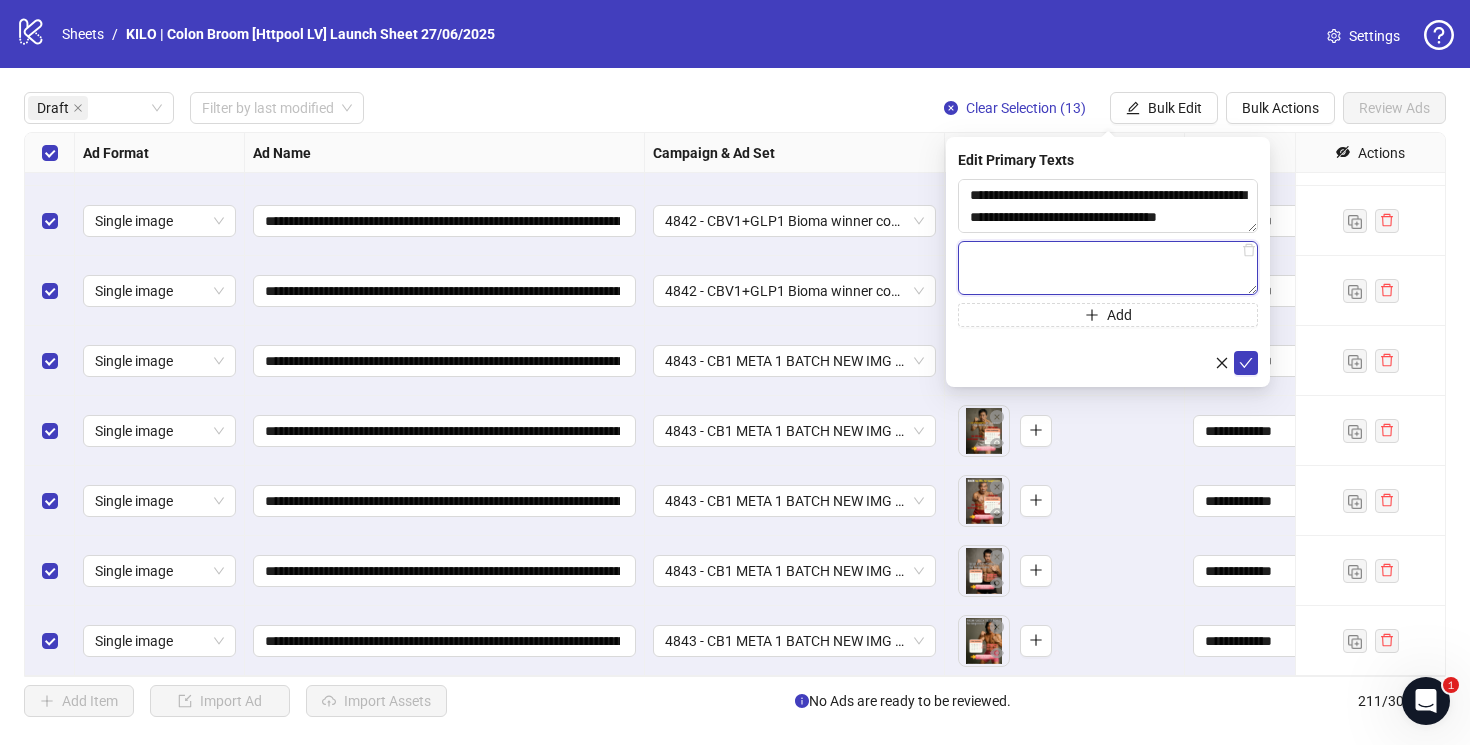 click at bounding box center (1108, 268) 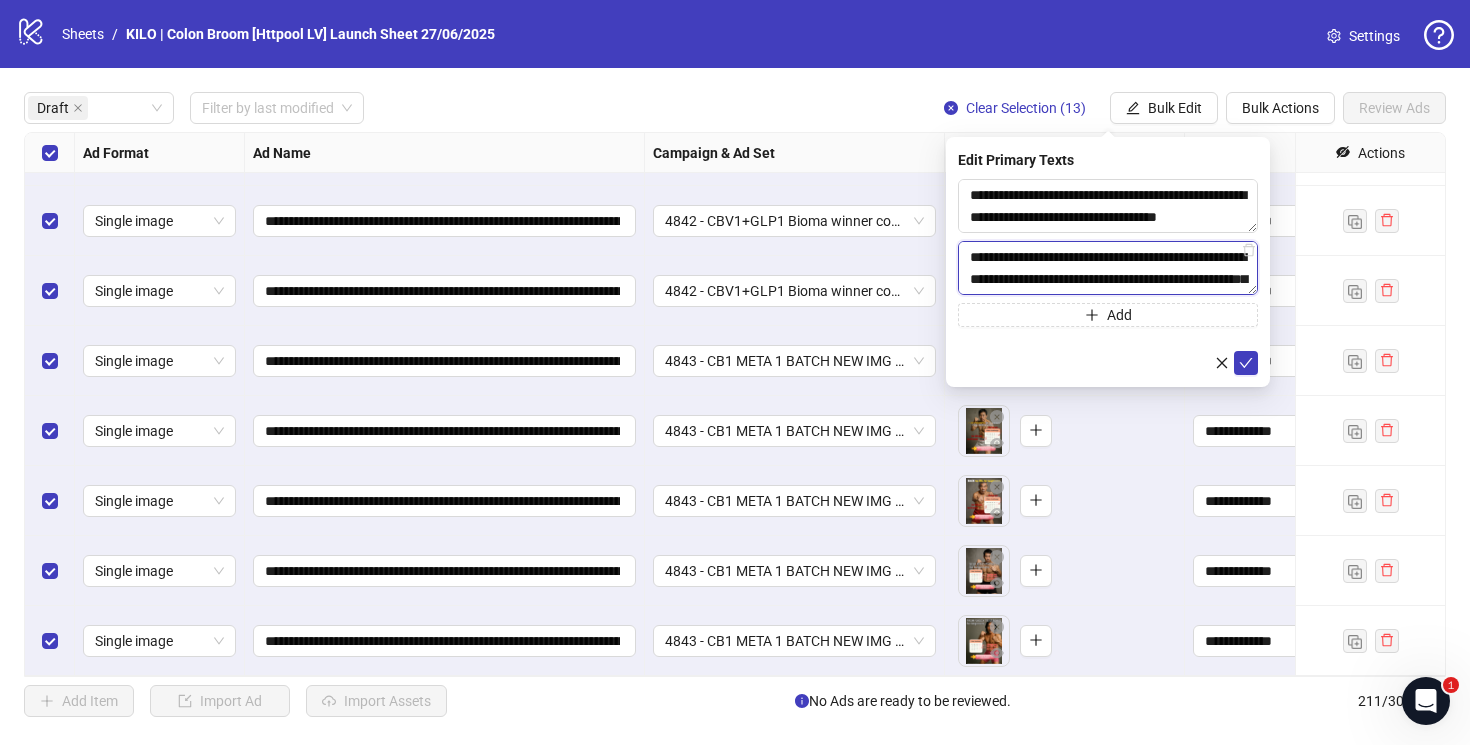 scroll, scrollTop: 367, scrollLeft: 0, axis: vertical 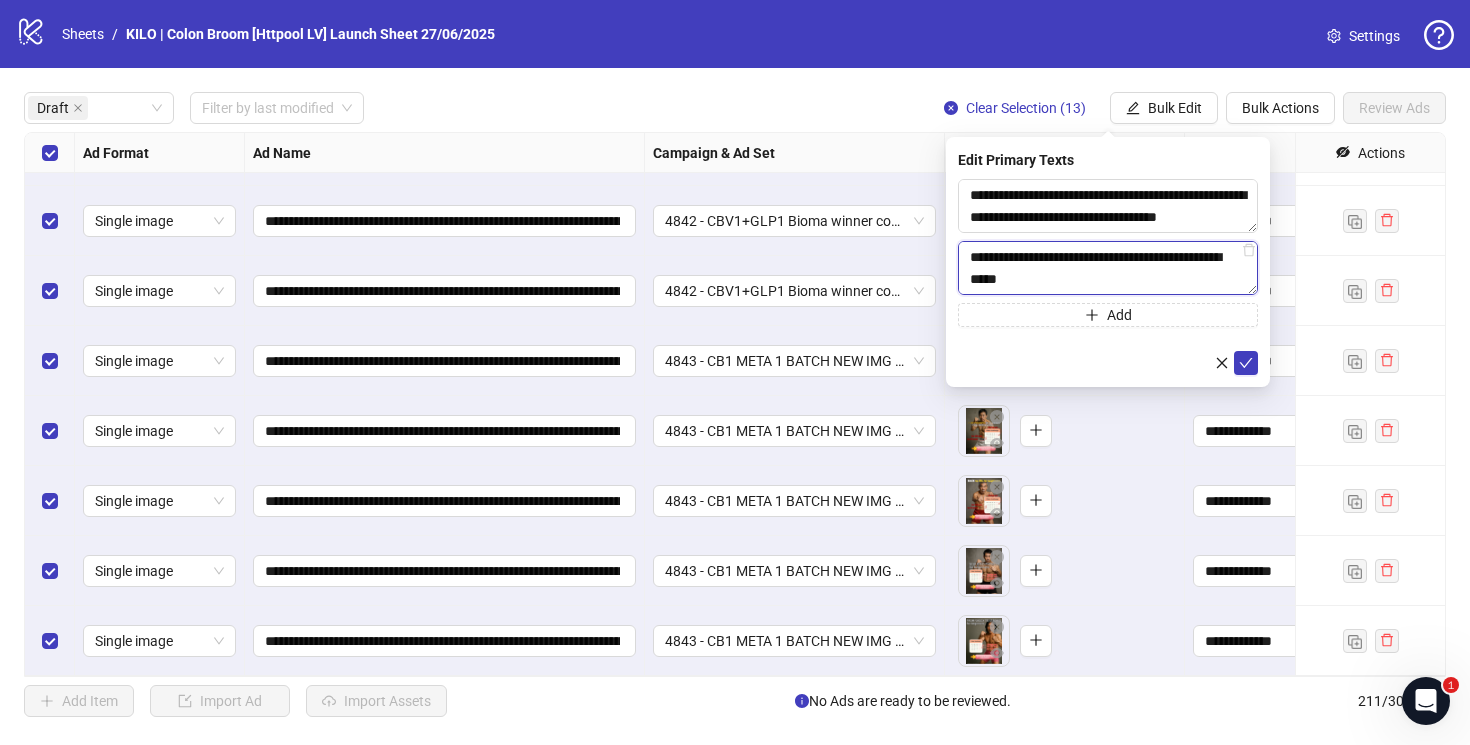 drag, startPoint x: 1041, startPoint y: 271, endPoint x: 1041, endPoint y: 147, distance: 124 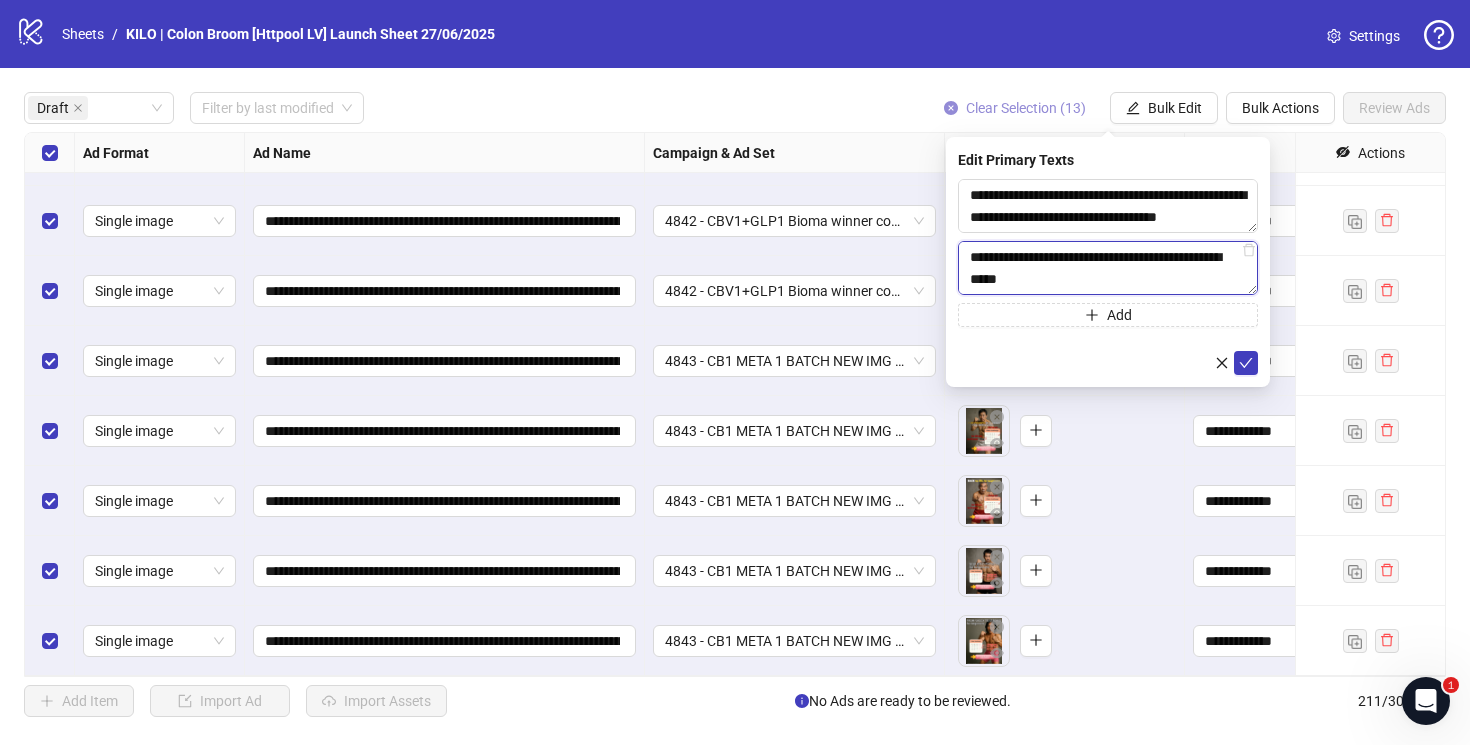 scroll, scrollTop: 0, scrollLeft: 0, axis: both 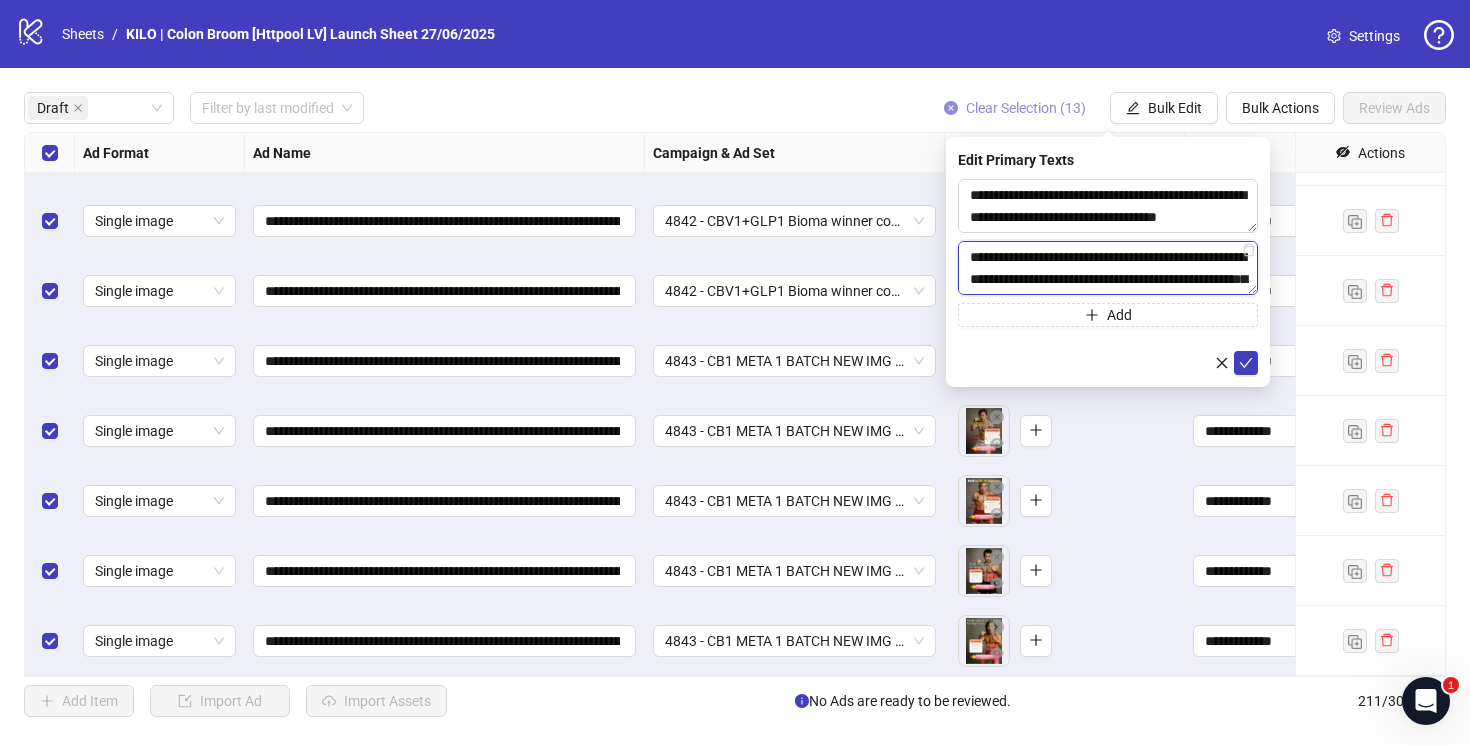 drag, startPoint x: 987, startPoint y: 266, endPoint x: 985, endPoint y: 119, distance: 147.01361 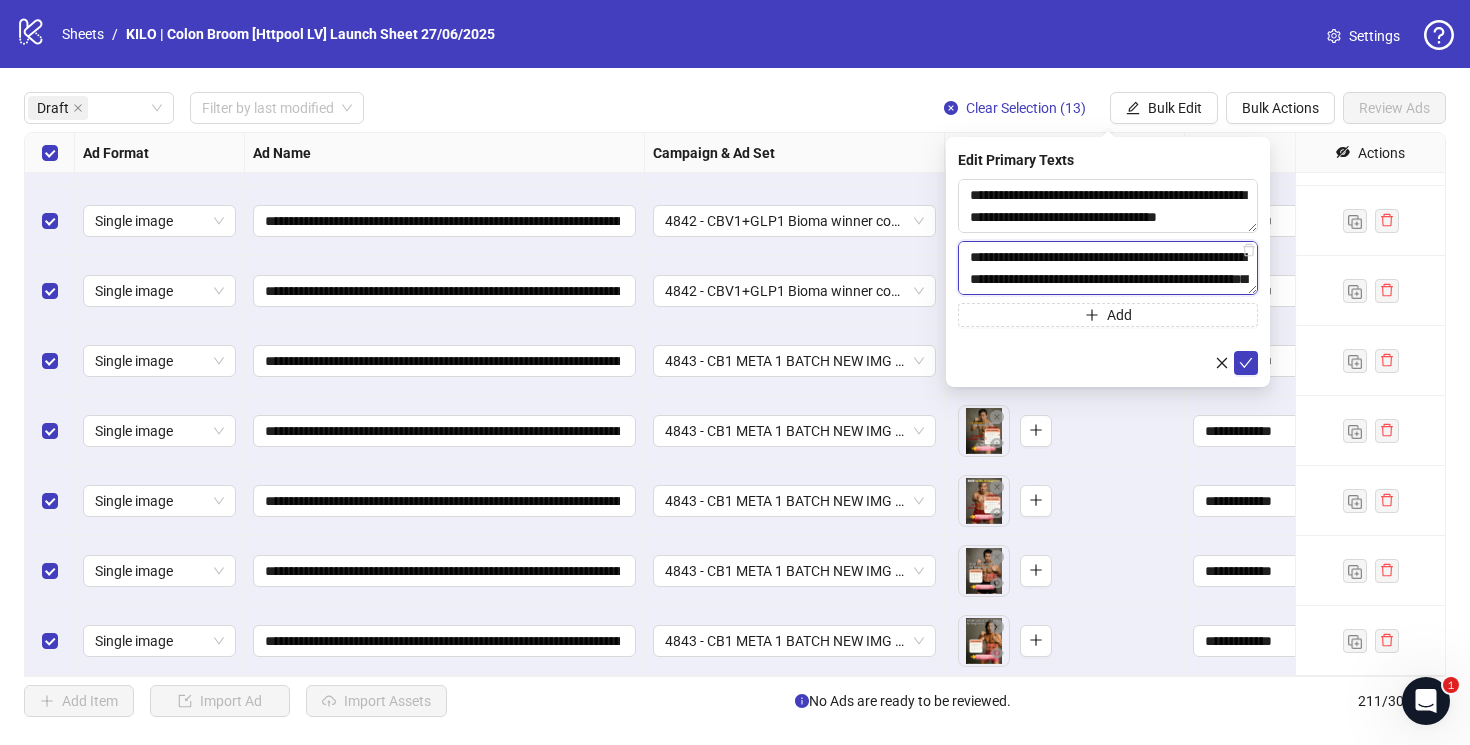 click on "**********" at bounding box center (1108, 268) 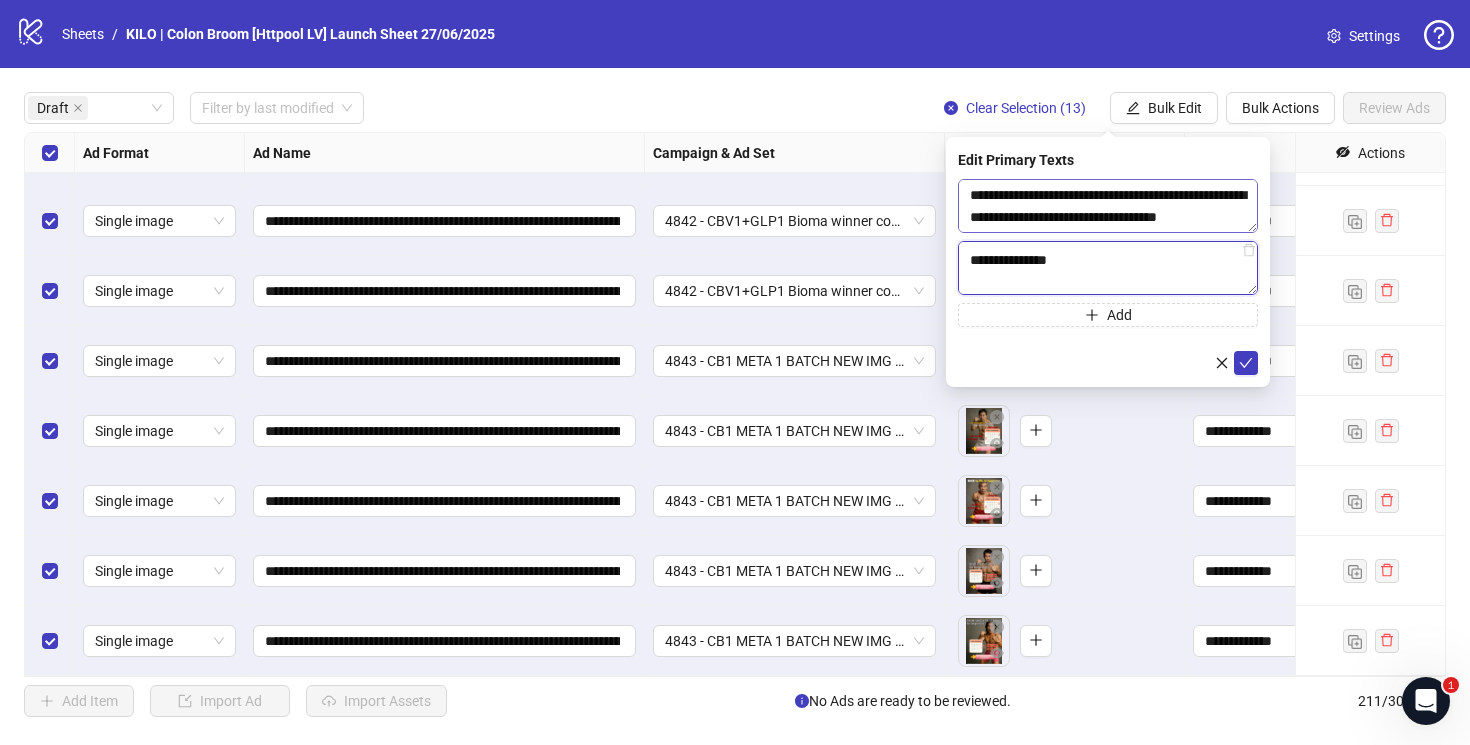 scroll, scrollTop: 0, scrollLeft: 0, axis: both 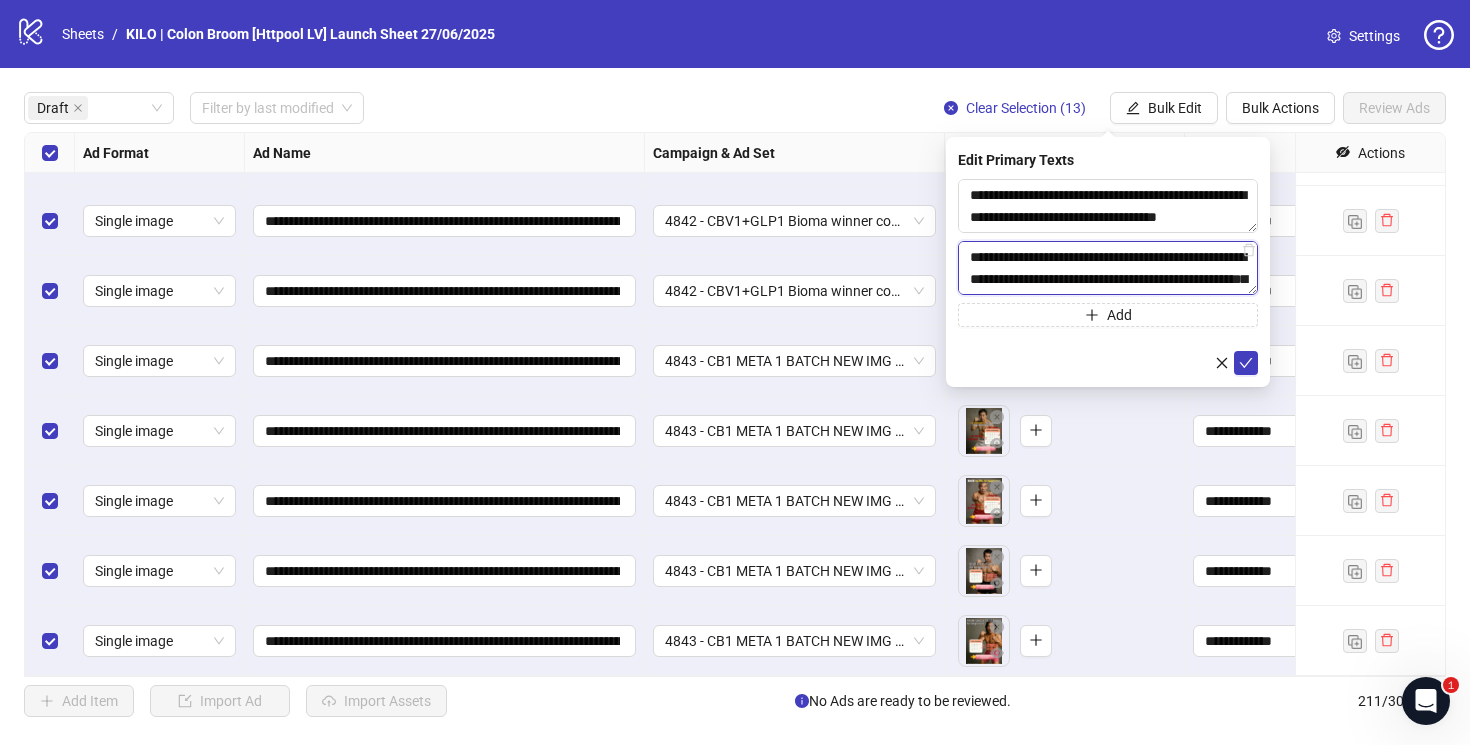 drag, startPoint x: 1227, startPoint y: 289, endPoint x: 1202, endPoint y: 252, distance: 44.65423 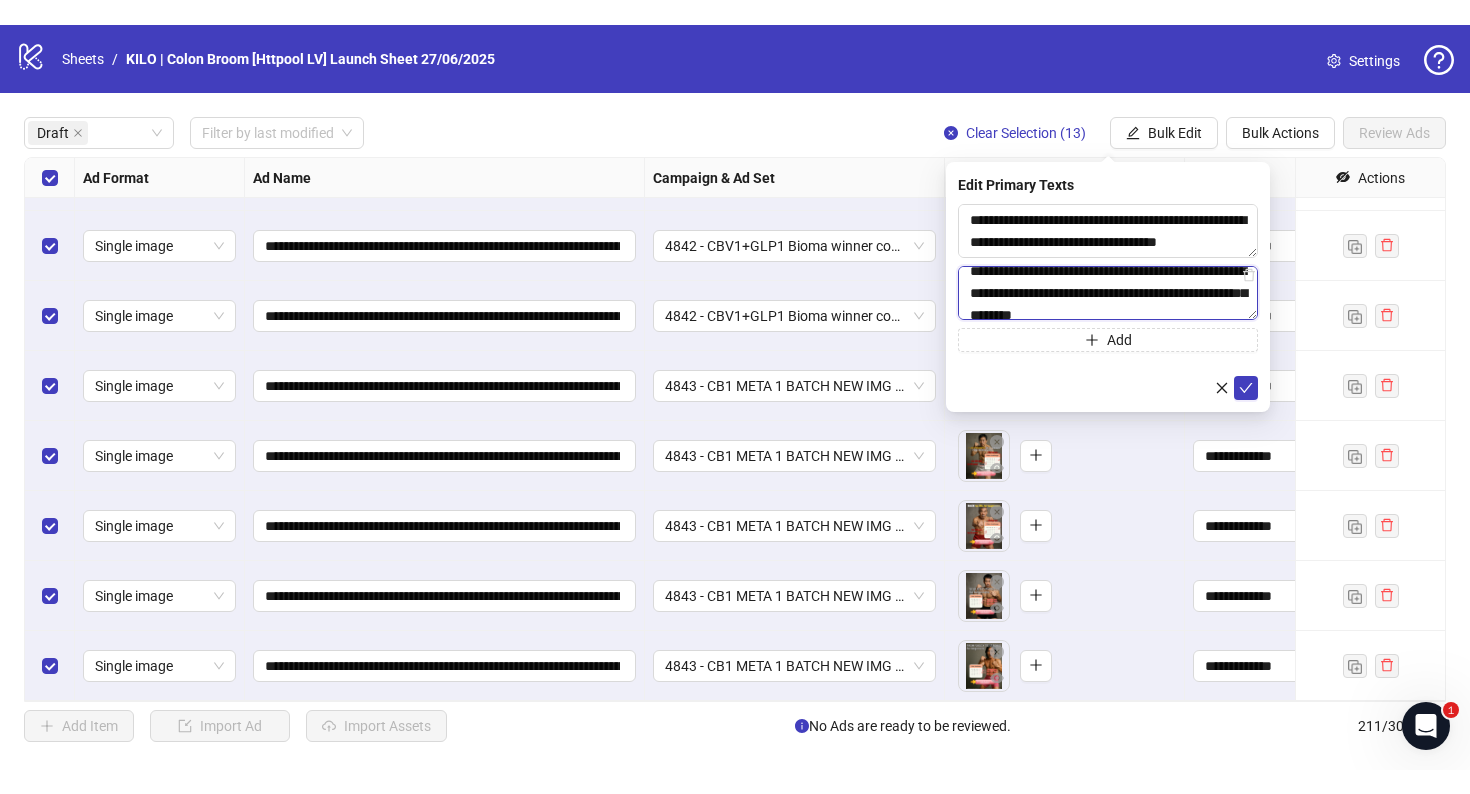 scroll, scrollTop: 6, scrollLeft: 0, axis: vertical 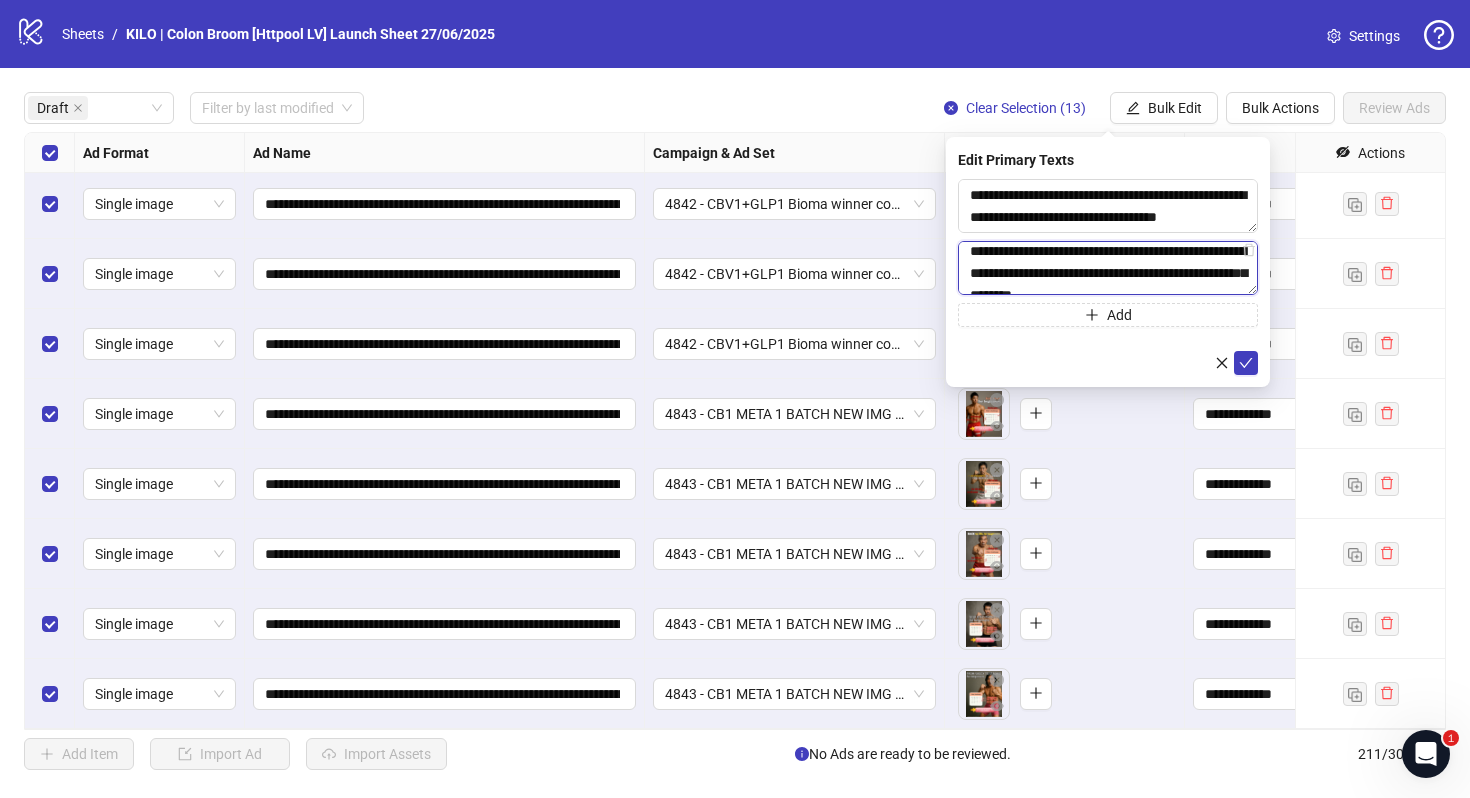 click on "**********" at bounding box center [1108, 268] 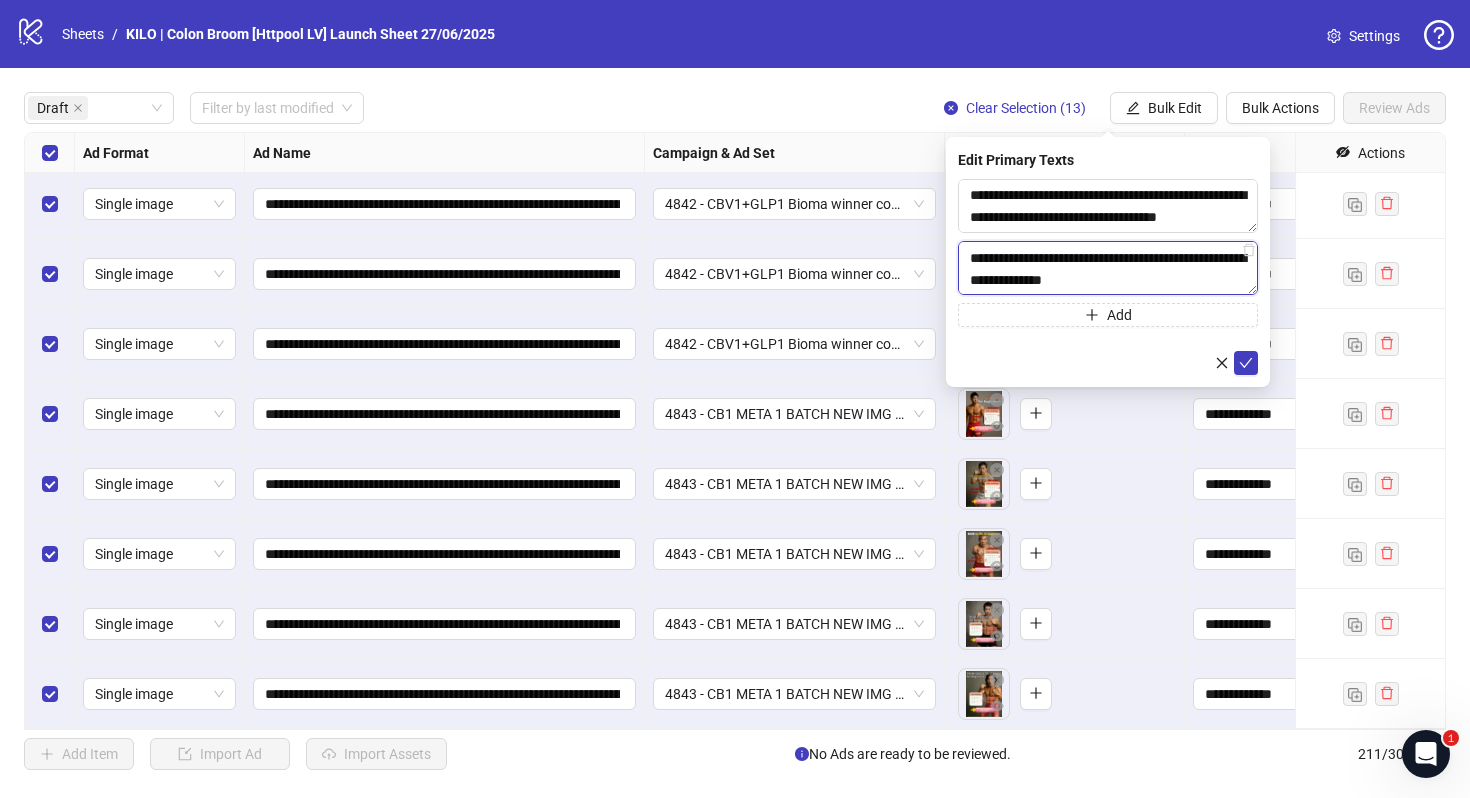 scroll, scrollTop: 0, scrollLeft: 0, axis: both 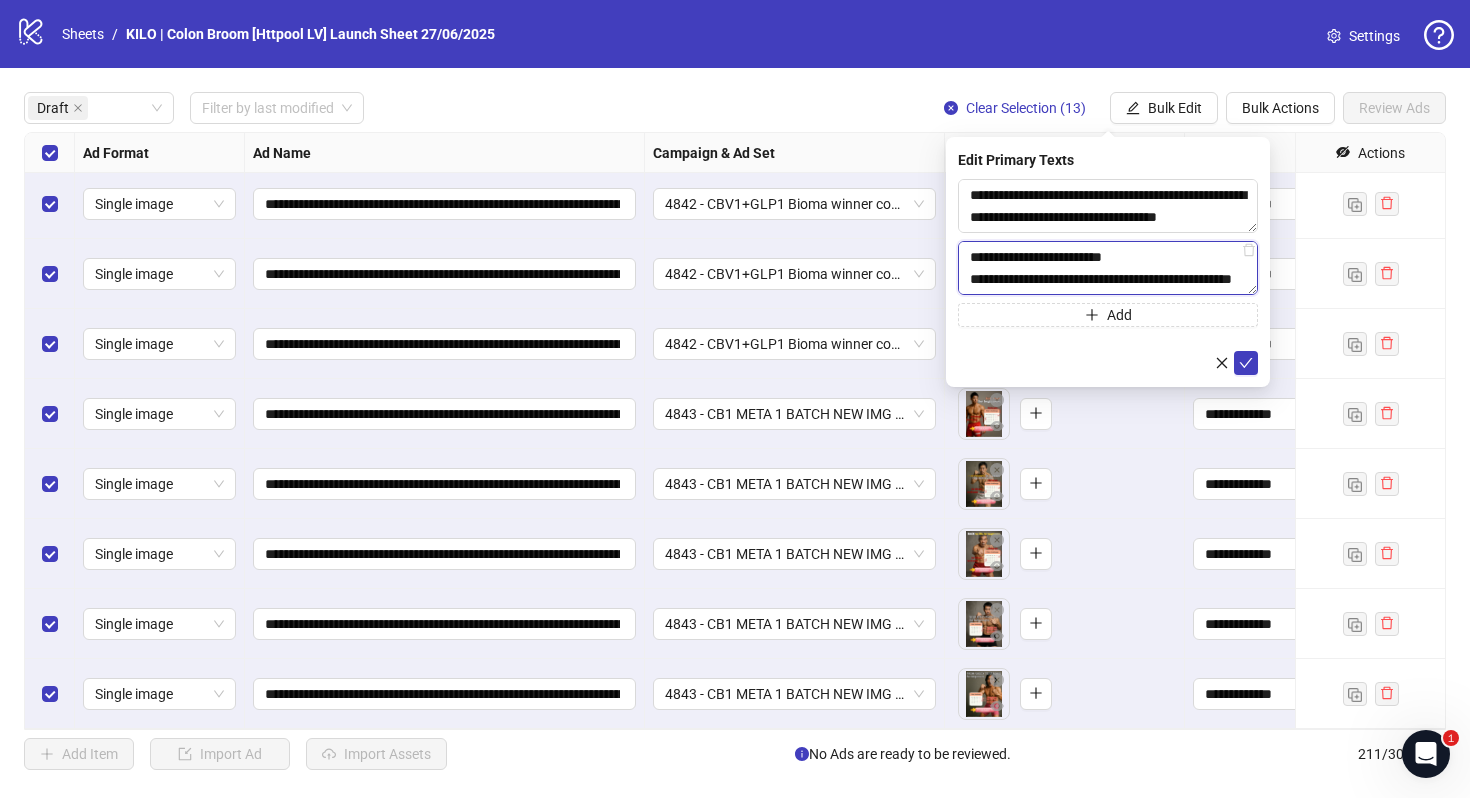 drag, startPoint x: 1050, startPoint y: 278, endPoint x: 1022, endPoint y: 137, distance: 143.75327 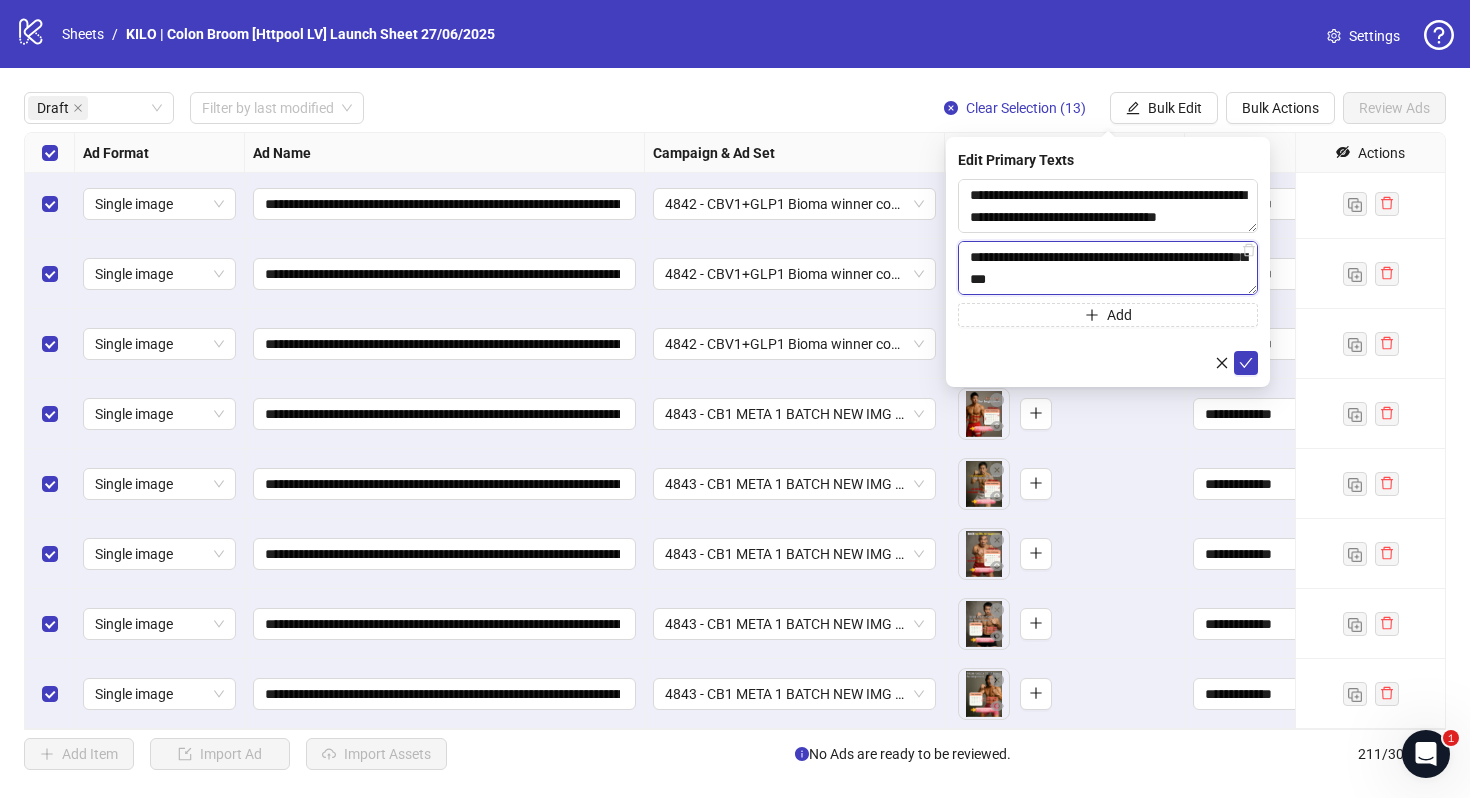 scroll, scrollTop: 638, scrollLeft: 0, axis: vertical 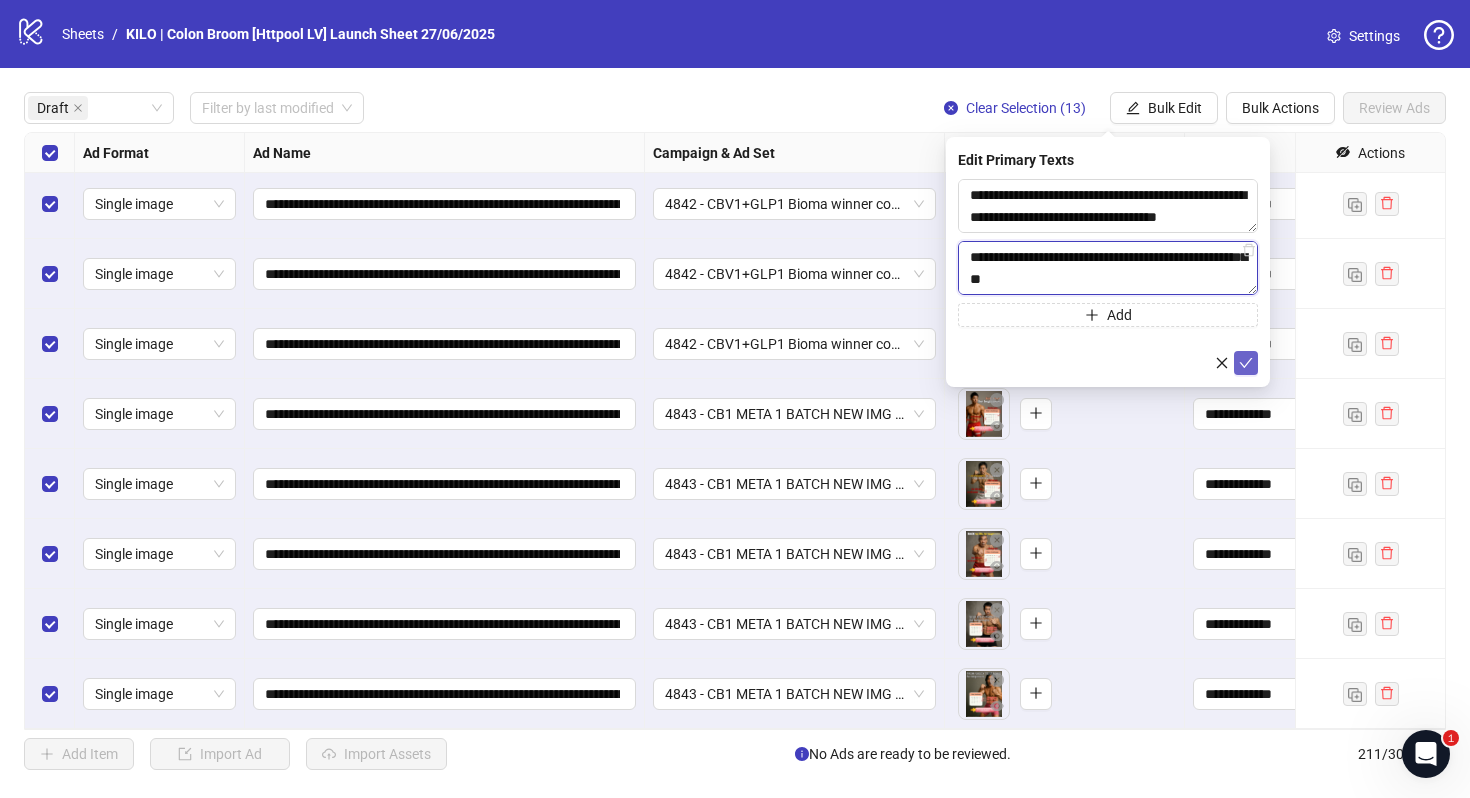 type on "**********" 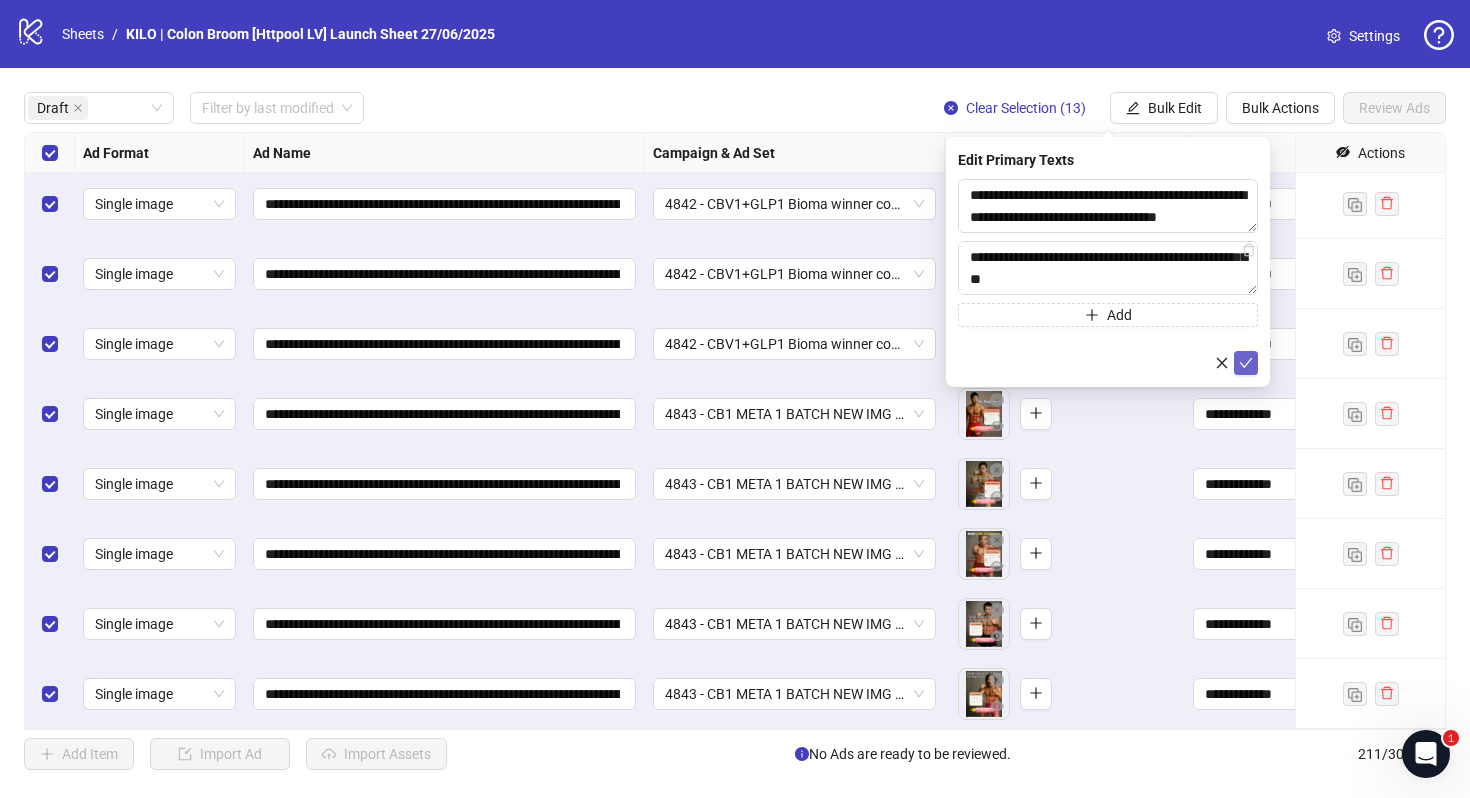 click 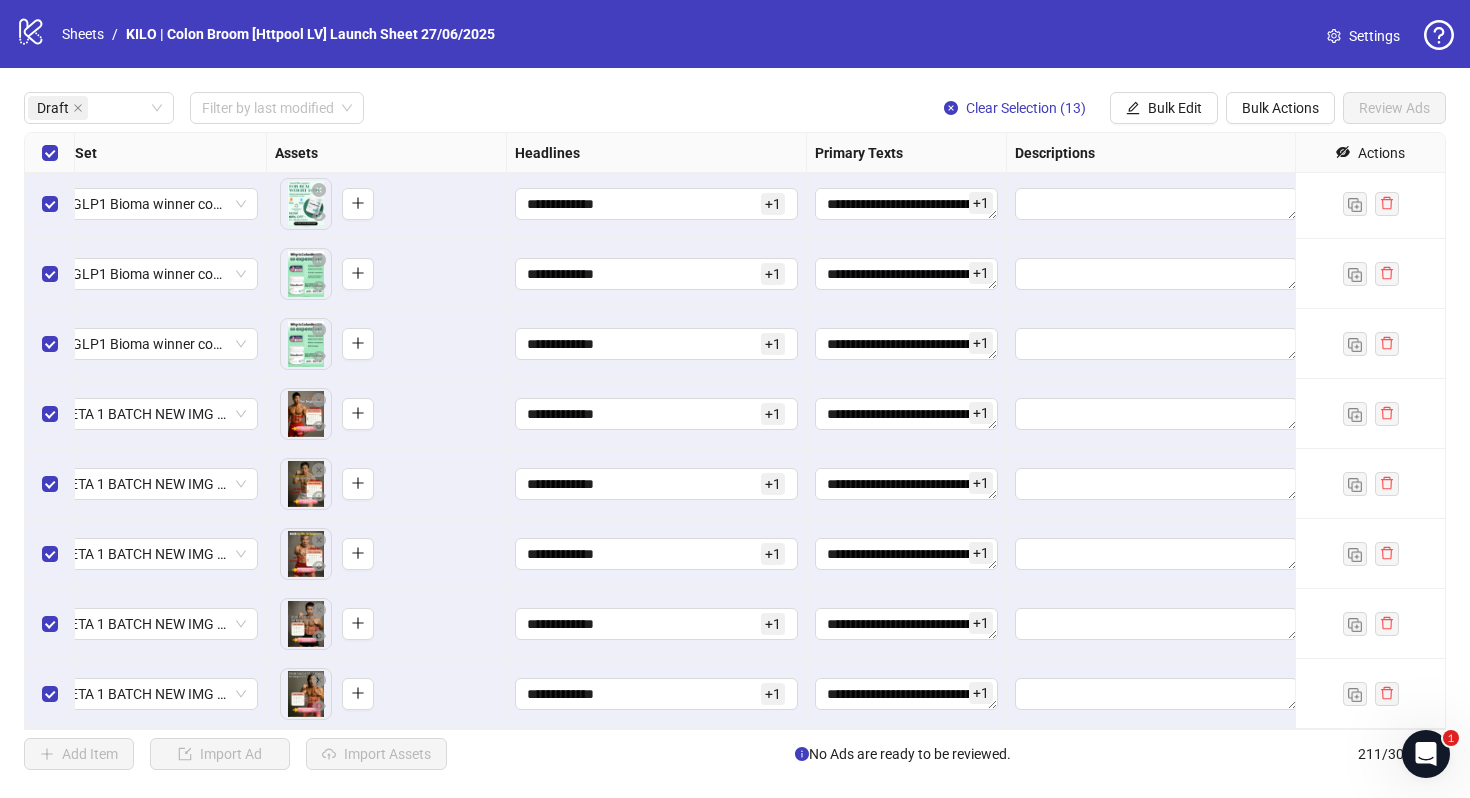 scroll, scrollTop: 354, scrollLeft: 681, axis: both 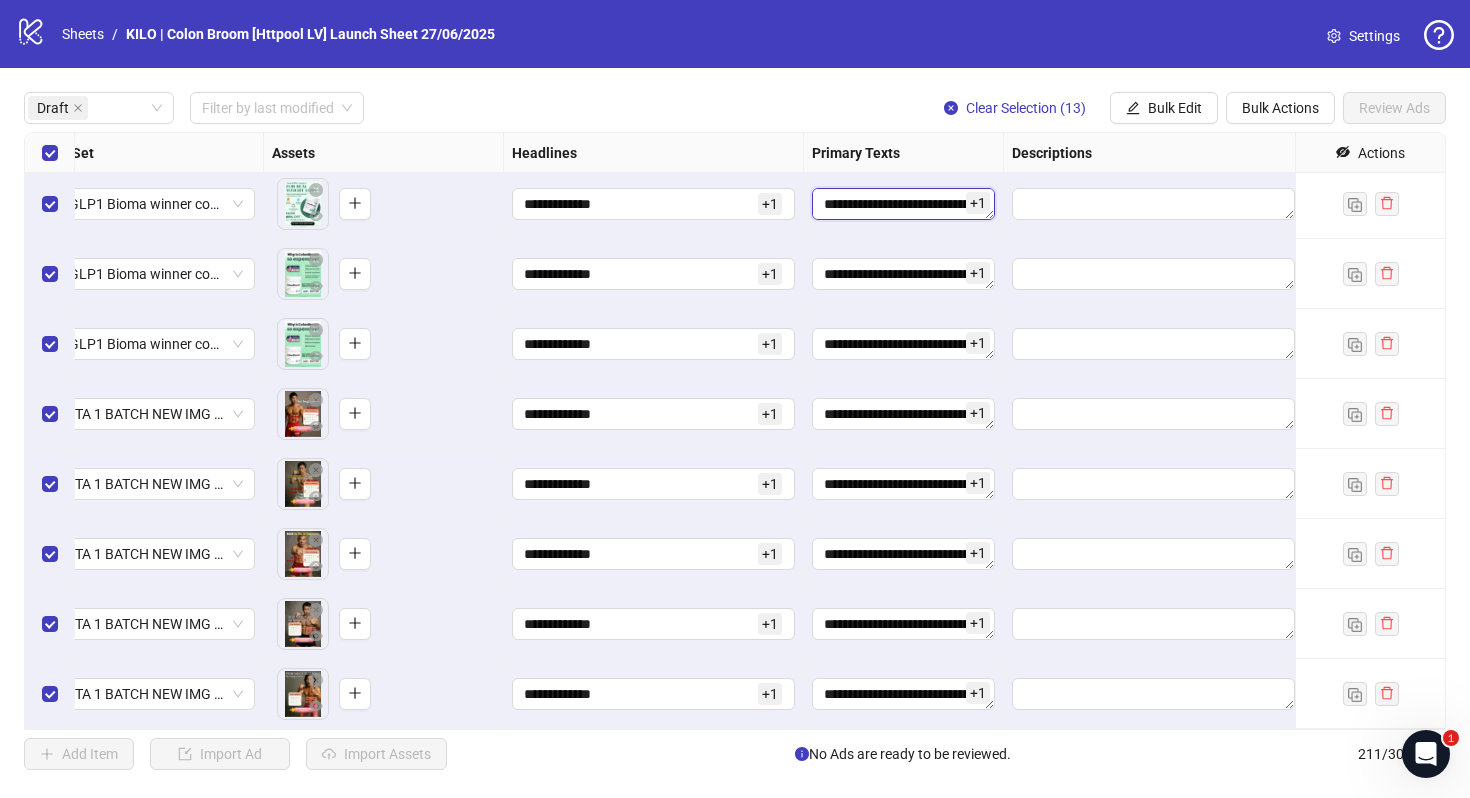 click on "**********" at bounding box center (903, 204) 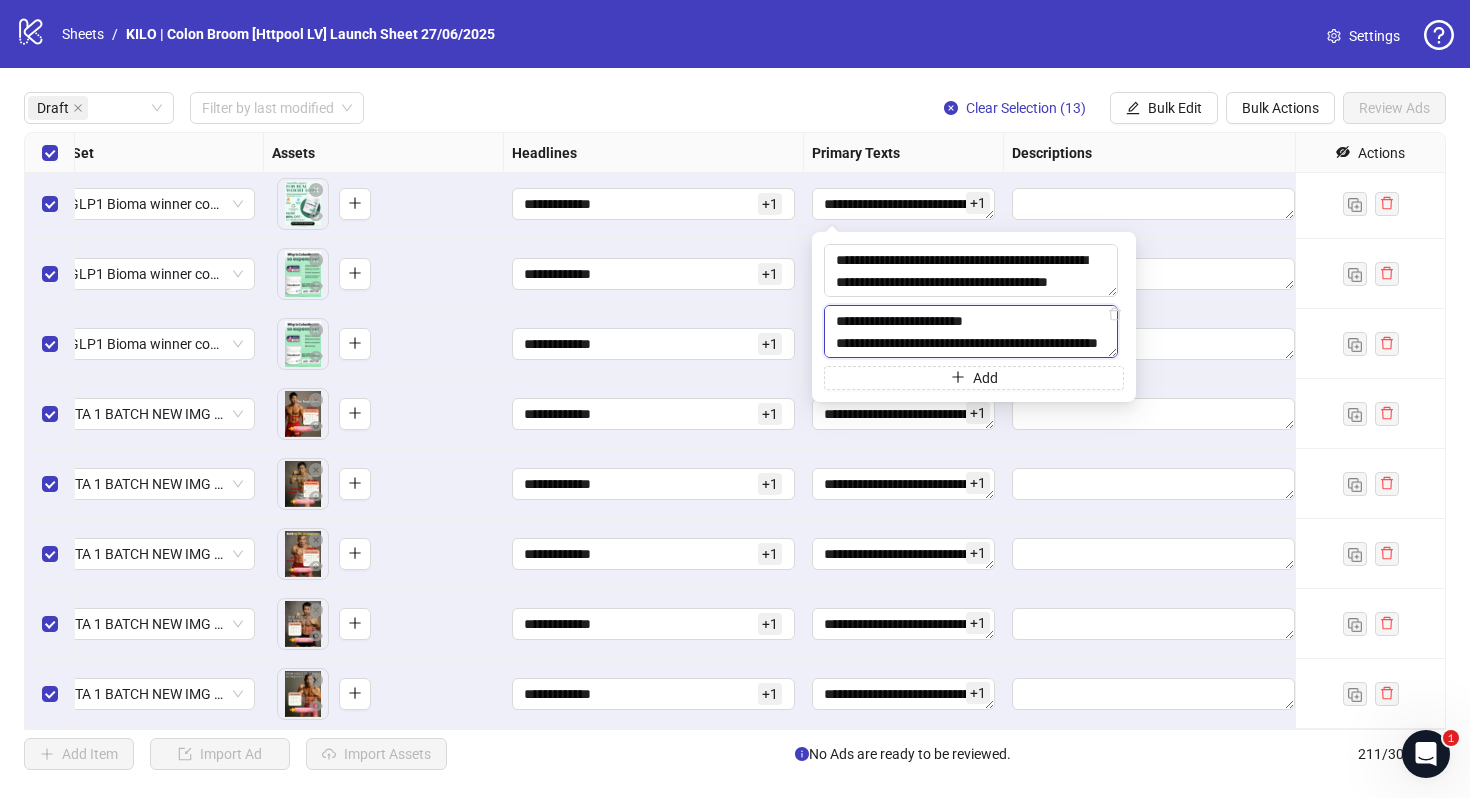 click on "**********" at bounding box center [971, 331] 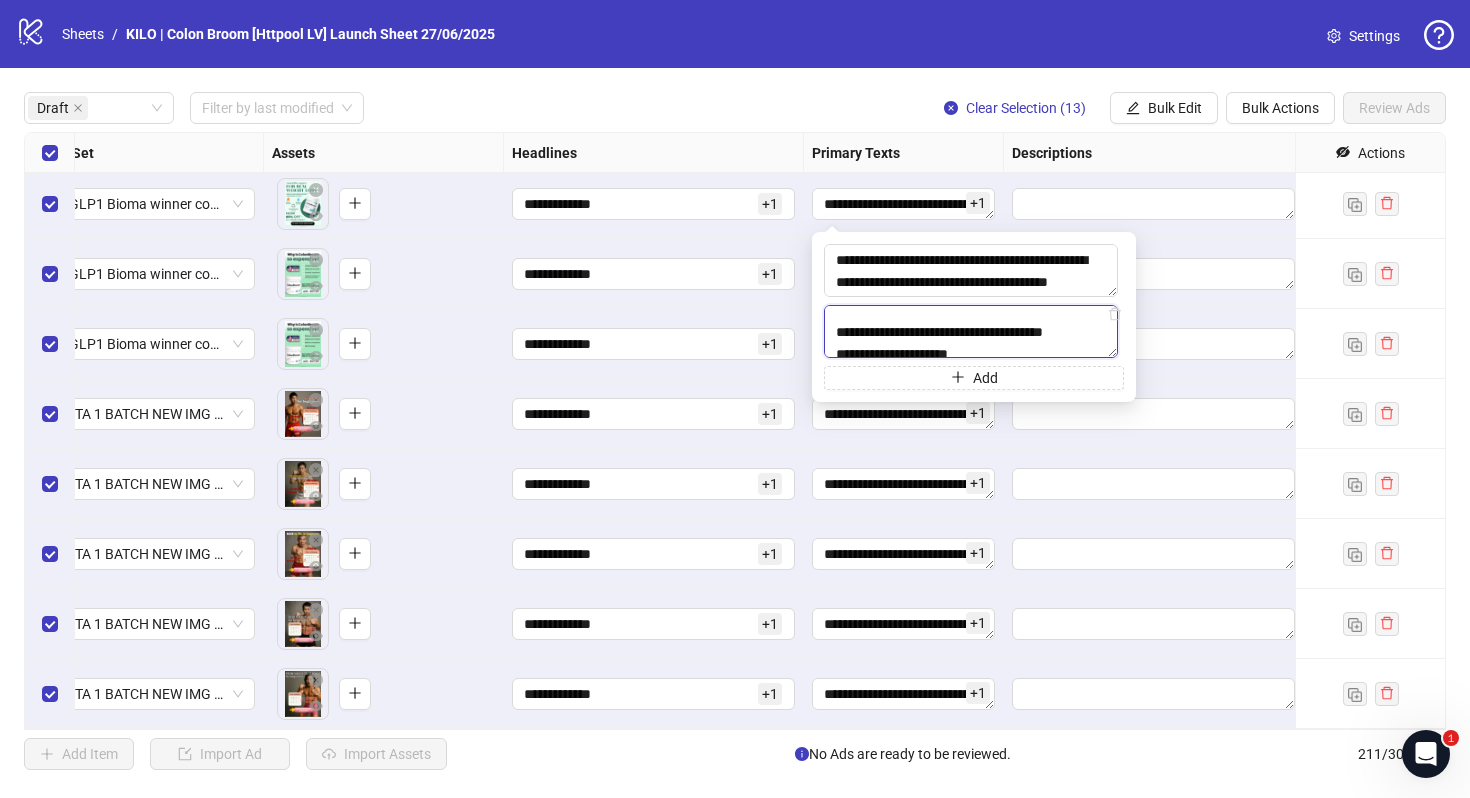 scroll, scrollTop: 50, scrollLeft: 0, axis: vertical 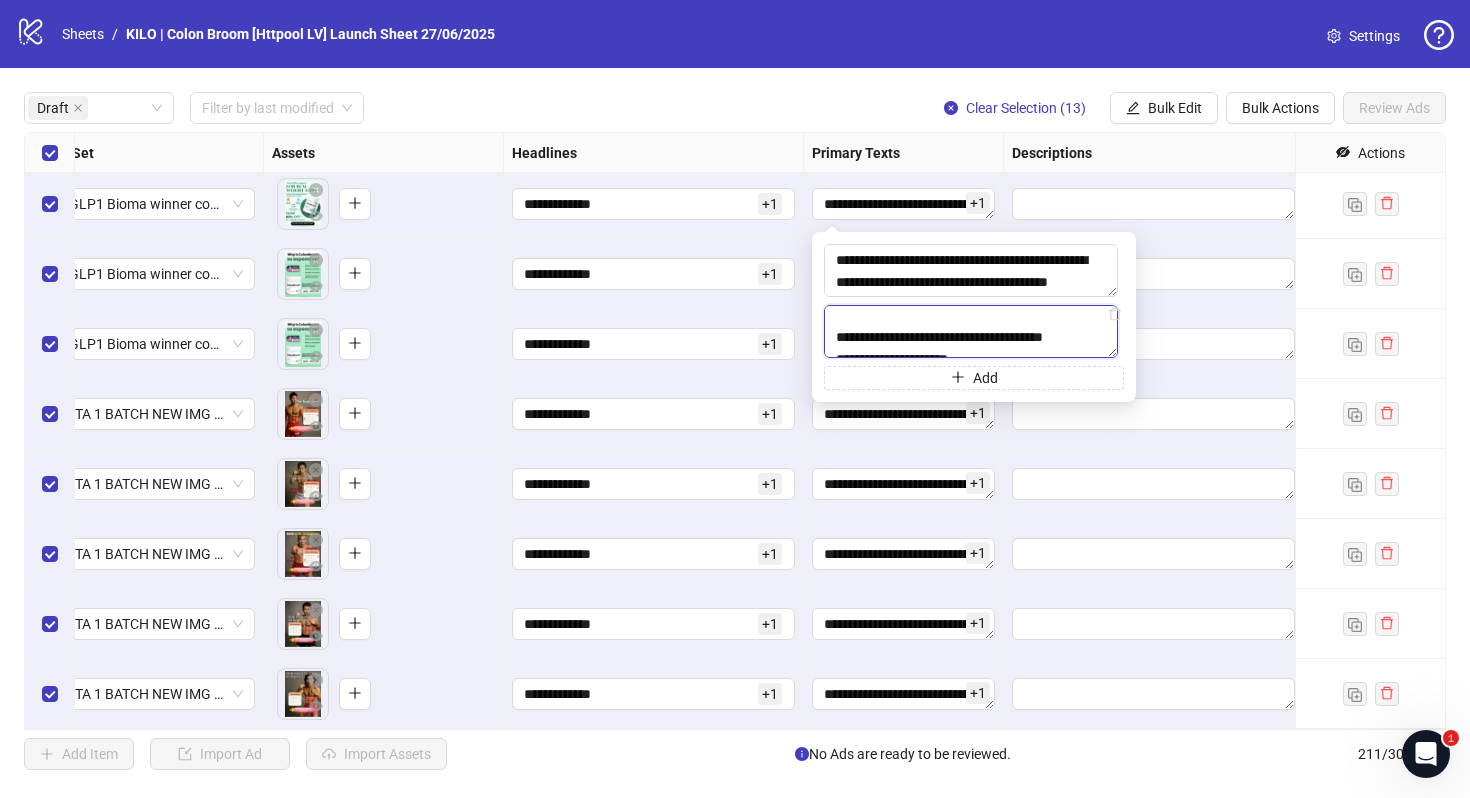 click on "**********" at bounding box center [971, 331] 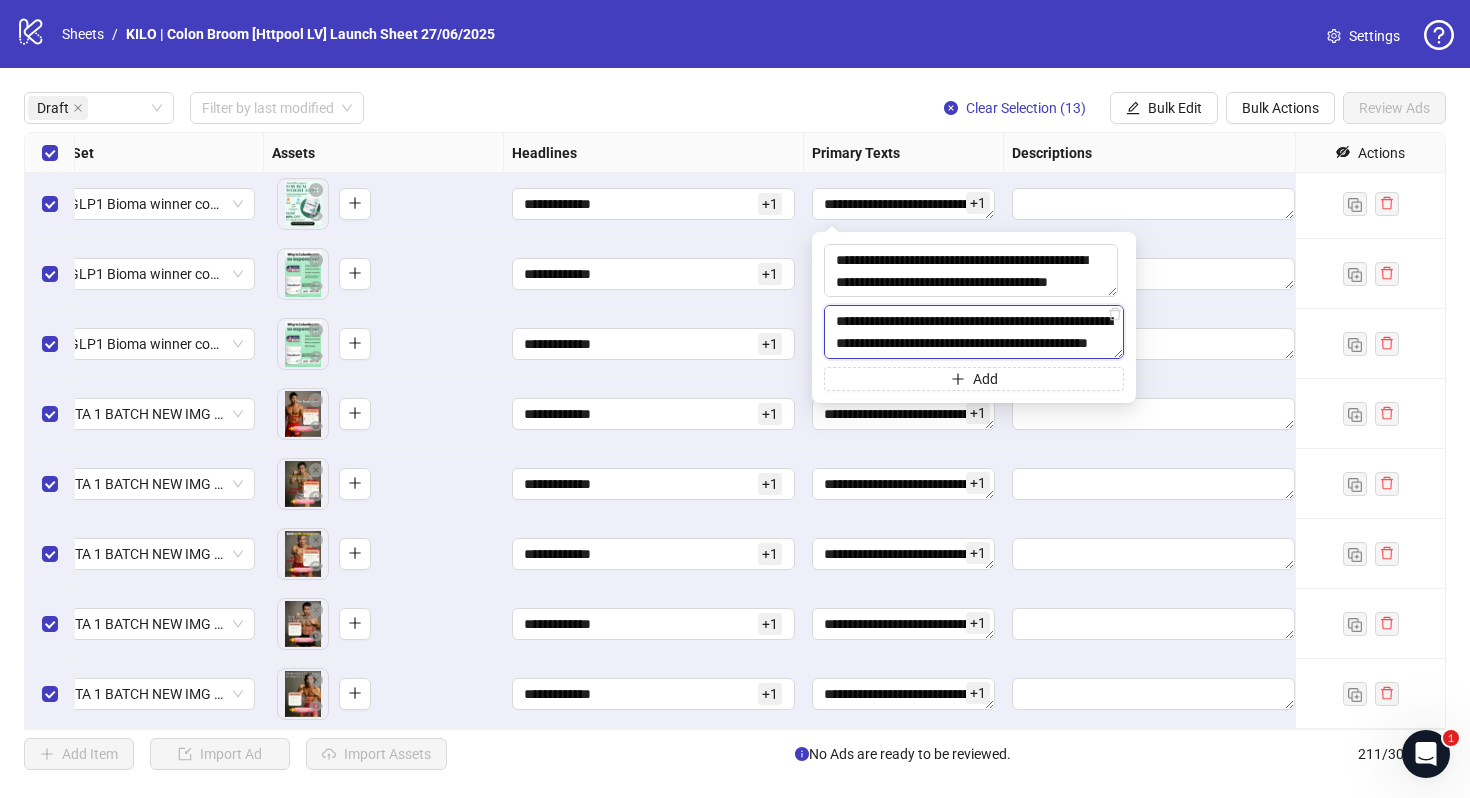 scroll, scrollTop: 0, scrollLeft: 0, axis: both 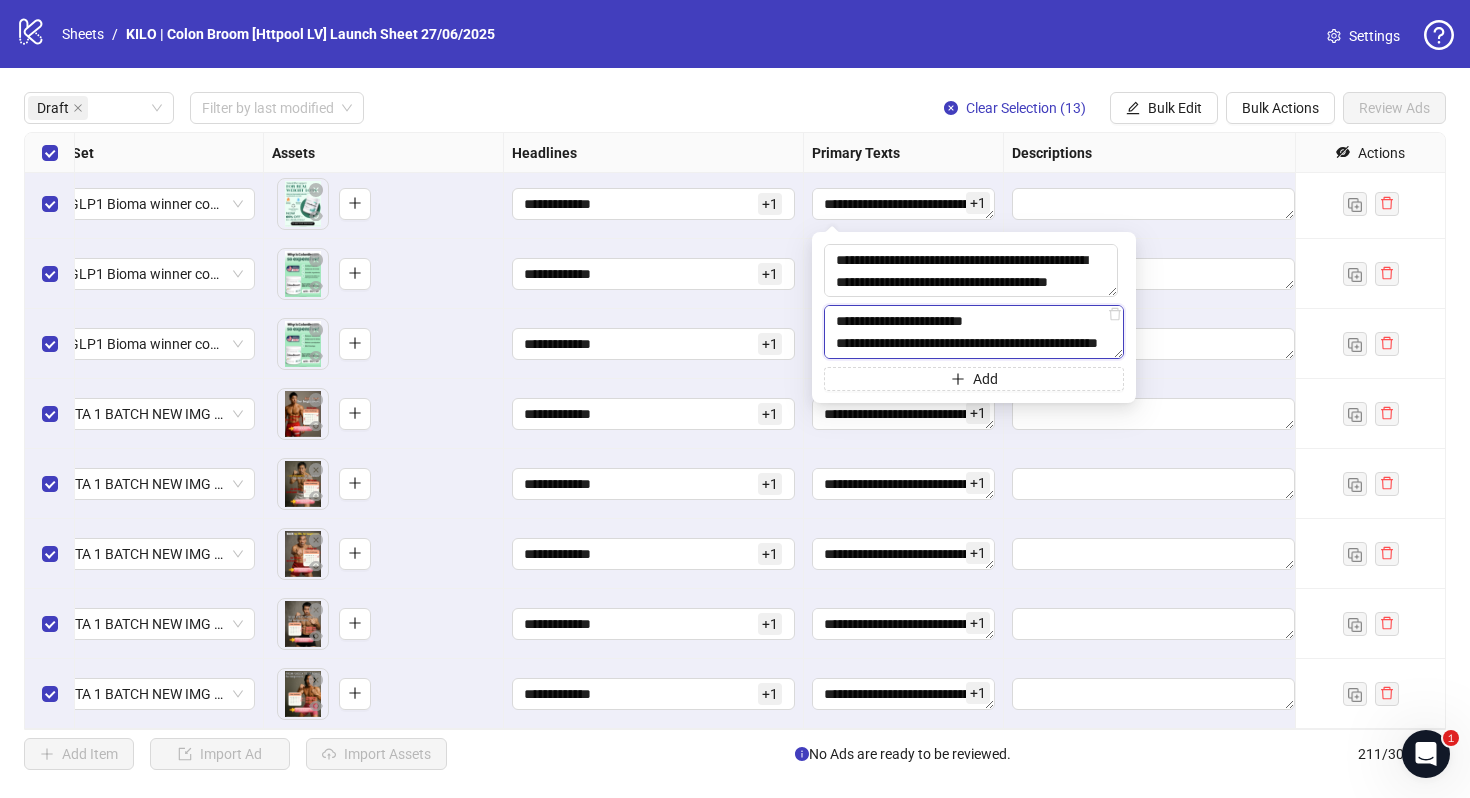 drag, startPoint x: 988, startPoint y: 338, endPoint x: 954, endPoint y: 176, distance: 165.52945 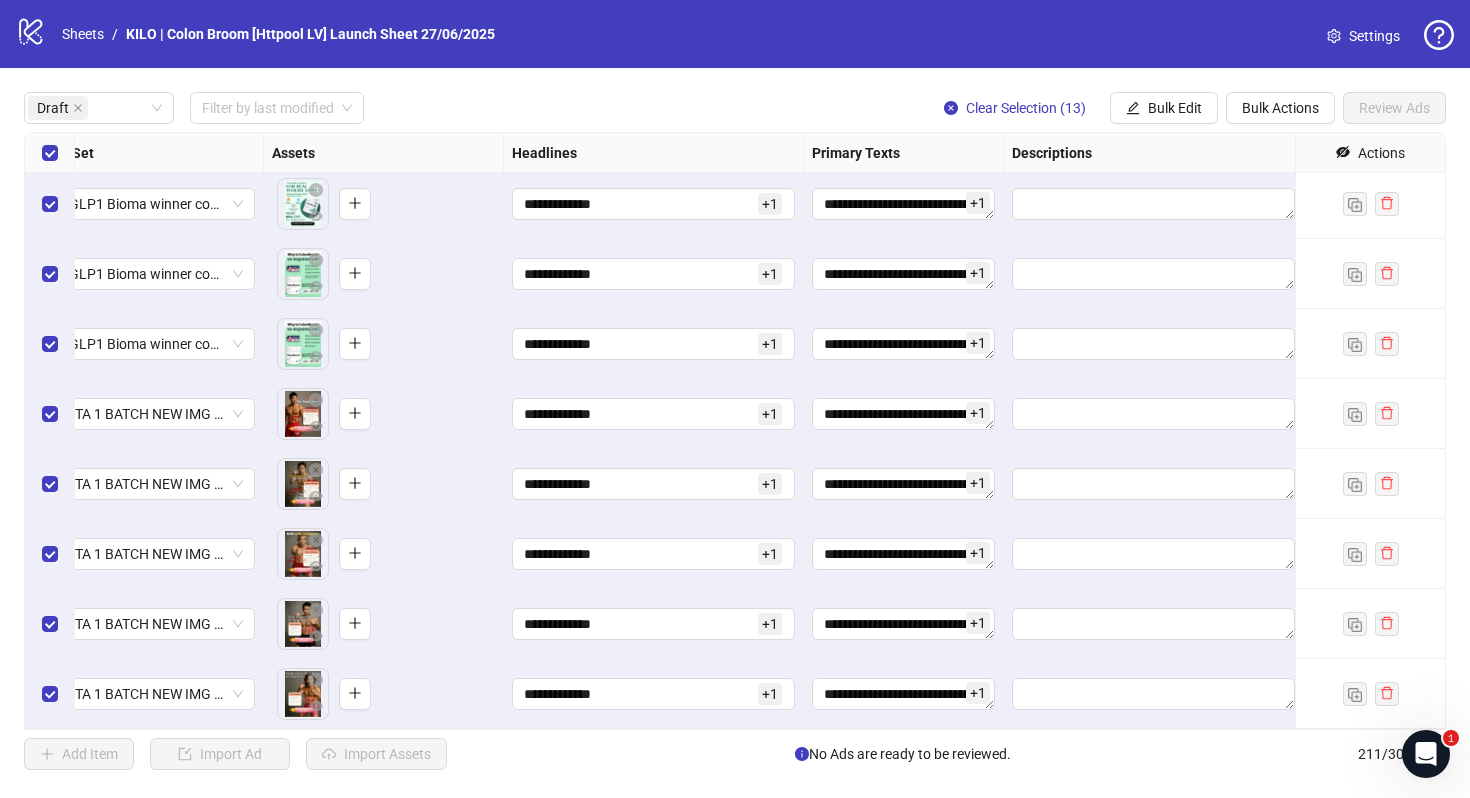 click at bounding box center (1154, 204) 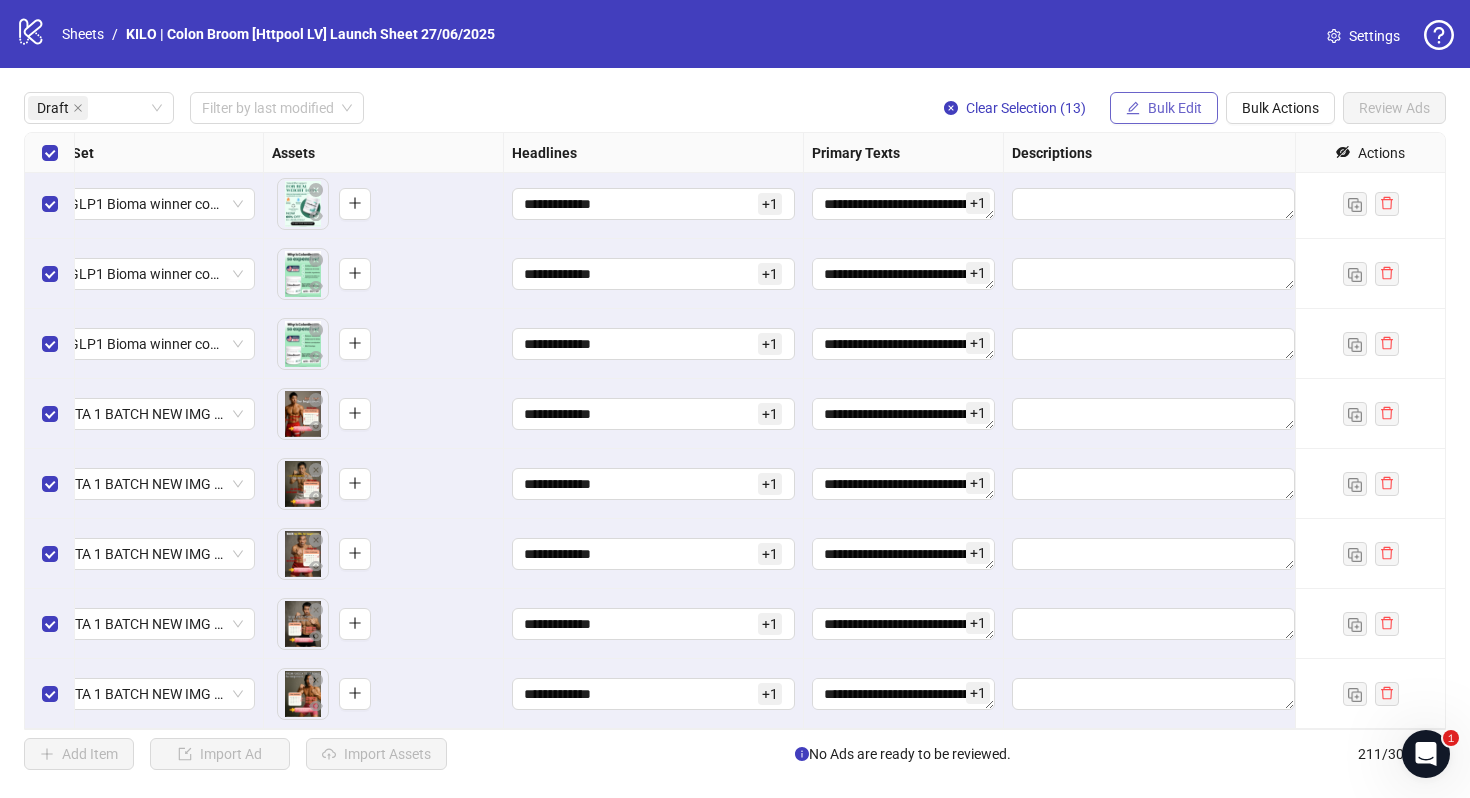 click on "Bulk Edit" at bounding box center (1175, 108) 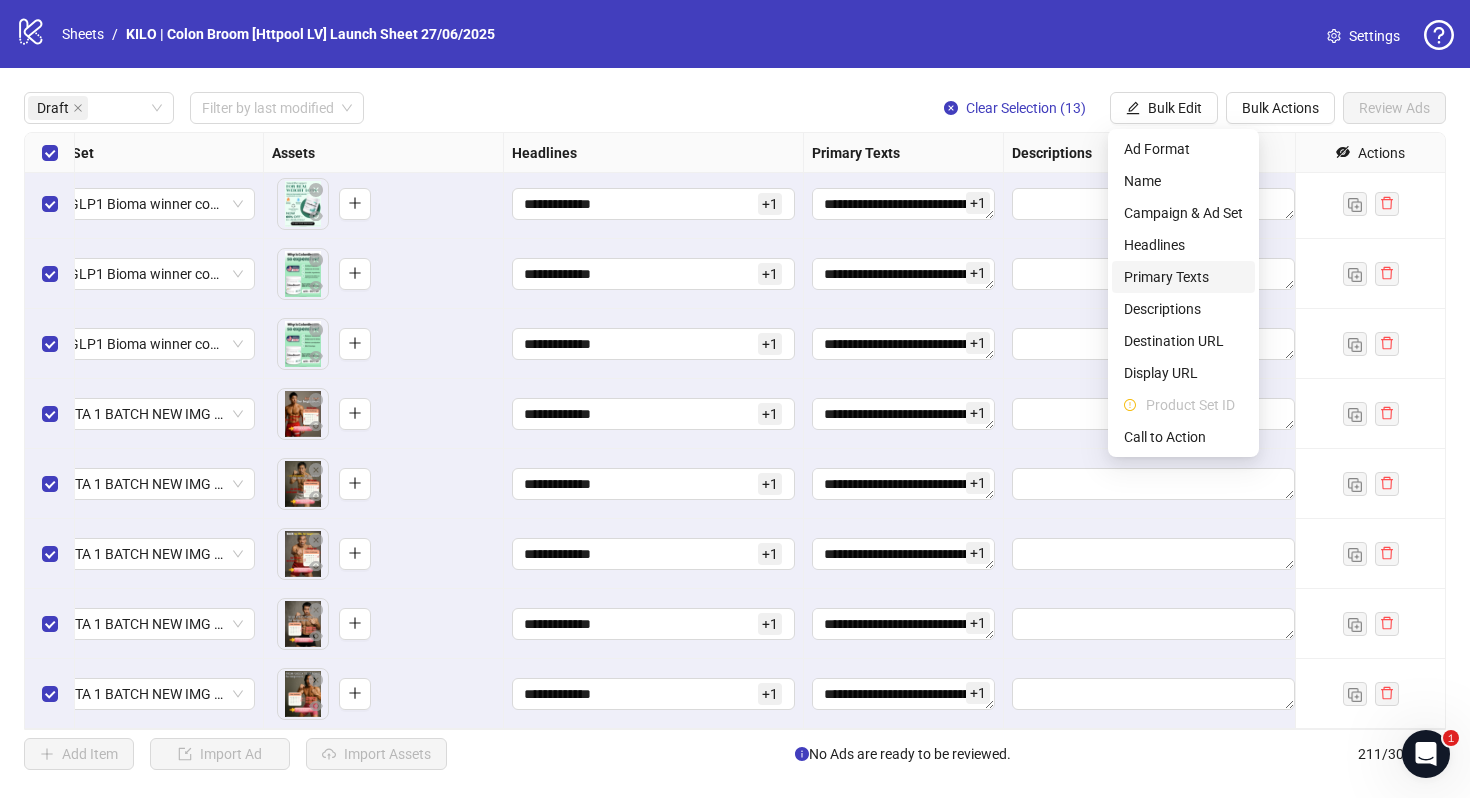 click on "Primary Texts" at bounding box center (1183, 277) 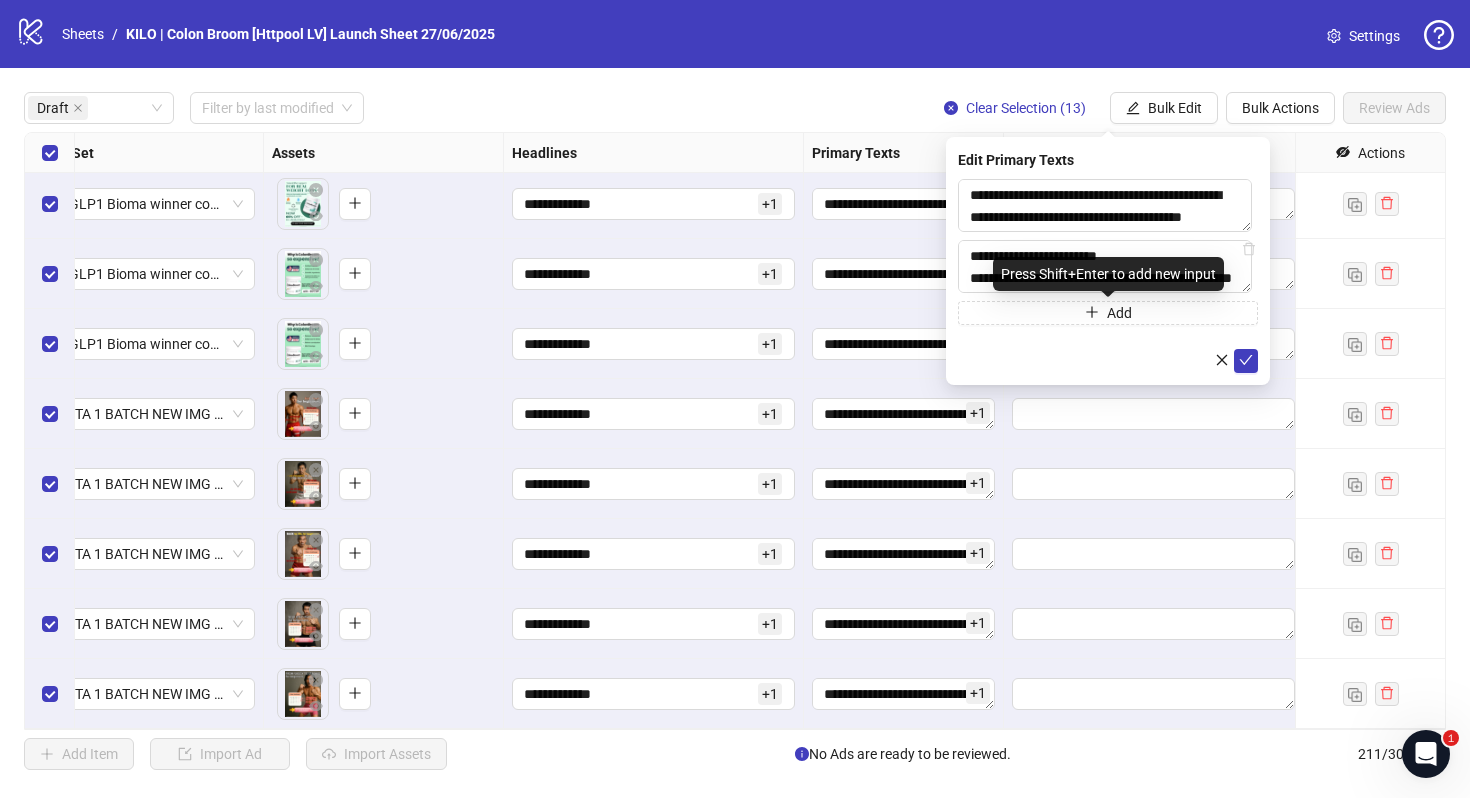 click on "Press Shift+Enter to add new input" at bounding box center [1108, 274] 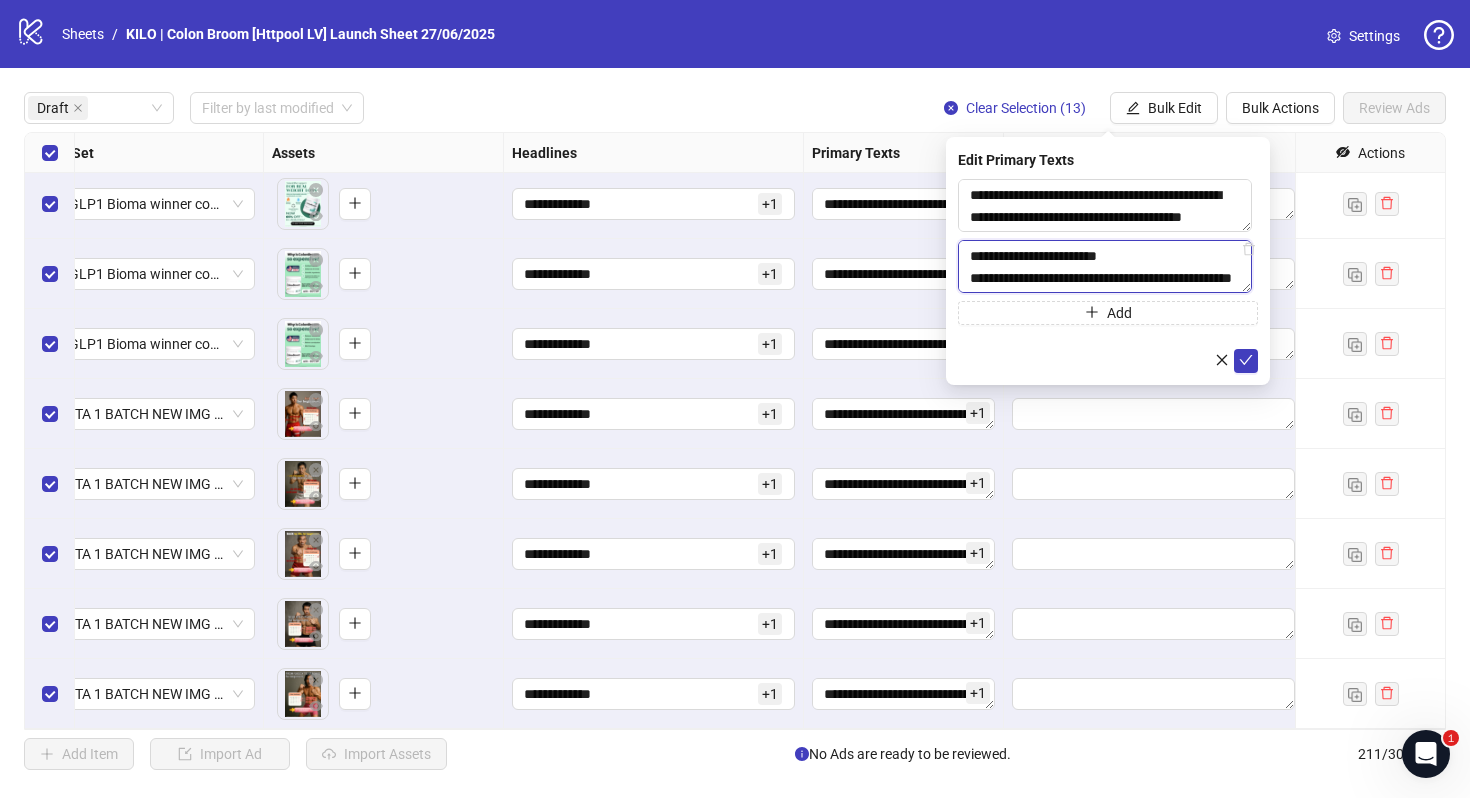 click on "**********" at bounding box center (1105, 266) 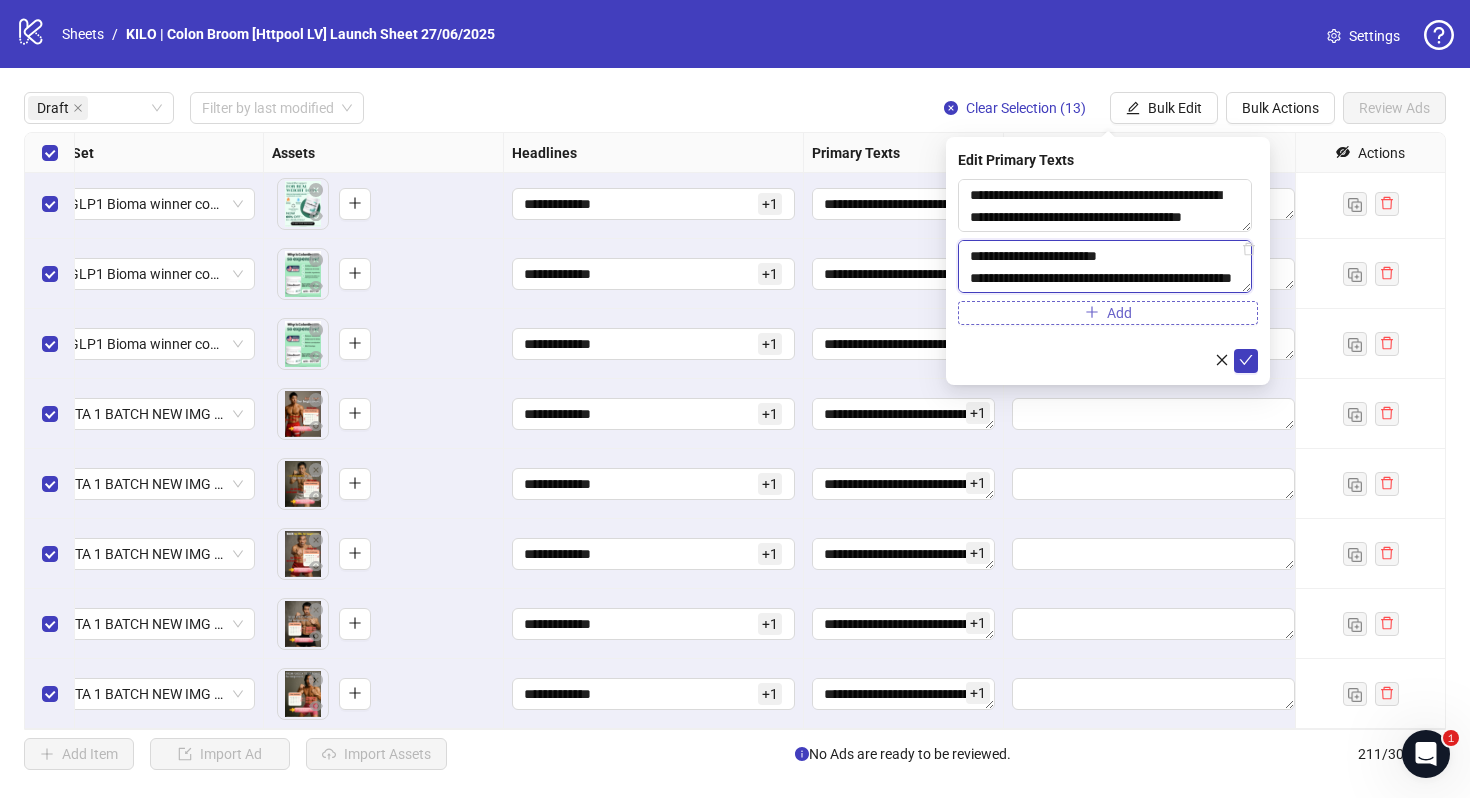 scroll, scrollTop: 631, scrollLeft: 0, axis: vertical 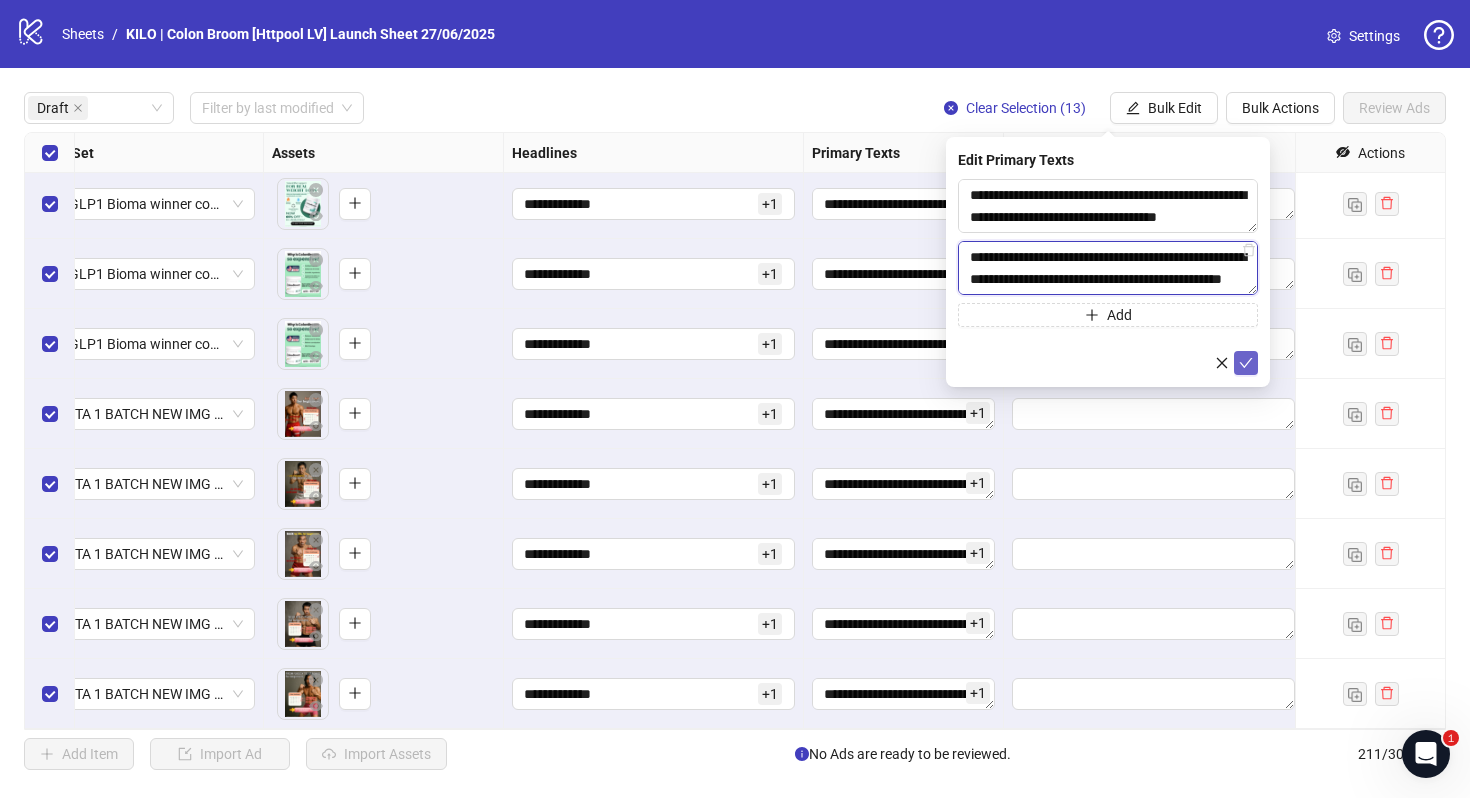 type on "**********" 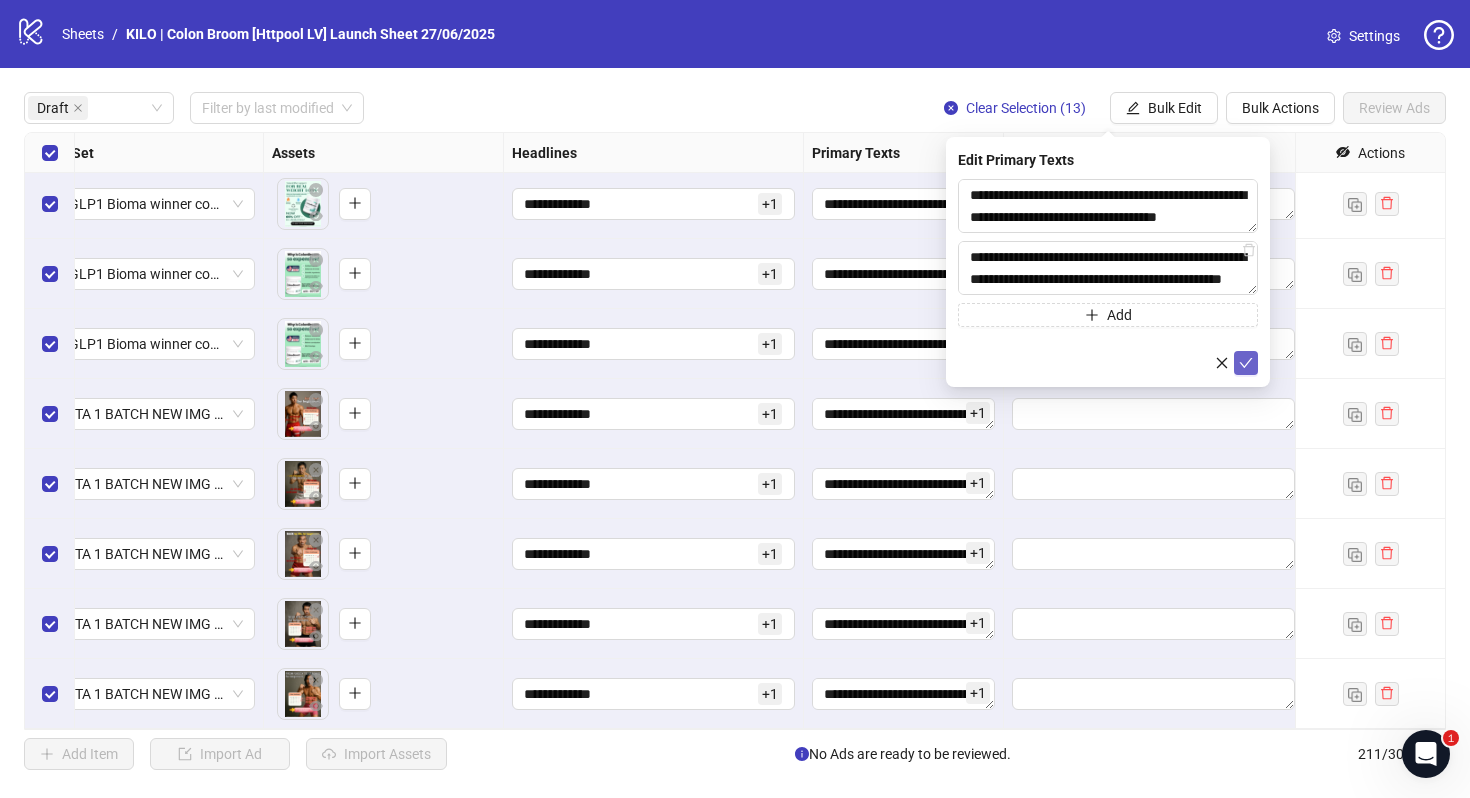 click at bounding box center (1246, 363) 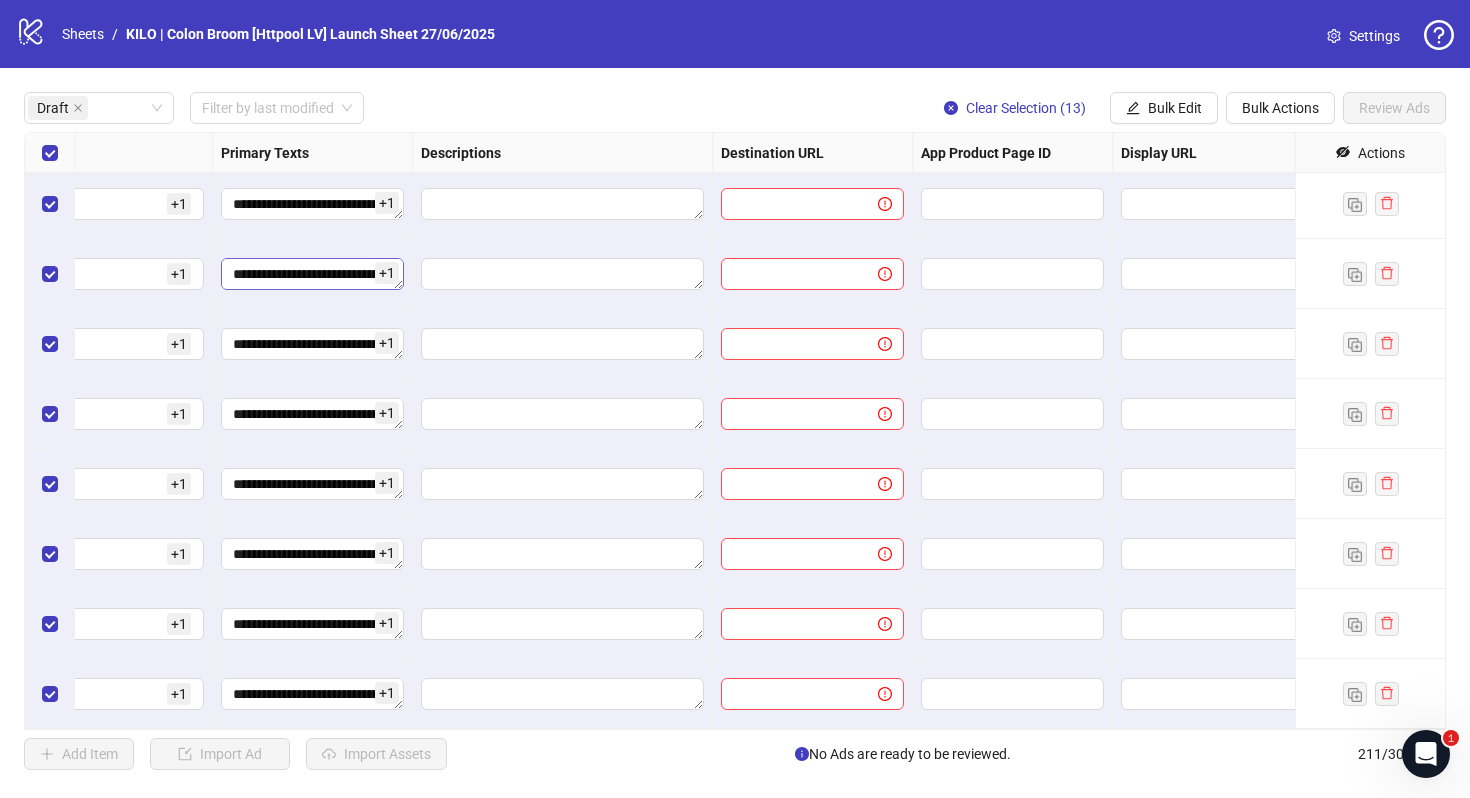 scroll, scrollTop: 354, scrollLeft: 403, axis: both 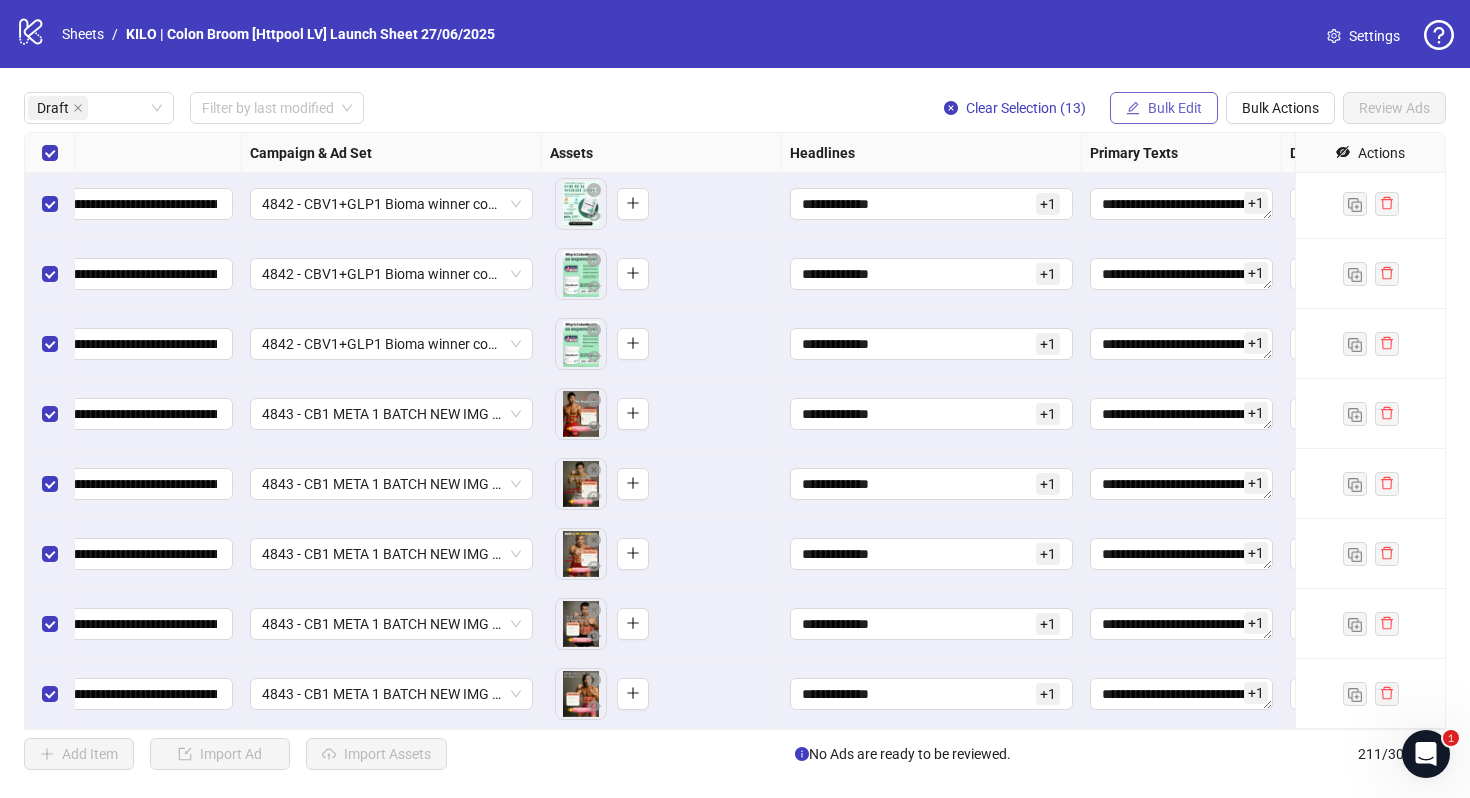 click on "Bulk Edit" at bounding box center [1175, 108] 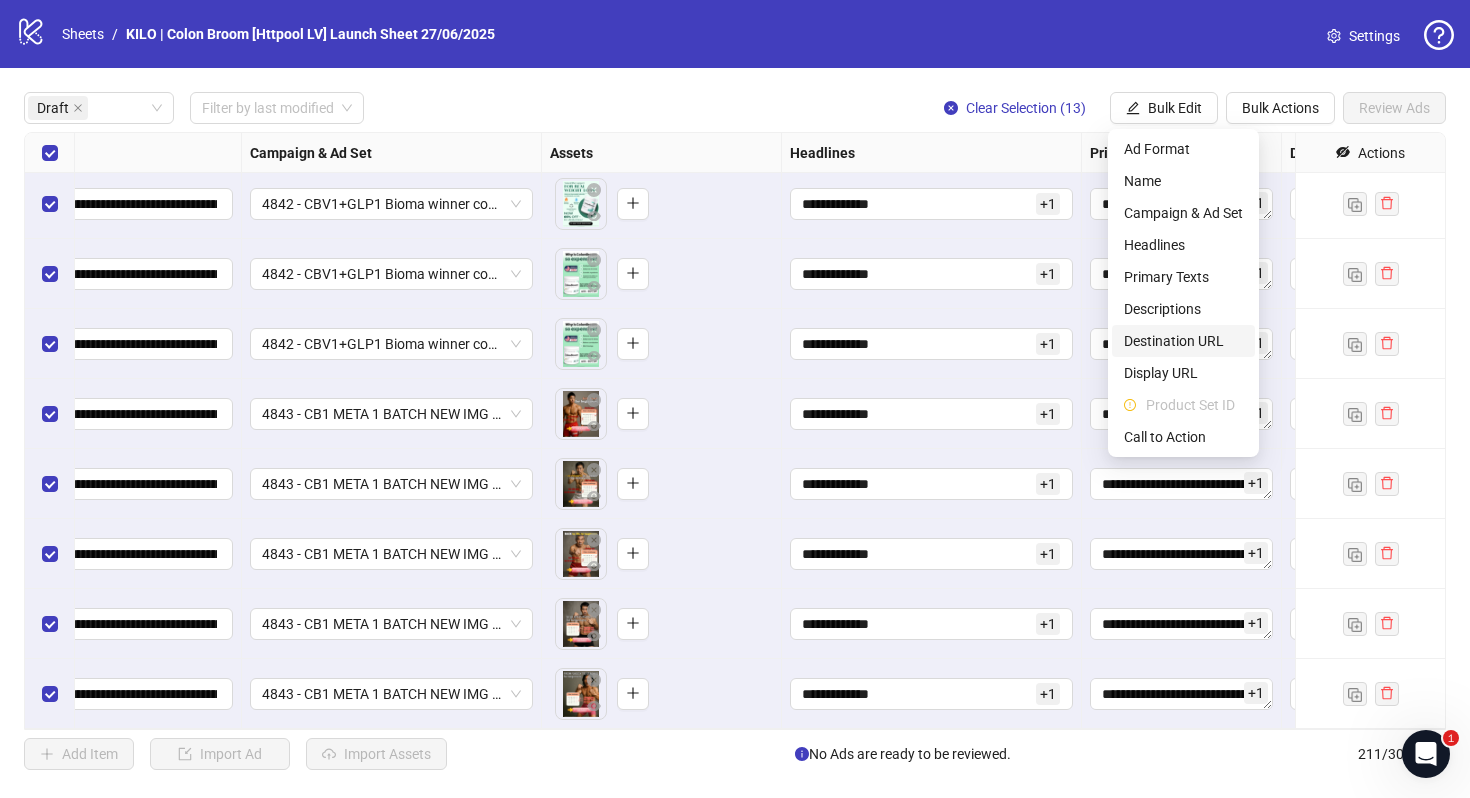 click on "Destination URL" at bounding box center (1183, 341) 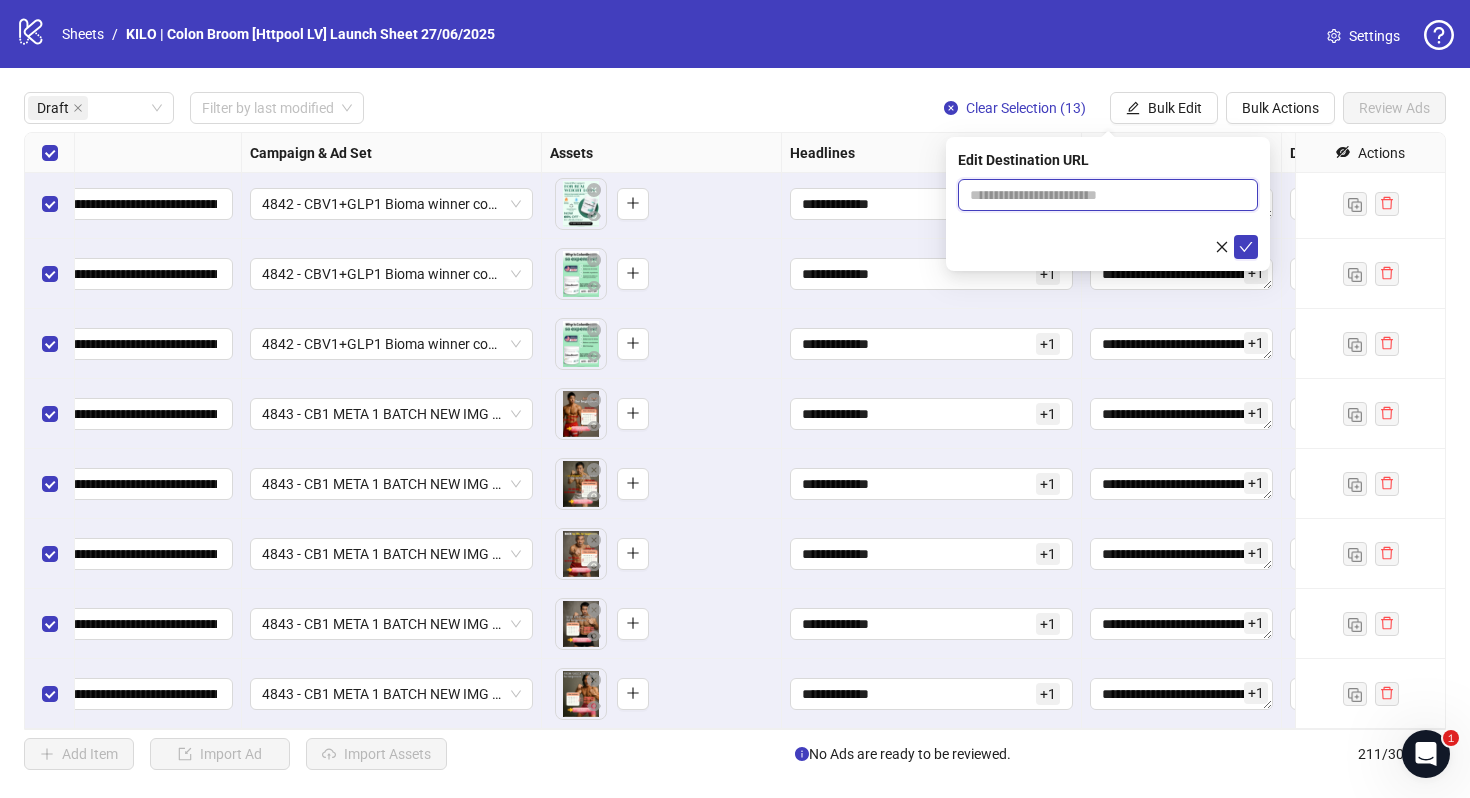 click at bounding box center (1100, 195) 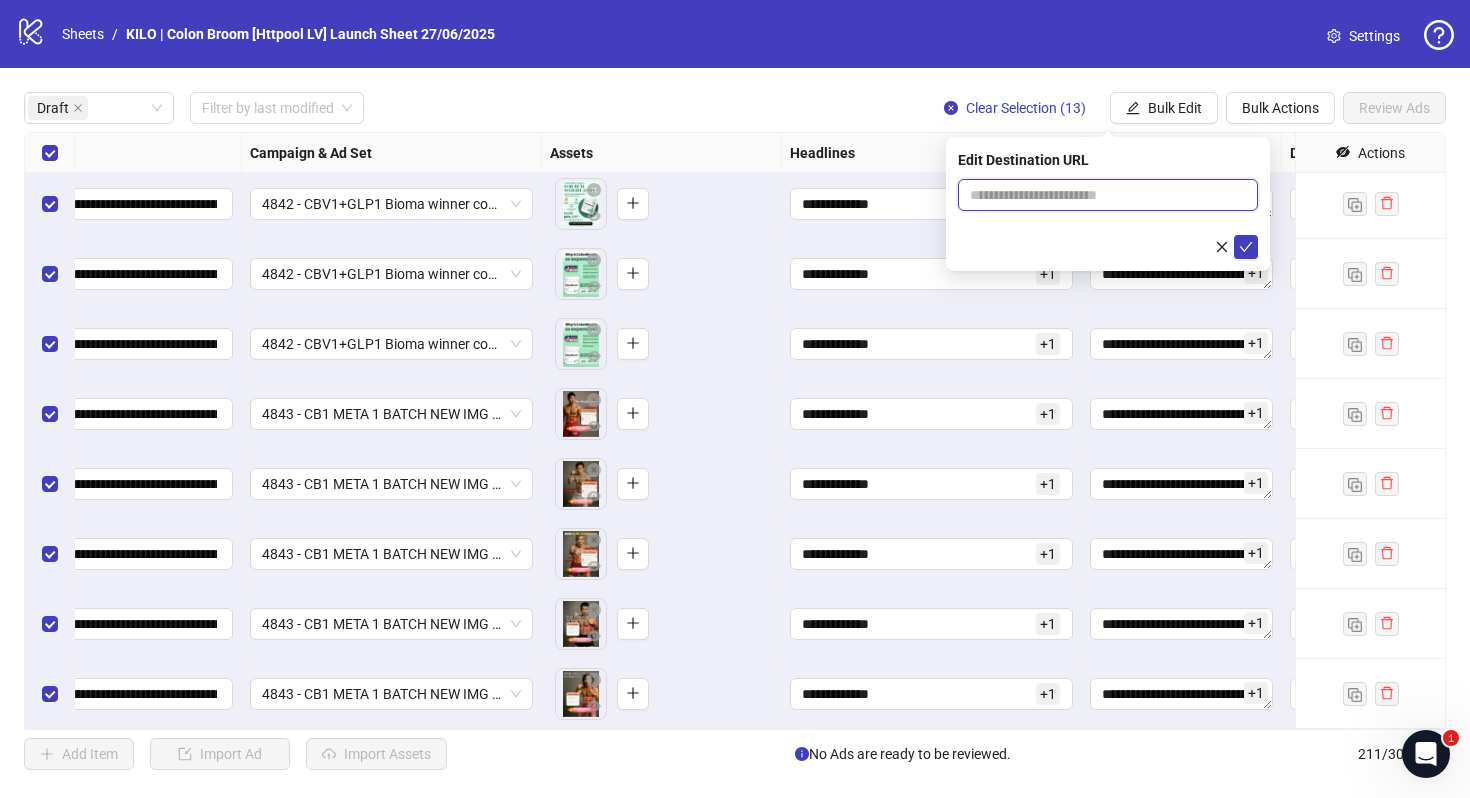 type on "**********" 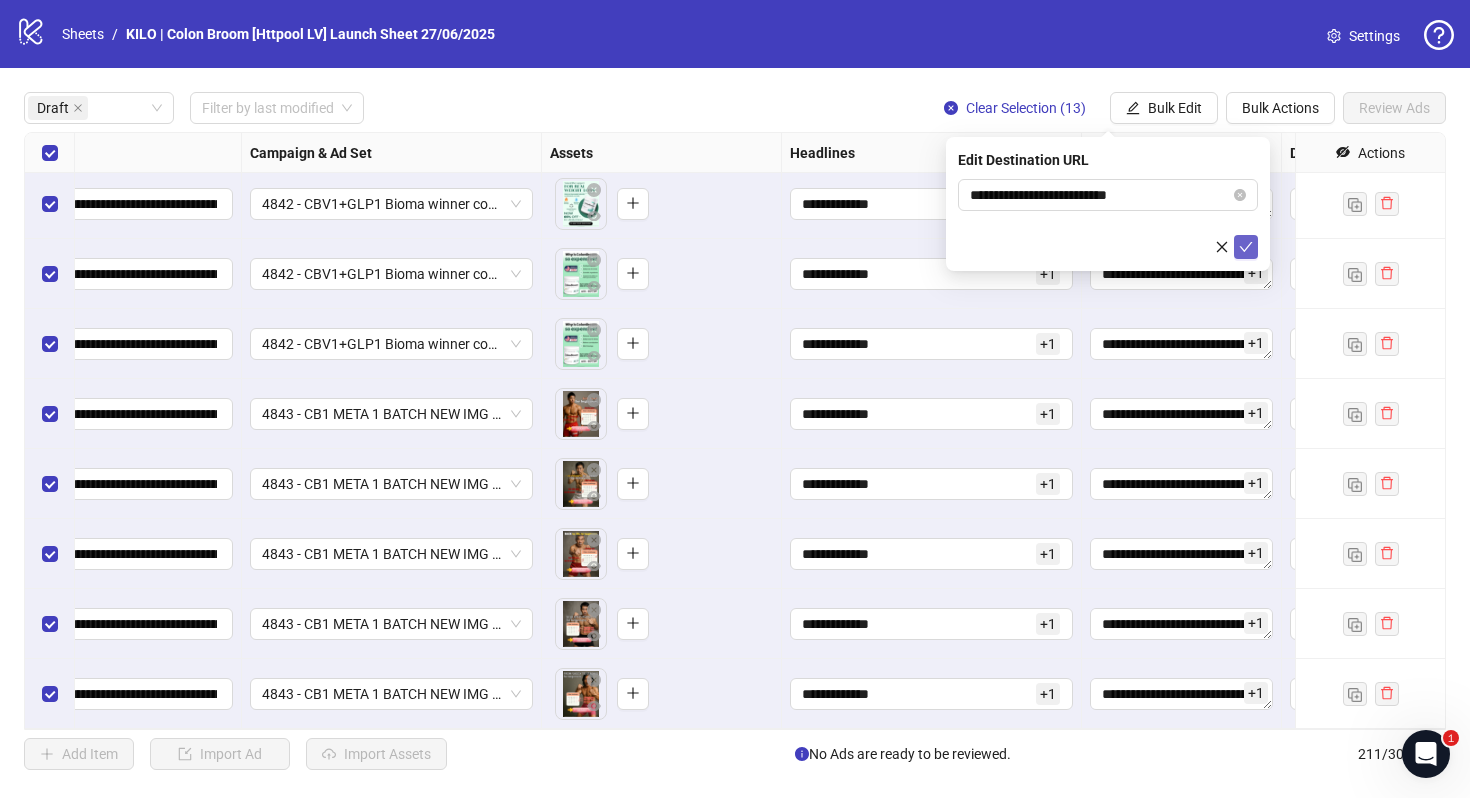 click 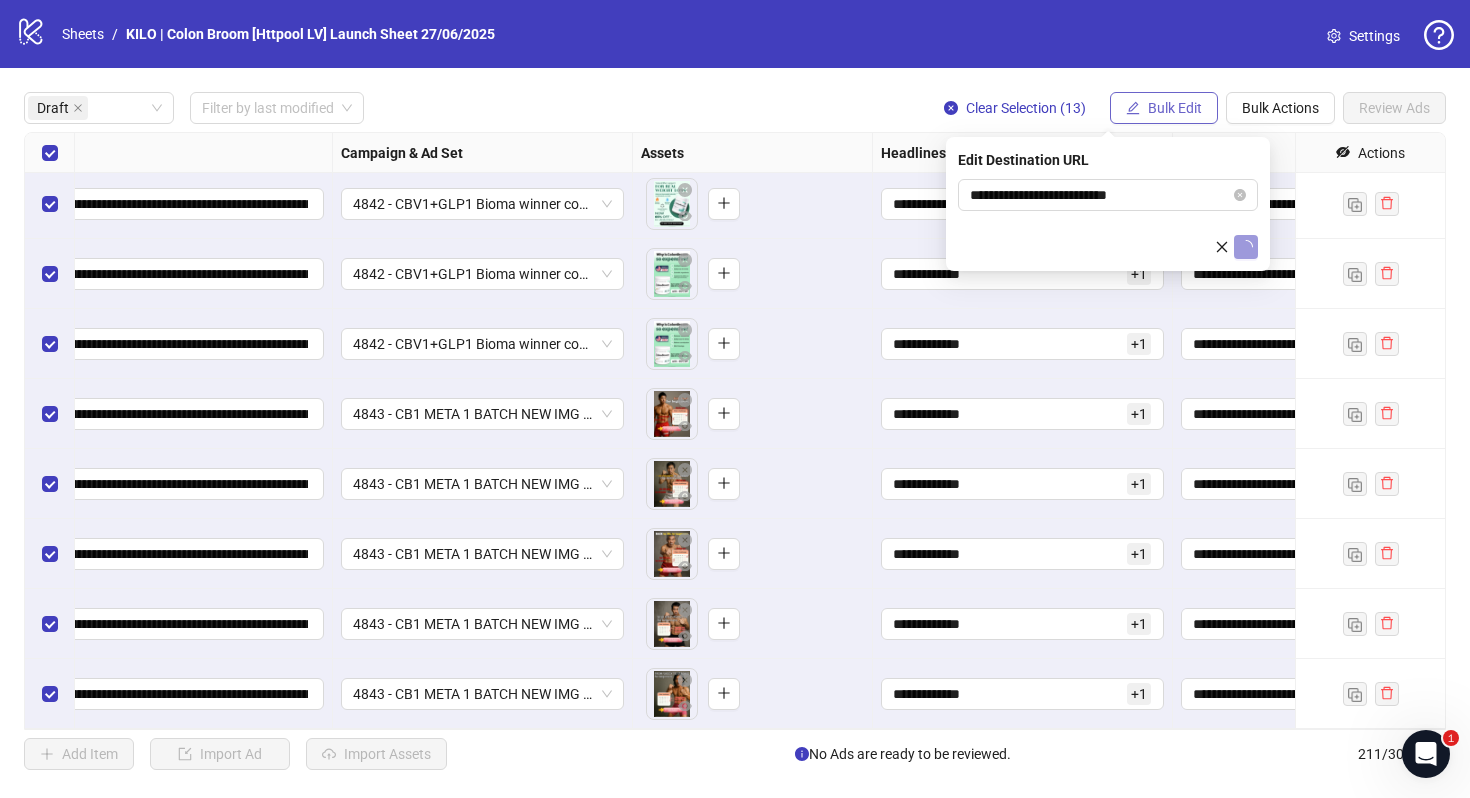 scroll, scrollTop: 354, scrollLeft: 209, axis: both 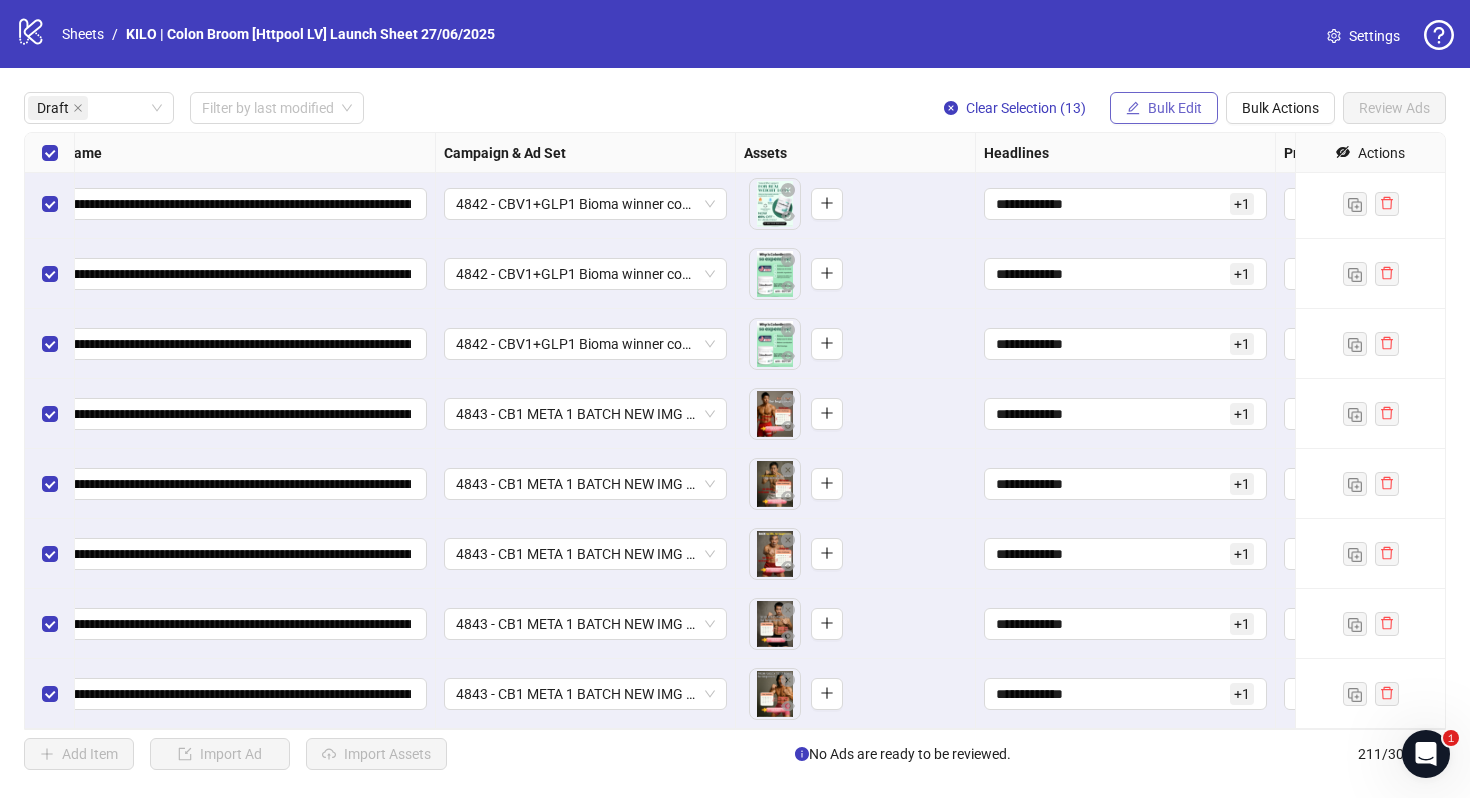 click on "Bulk Edit" at bounding box center (1175, 108) 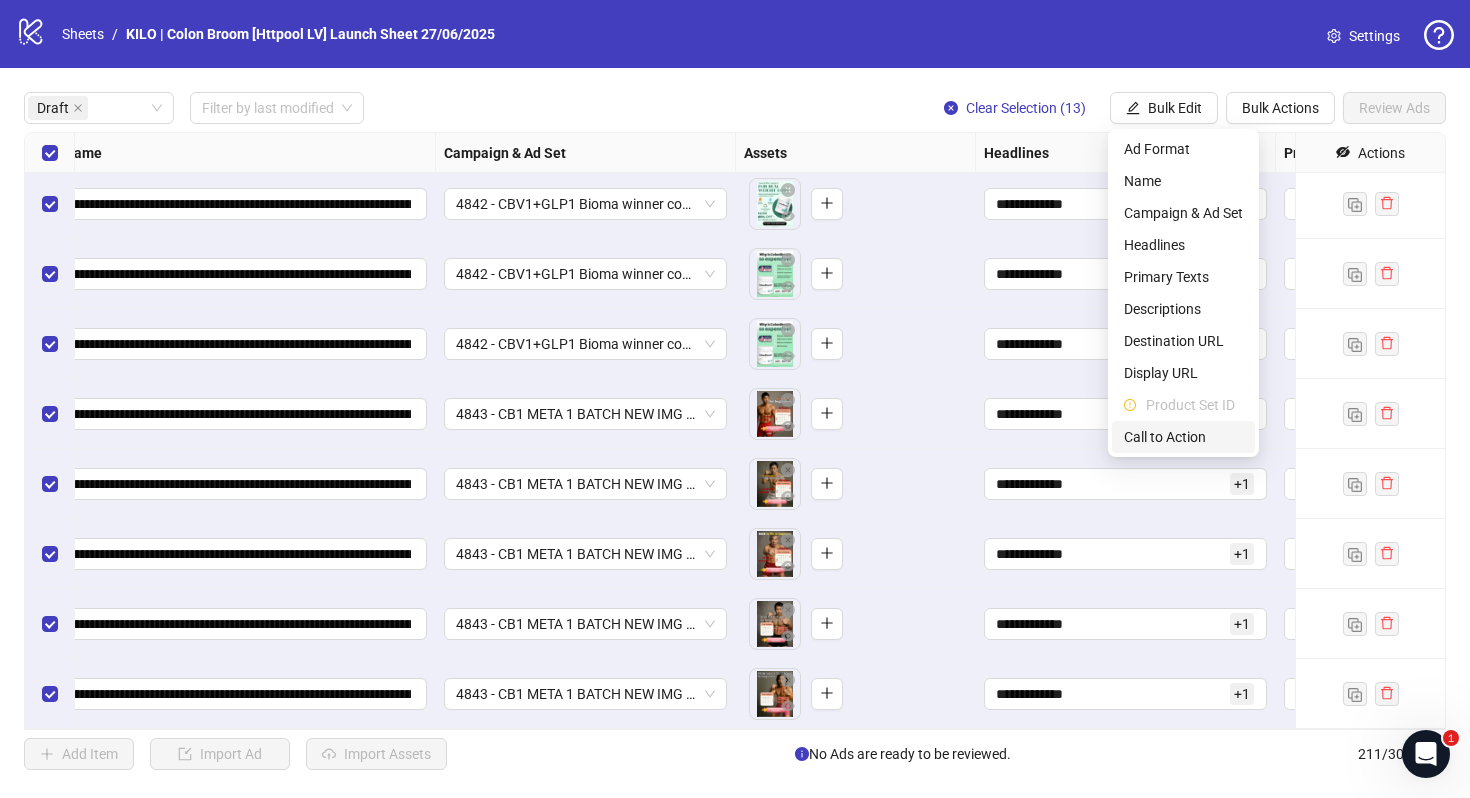 click on "Call to Action" at bounding box center [1183, 437] 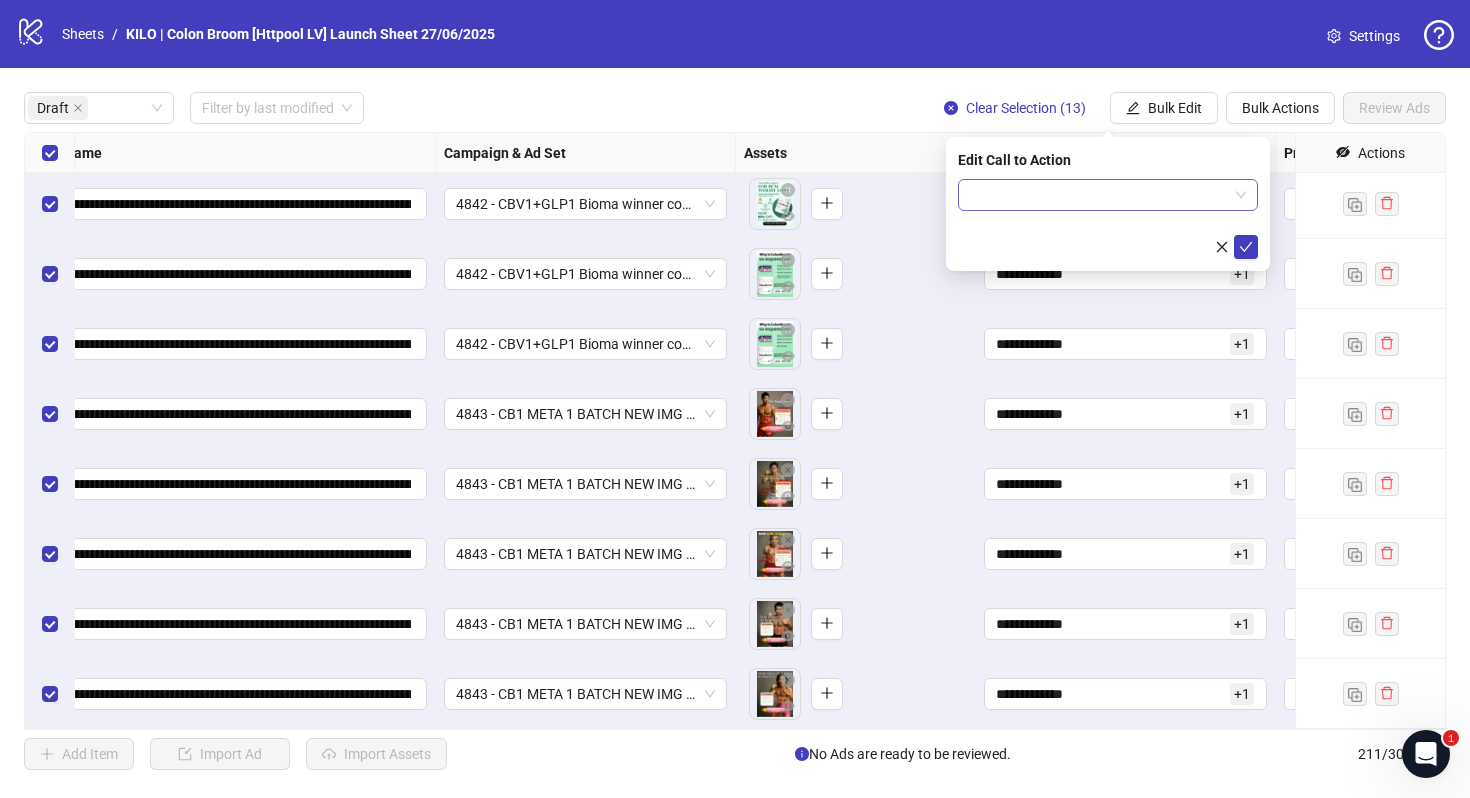 click at bounding box center [1099, 195] 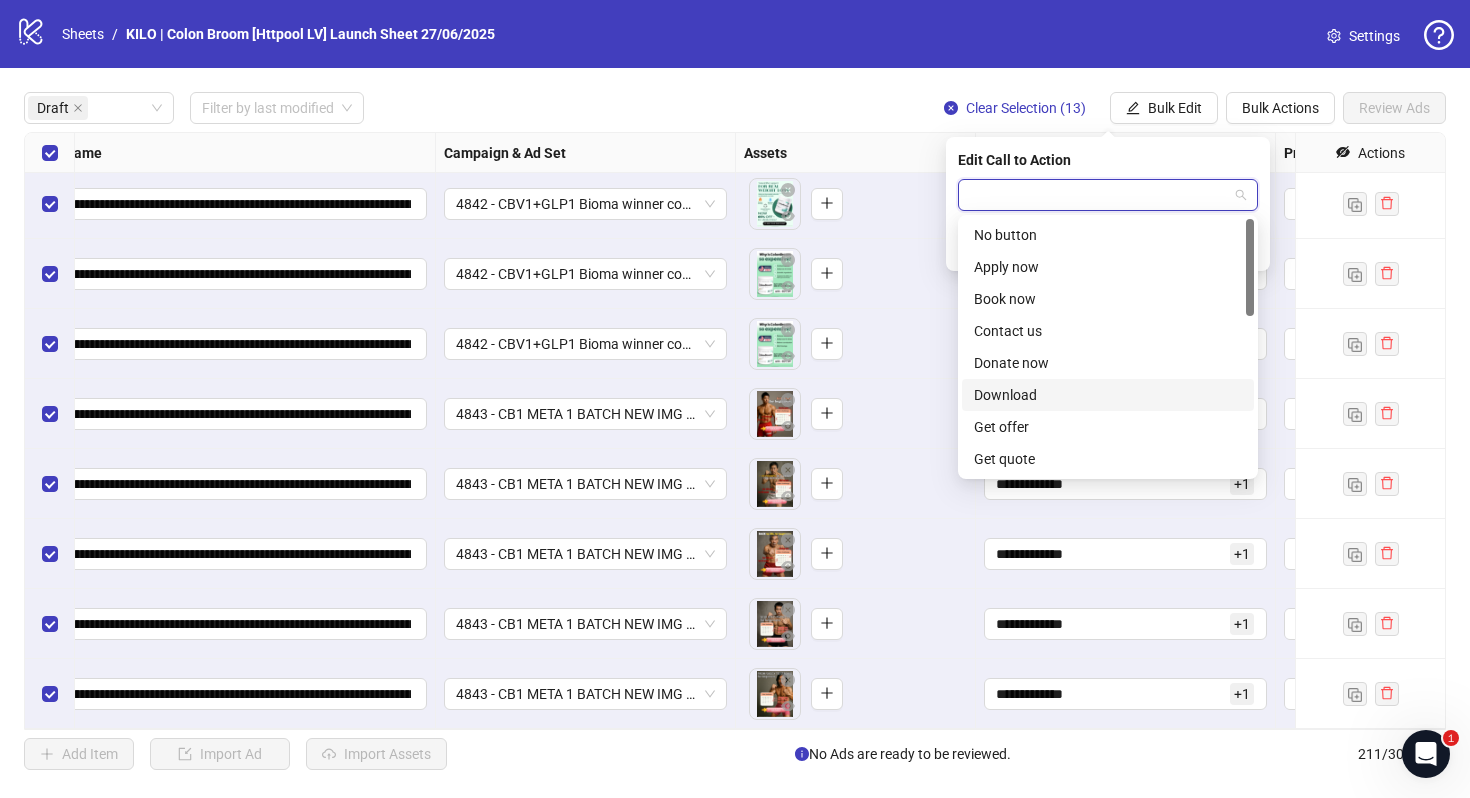 scroll, scrollTop: 416, scrollLeft: 0, axis: vertical 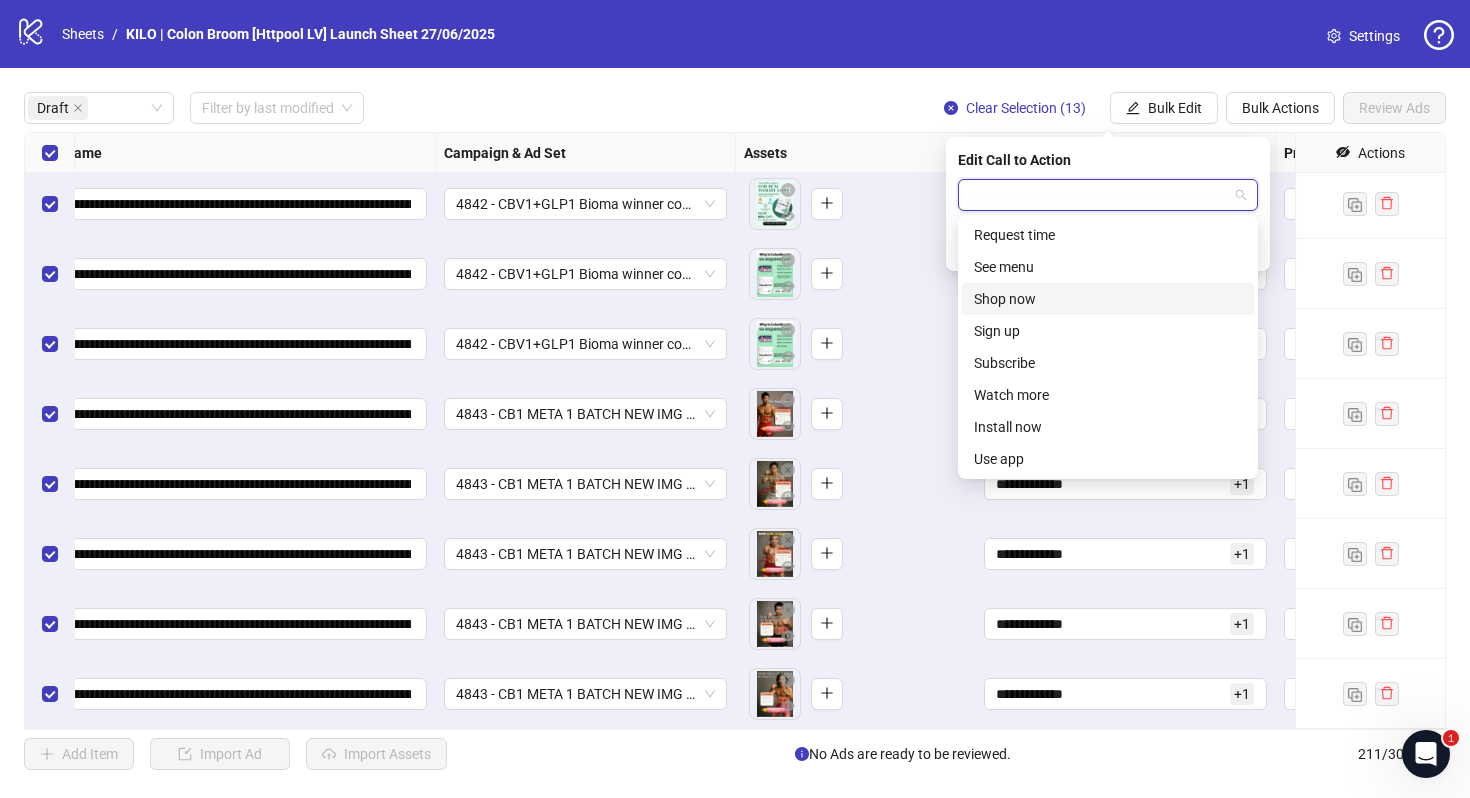 click on "Shop now" at bounding box center [1108, 299] 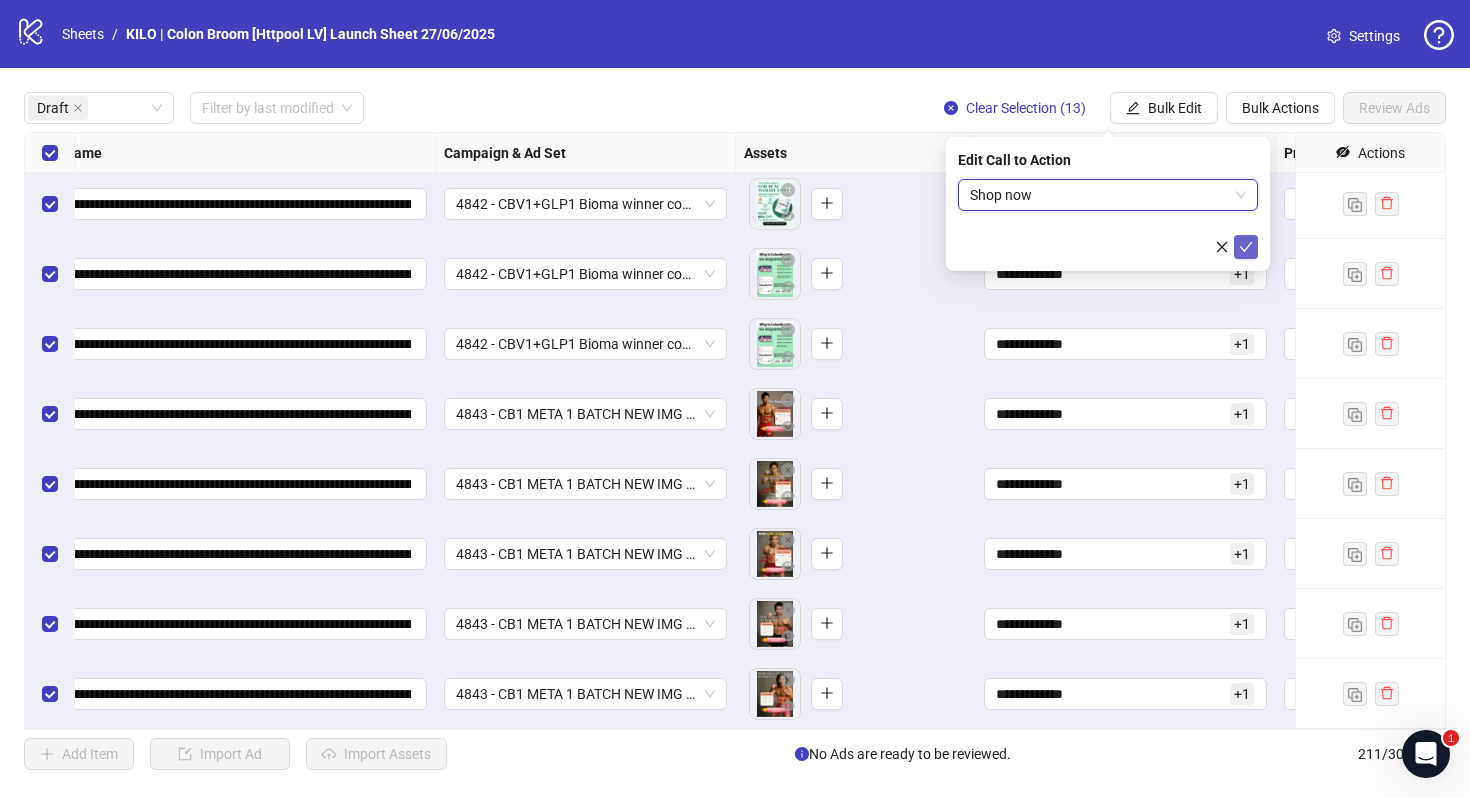 click 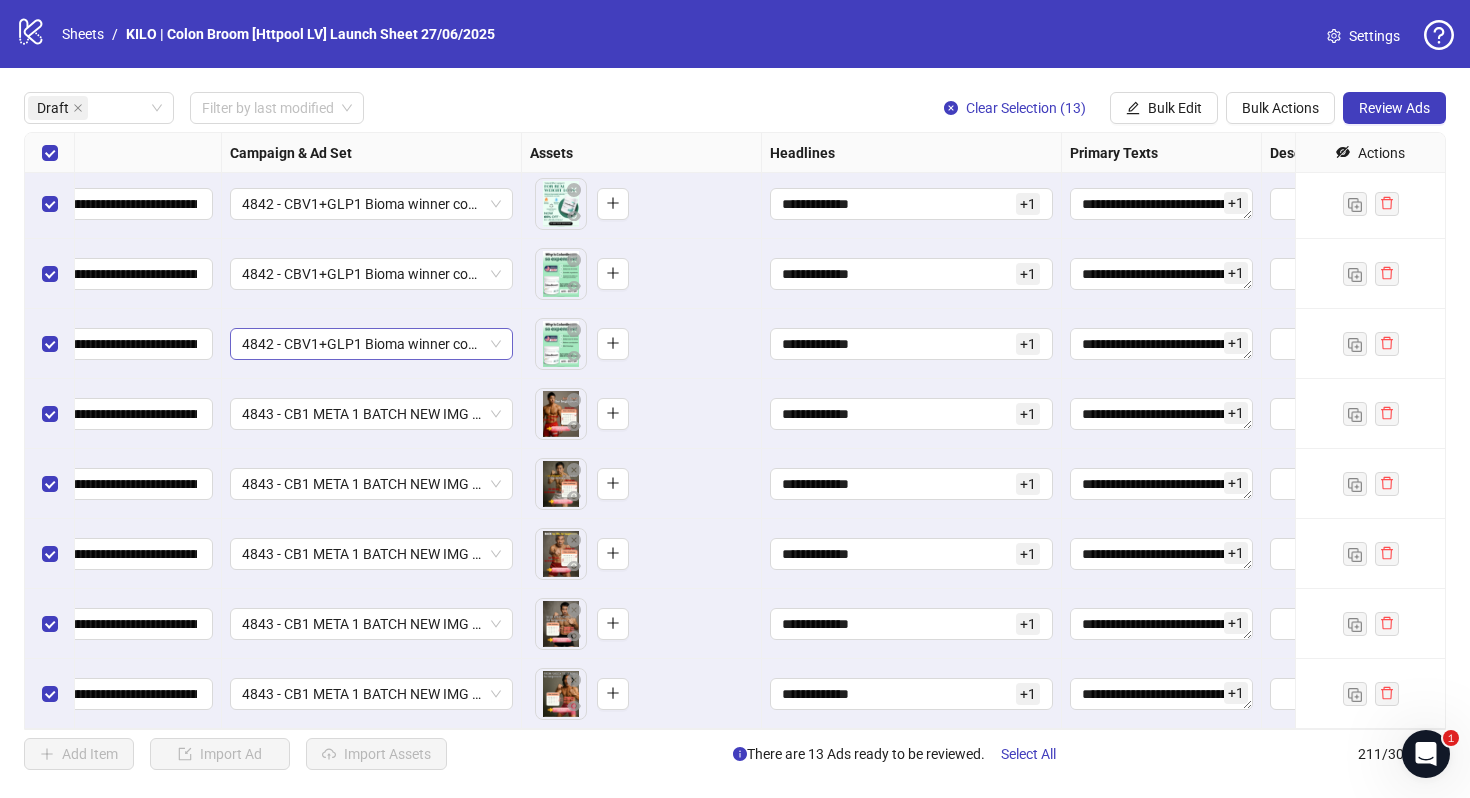 scroll, scrollTop: 354, scrollLeft: 593, axis: both 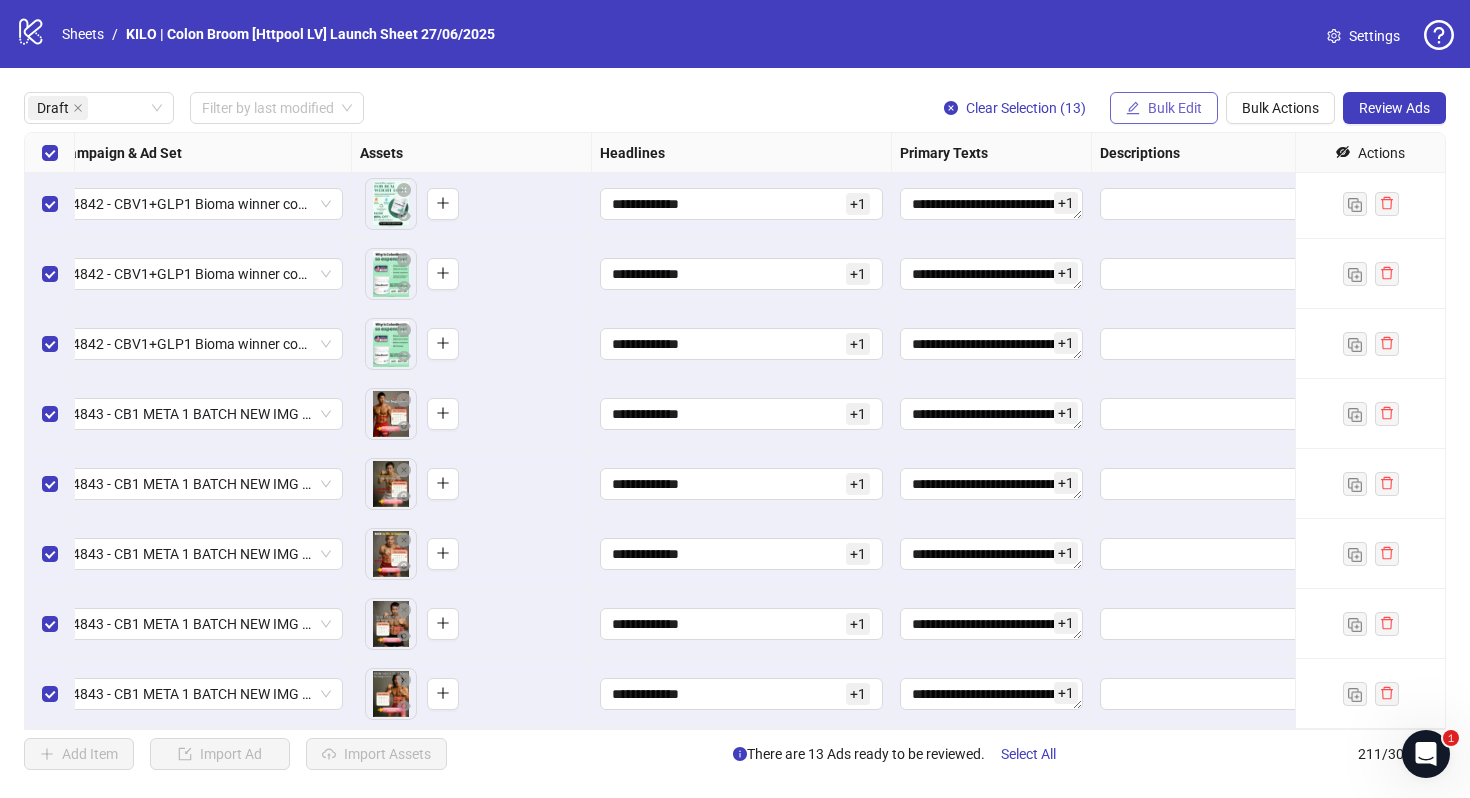 click on "Bulk Edit" at bounding box center (1175, 108) 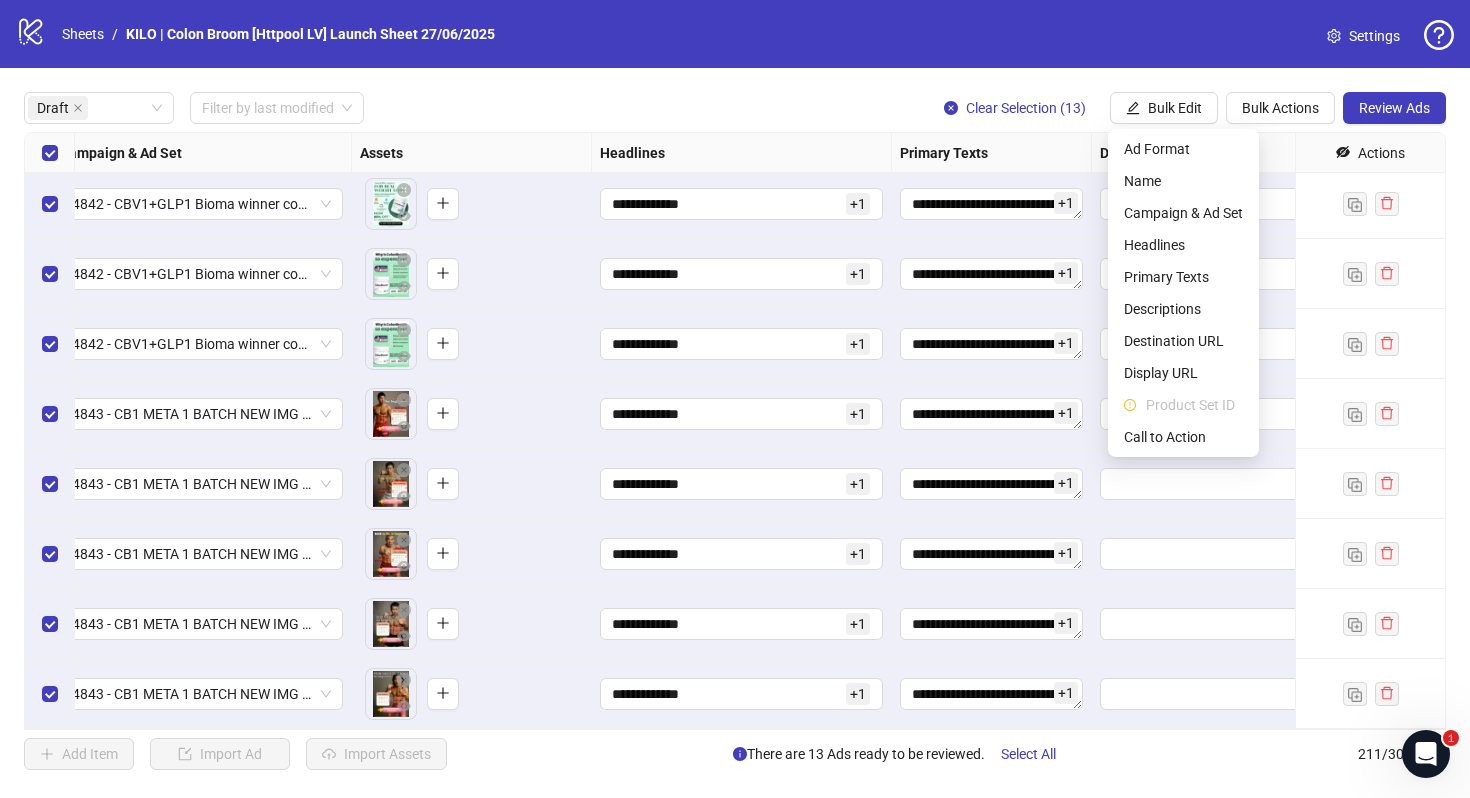 click on "logo/logo-mobile Sheets / KILO | Colon Broom [Httpool LV] Launch Sheet [DATE] Settings" at bounding box center (735, 34) 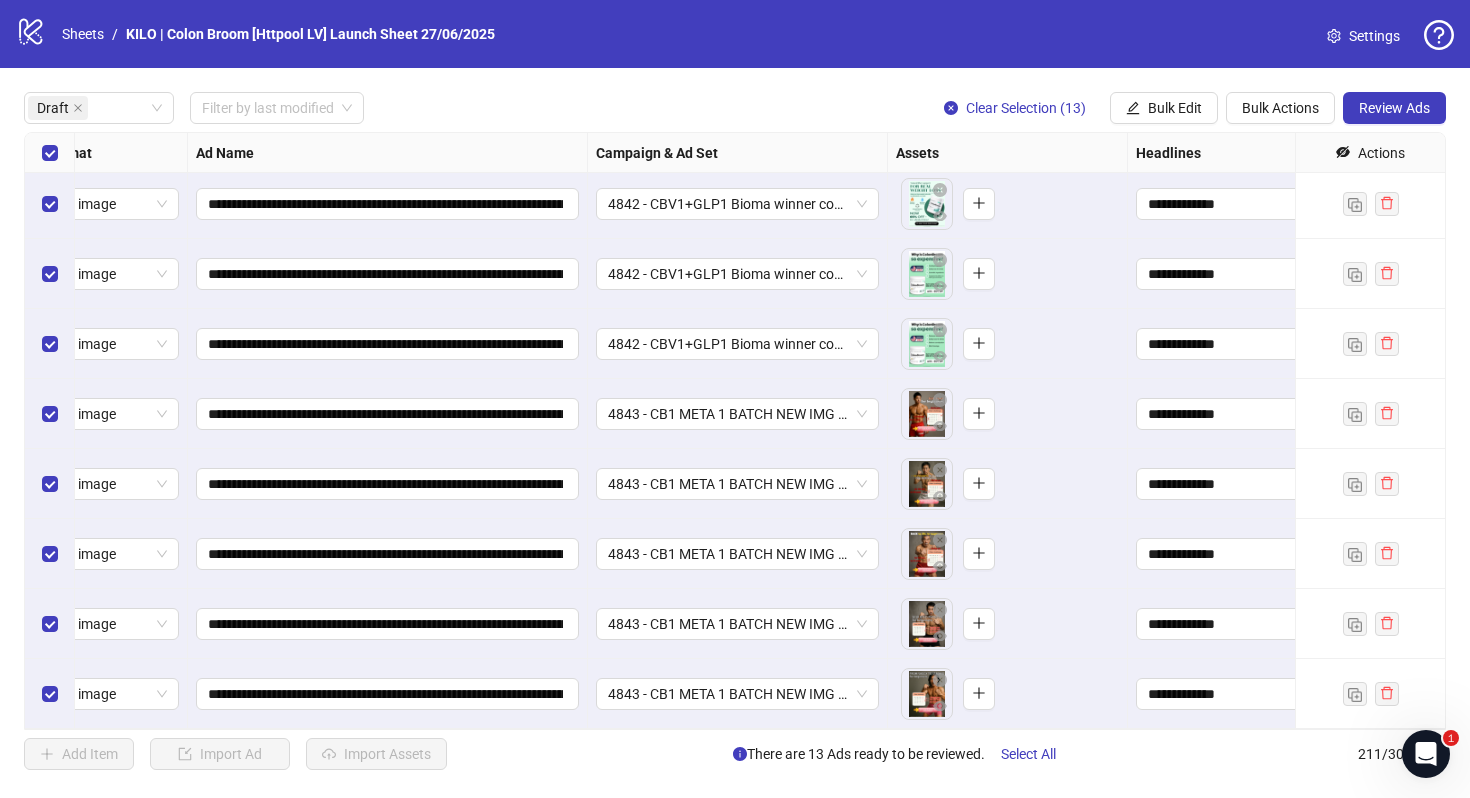 scroll, scrollTop: 354, scrollLeft: 60, axis: both 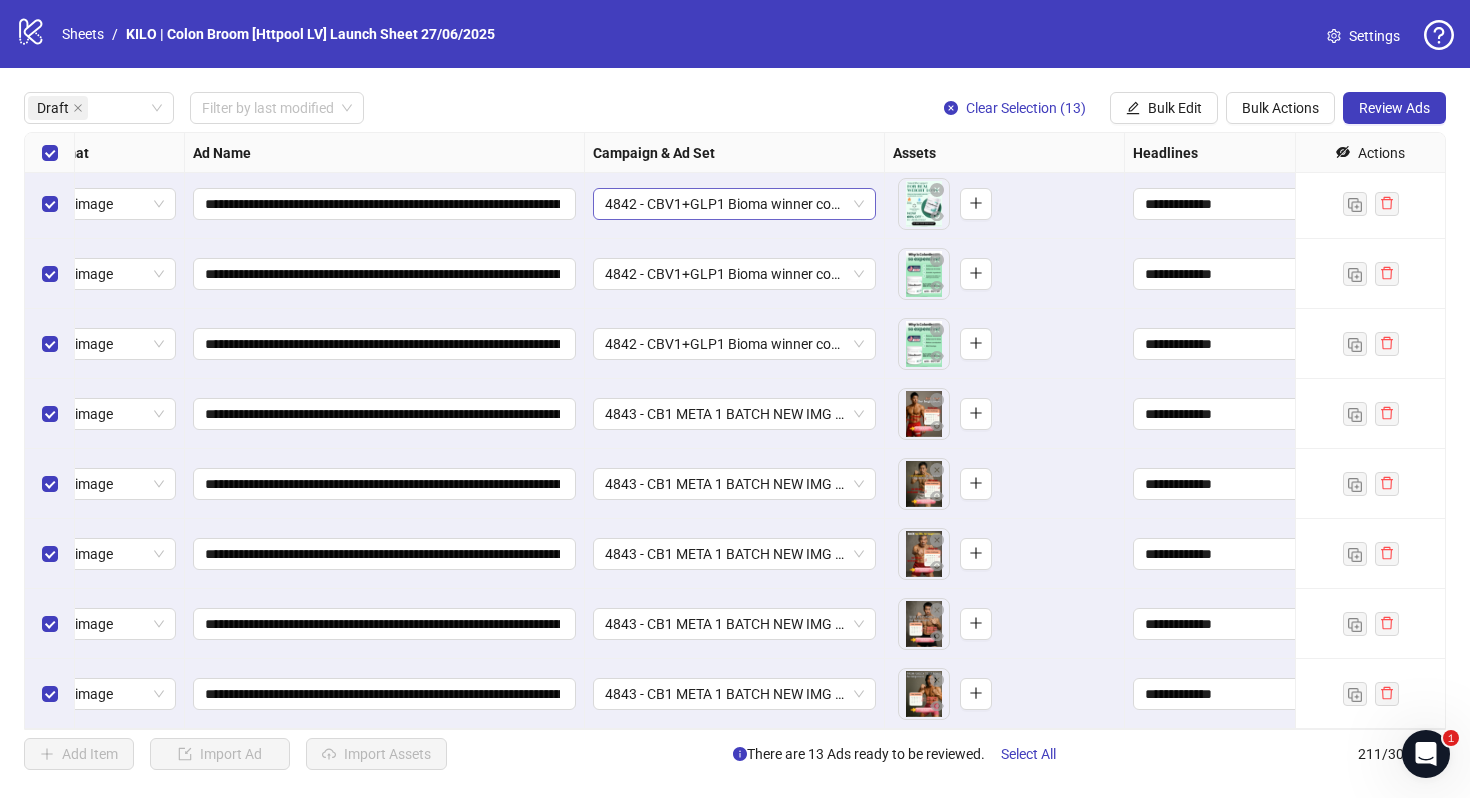 click on "4842 - CBV1+GLP1 Bioma winner copy META || Enhancements: OFF || CBV1 || Batch 1 || 7C || [DATE]w32" at bounding box center [734, 204] 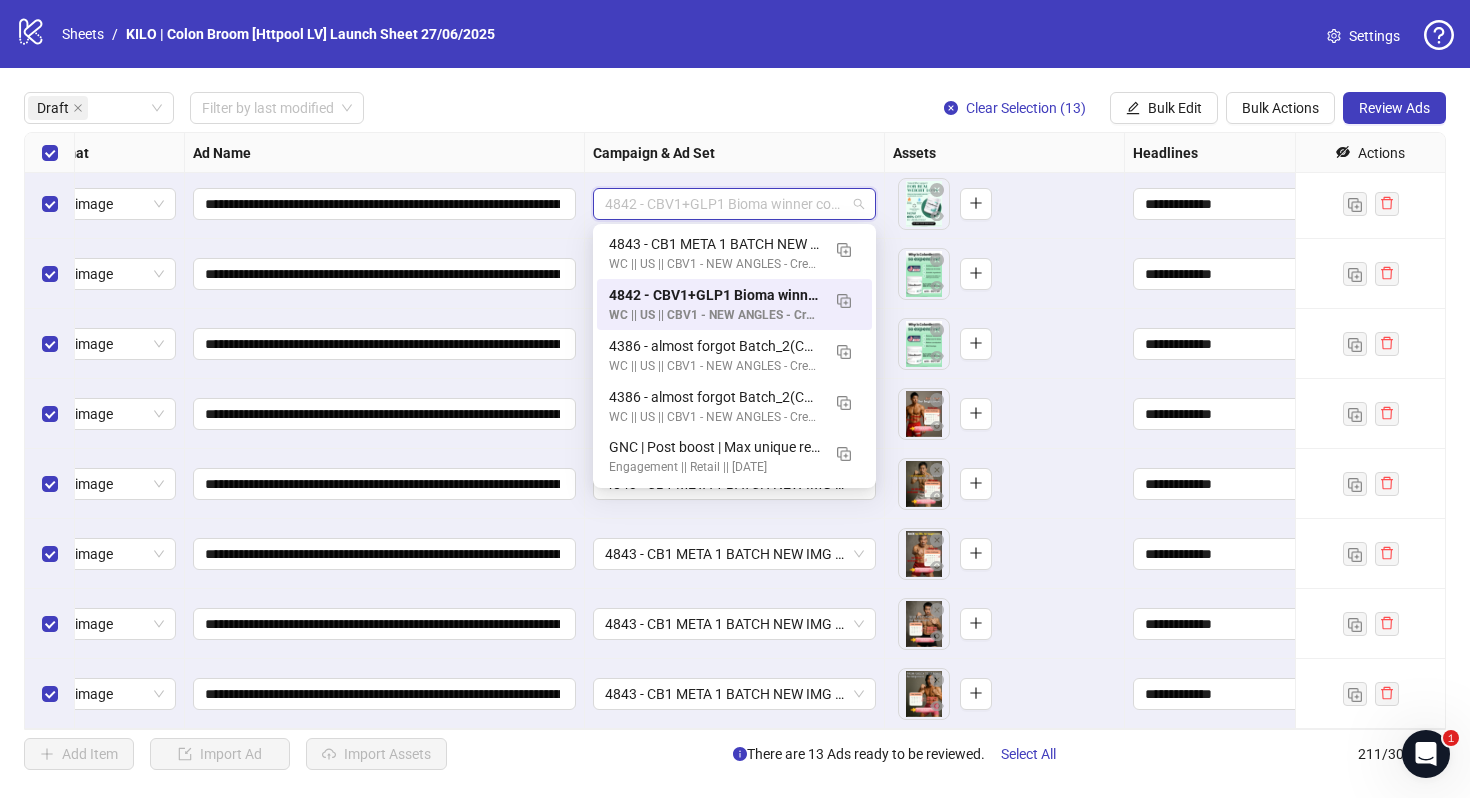 click on "**********" at bounding box center [735, 431] 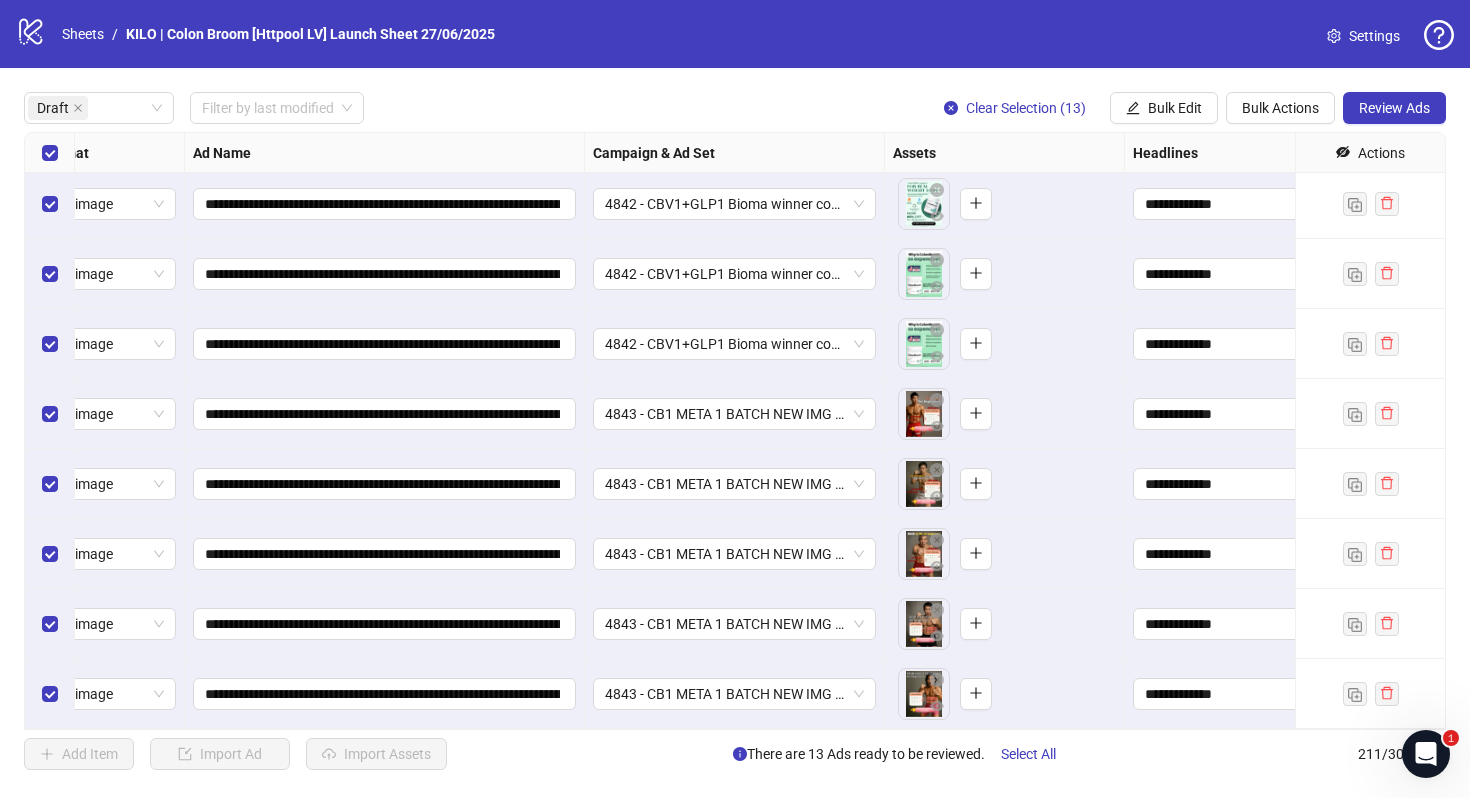 click on "**********" at bounding box center (735, 431) 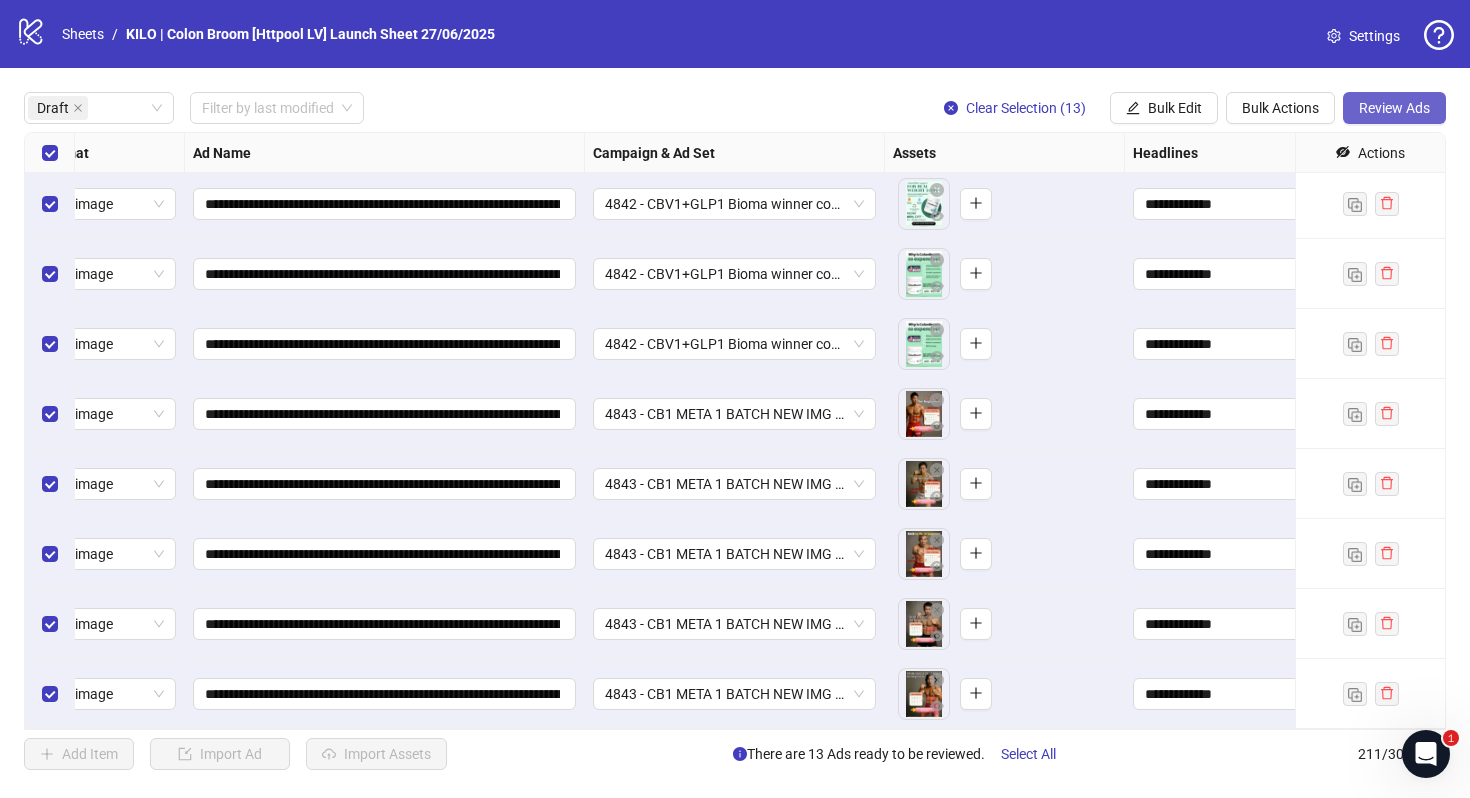 click on "Review Ads" at bounding box center [1394, 108] 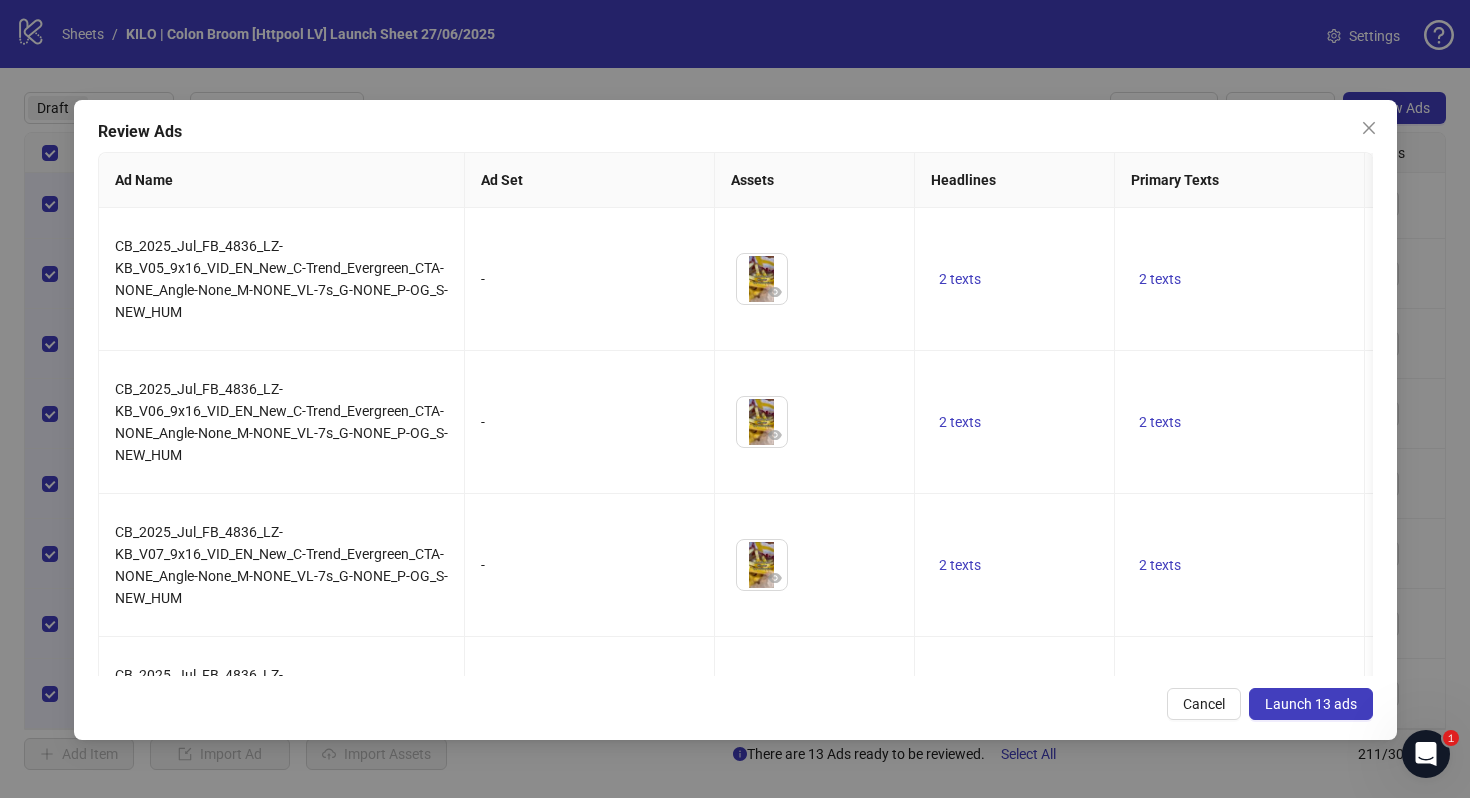 click on "Launch 13 ads" at bounding box center [1311, 704] 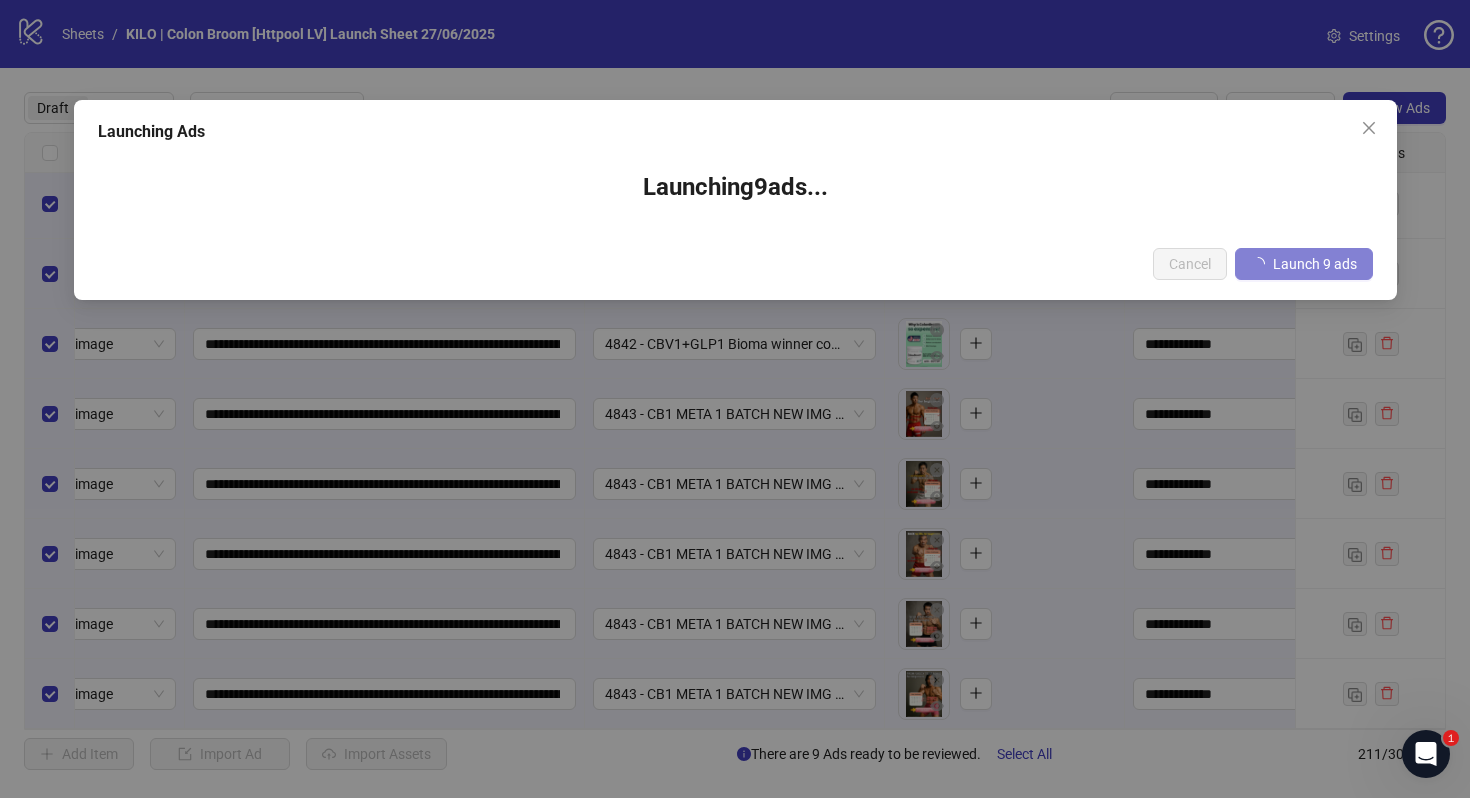 scroll, scrollTop: 0, scrollLeft: 60, axis: horizontal 